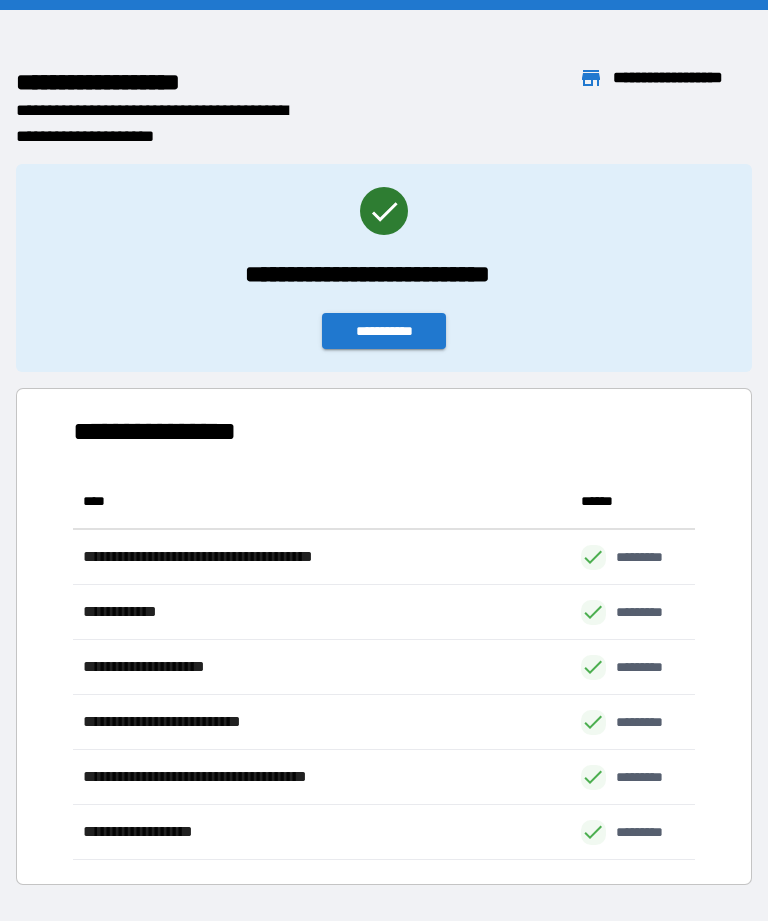 scroll, scrollTop: 64, scrollLeft: 0, axis: vertical 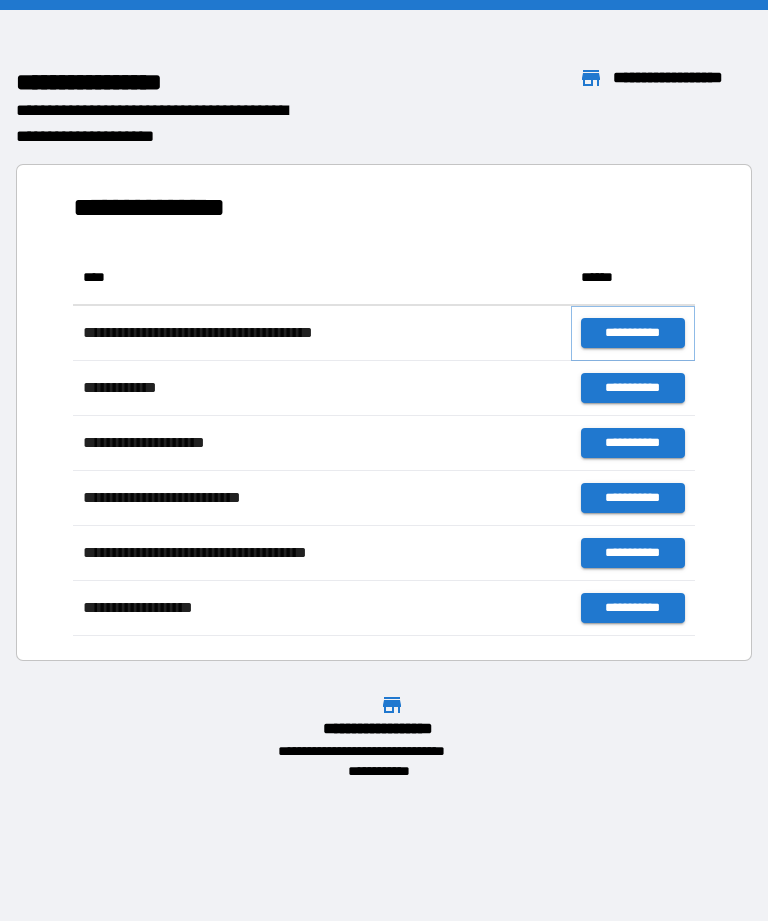 click on "**********" at bounding box center (633, 333) 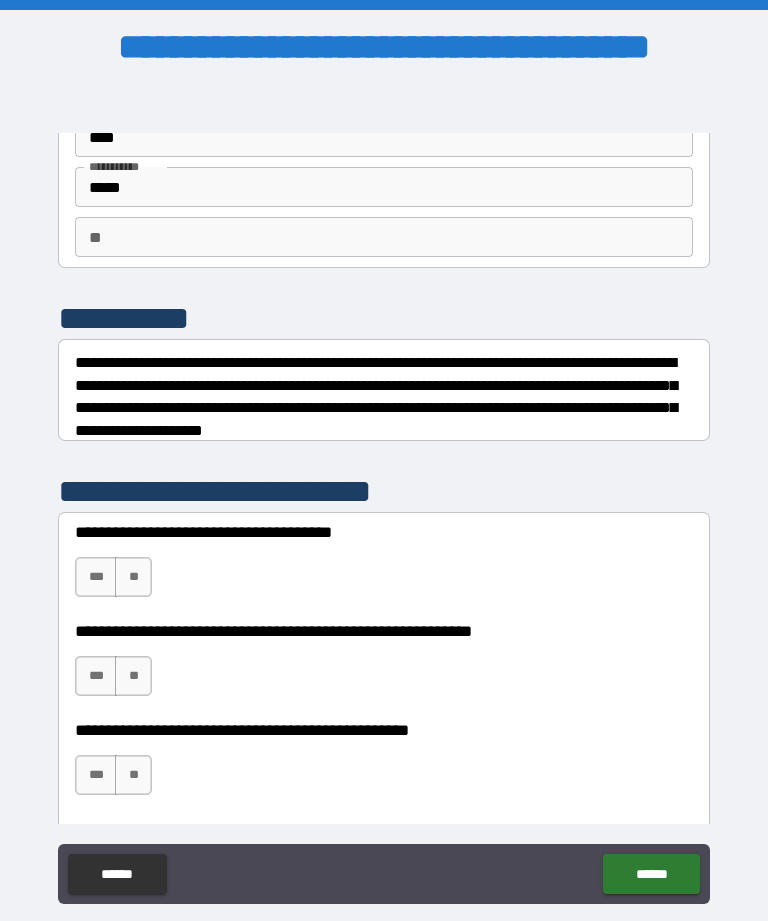 scroll, scrollTop: 110, scrollLeft: 0, axis: vertical 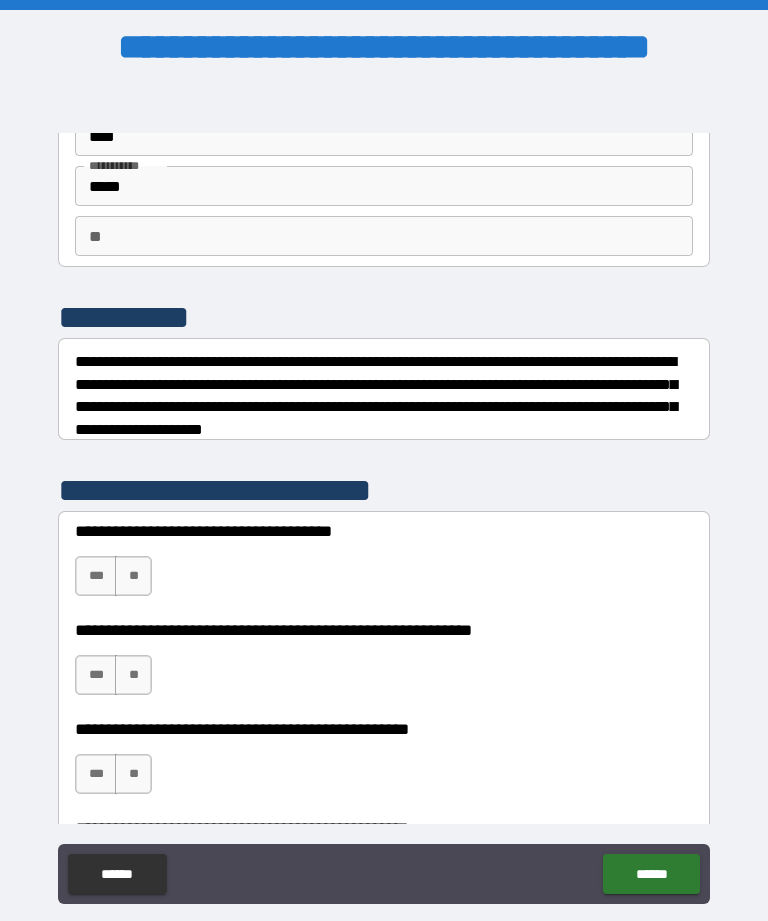 click on "**" at bounding box center (384, 236) 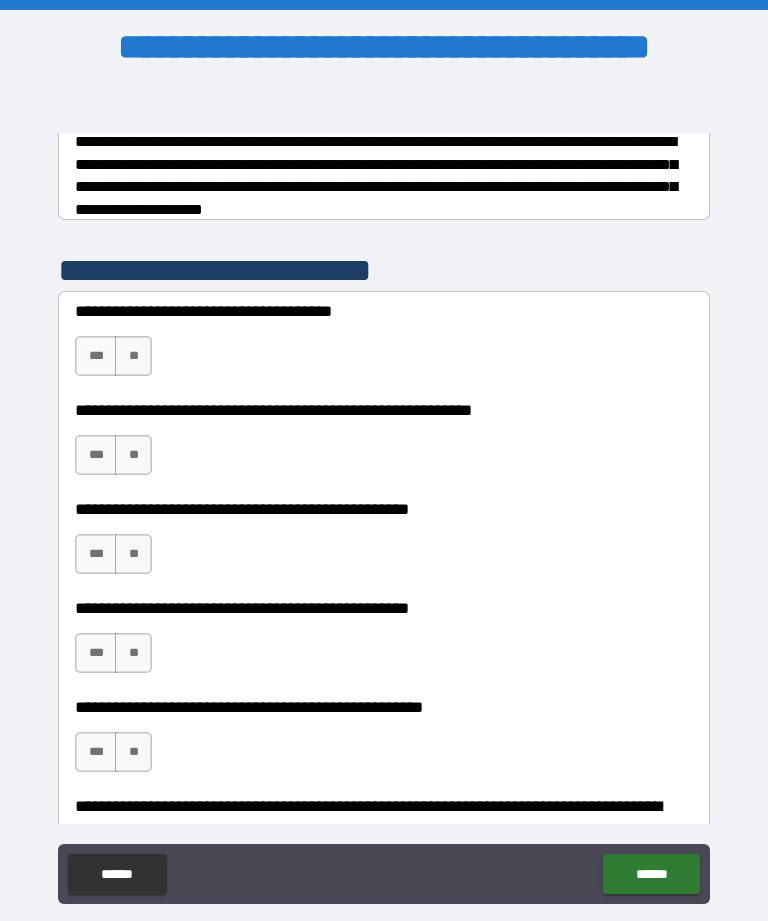 scroll, scrollTop: 332, scrollLeft: 0, axis: vertical 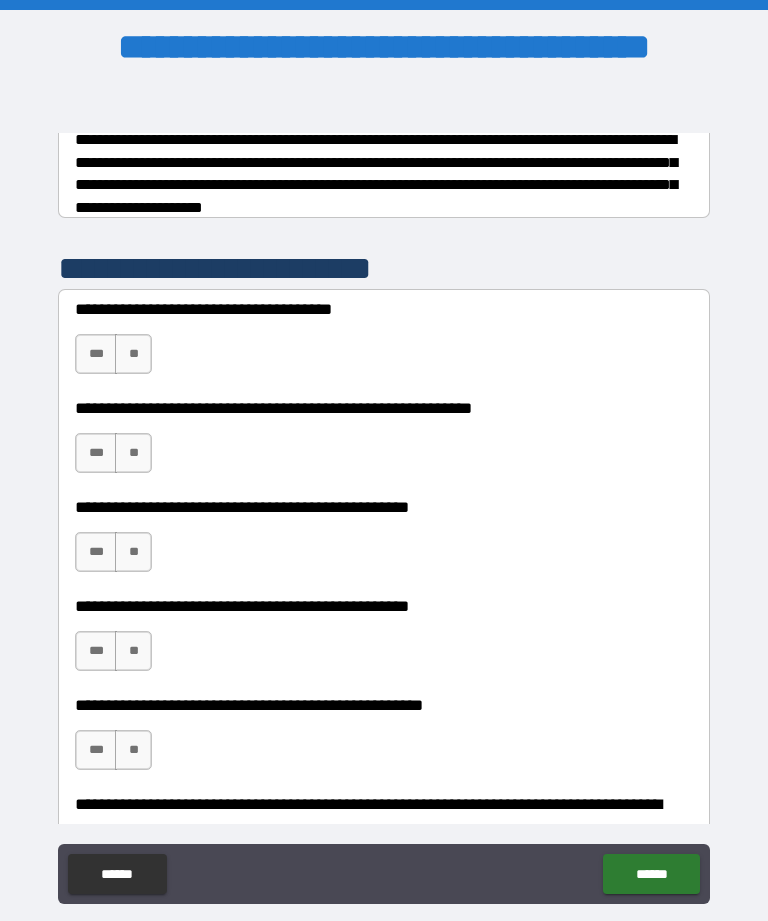type on "*" 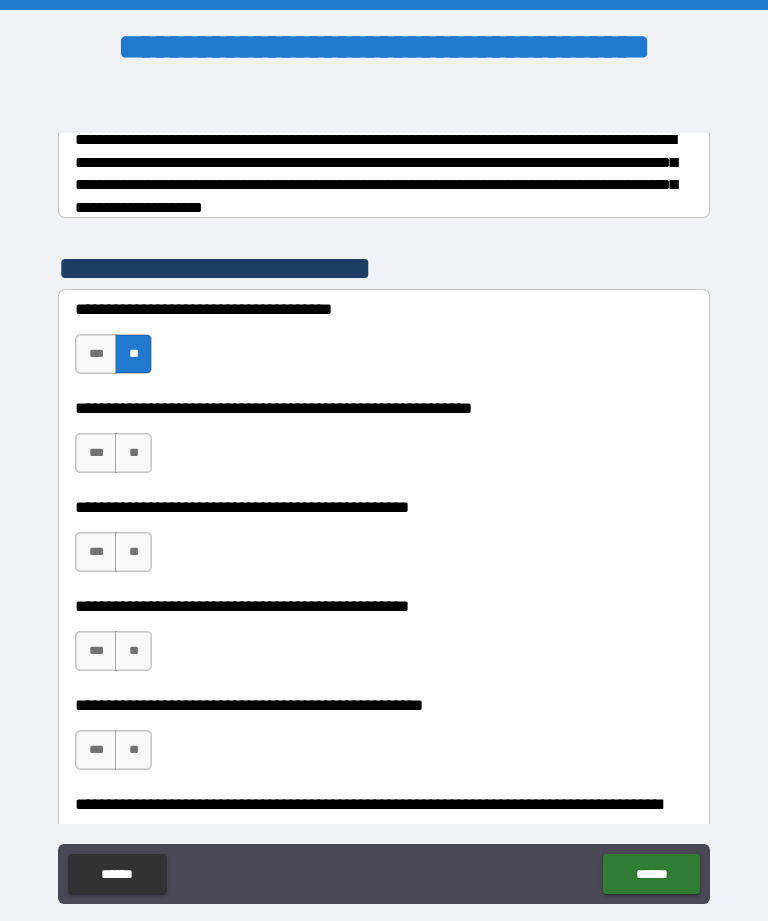 click on "***" at bounding box center (96, 453) 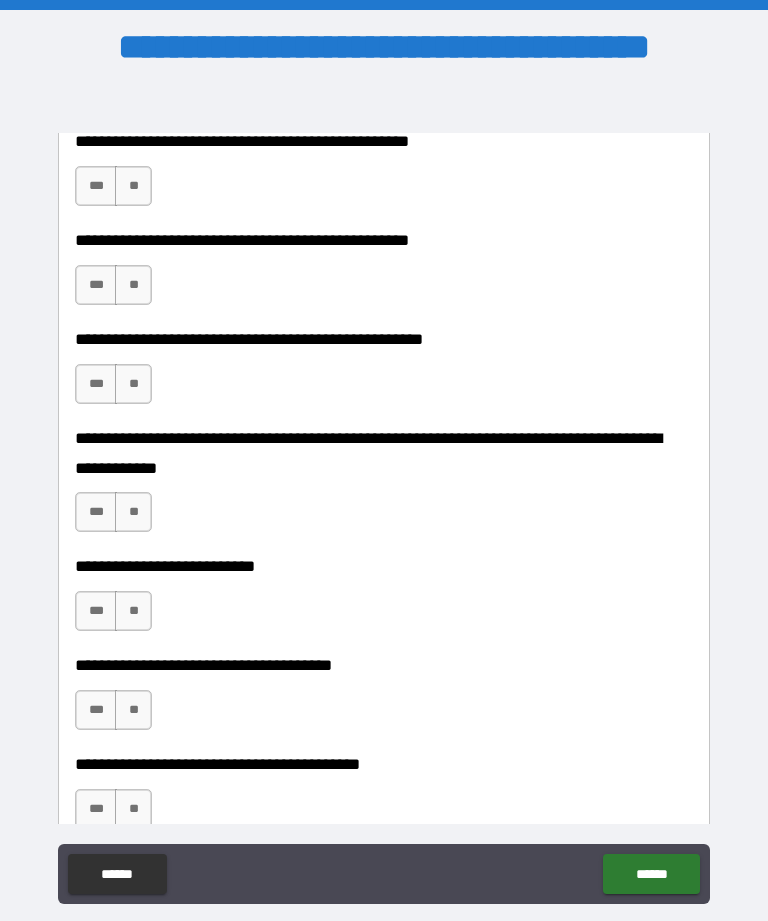 scroll, scrollTop: 700, scrollLeft: 0, axis: vertical 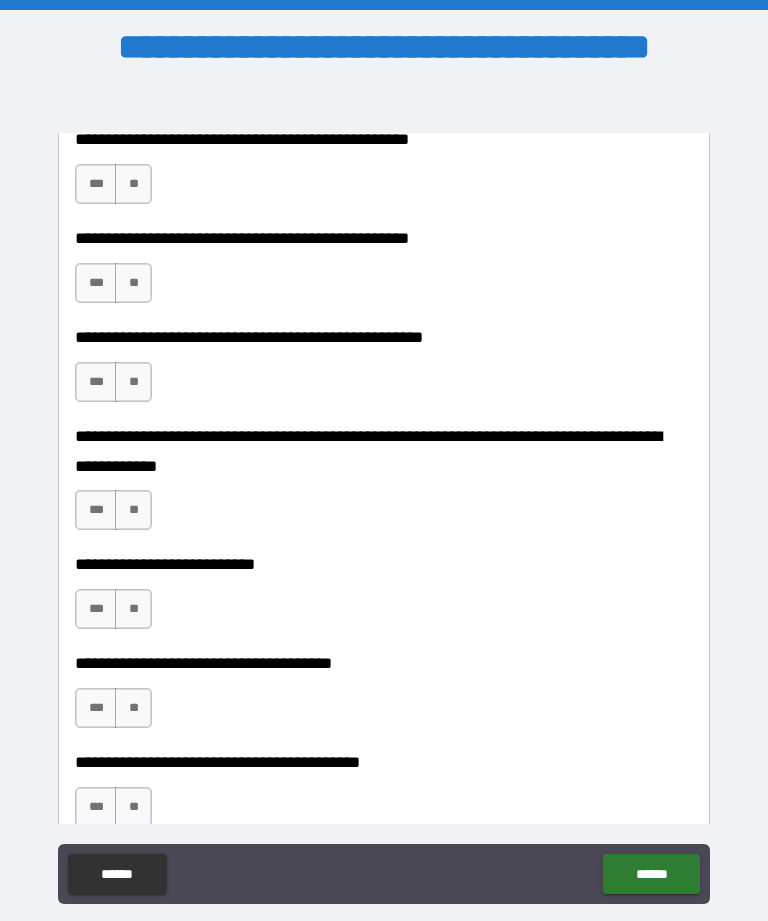 click on "**" at bounding box center (133, 184) 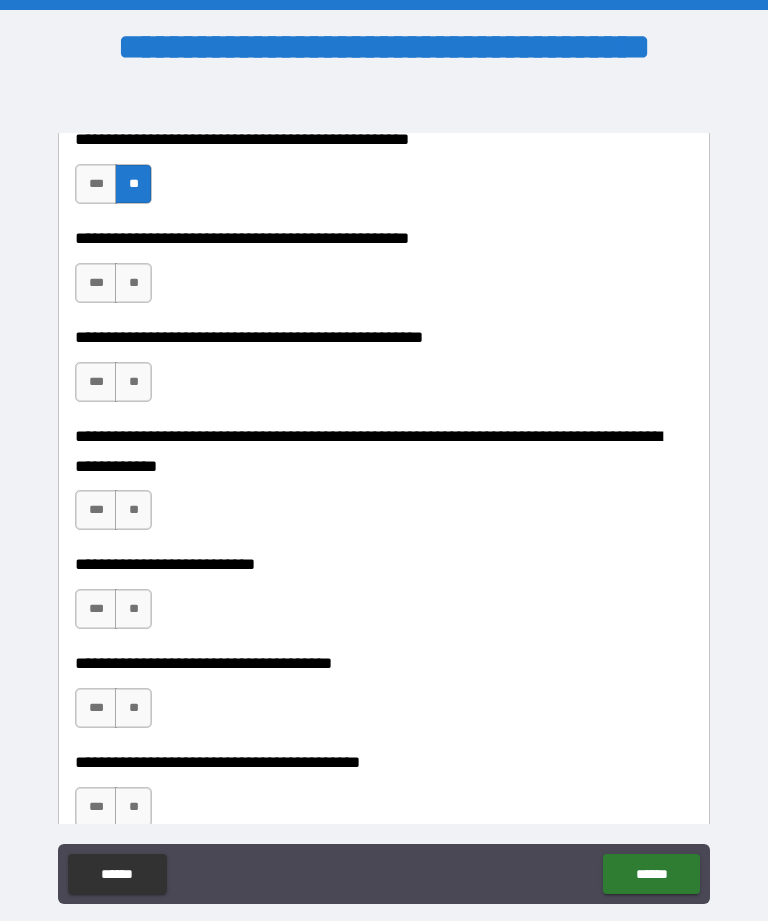 click on "***" at bounding box center (96, 283) 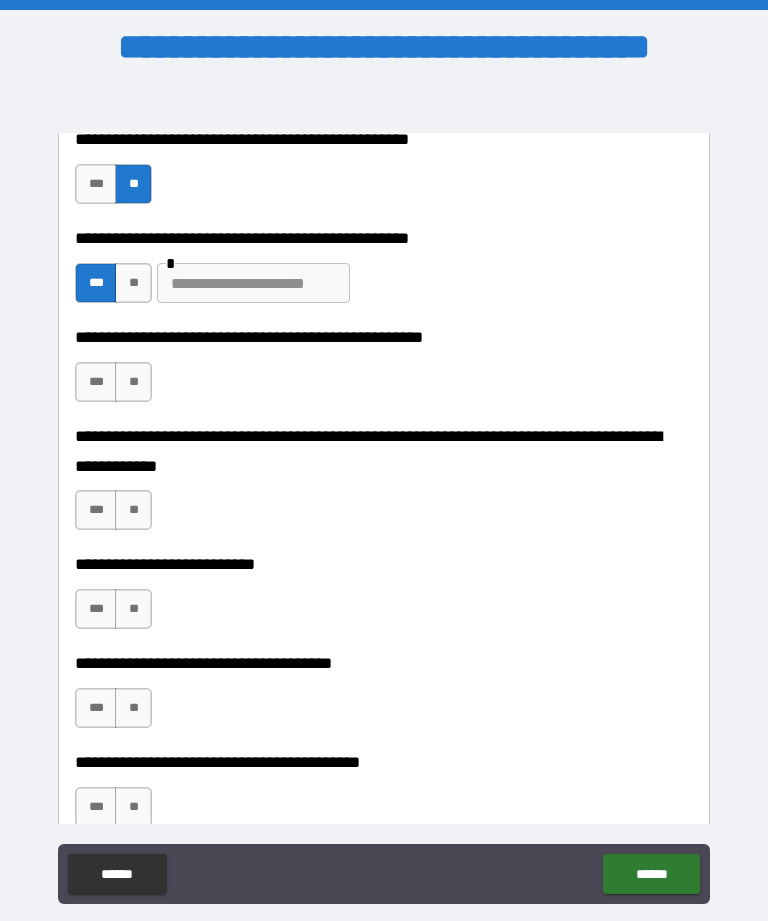 click at bounding box center [253, 283] 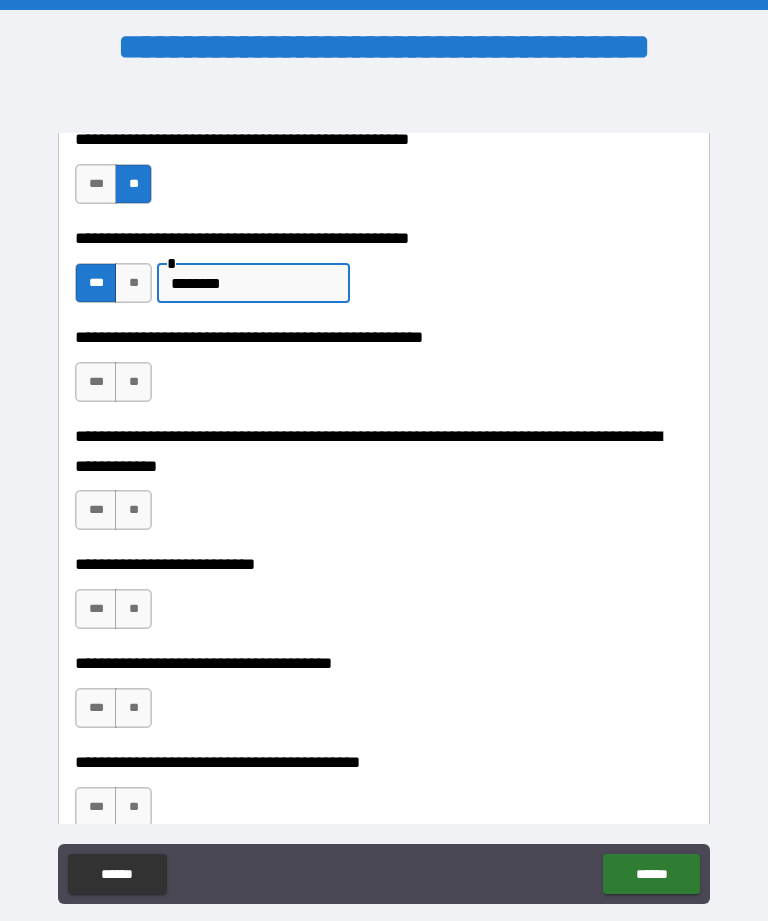 type on "********" 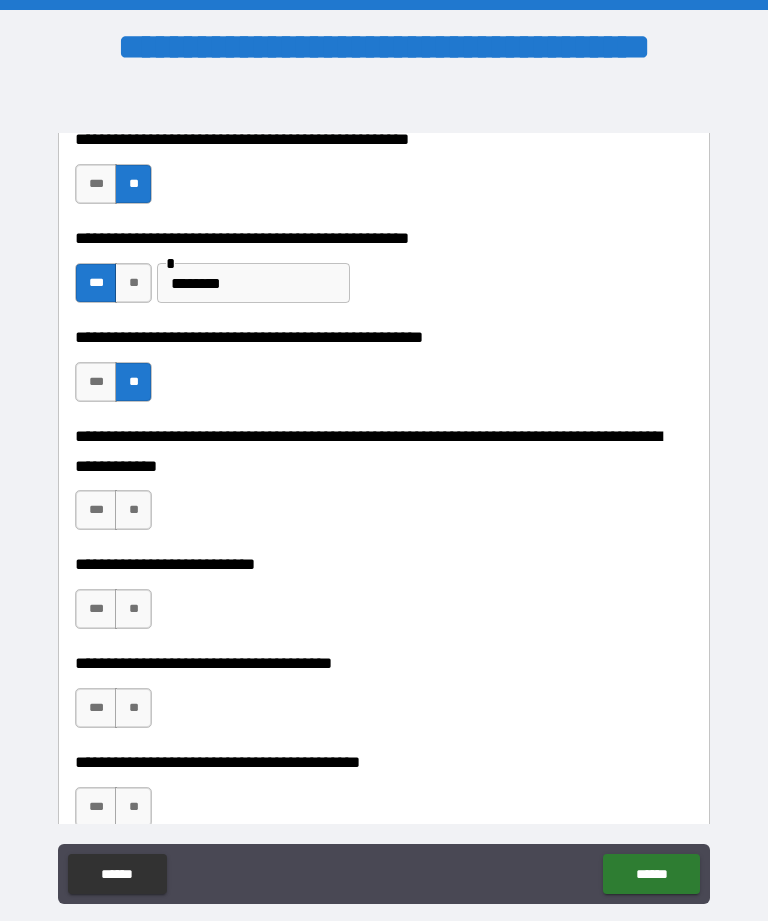 click on "**" at bounding box center (133, 510) 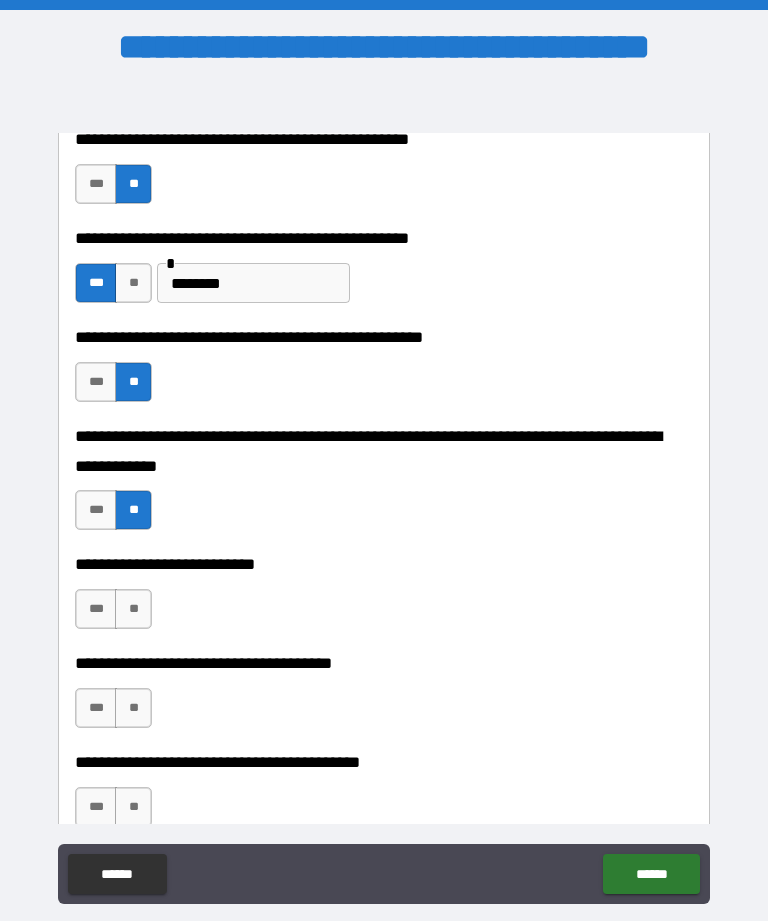 click on "**" at bounding box center [133, 609] 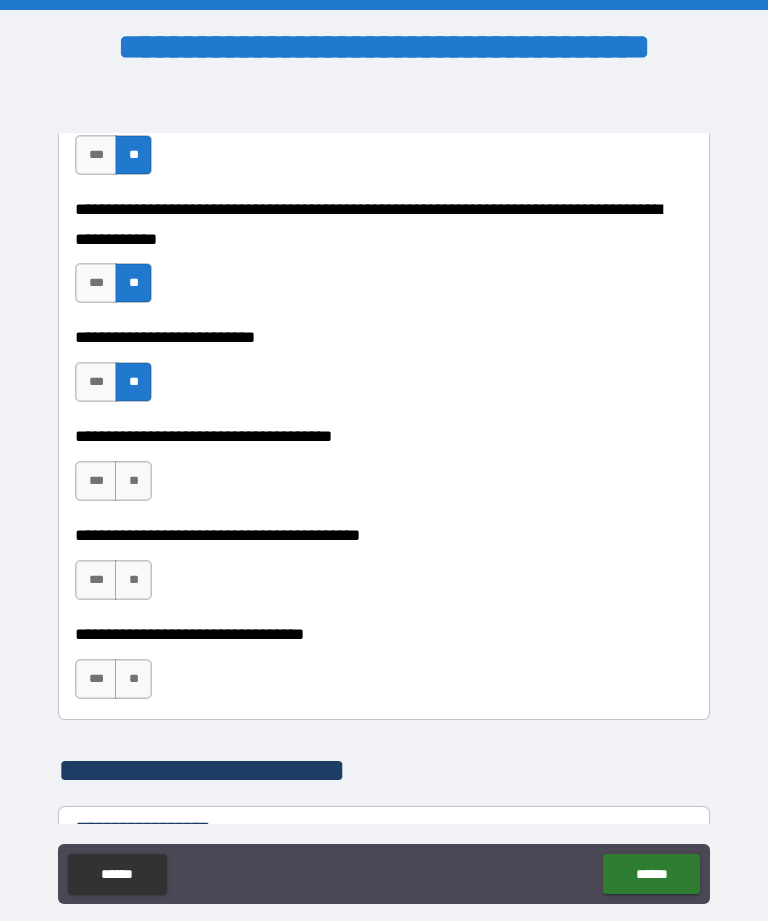 scroll, scrollTop: 950, scrollLeft: 0, axis: vertical 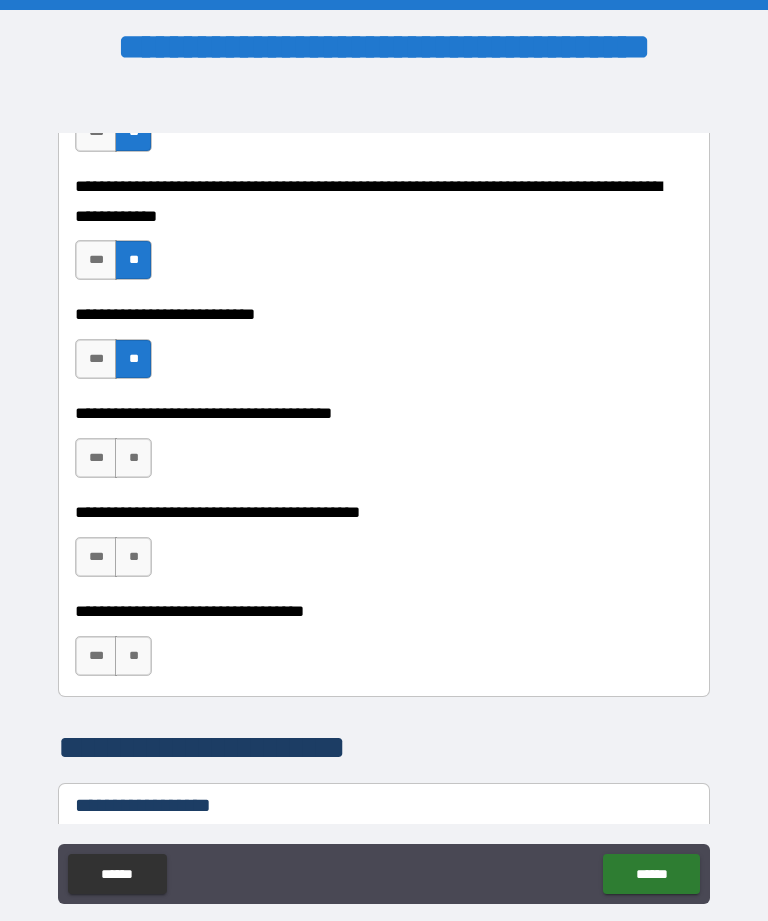click on "**" at bounding box center (133, 458) 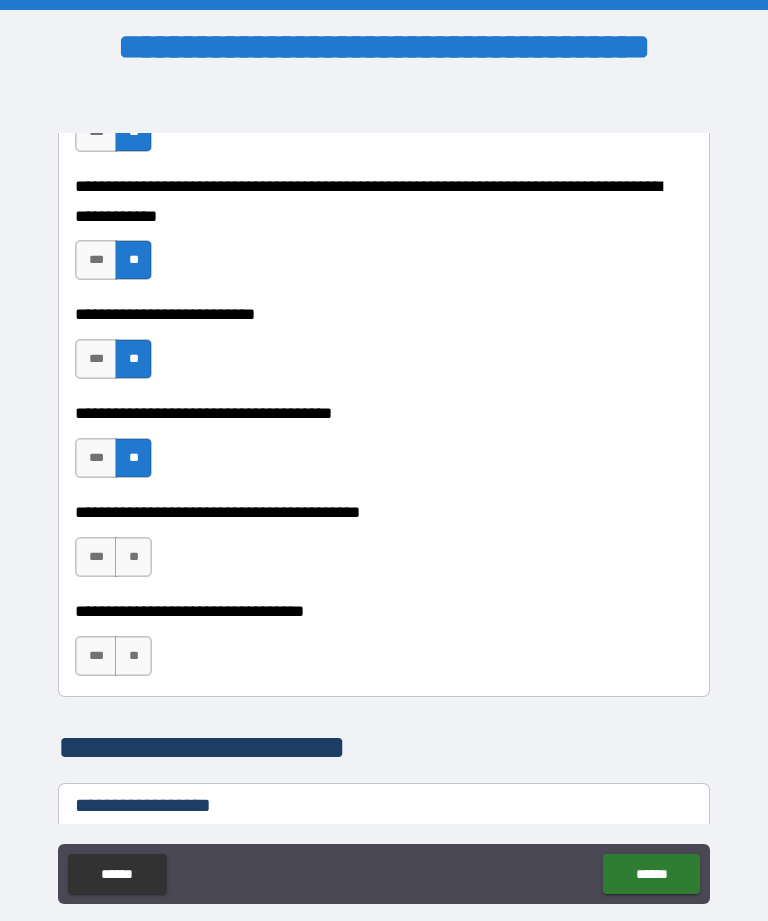 click on "**" at bounding box center [133, 557] 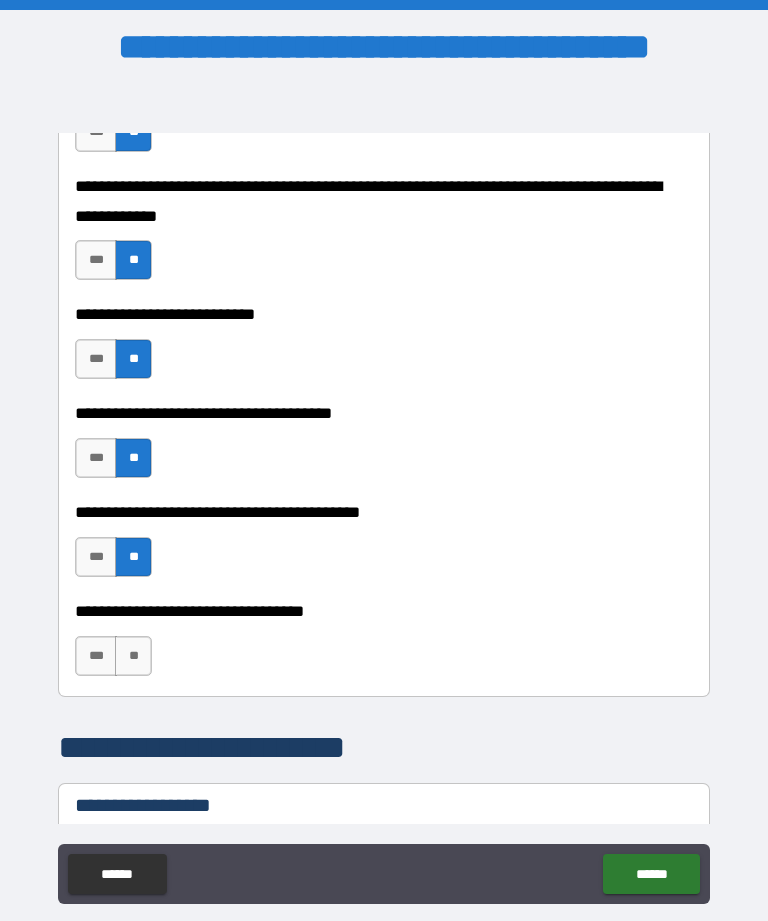 click on "**" at bounding box center (133, 656) 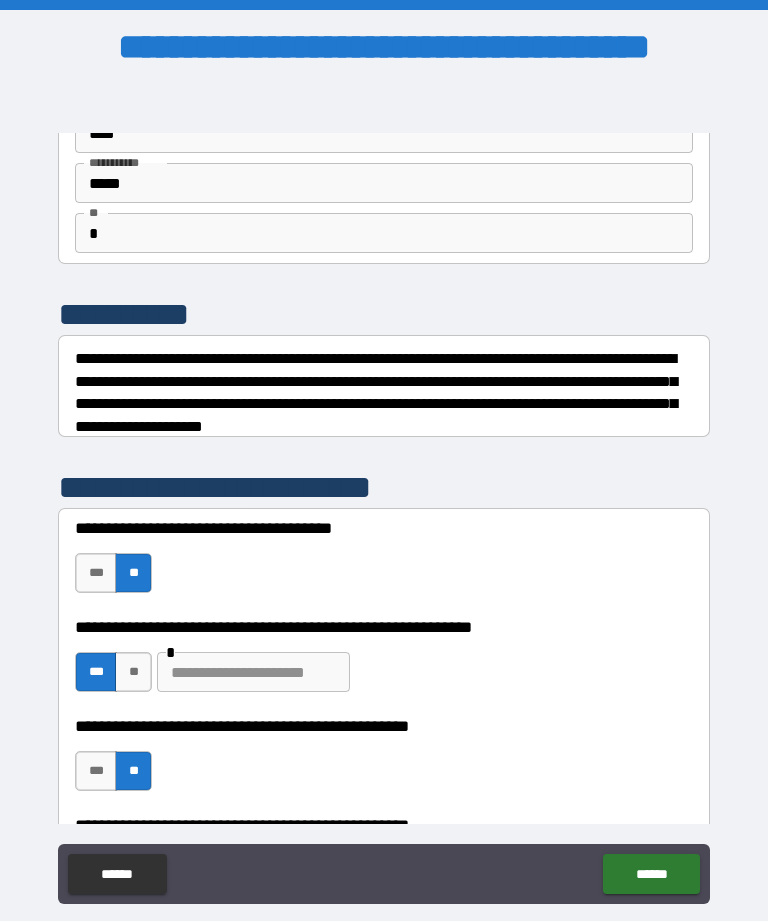 scroll, scrollTop: 117, scrollLeft: 0, axis: vertical 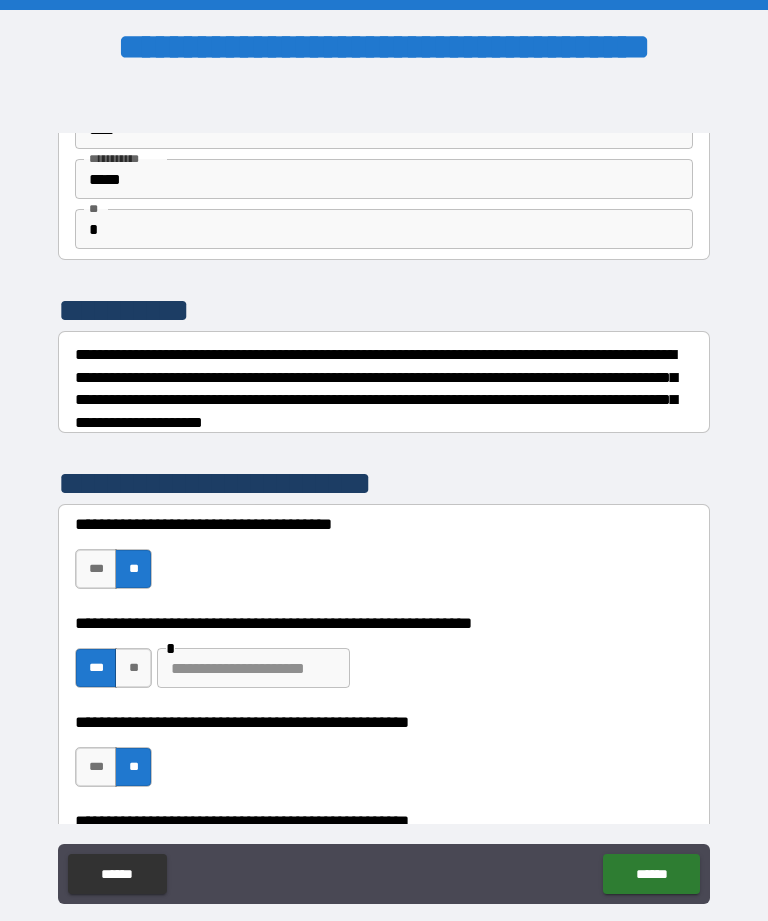 click at bounding box center [253, 668] 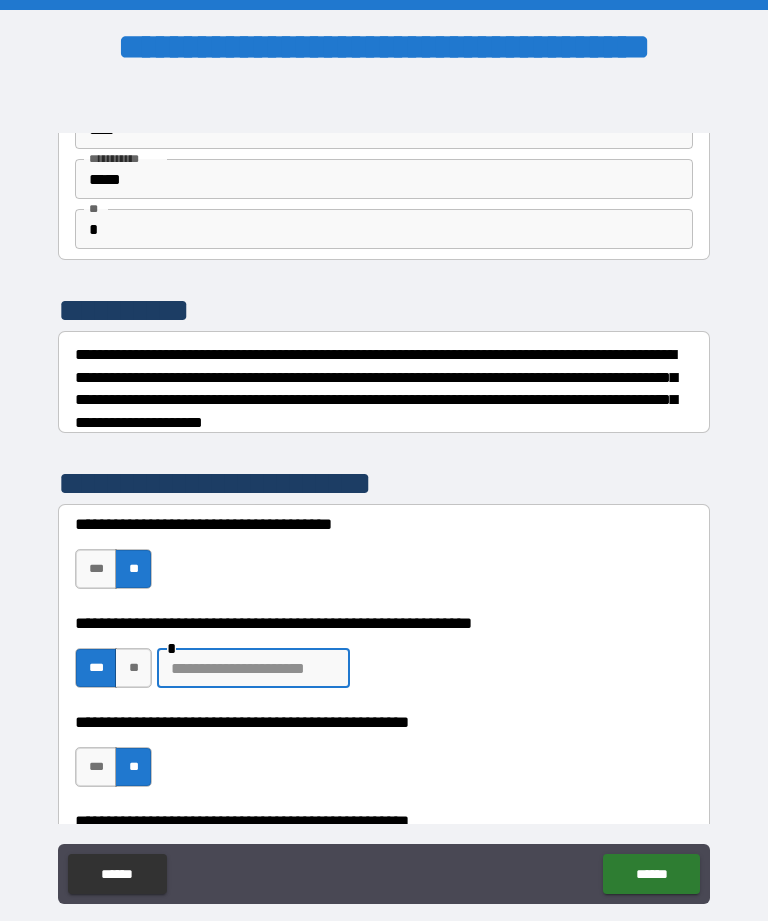 scroll, scrollTop: 49, scrollLeft: 0, axis: vertical 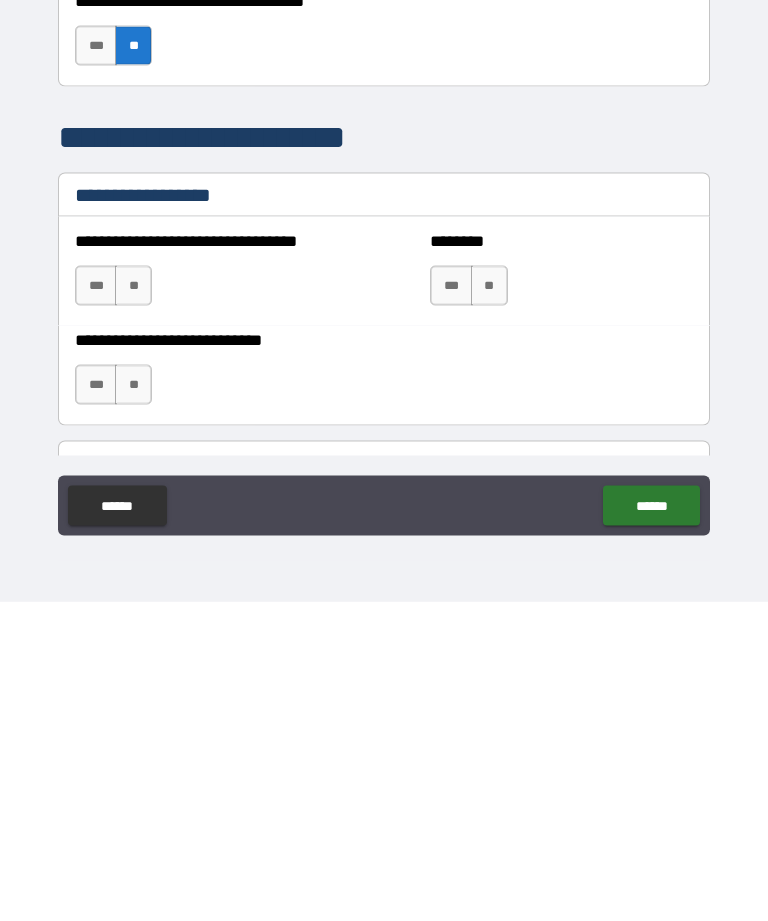 type on "**********" 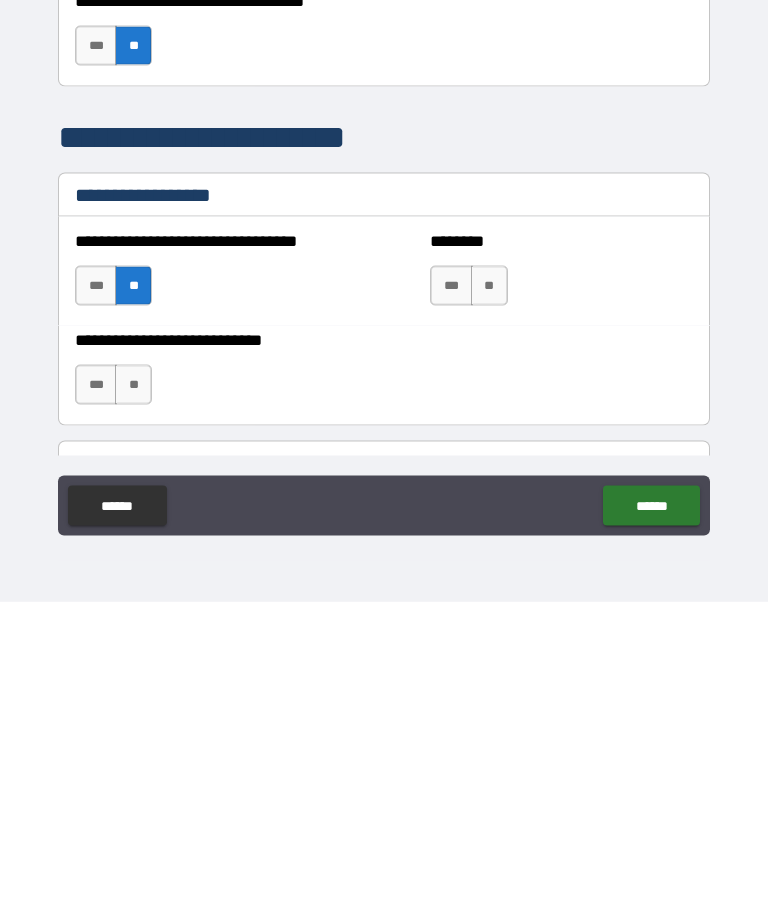 scroll, scrollTop: 64, scrollLeft: 0, axis: vertical 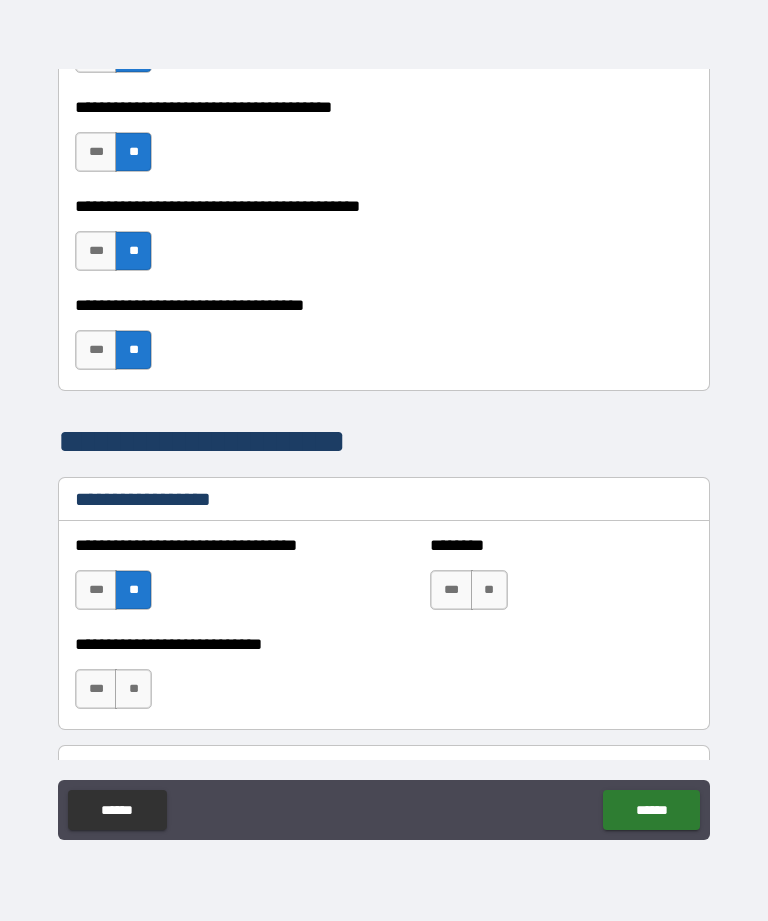 click on "**********" at bounding box center [384, 431] 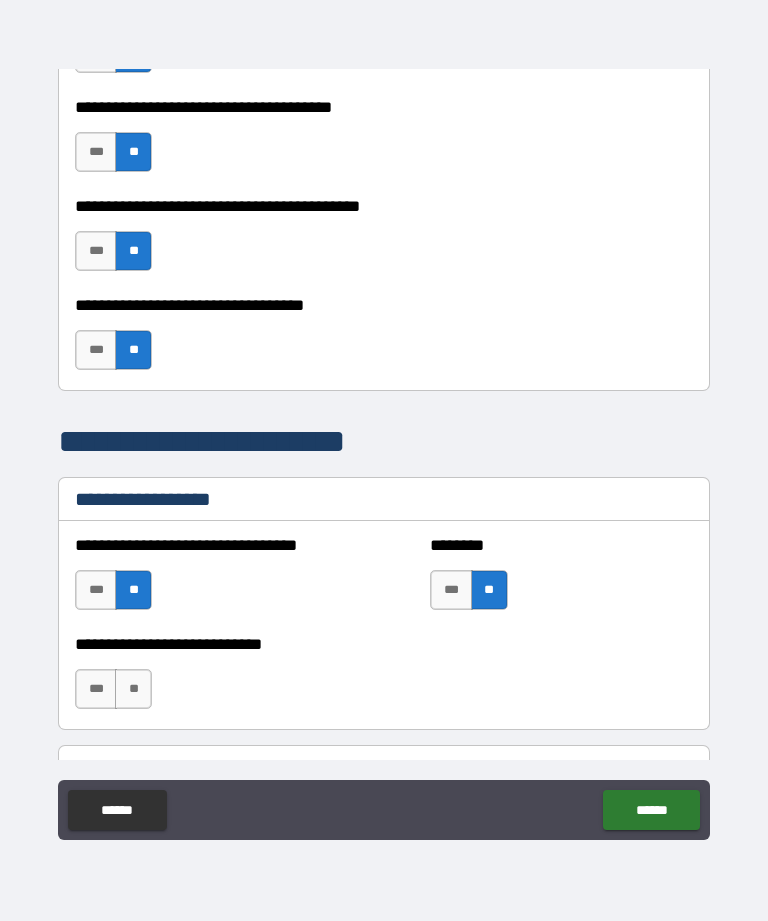click on "**" at bounding box center (133, 689) 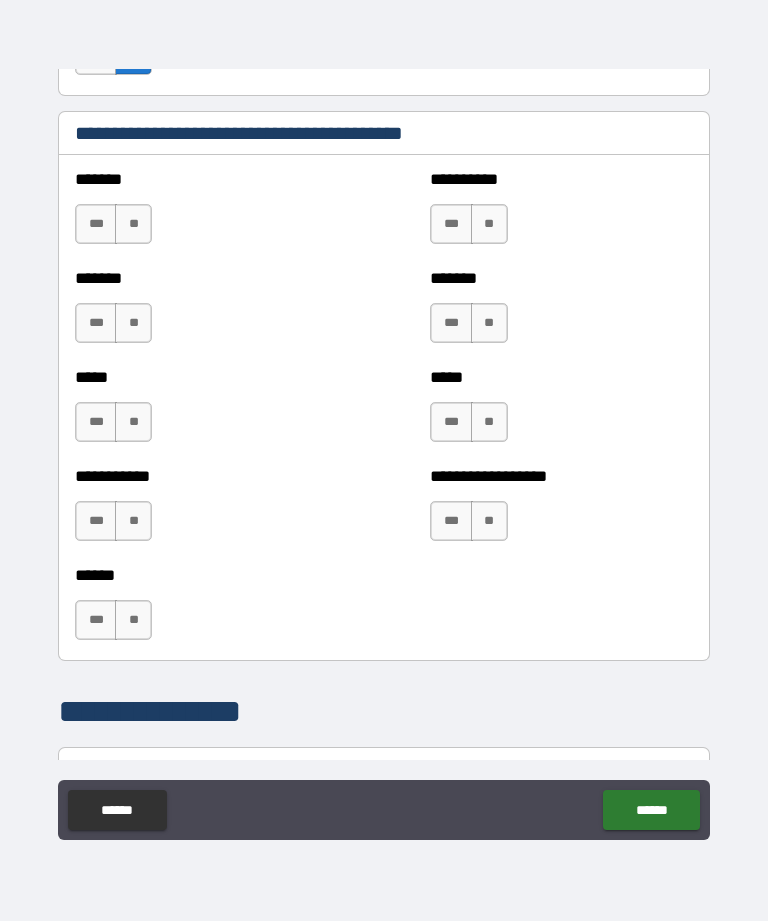 scroll, scrollTop: 1827, scrollLeft: 0, axis: vertical 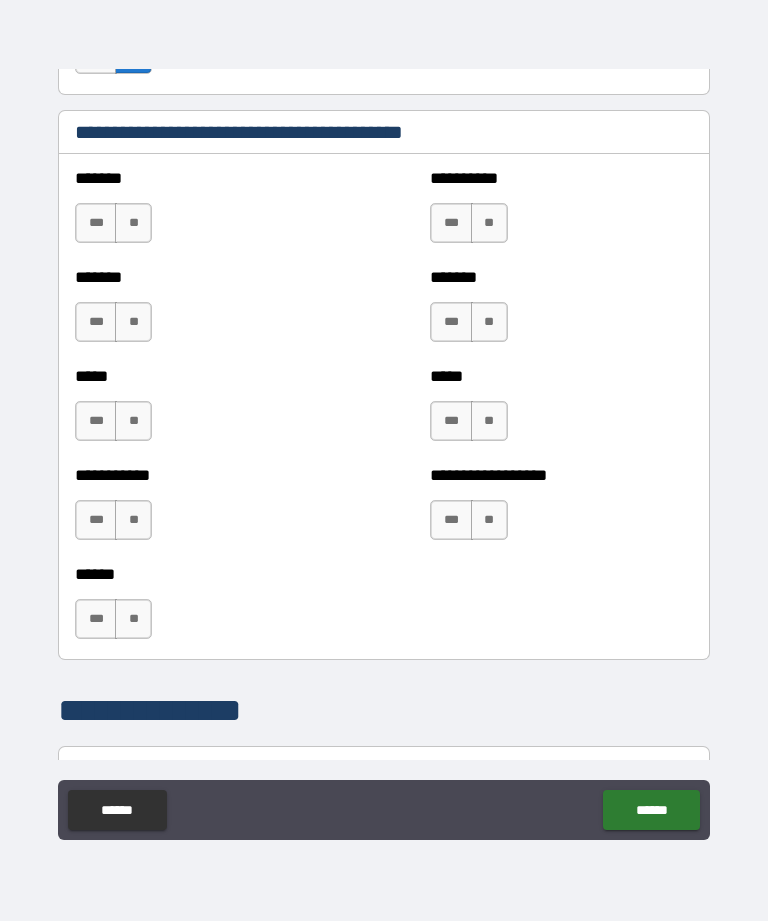 click on "**" at bounding box center (133, 223) 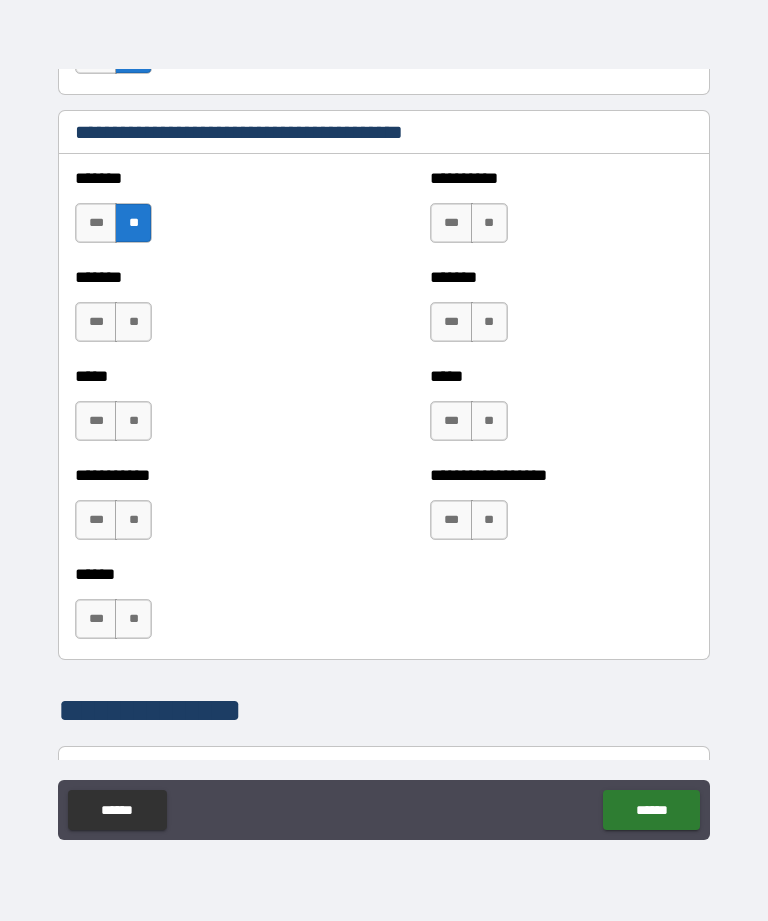 click on "**" at bounding box center [133, 322] 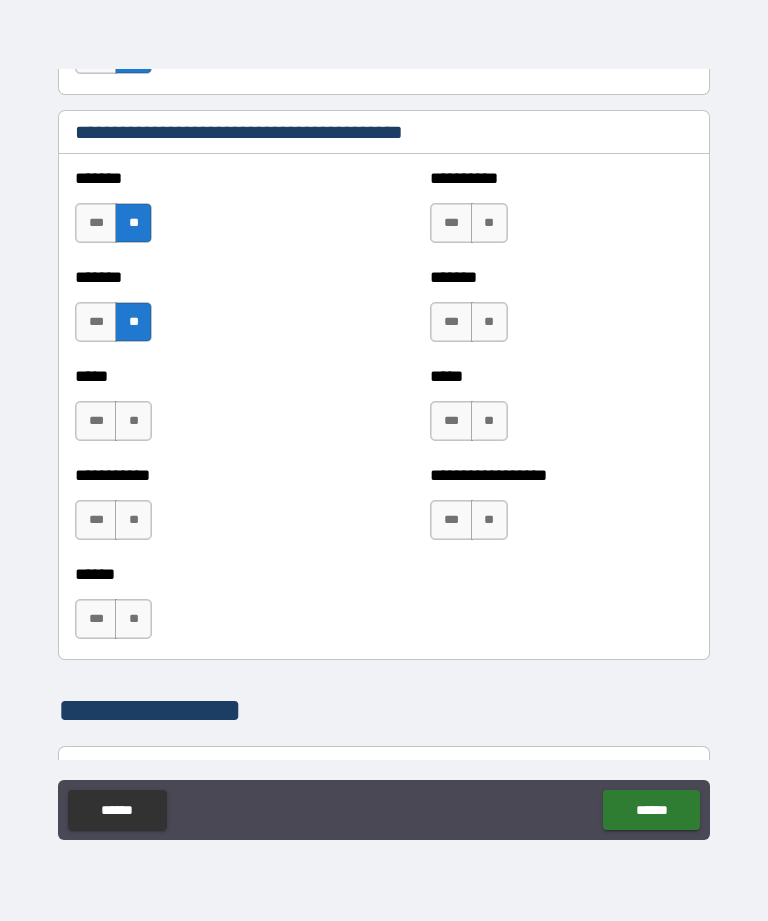 click on "**" at bounding box center (489, 223) 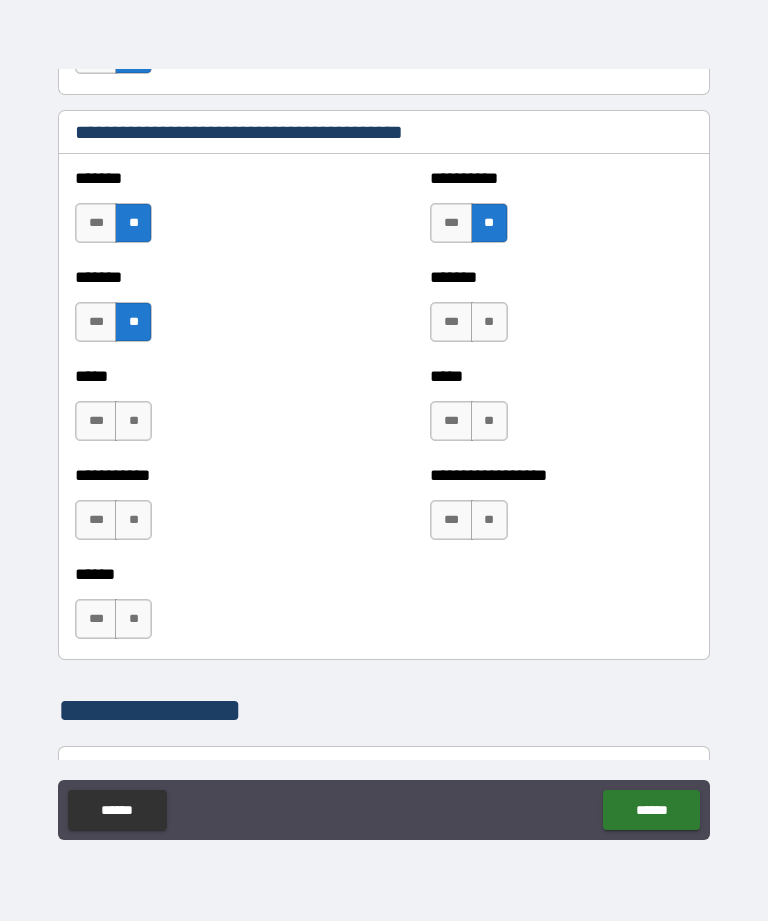 click on "**" at bounding box center (489, 322) 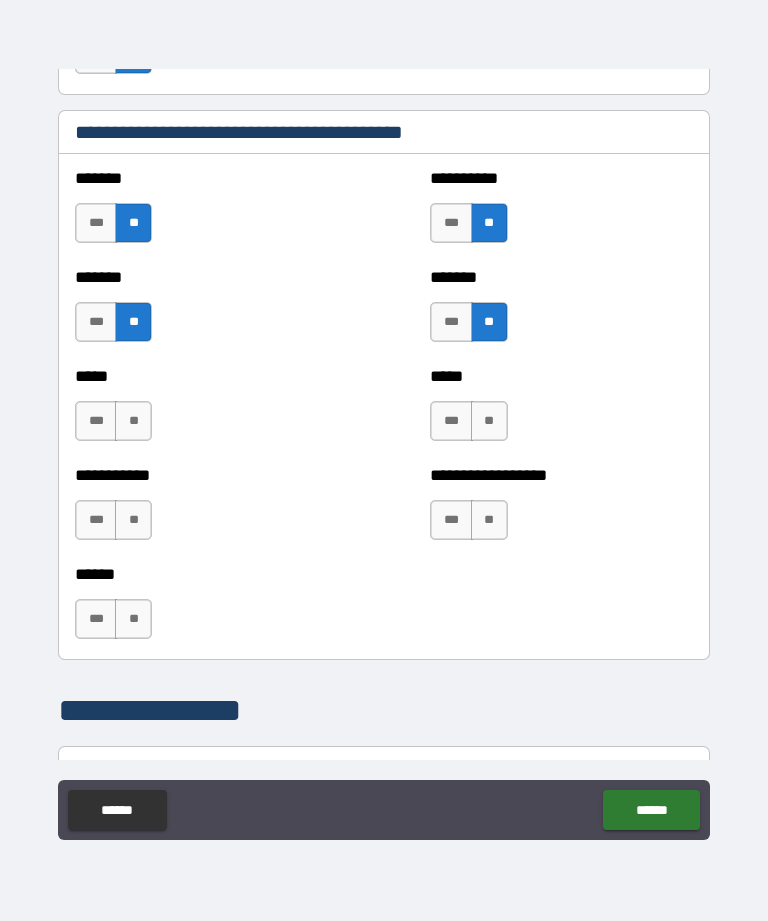 click on "**" at bounding box center (489, 421) 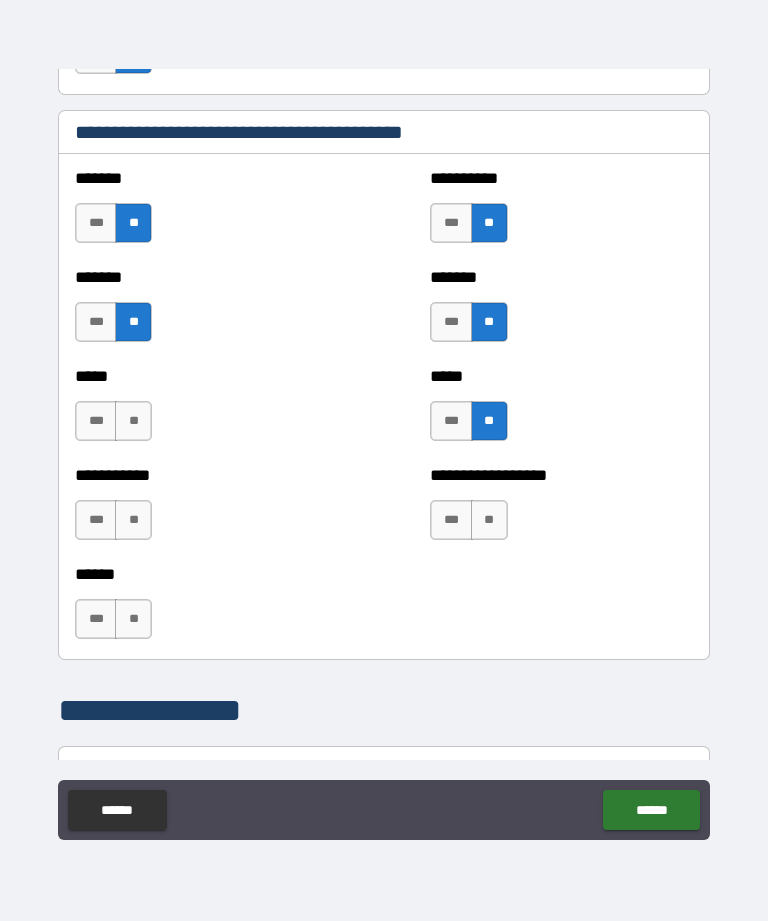 click on "**" at bounding box center [489, 520] 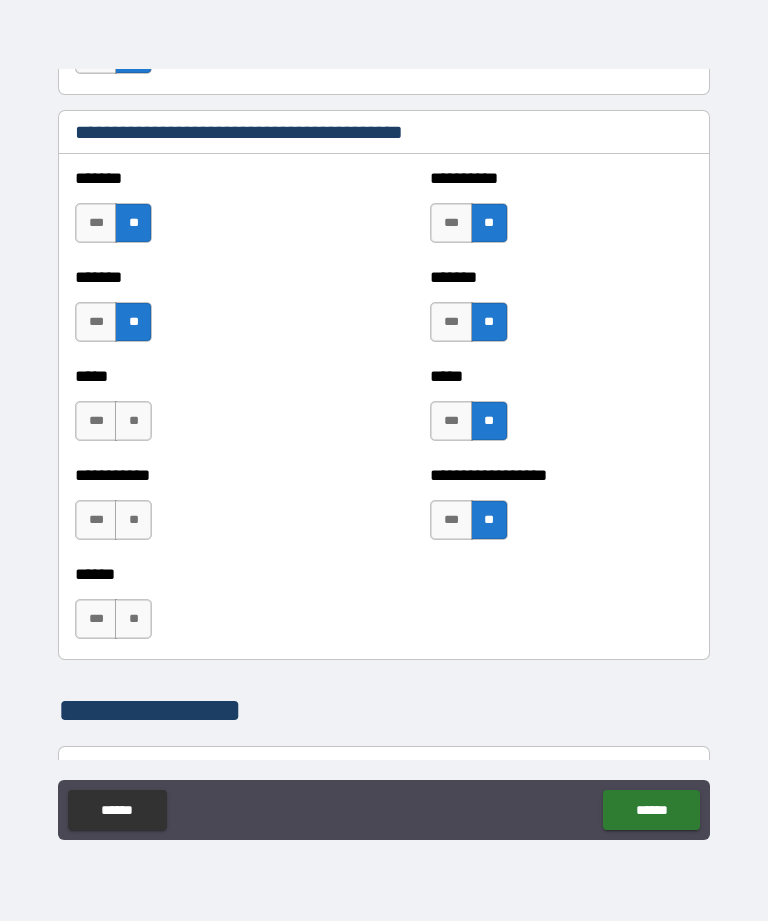 click on "**" at bounding box center (133, 421) 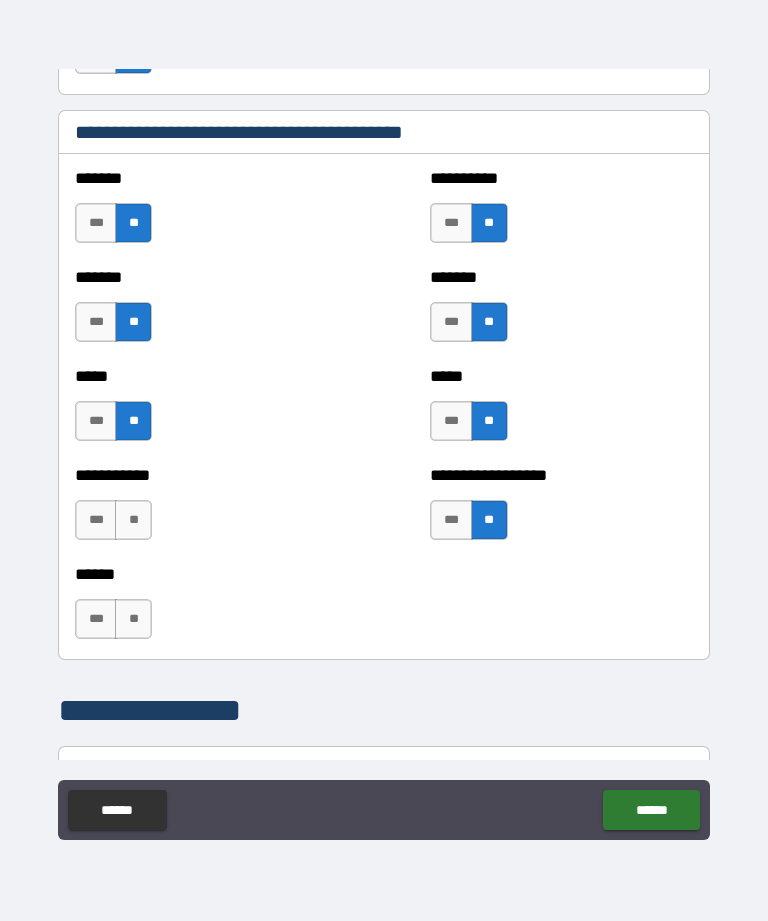 click on "**" at bounding box center (133, 520) 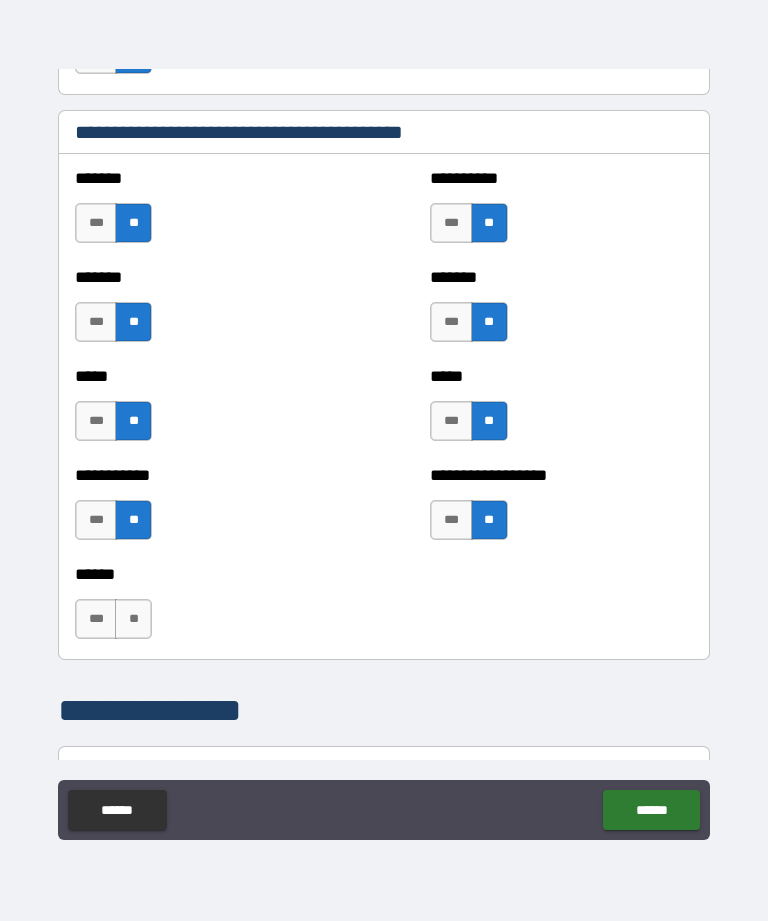 click on "**" at bounding box center (133, 619) 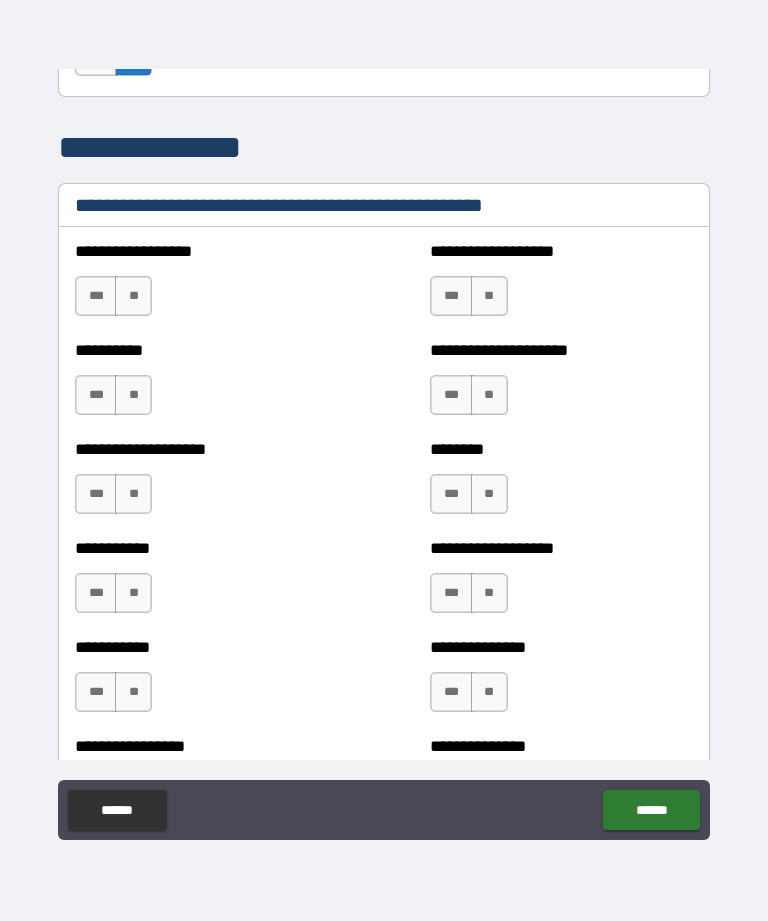scroll, scrollTop: 2369, scrollLeft: 0, axis: vertical 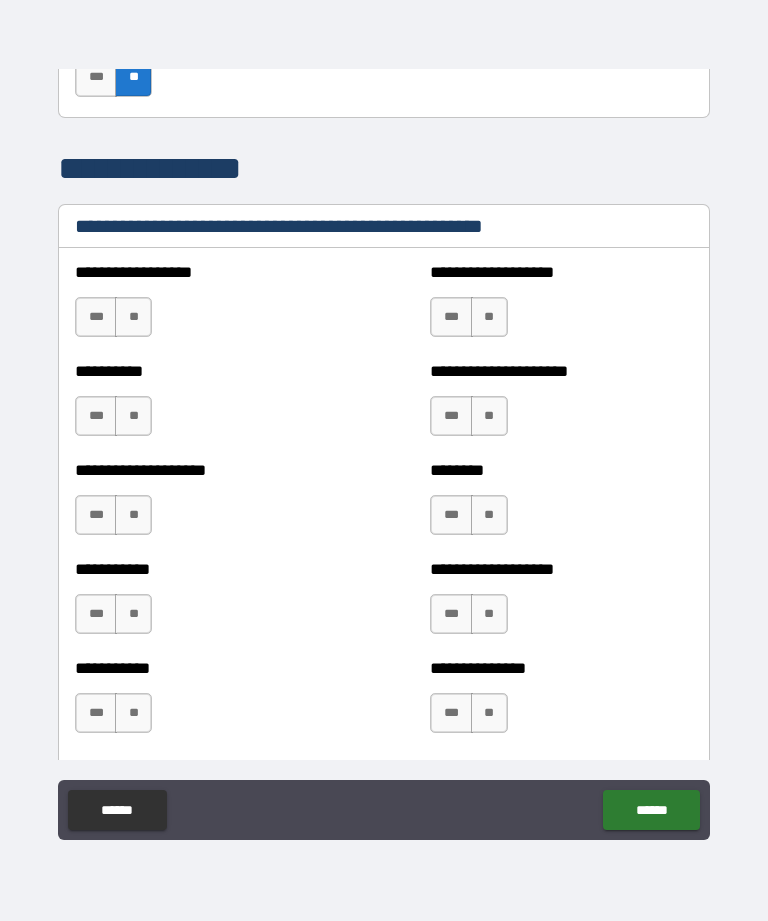 click on "**" at bounding box center [133, 317] 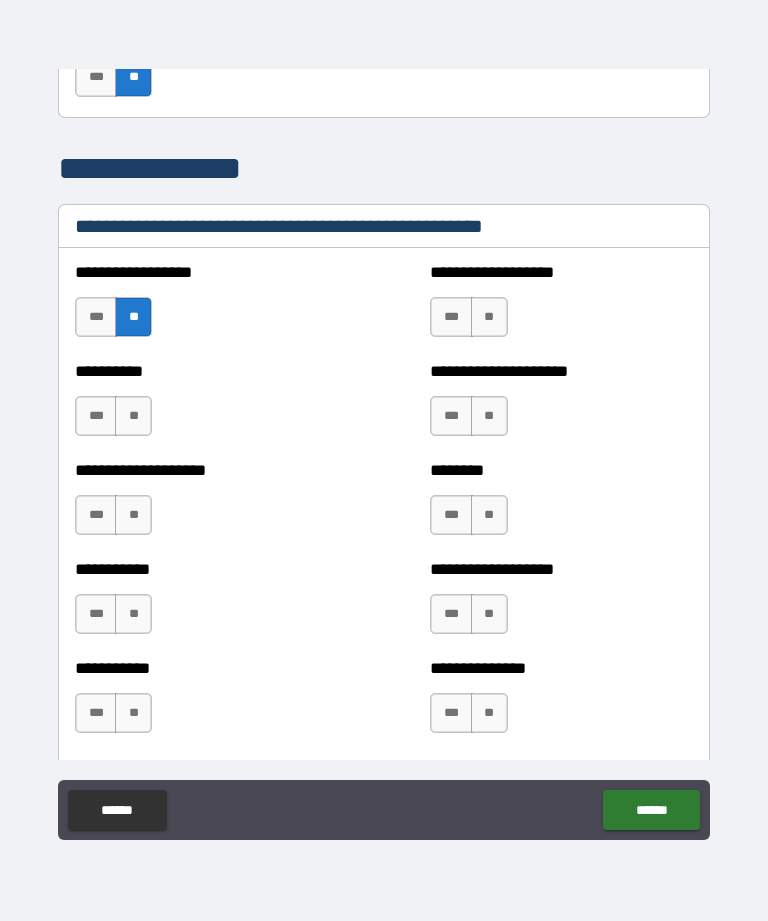 click on "**" at bounding box center [133, 416] 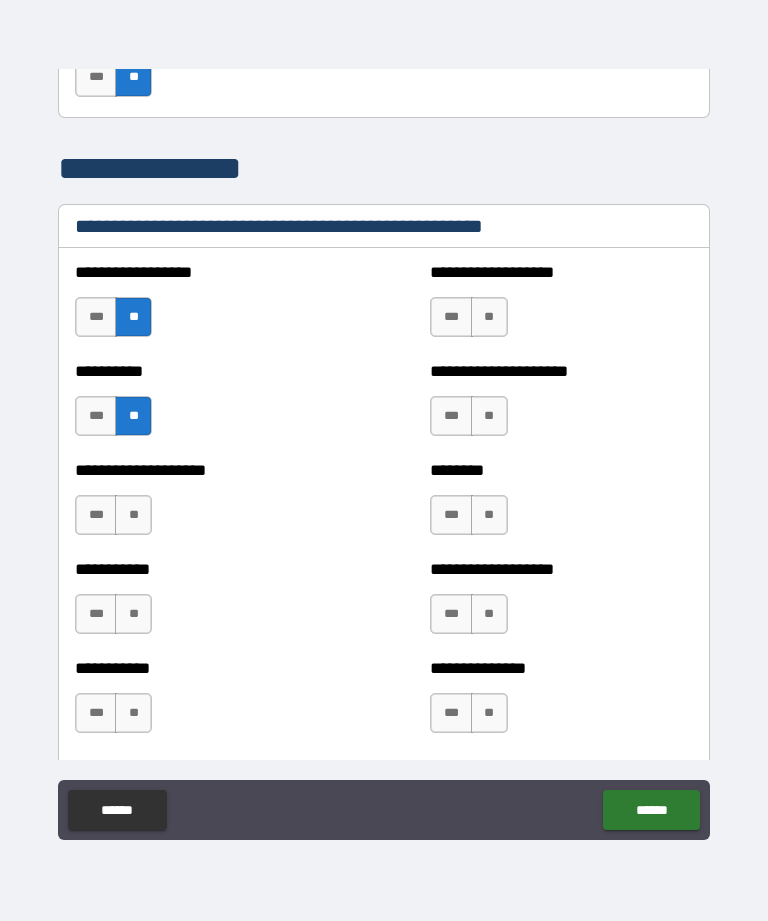 click on "**" at bounding box center (489, 317) 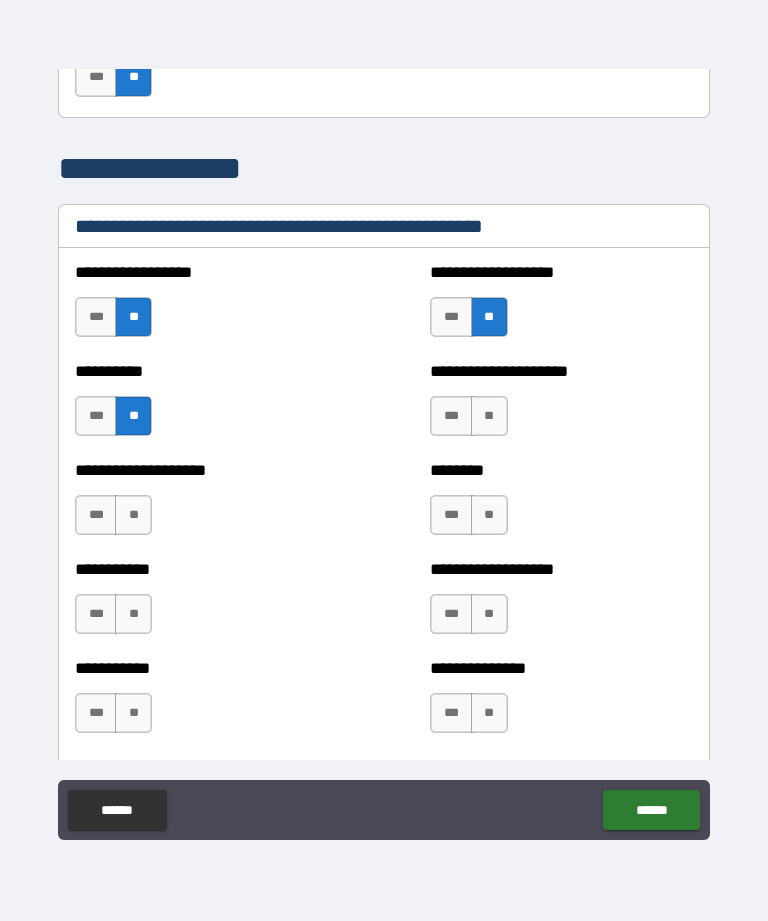 click on "**" at bounding box center (489, 416) 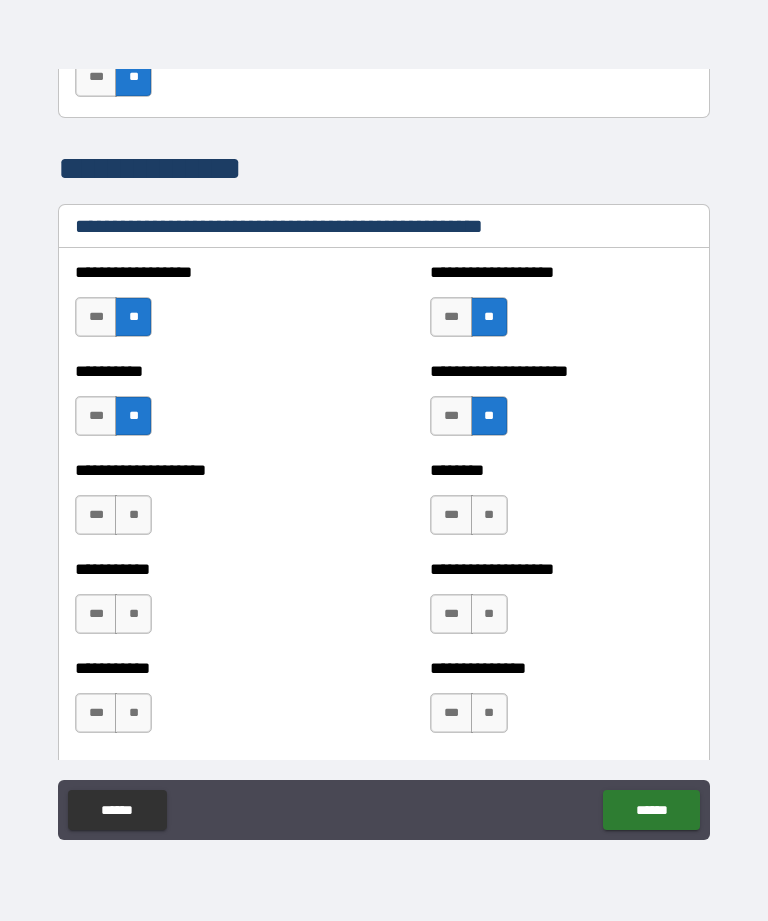 click on "**" at bounding box center (489, 515) 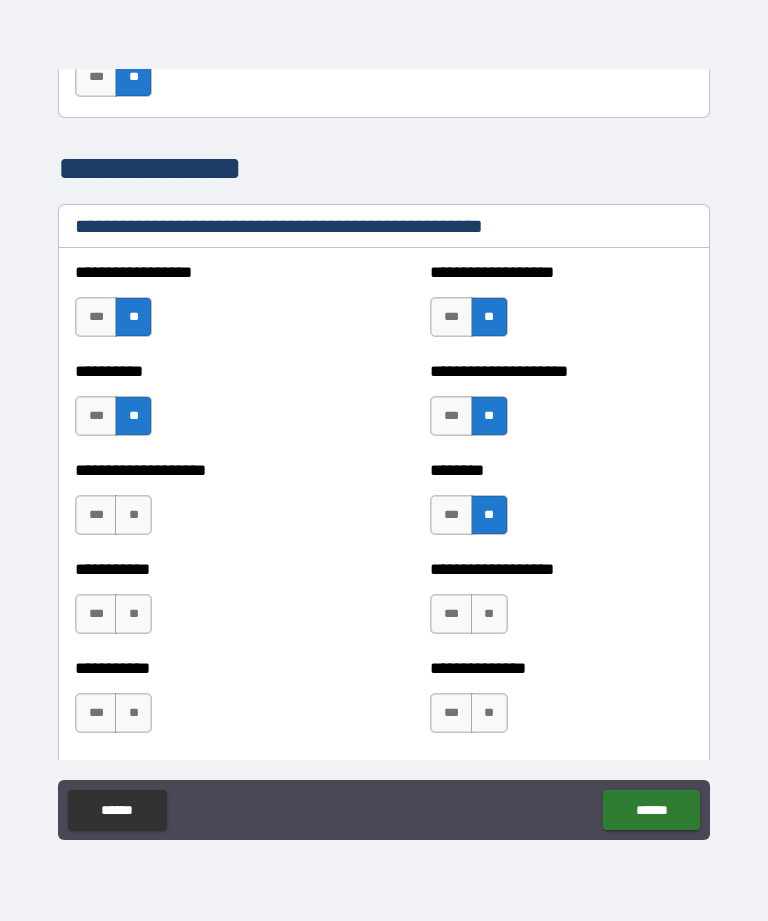 click on "**" at bounding box center (133, 515) 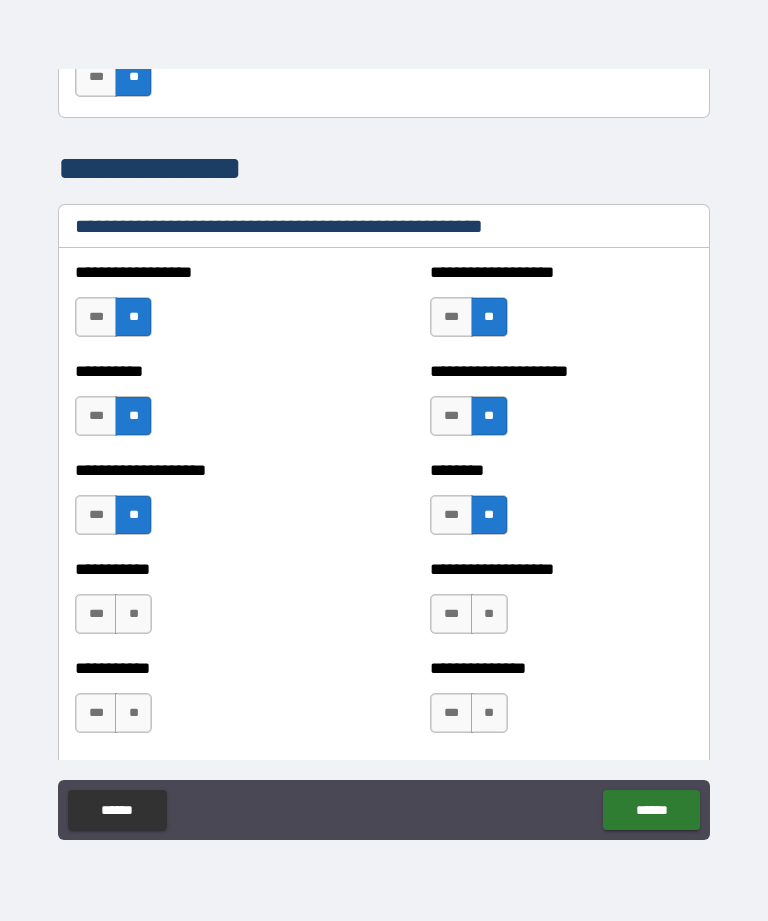 click on "**" at bounding box center (133, 614) 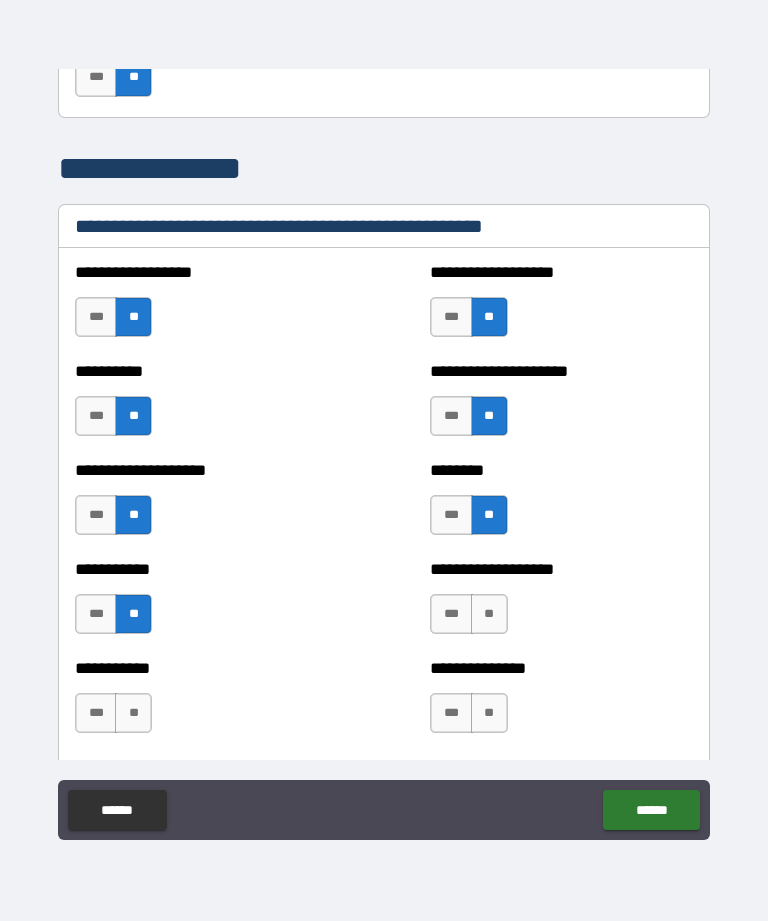 click on "**" at bounding box center (133, 713) 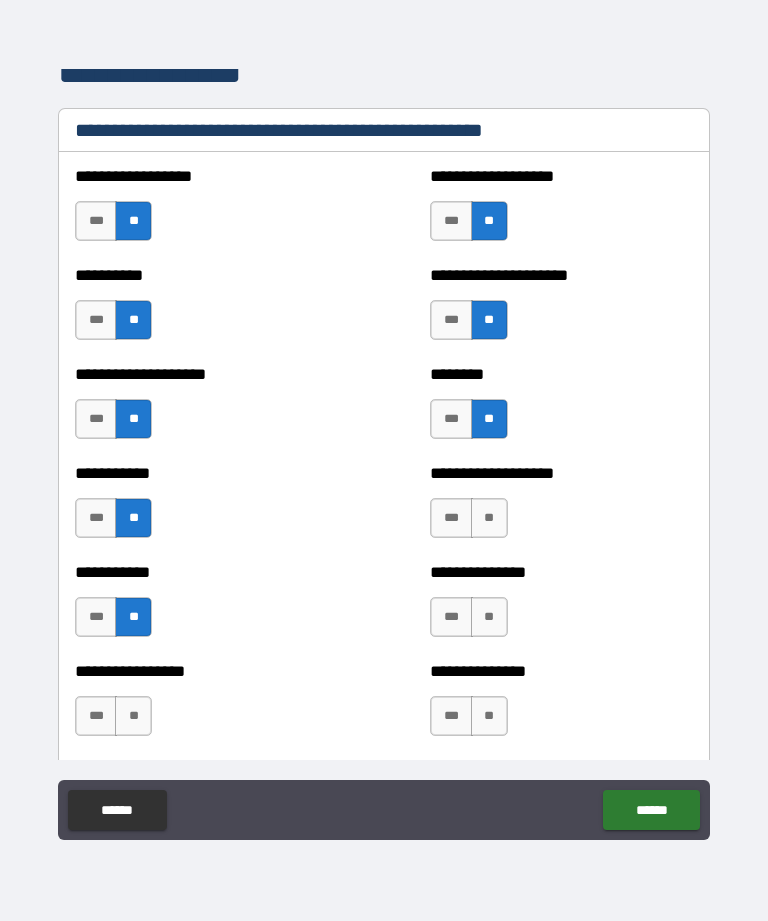 scroll, scrollTop: 2479, scrollLeft: 0, axis: vertical 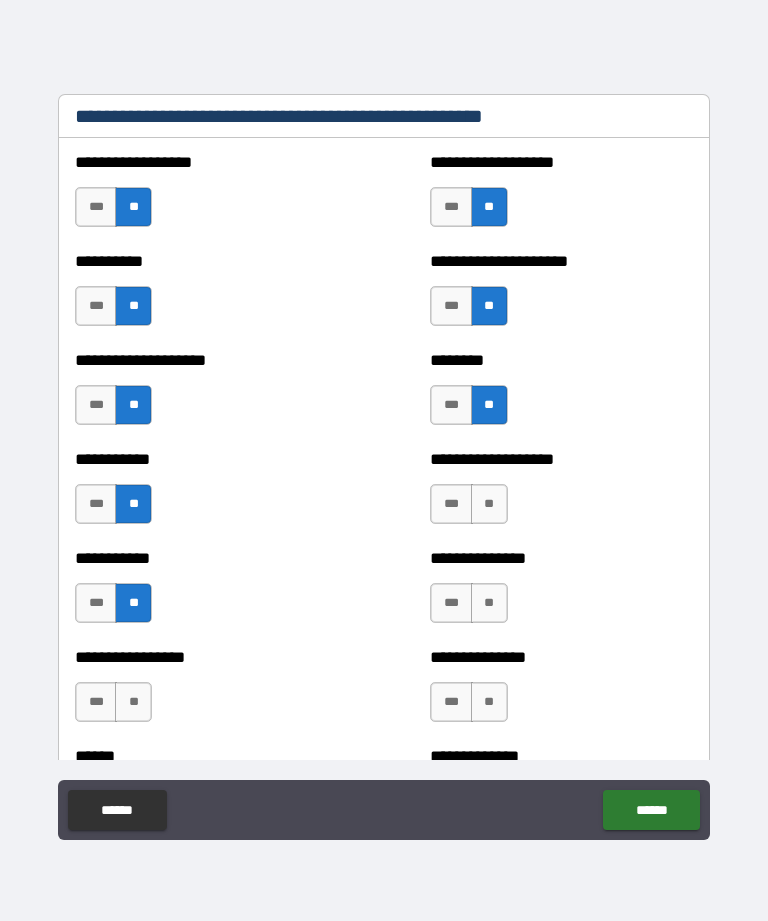 click on "**********" at bounding box center (561, 494) 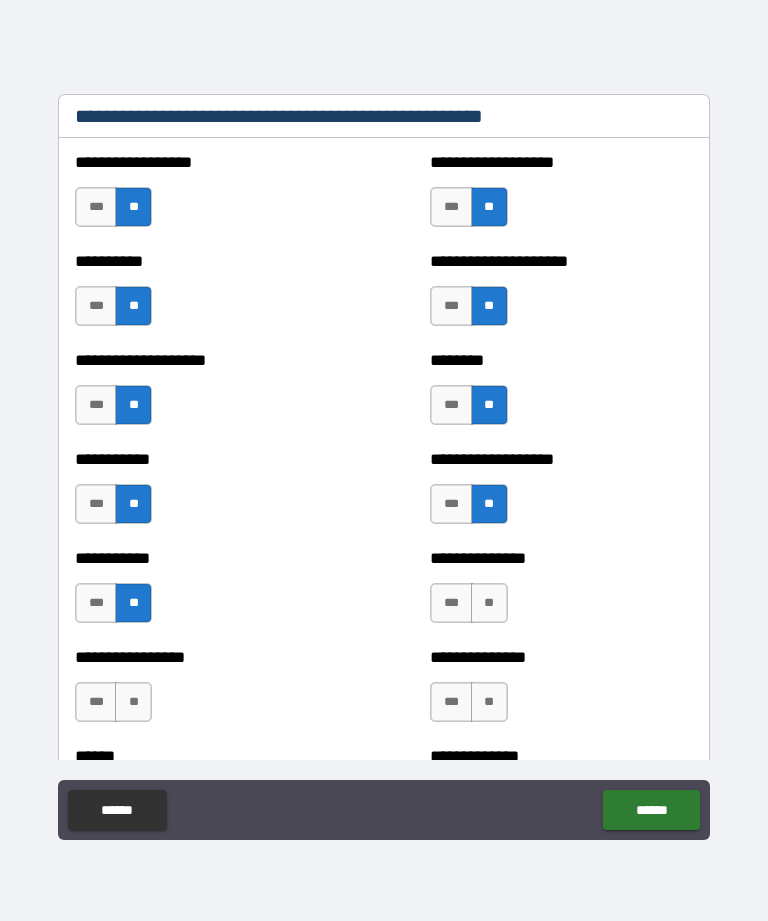 click on "**" at bounding box center [489, 603] 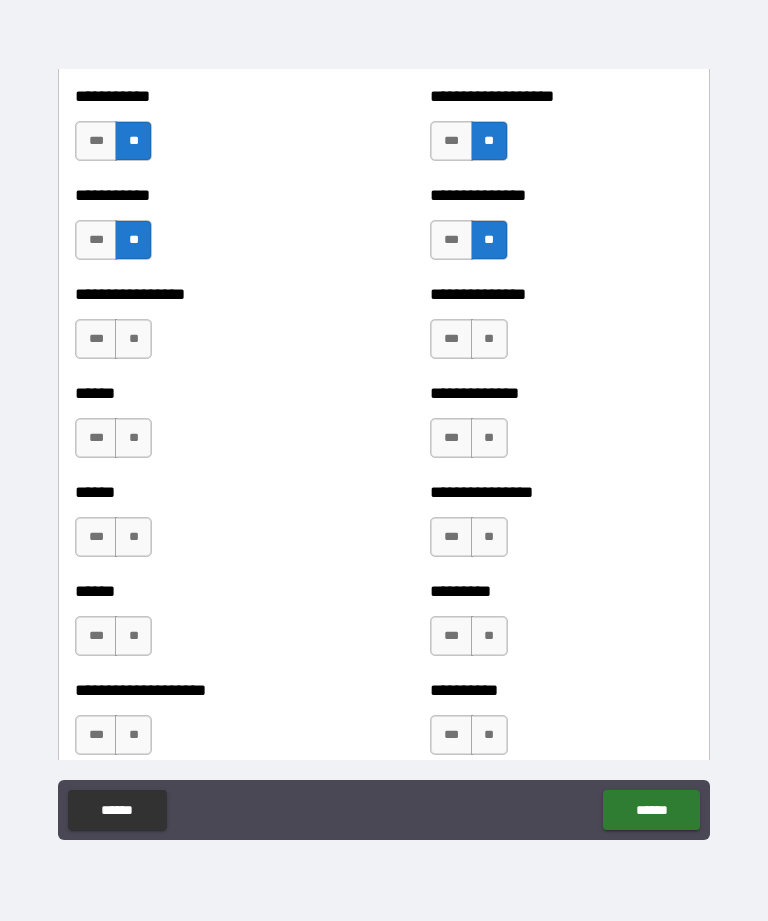 scroll, scrollTop: 2843, scrollLeft: 0, axis: vertical 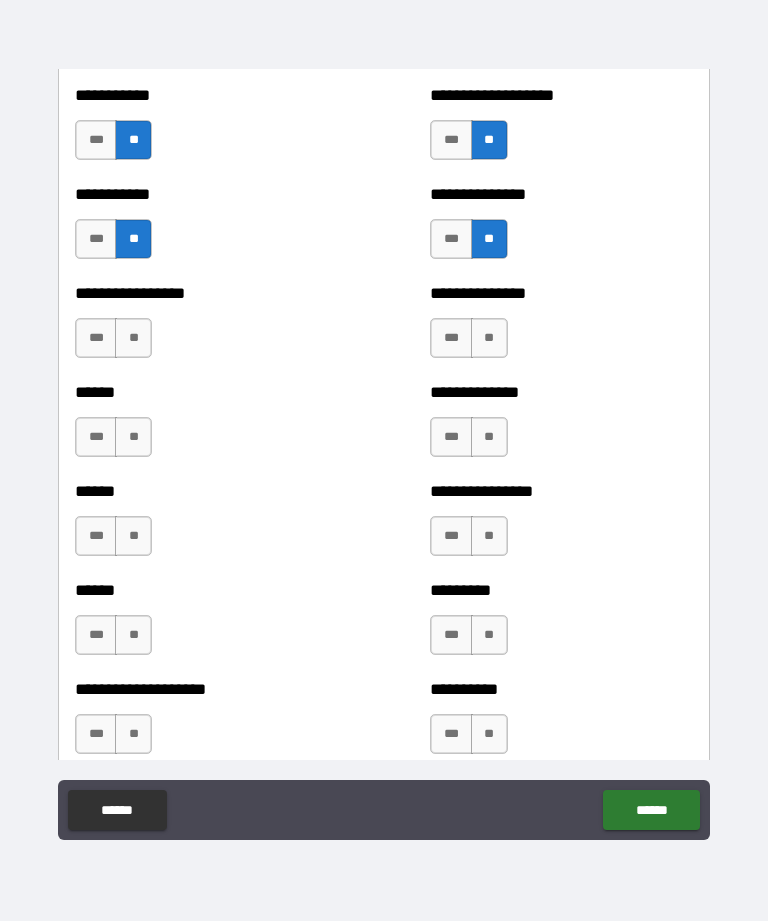 click on "**" at bounding box center (489, 338) 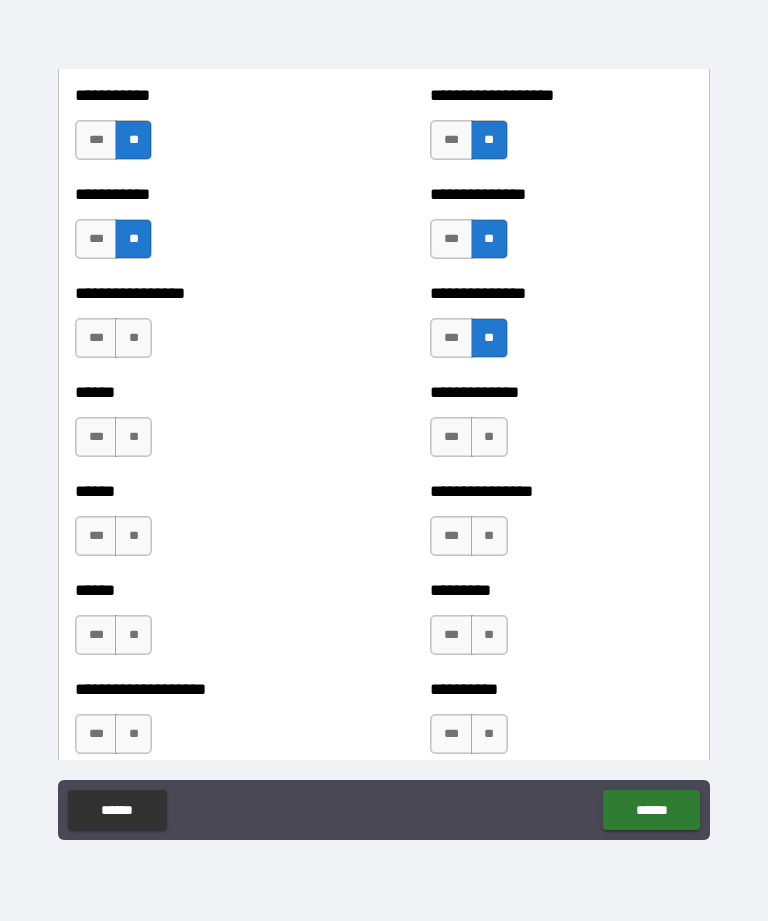click on "**" at bounding box center [133, 338] 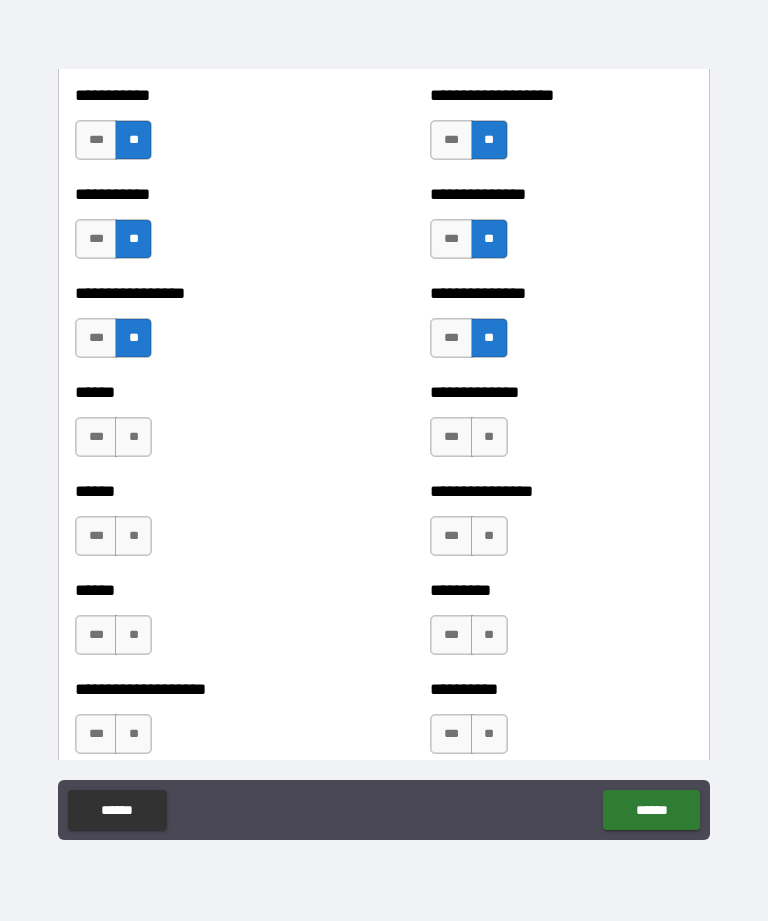 click on "***" at bounding box center (96, 437) 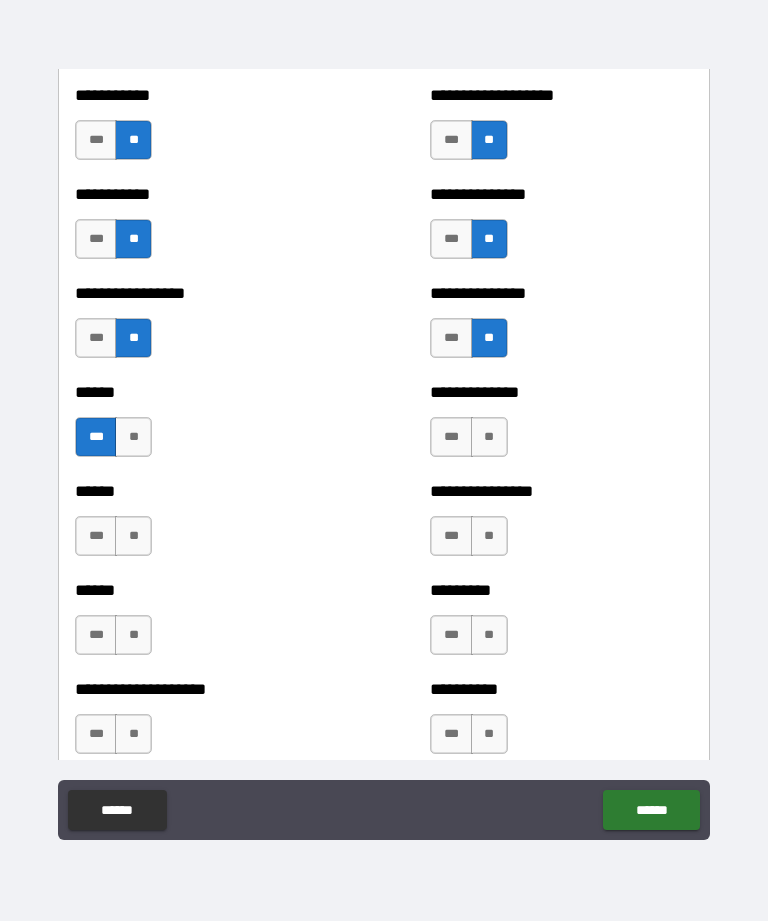 click on "**" at bounding box center [133, 536] 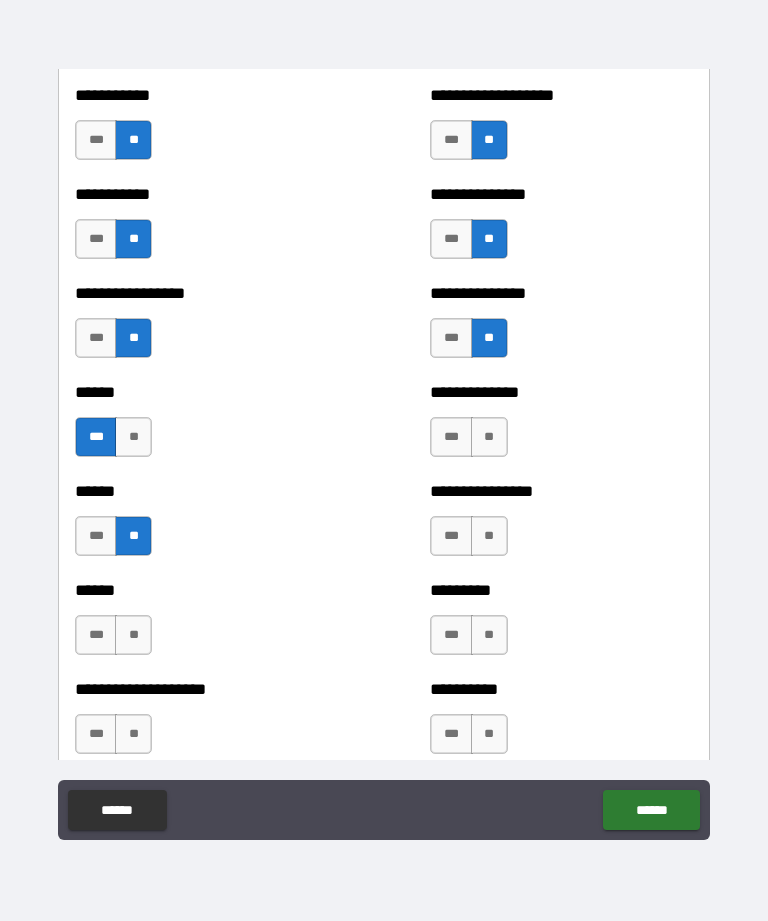 click on "**" at bounding box center [133, 635] 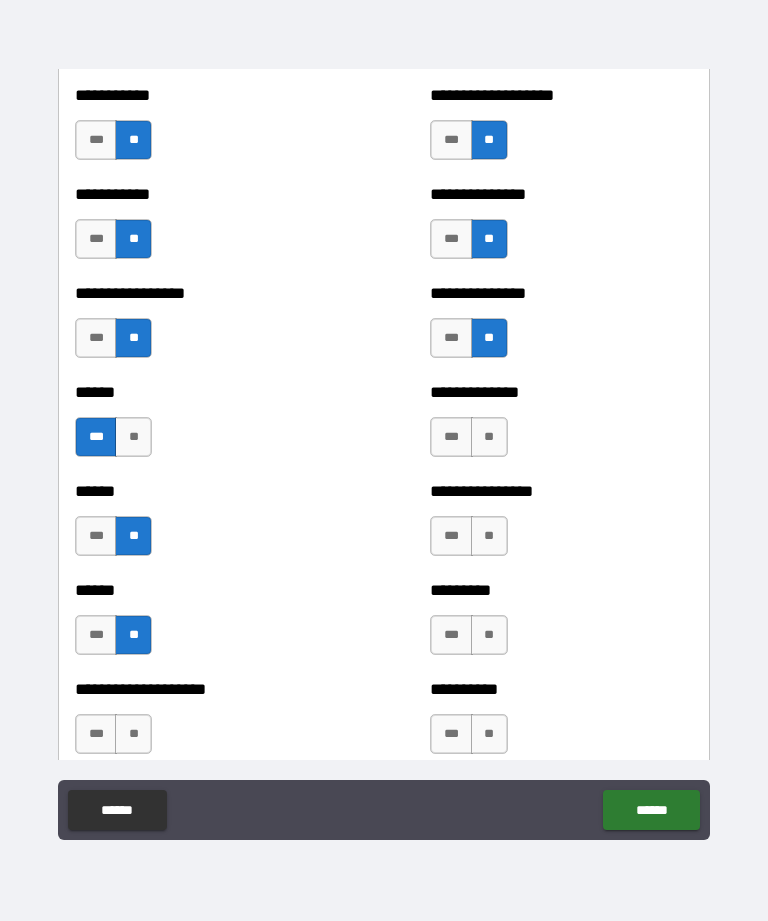 click on "***" at bounding box center (451, 437) 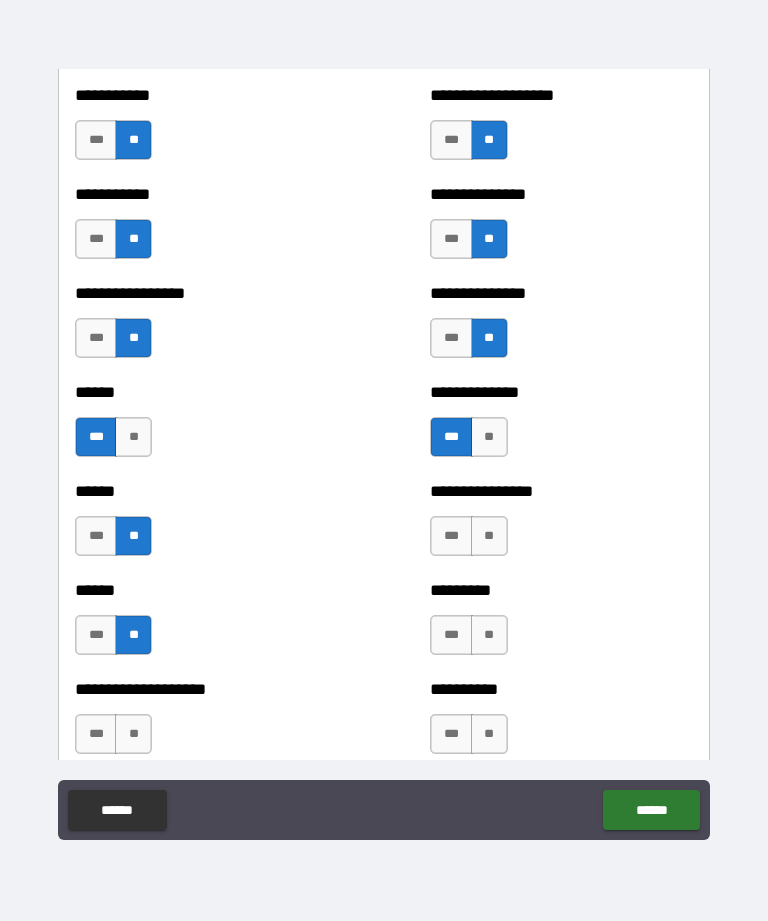 click on "**" at bounding box center (489, 536) 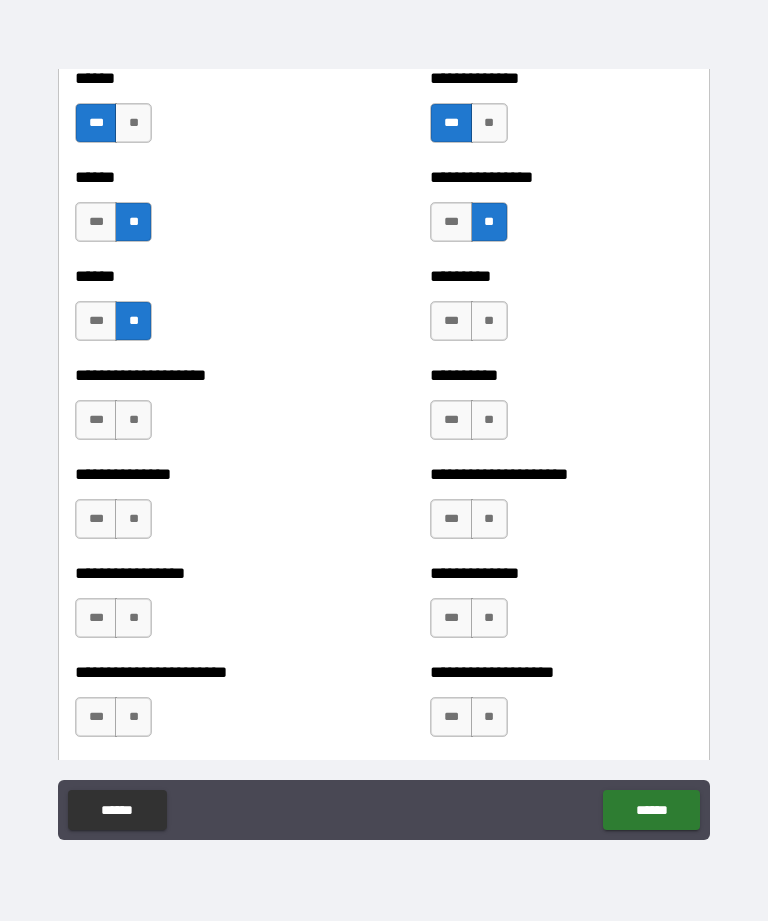 scroll, scrollTop: 3170, scrollLeft: 0, axis: vertical 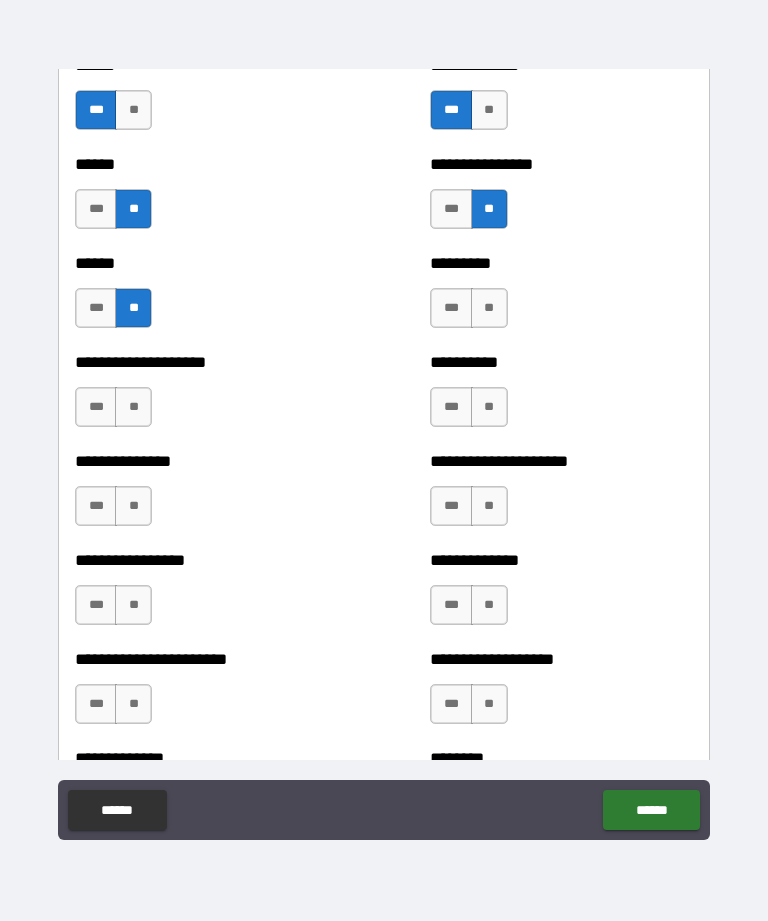 click on "**" at bounding box center (489, 308) 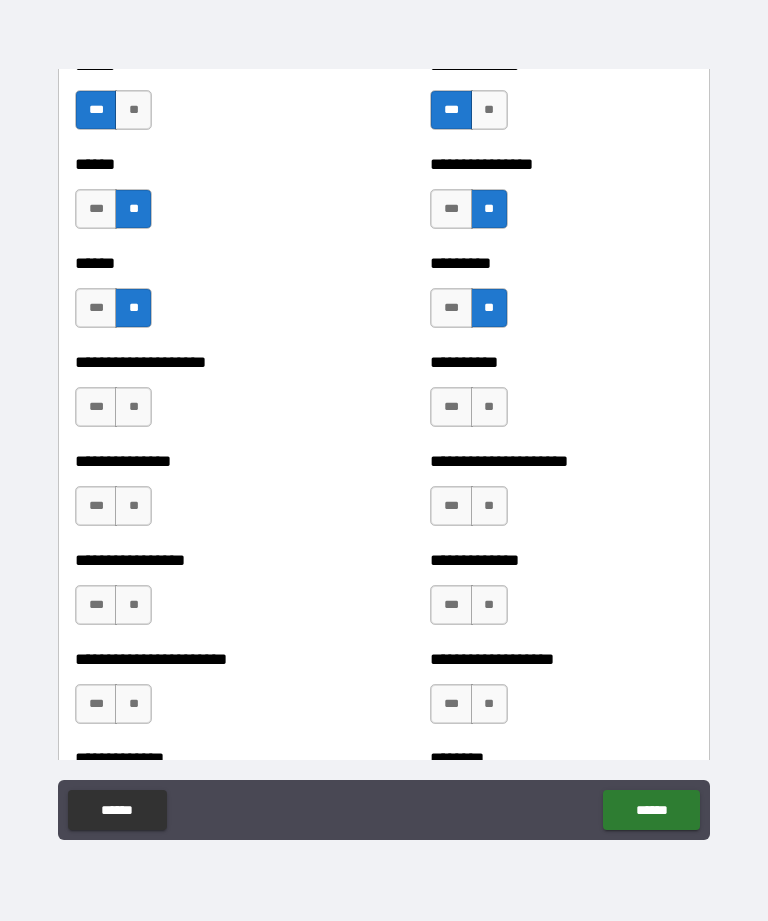 click on "***" at bounding box center (96, 407) 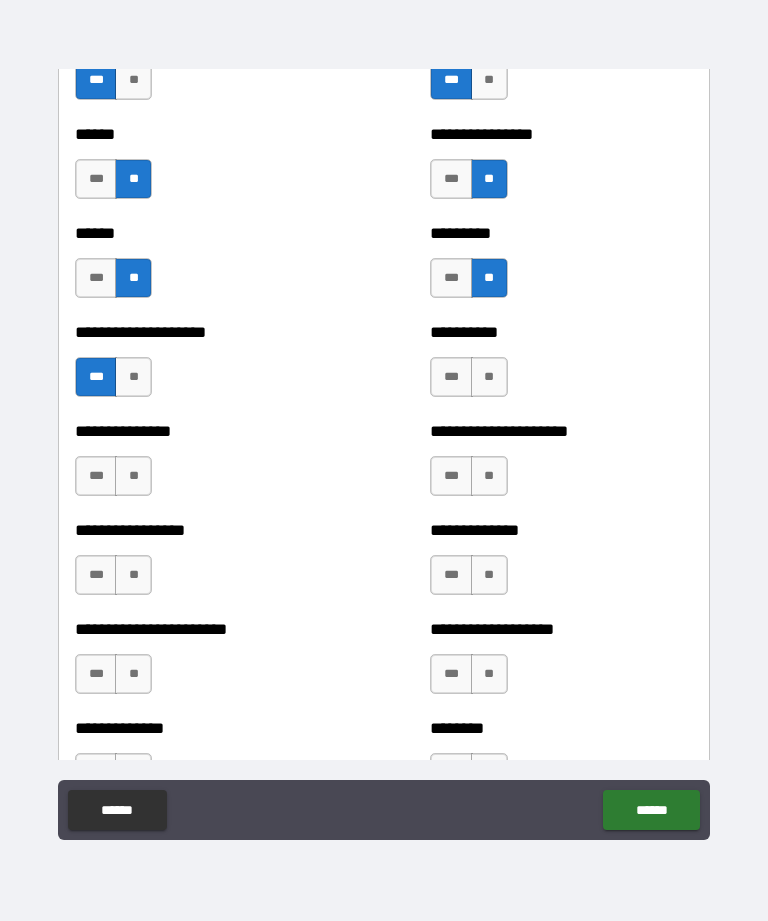 scroll, scrollTop: 3203, scrollLeft: 0, axis: vertical 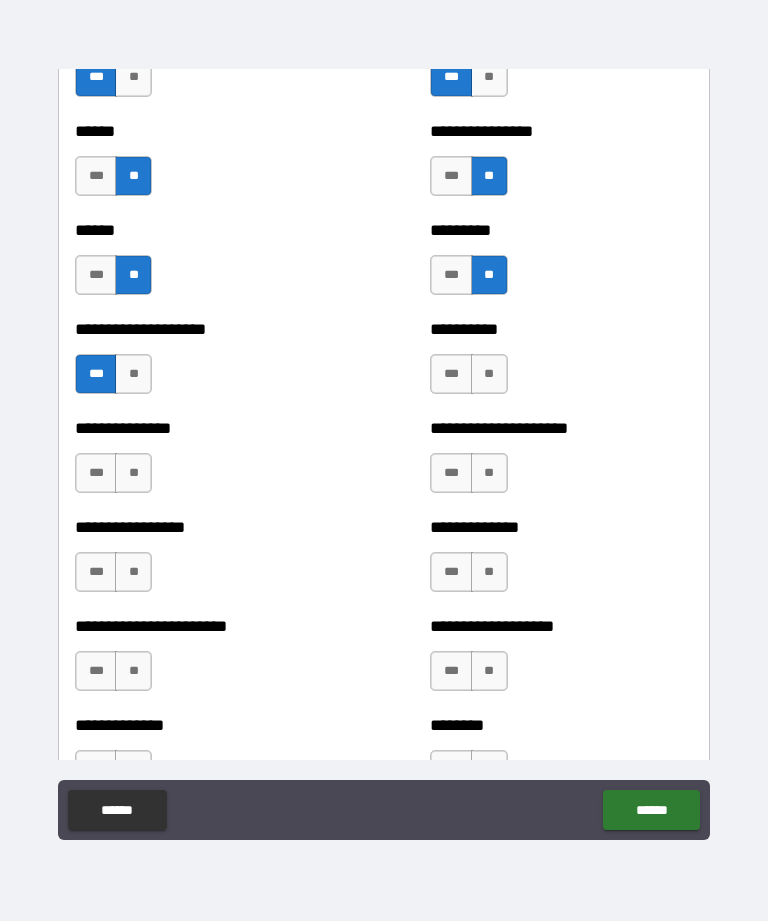 click on "**" at bounding box center [489, 374] 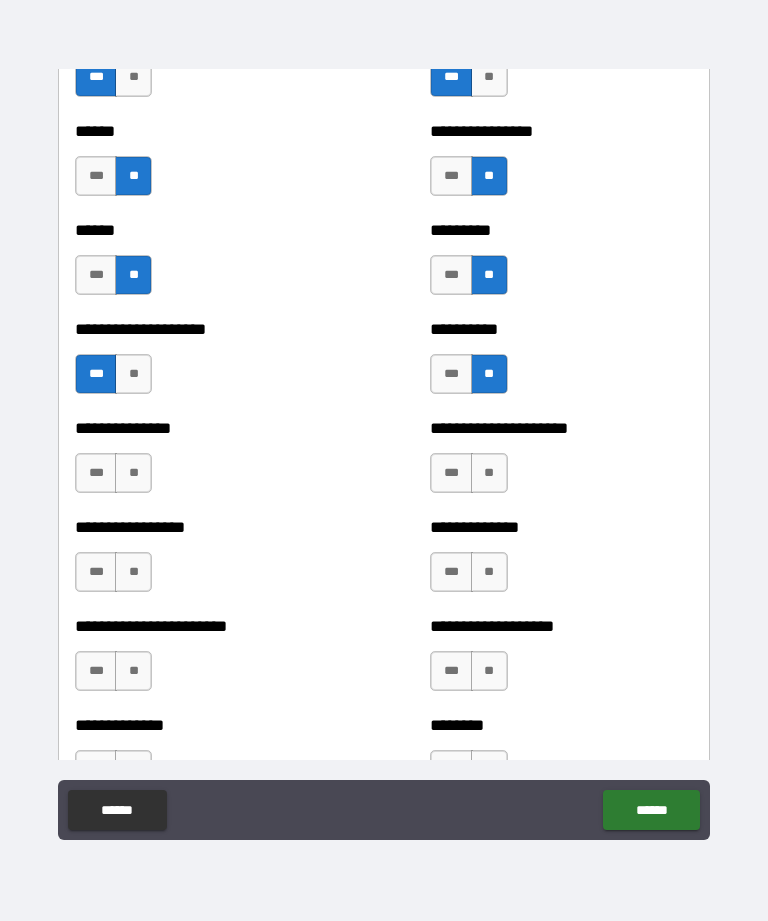 click on "**" at bounding box center (489, 473) 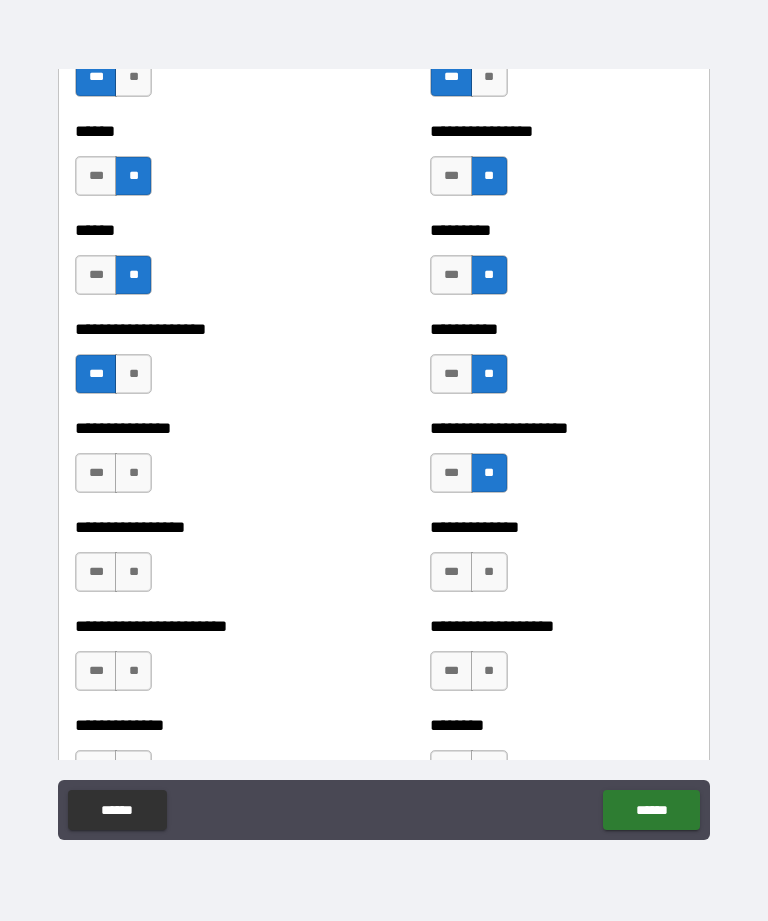 click on "**" at bounding box center (133, 473) 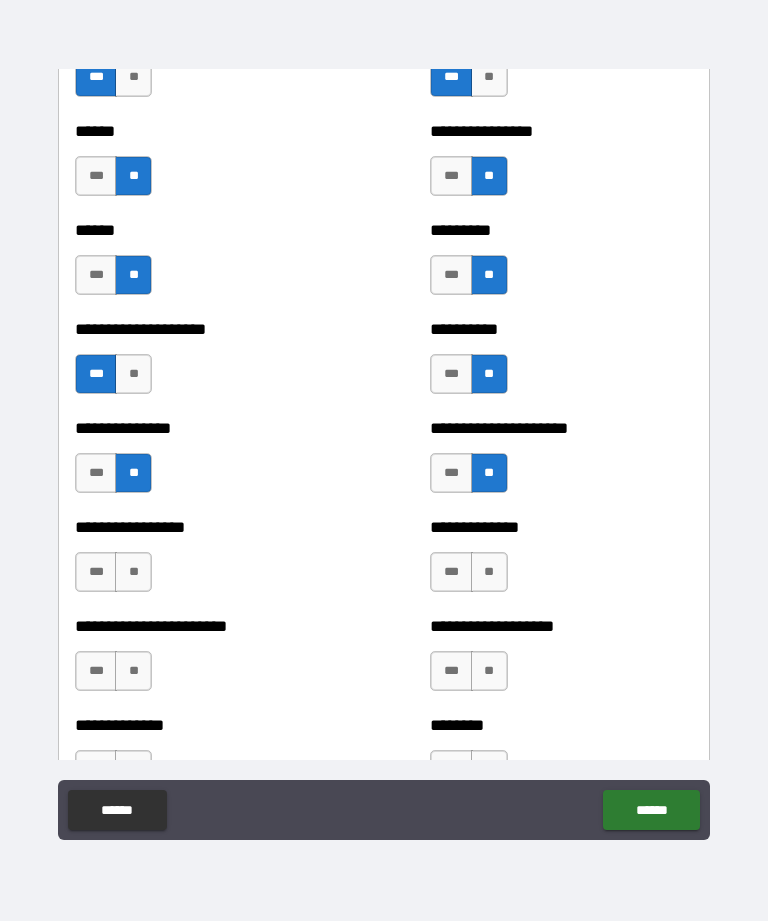 click on "**" at bounding box center (133, 572) 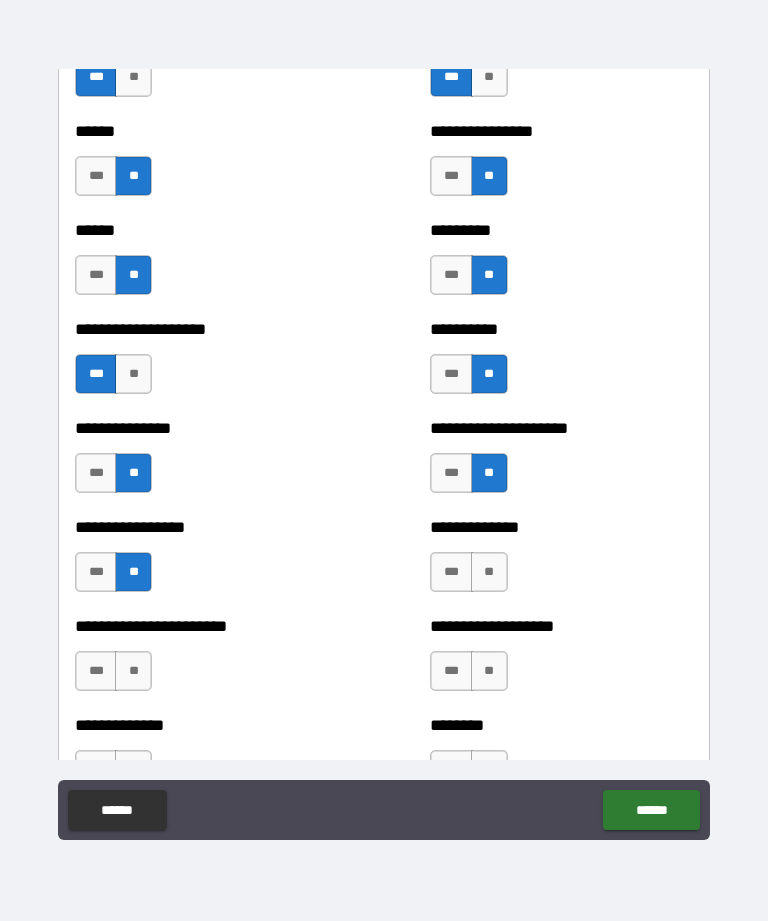 click on "**" at bounding box center [489, 572] 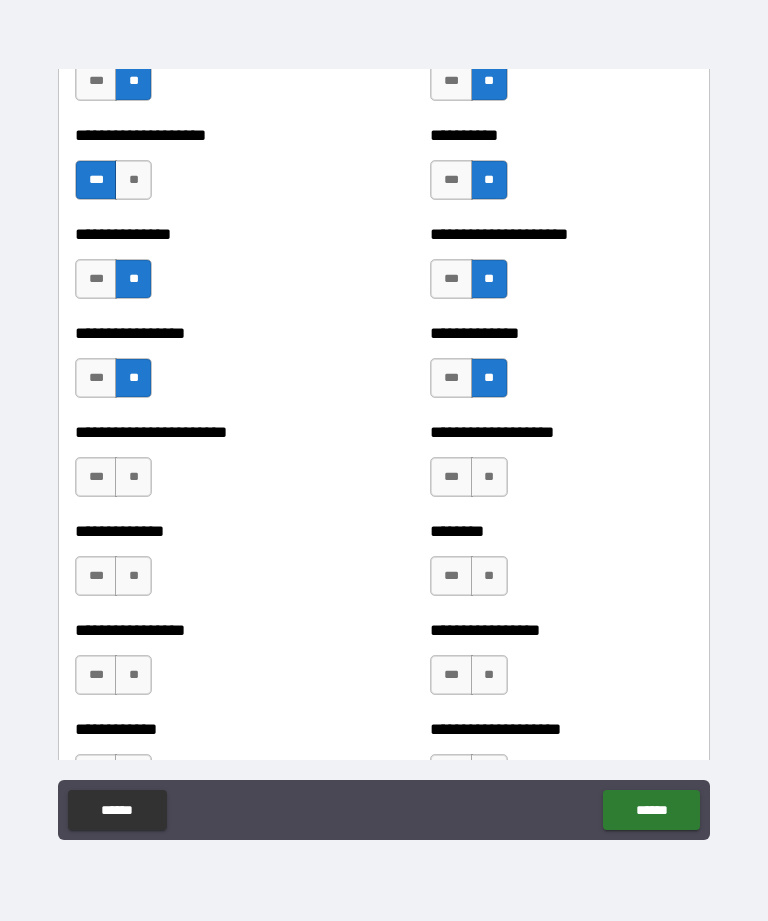 scroll, scrollTop: 3400, scrollLeft: 0, axis: vertical 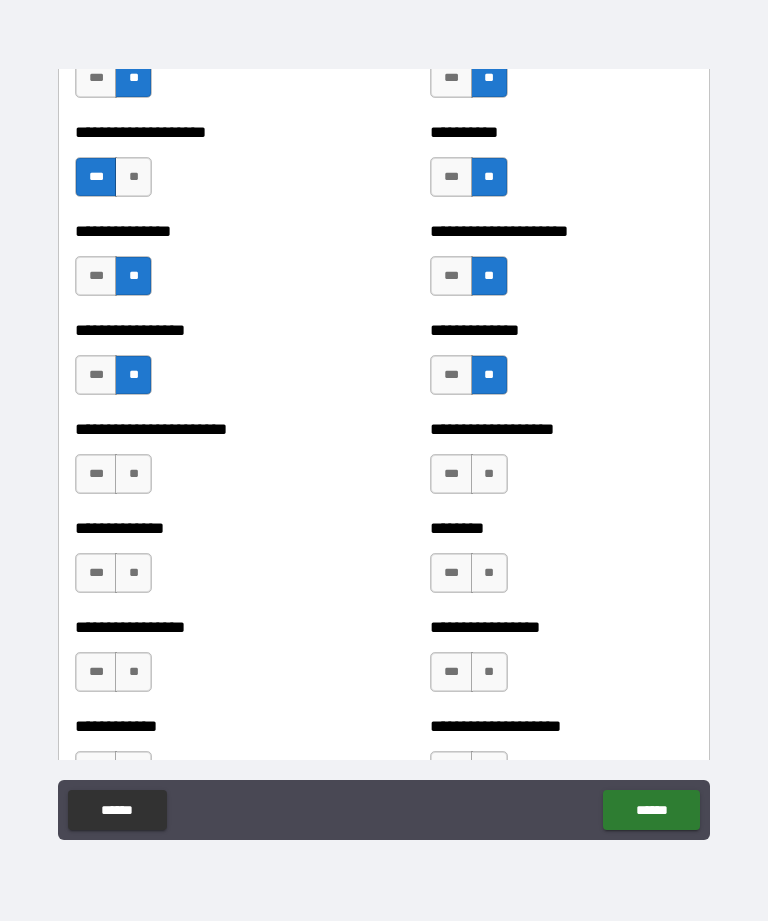 click on "**" at bounding box center (133, 474) 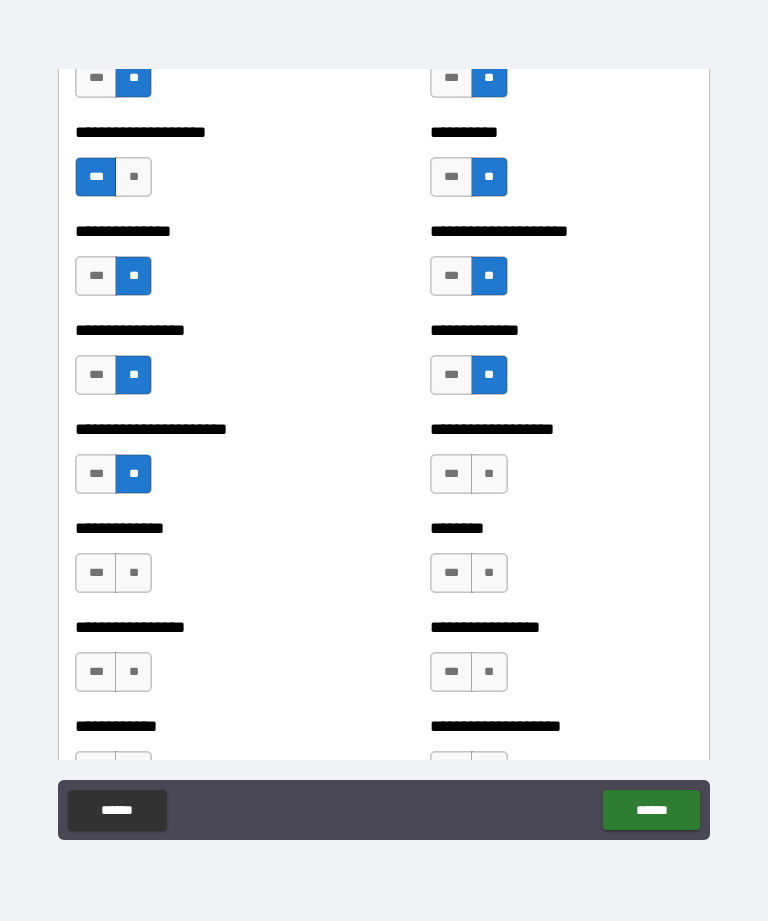 click on "**" at bounding box center [489, 474] 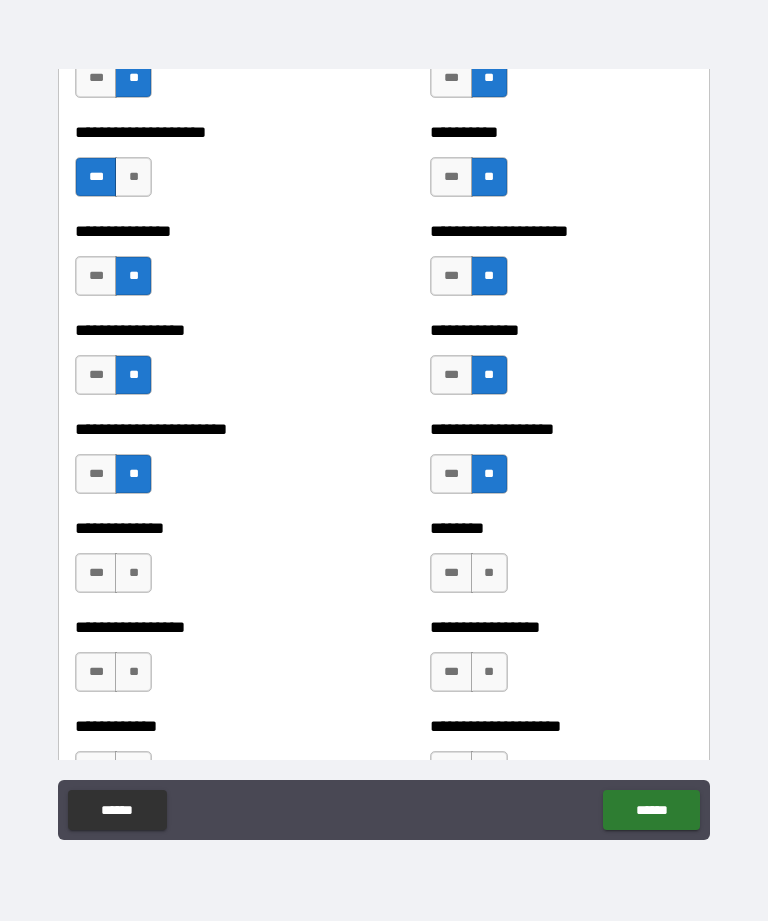 click on "**" at bounding box center (489, 573) 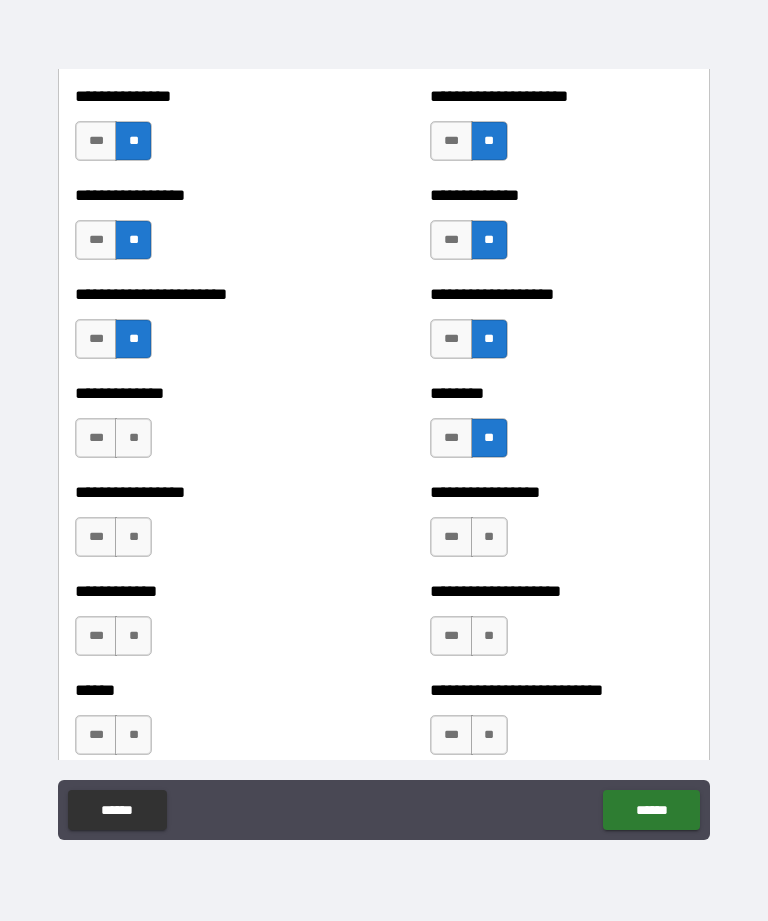 scroll, scrollTop: 3541, scrollLeft: 0, axis: vertical 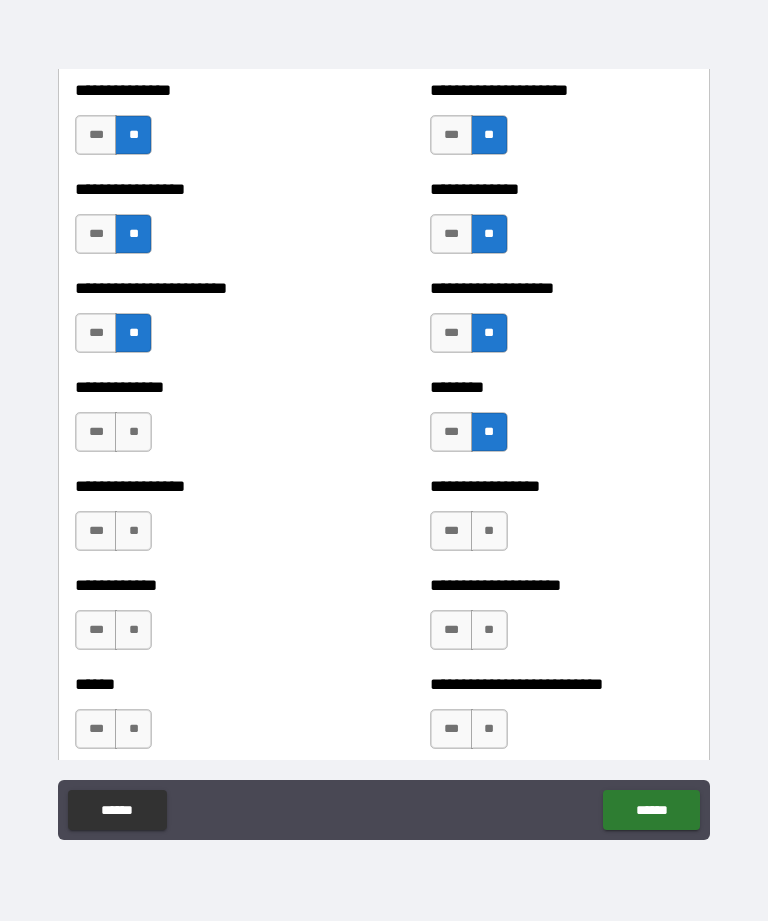 click on "***" at bounding box center [96, 432] 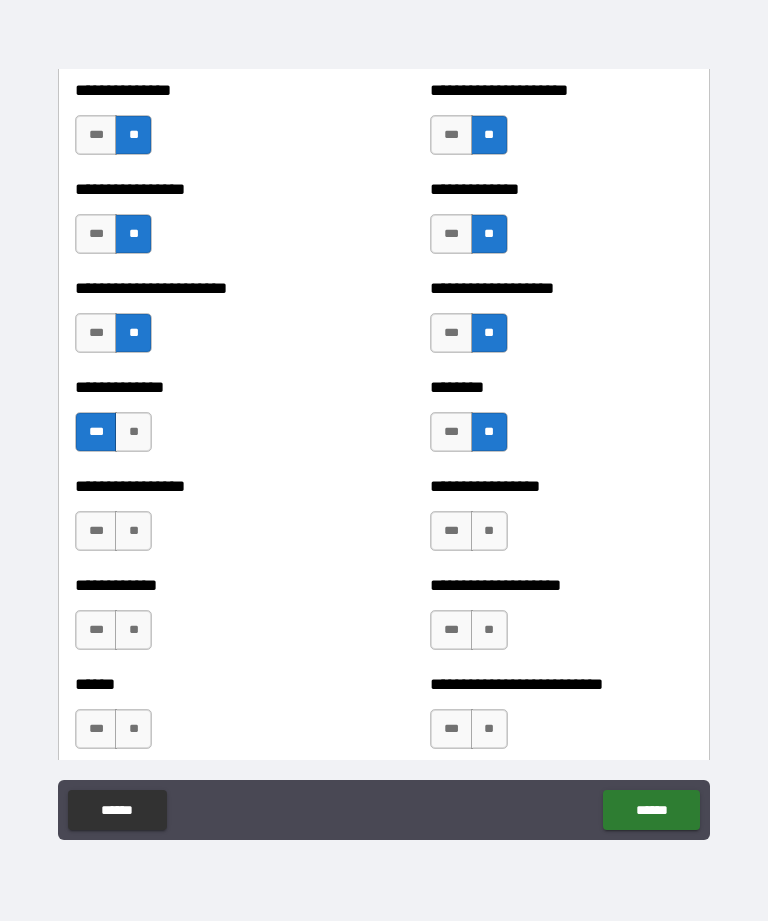click on "**" at bounding box center [133, 531] 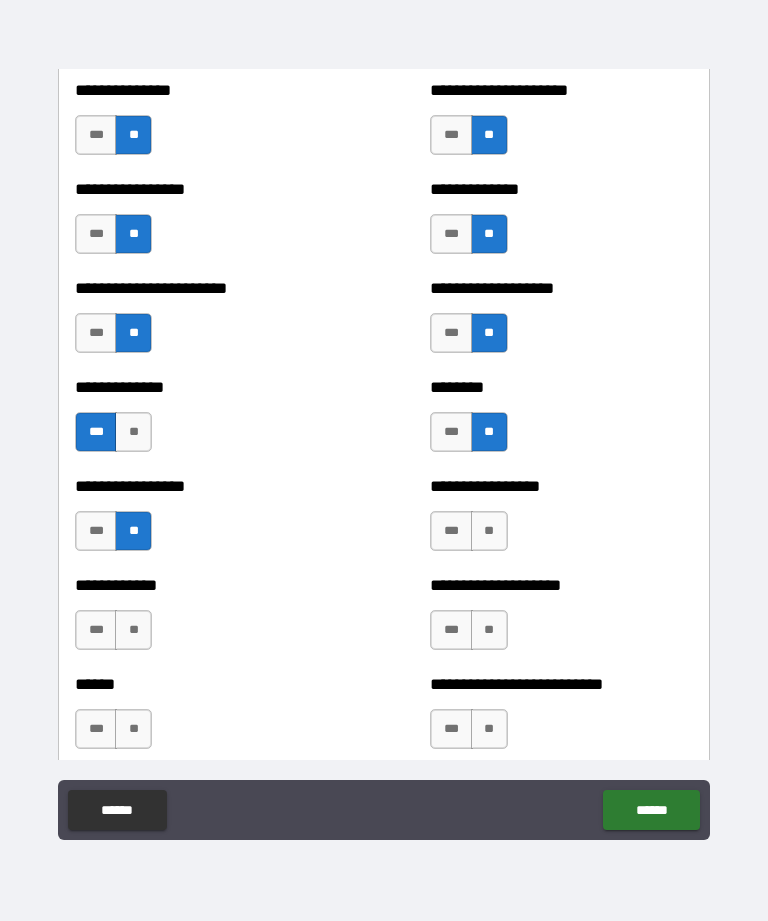 click on "**" at bounding box center [489, 531] 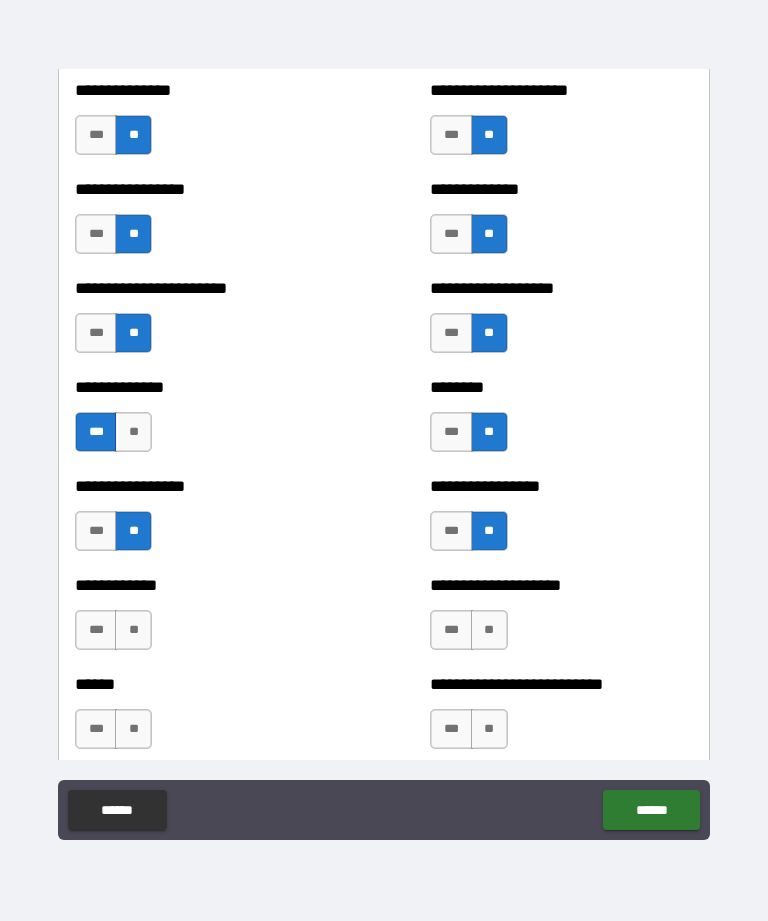 click on "**" at bounding box center [489, 630] 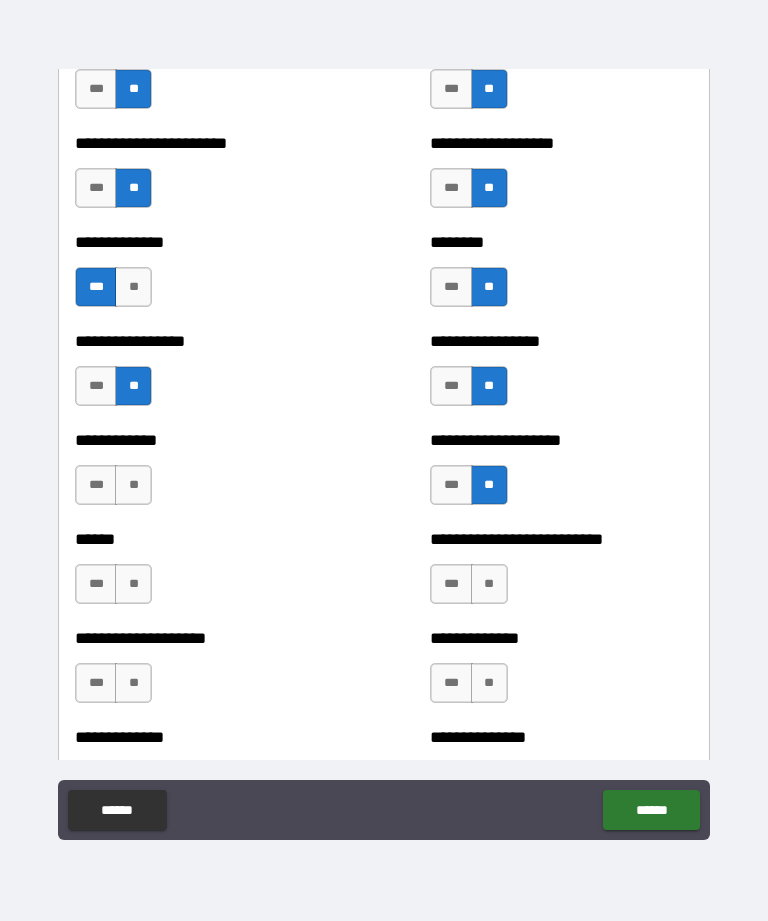 scroll, scrollTop: 3696, scrollLeft: 0, axis: vertical 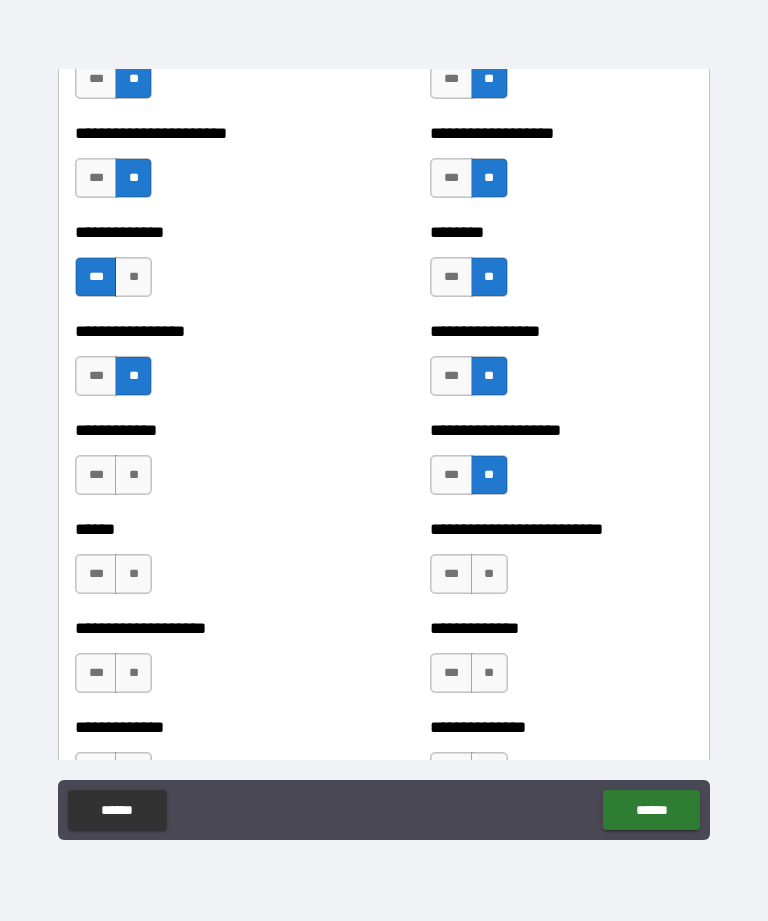 click on "**" at bounding box center (133, 475) 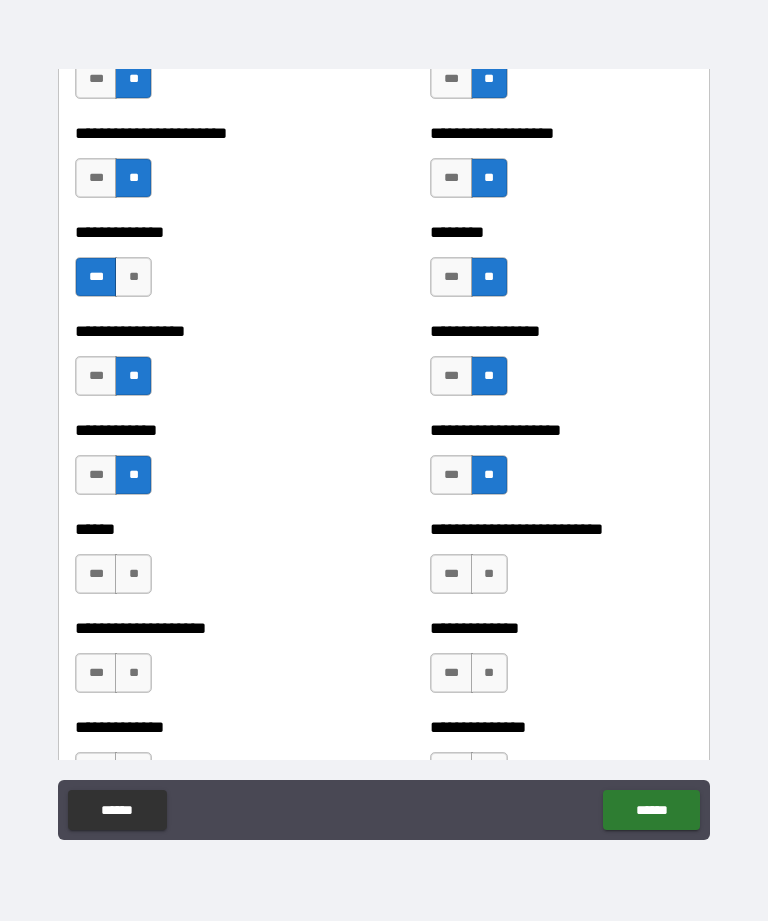 click on "***" at bounding box center (96, 574) 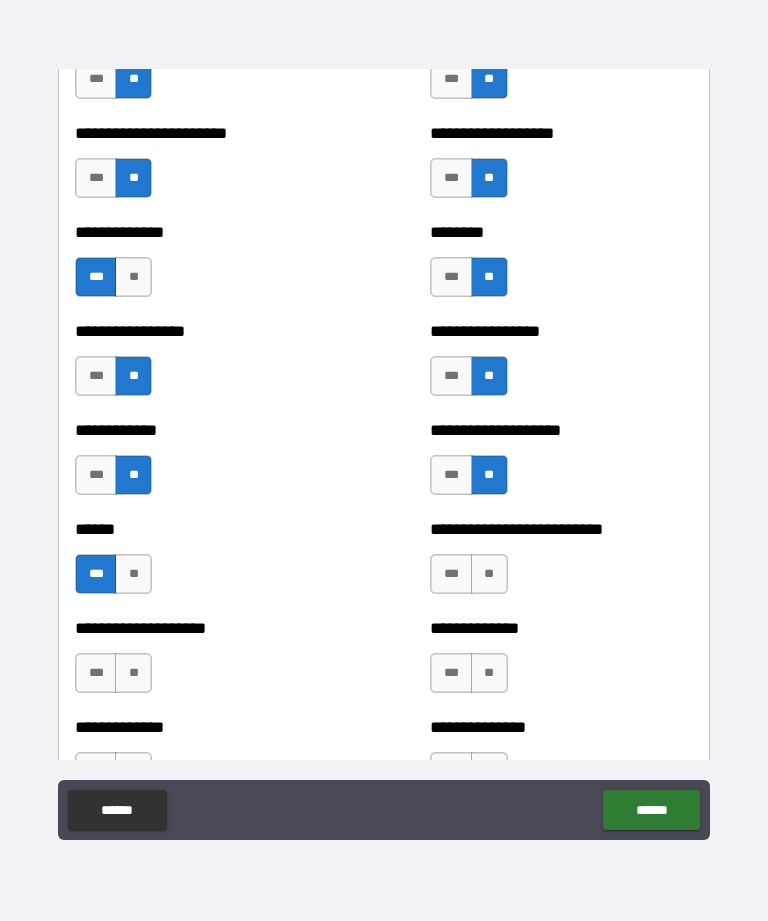 click on "**" at bounding box center [489, 574] 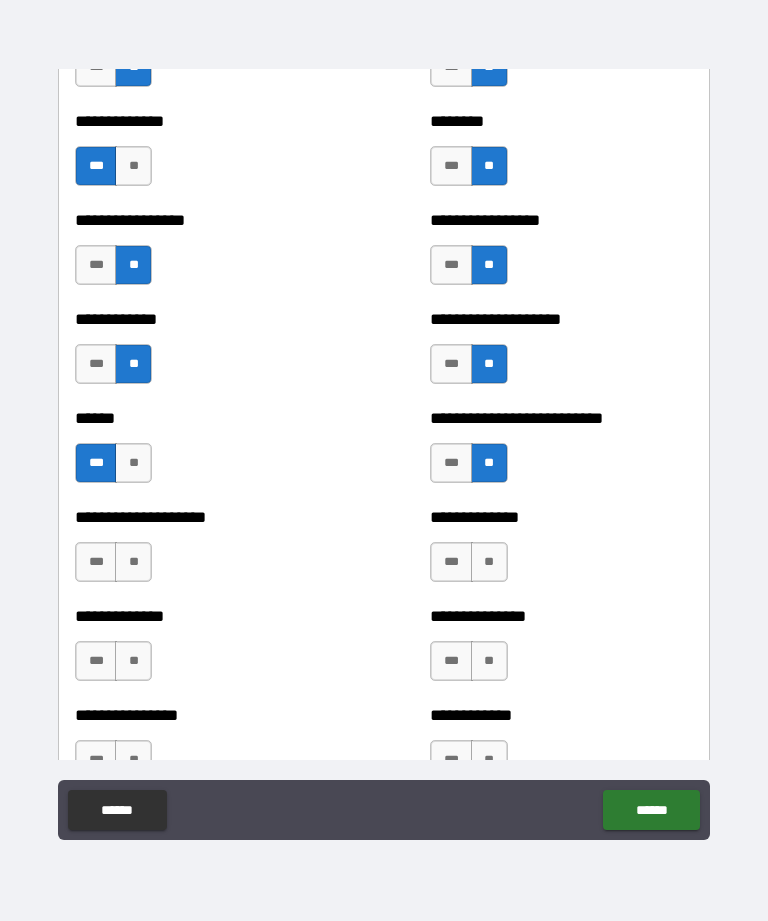 scroll, scrollTop: 3811, scrollLeft: 0, axis: vertical 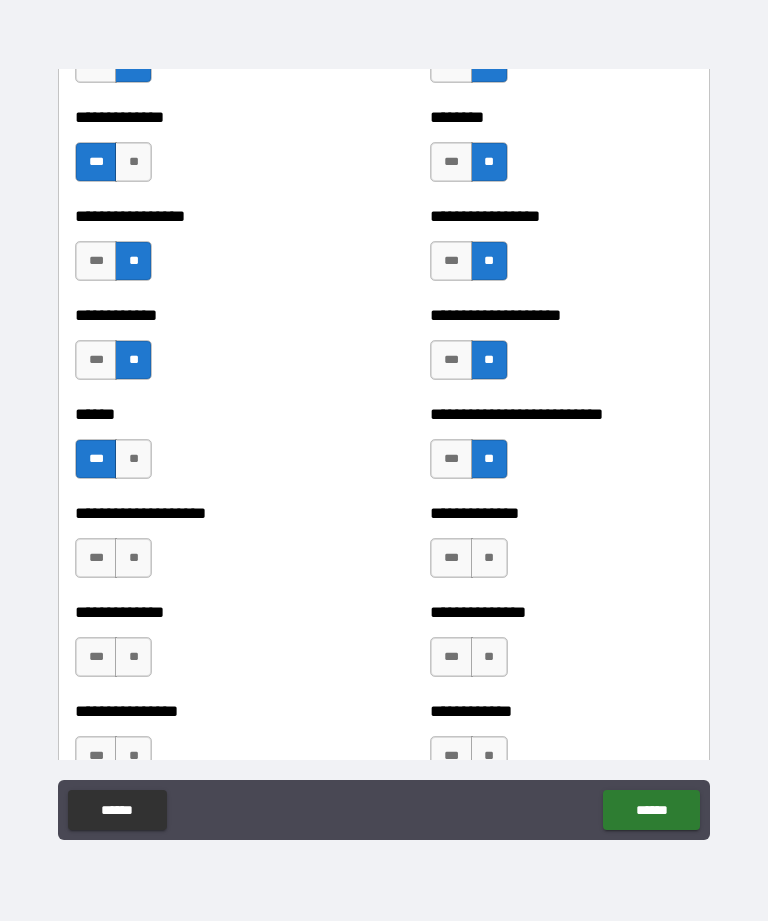 click on "**" at bounding box center (489, 558) 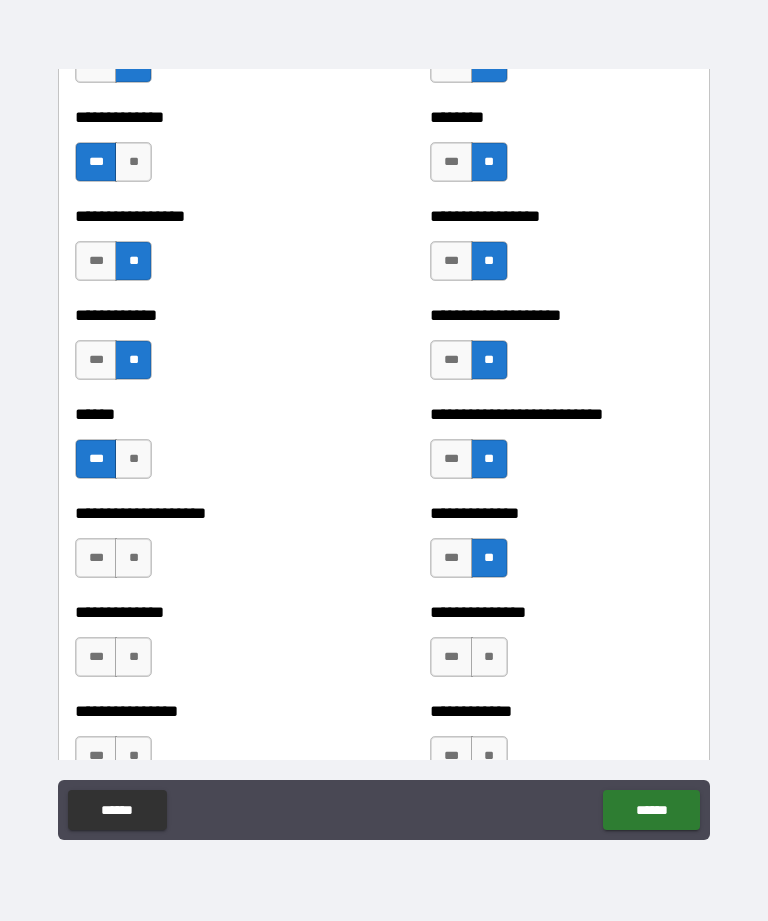 click on "***" at bounding box center [96, 558] 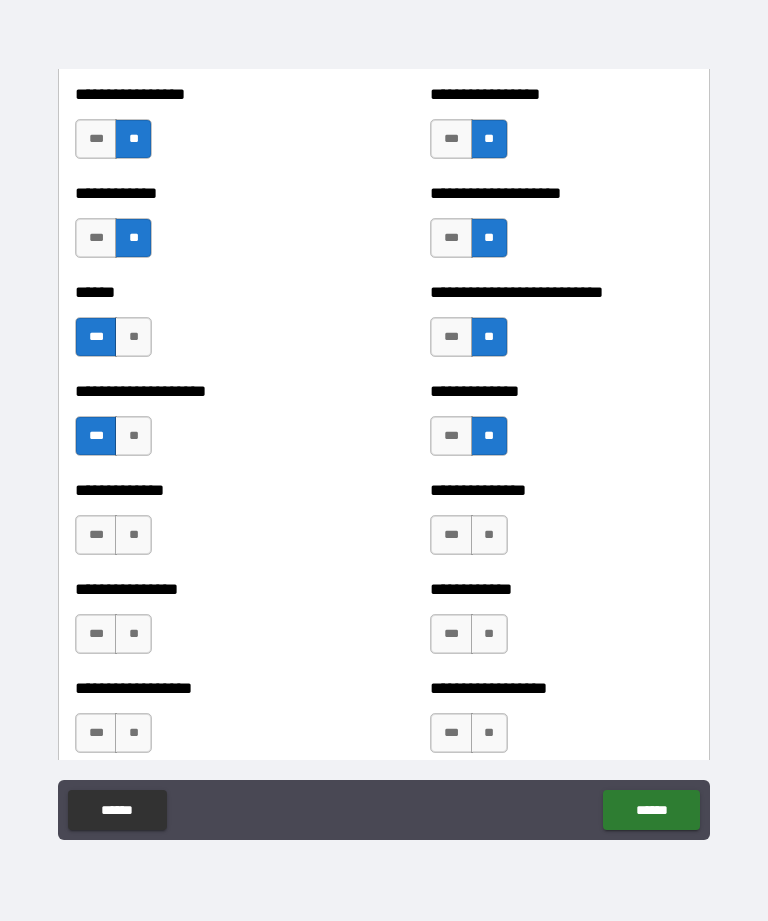 scroll, scrollTop: 3970, scrollLeft: 0, axis: vertical 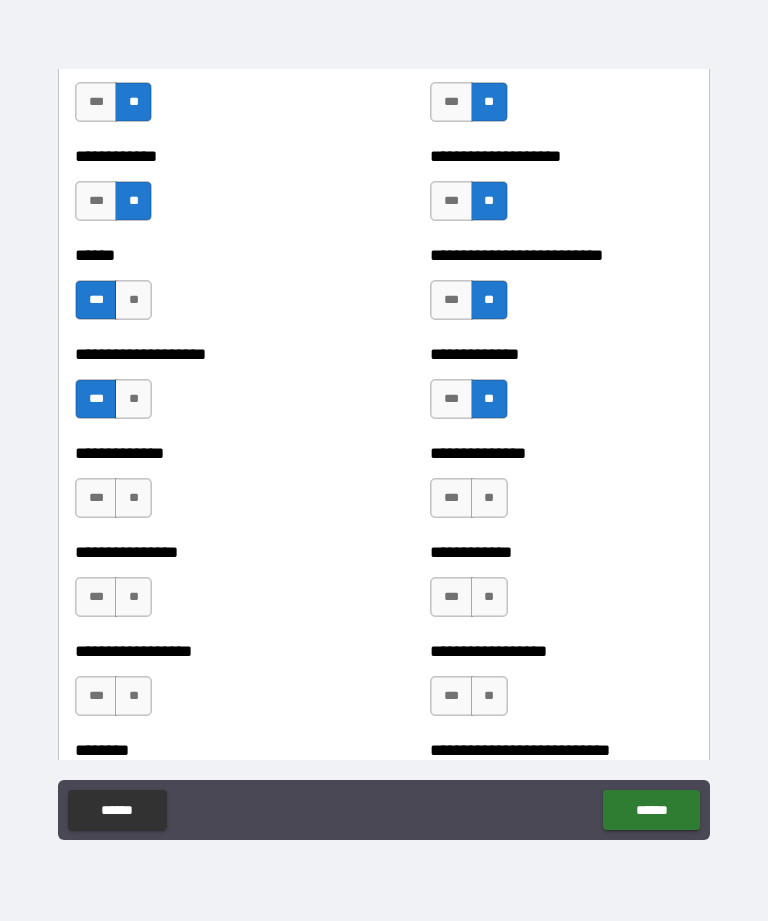 click on "**" at bounding box center [133, 498] 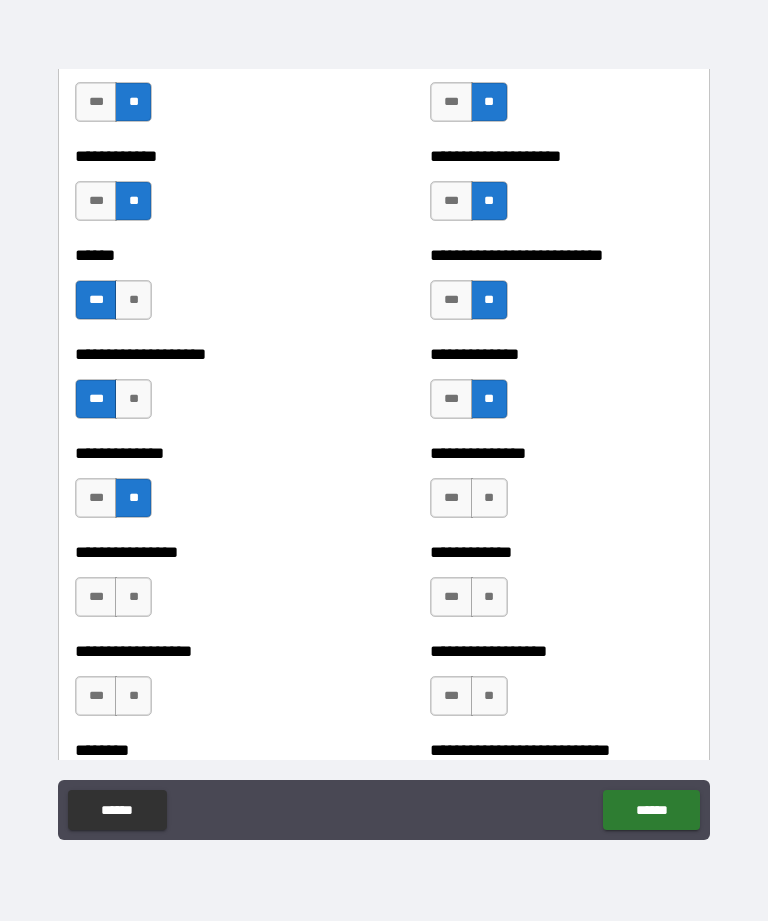 click on "**" at bounding box center (489, 498) 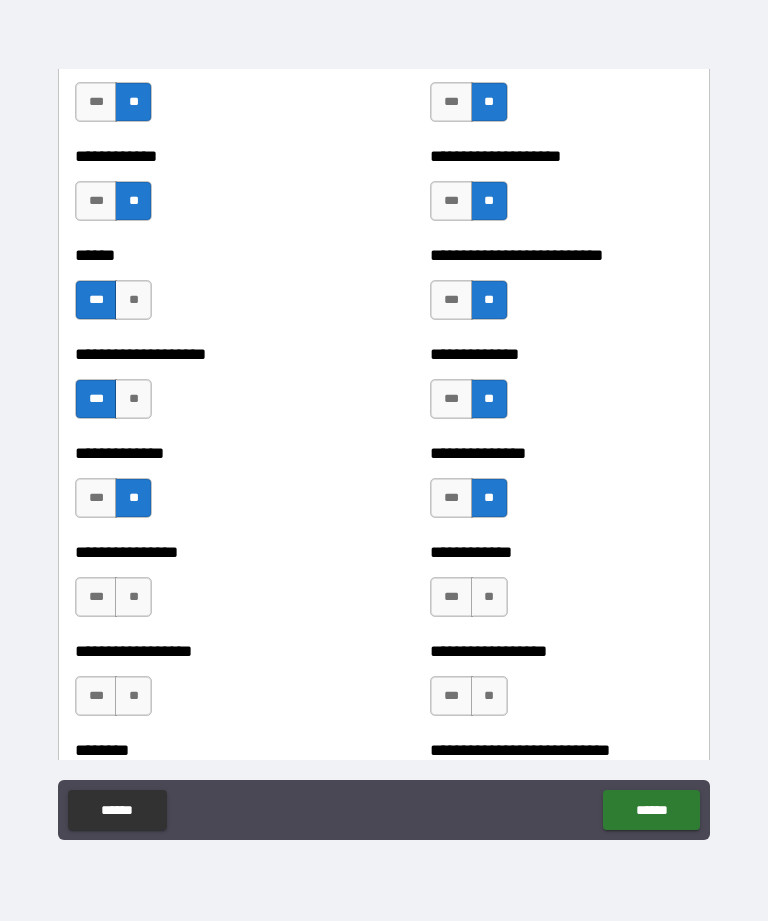 click on "**" at bounding box center (489, 597) 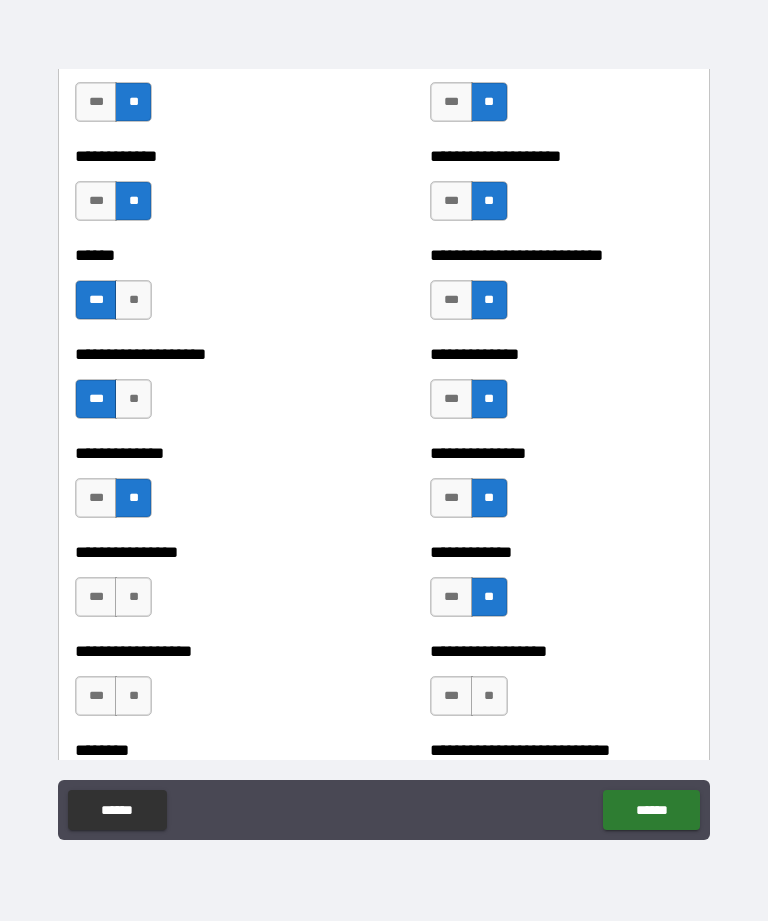 click on "**" at bounding box center (133, 597) 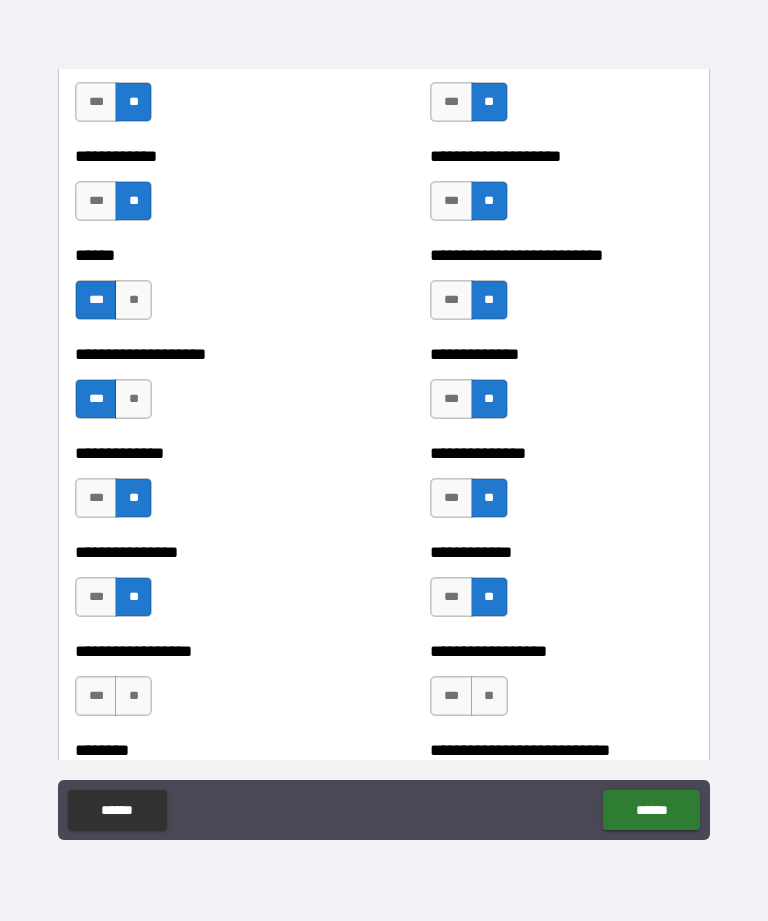 click on "**" at bounding box center [133, 696] 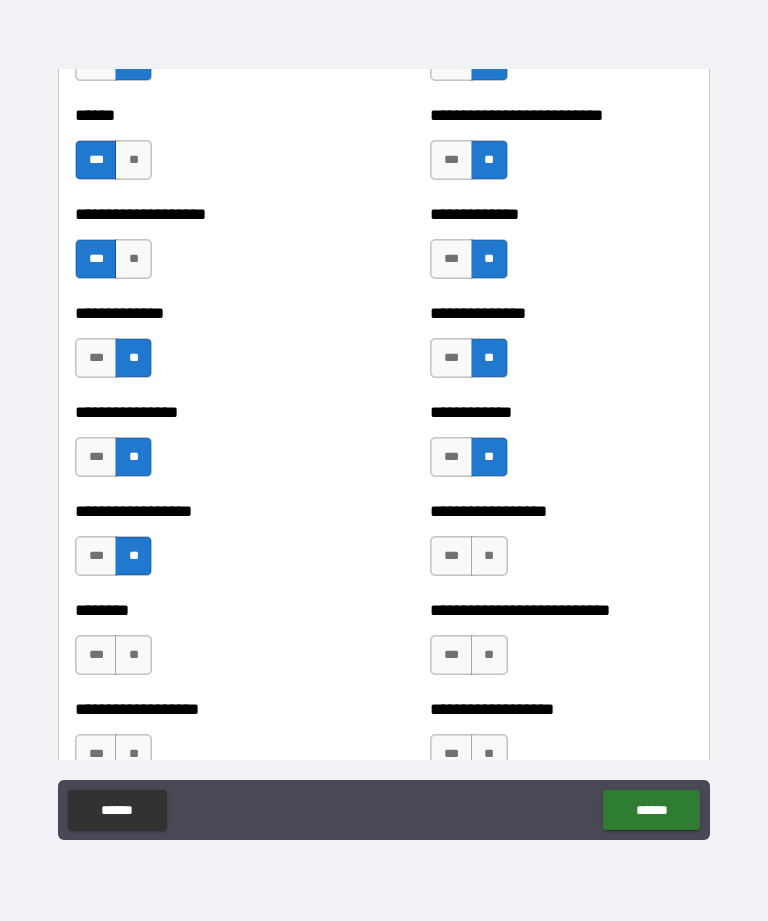 scroll, scrollTop: 4110, scrollLeft: 0, axis: vertical 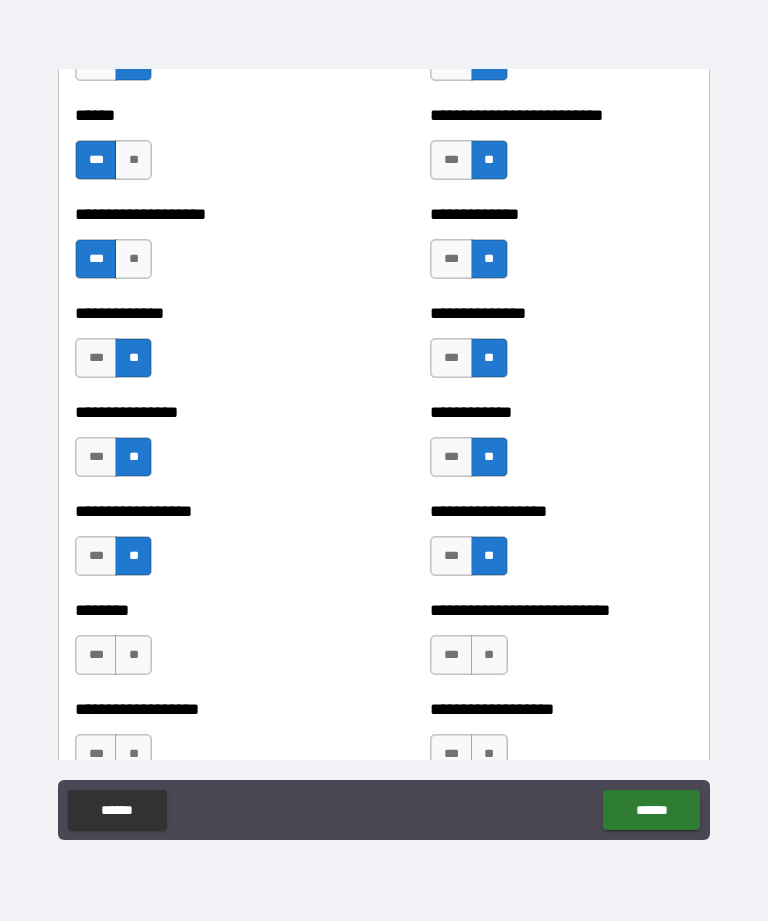 click on "**" at bounding box center (489, 655) 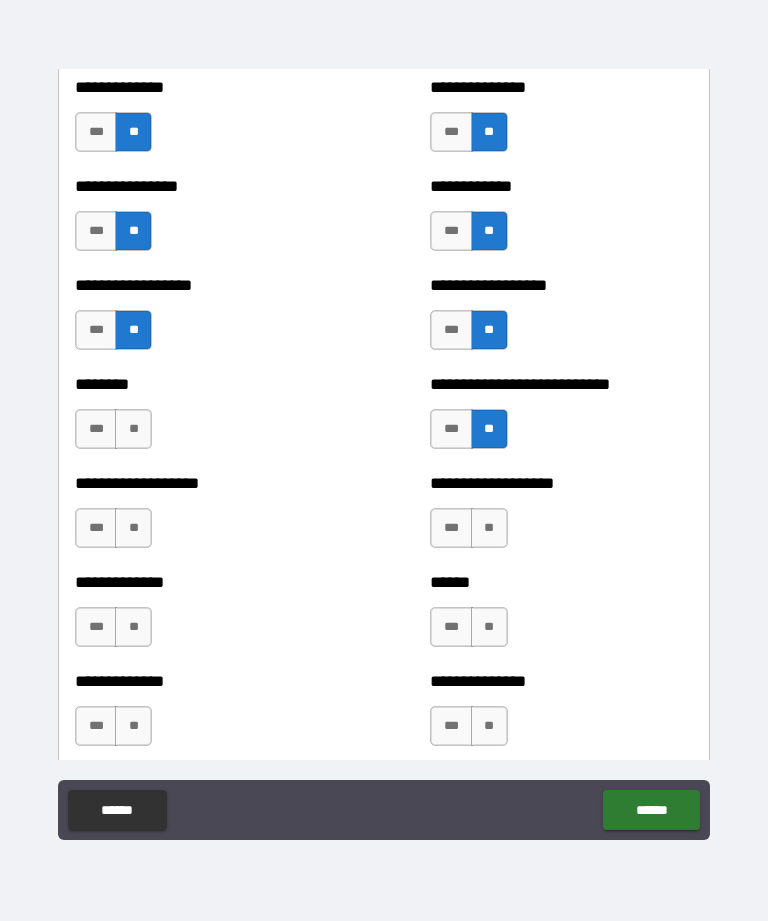 scroll, scrollTop: 4338, scrollLeft: 0, axis: vertical 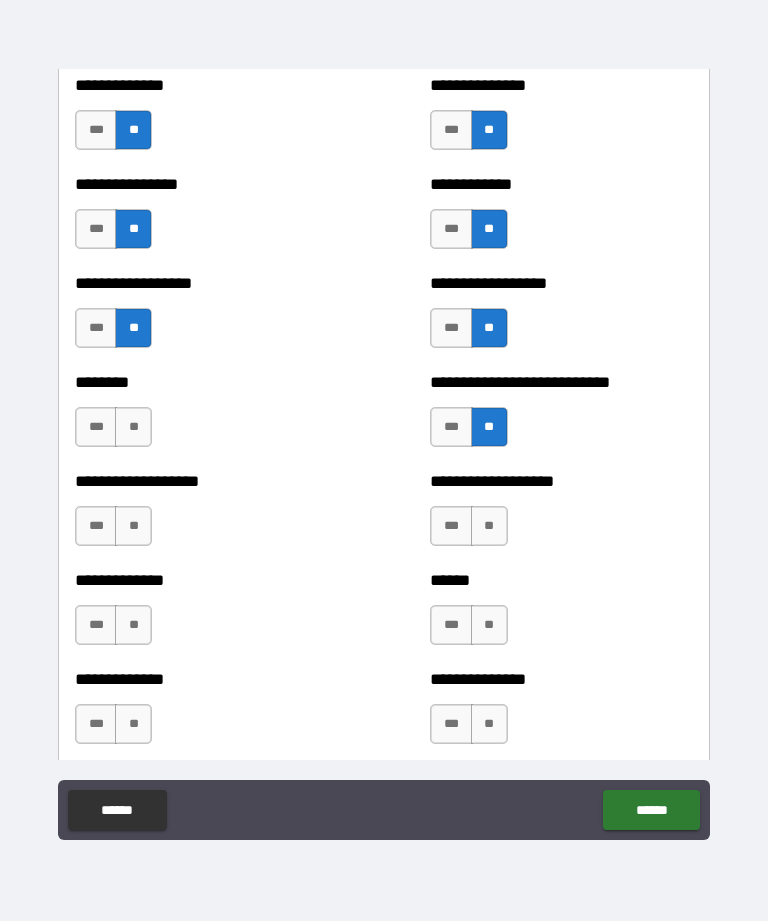 click on "**" at bounding box center [133, 427] 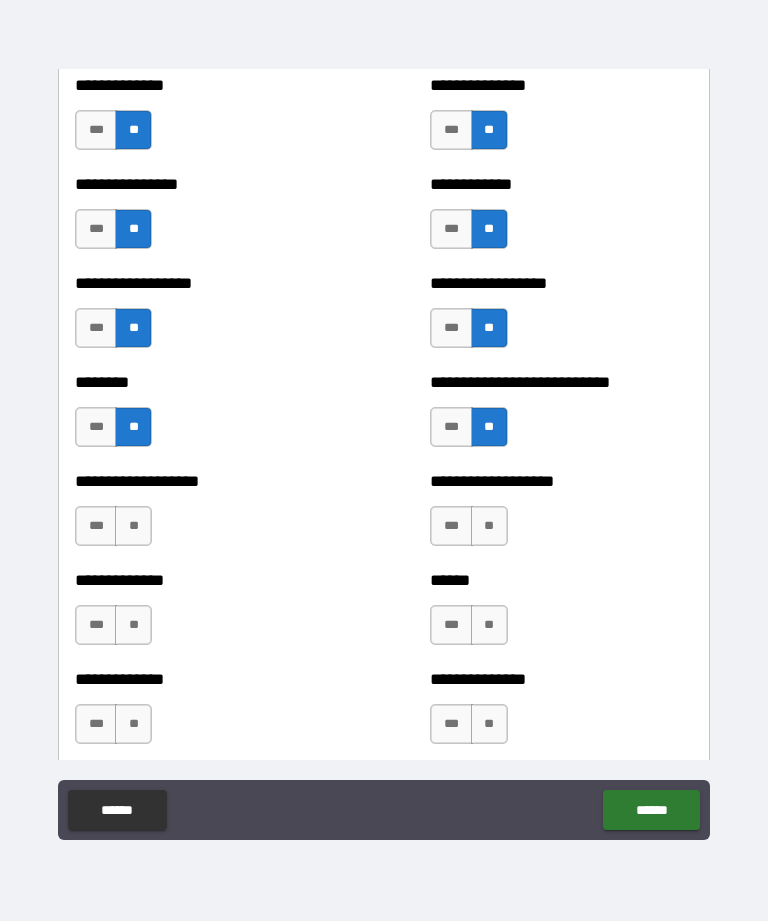 click on "***" at bounding box center [96, 526] 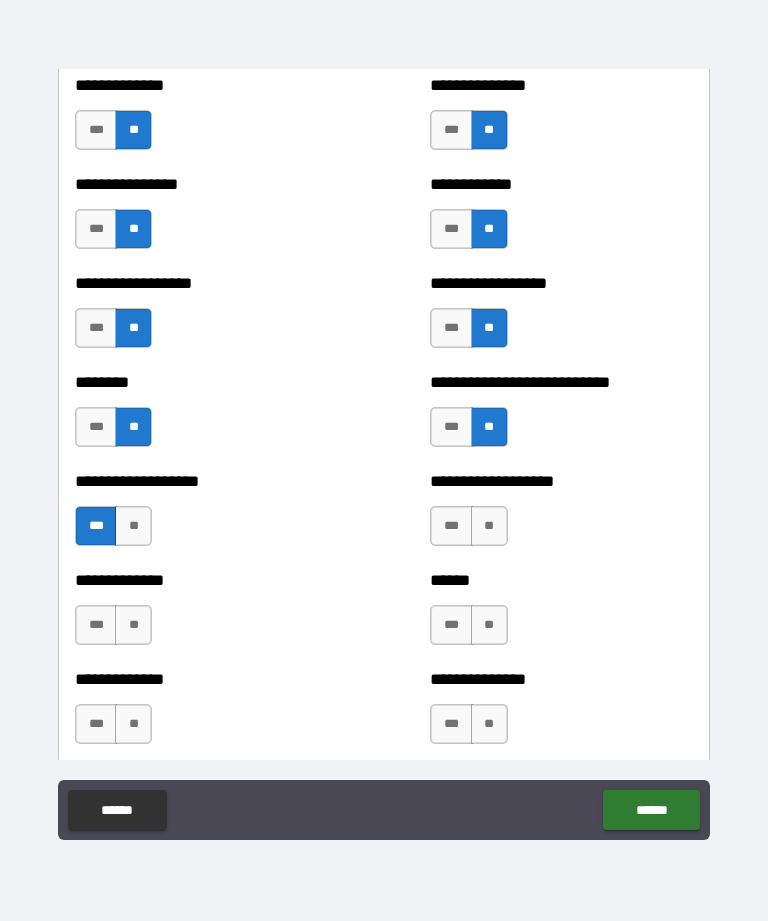 click on "**" at bounding box center [489, 526] 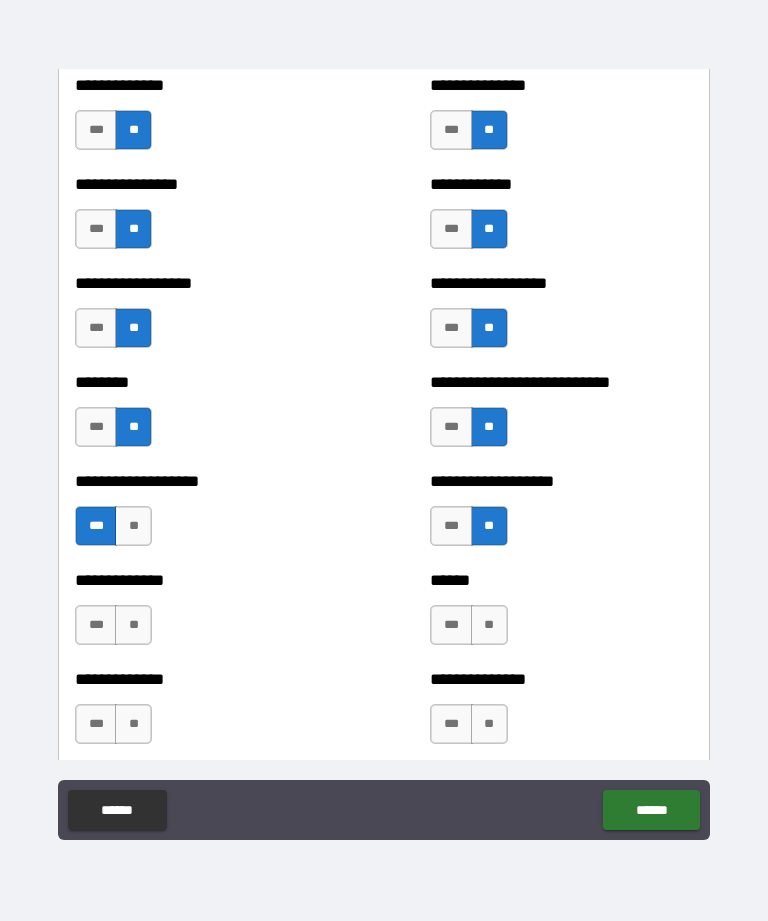 click on "**" at bounding box center [489, 625] 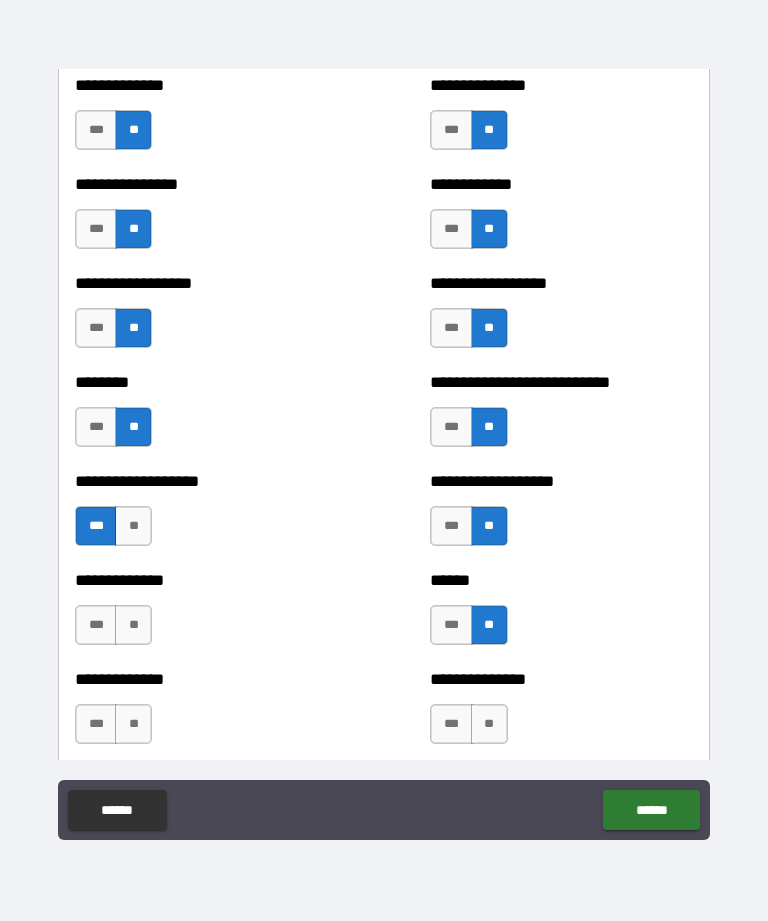 click on "**" at bounding box center (133, 625) 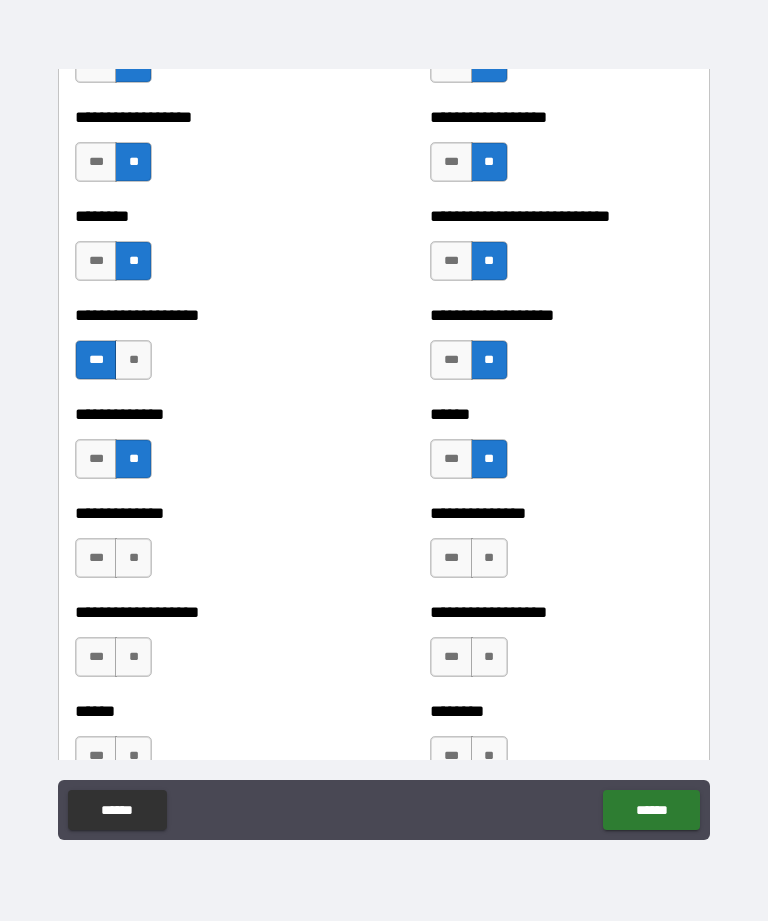 scroll, scrollTop: 4505, scrollLeft: 0, axis: vertical 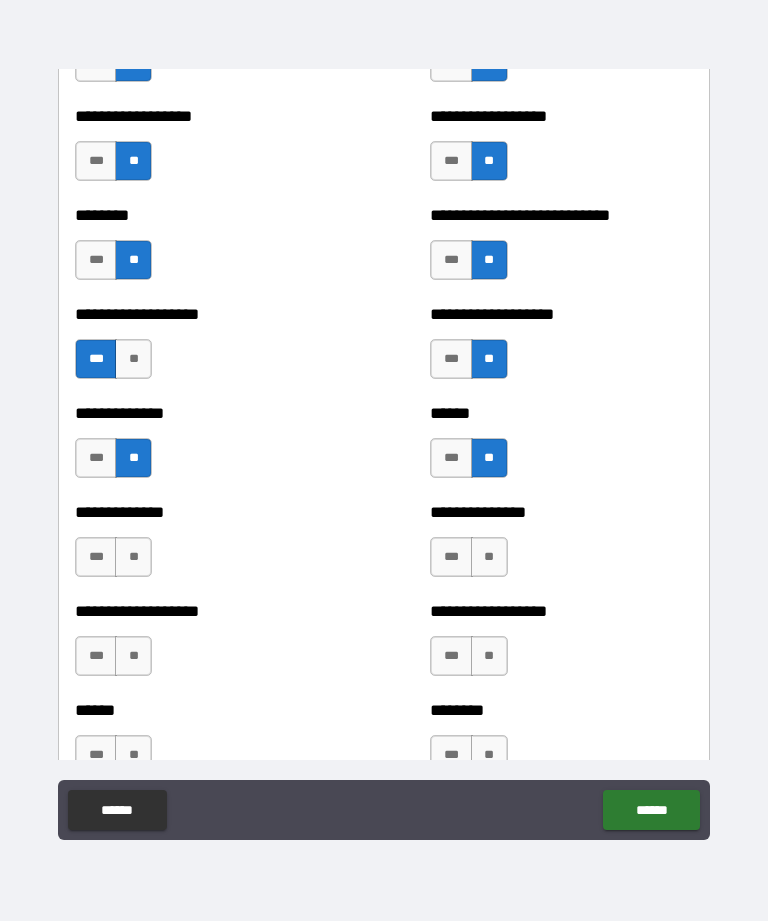 click on "**" at bounding box center (133, 557) 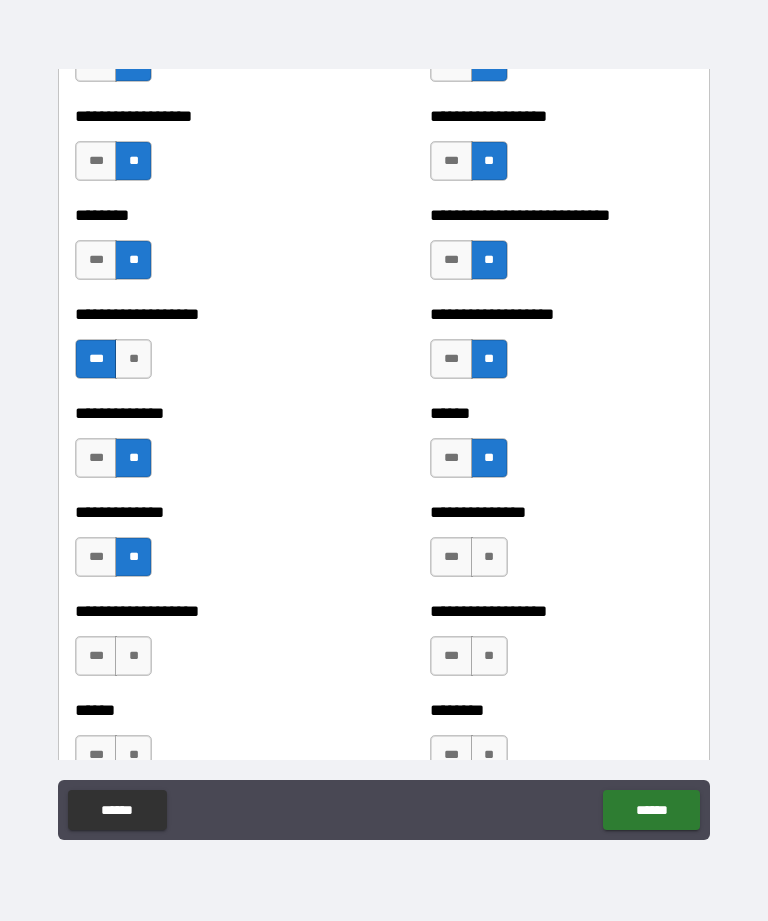 click on "**" at bounding box center [489, 557] 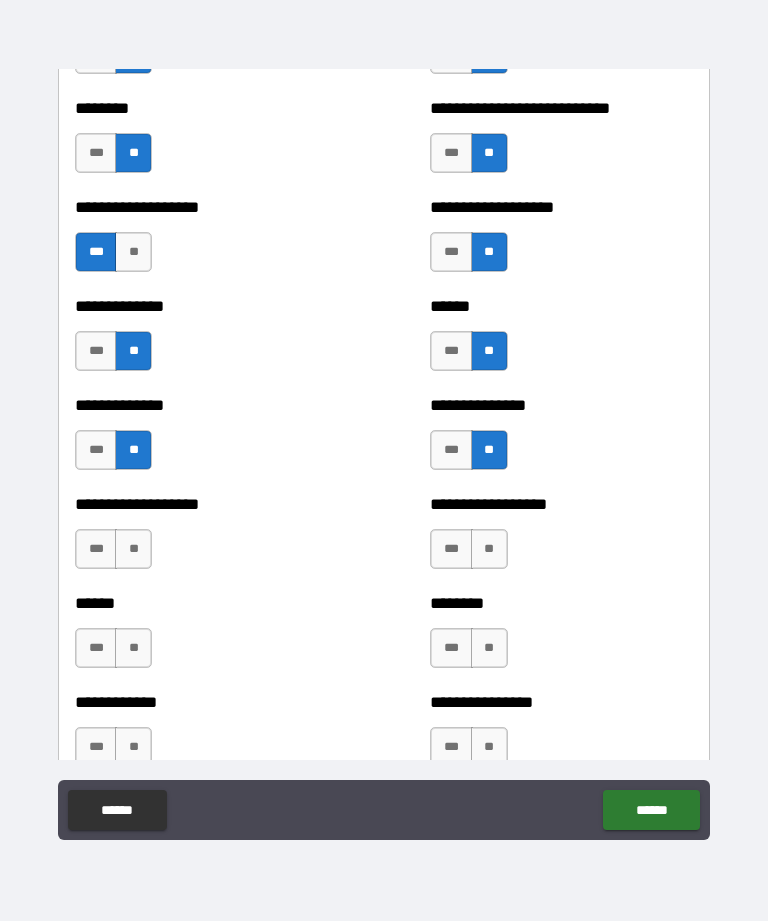 scroll, scrollTop: 4613, scrollLeft: 0, axis: vertical 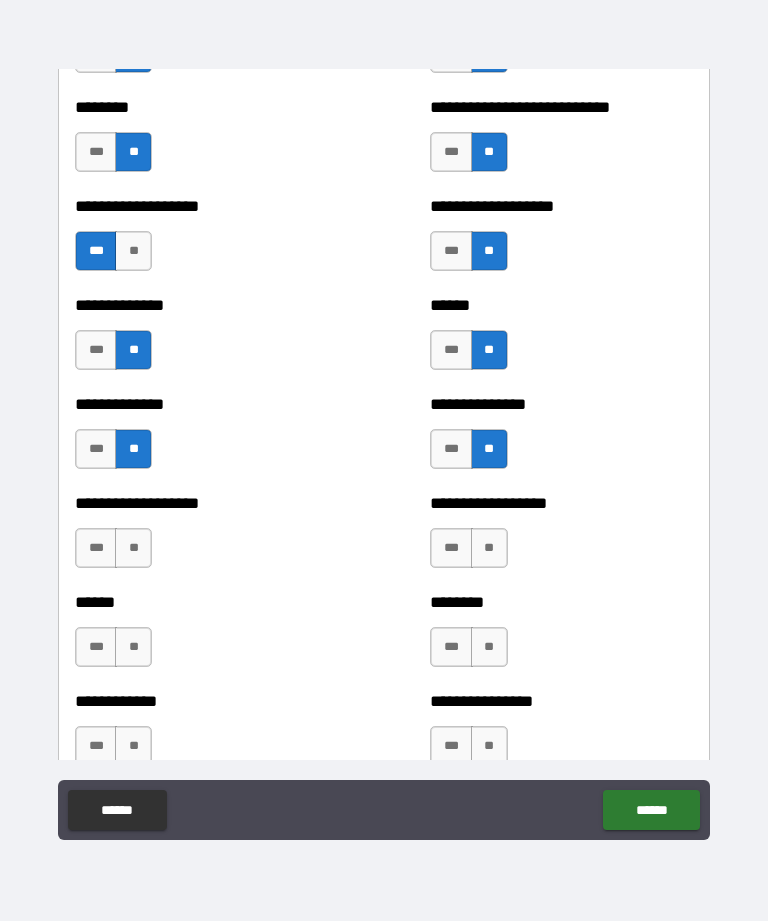 click on "**" at bounding box center (133, 548) 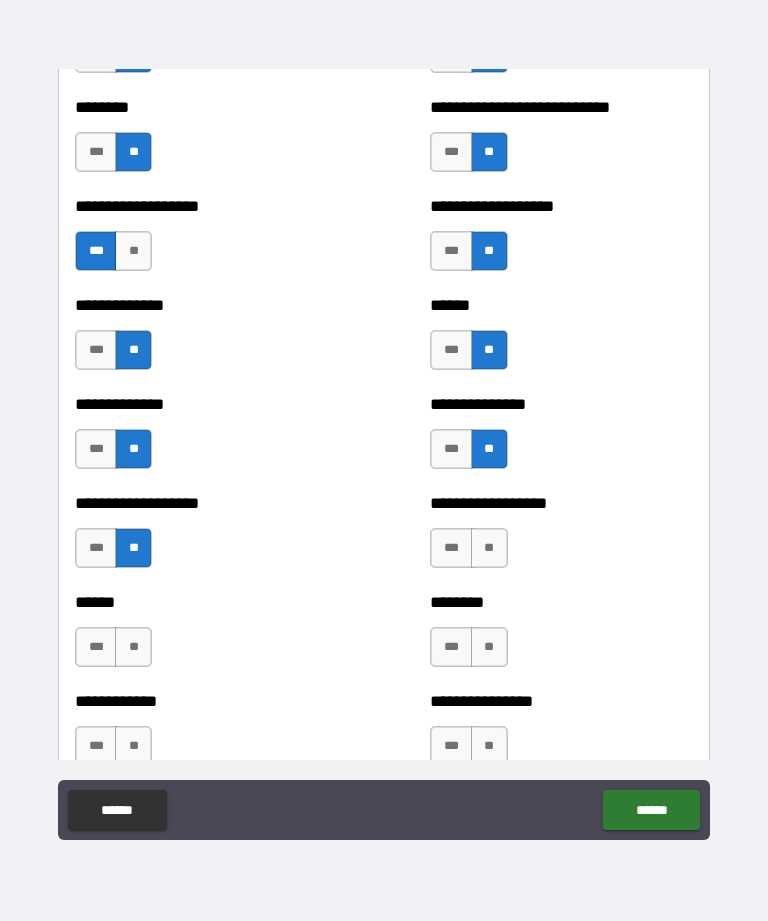 click on "***" at bounding box center (451, 548) 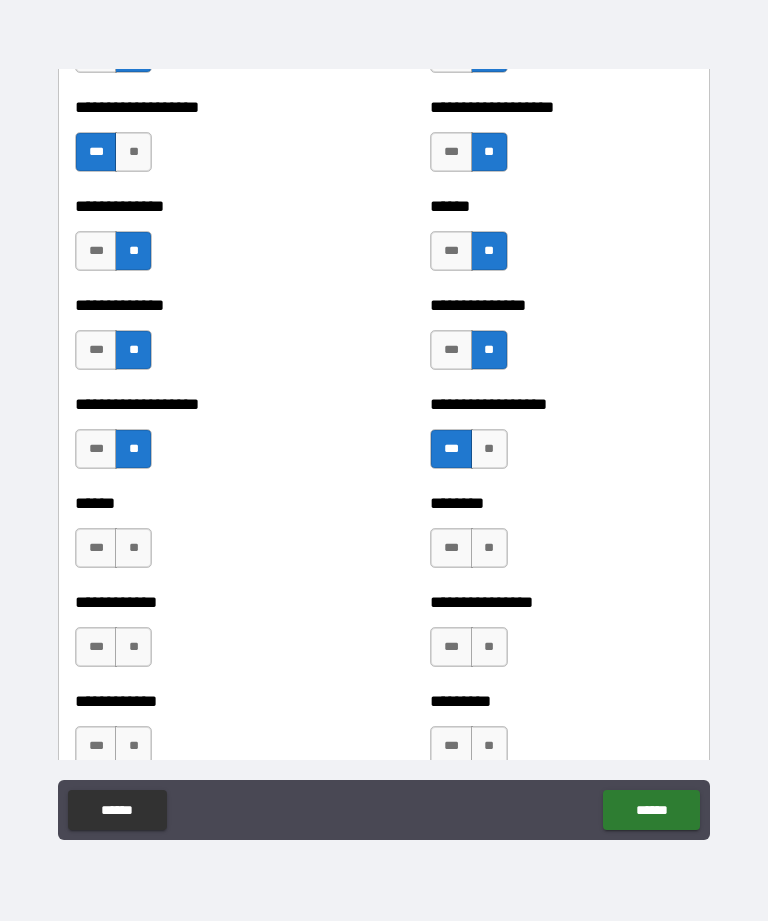 scroll, scrollTop: 4734, scrollLeft: 0, axis: vertical 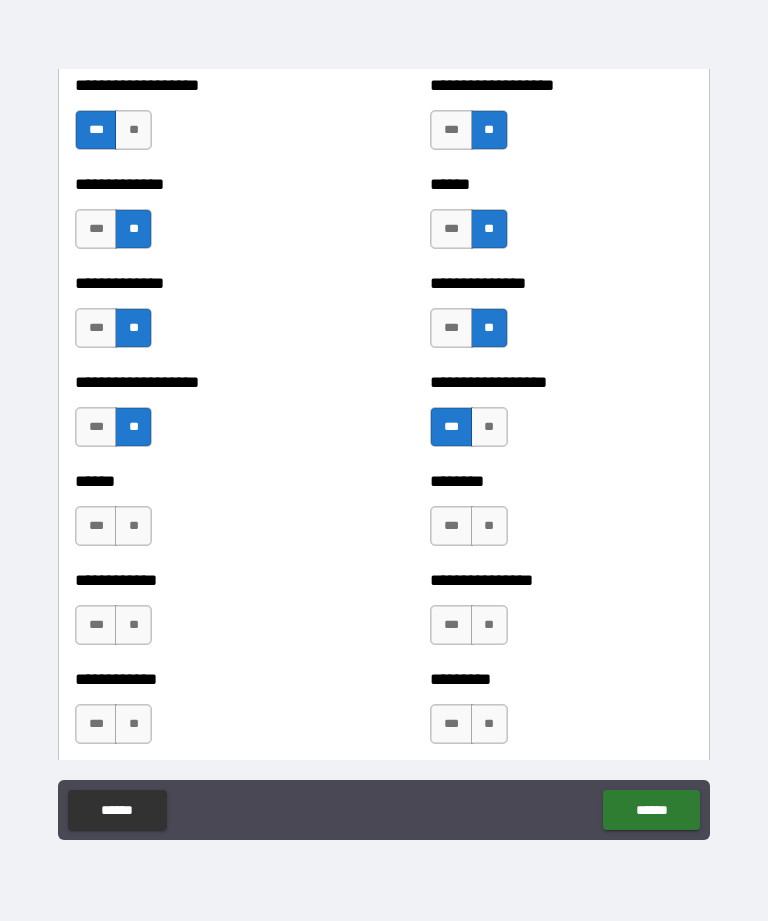 click on "**" at bounding box center (489, 526) 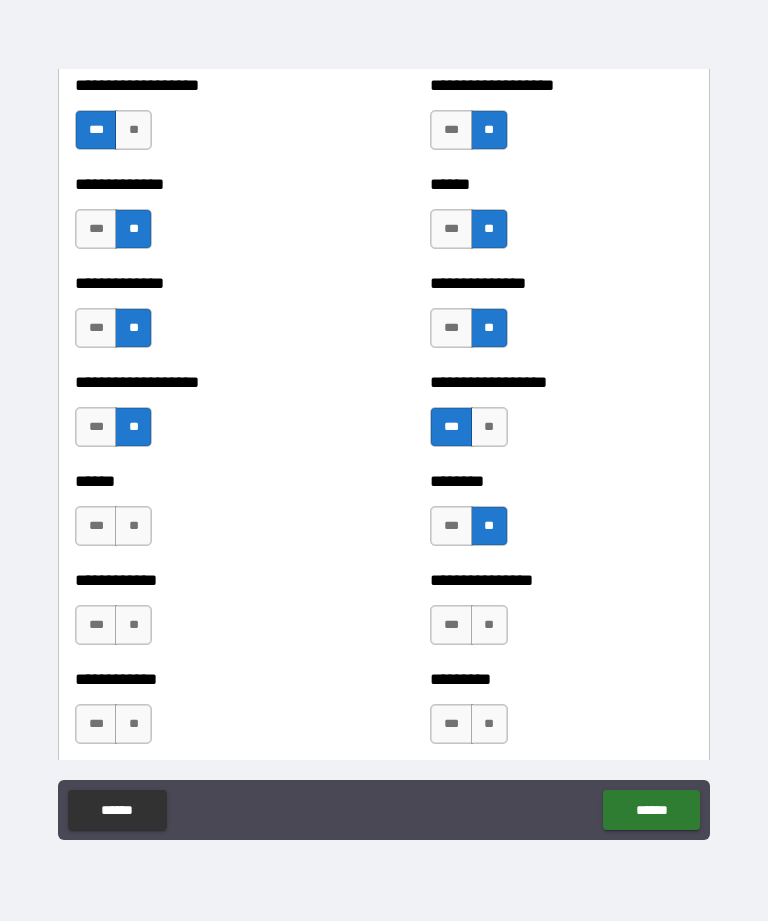 click on "**" at bounding box center [133, 526] 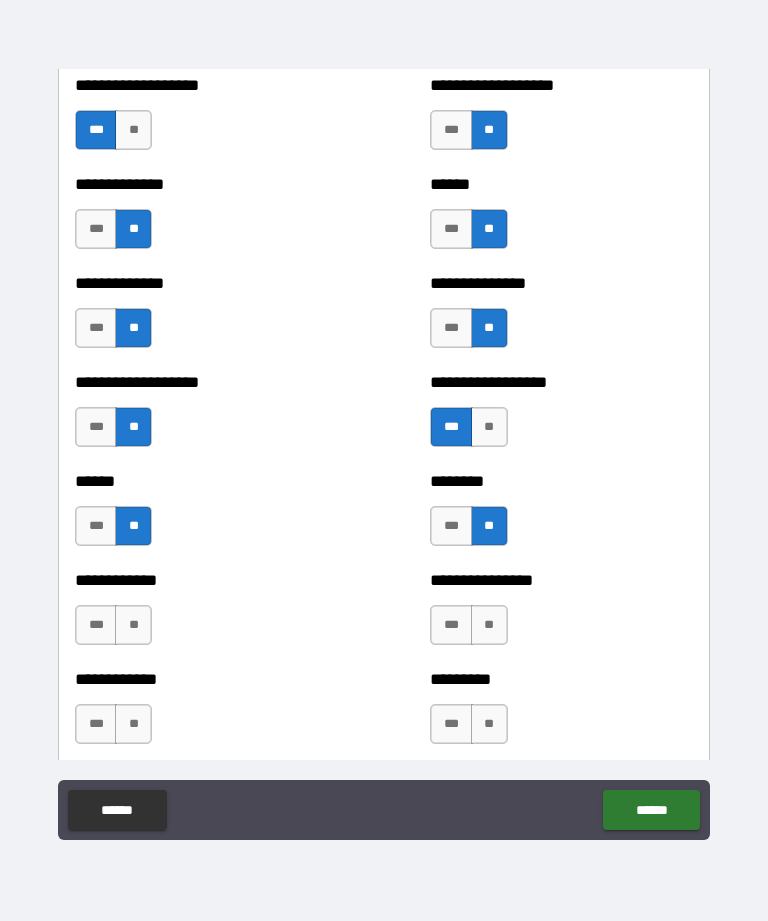 click on "**" at bounding box center [133, 625] 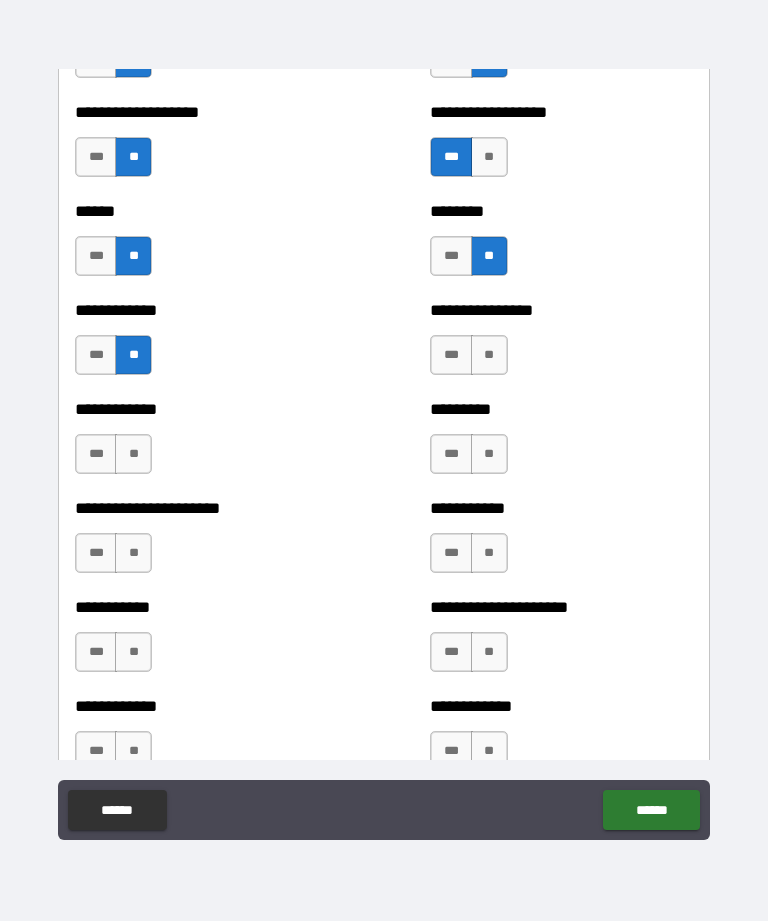 scroll, scrollTop: 4963, scrollLeft: 0, axis: vertical 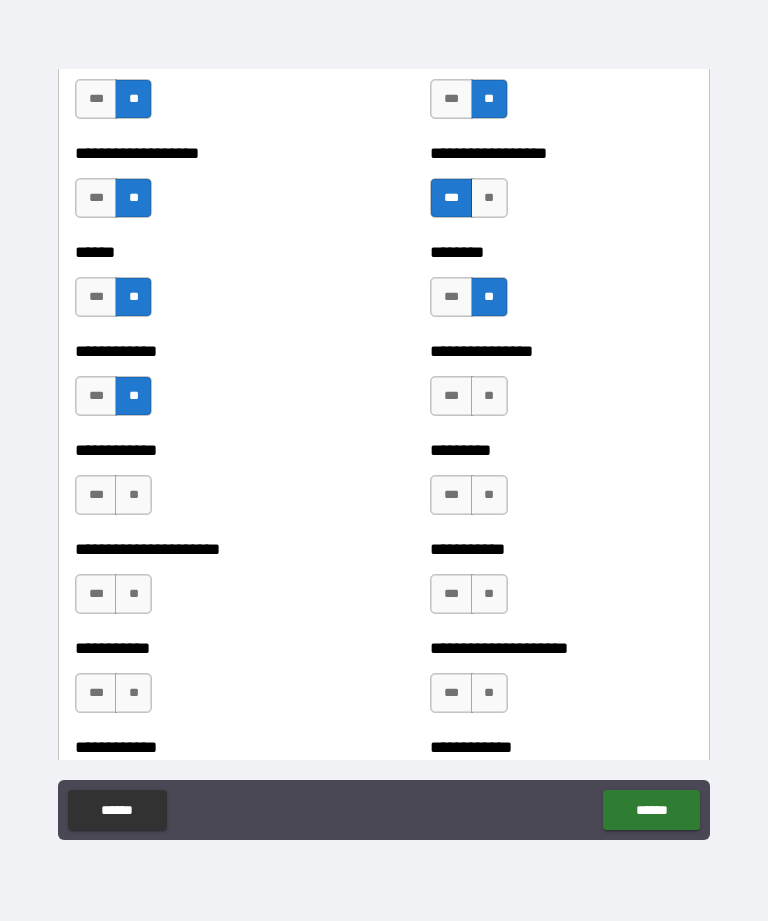 click on "**" at bounding box center [489, 396] 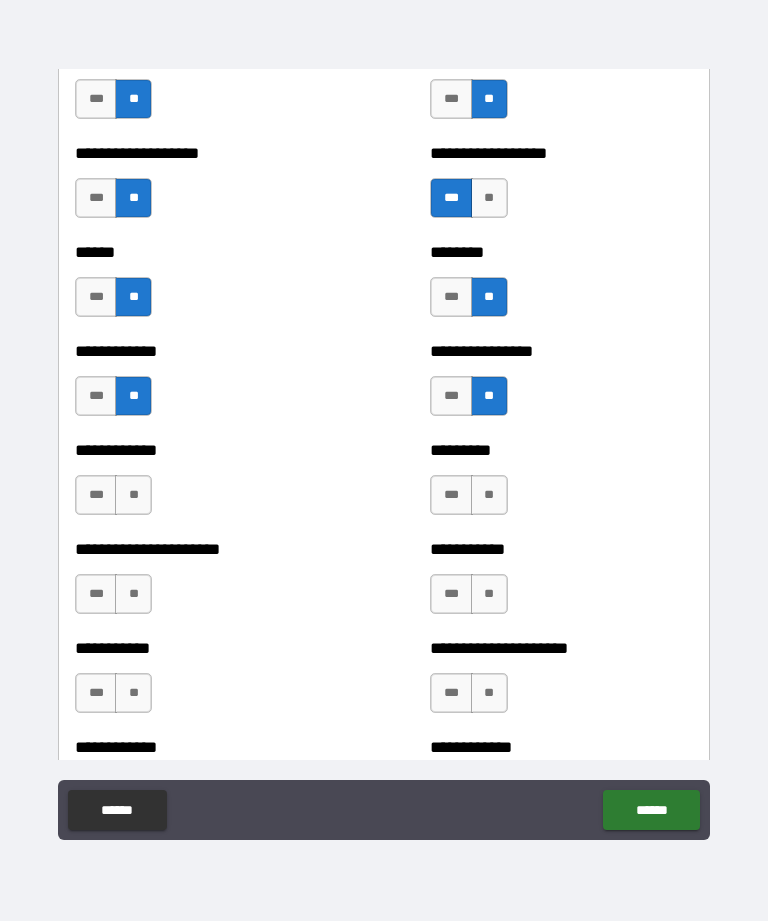 click on "**" at bounding box center (489, 495) 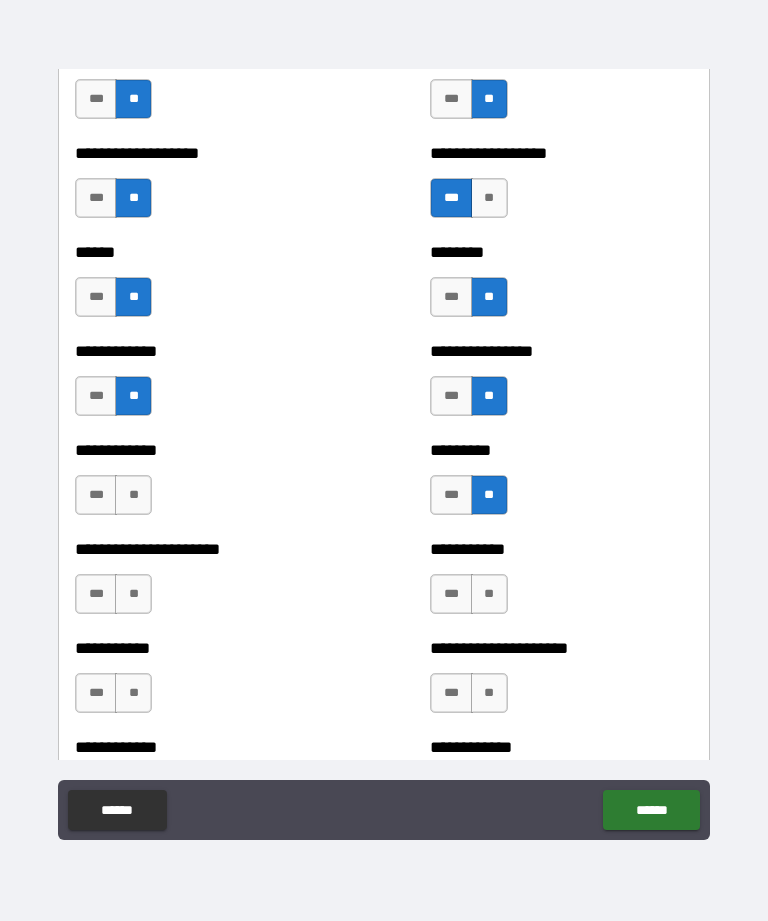 click on "**" at bounding box center [133, 495] 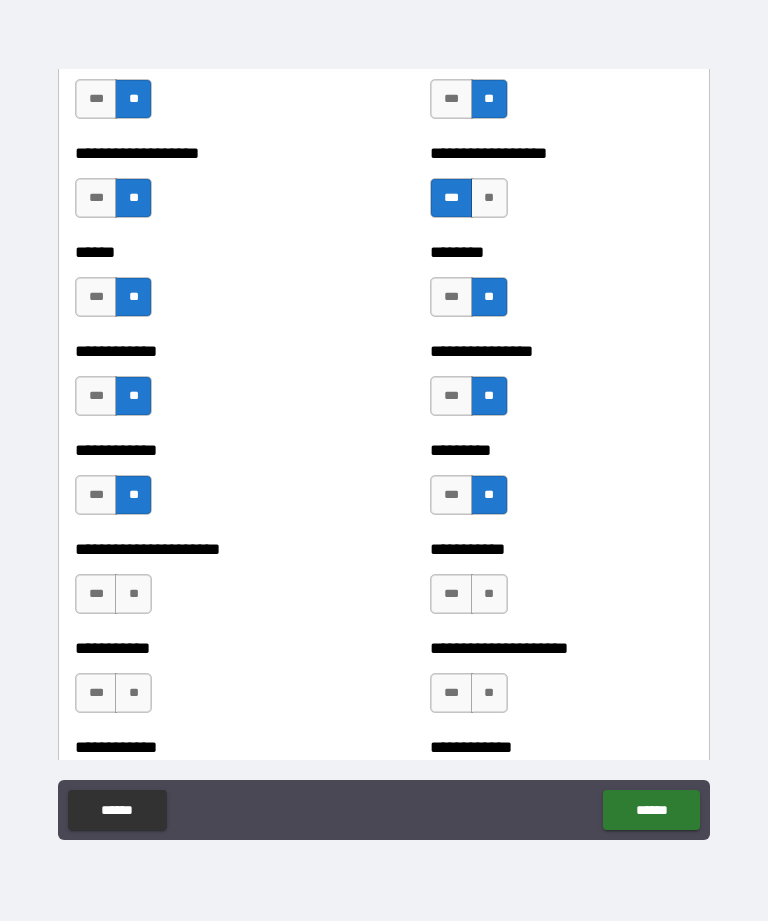 click on "**" at bounding box center (133, 594) 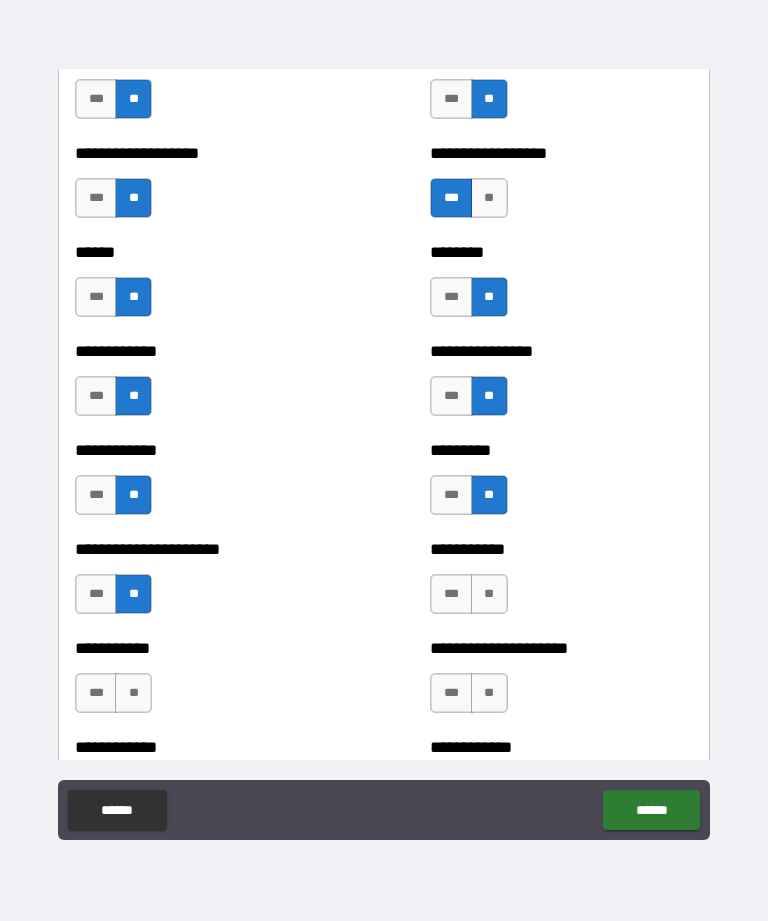 click on "***" at bounding box center (96, 693) 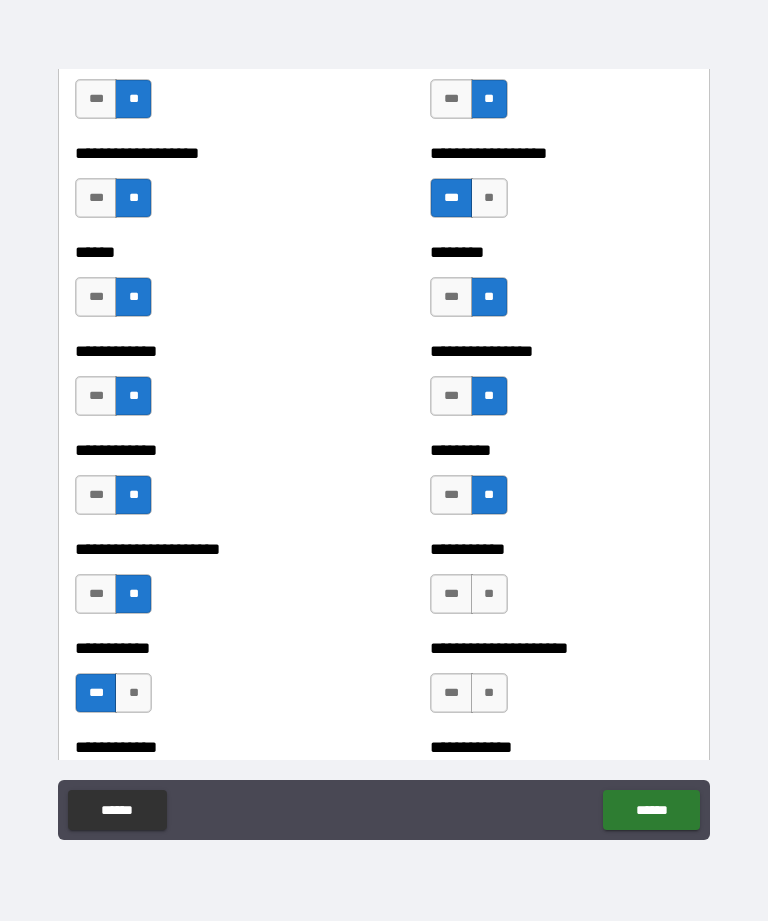 click on "**" at bounding box center (489, 594) 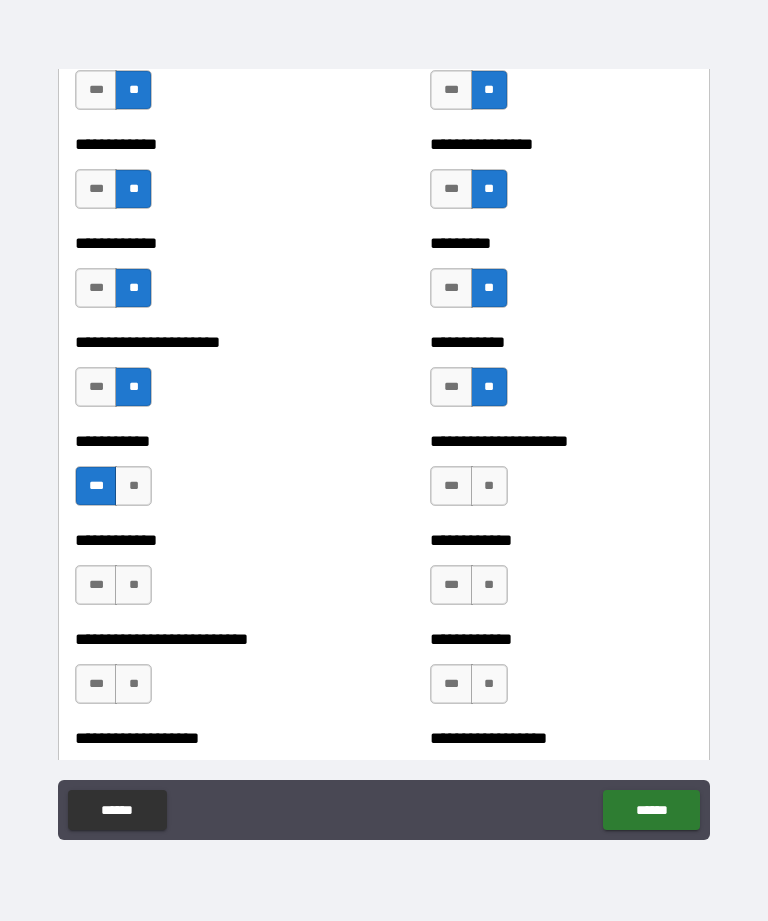 scroll, scrollTop: 5176, scrollLeft: 0, axis: vertical 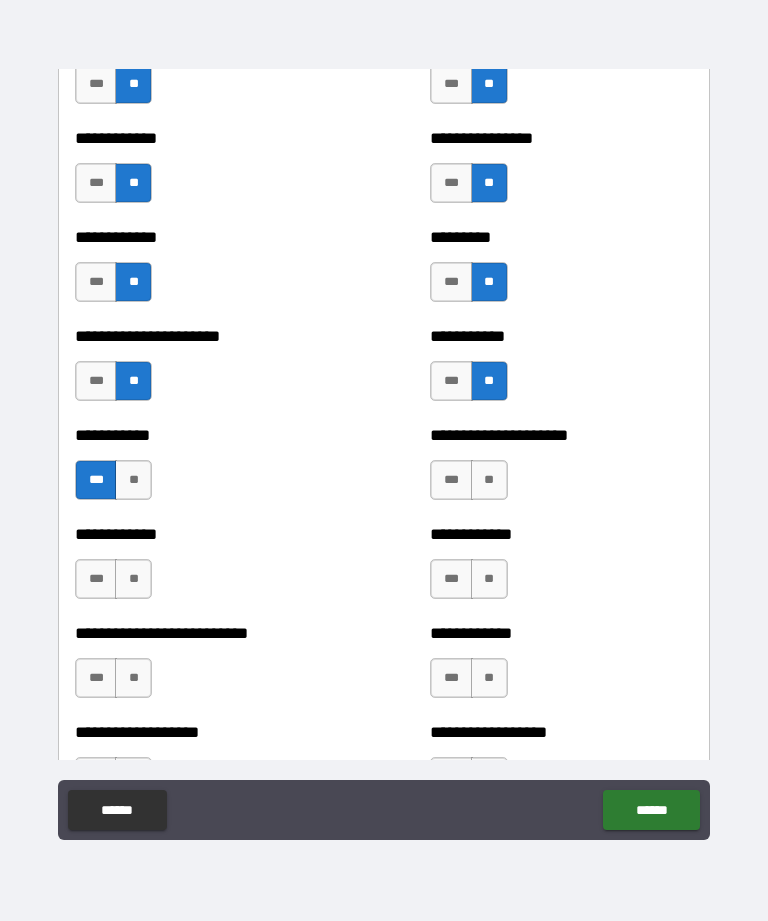 click on "**" at bounding box center (489, 480) 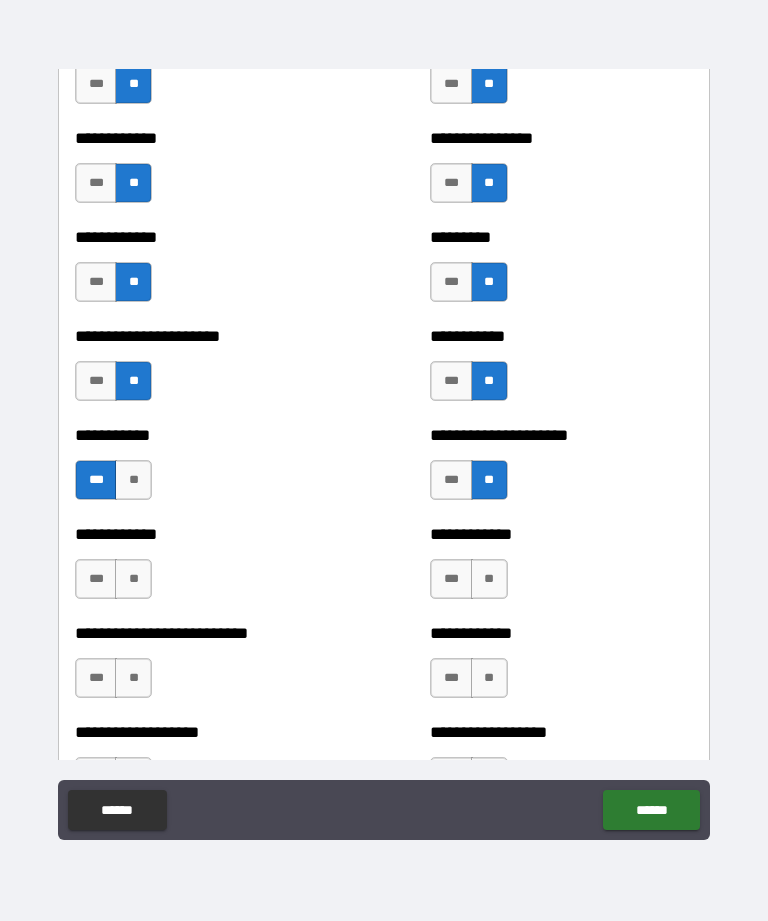 click on "**" at bounding box center [489, 579] 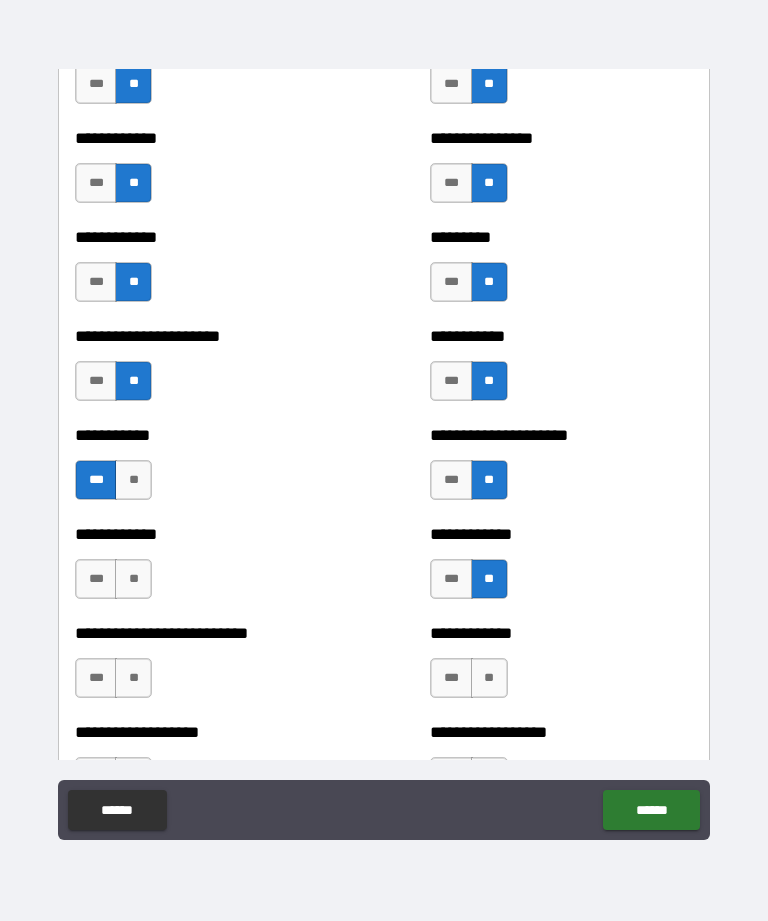 click on "**" at bounding box center [133, 579] 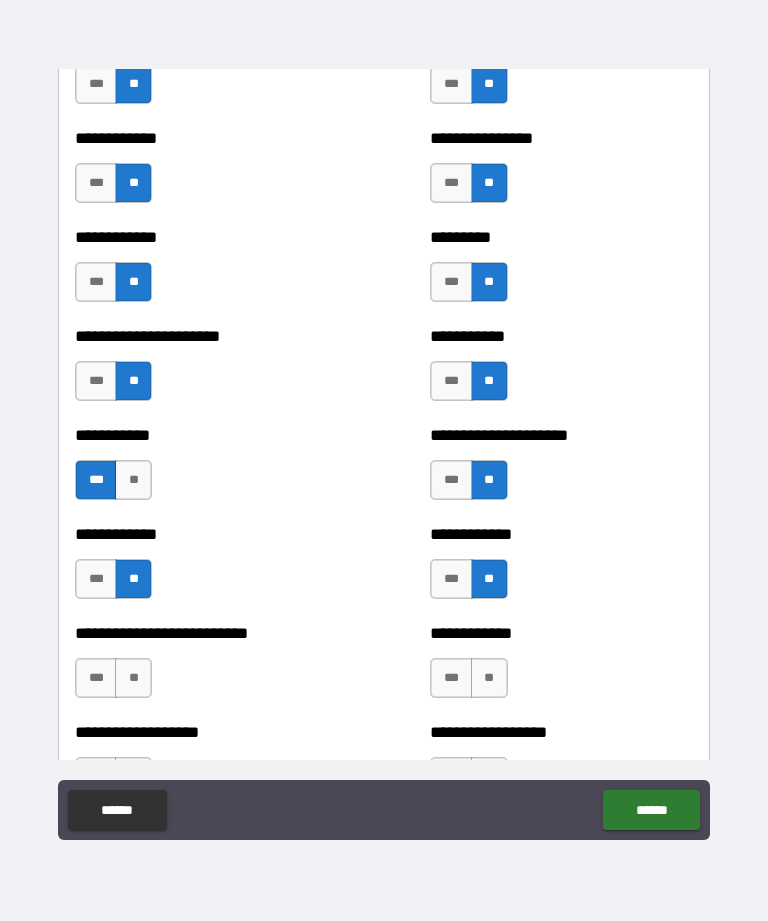 click on "**" at bounding box center (133, 678) 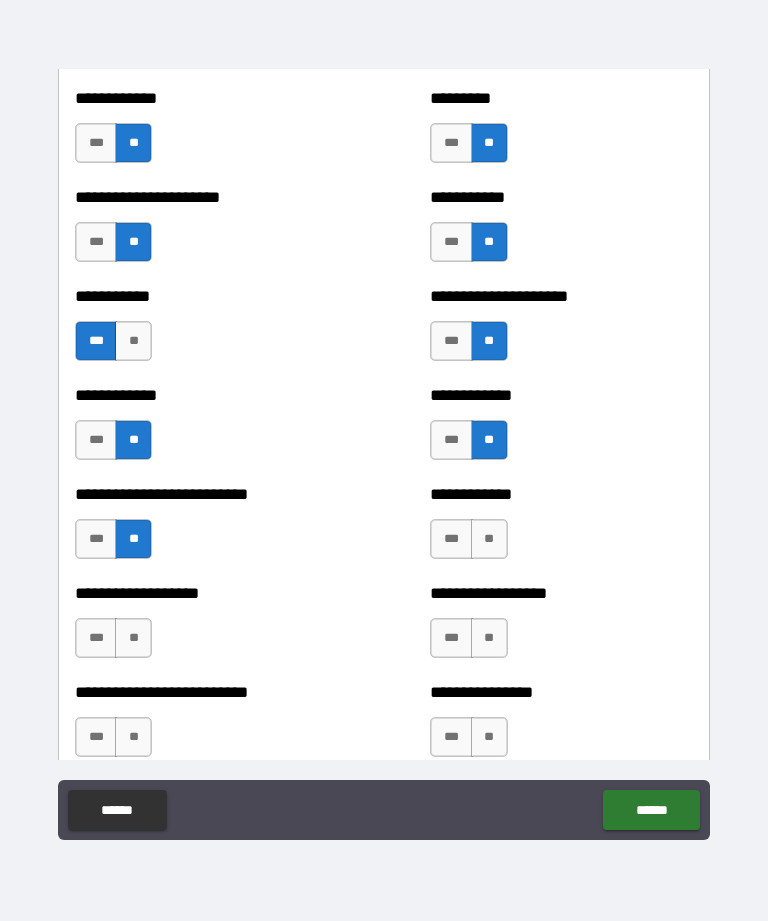 scroll, scrollTop: 5334, scrollLeft: 0, axis: vertical 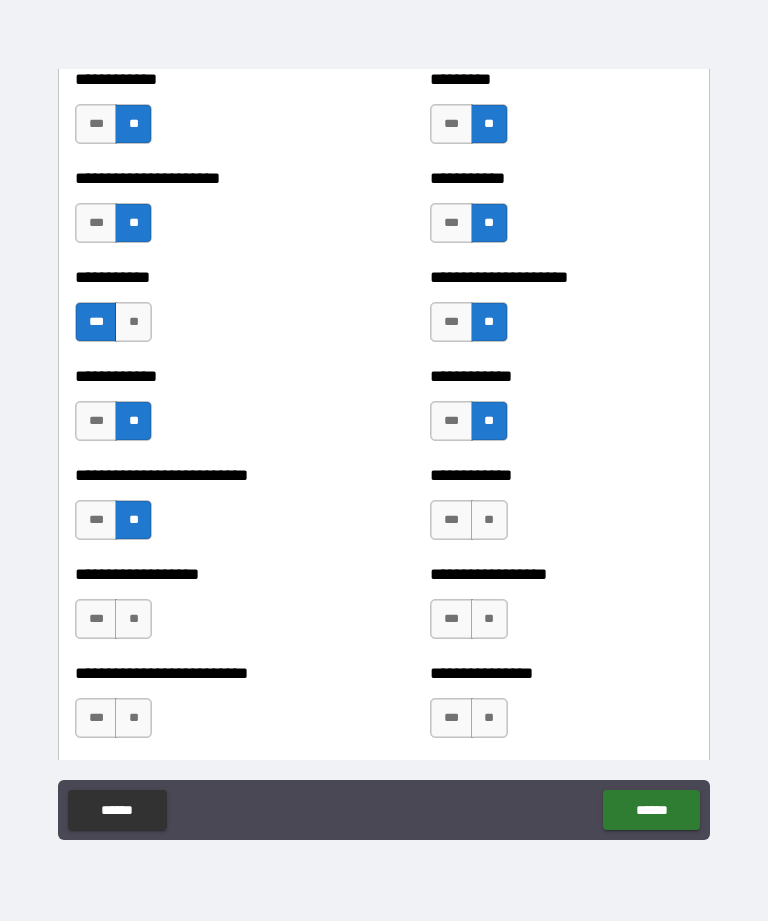 click on "**" at bounding box center (133, 619) 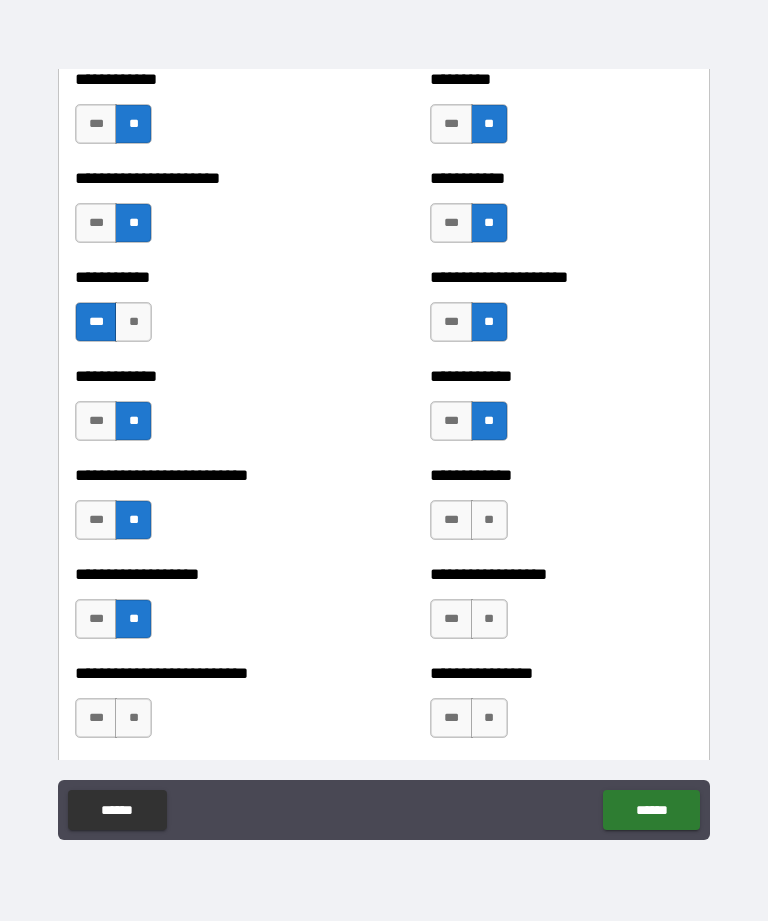 click on "**" at bounding box center (489, 520) 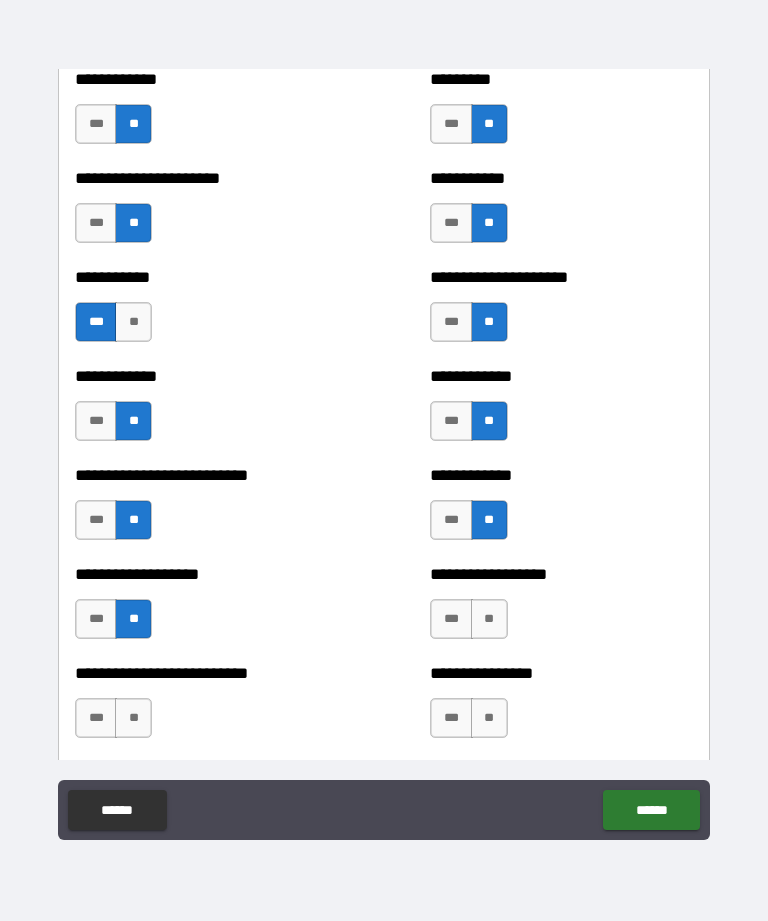 click on "**" at bounding box center [489, 619] 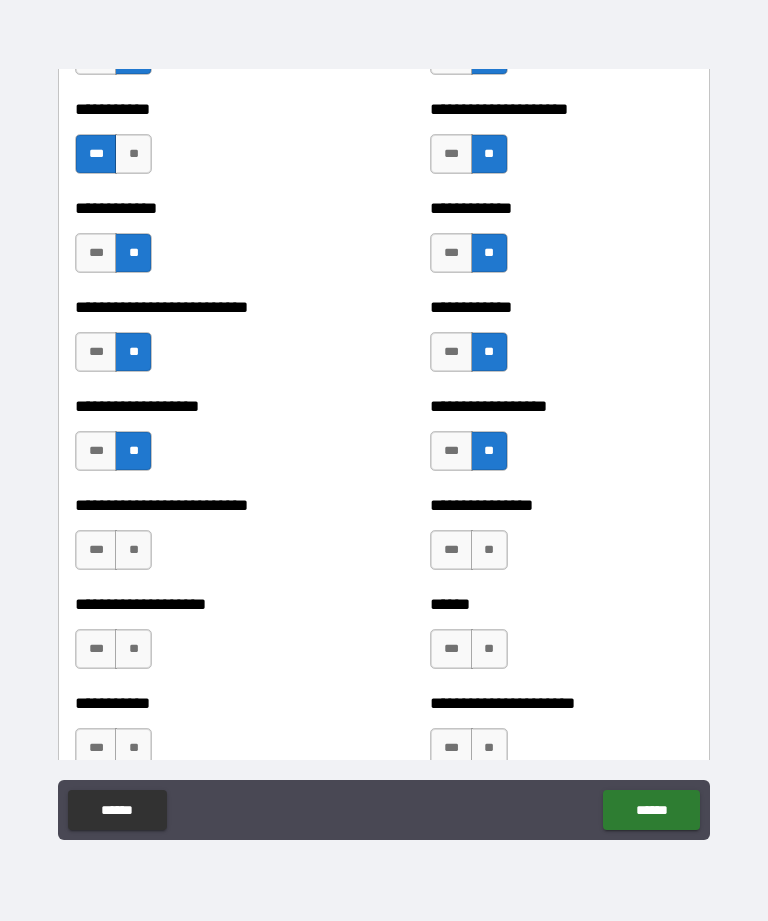 scroll, scrollTop: 5506, scrollLeft: 0, axis: vertical 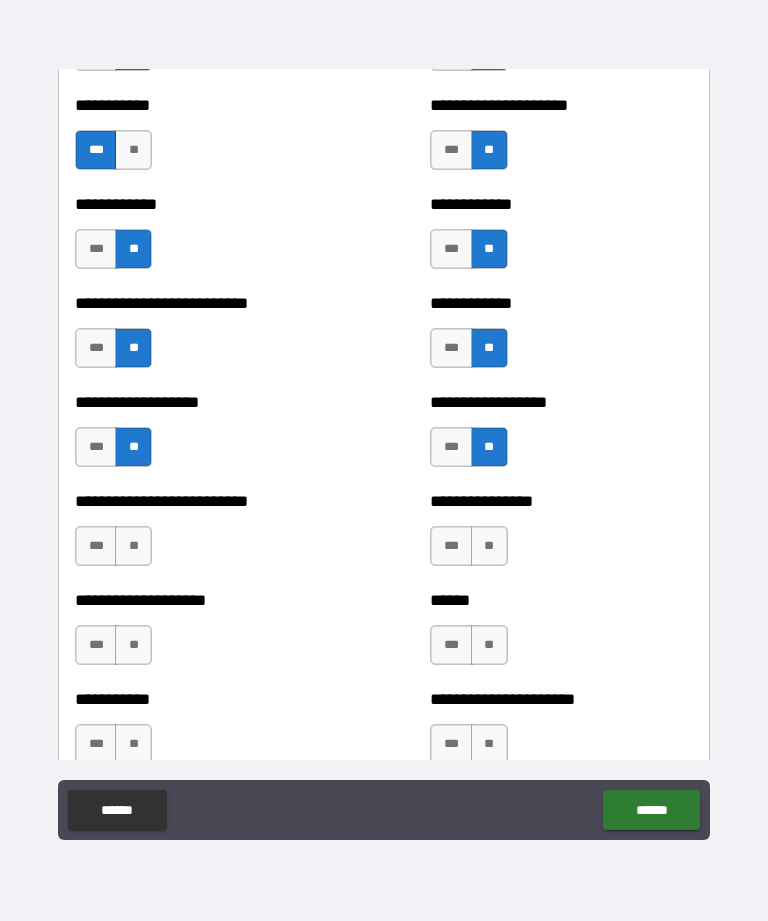 click on "**" at bounding box center [133, 546] 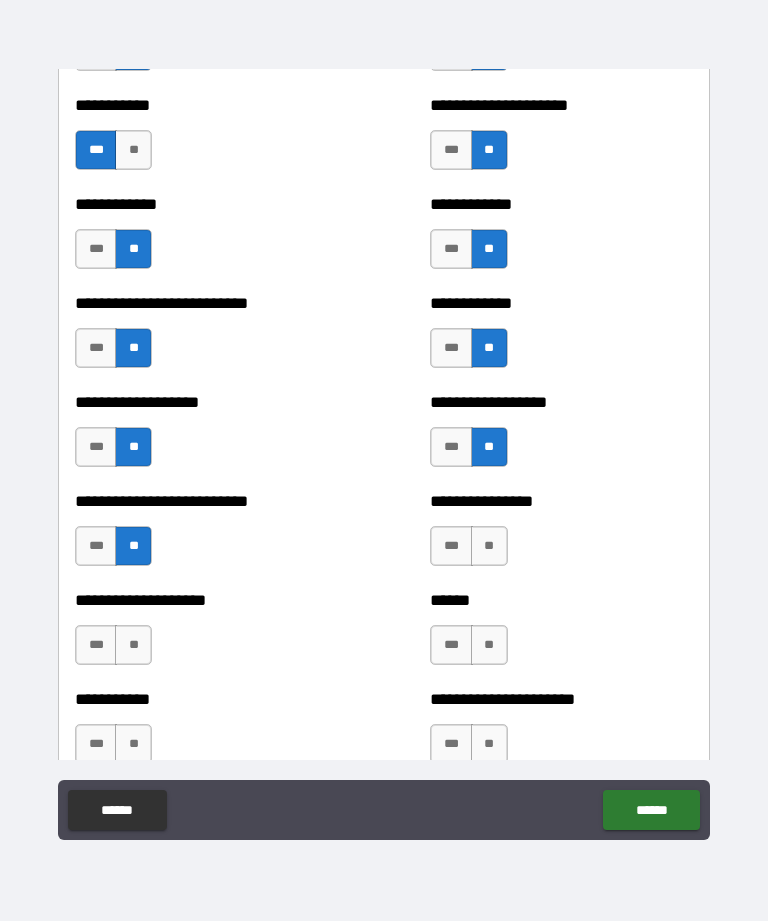 click on "**" at bounding box center (489, 546) 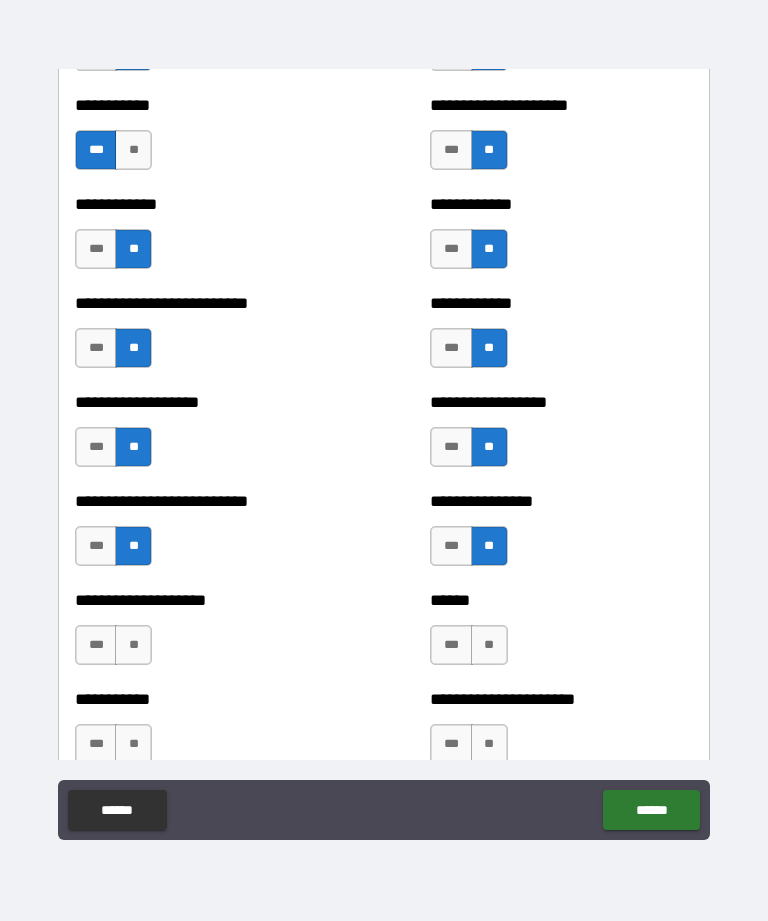 click on "**" at bounding box center [489, 645] 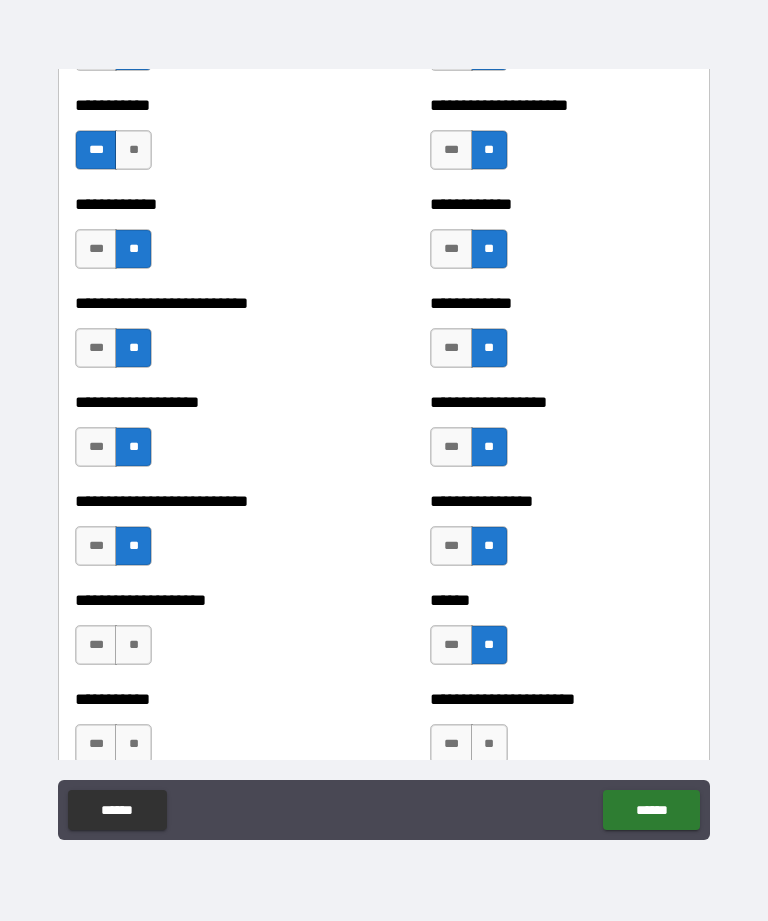click on "**" at bounding box center (133, 645) 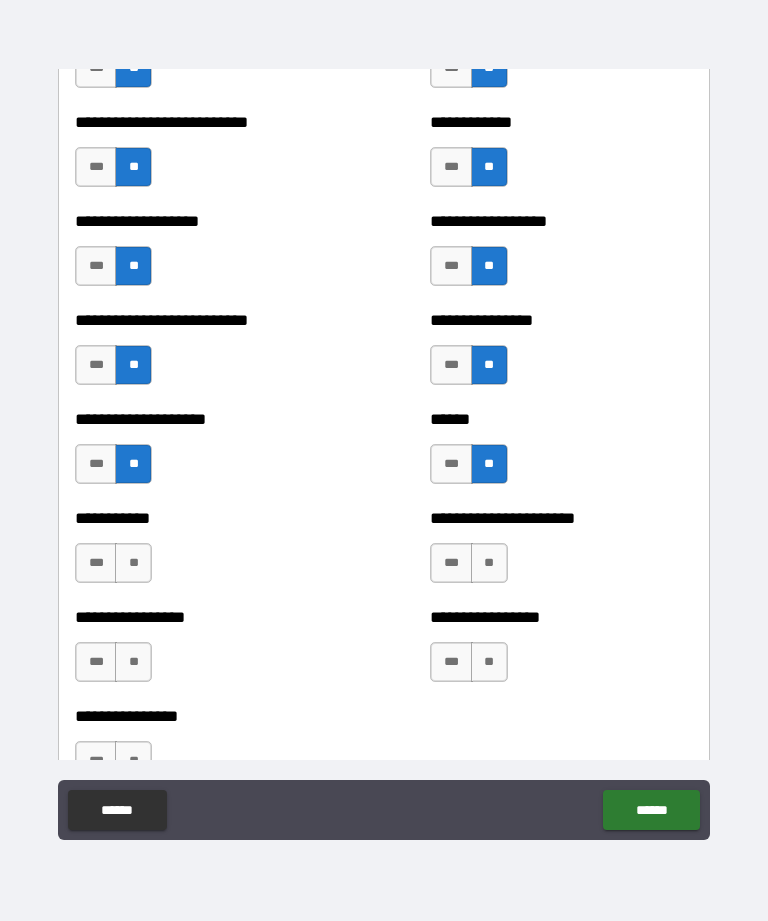 scroll, scrollTop: 5688, scrollLeft: 0, axis: vertical 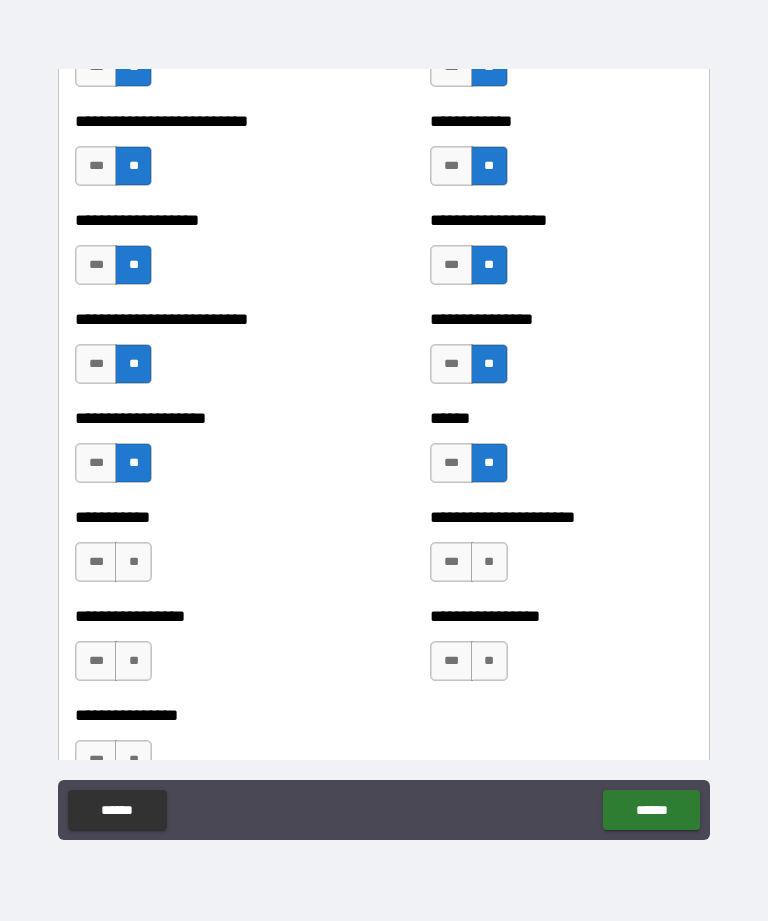 click on "**" at bounding box center [133, 562] 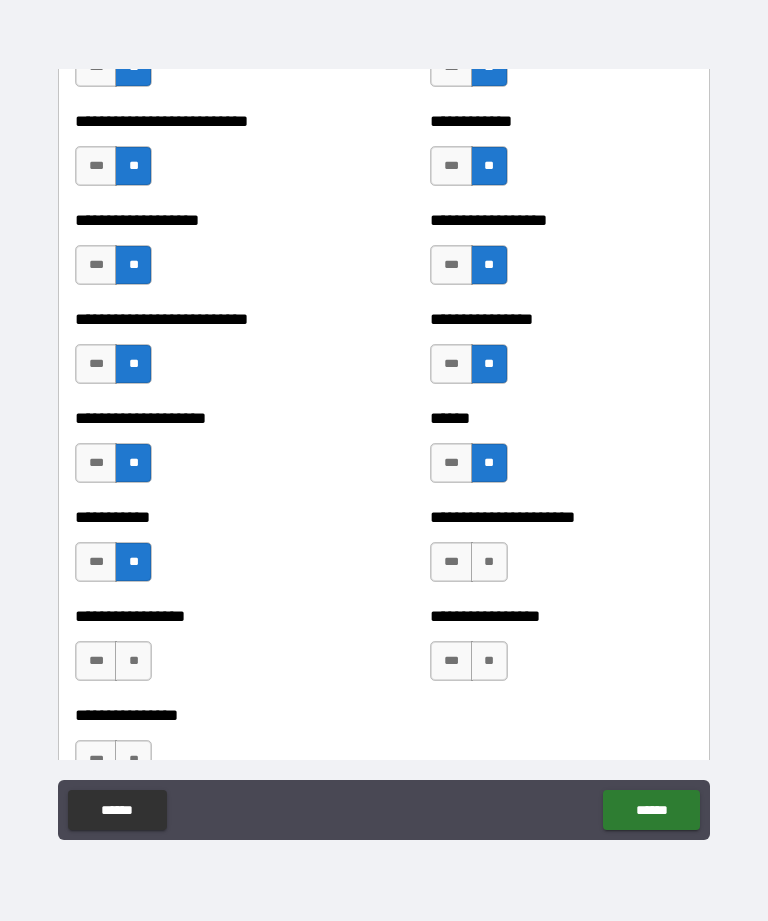 click on "**" at bounding box center (489, 562) 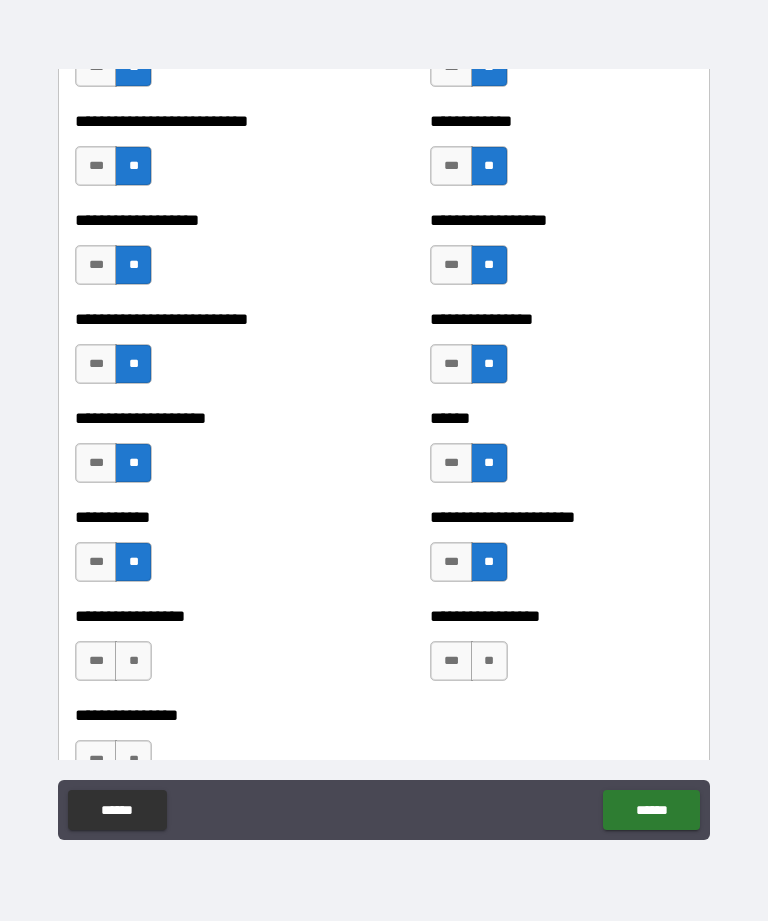 click on "**" at bounding box center (489, 661) 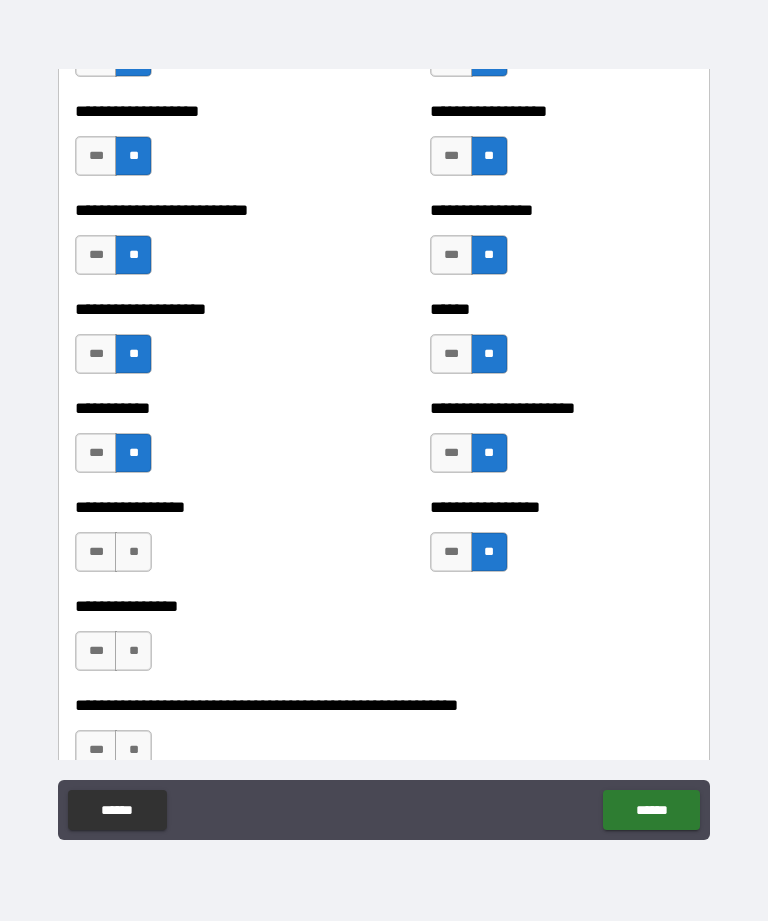 scroll, scrollTop: 5806, scrollLeft: 0, axis: vertical 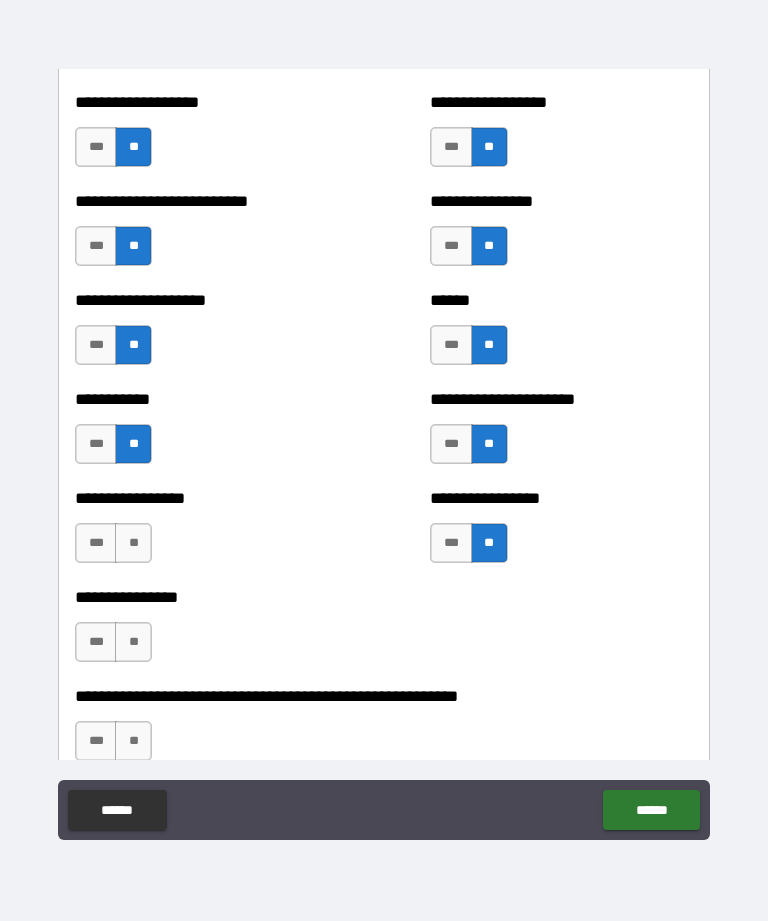 click on "**" at bounding box center (133, 543) 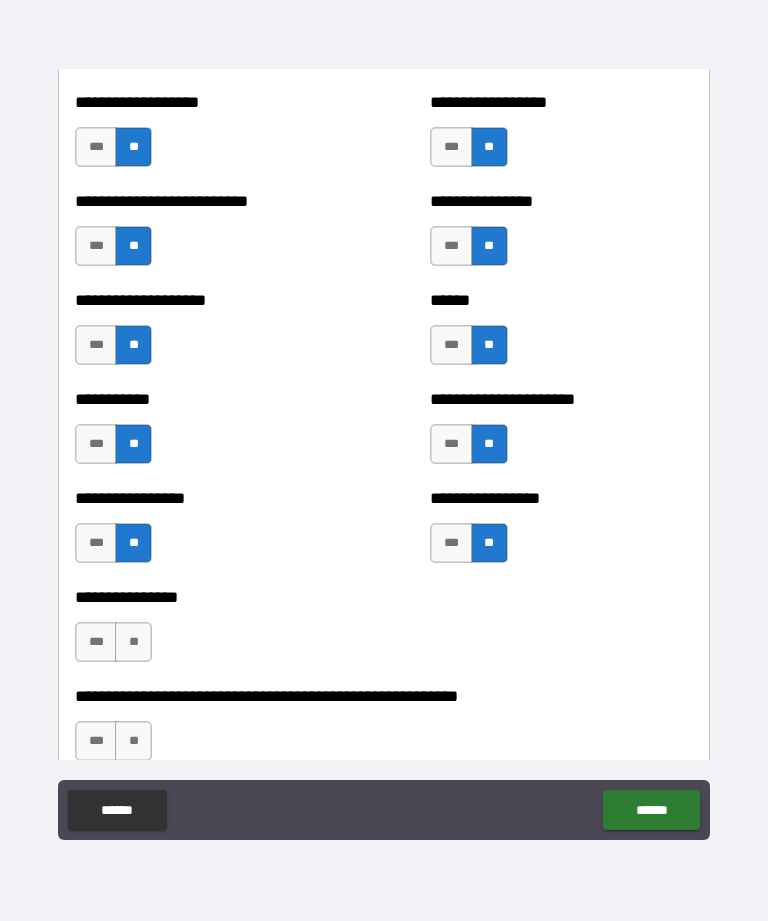 click on "**" at bounding box center (133, 642) 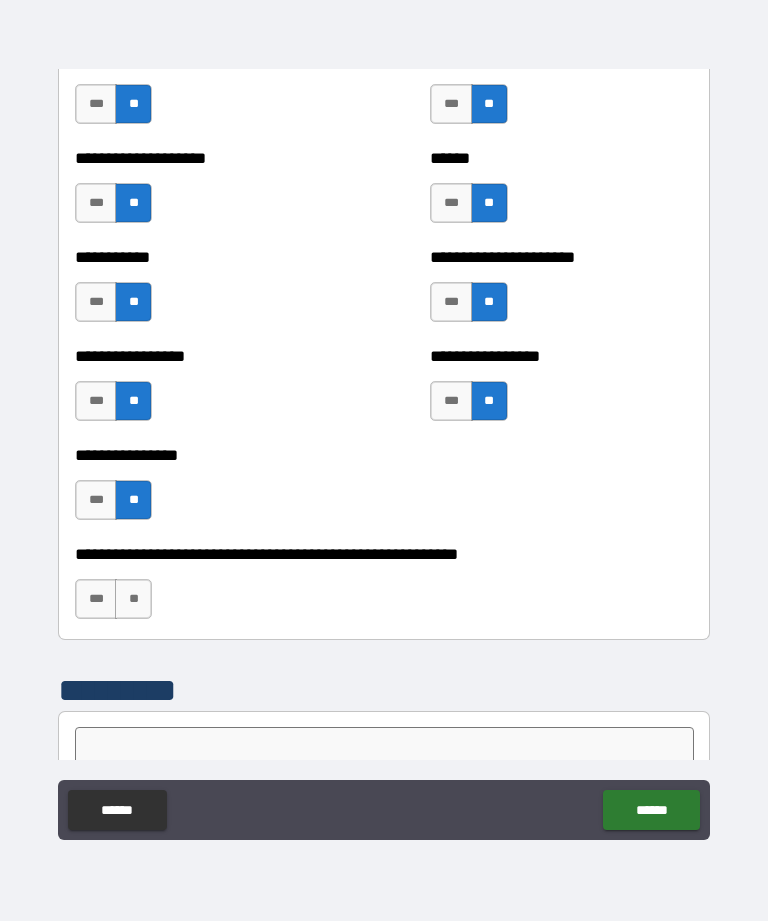 scroll, scrollTop: 5946, scrollLeft: 0, axis: vertical 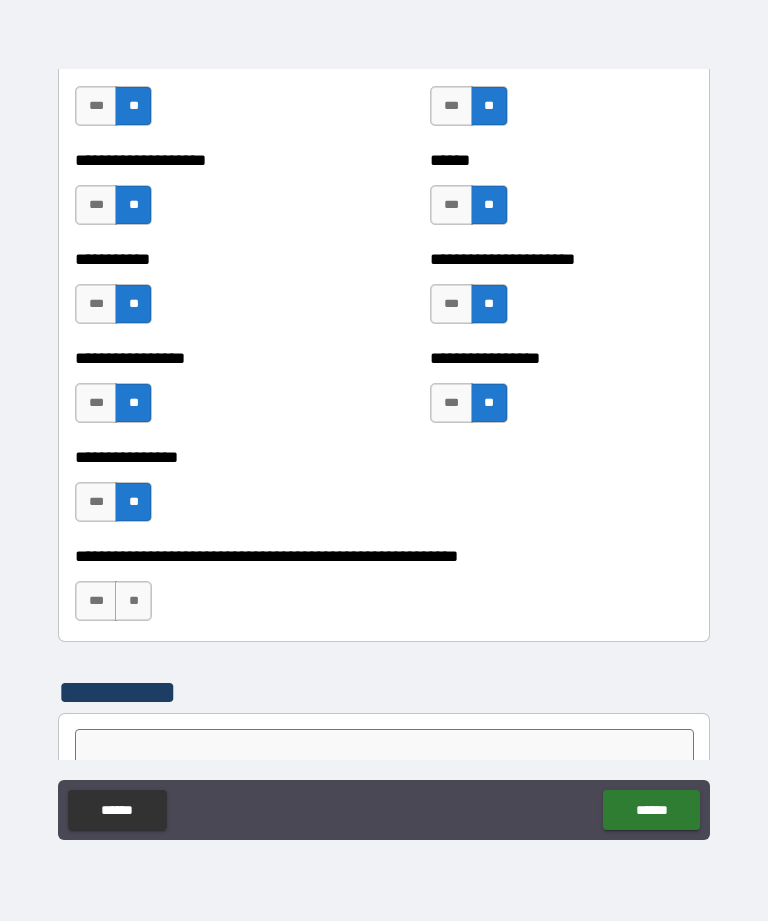 click on "**" at bounding box center (133, 601) 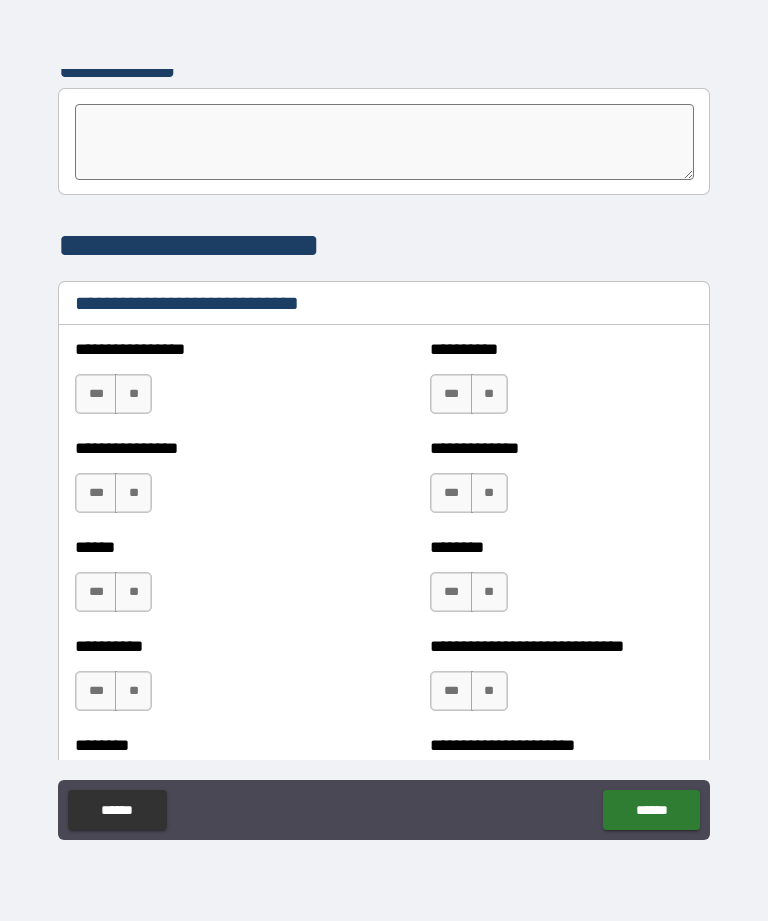 scroll, scrollTop: 6574, scrollLeft: 0, axis: vertical 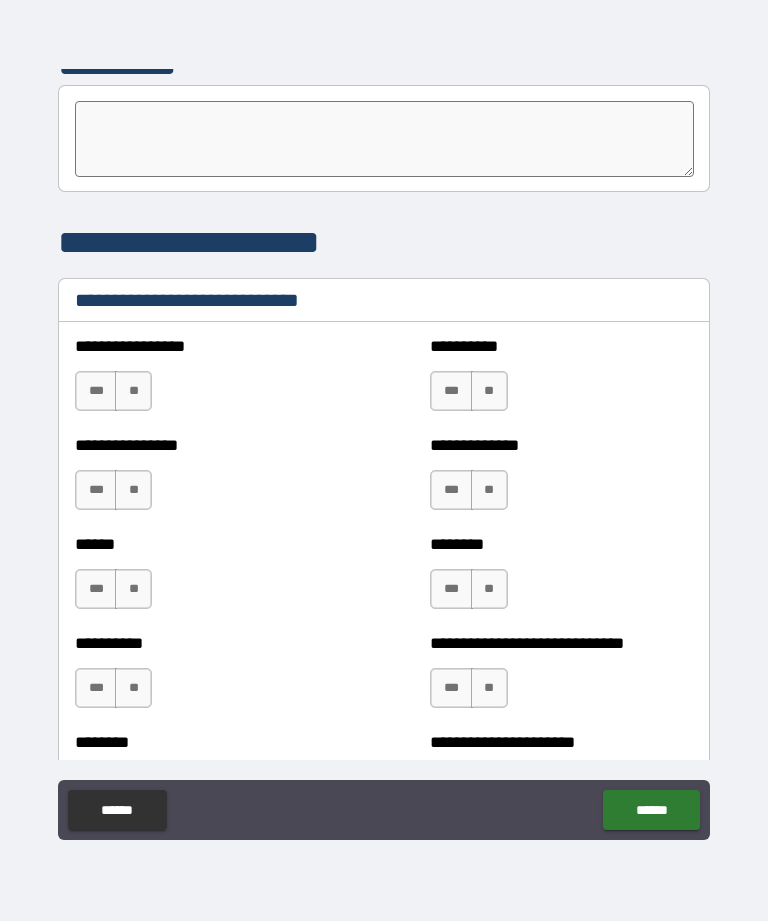 click on "***" at bounding box center [96, 391] 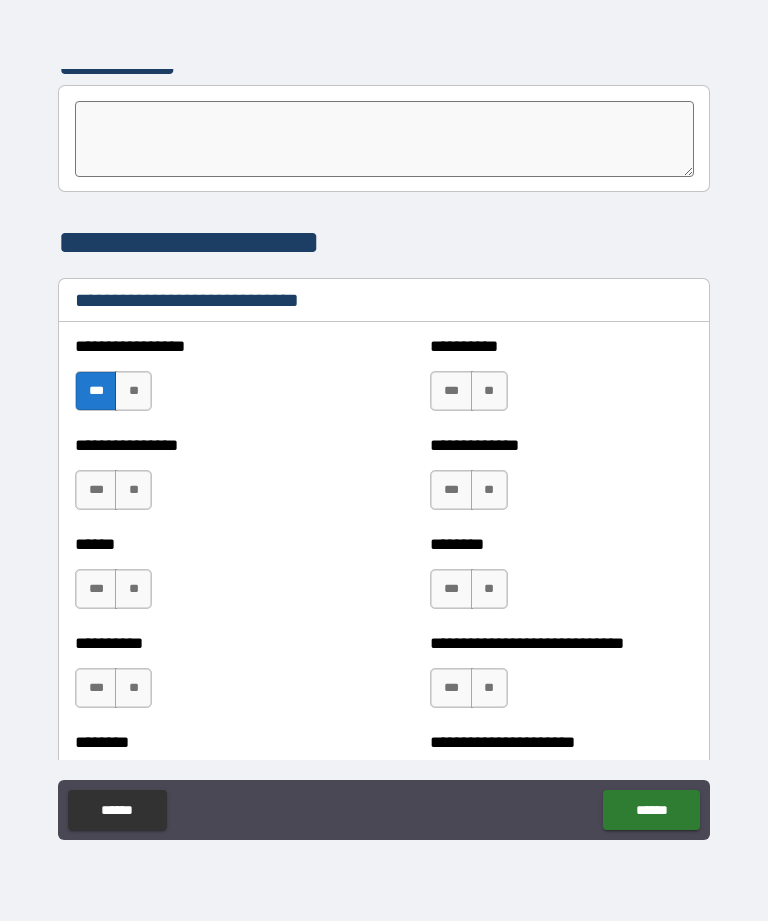click on "***" at bounding box center [451, 391] 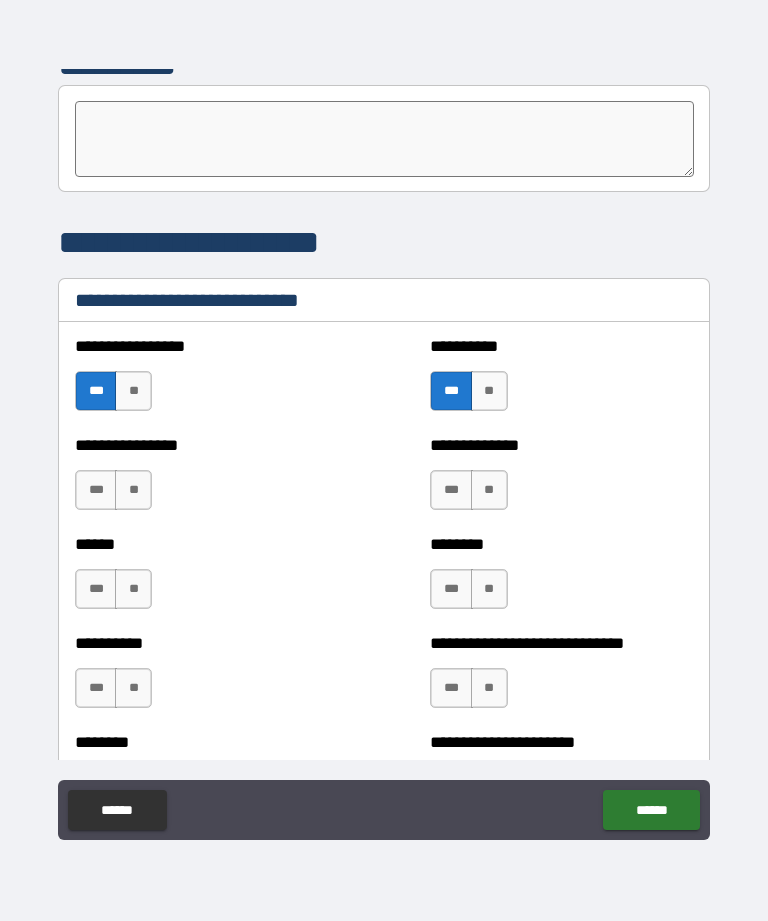 click on "***" at bounding box center [451, 490] 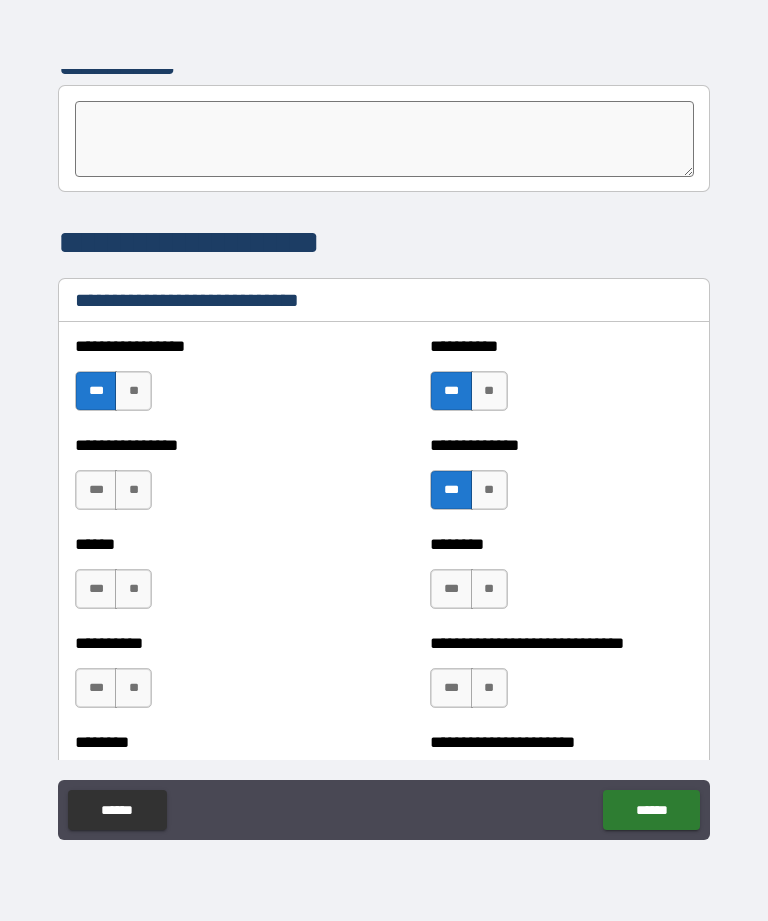 click on "***" at bounding box center [96, 490] 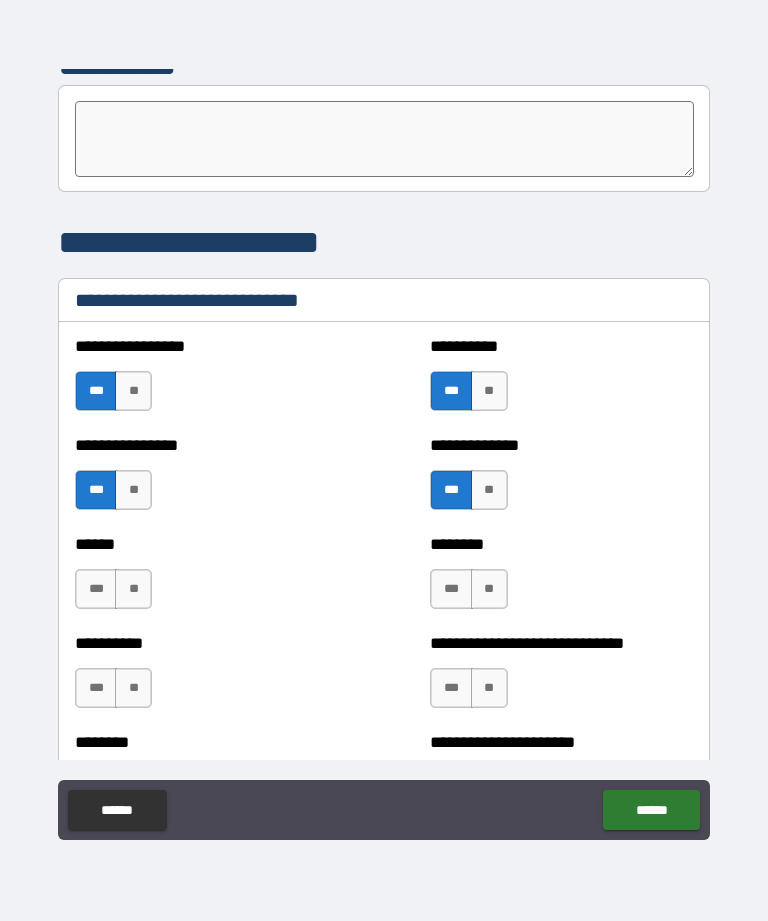 click on "***" at bounding box center (96, 589) 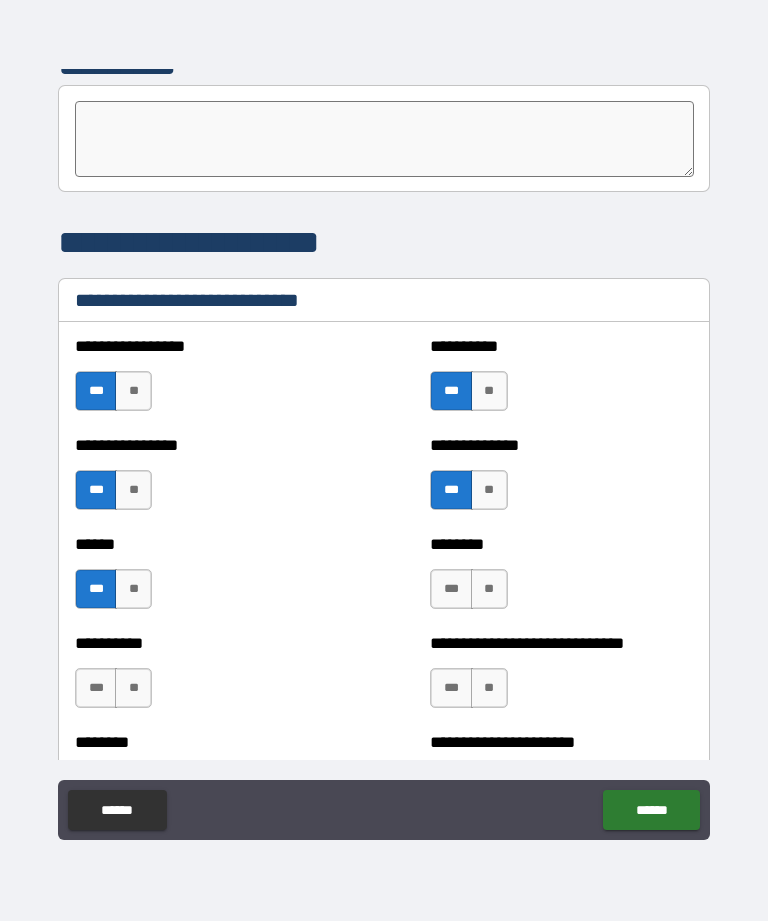 click on "***" at bounding box center [451, 589] 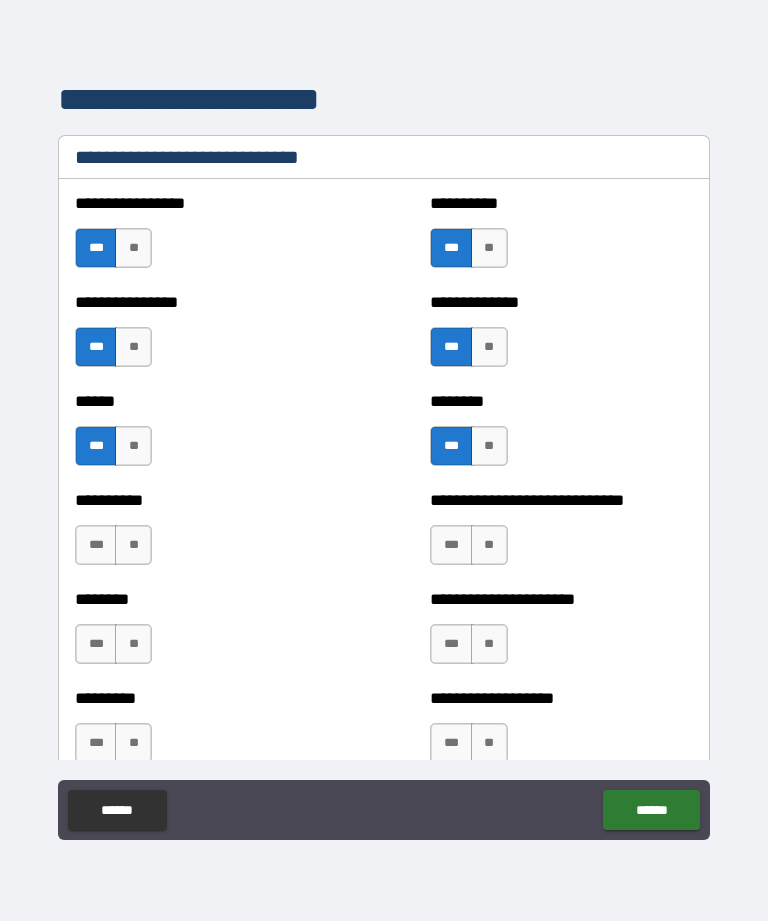 scroll, scrollTop: 6721, scrollLeft: 0, axis: vertical 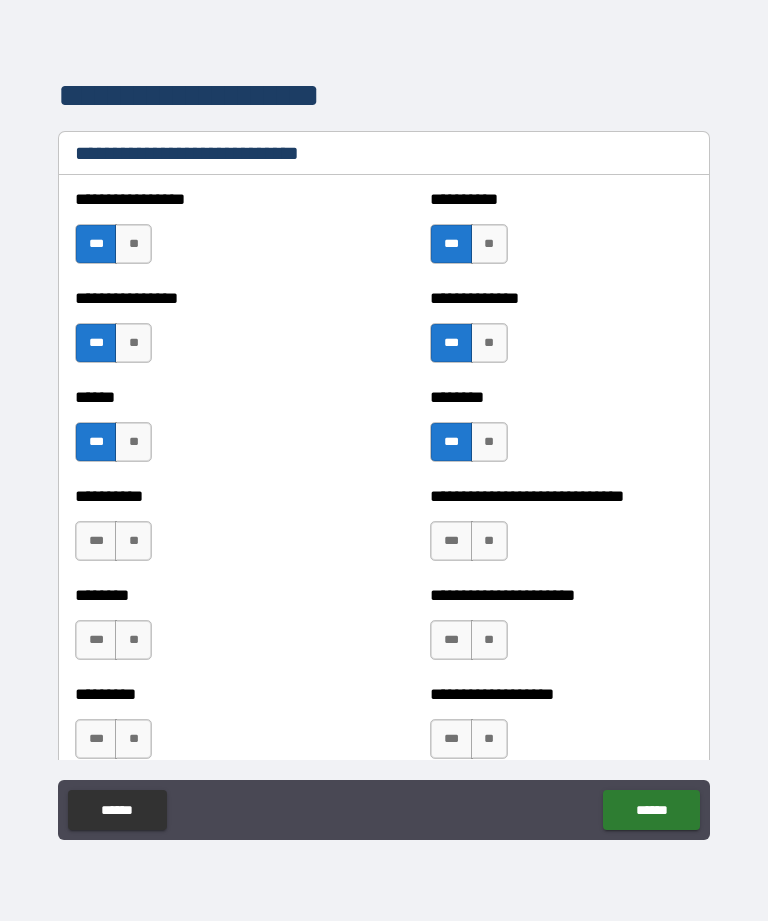 click on "**" at bounding box center [489, 541] 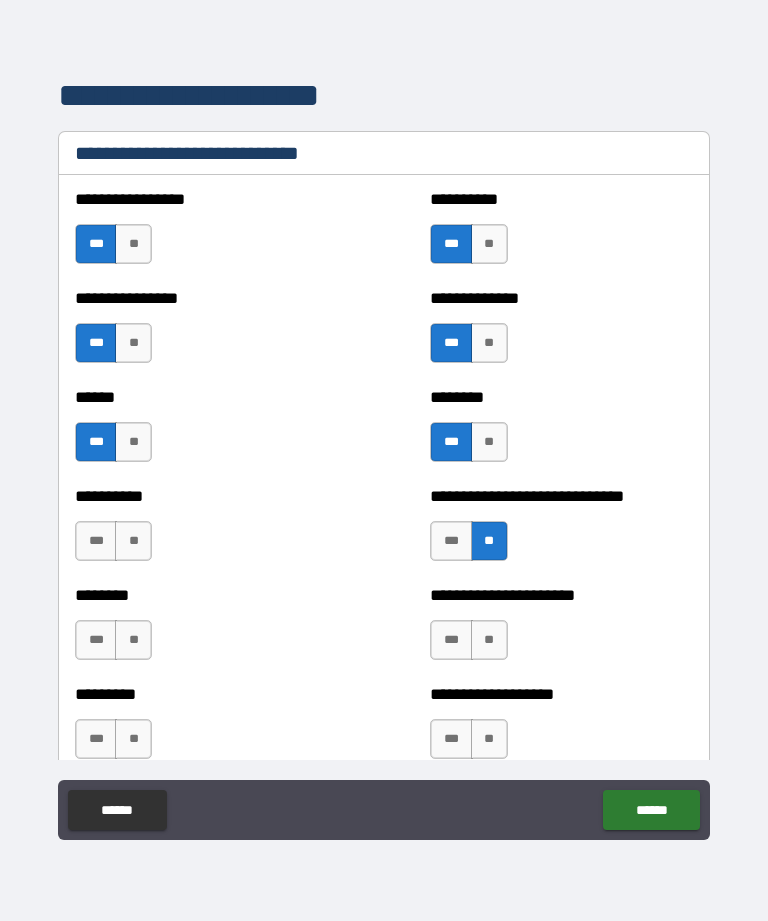 click on "**" at bounding box center [133, 640] 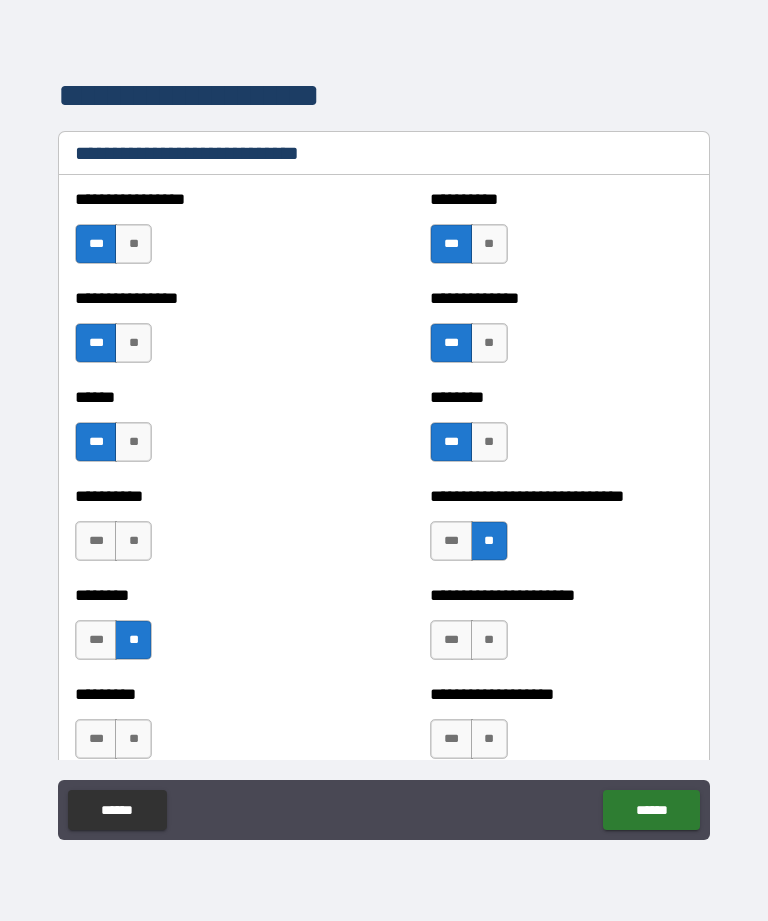 click on "**" at bounding box center [133, 541] 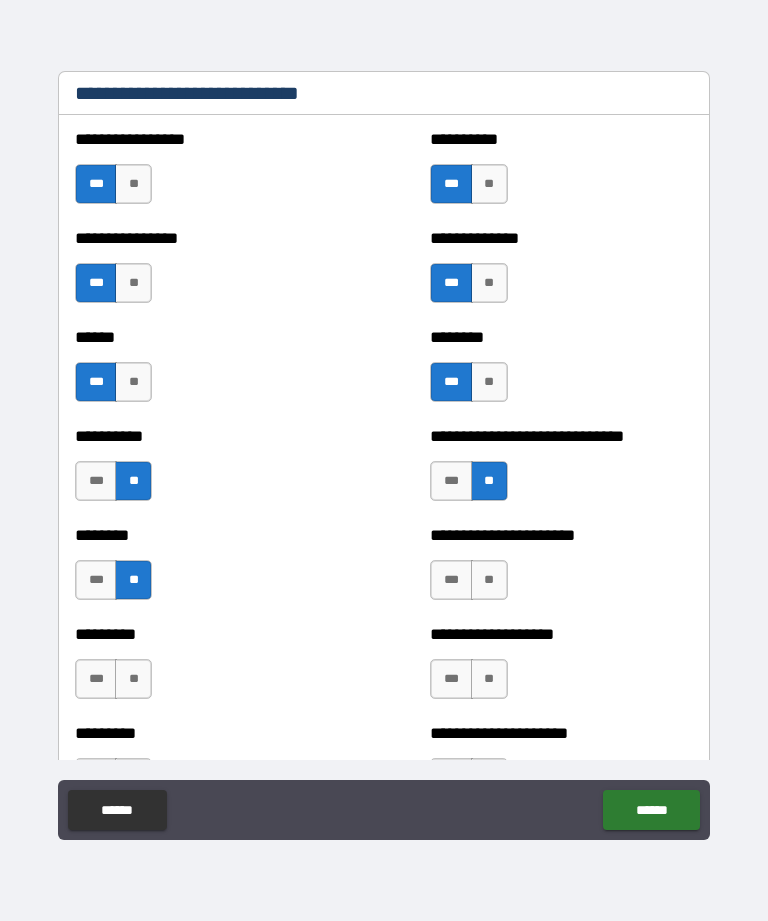 scroll, scrollTop: 6782, scrollLeft: 0, axis: vertical 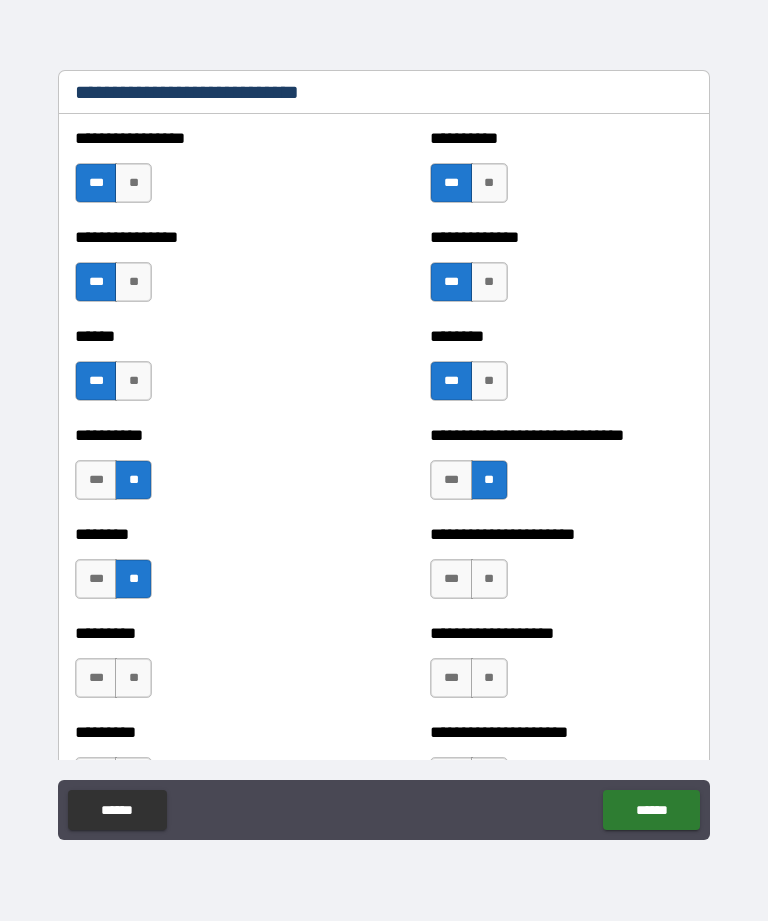 click on "***" at bounding box center [451, 579] 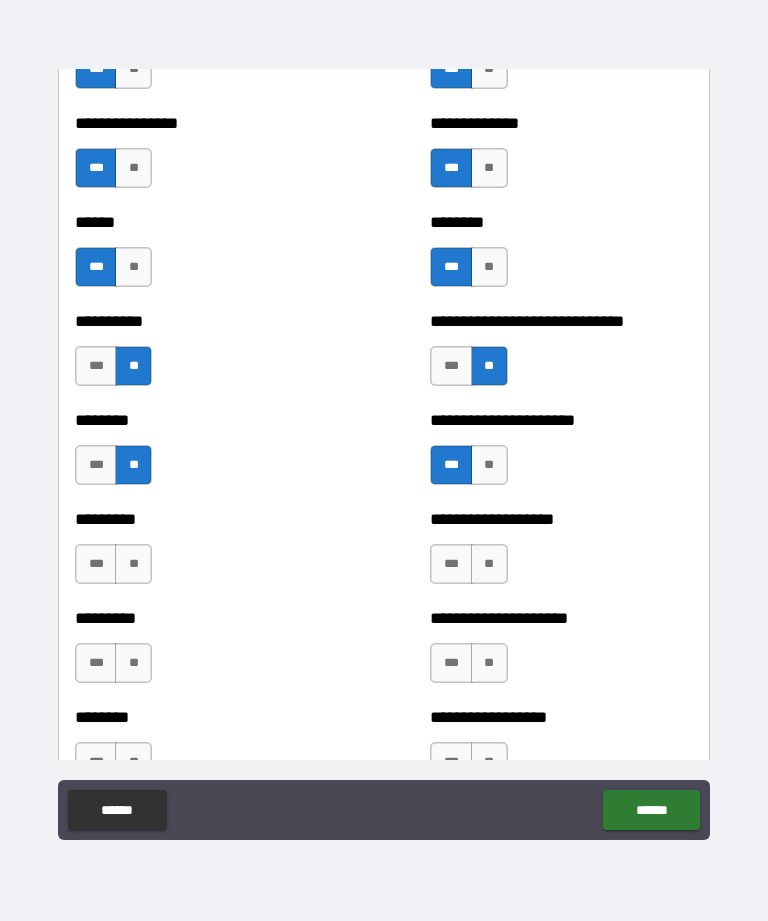 scroll, scrollTop: 6897, scrollLeft: 0, axis: vertical 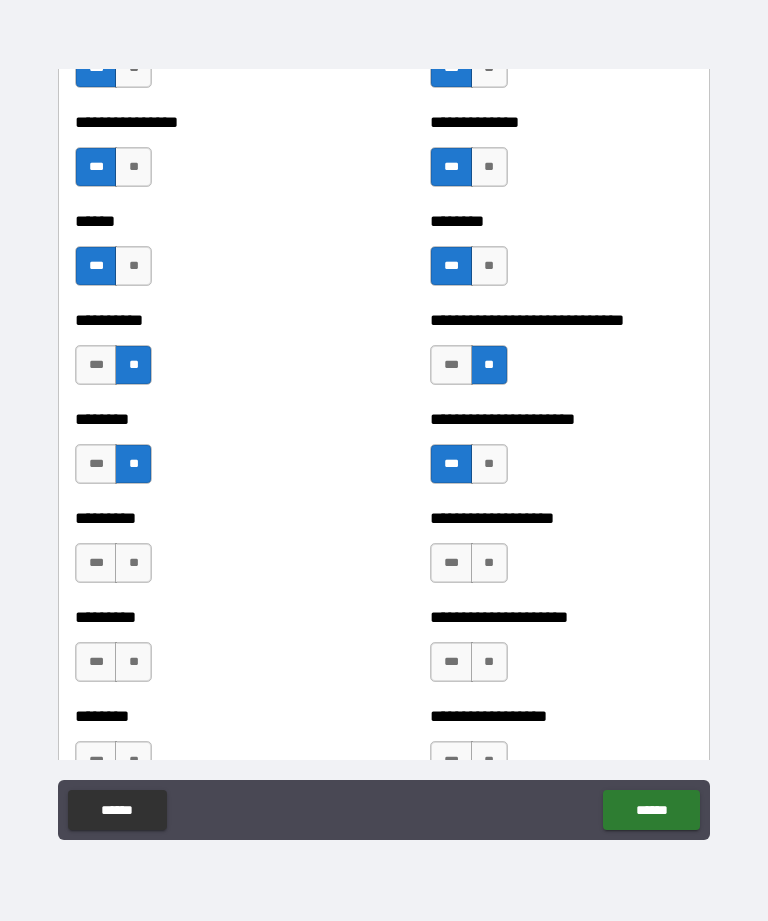 click on "**" at bounding box center [133, 563] 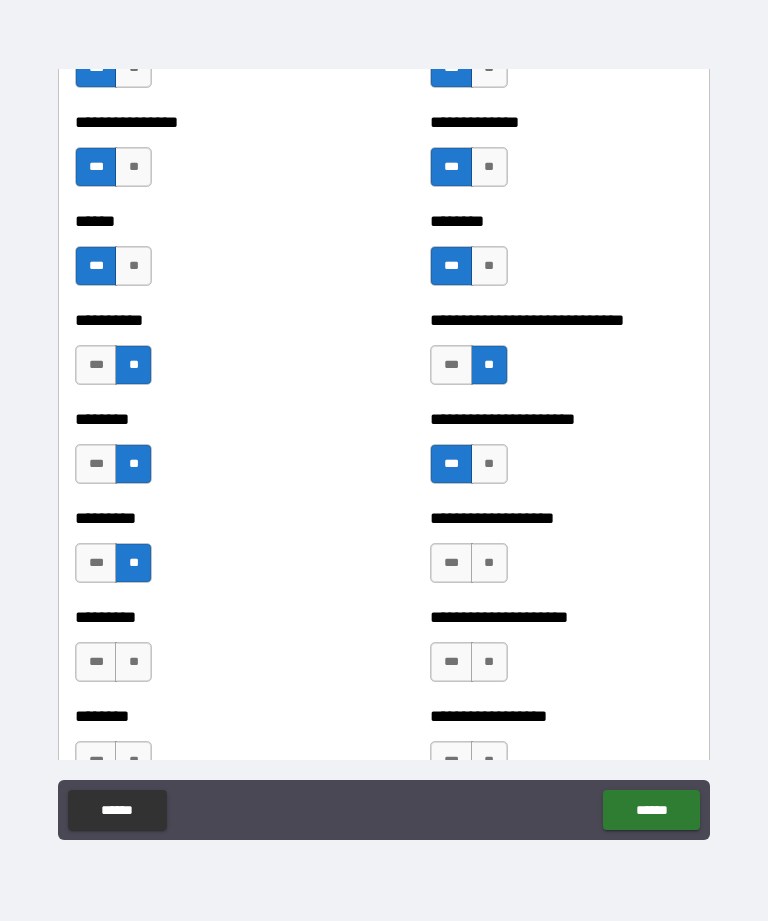 click on "**" at bounding box center (489, 563) 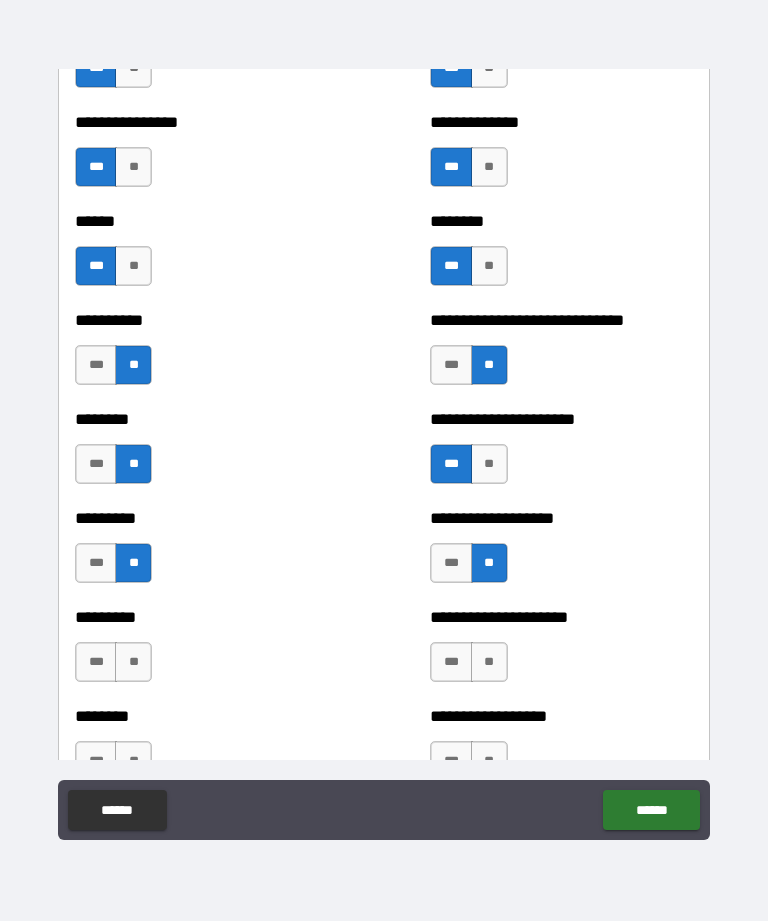 click on "**" at bounding box center [489, 662] 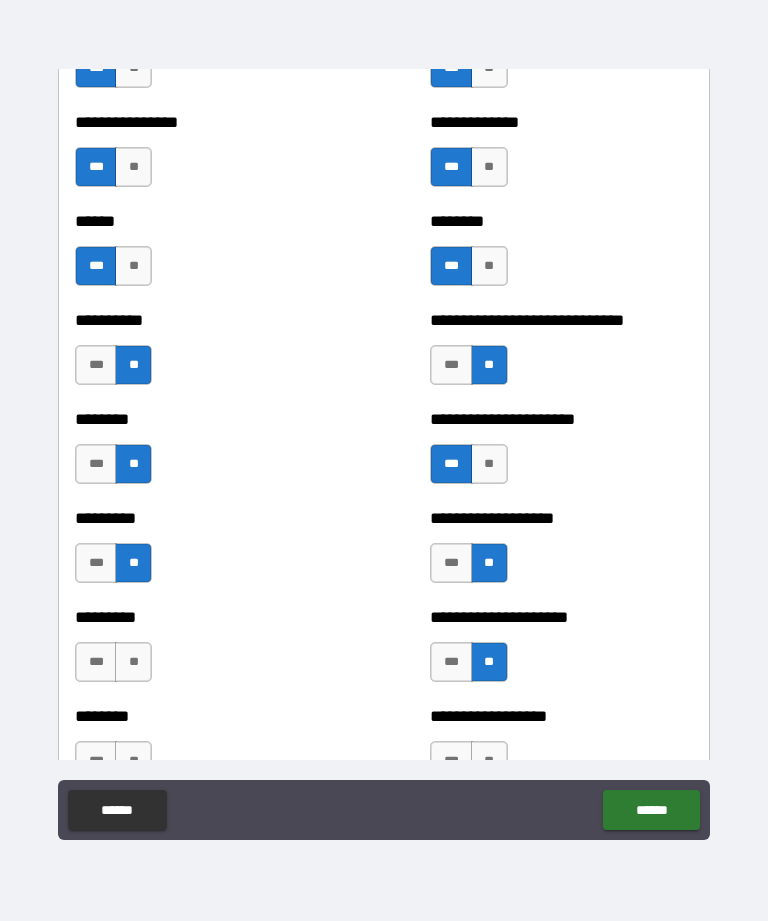 click on "**" at bounding box center (133, 662) 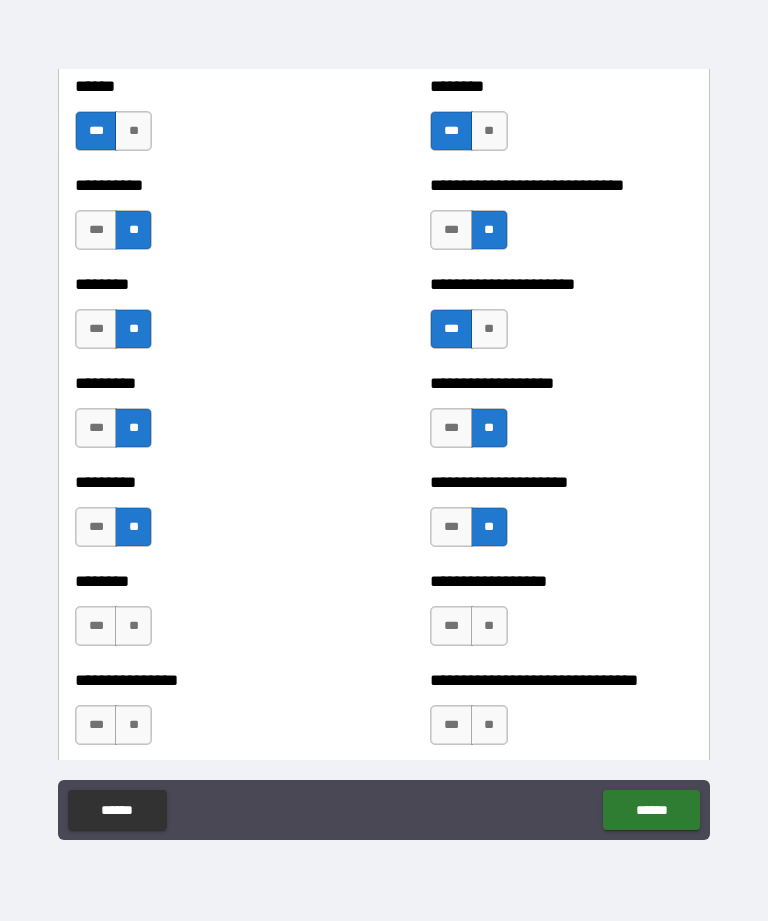 scroll, scrollTop: 7033, scrollLeft: 0, axis: vertical 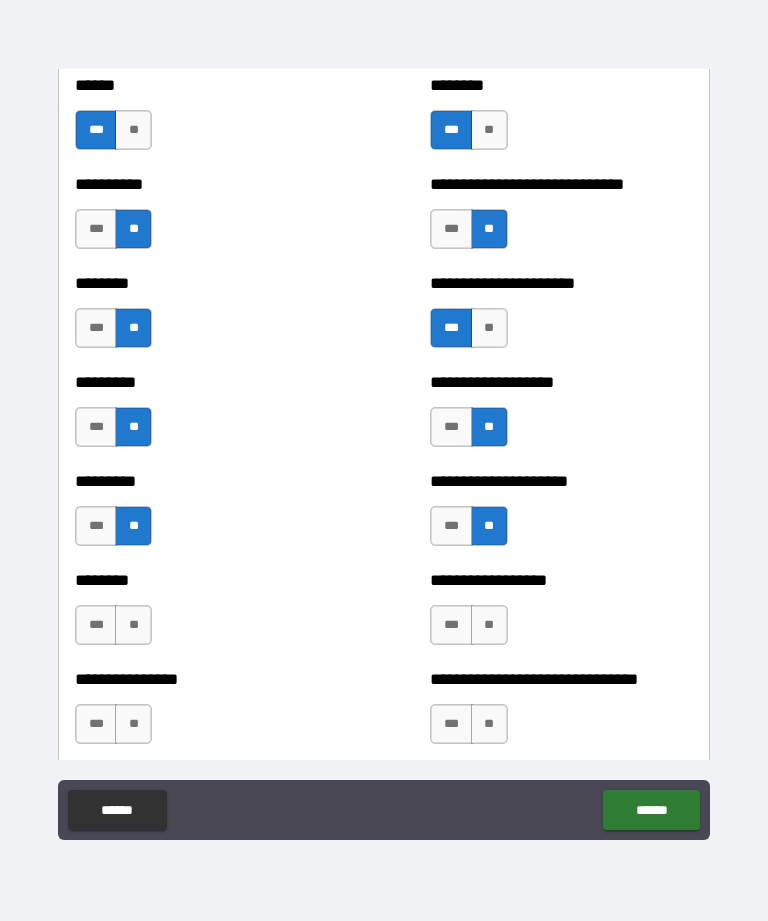 click on "***" at bounding box center [96, 625] 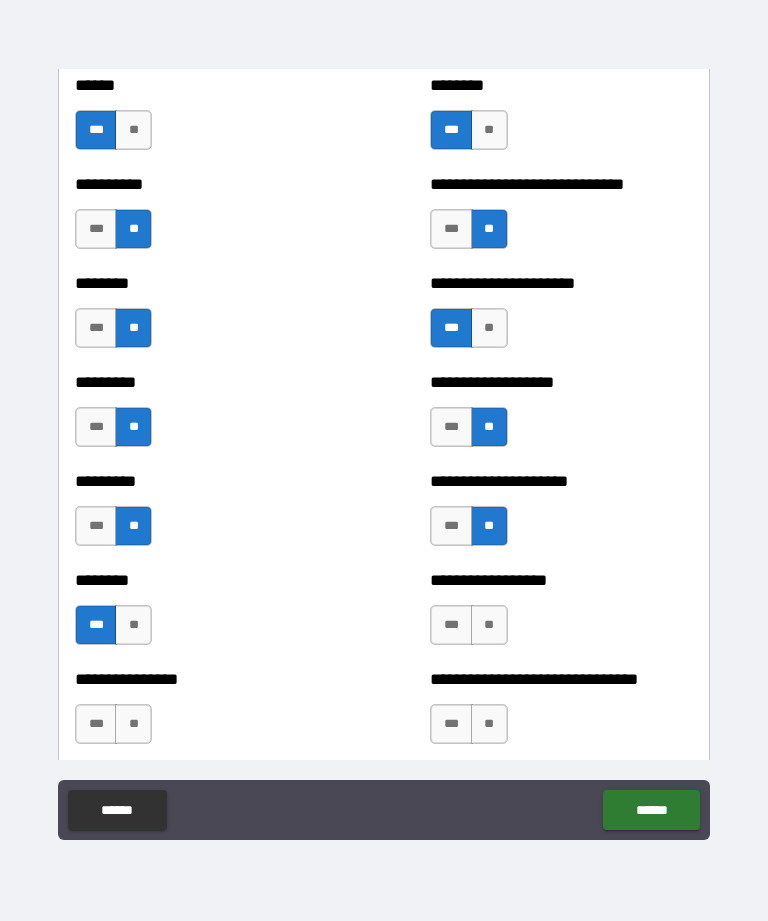 click on "**" at bounding box center (489, 625) 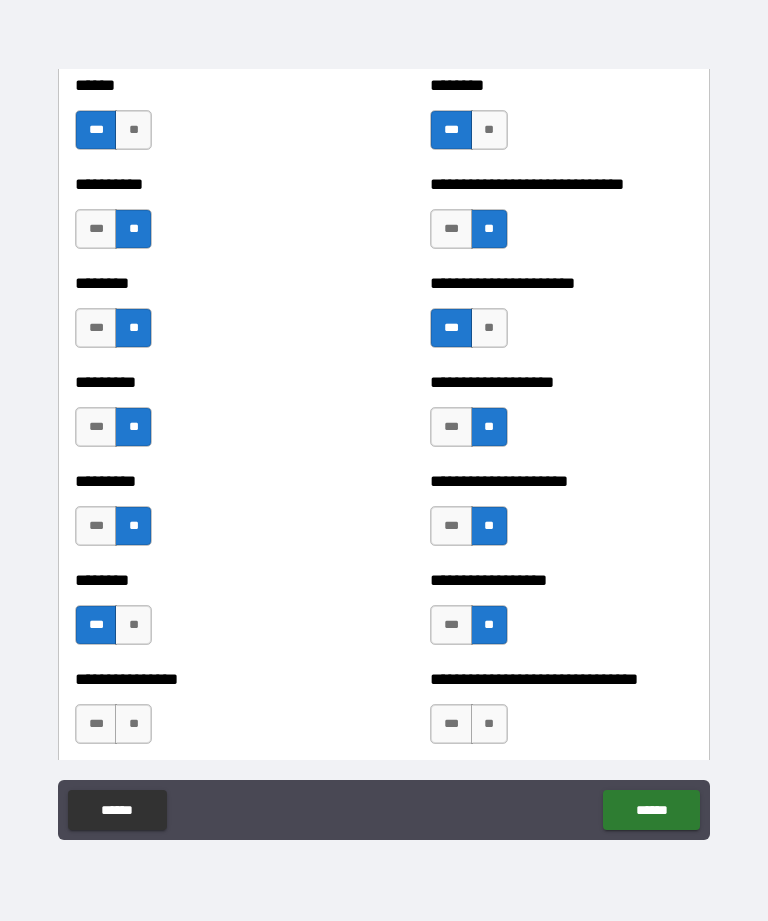 click on "**" at bounding box center [489, 625] 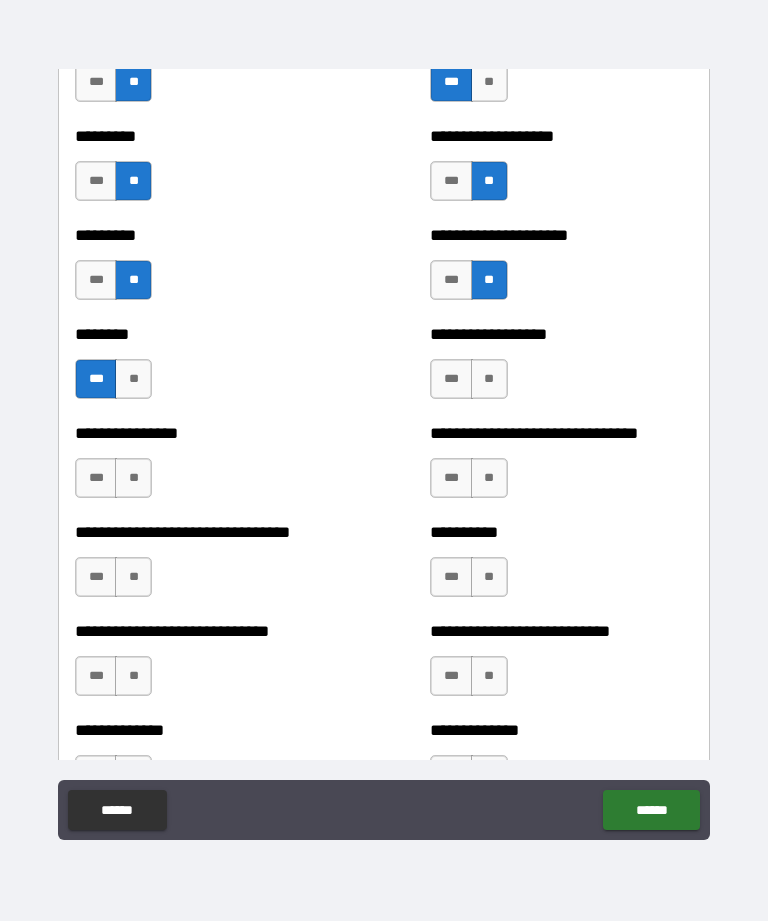 scroll, scrollTop: 7281, scrollLeft: 0, axis: vertical 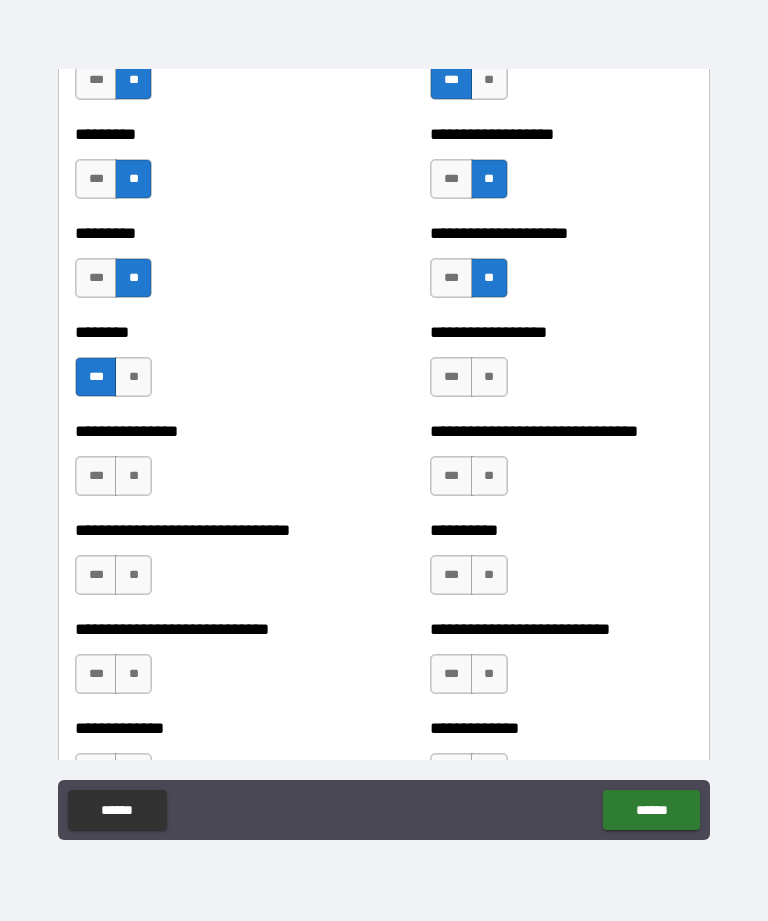 click on "**" at bounding box center [133, 476] 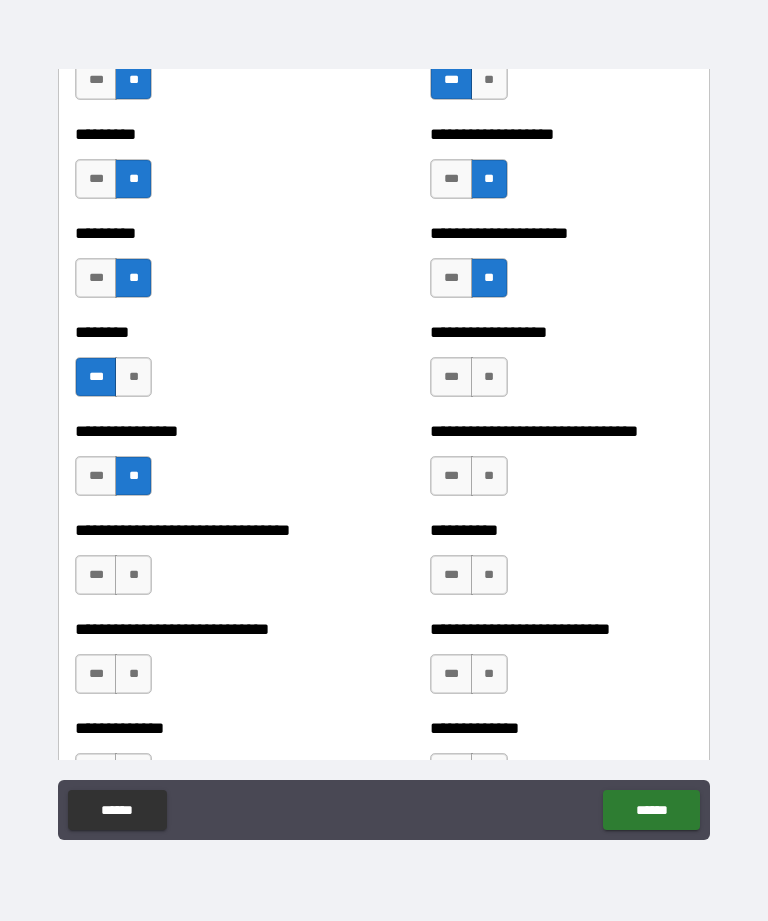 click on "**" at bounding box center [489, 476] 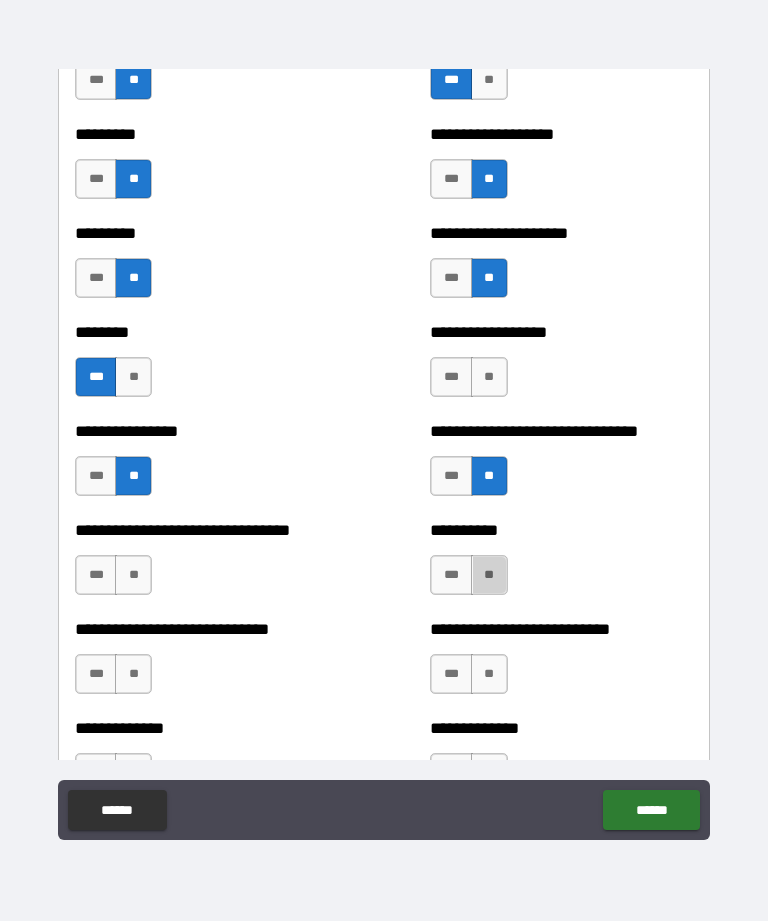 click on "**" at bounding box center [489, 575] 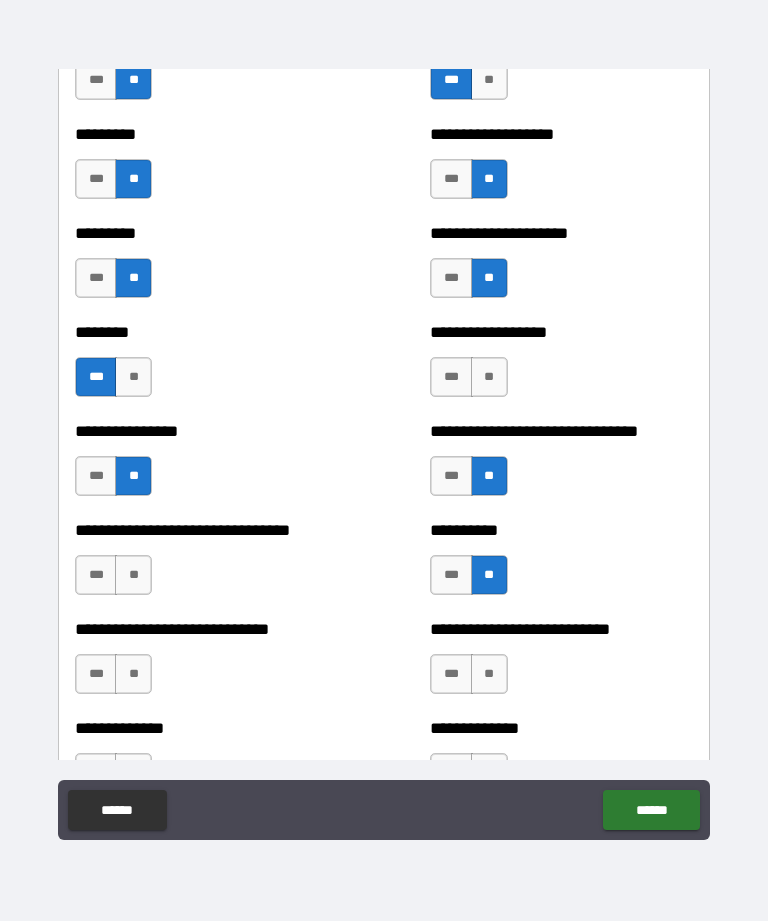 click on "***" at bounding box center (451, 575) 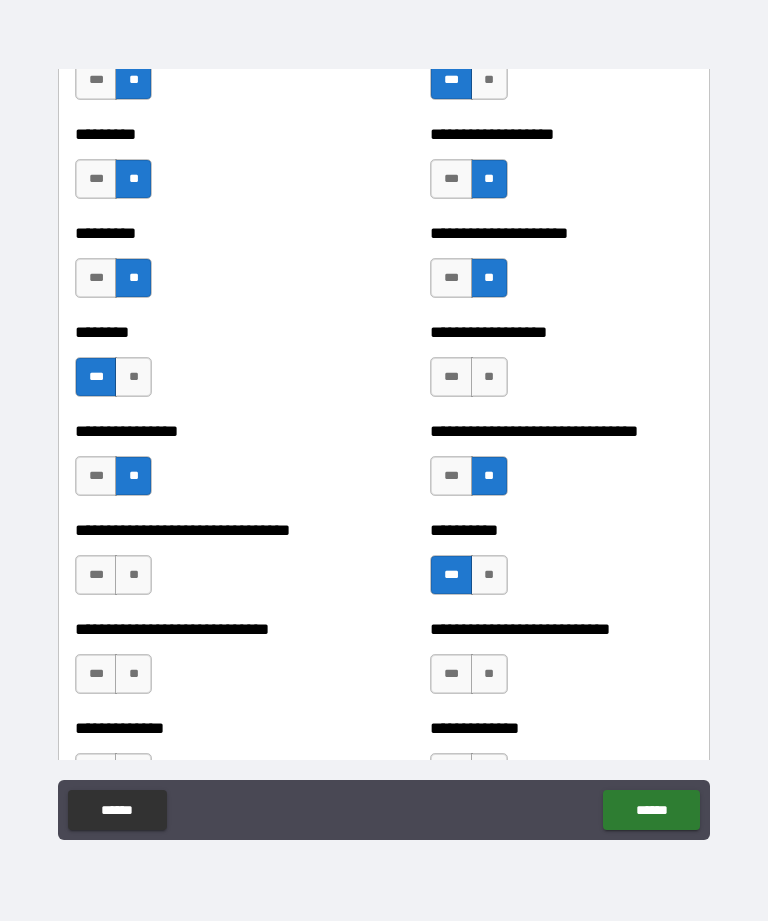 click on "**" at bounding box center (489, 575) 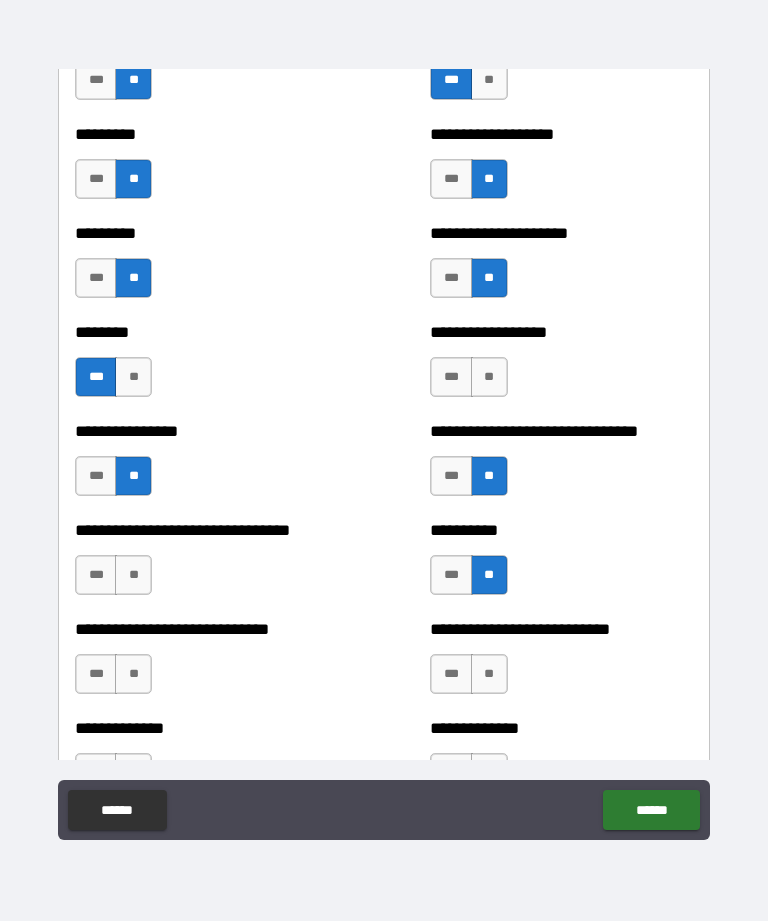 click on "**" at bounding box center [133, 575] 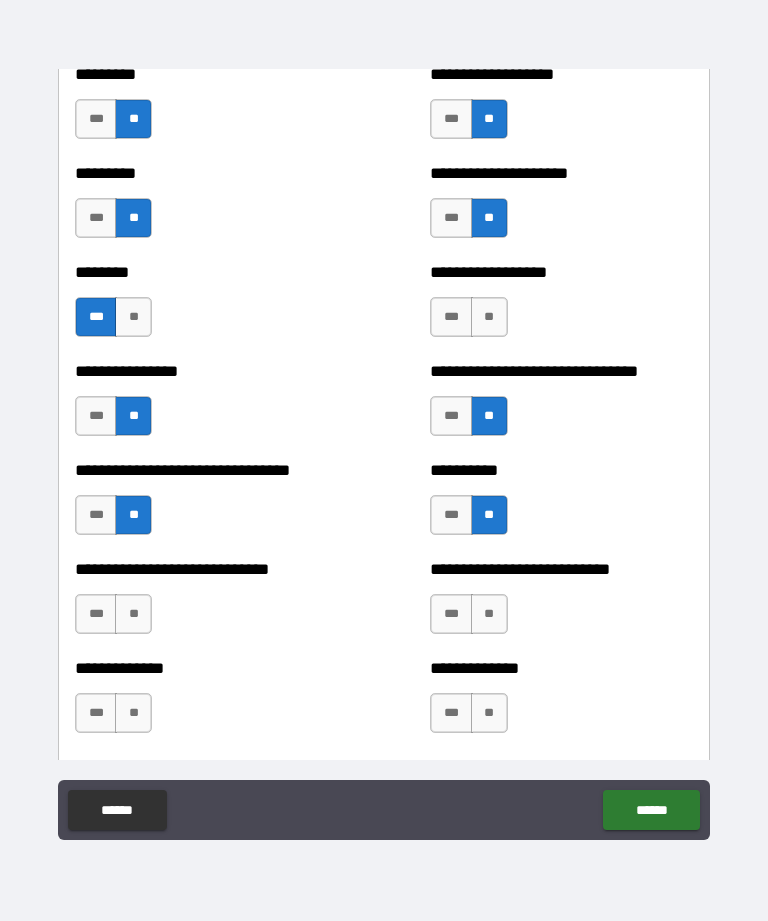 scroll, scrollTop: 7346, scrollLeft: 0, axis: vertical 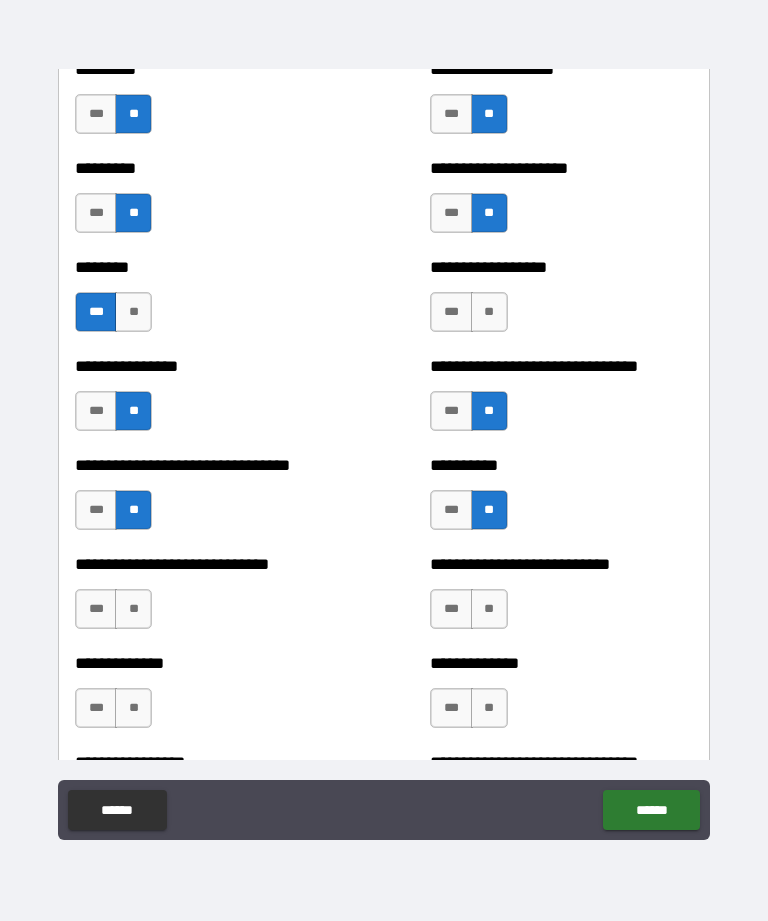 click on "***" at bounding box center [96, 609] 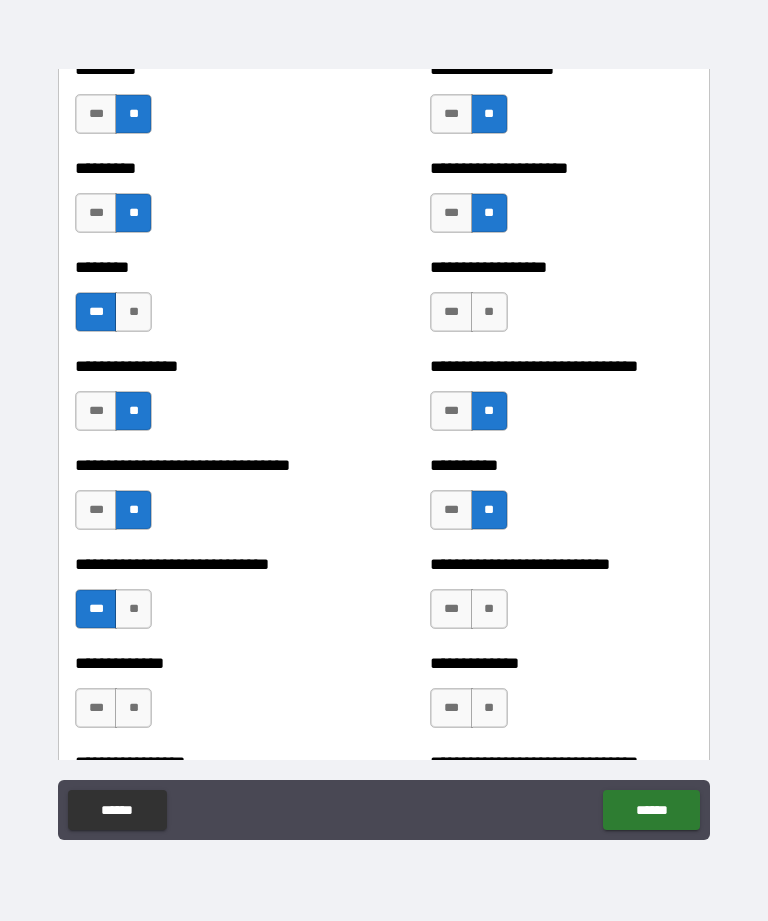 click on "**" at bounding box center [489, 609] 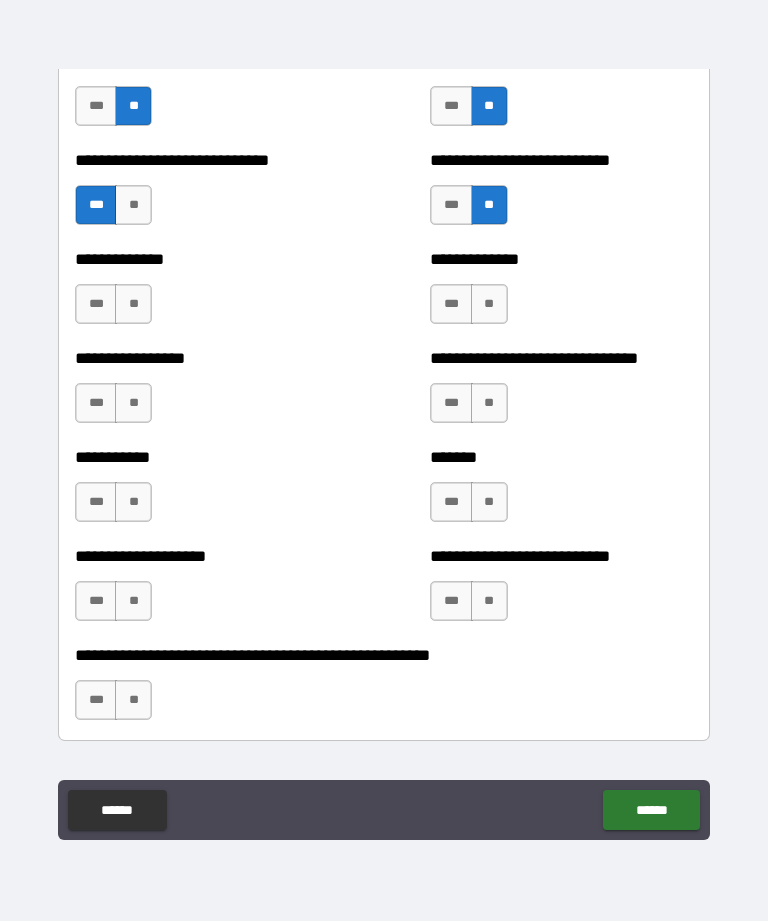 scroll, scrollTop: 7753, scrollLeft: 0, axis: vertical 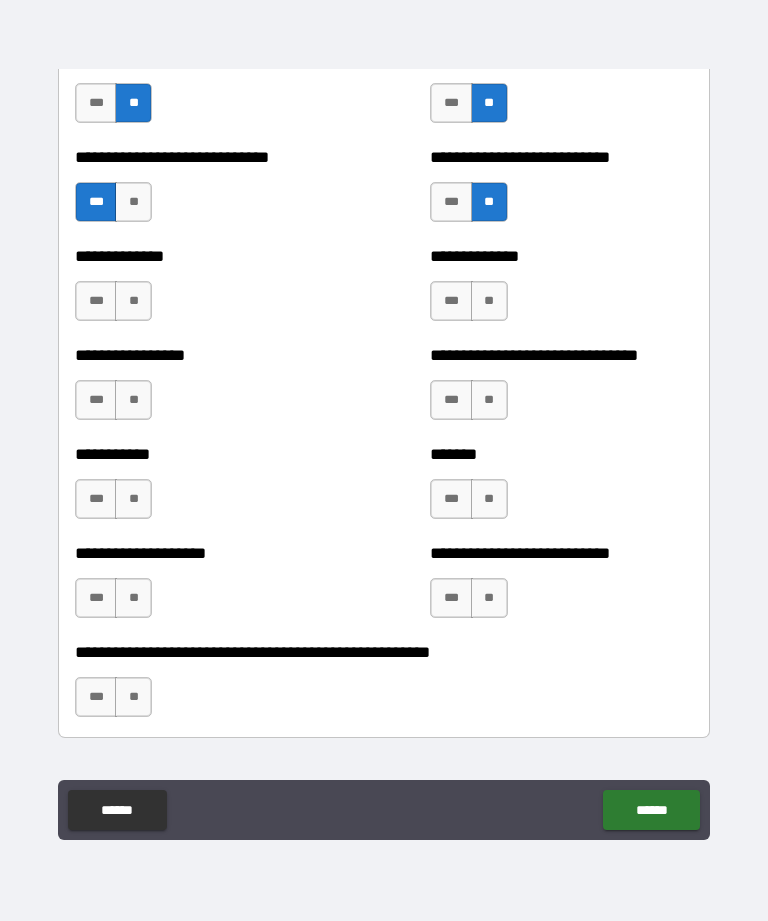 click on "**" at bounding box center [133, 301] 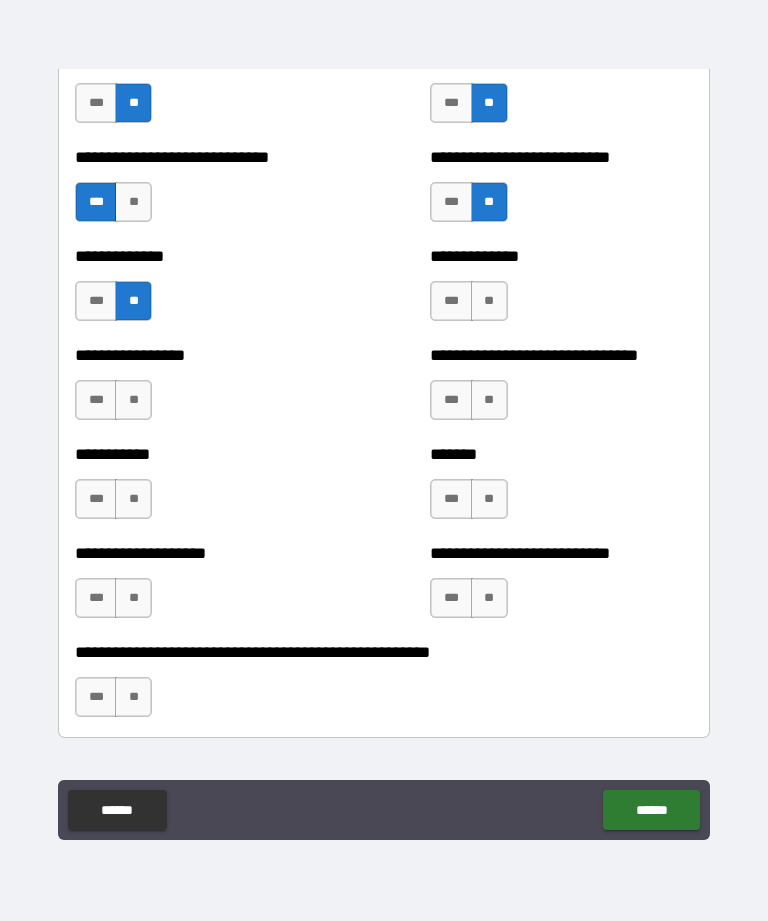 click on "**" at bounding box center (489, 301) 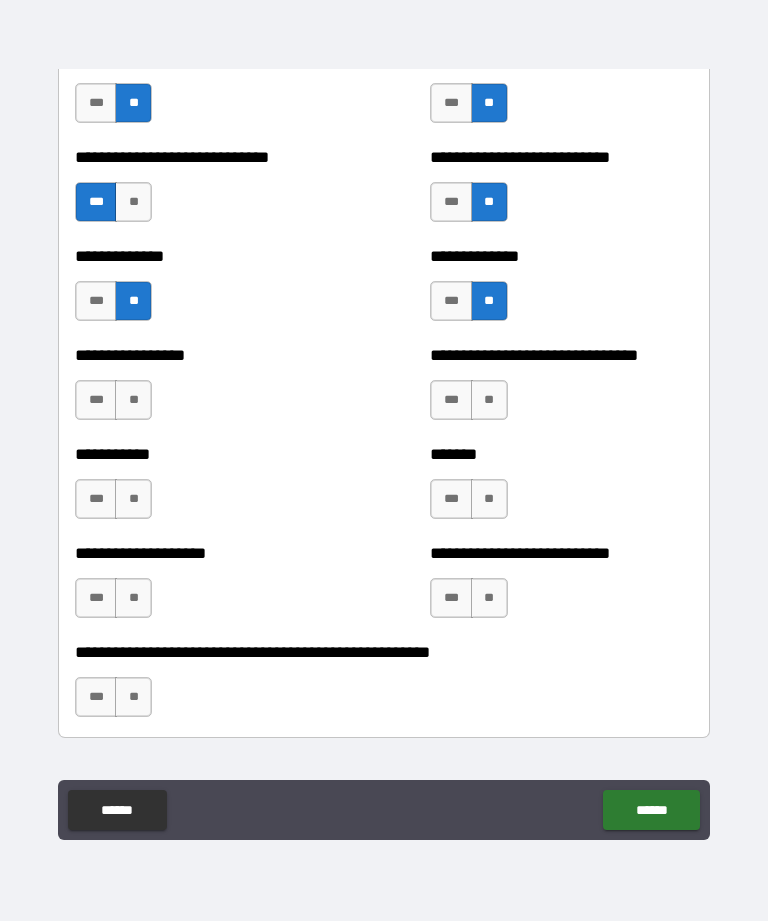 click on "***" at bounding box center [96, 400] 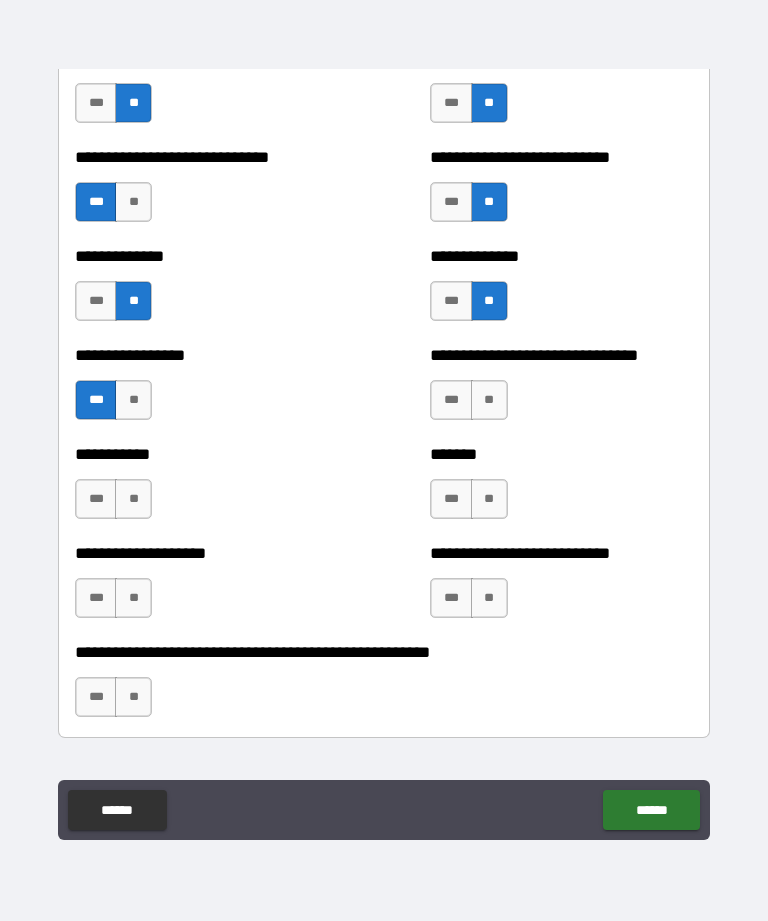 click on "**" at bounding box center (489, 400) 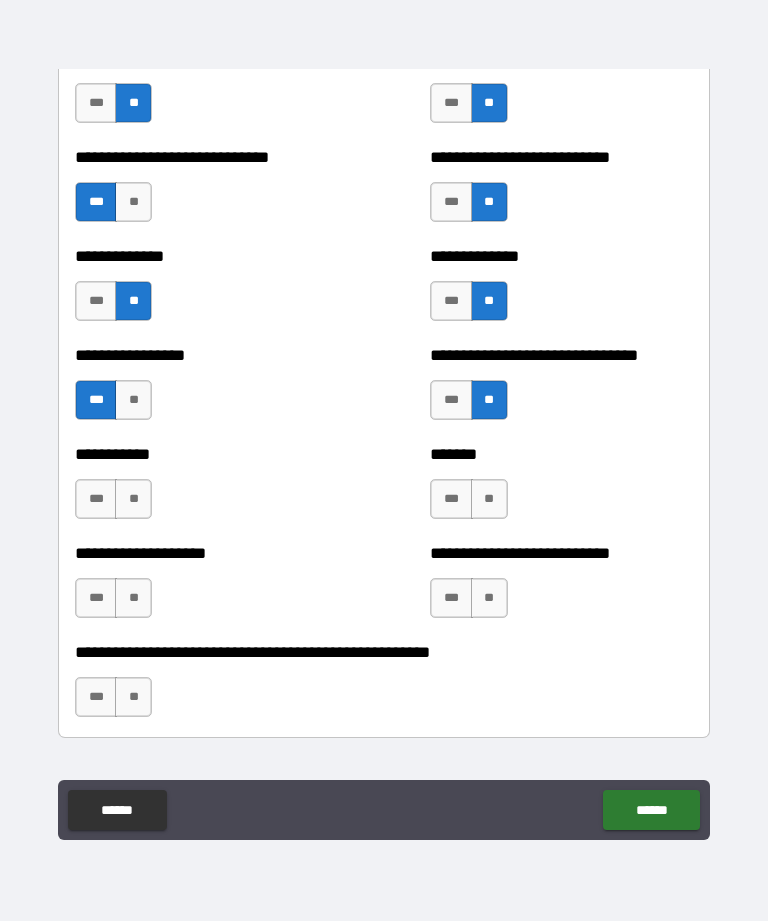 click on "**" at bounding box center [489, 499] 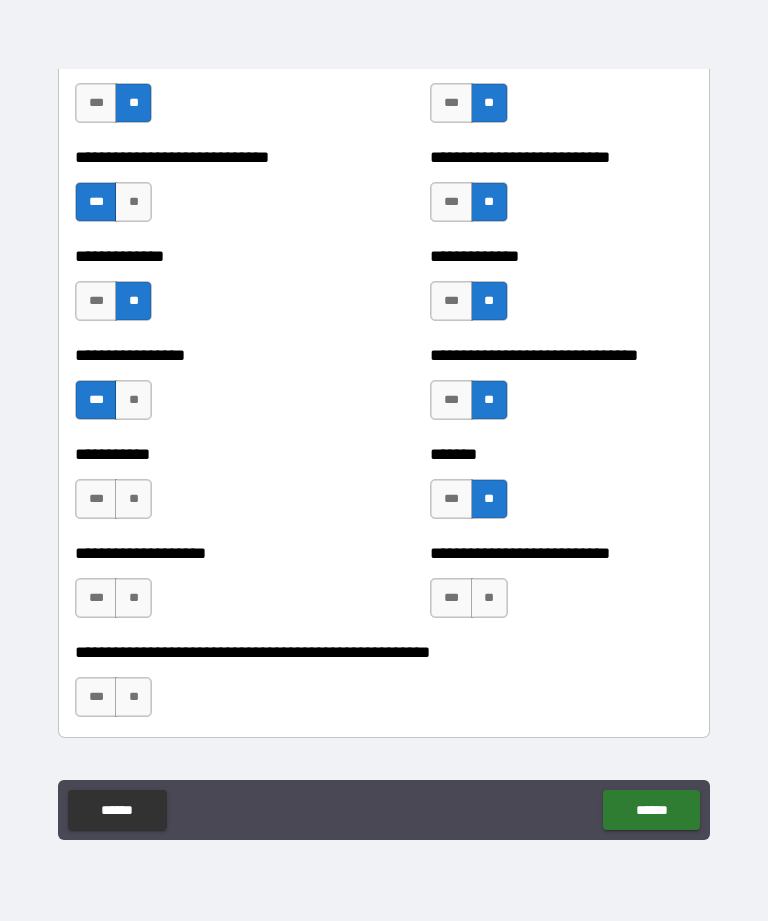 click on "**" at bounding box center [133, 499] 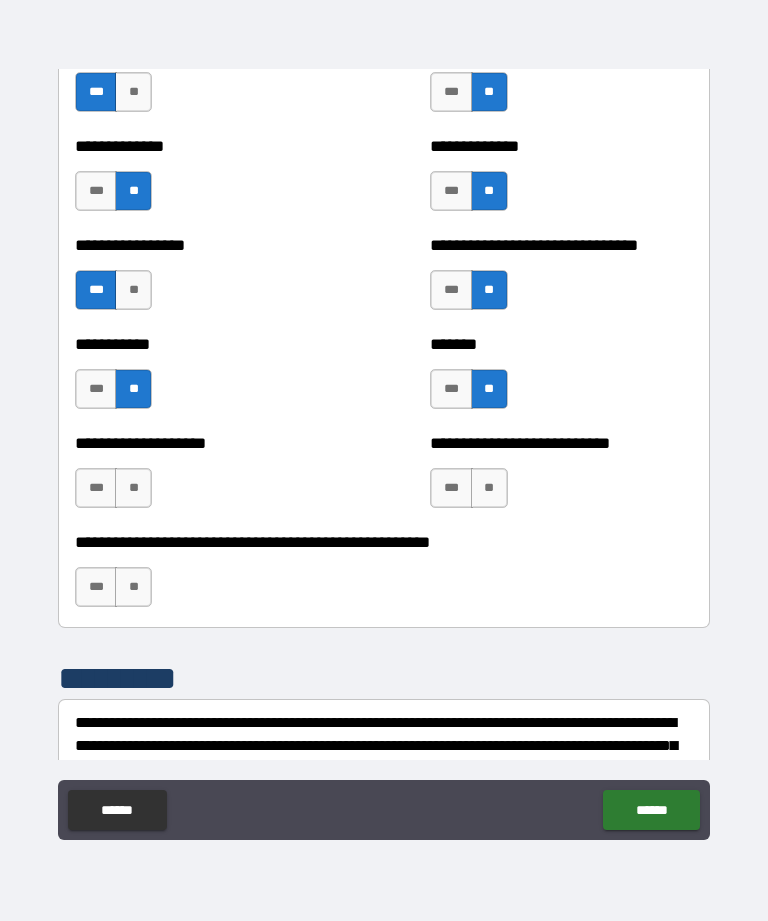 scroll, scrollTop: 7864, scrollLeft: 0, axis: vertical 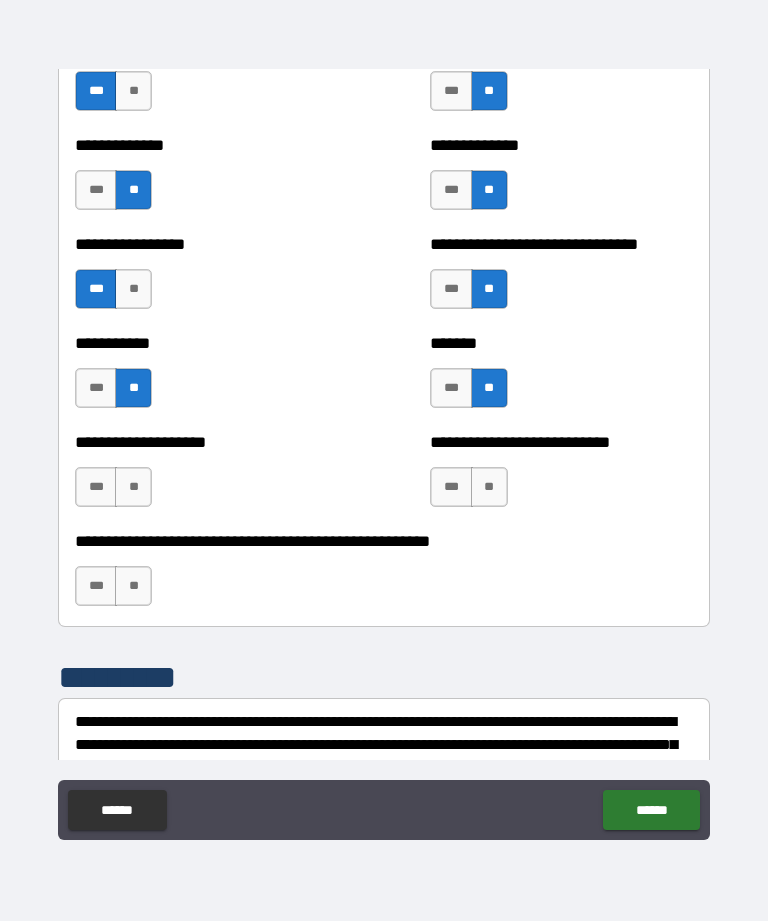click on "**" at bounding box center (133, 487) 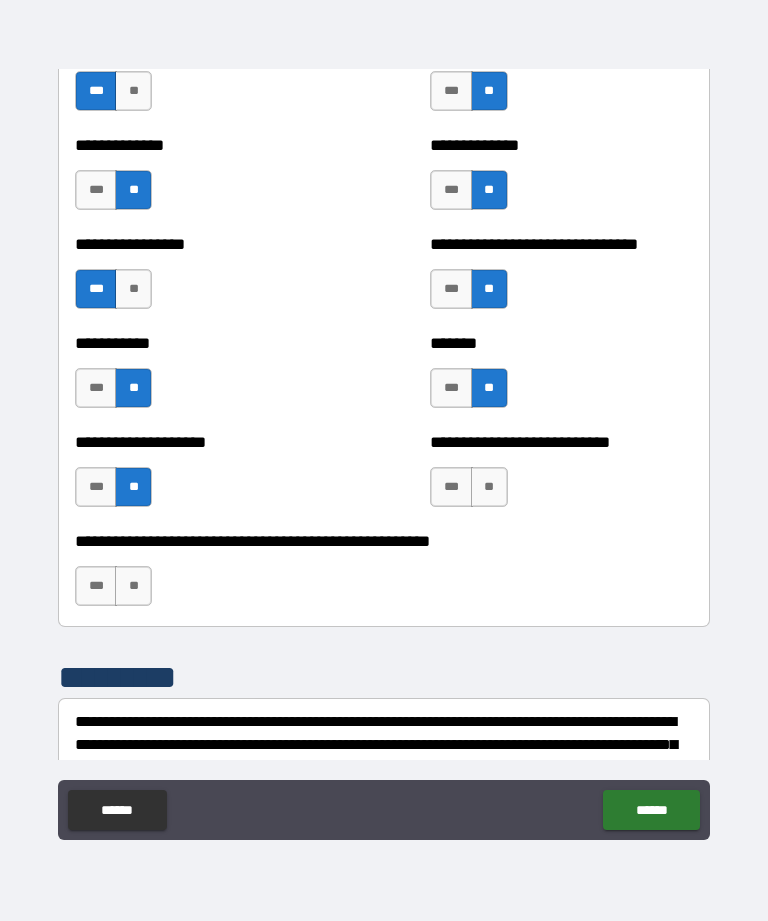 click on "**" at bounding box center [489, 487] 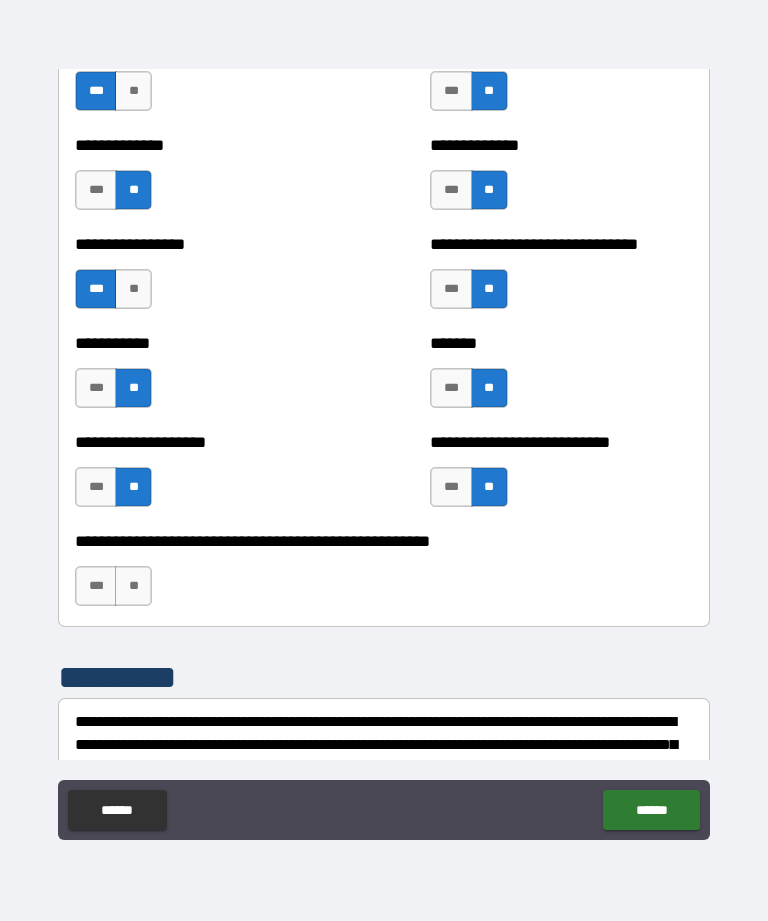 click on "**" at bounding box center [133, 586] 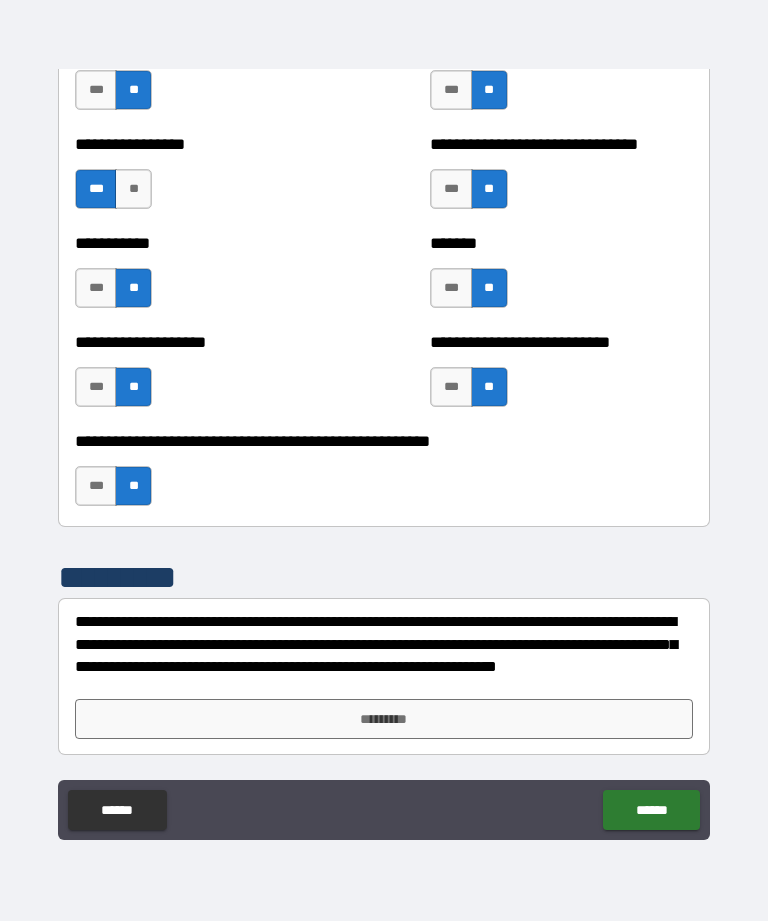 scroll, scrollTop: 7964, scrollLeft: 0, axis: vertical 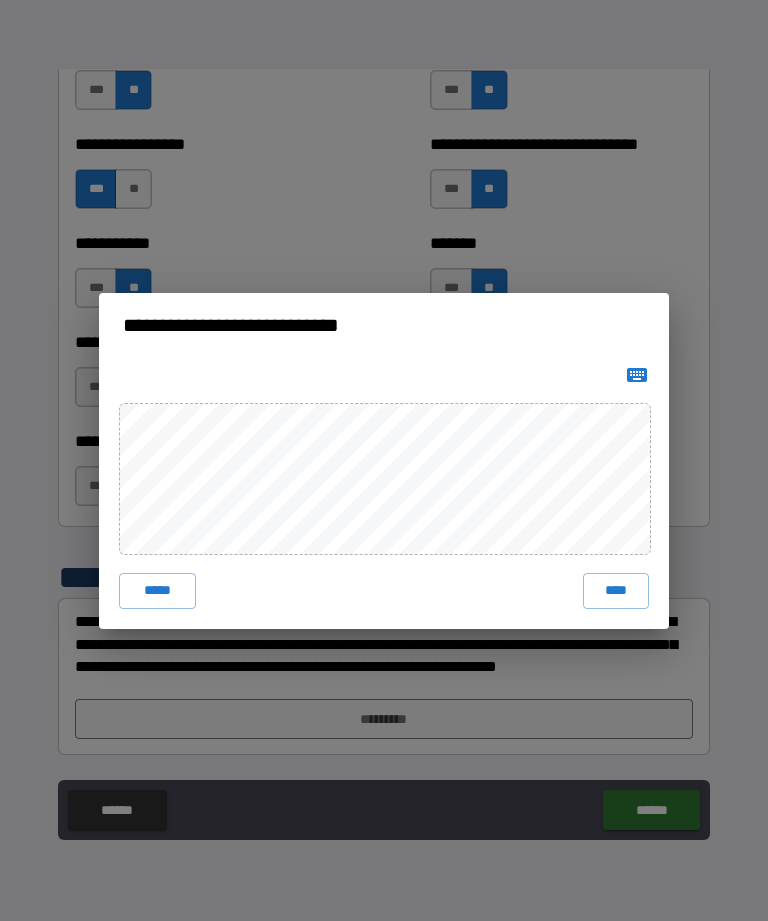 click on "****" at bounding box center (616, 591) 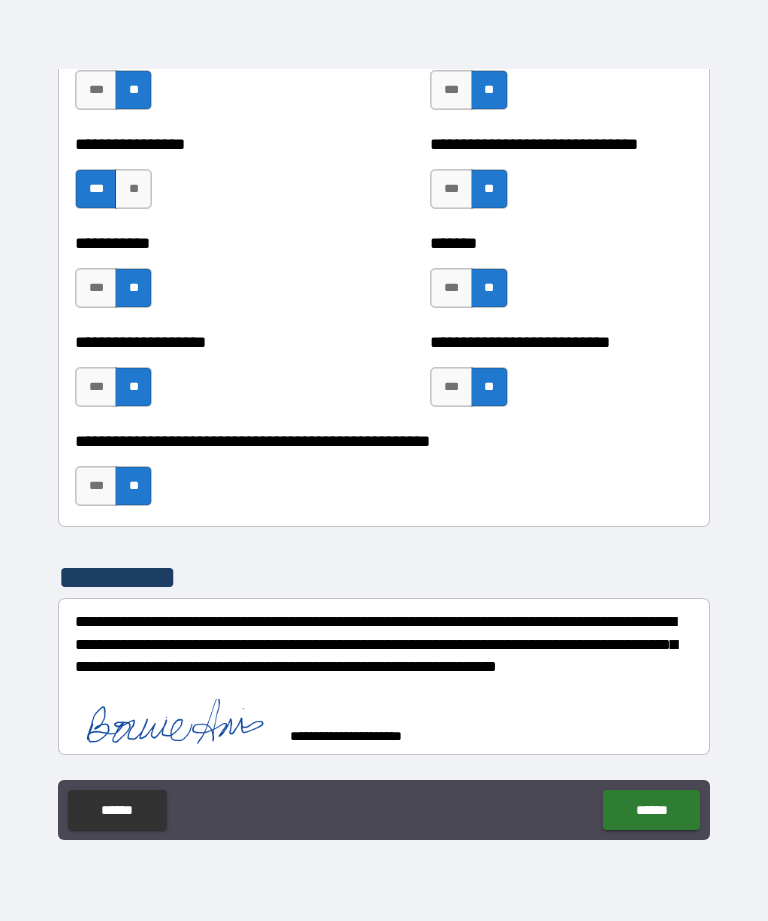 scroll, scrollTop: 7954, scrollLeft: 0, axis: vertical 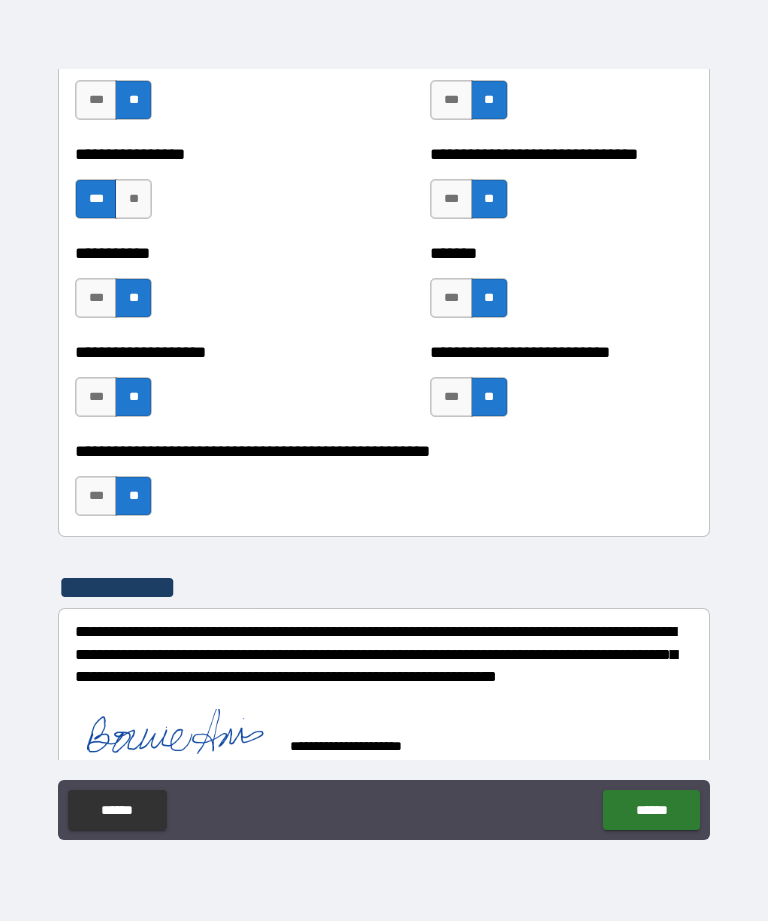 click on "******" at bounding box center (651, 810) 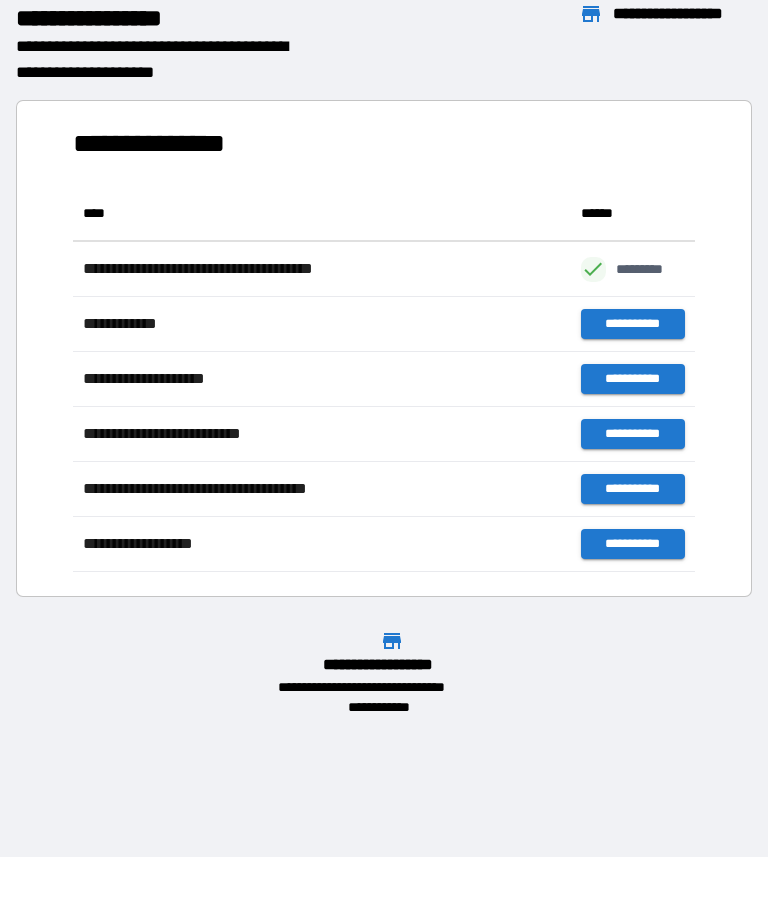 scroll, scrollTop: 1, scrollLeft: 1, axis: both 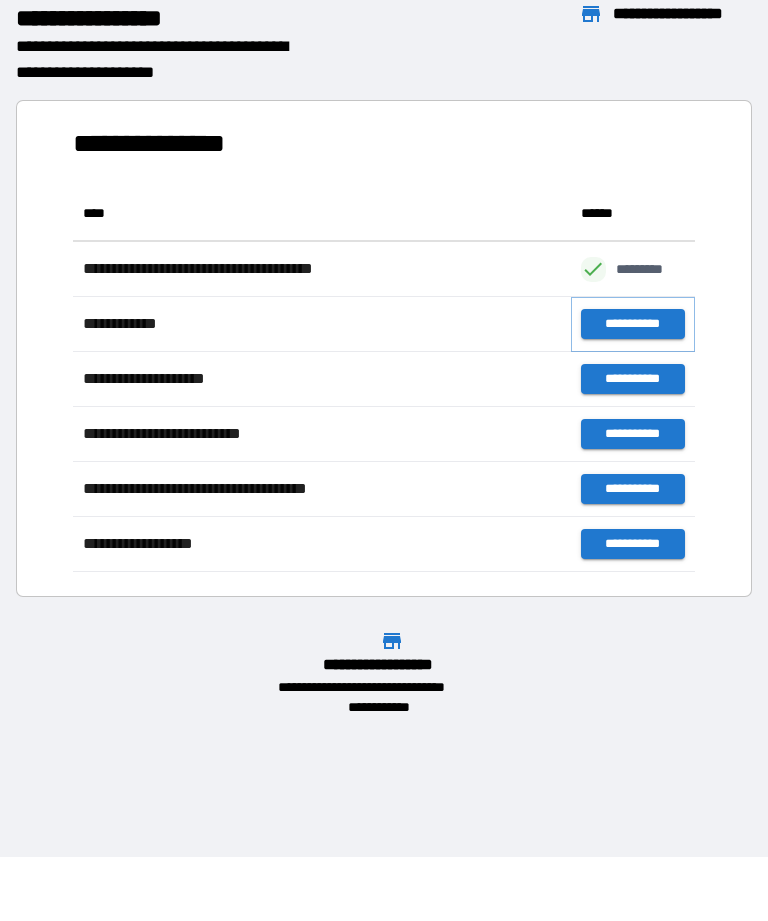 click on "**********" at bounding box center [633, 324] 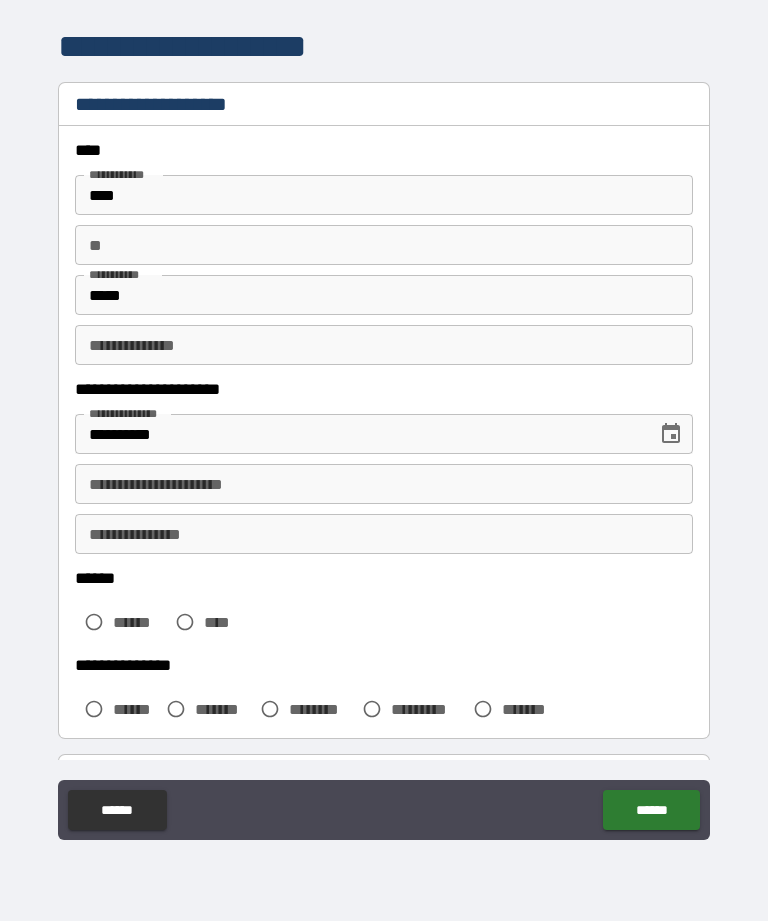 click on "**********" at bounding box center (384, 484) 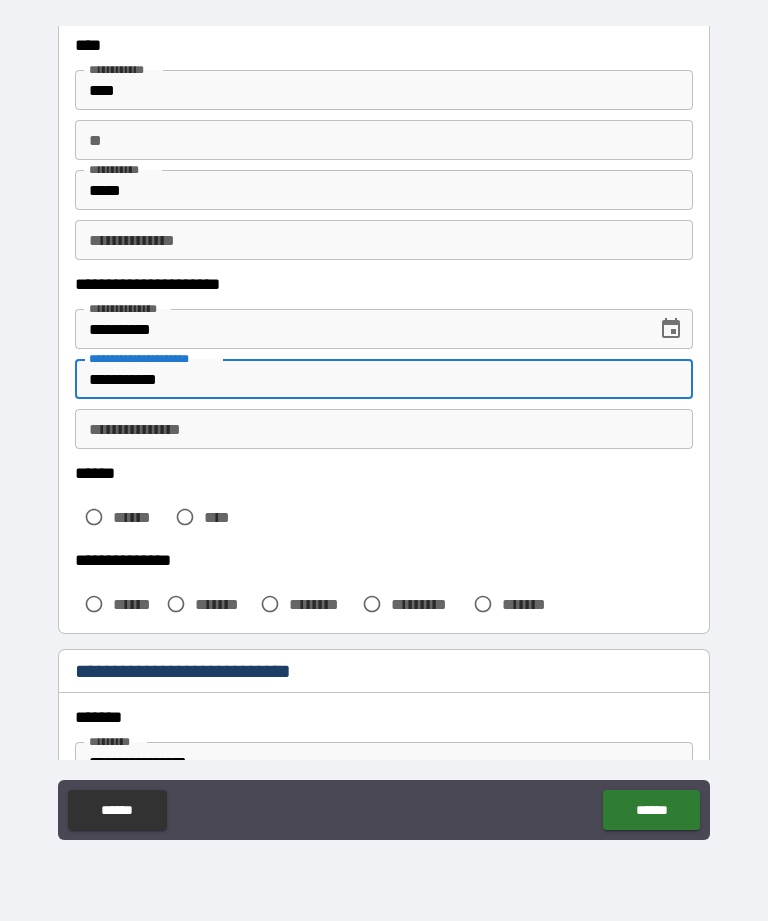 scroll, scrollTop: 105, scrollLeft: 0, axis: vertical 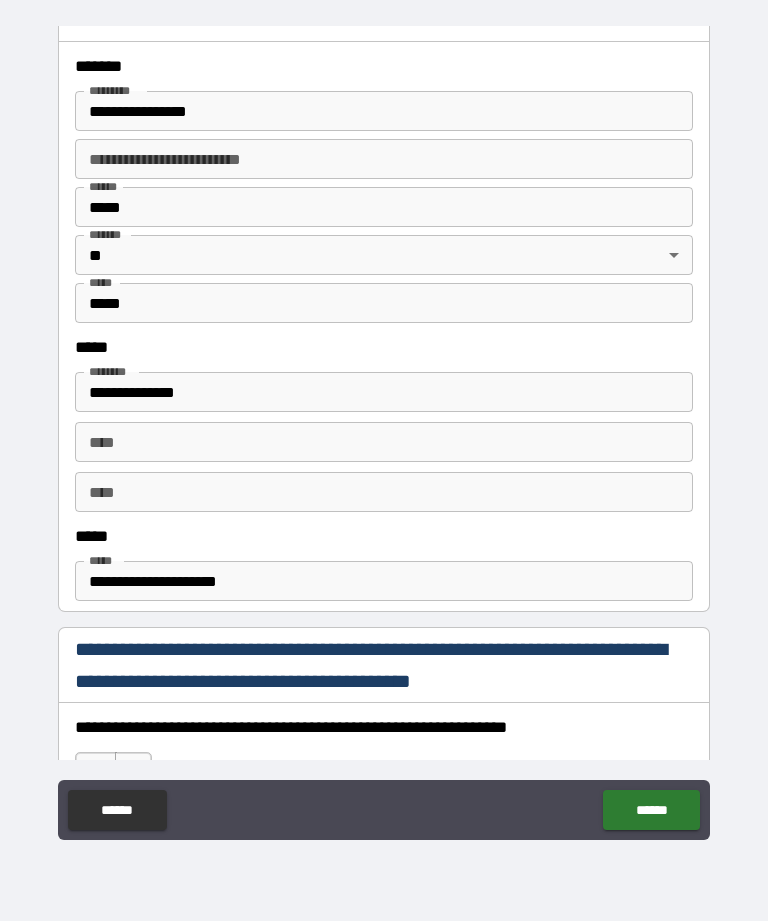 click on "**********" at bounding box center (384, 392) 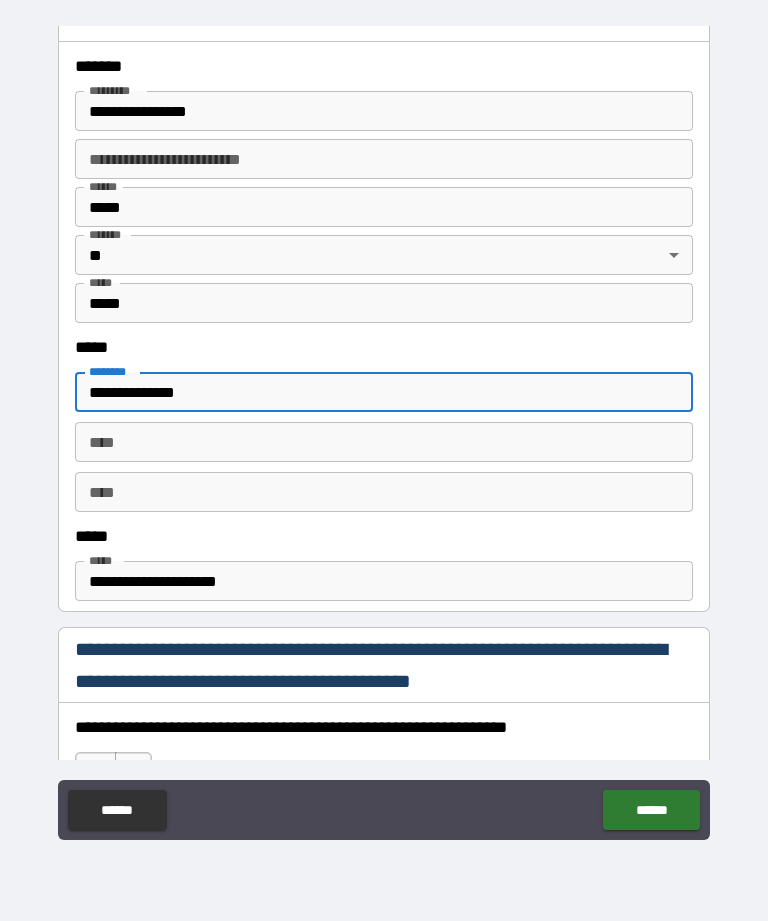 click on "**********" at bounding box center (384, 392) 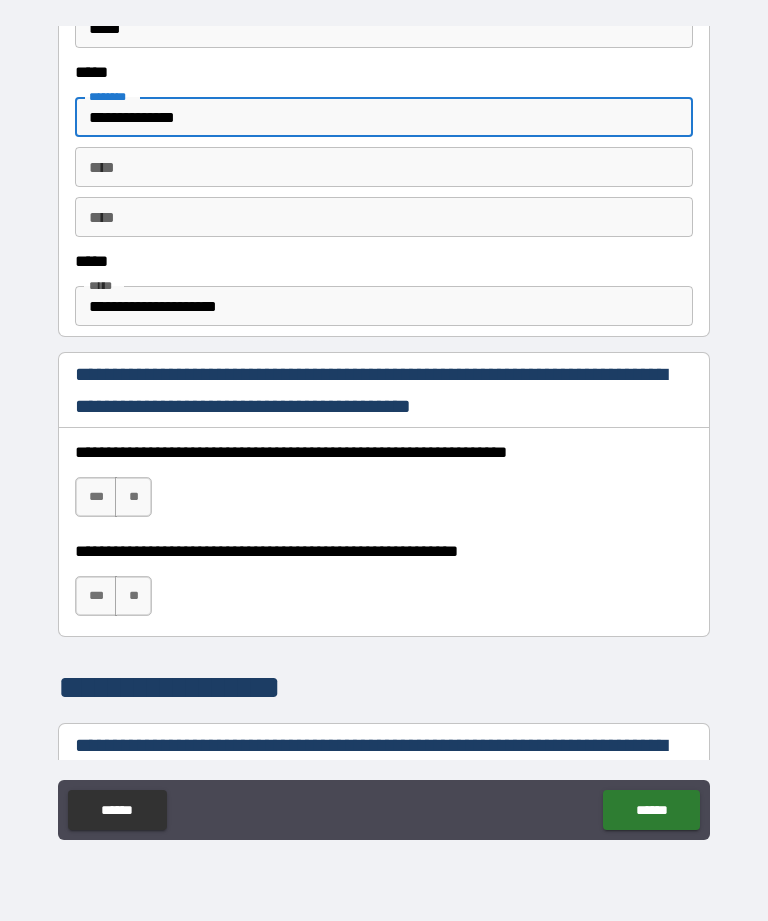 scroll, scrollTop: 1032, scrollLeft: 0, axis: vertical 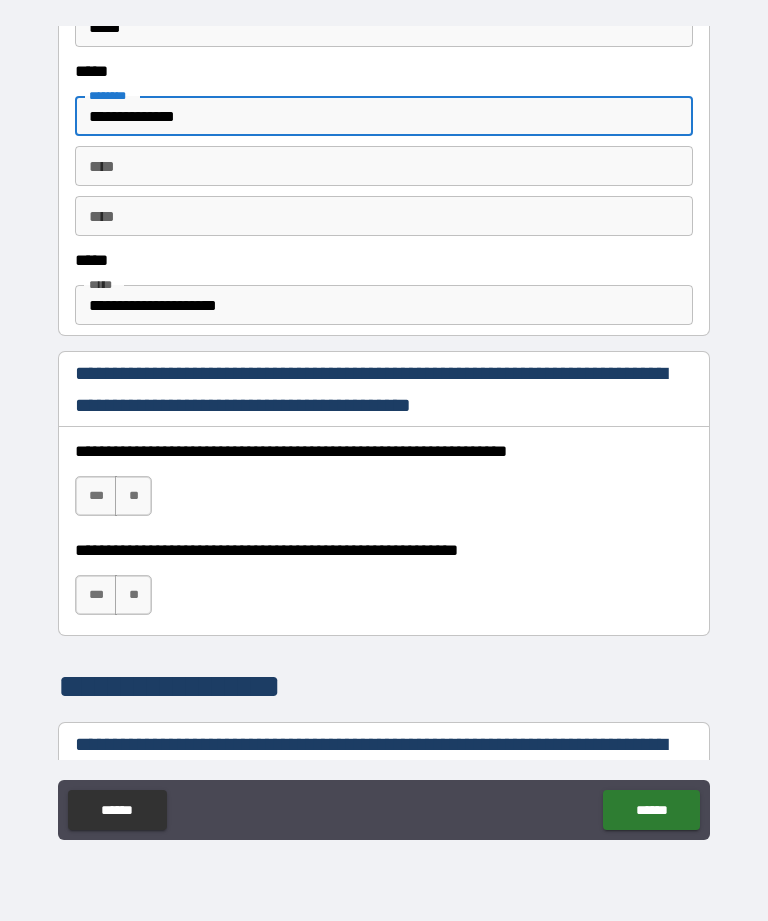 type on "**********" 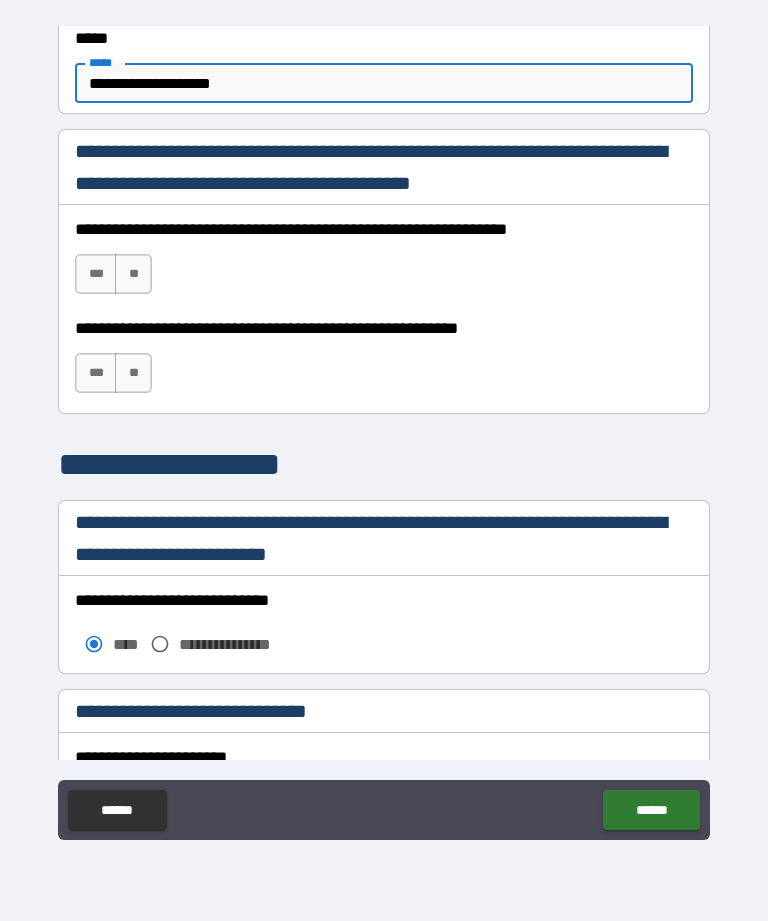 scroll, scrollTop: 1254, scrollLeft: 0, axis: vertical 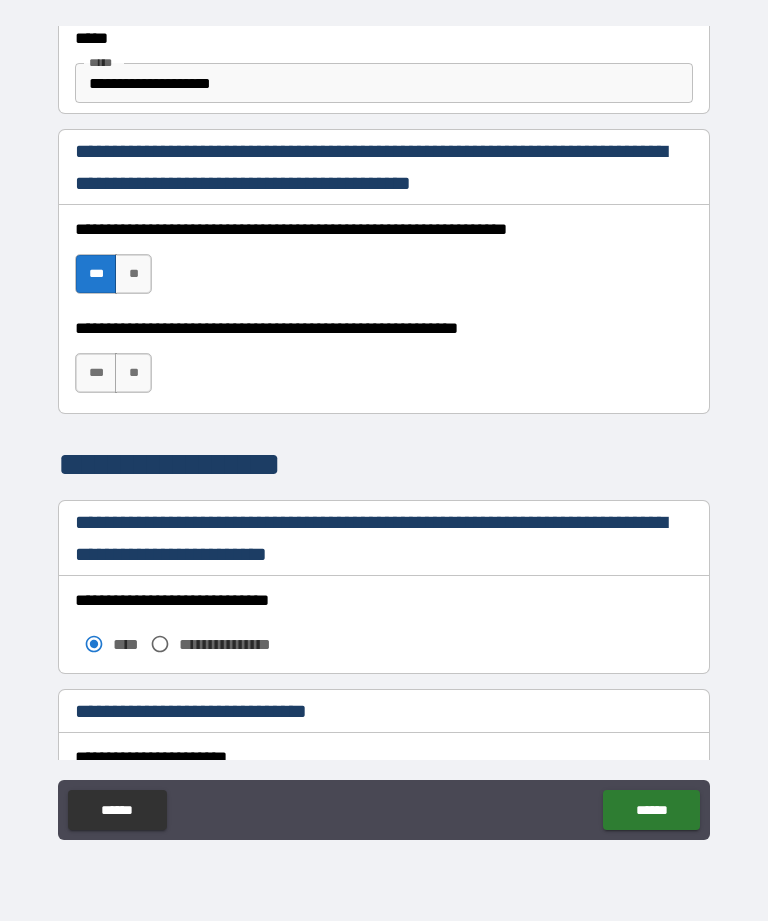 click on "***" at bounding box center [96, 373] 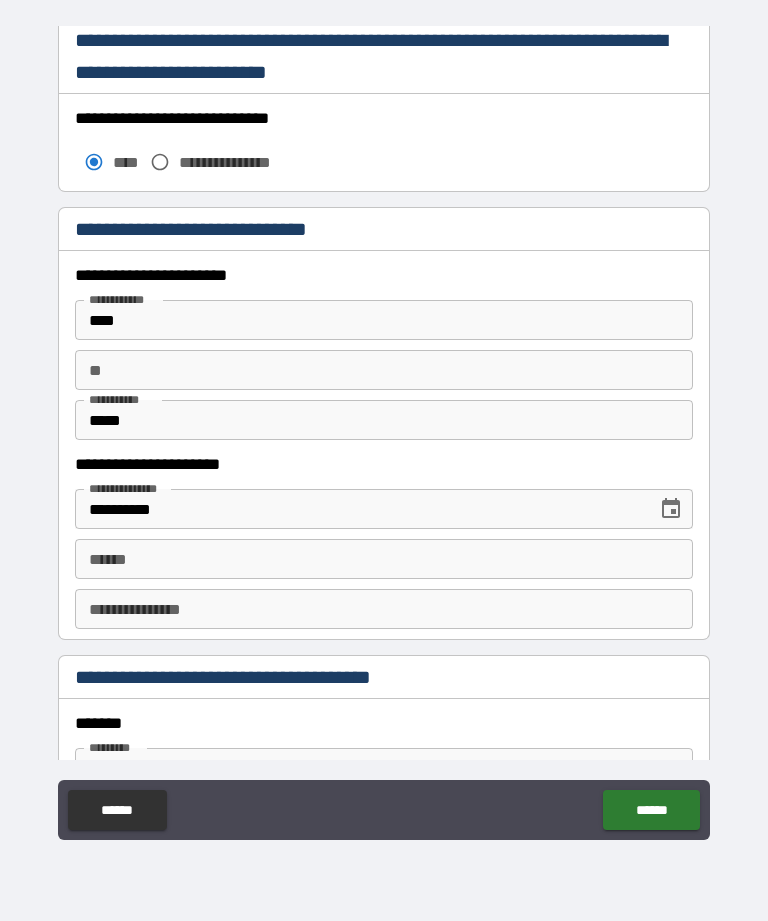 scroll, scrollTop: 1737, scrollLeft: 0, axis: vertical 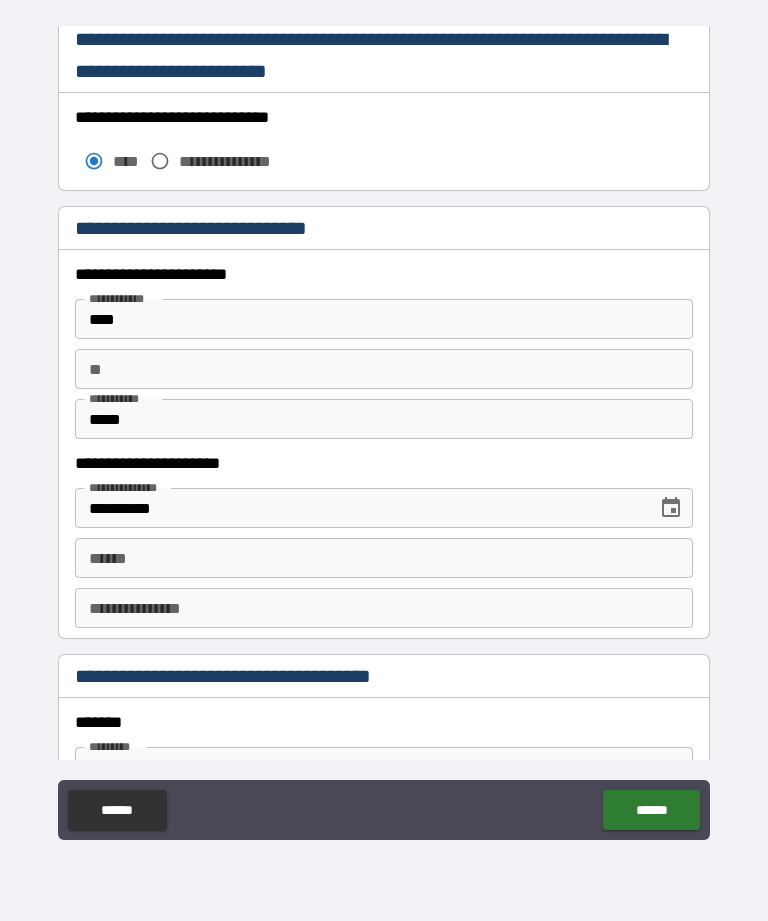 click on "****   *" at bounding box center (384, 558) 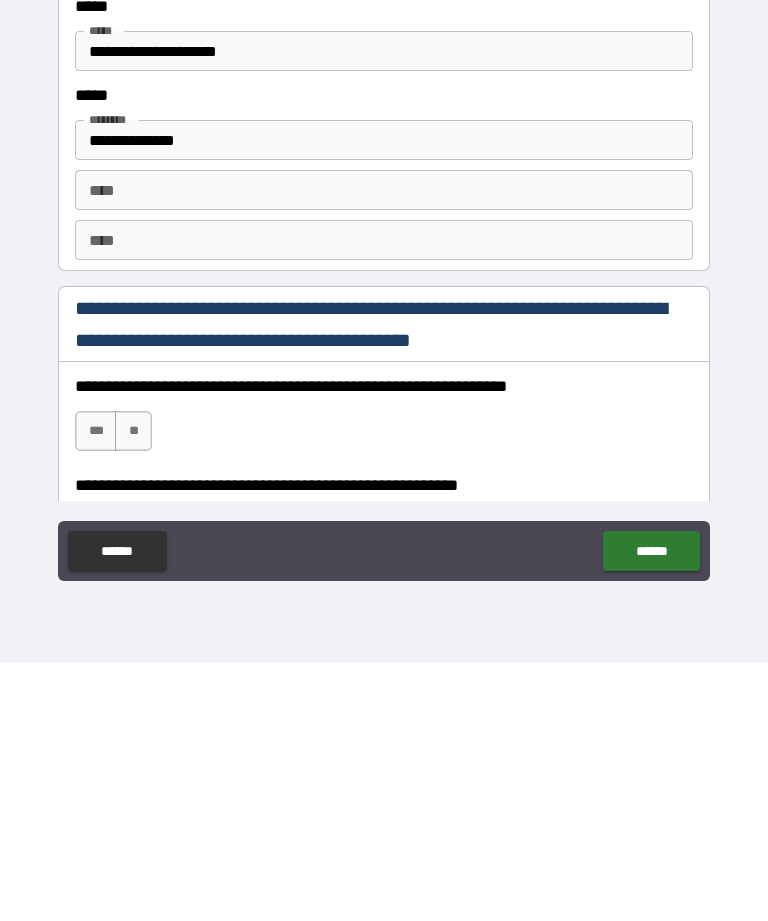 scroll, scrollTop: 2435, scrollLeft: 0, axis: vertical 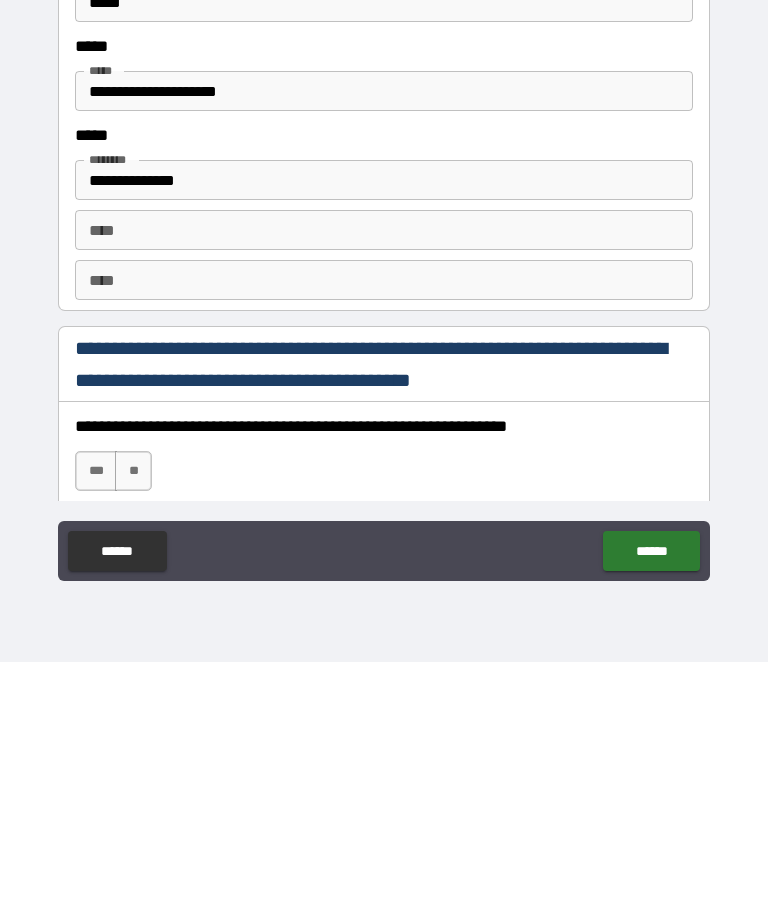 type on "**********" 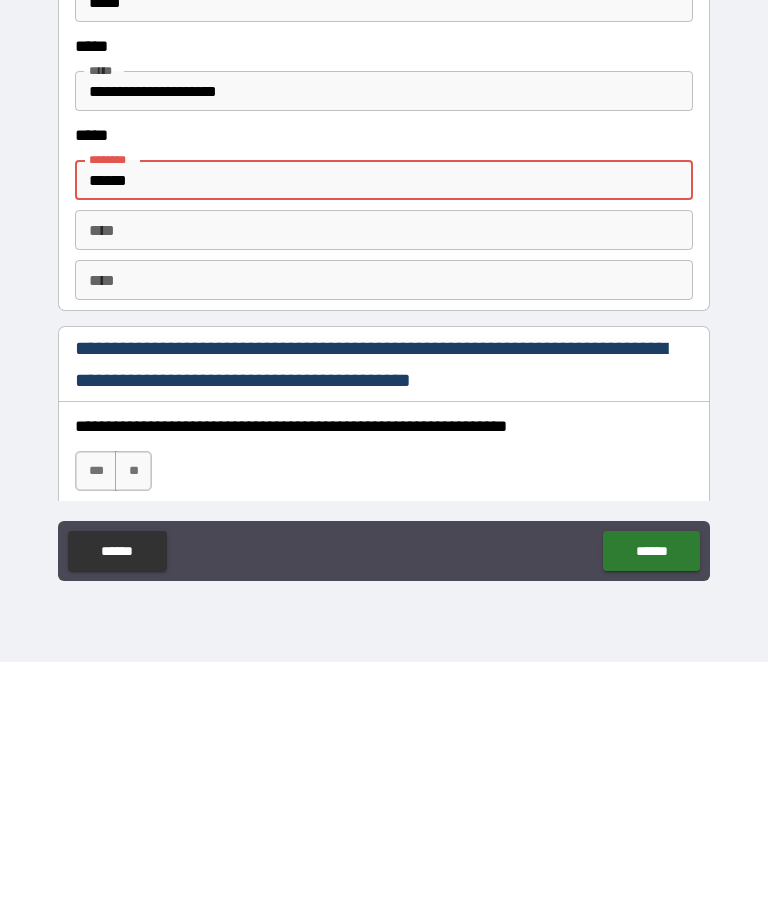 type on "*****" 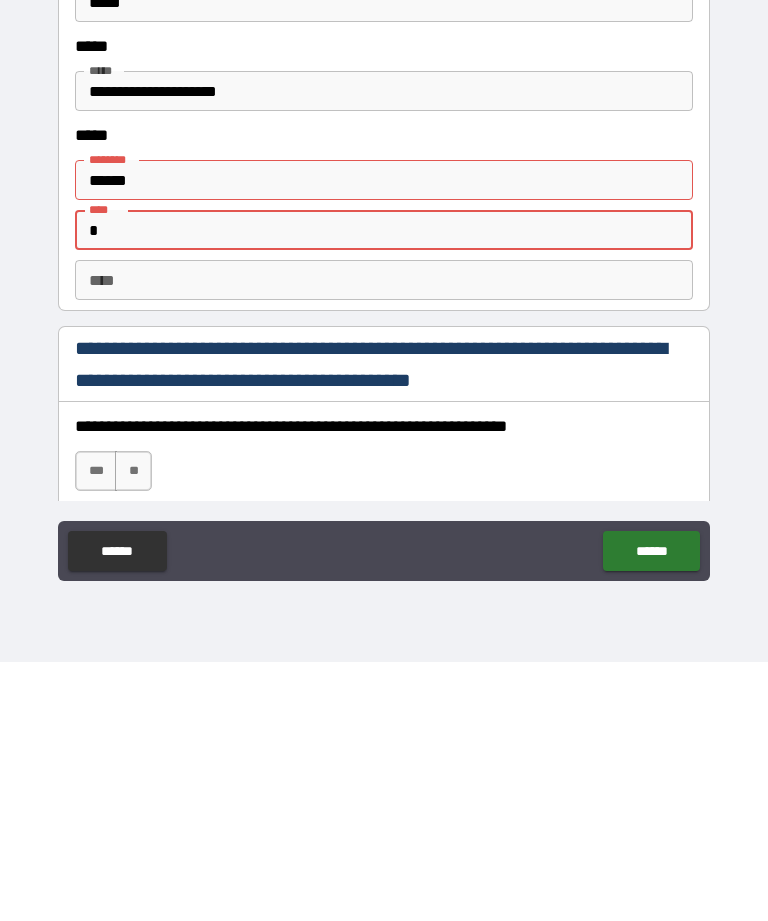 type on "*" 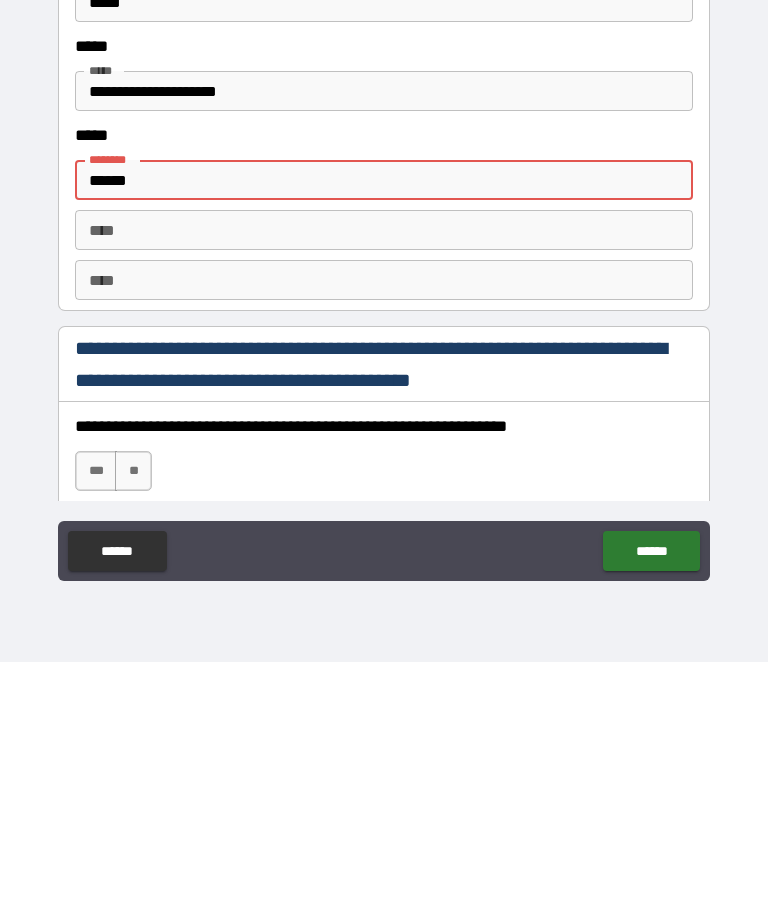 click on "**********" at bounding box center (384, 350) 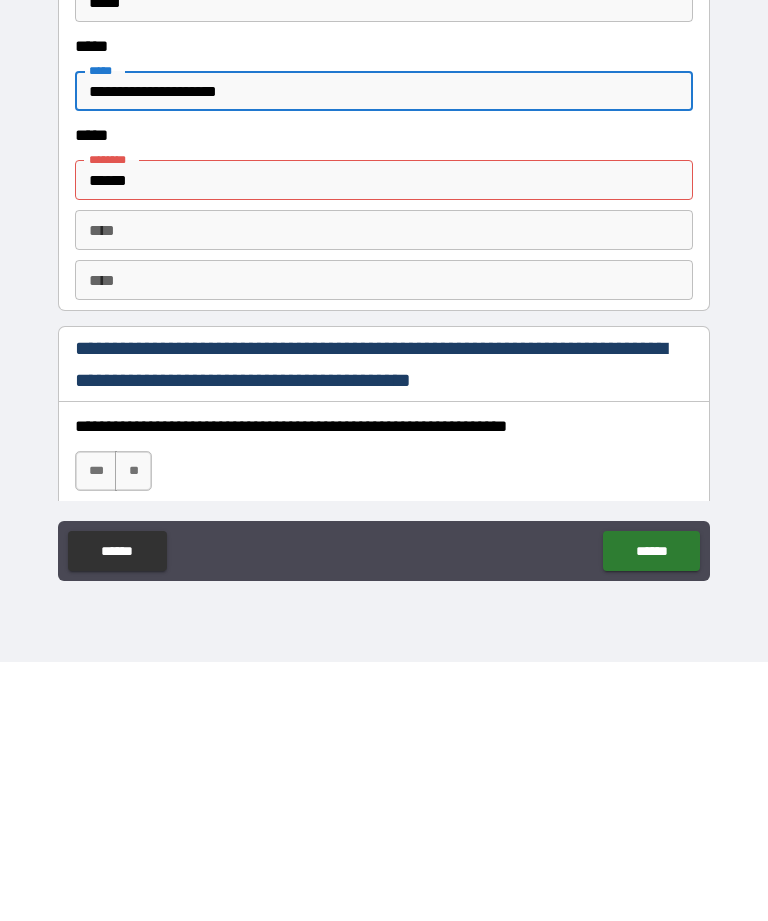 click on "*****" at bounding box center [384, 439] 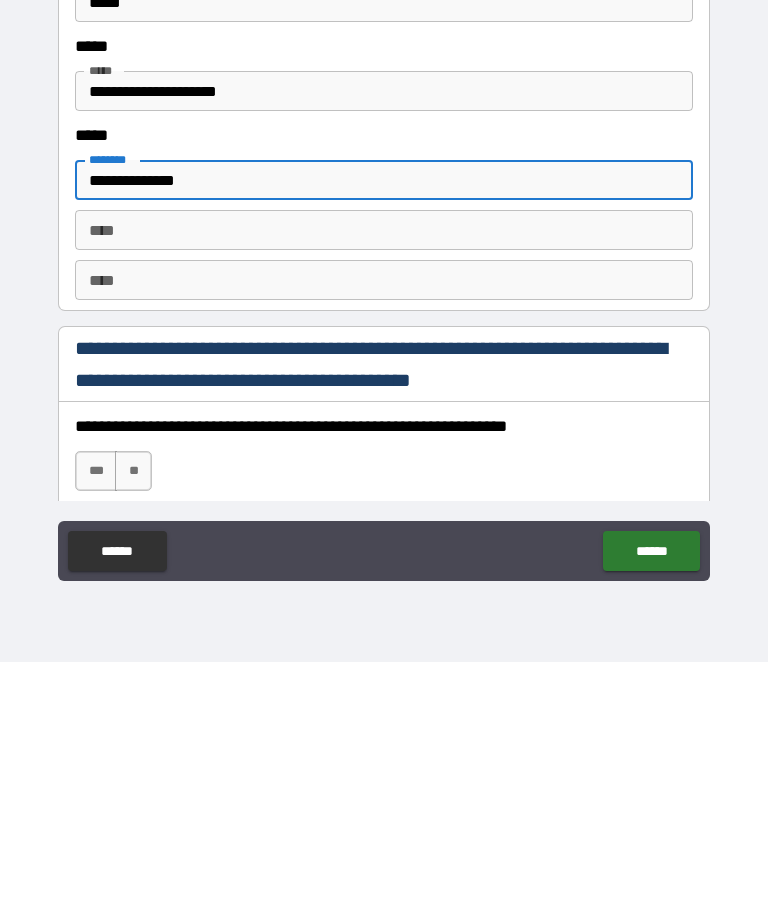 type on "**********" 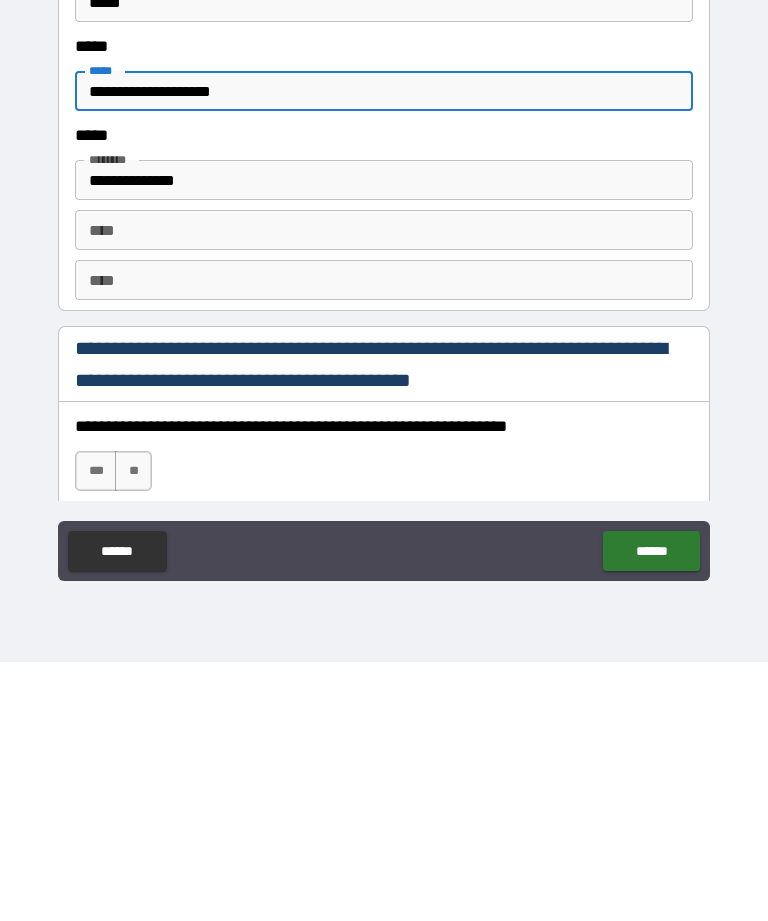 type on "**********" 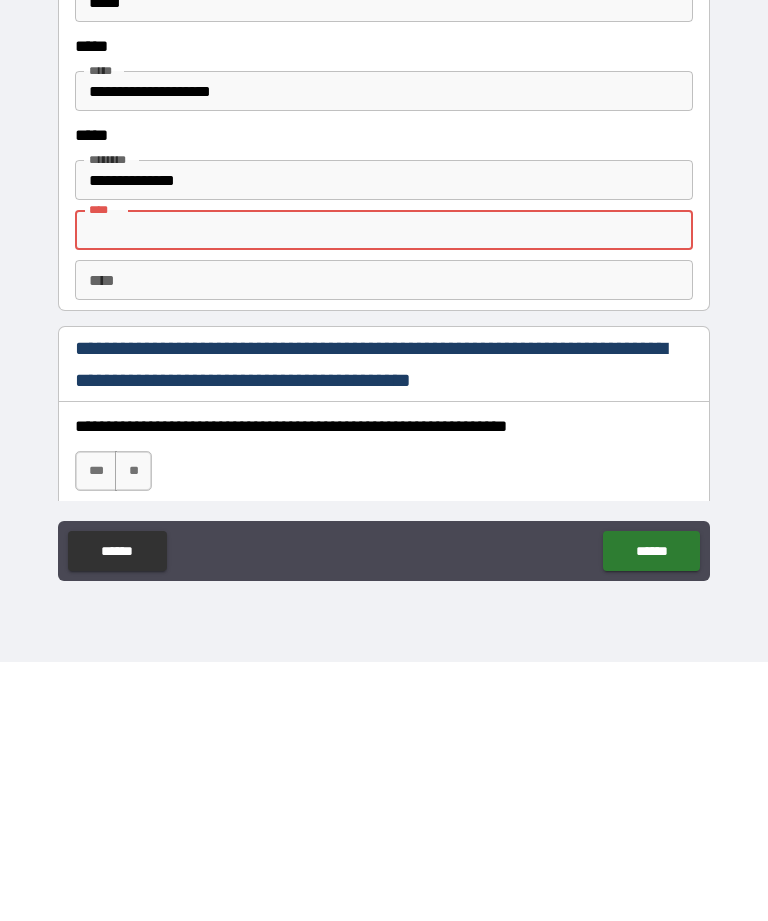 type on "*" 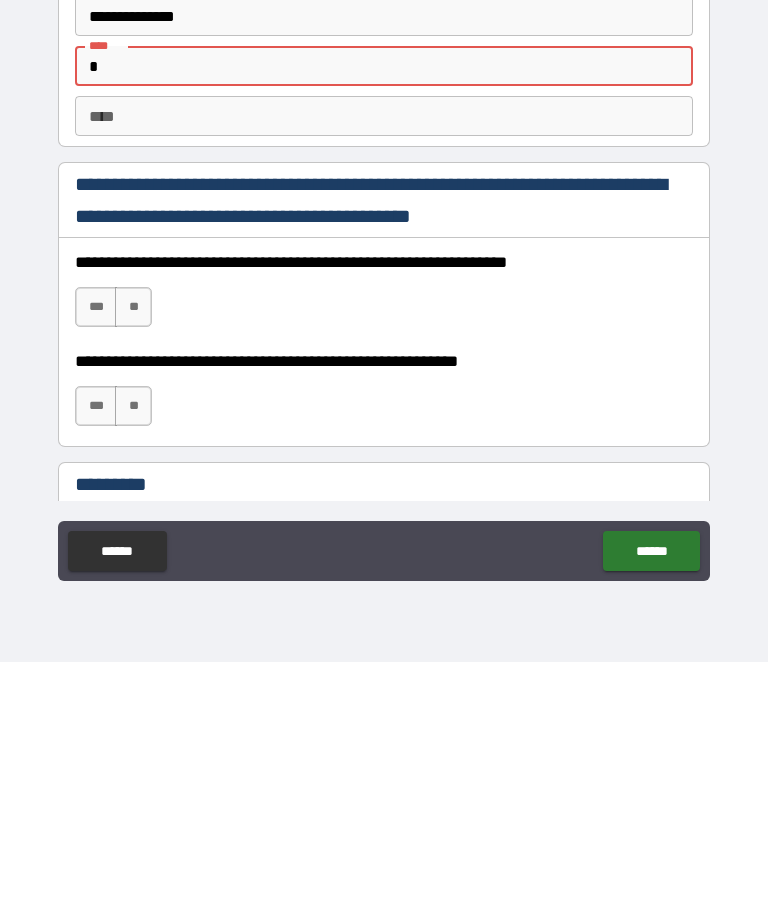 scroll, scrollTop: 2602, scrollLeft: 0, axis: vertical 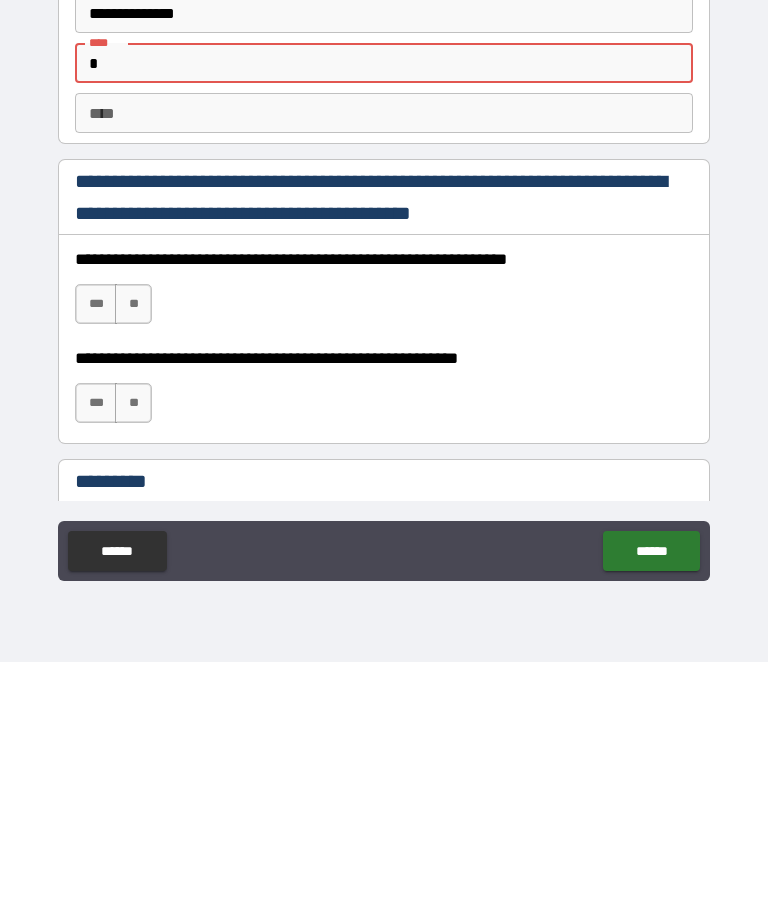 click on "***" at bounding box center (96, 563) 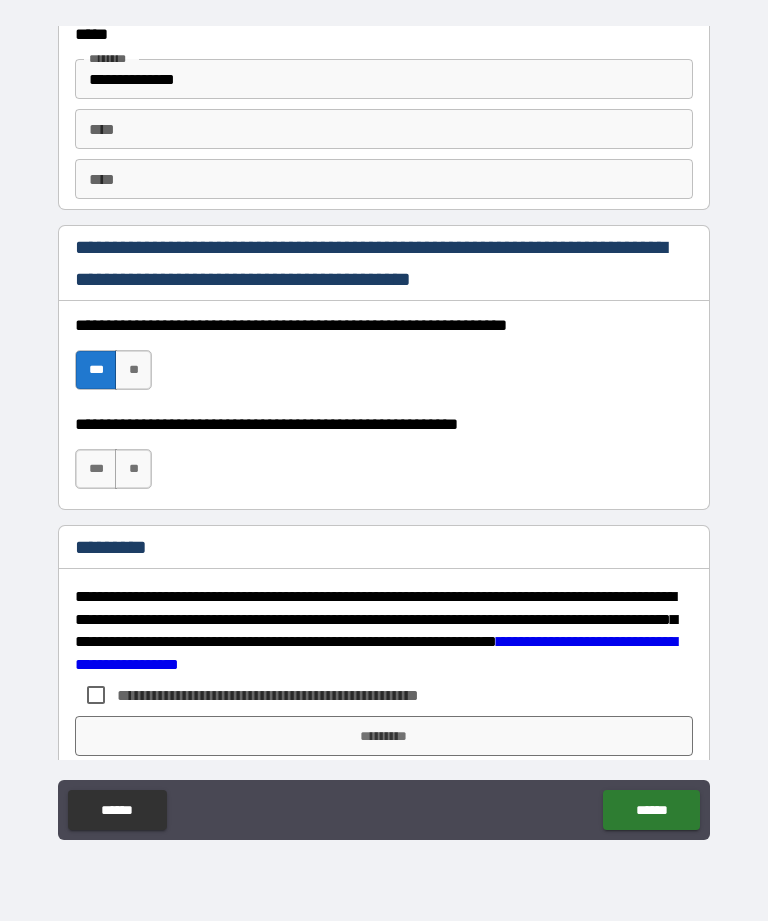 scroll, scrollTop: 2796, scrollLeft: 0, axis: vertical 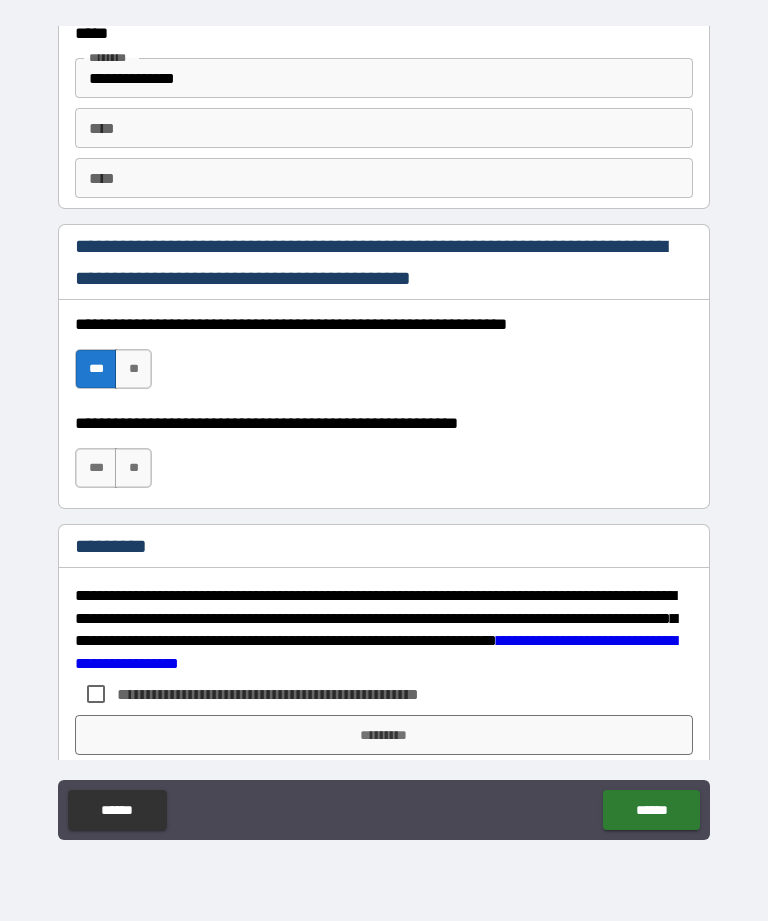 click on "***" at bounding box center (96, 468) 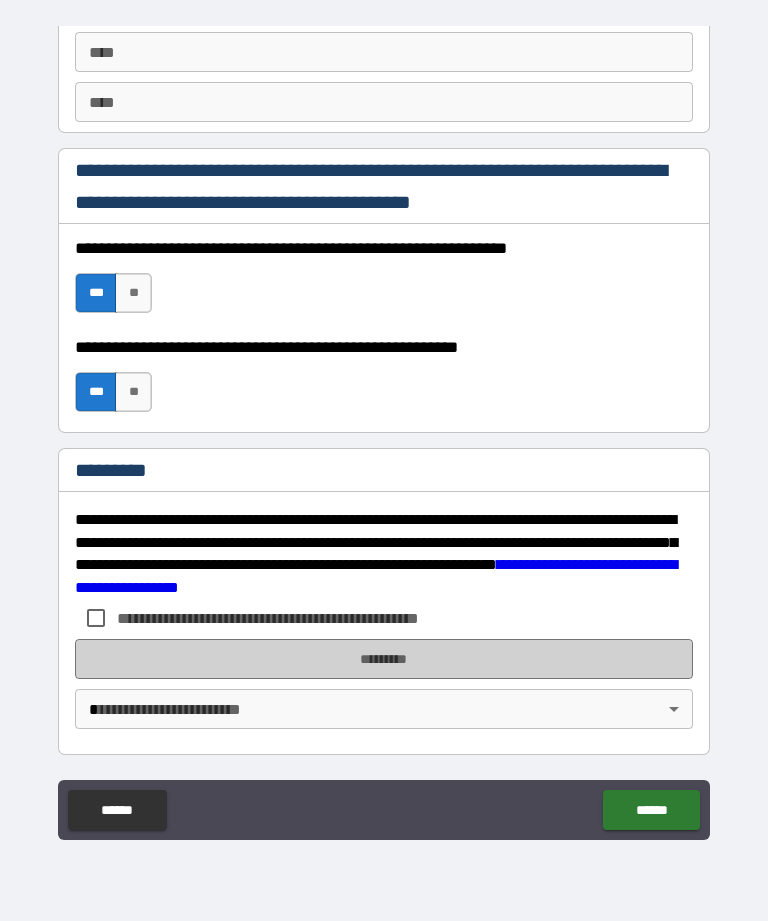 scroll, scrollTop: 2872, scrollLeft: 0, axis: vertical 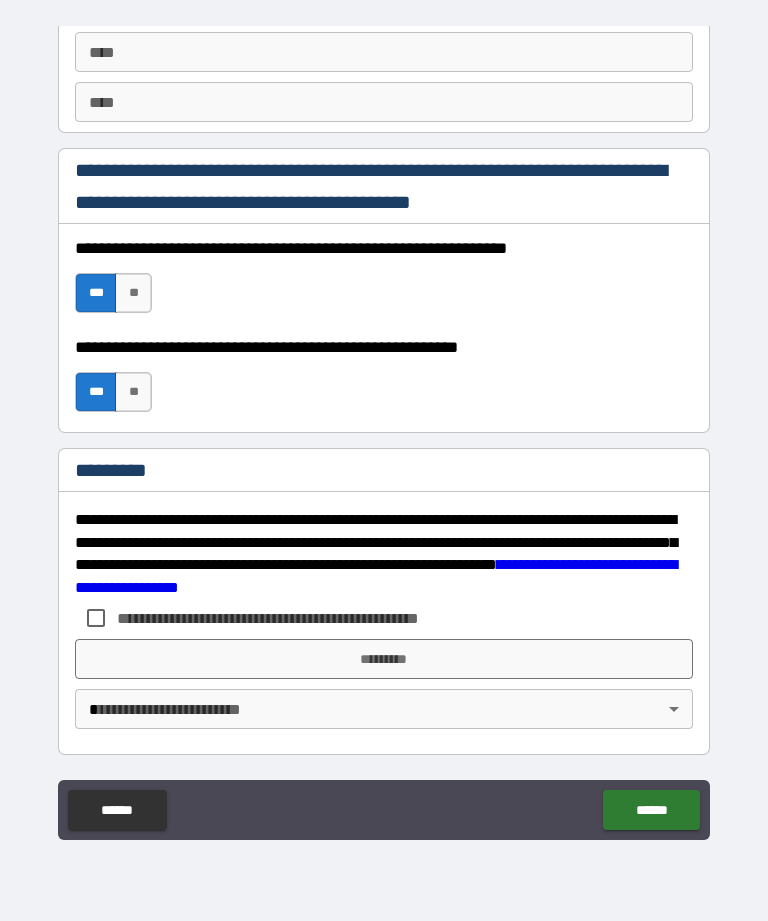 click on "**********" at bounding box center (301, 618) 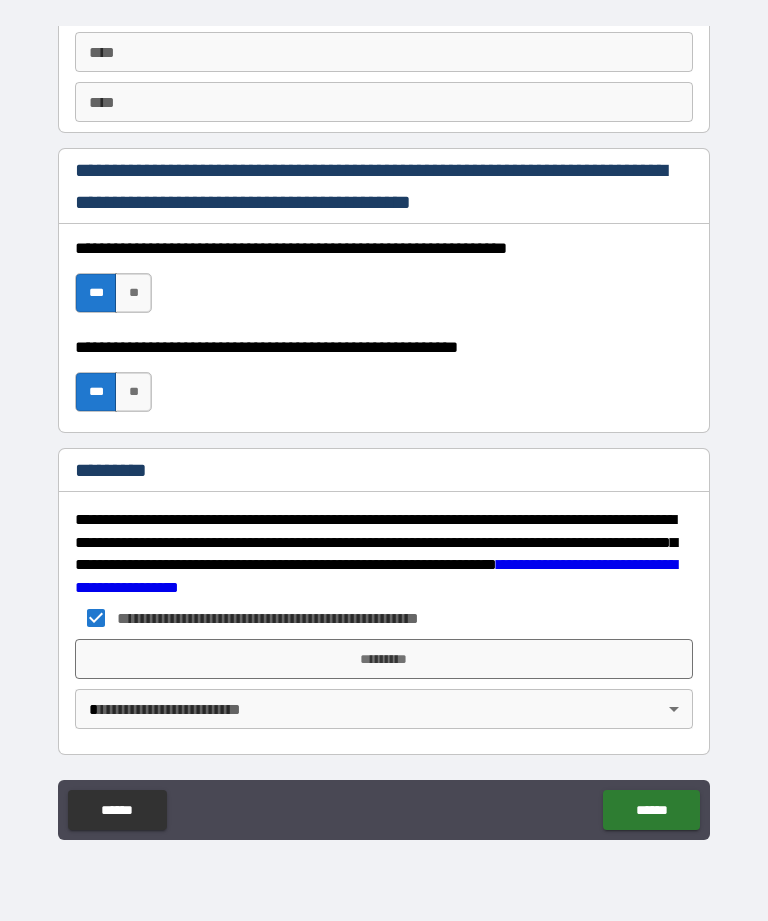click on "*********" at bounding box center [384, 659] 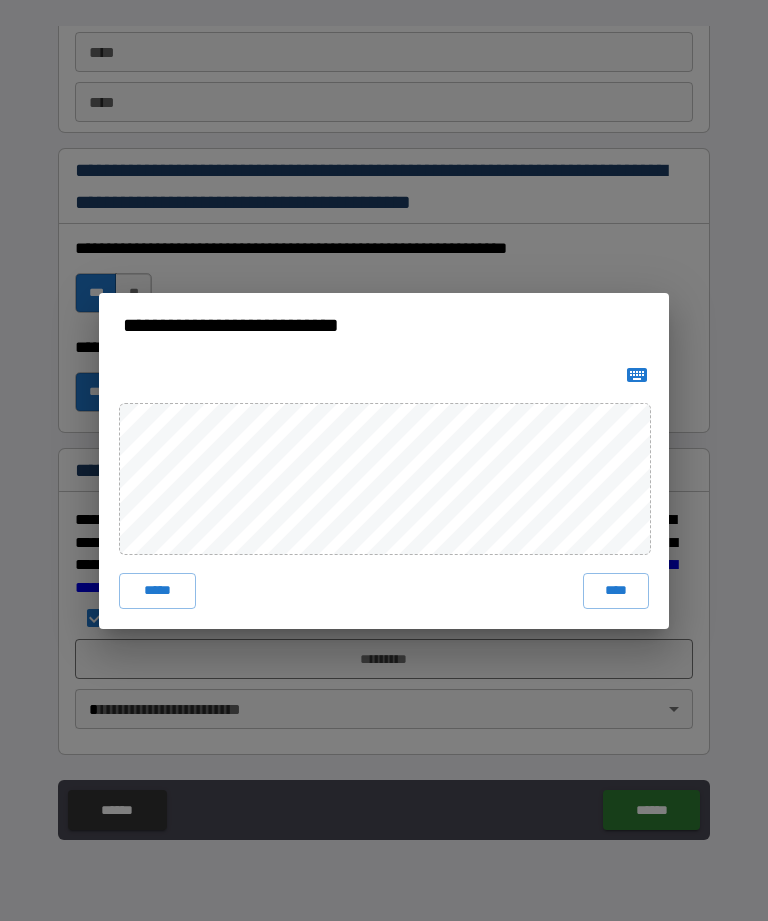 click on "****" at bounding box center [616, 591] 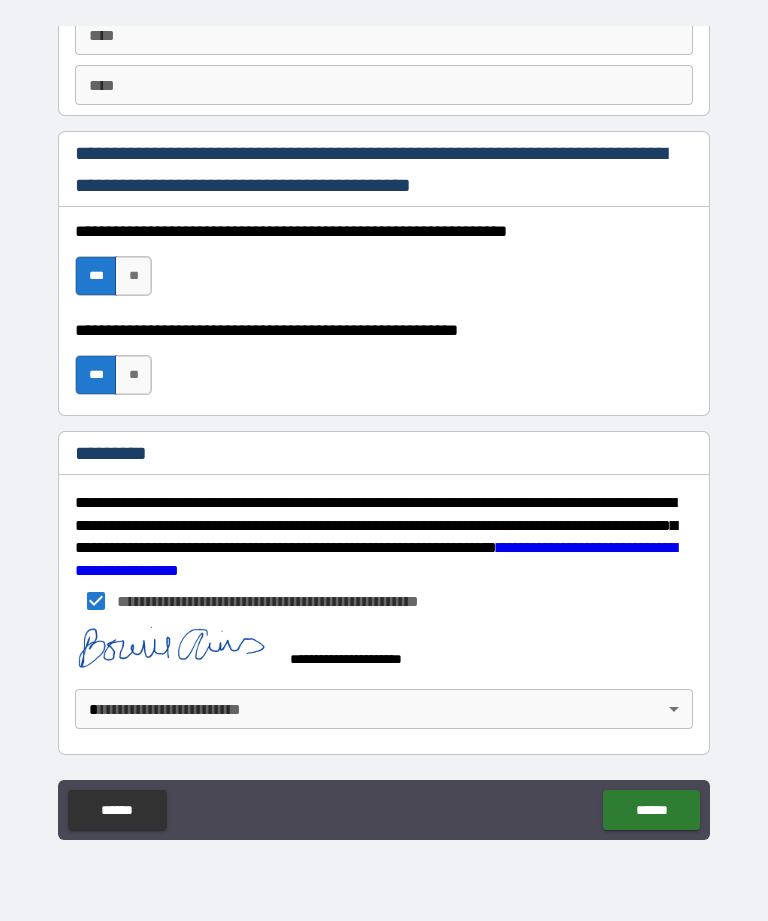 scroll, scrollTop: 2889, scrollLeft: 0, axis: vertical 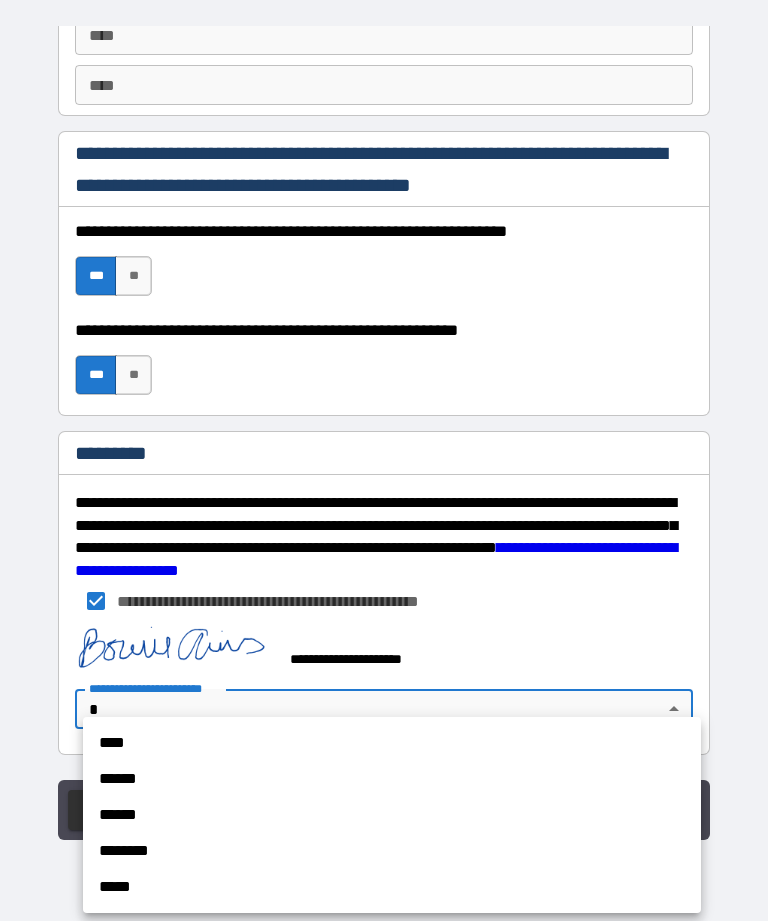 click on "****" at bounding box center (392, 743) 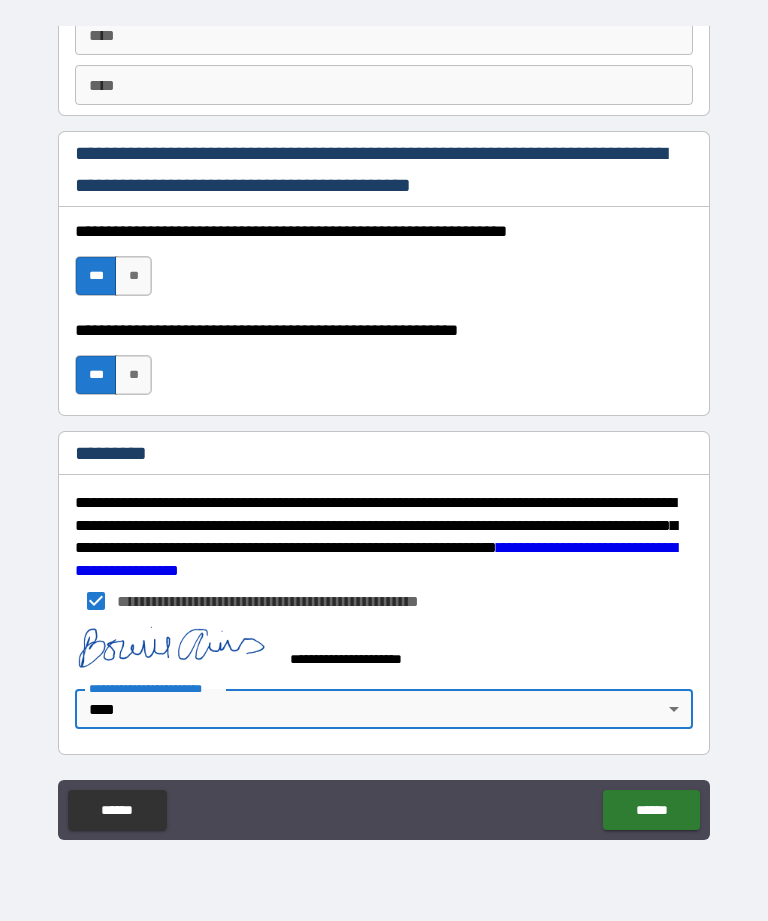 click on "******" at bounding box center (651, 810) 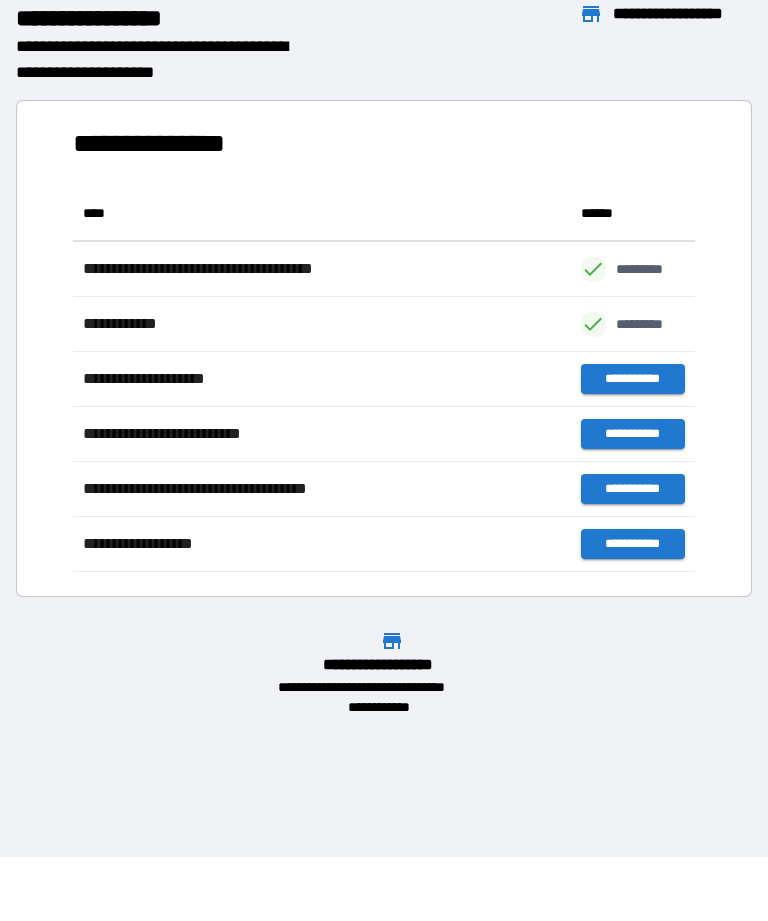 scroll, scrollTop: 1, scrollLeft: 1, axis: both 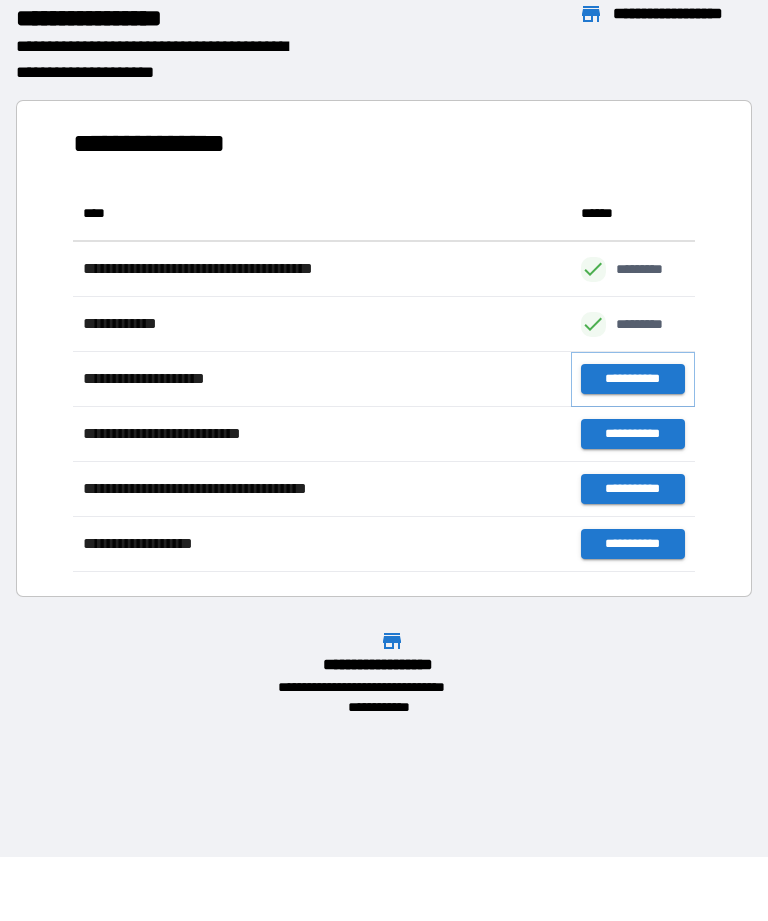 click on "**********" at bounding box center [633, 379] 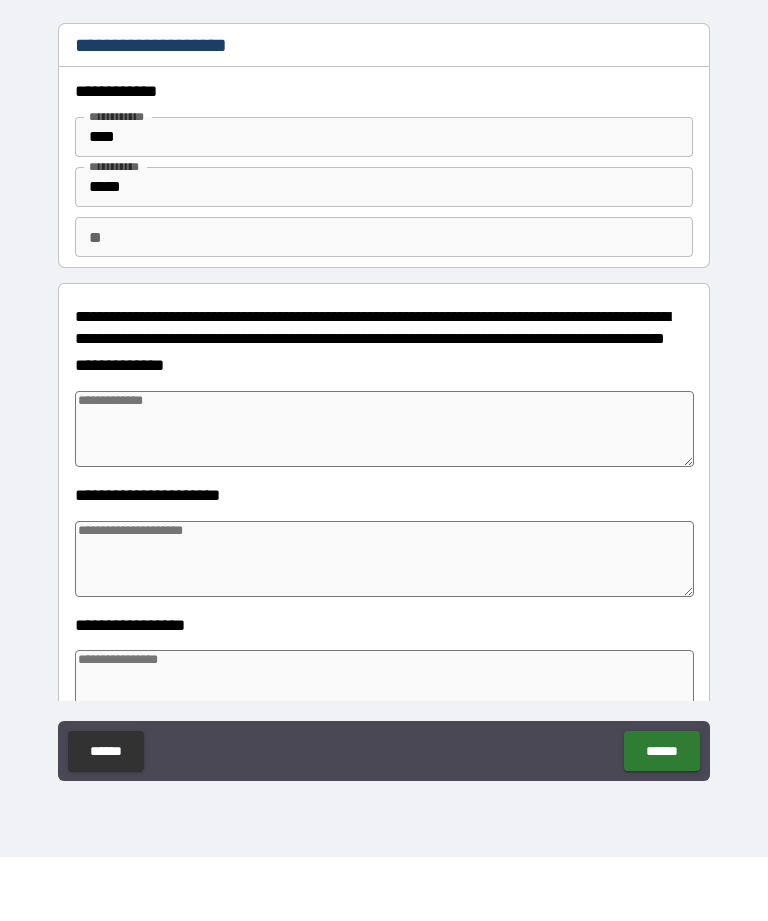 type on "*" 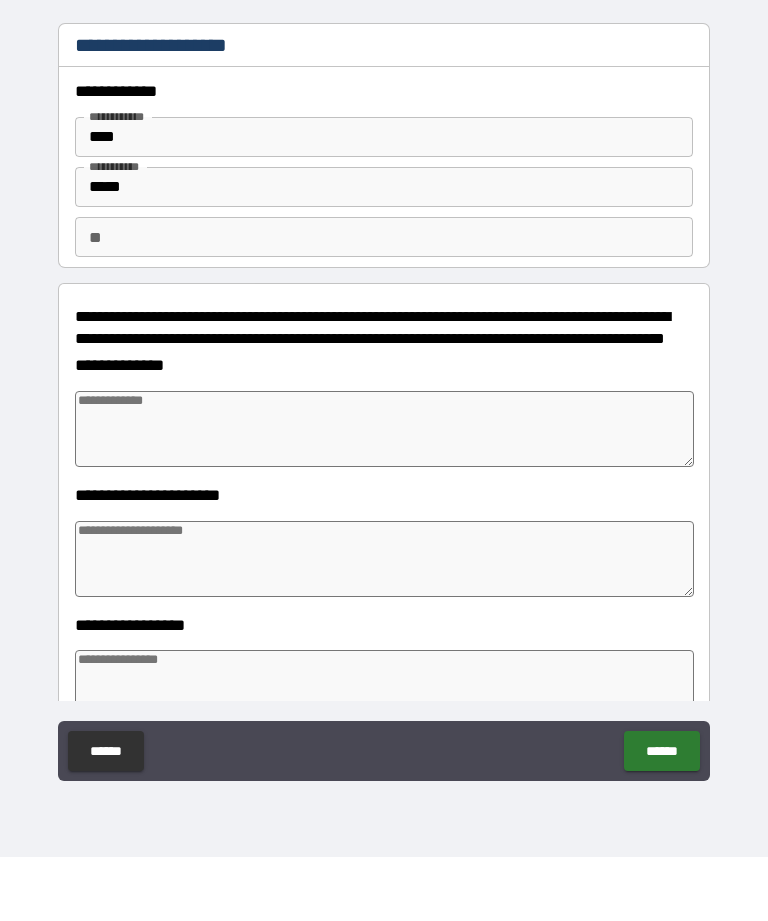 type on "*" 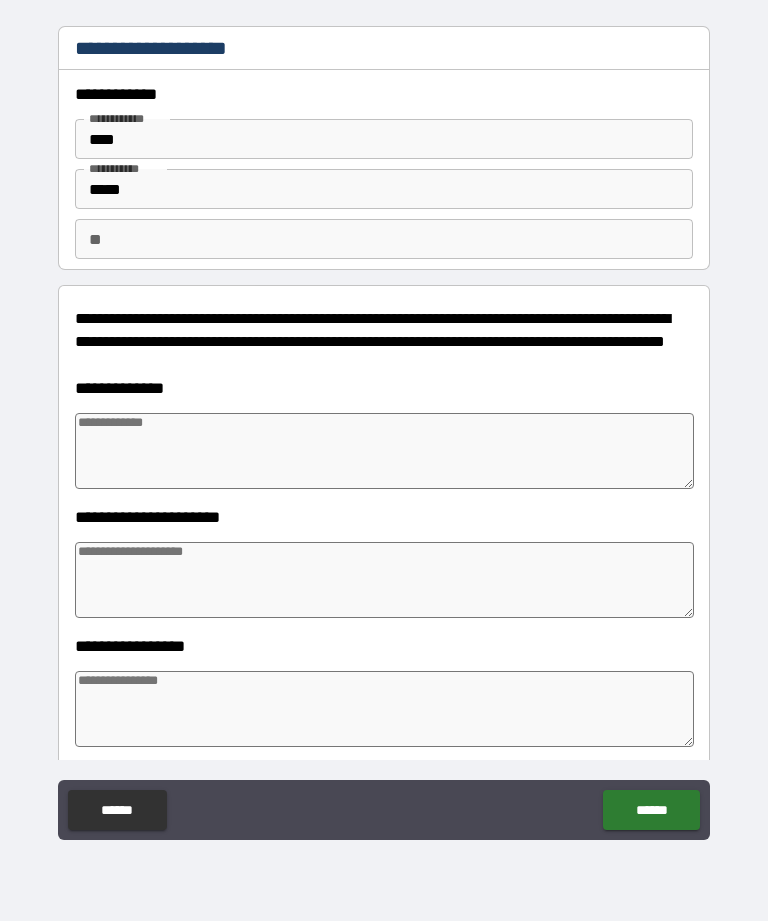 click at bounding box center [384, 451] 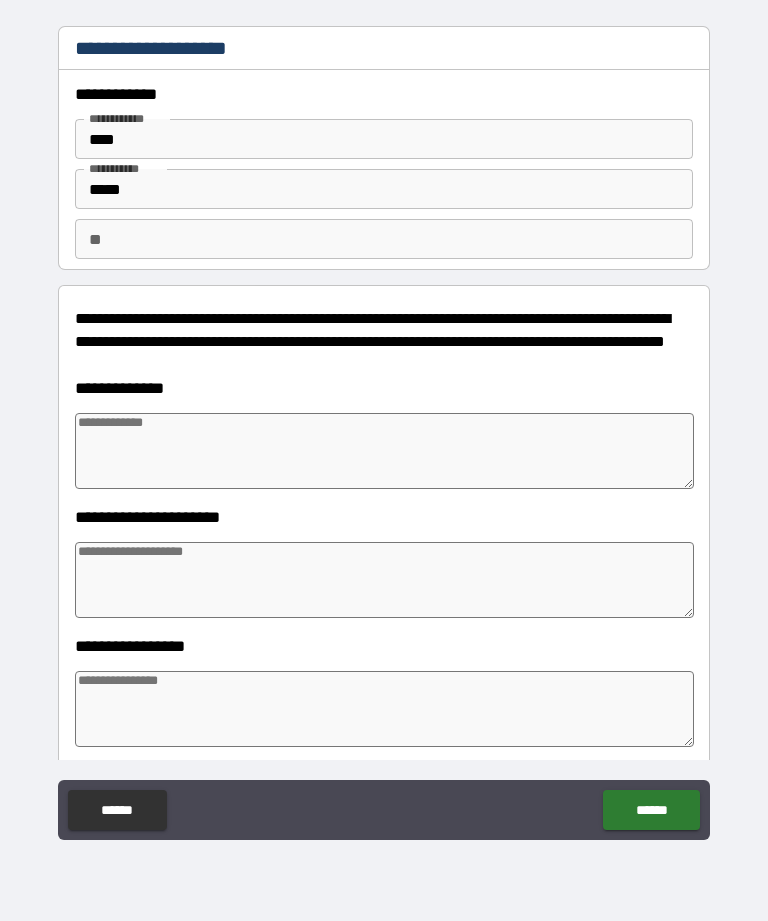 type on "*" 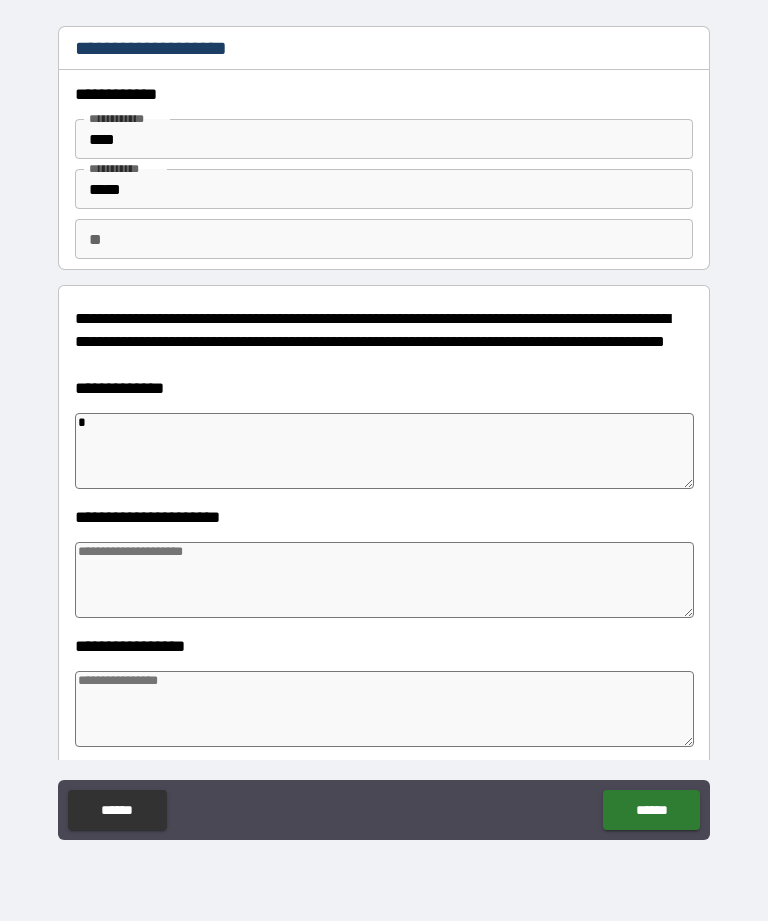 type on "*" 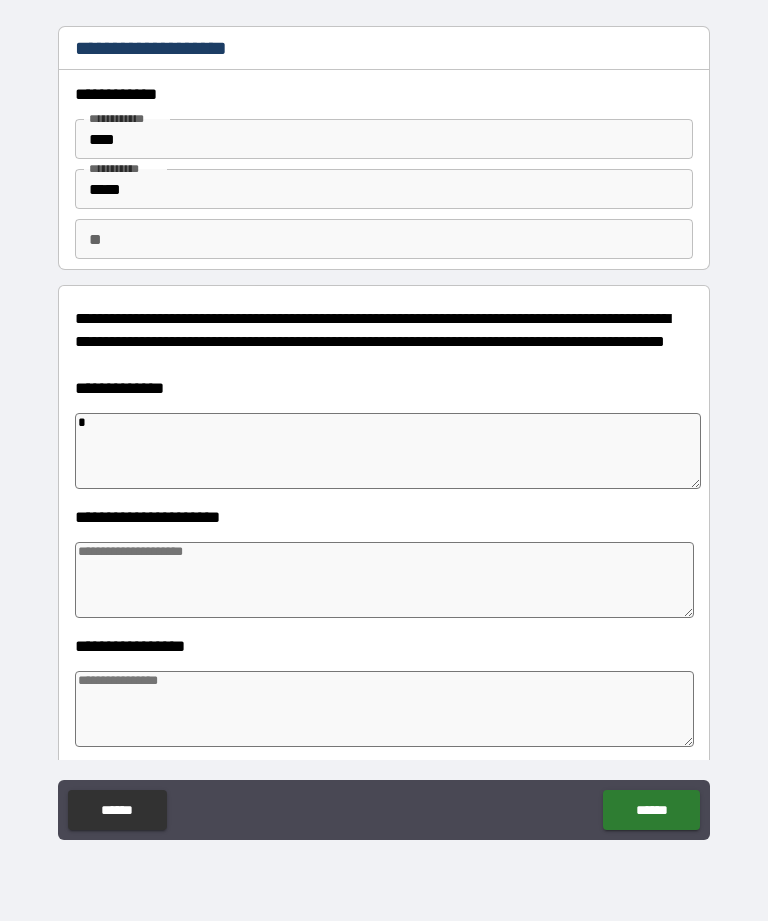 type on "*" 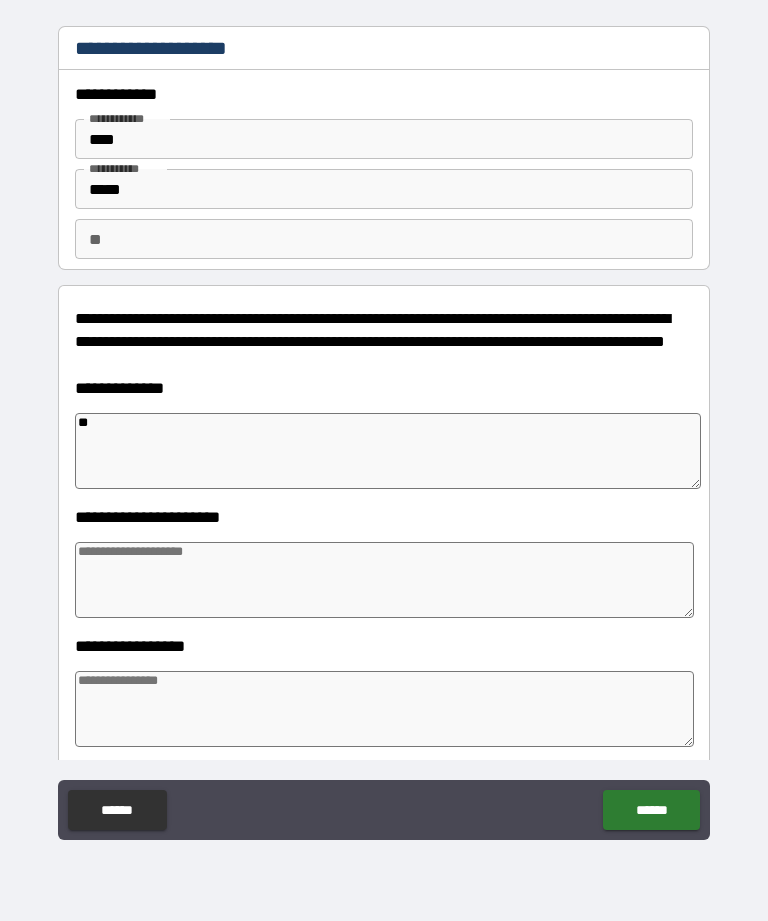 type on "*" 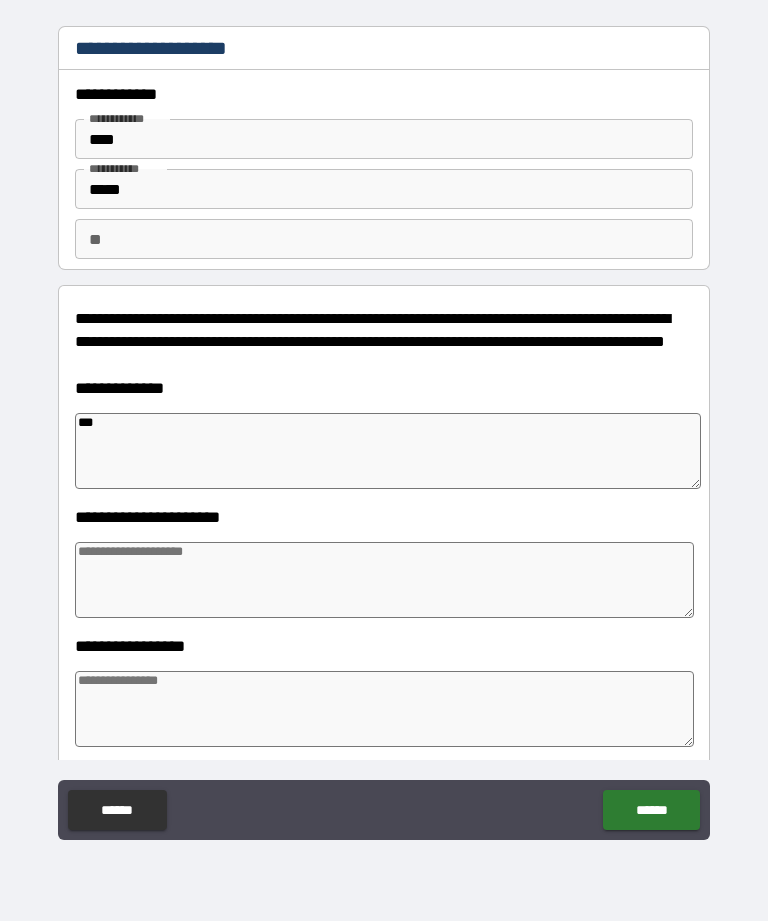 type on "*" 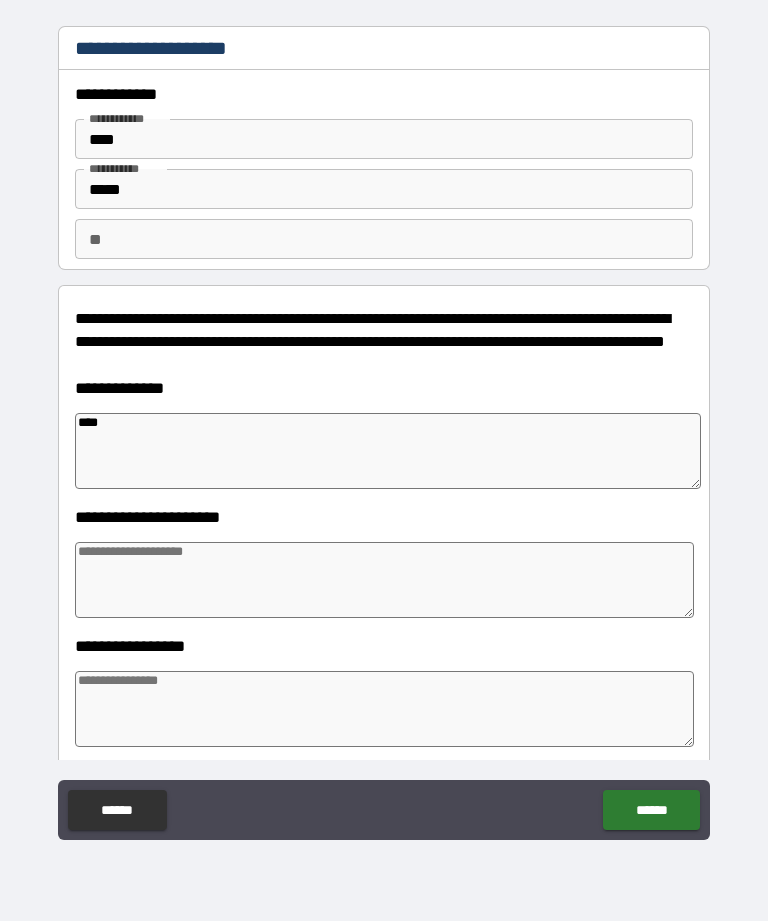 type on "*" 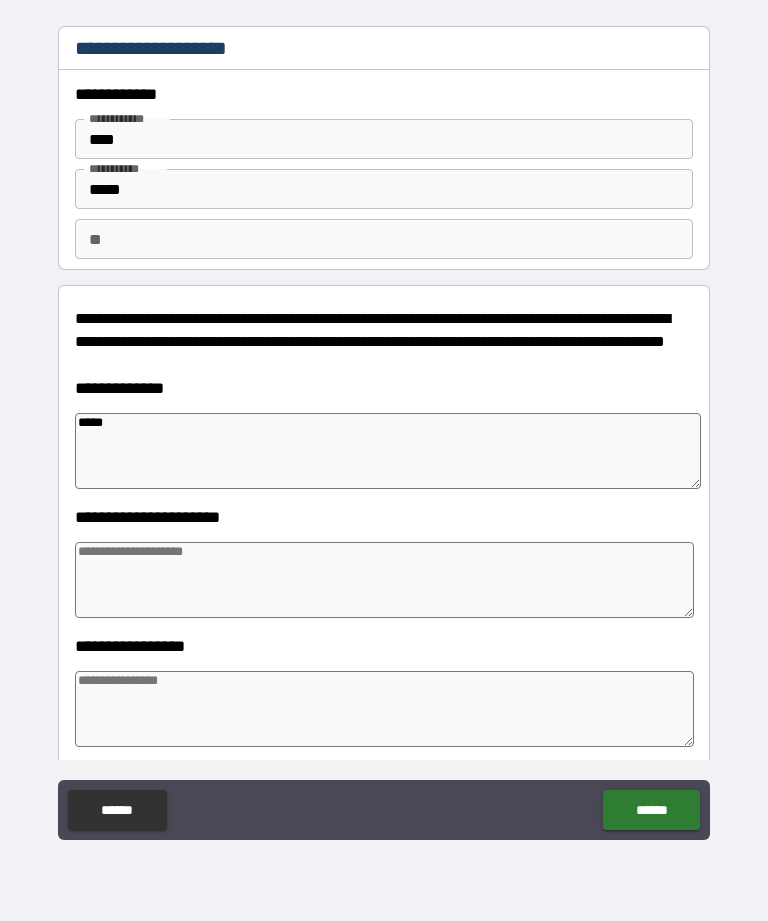 type on "*" 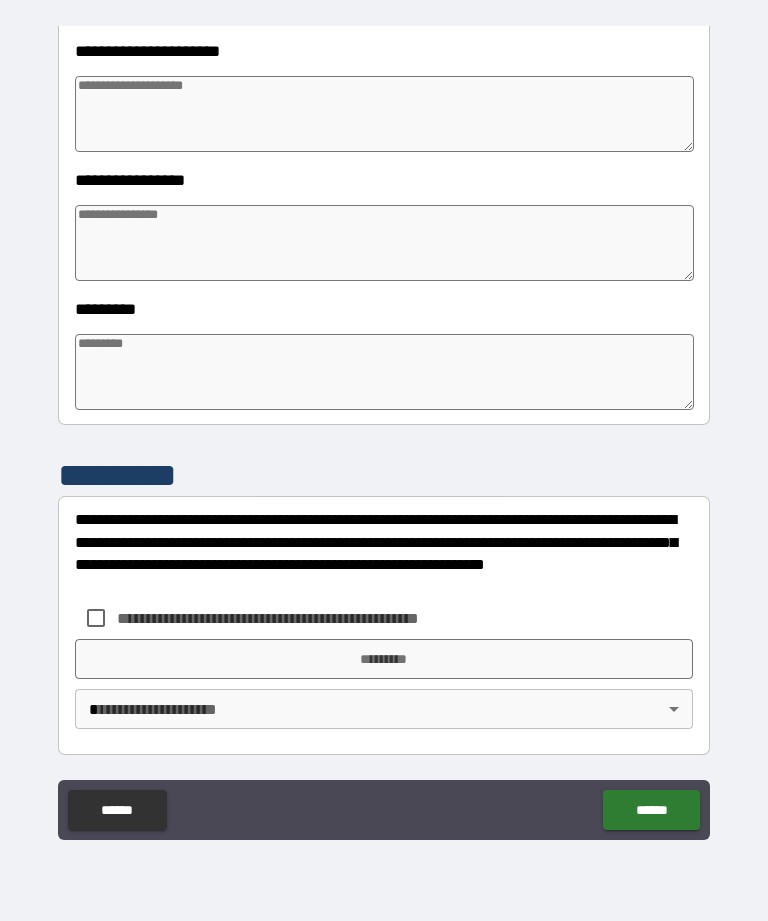 scroll, scrollTop: 466, scrollLeft: 0, axis: vertical 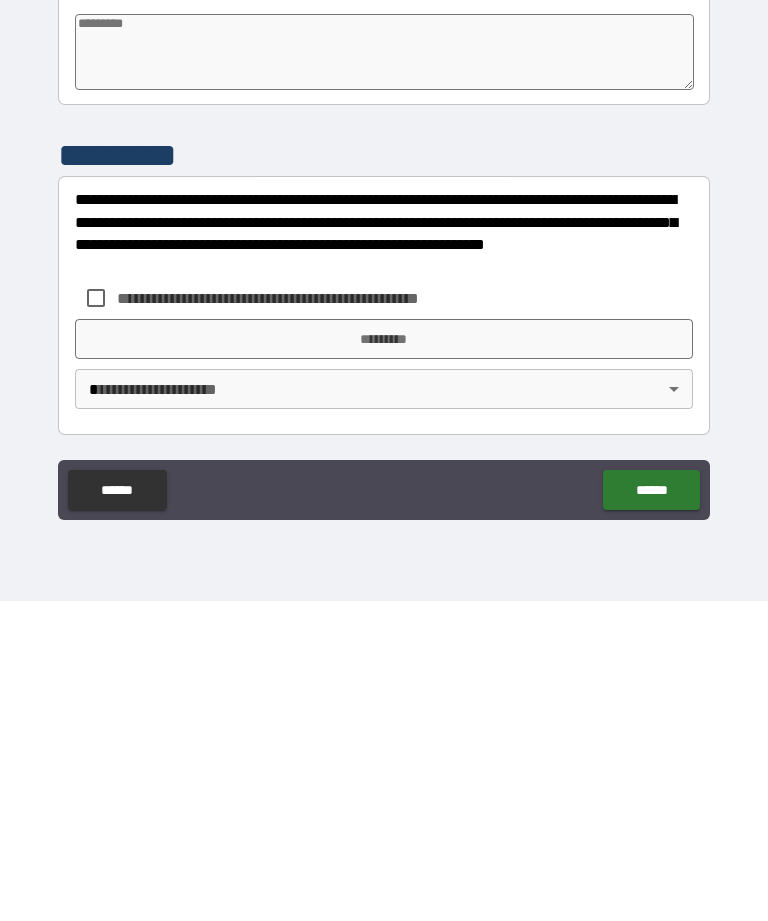 type on "*****" 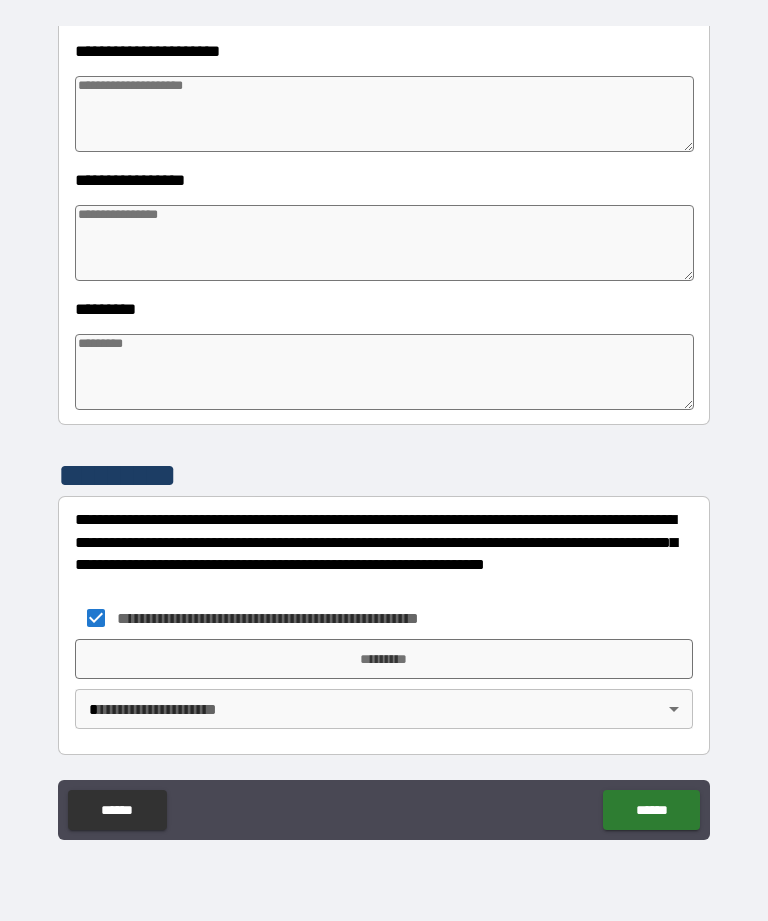 type on "*" 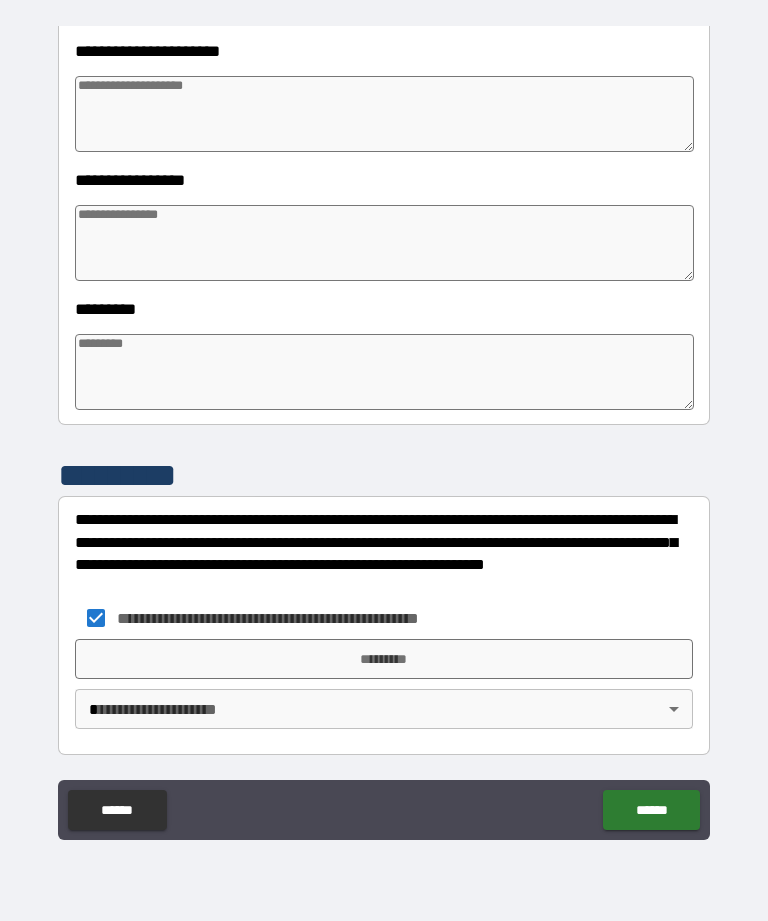 type on "*" 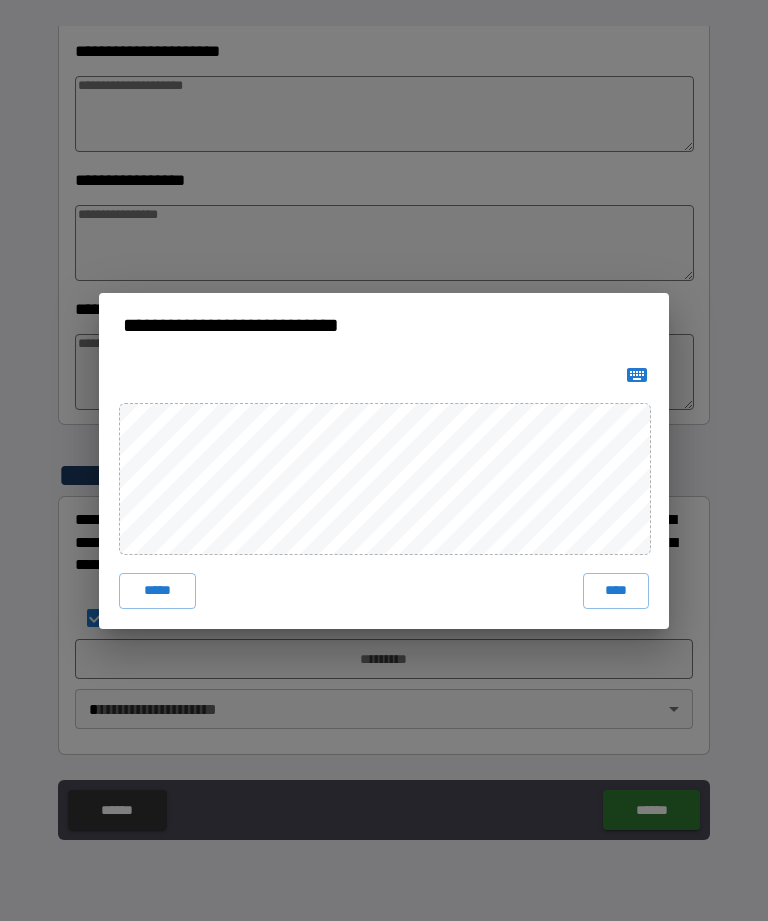 click on "****" at bounding box center (616, 591) 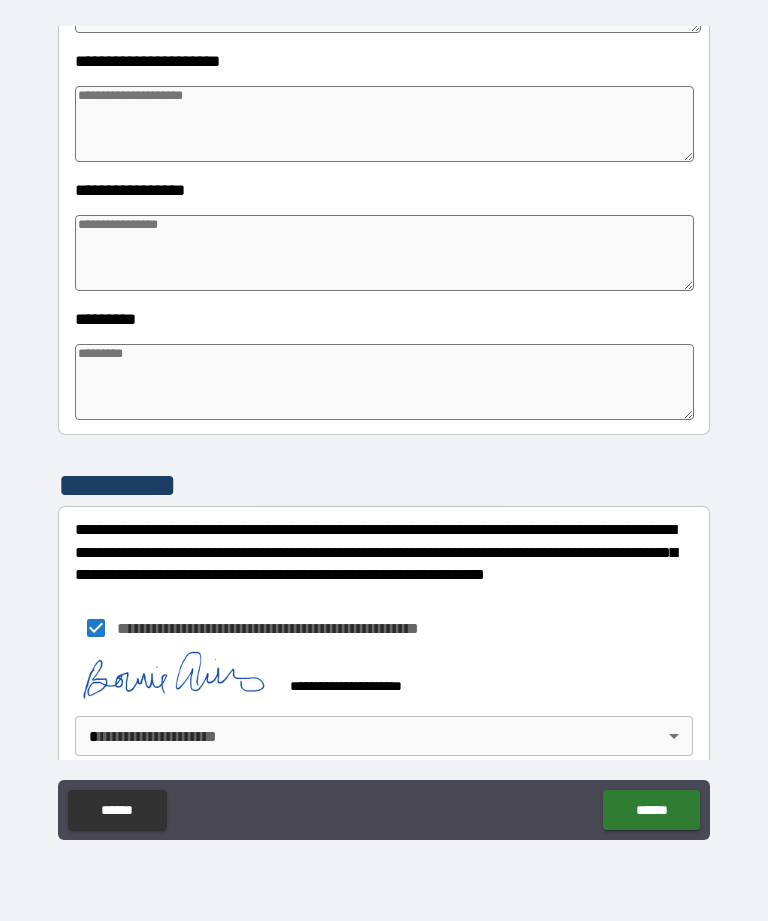 type on "*" 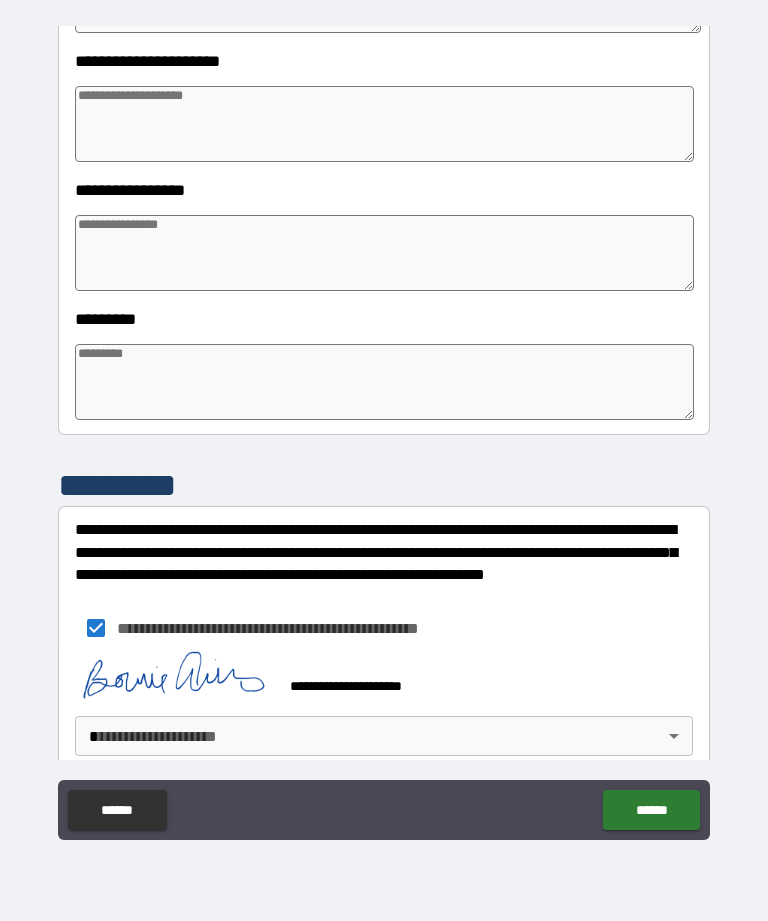 type on "*" 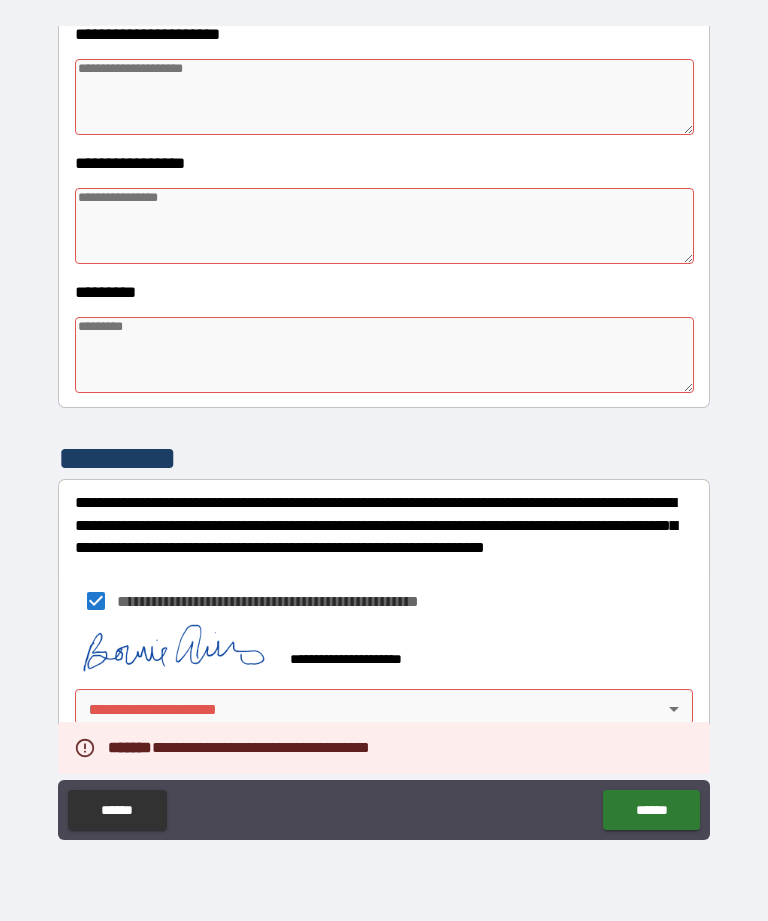 scroll, scrollTop: 483, scrollLeft: 0, axis: vertical 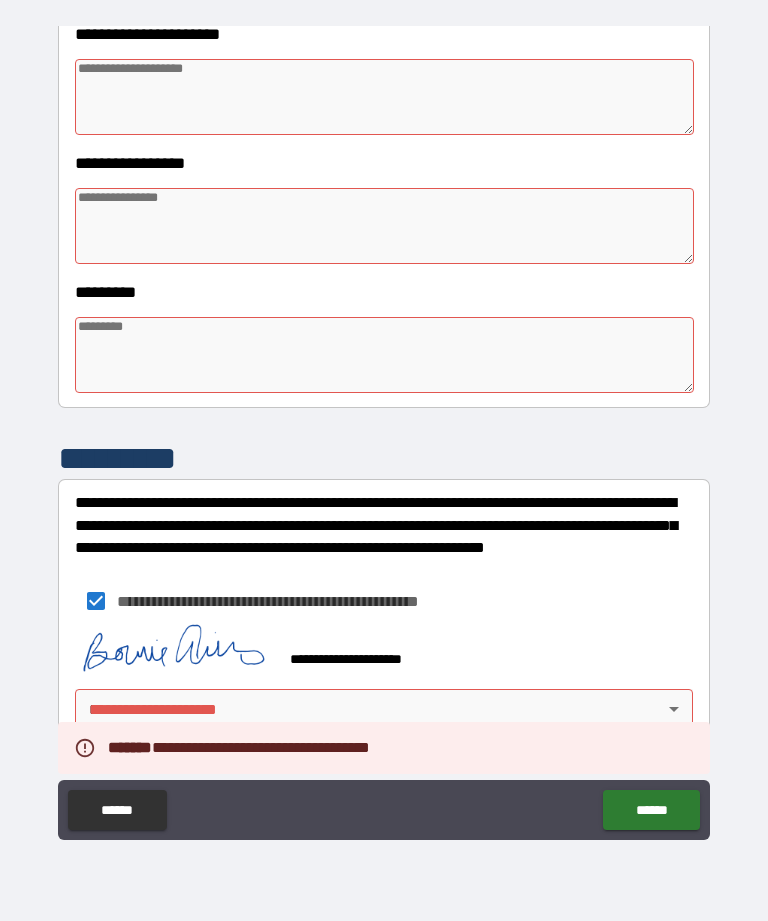 click on "**********" at bounding box center [384, 428] 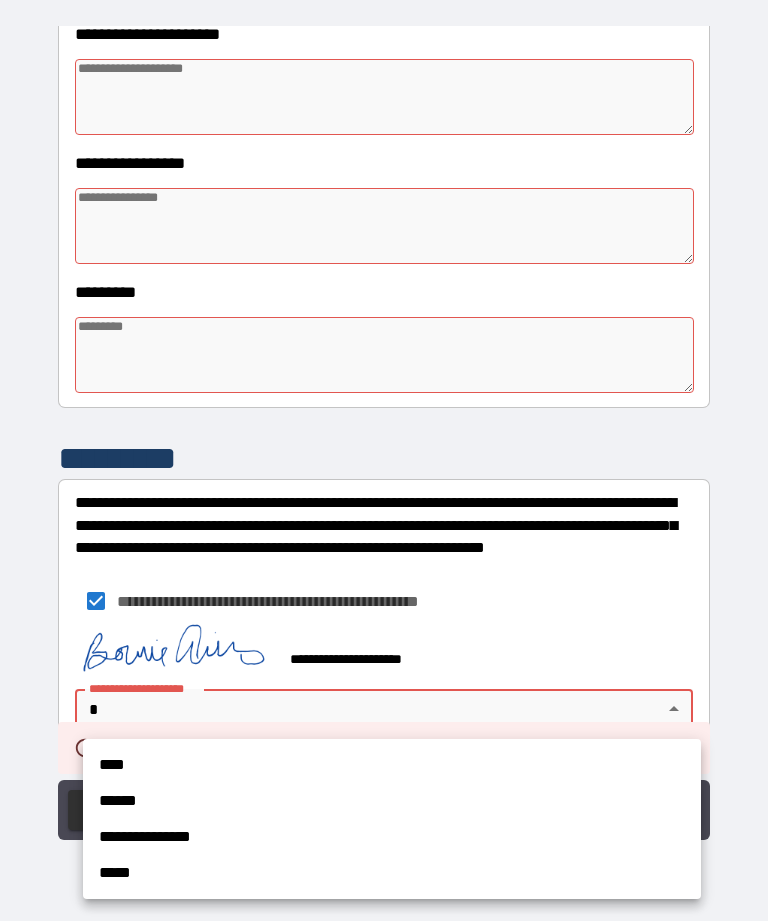 click on "****" at bounding box center [392, 765] 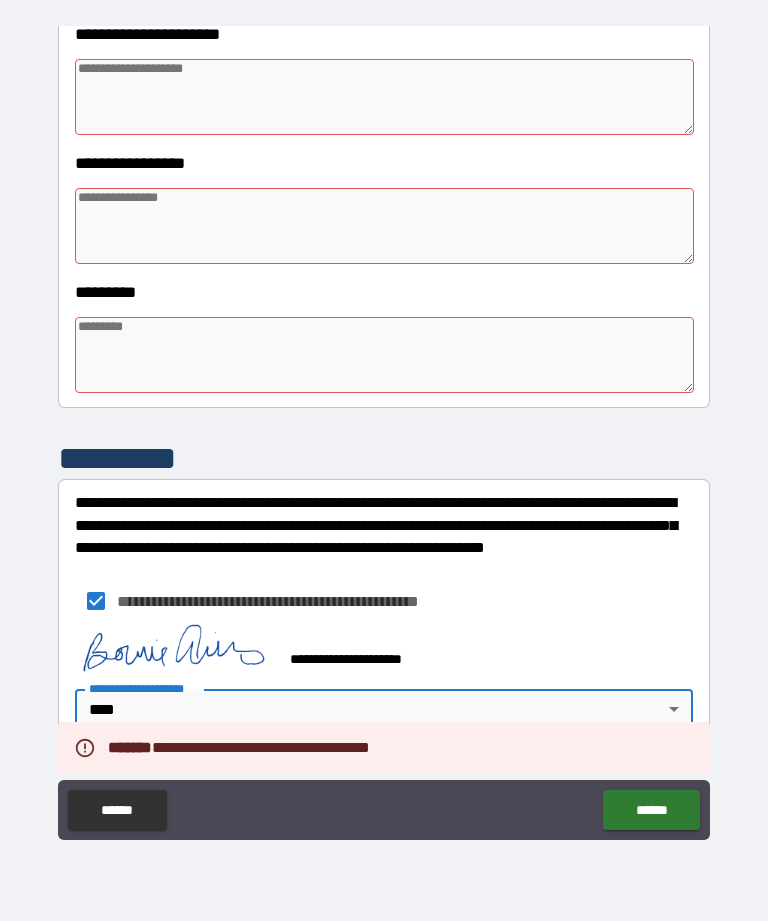 type on "*" 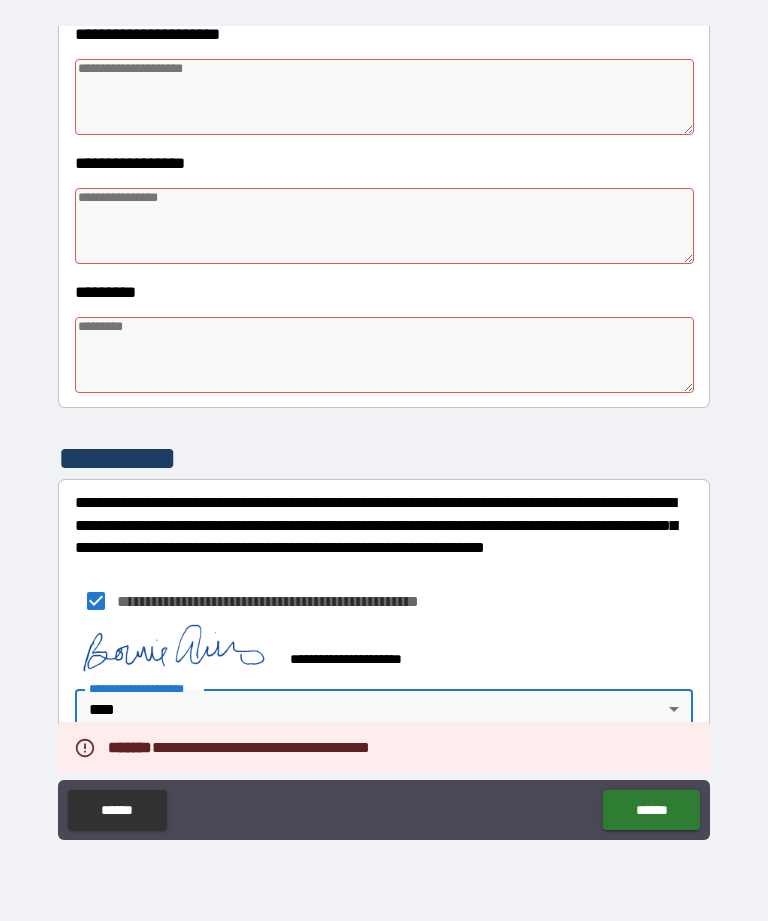 type on "*" 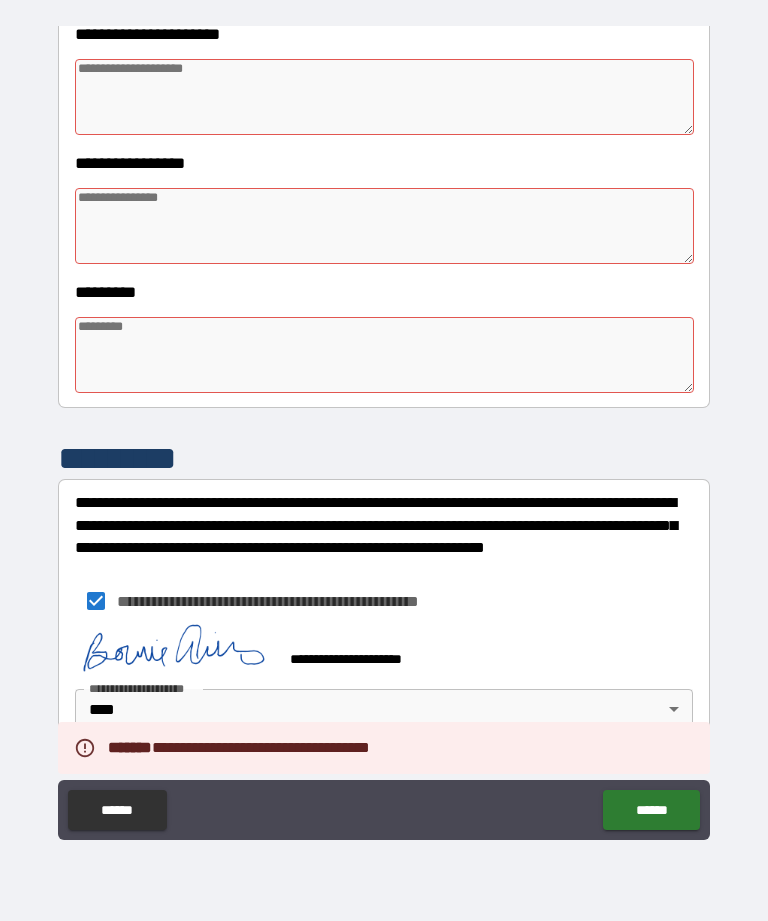 type on "*" 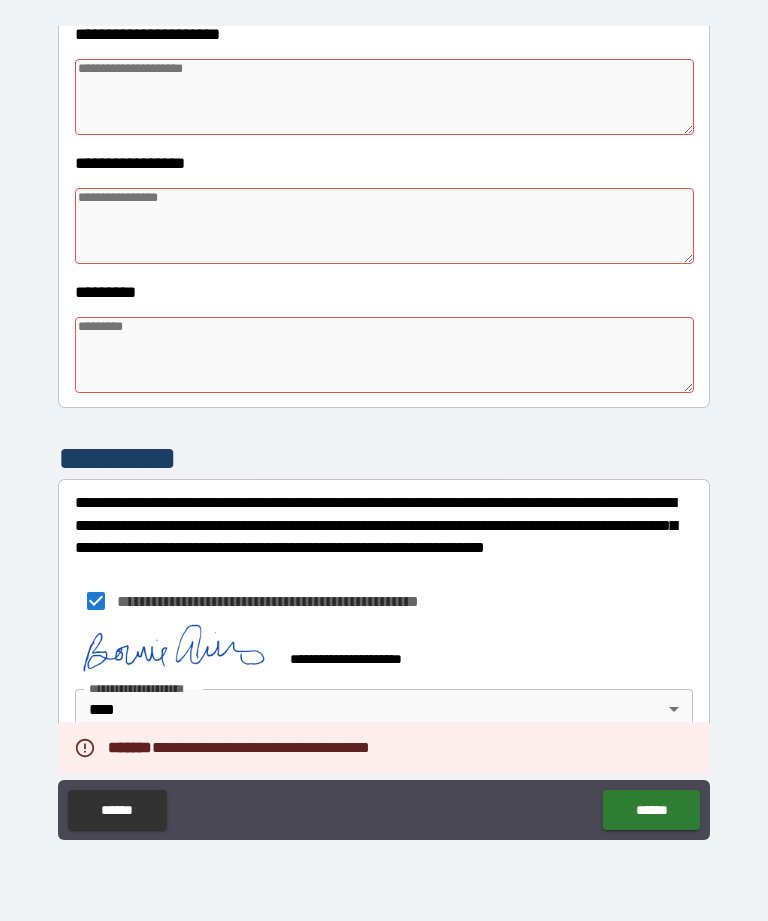 type on "*" 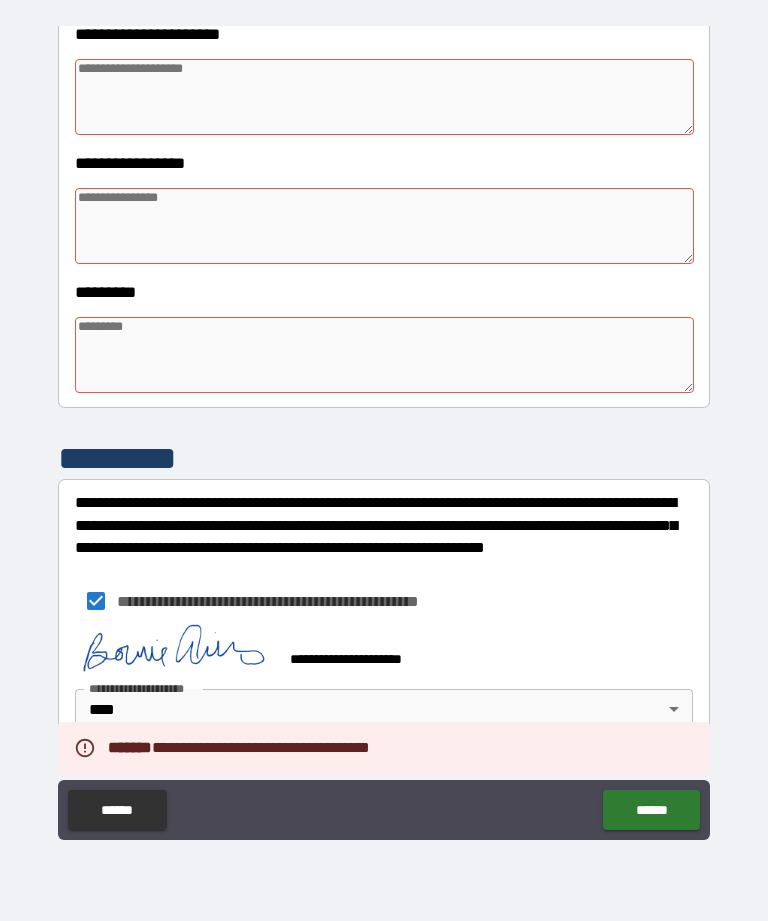 type on "*" 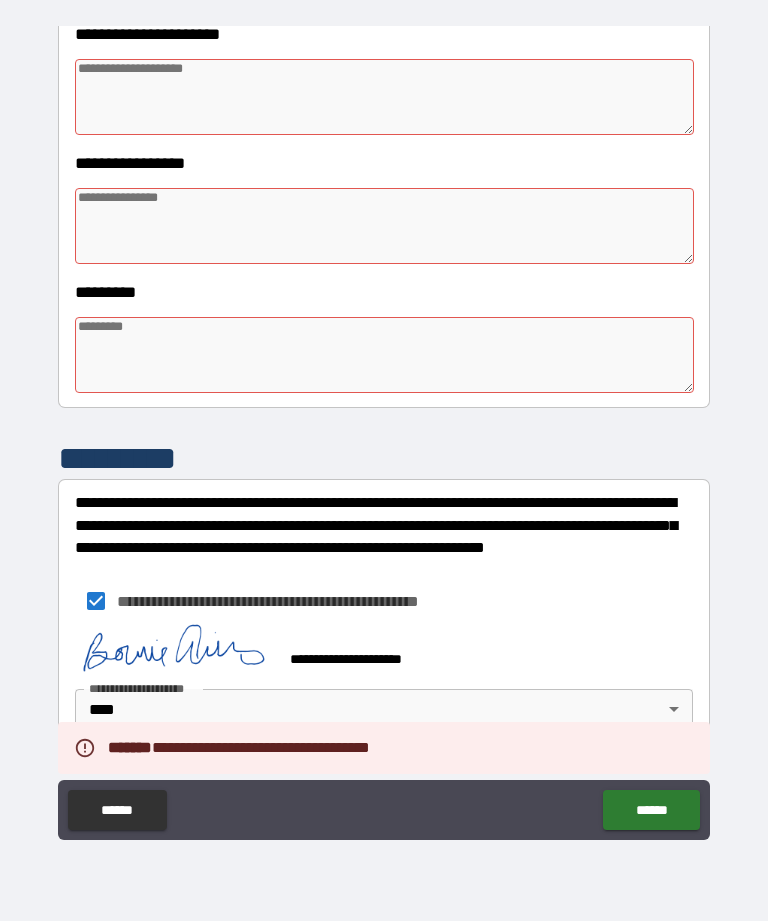 type on "*" 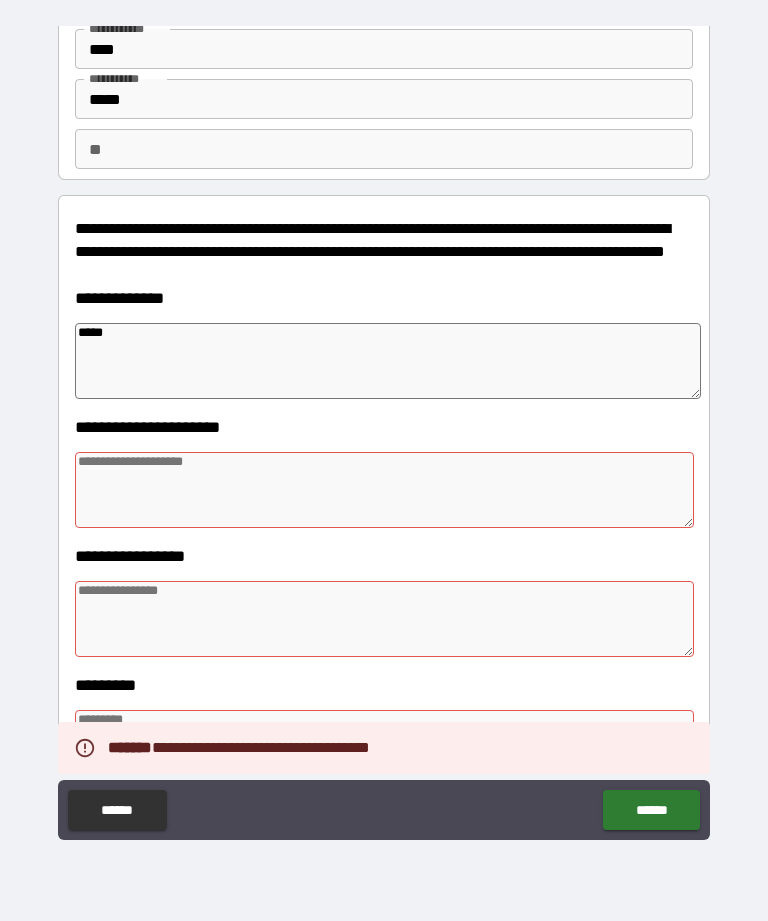 scroll, scrollTop: 89, scrollLeft: 0, axis: vertical 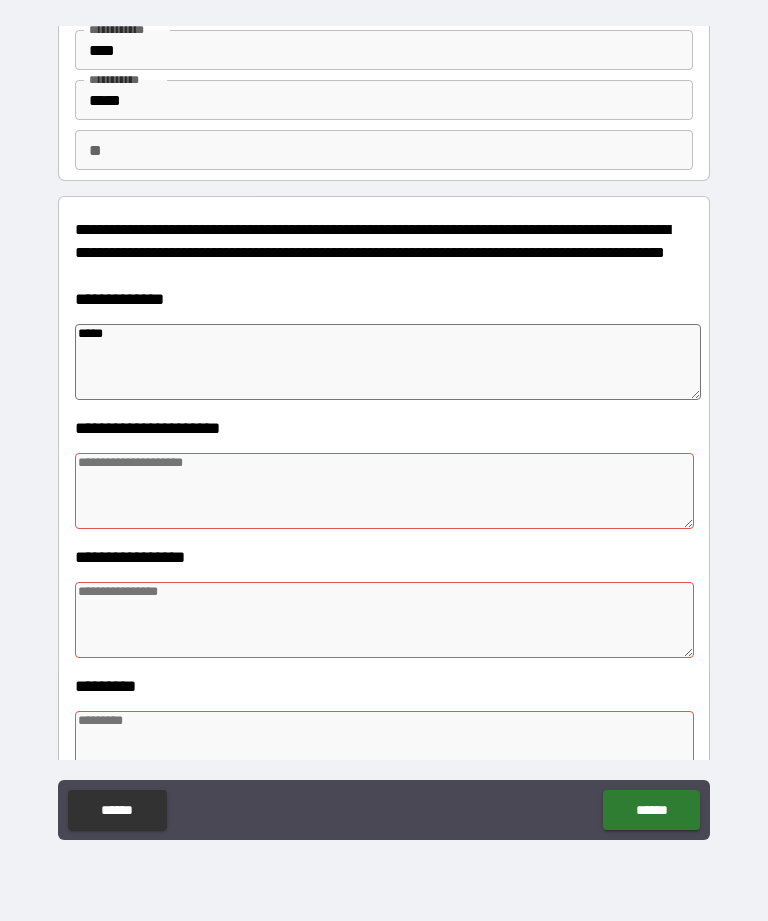 click on "*****" at bounding box center [388, 362] 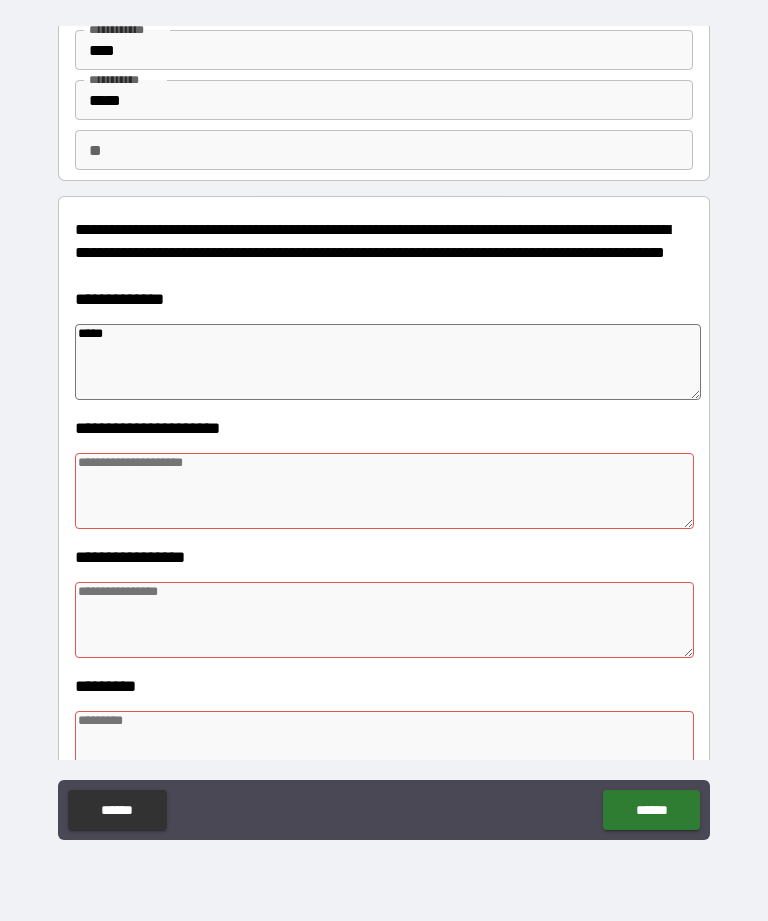 type on "****" 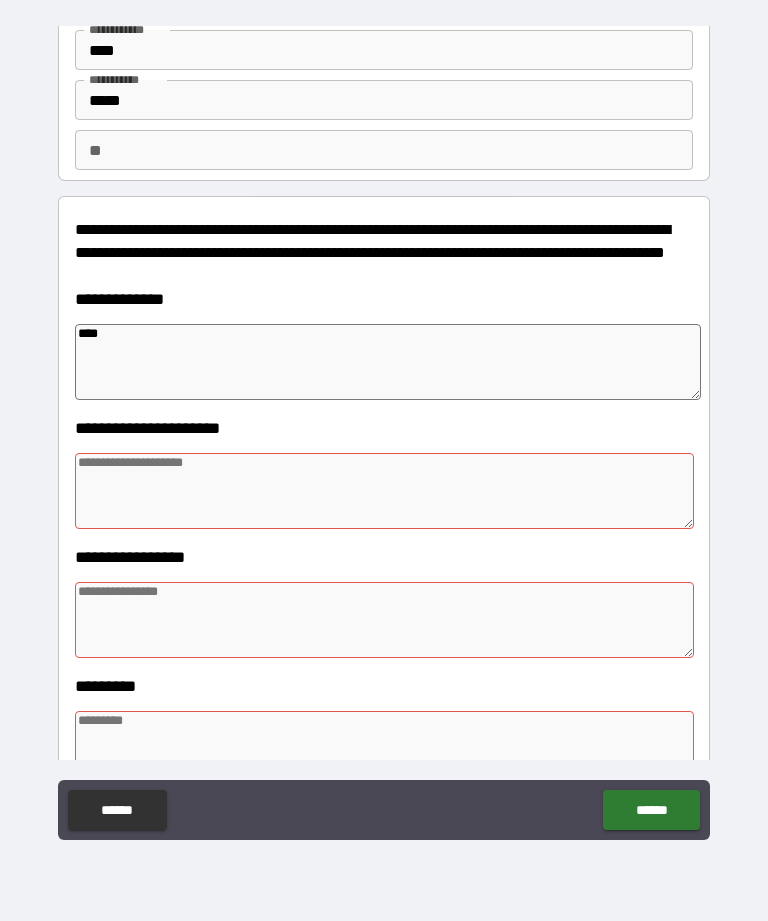 type on "*" 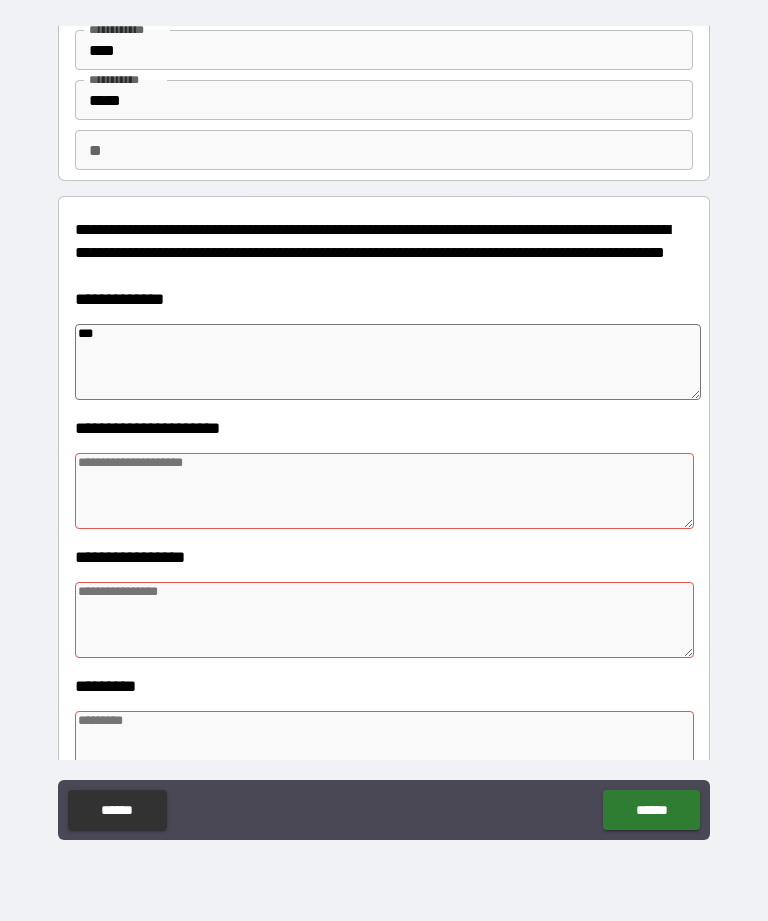 type on "*" 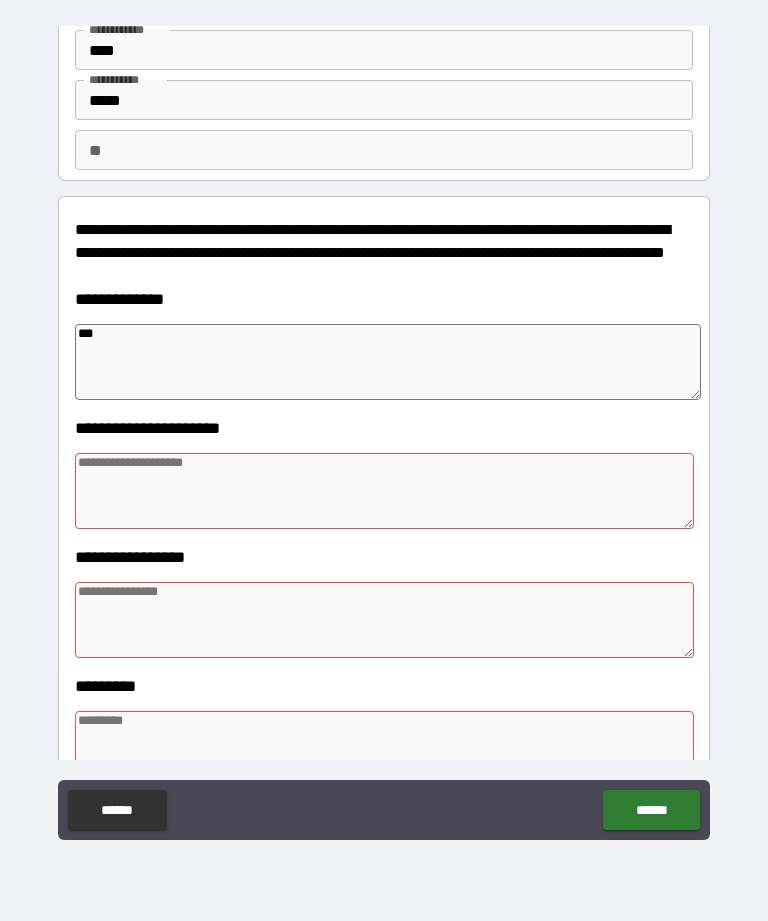 type on "**" 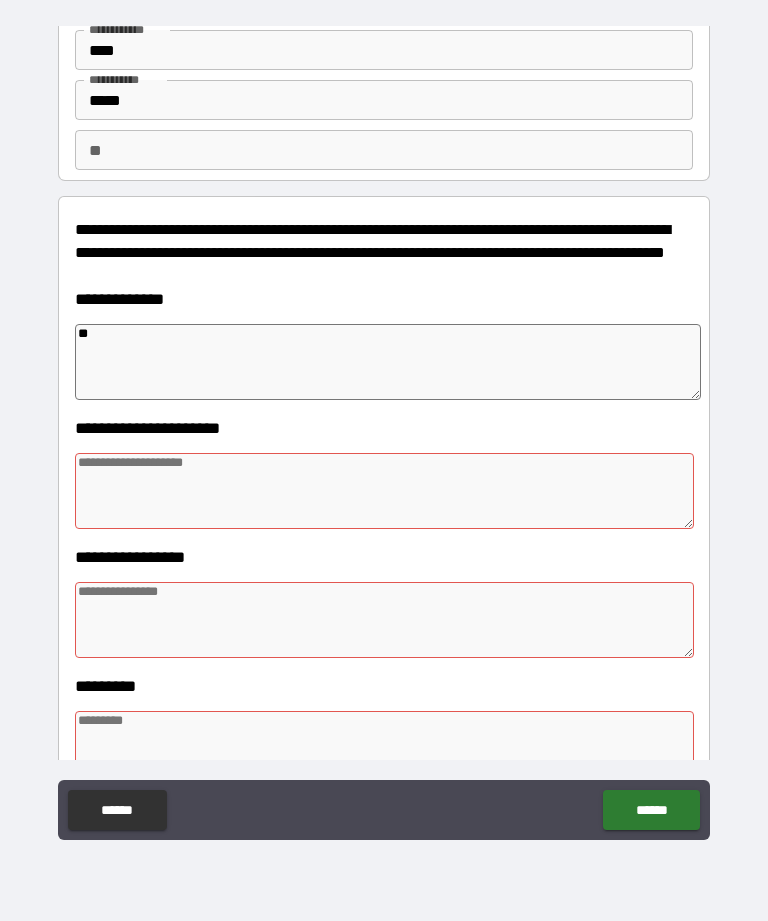 type on "*" 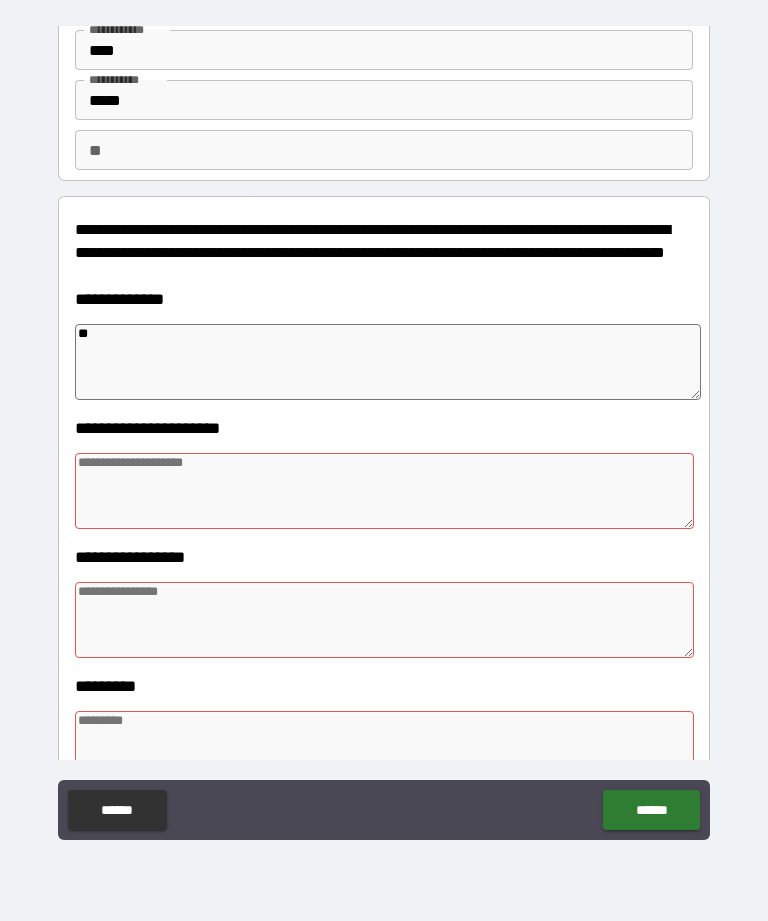 type on "*" 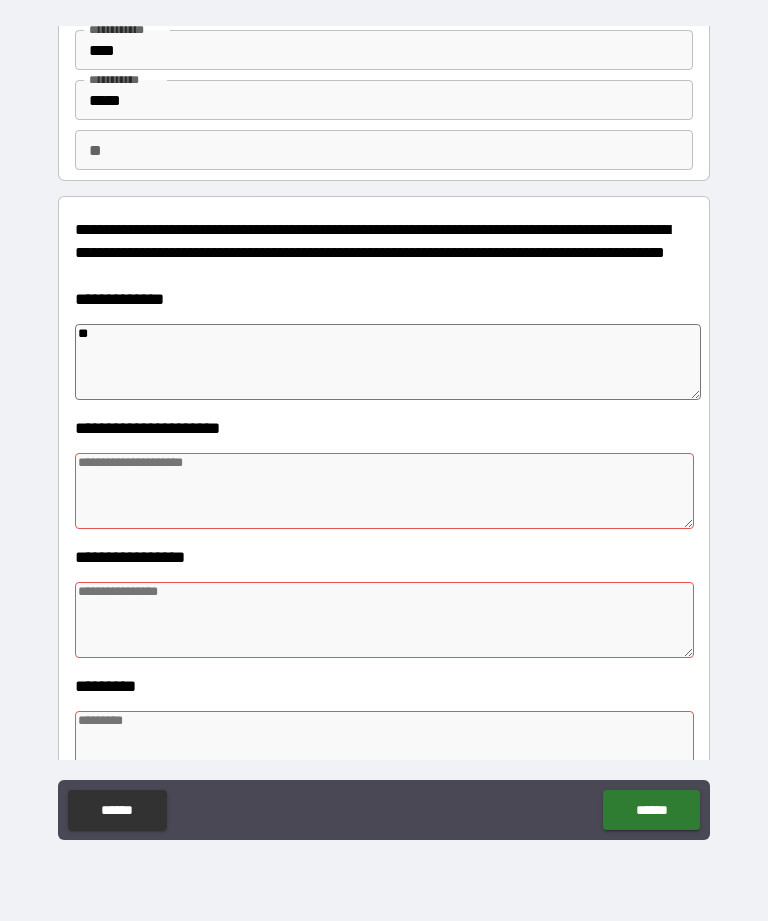 type on "*" 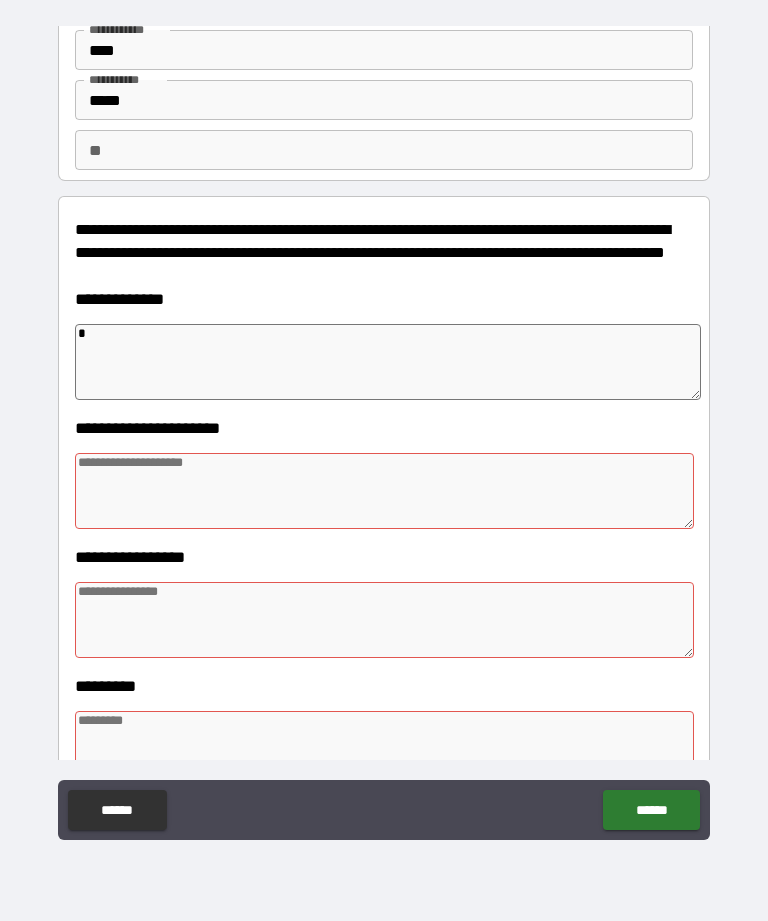 type on "*" 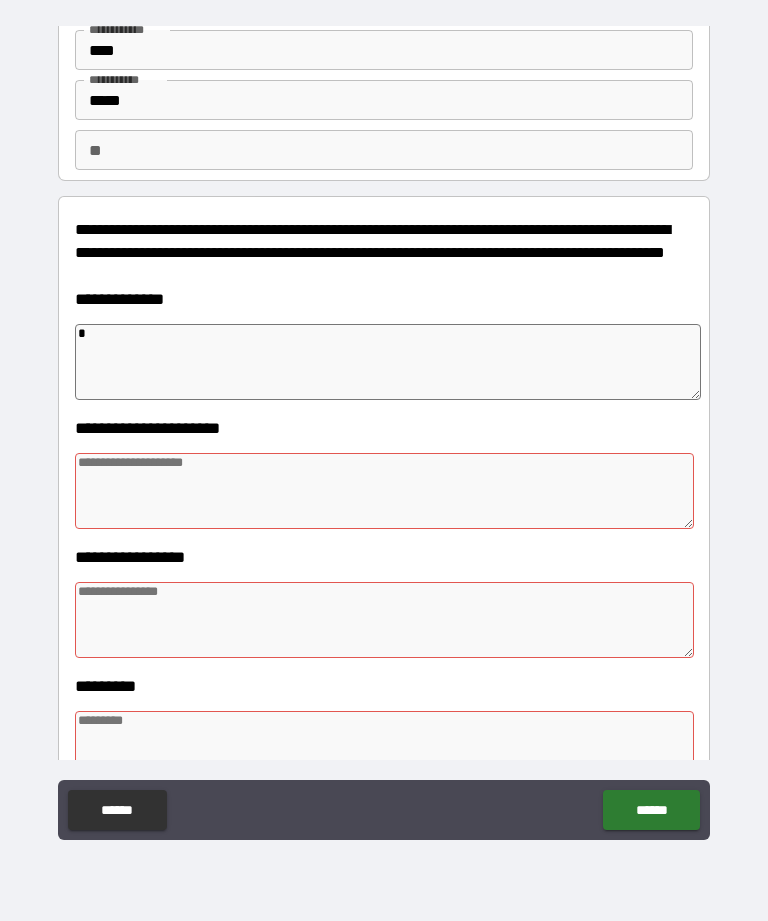 type on "*" 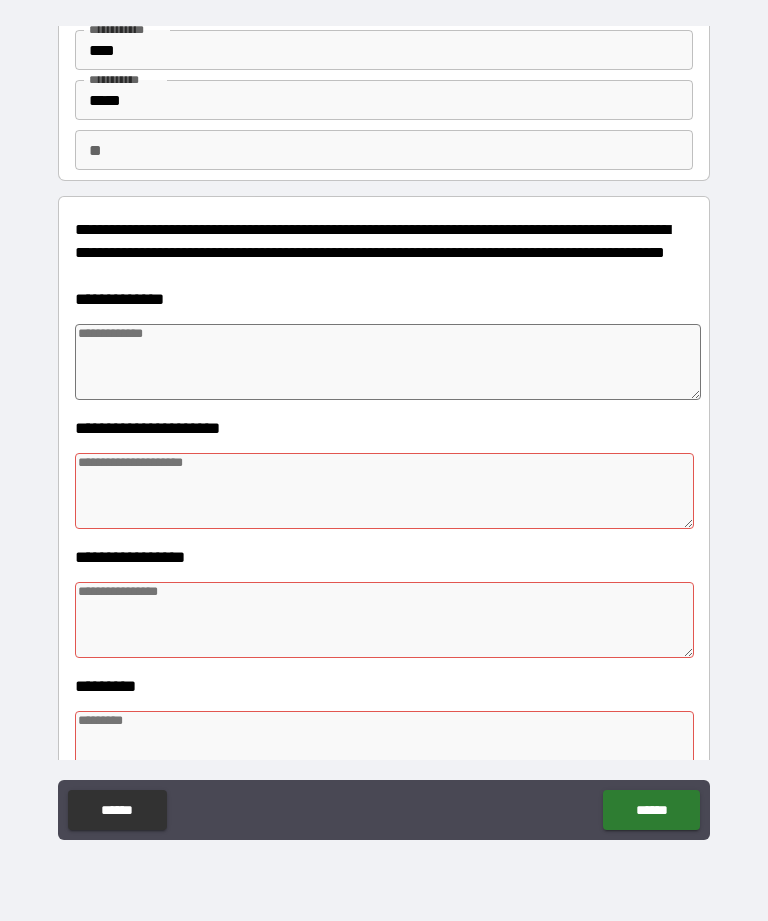 type on "*" 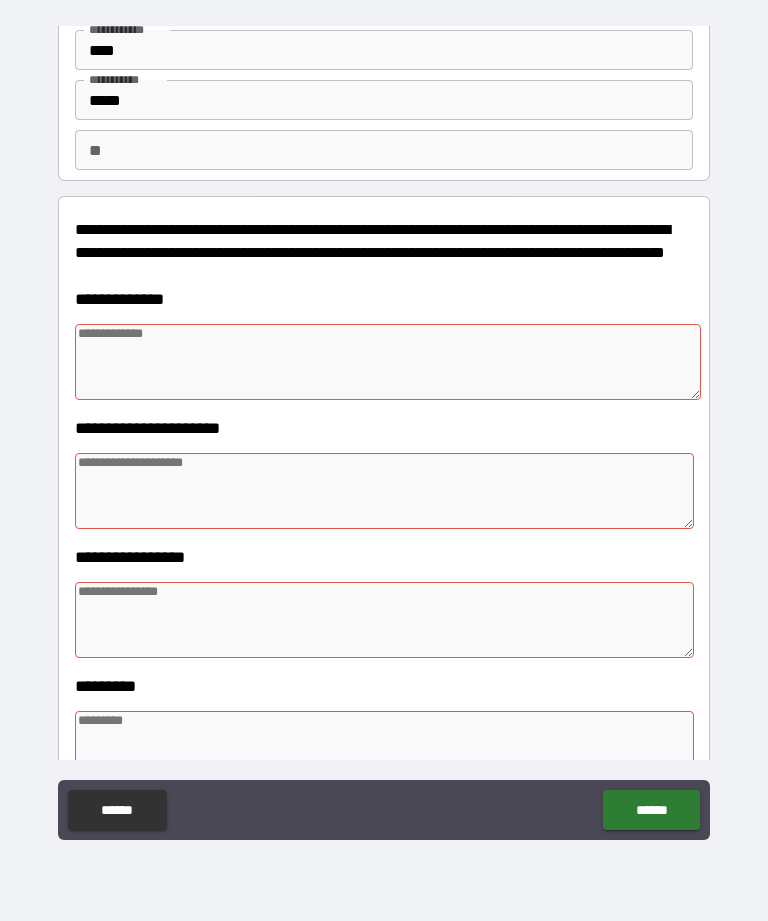 type on "*" 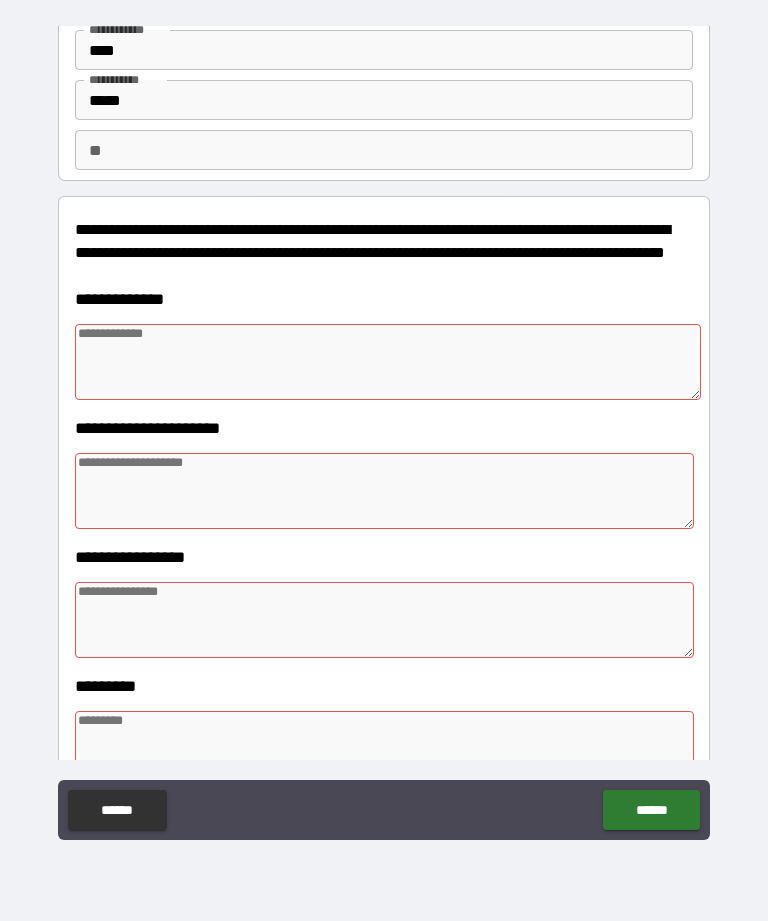 type on "*" 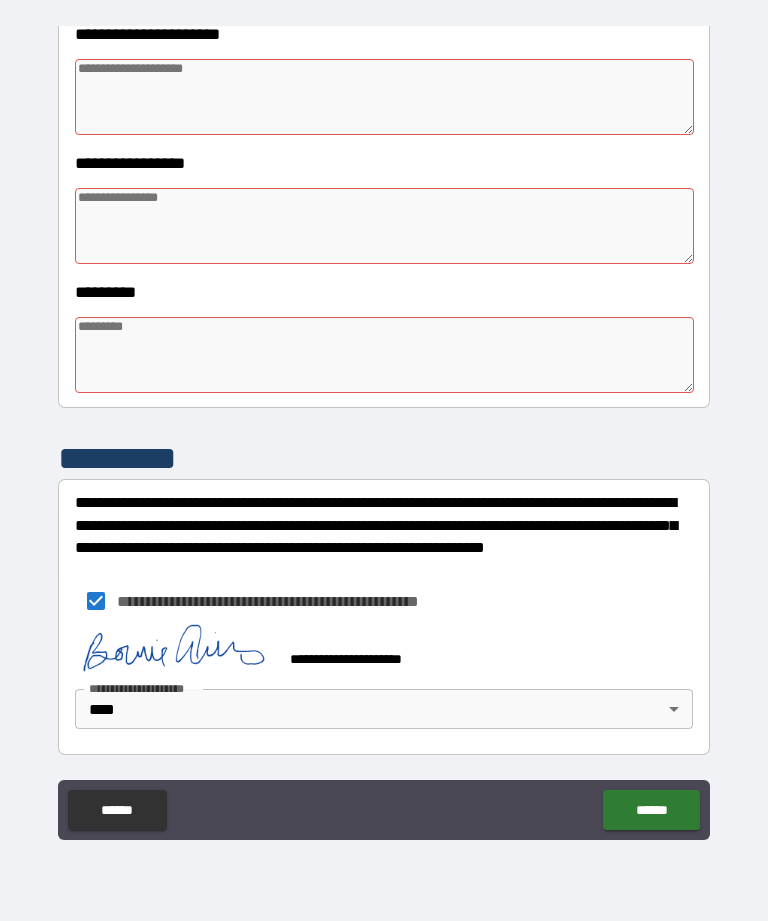 scroll, scrollTop: 483, scrollLeft: 0, axis: vertical 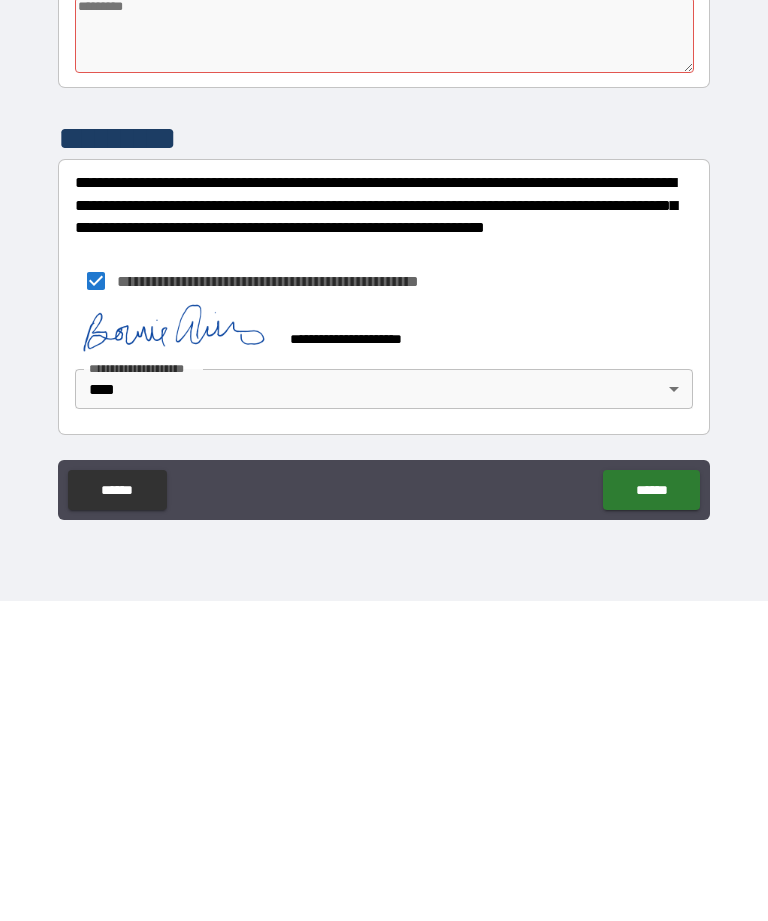 type 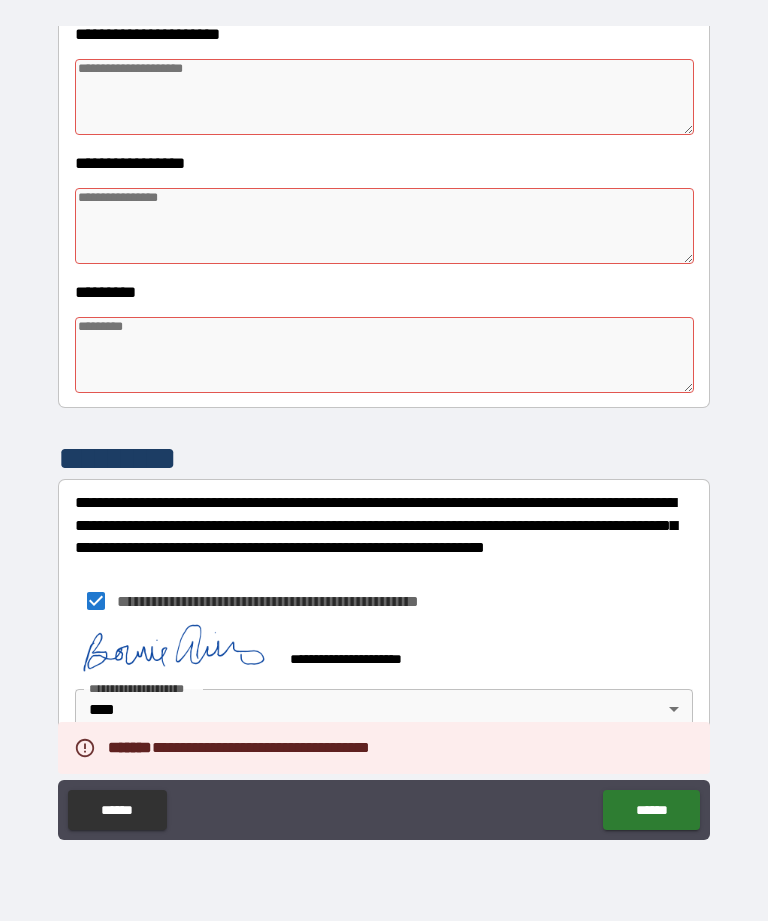 type on "*" 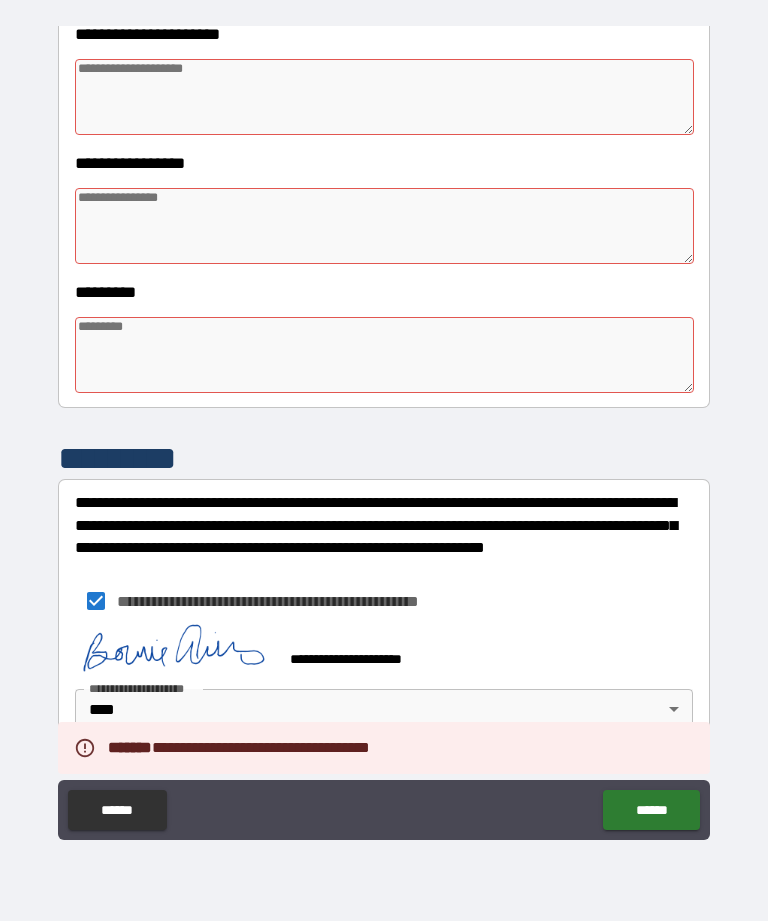 type on "*" 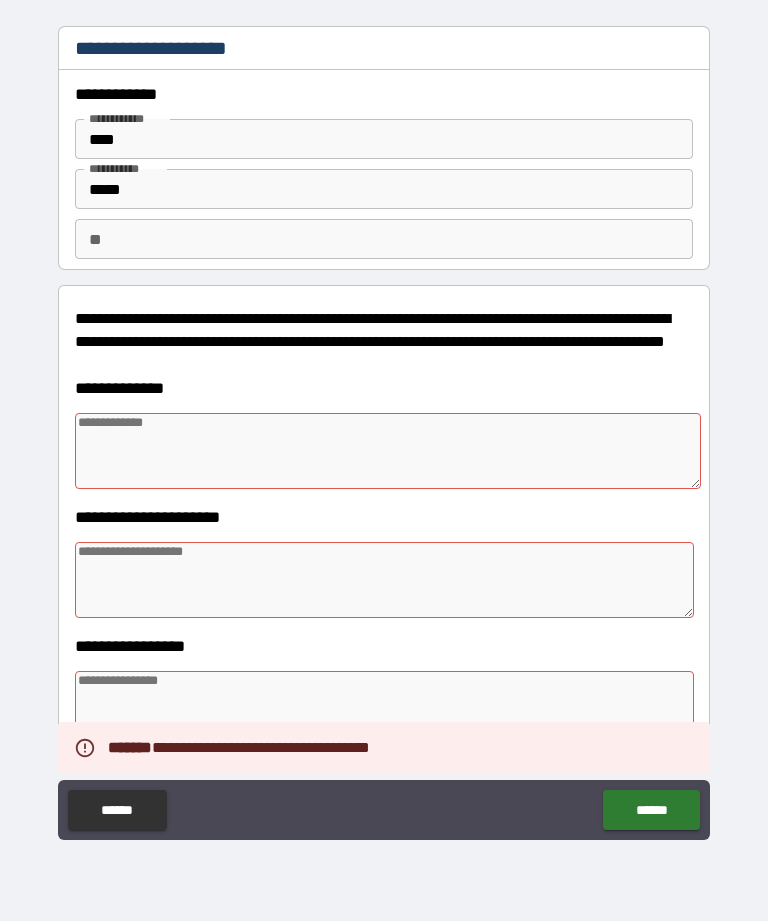 scroll, scrollTop: 0, scrollLeft: 0, axis: both 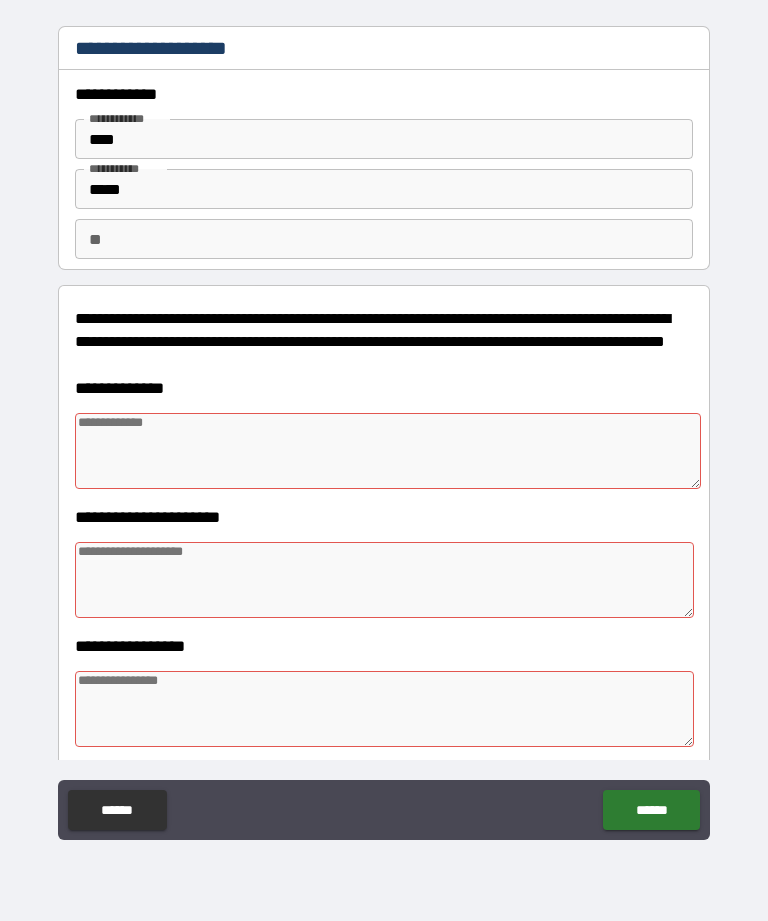 click at bounding box center [384, 709] 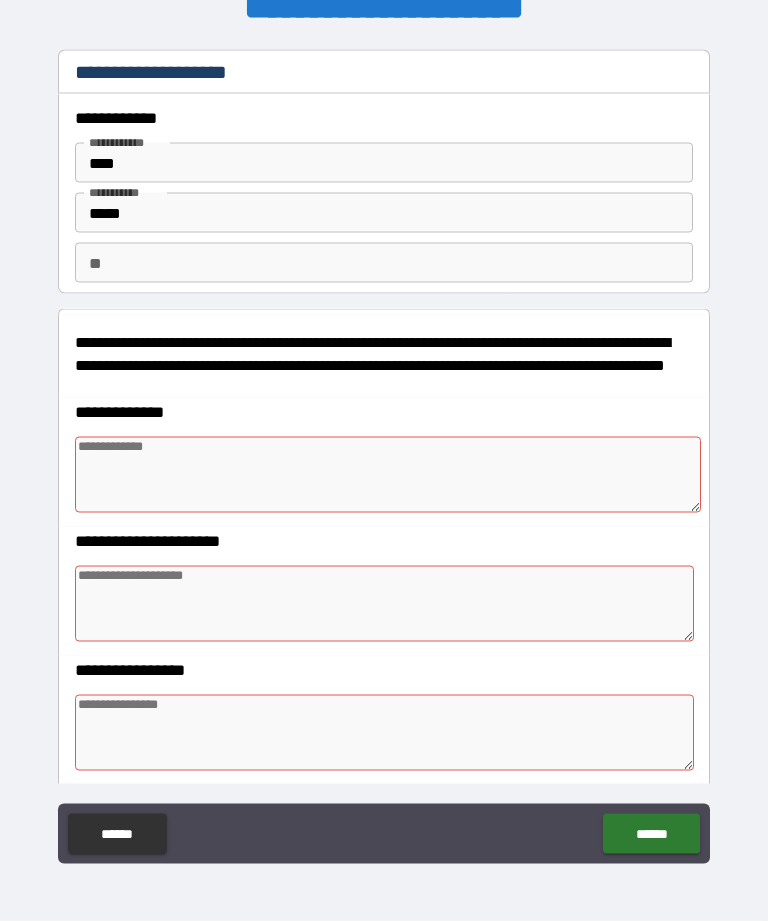 scroll, scrollTop: 0, scrollLeft: 0, axis: both 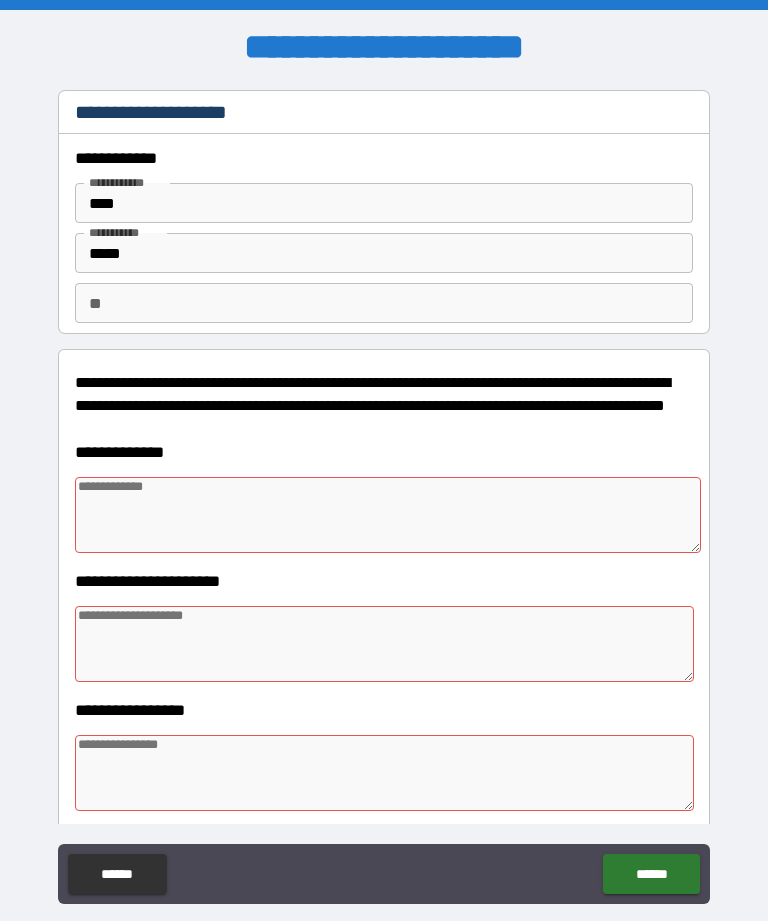 click at bounding box center (388, 515) 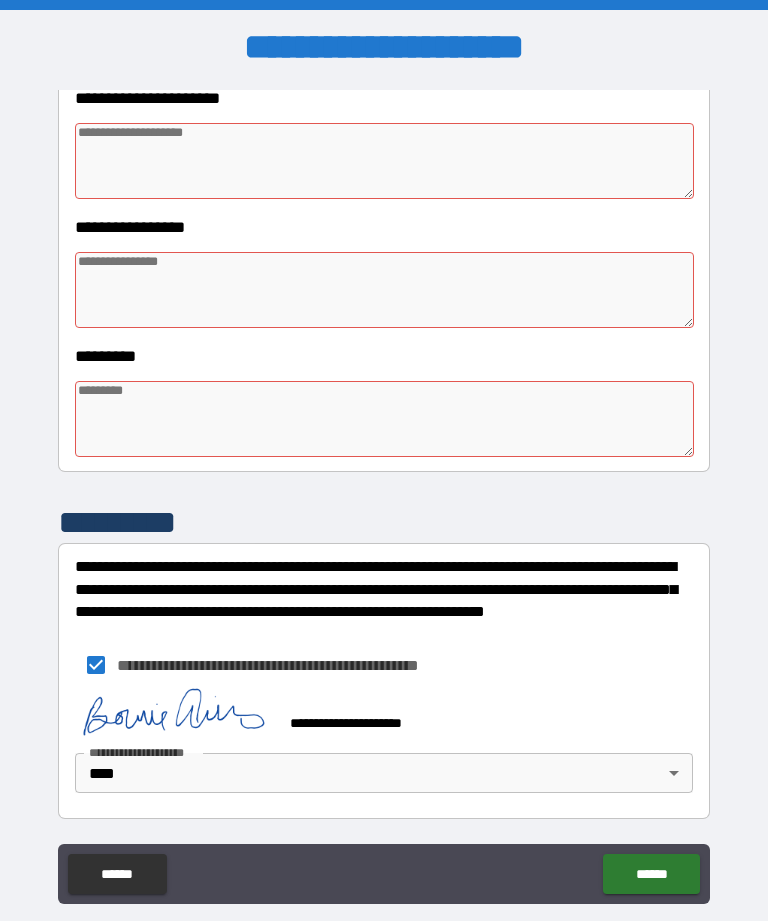 scroll, scrollTop: 483, scrollLeft: 0, axis: vertical 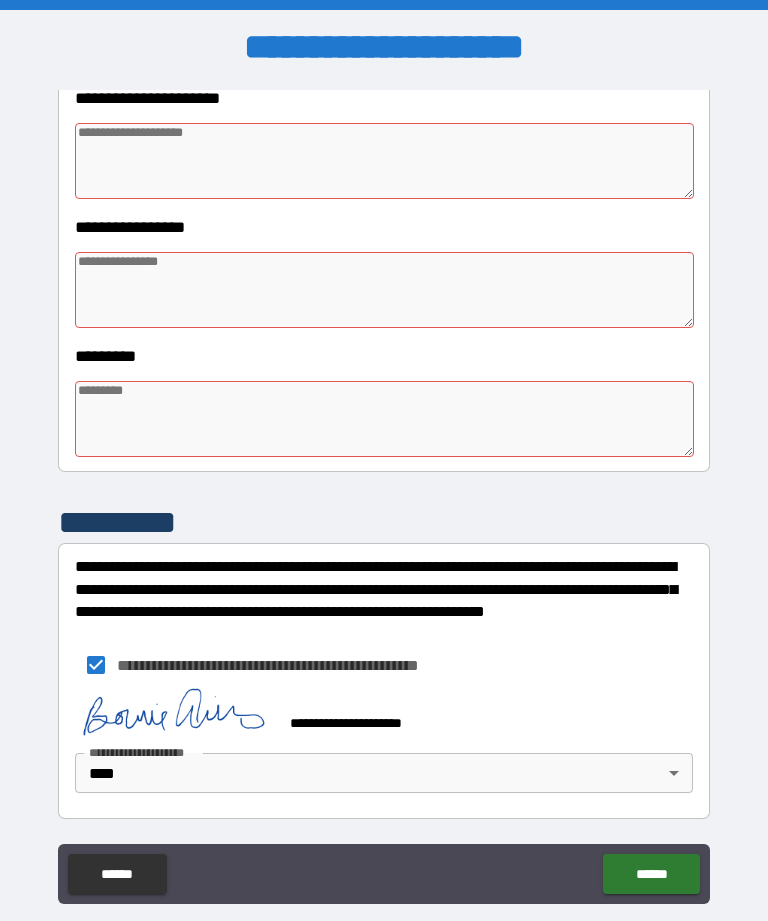 click at bounding box center (384, 419) 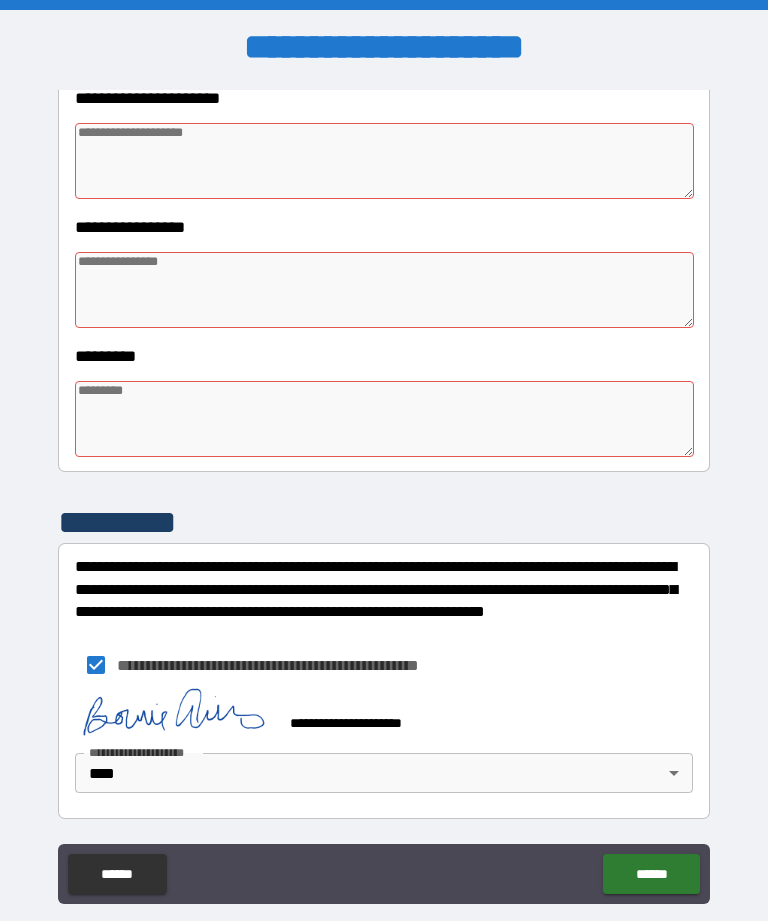 type on "*" 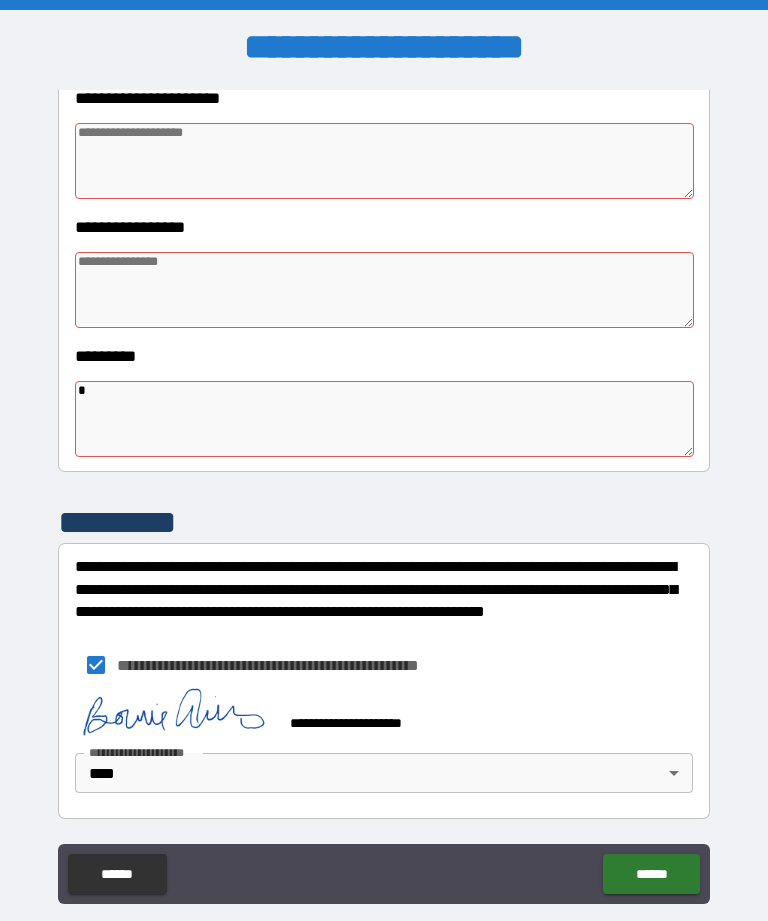 type on "*" 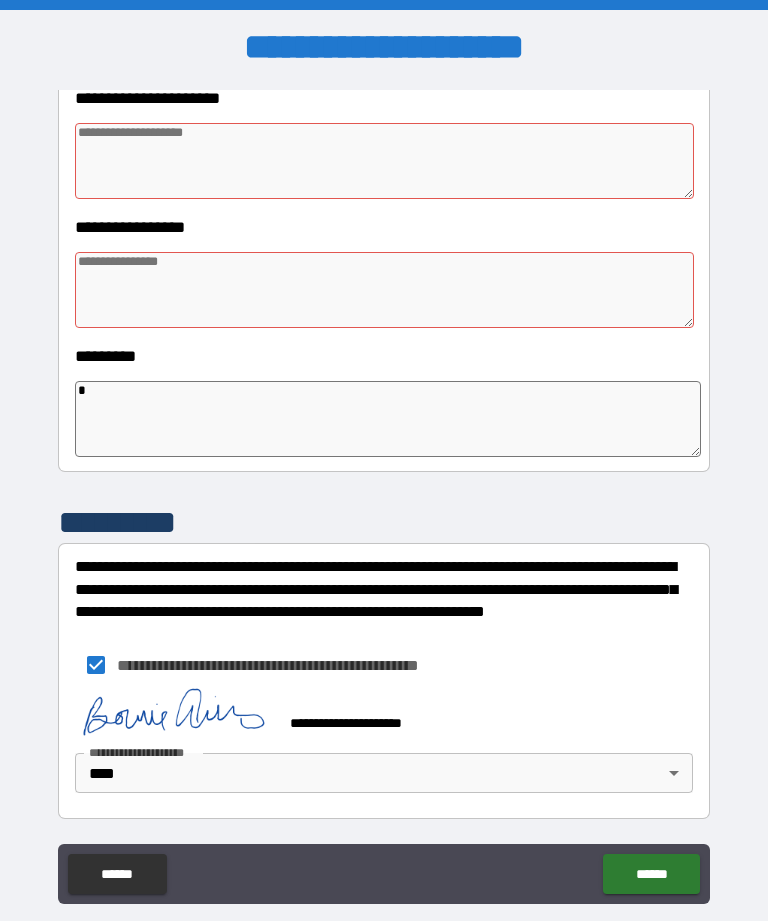 type on "*" 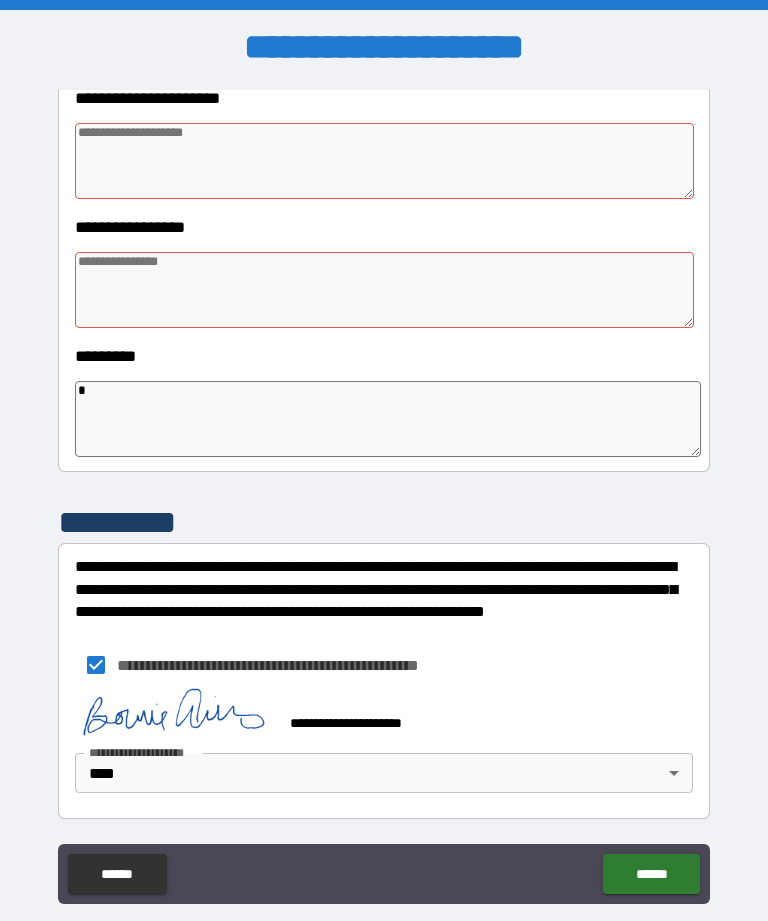 type on "*" 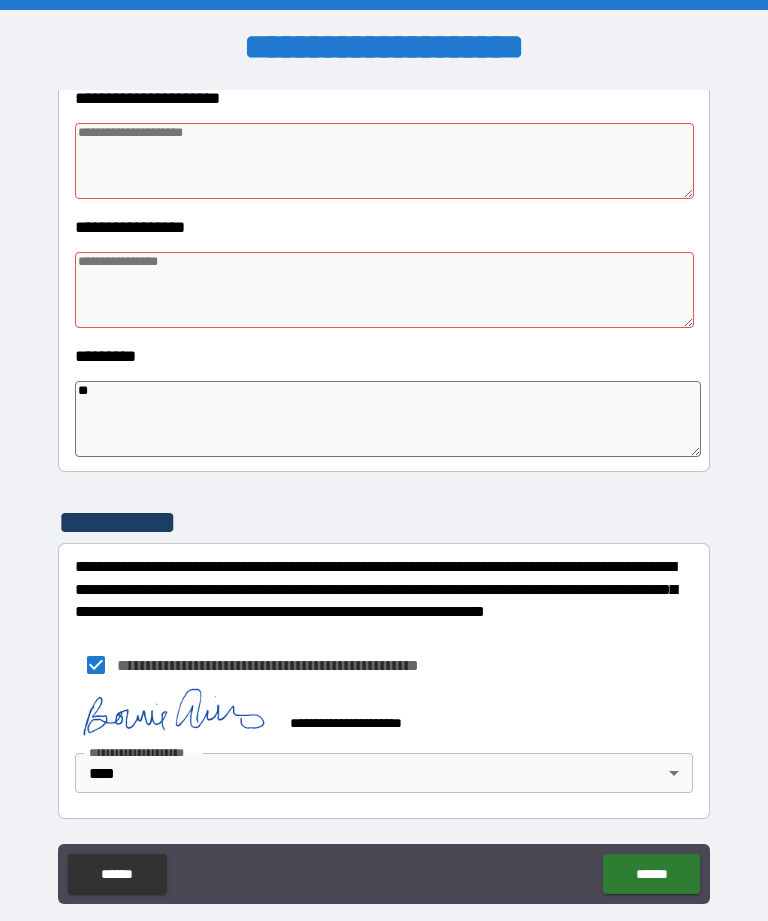 type on "*" 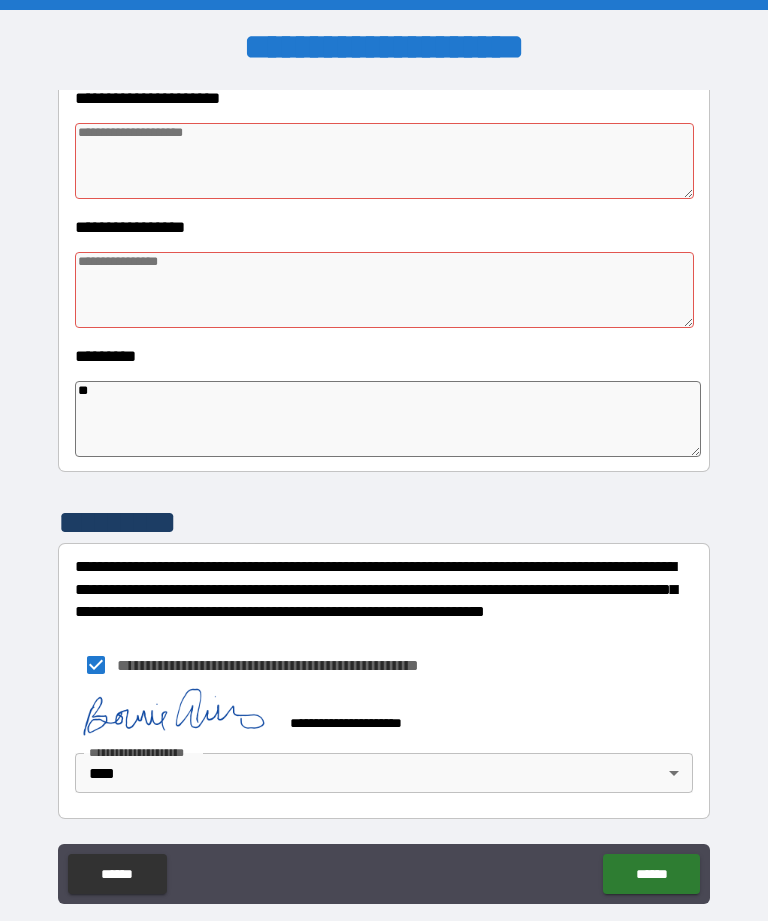 type on "*" 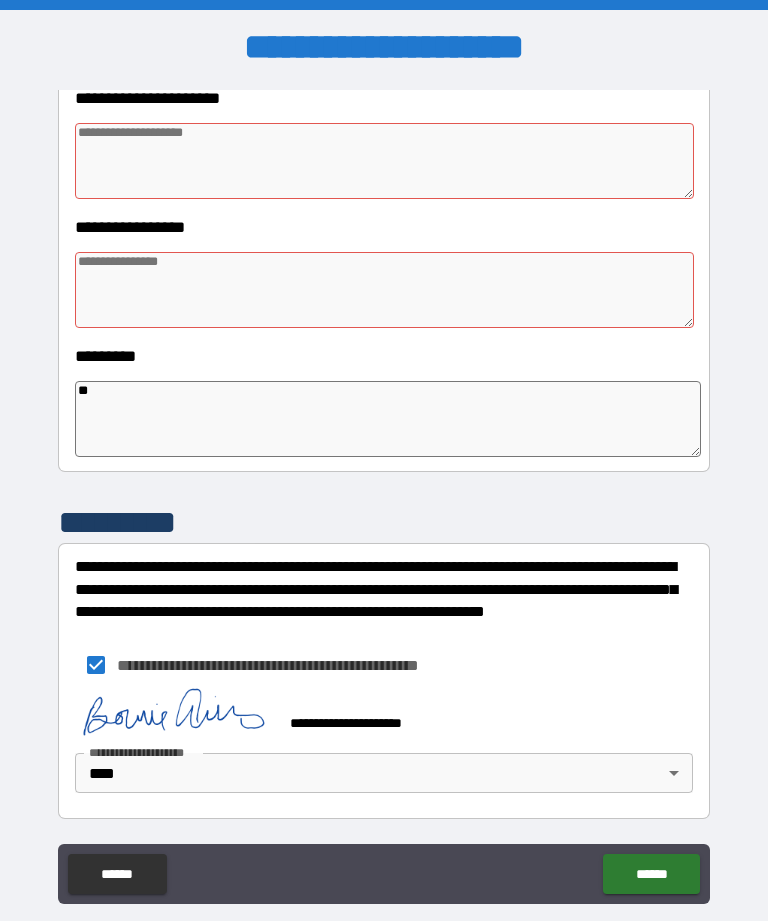 type on "*" 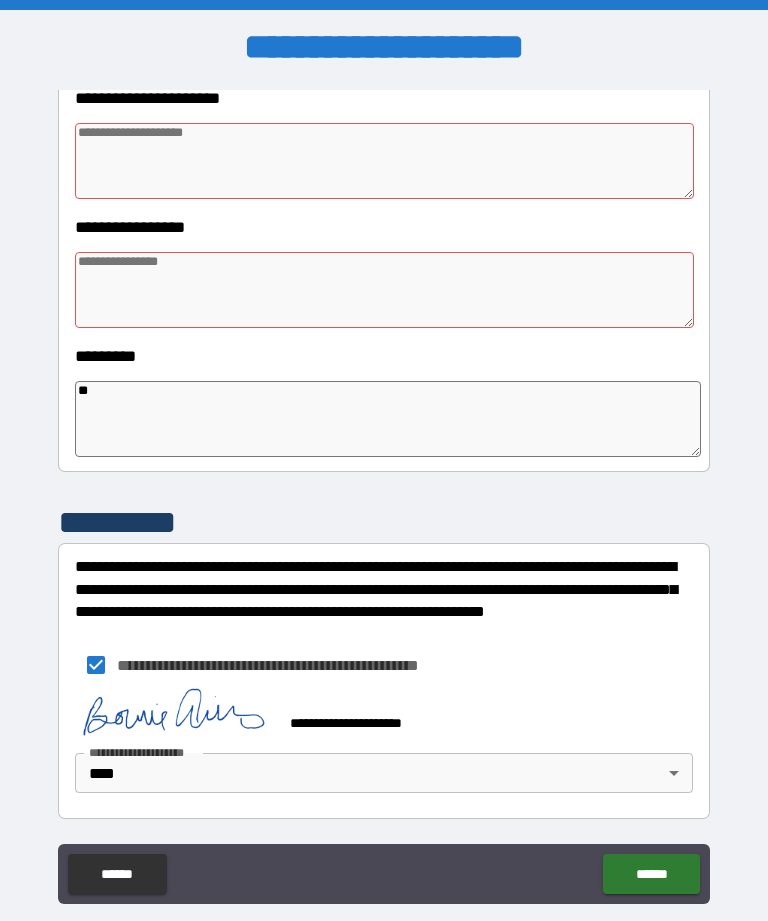 type on "*" 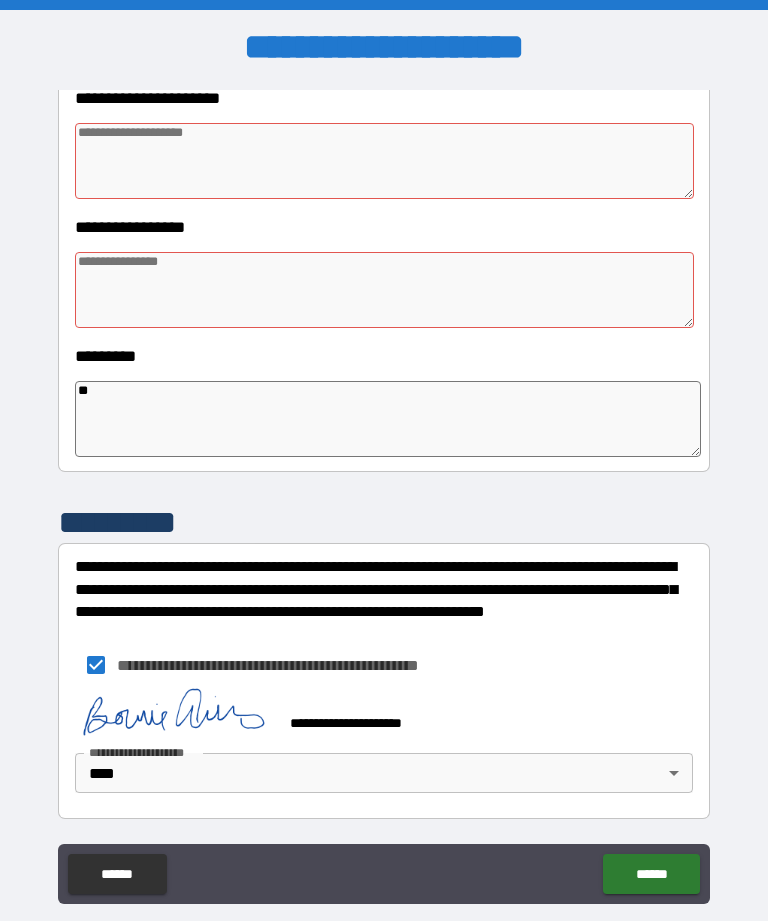 type on "*" 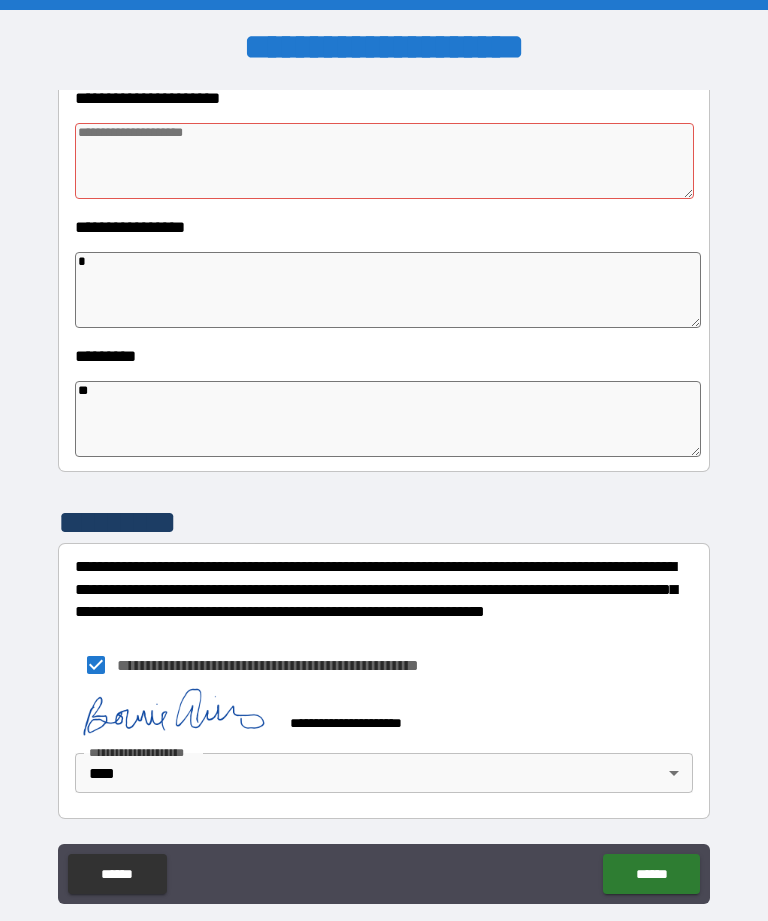 type on "*" 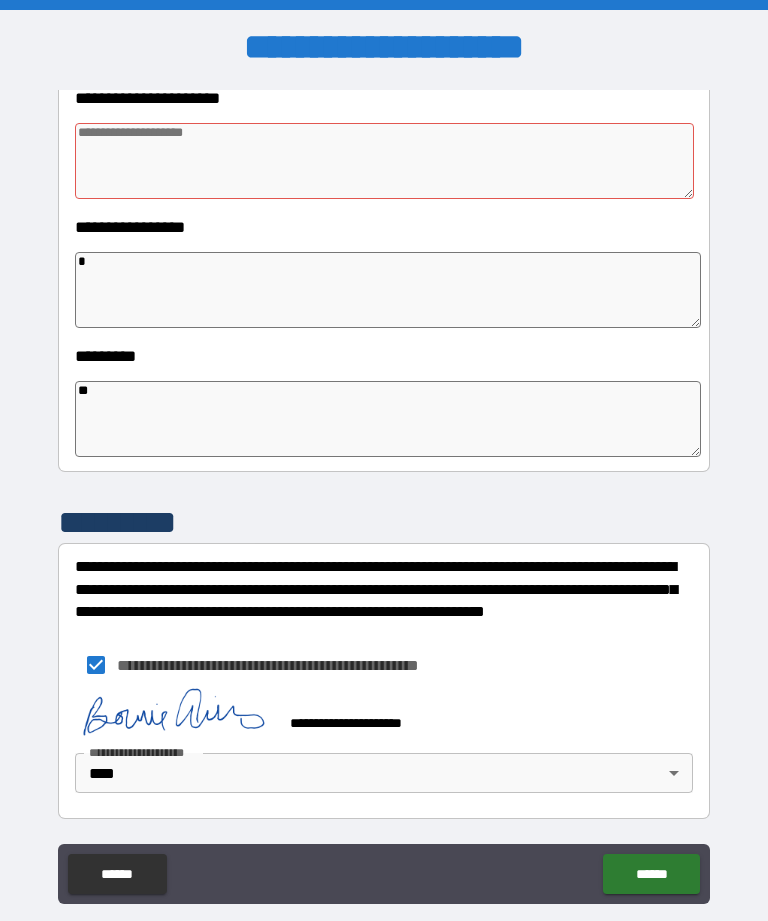 type on "*" 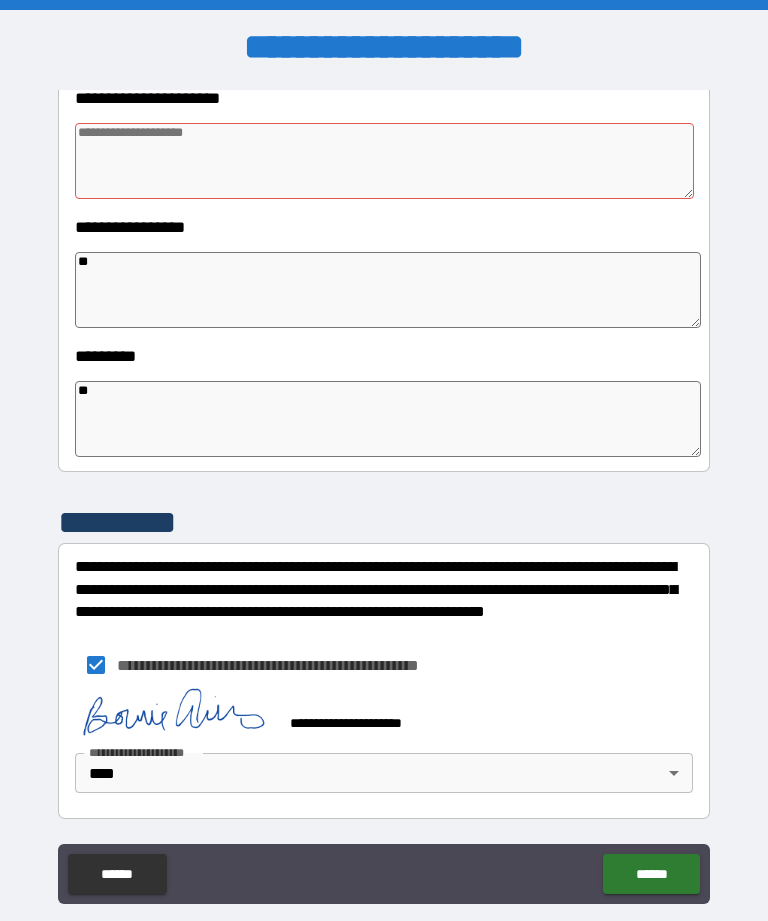 type on "*" 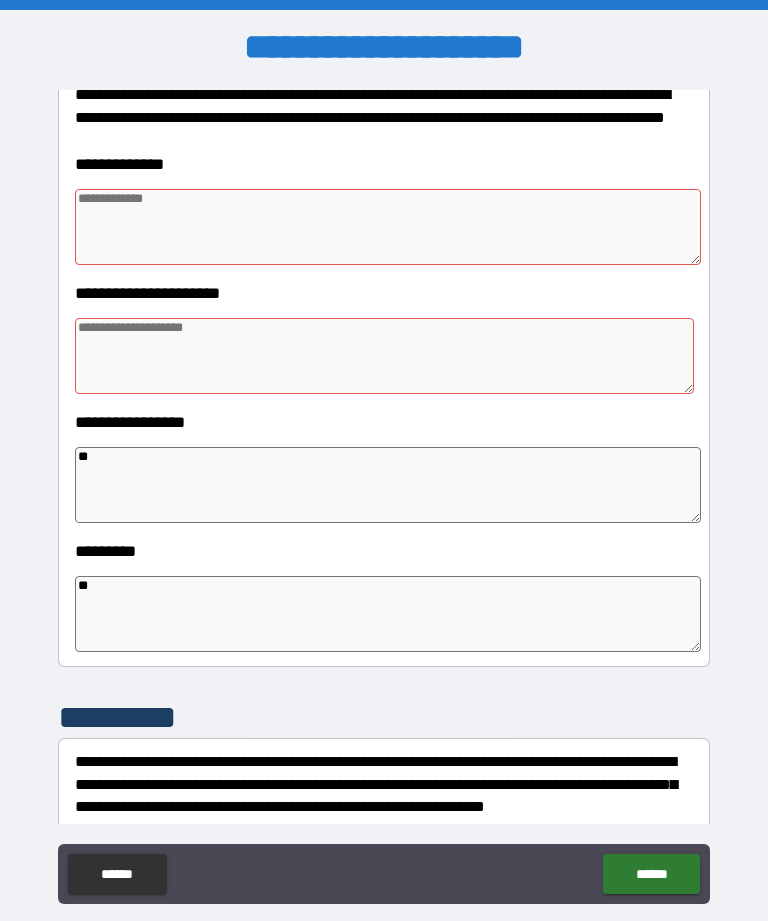 scroll, scrollTop: 267, scrollLeft: 0, axis: vertical 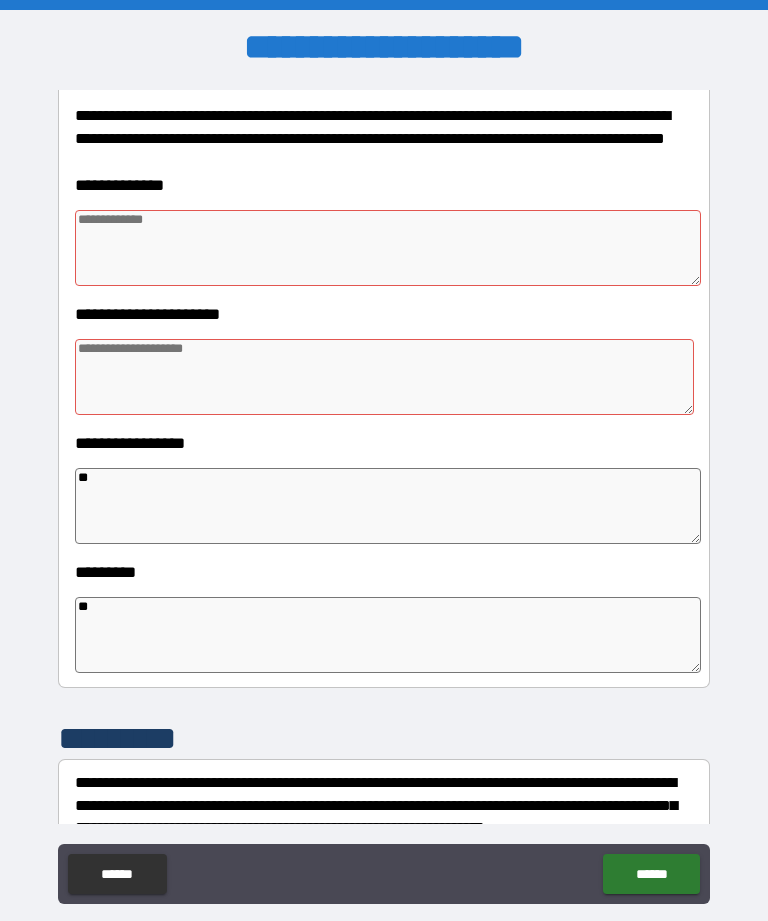 type on "**" 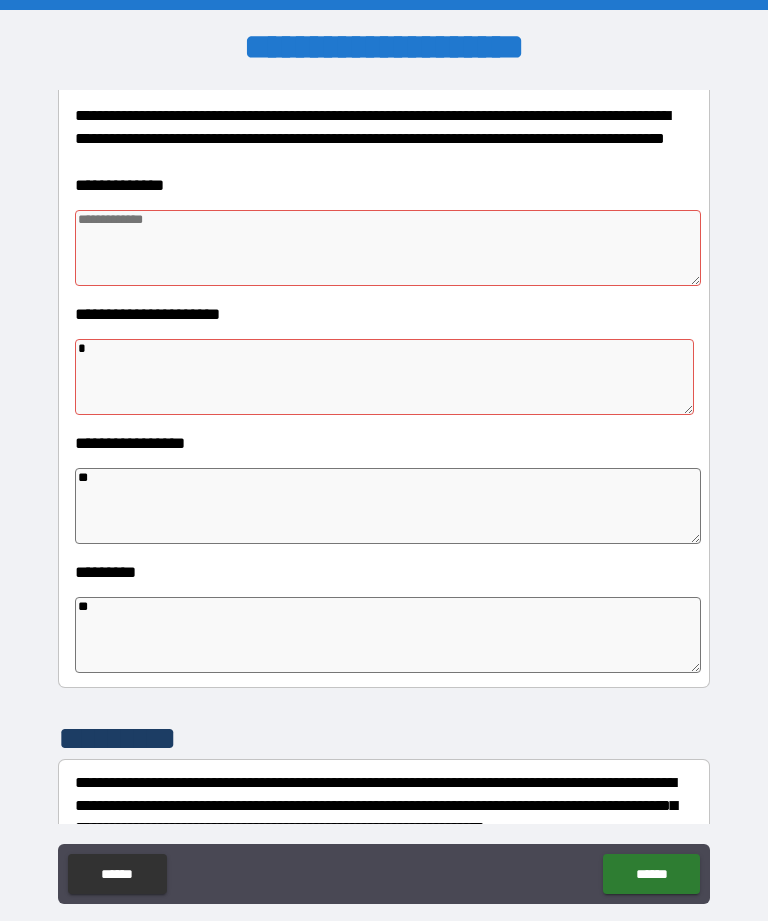 type on "*" 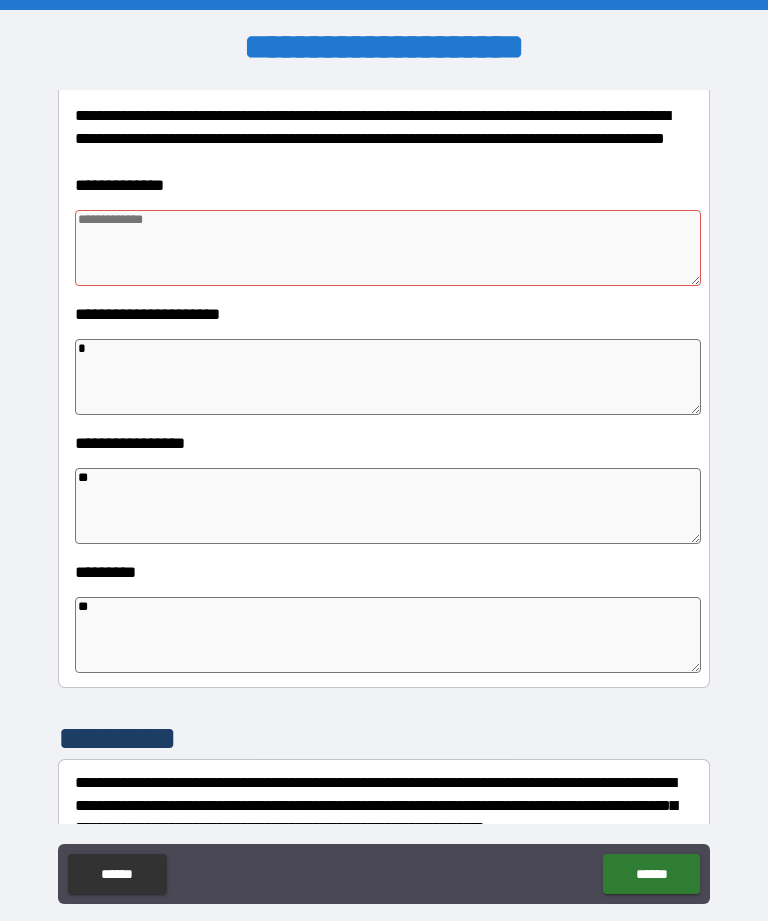 type on "*" 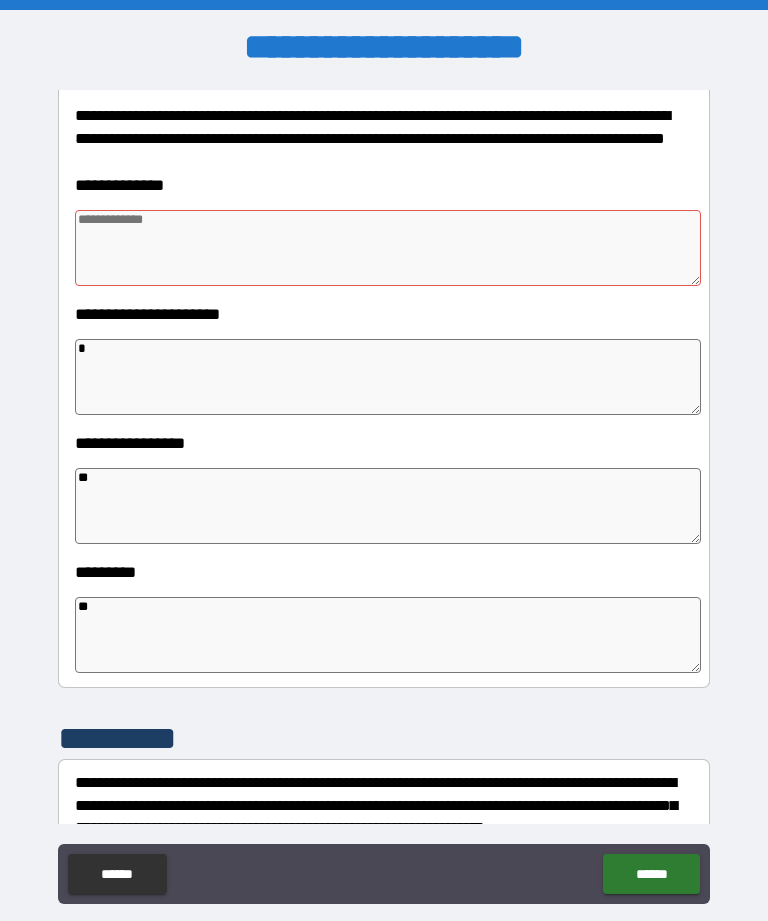 type 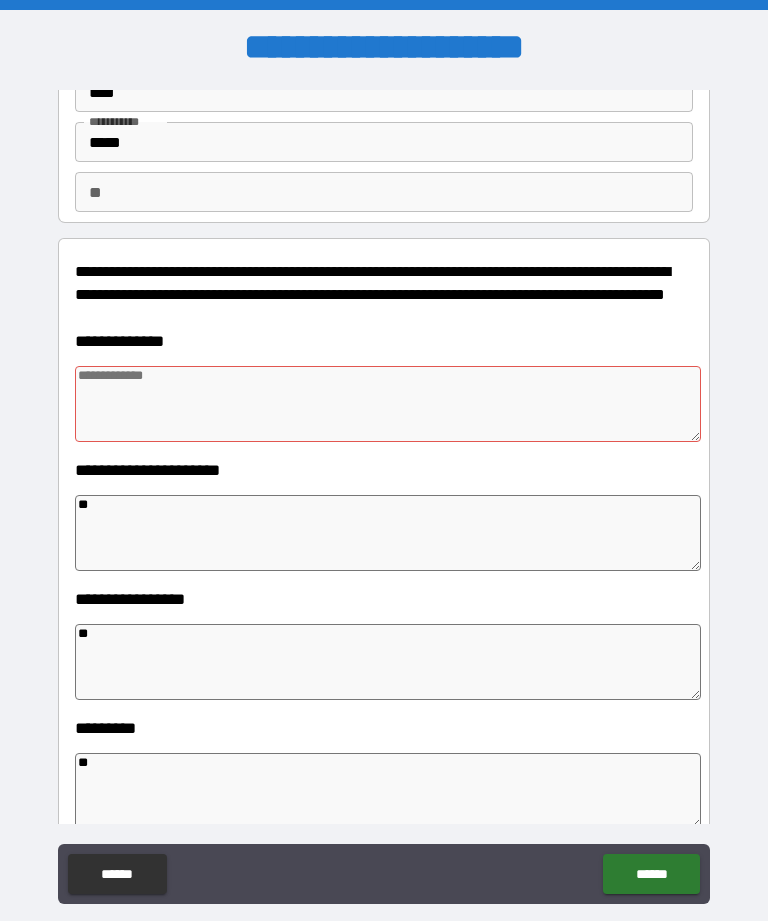 scroll, scrollTop: 112, scrollLeft: 0, axis: vertical 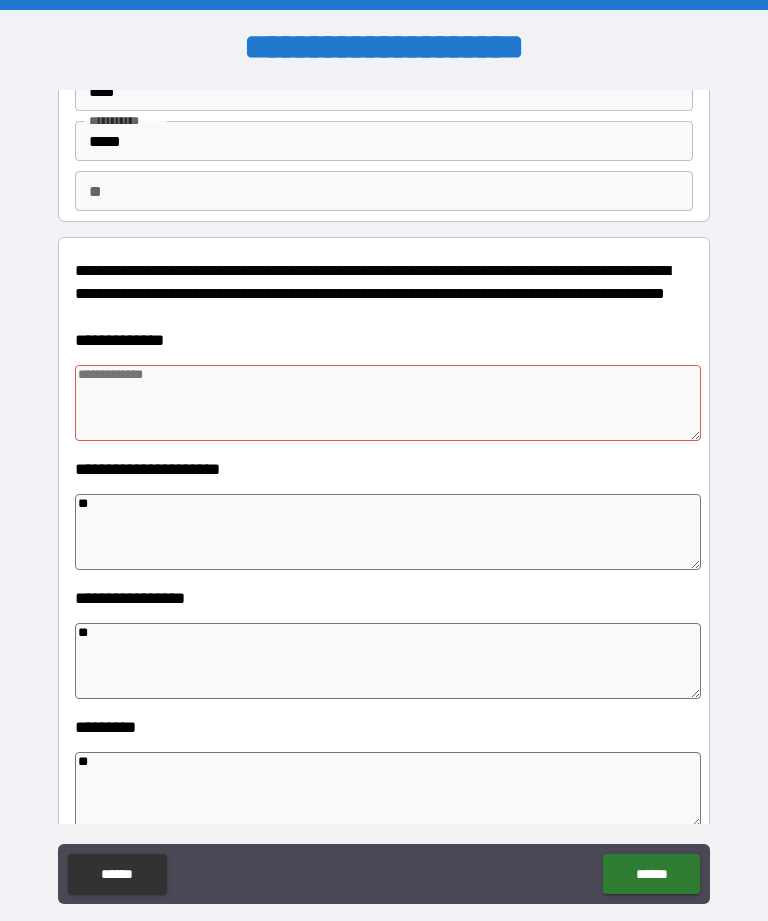 click at bounding box center [388, 403] 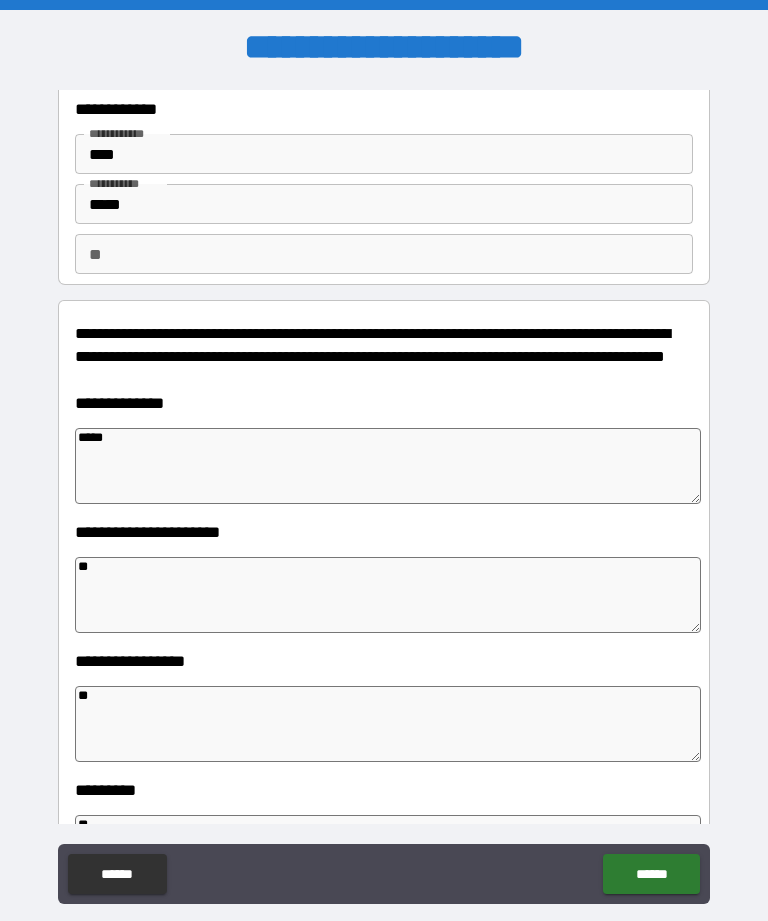 scroll, scrollTop: 47, scrollLeft: 0, axis: vertical 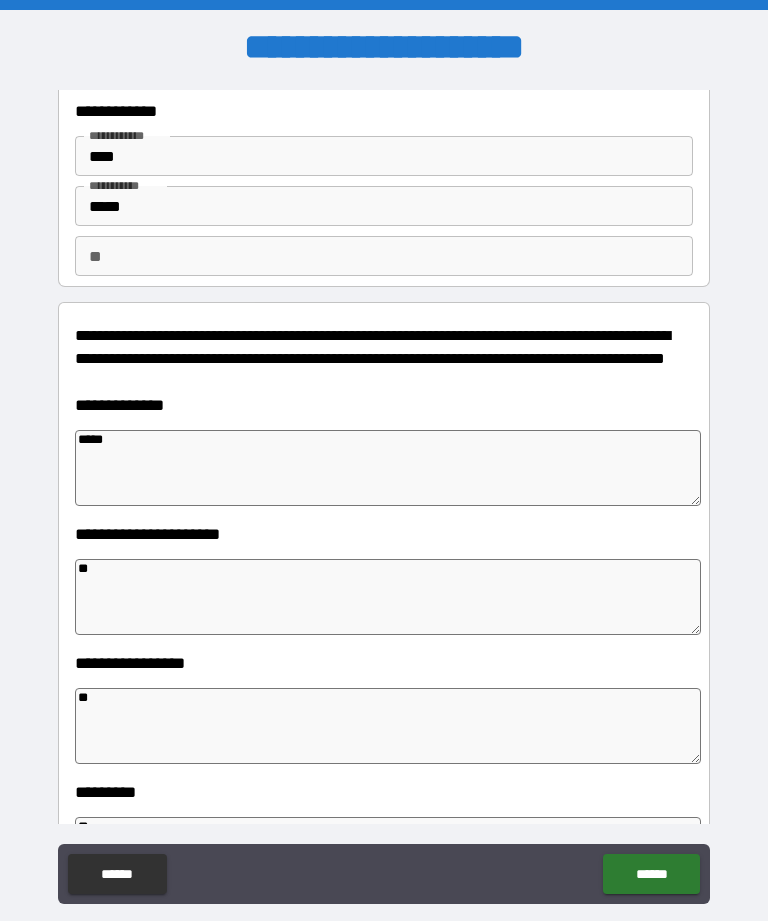click on "*****" at bounding box center (388, 468) 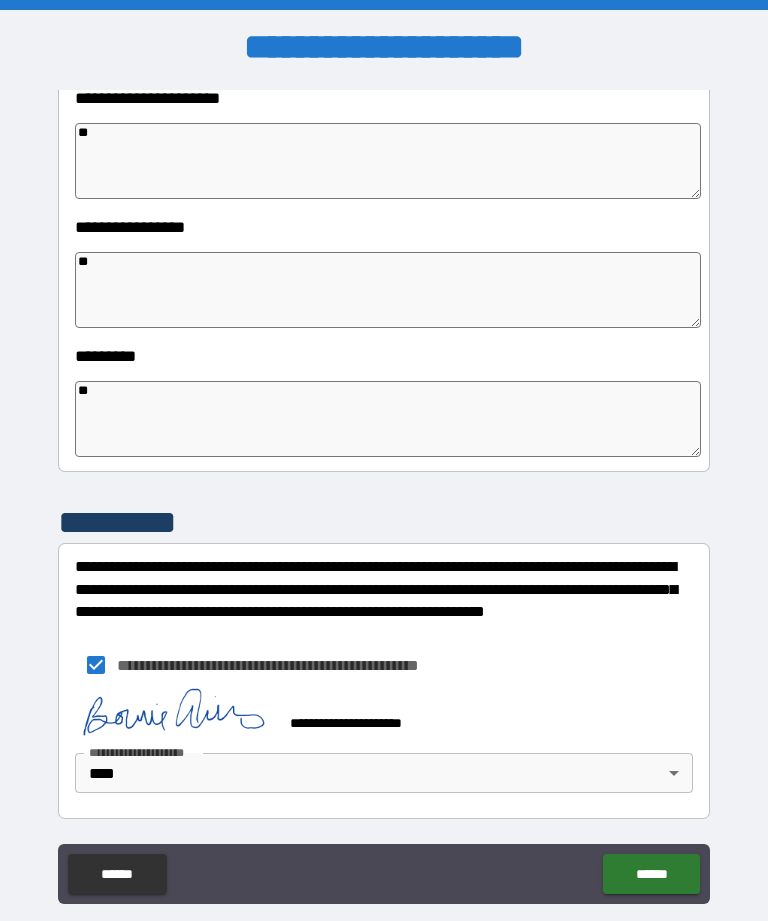 scroll, scrollTop: 483, scrollLeft: 0, axis: vertical 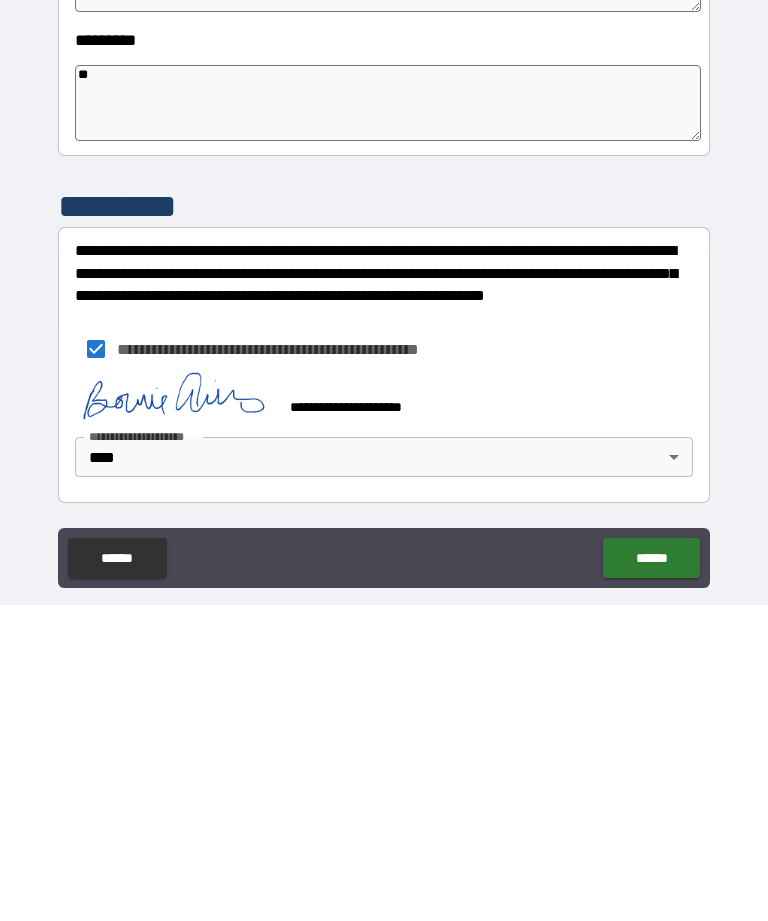 click on "******" at bounding box center [651, 874] 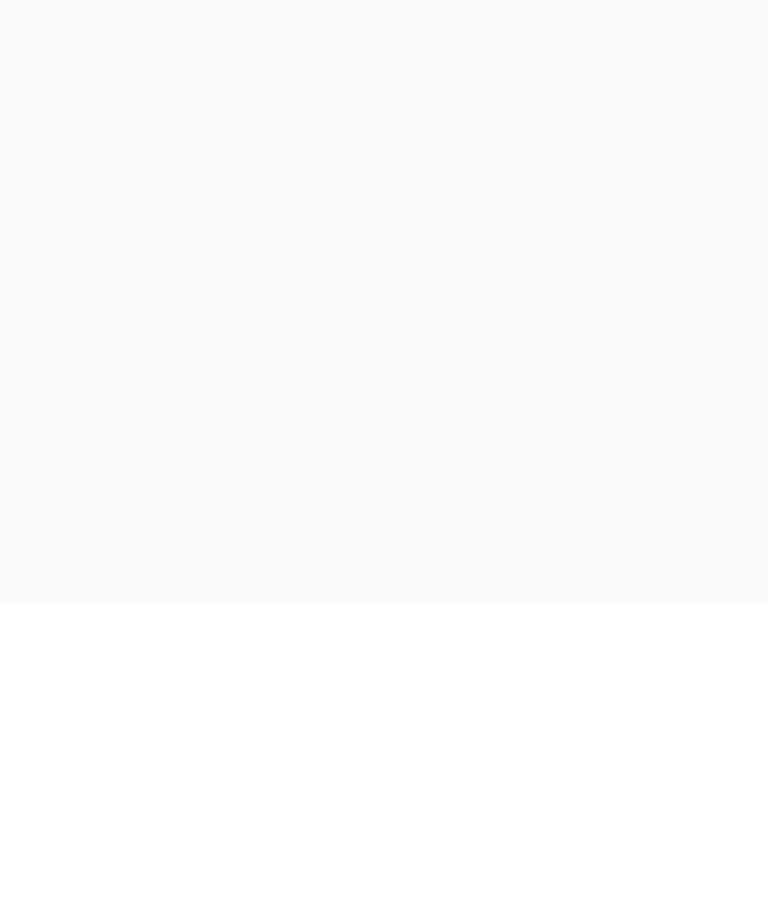 scroll, scrollTop: 64, scrollLeft: 0, axis: vertical 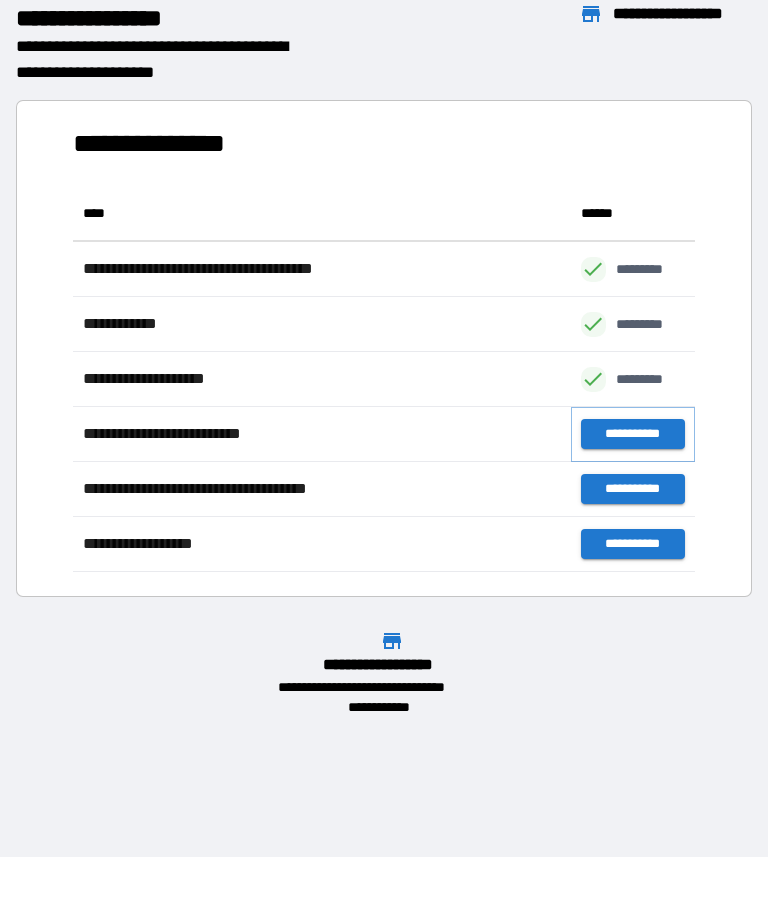 click on "**********" at bounding box center (633, 434) 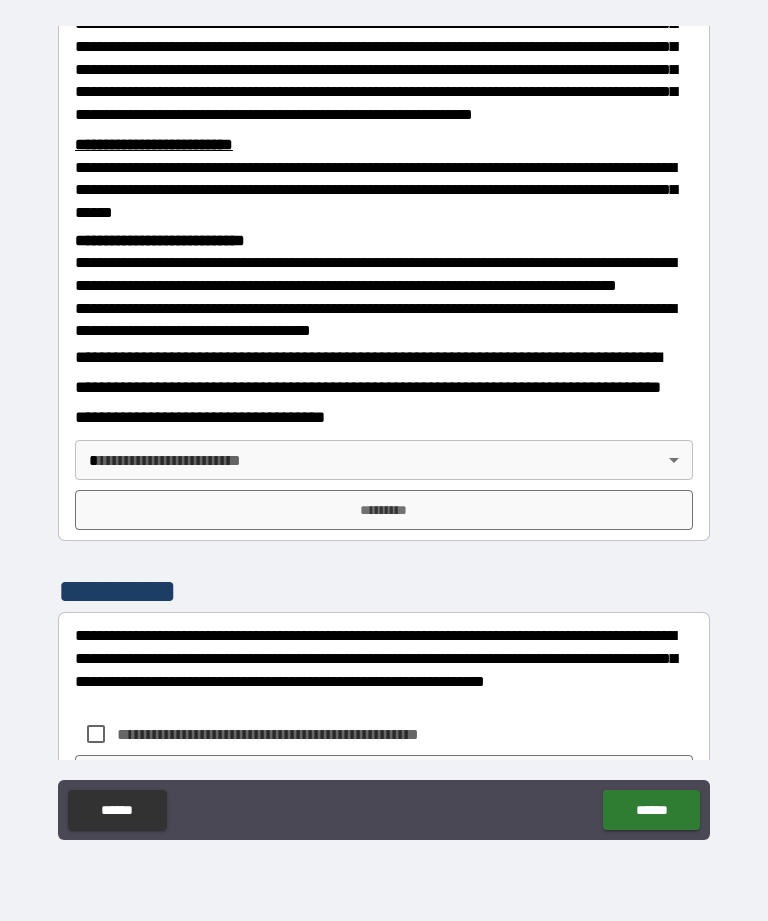 scroll, scrollTop: 567, scrollLeft: 0, axis: vertical 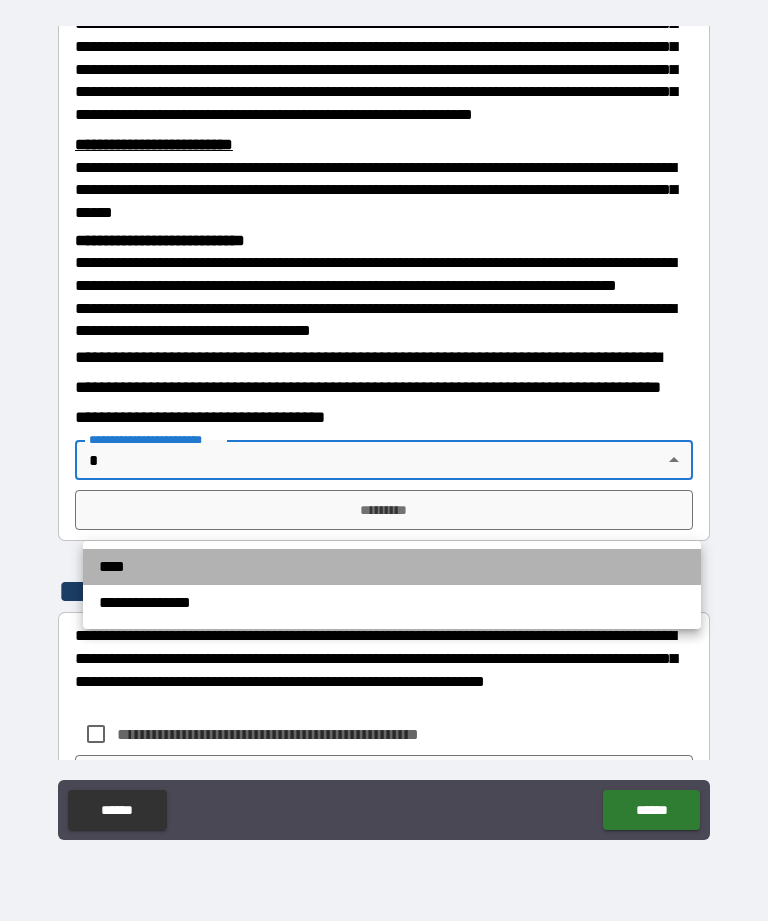 click on "****" at bounding box center (392, 567) 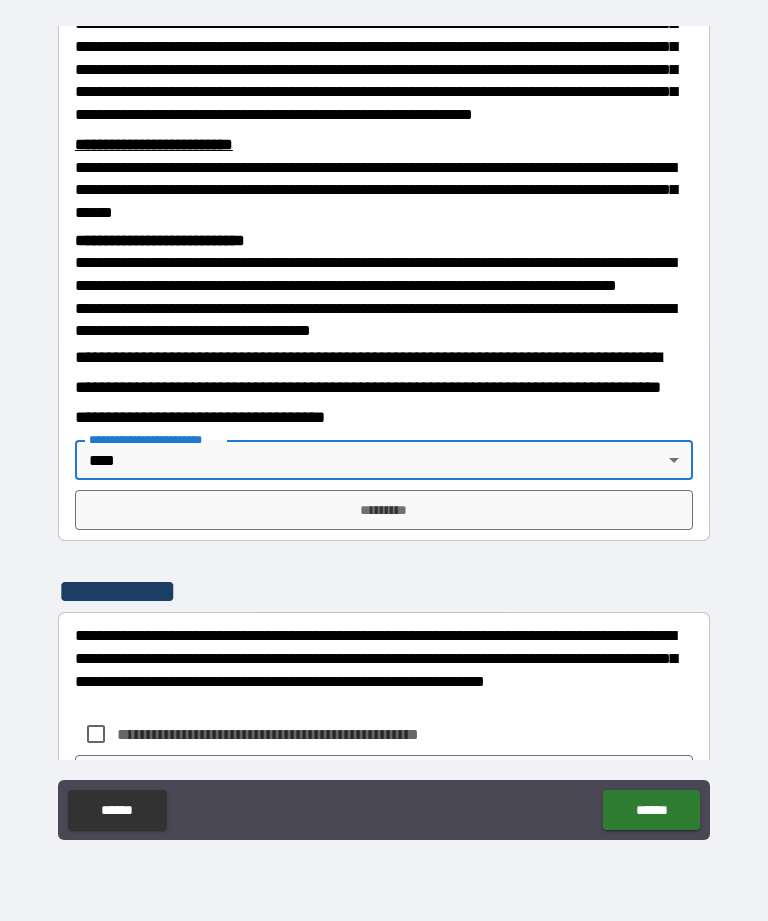 click on "*********" at bounding box center (384, 510) 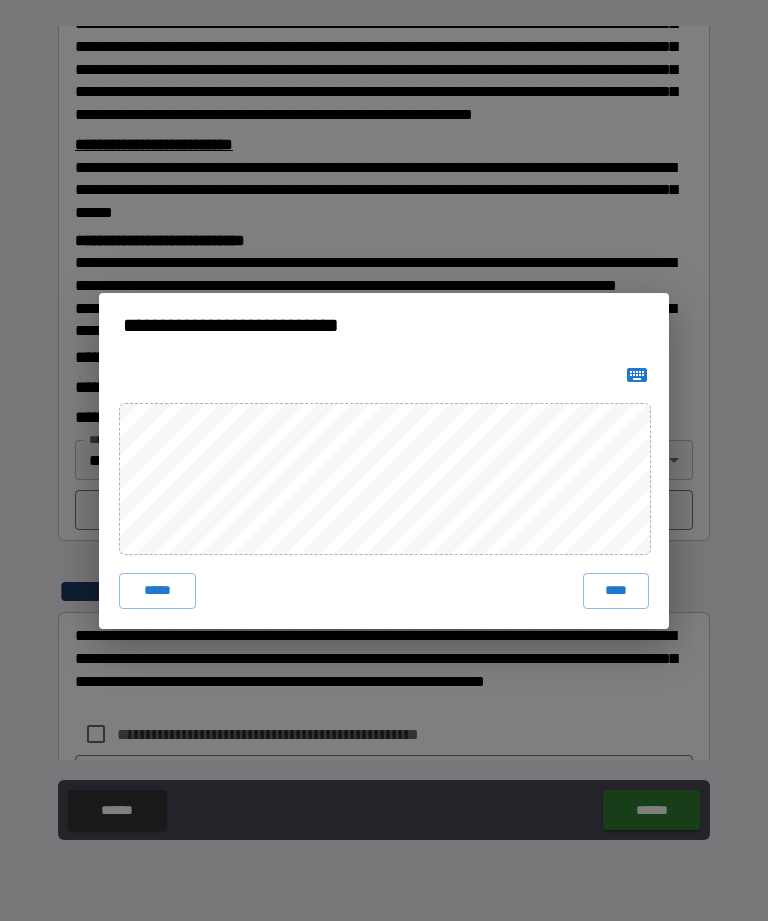 click on "****" at bounding box center (616, 591) 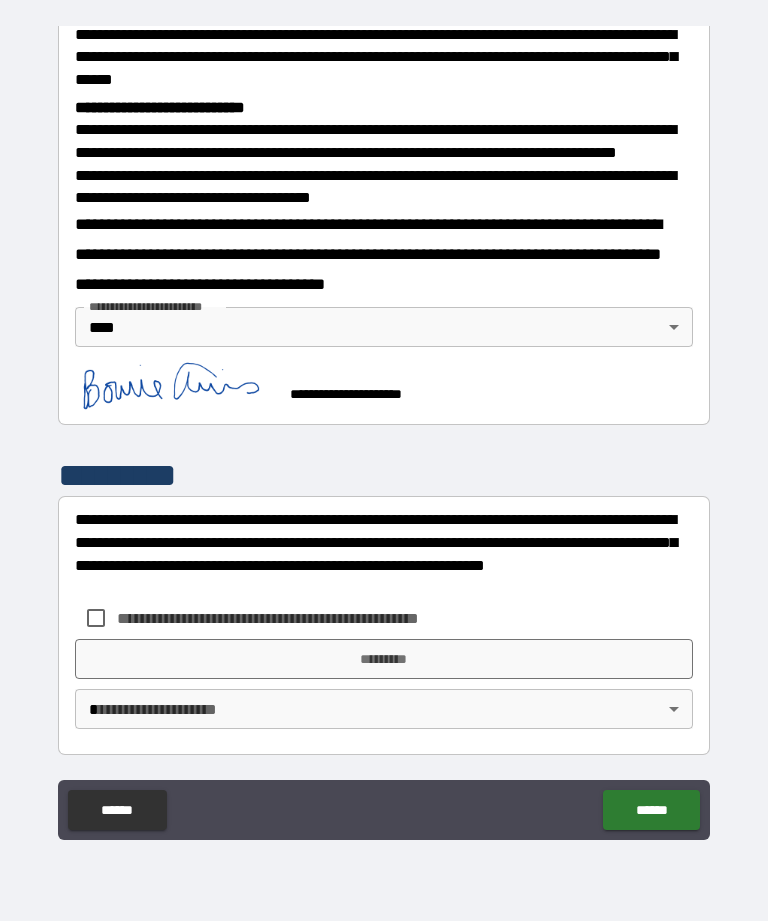 scroll, scrollTop: 751, scrollLeft: 0, axis: vertical 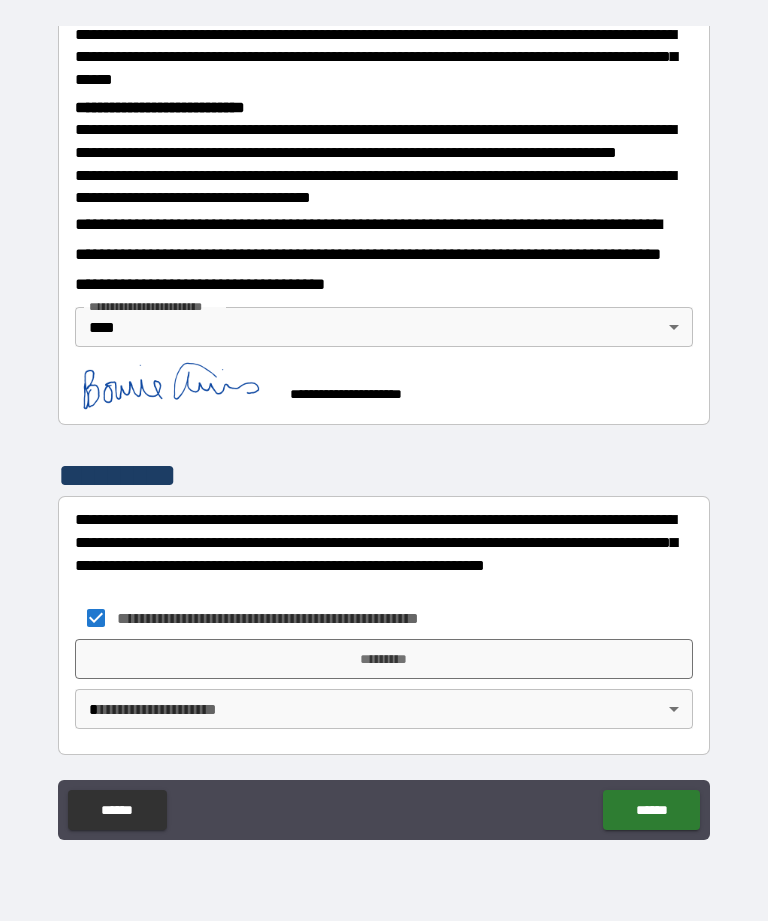 click on "*********" at bounding box center (384, 659) 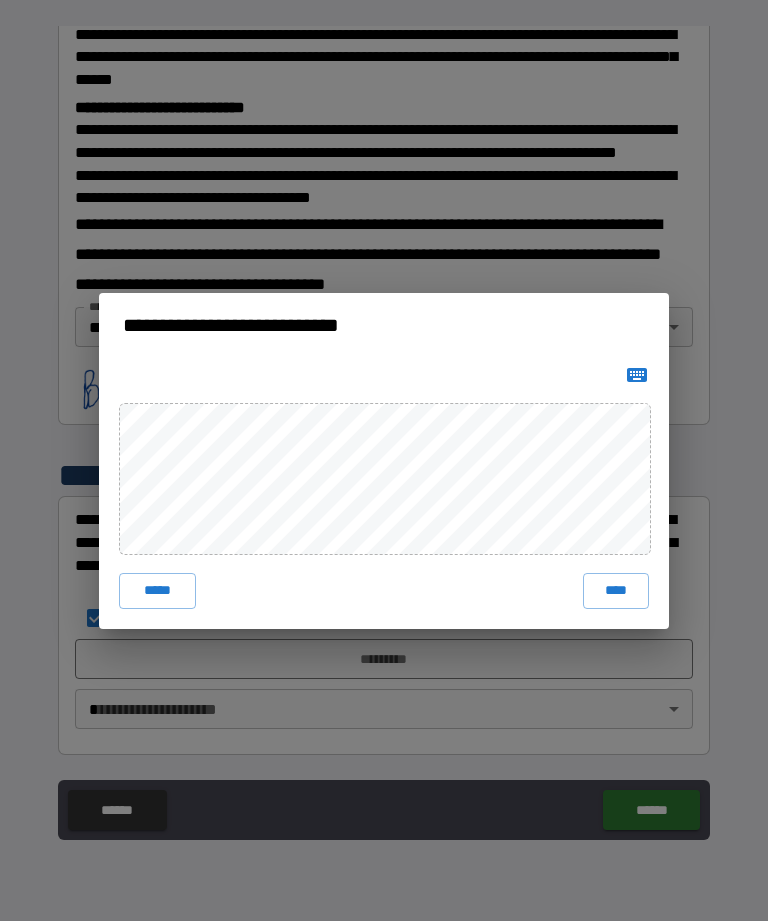 click on "****" at bounding box center (616, 591) 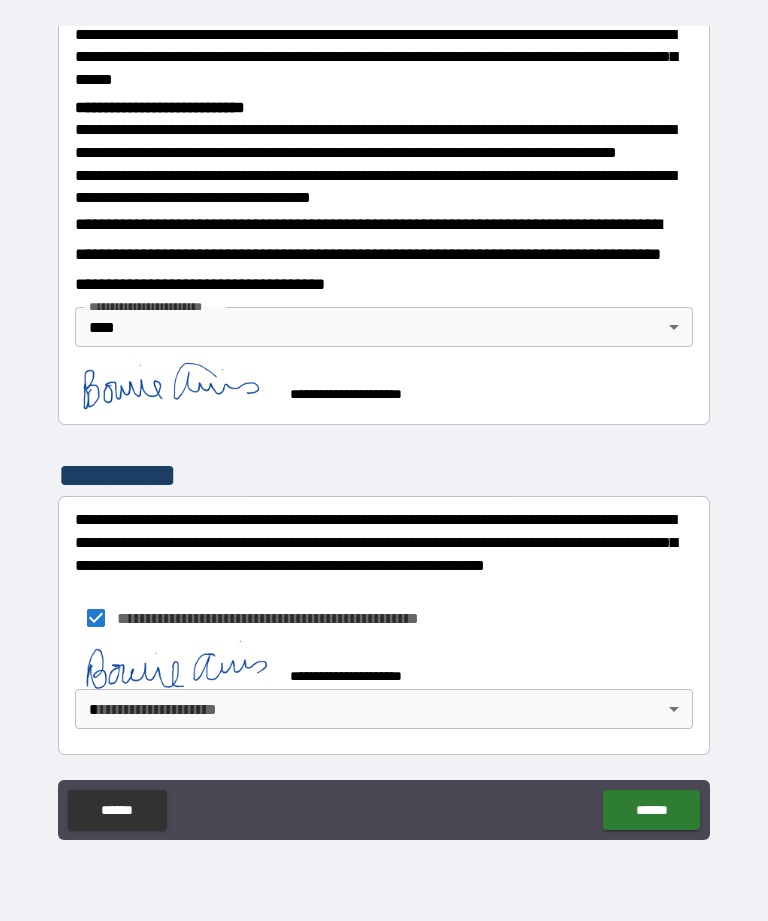scroll, scrollTop: 741, scrollLeft: 0, axis: vertical 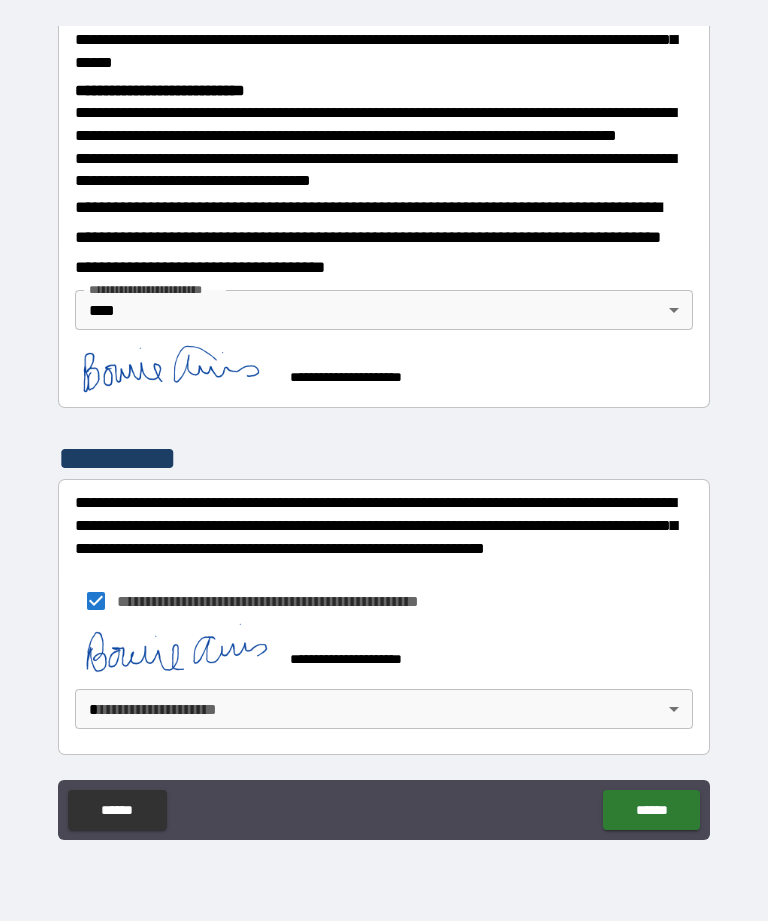 click on "******" at bounding box center [651, 810] 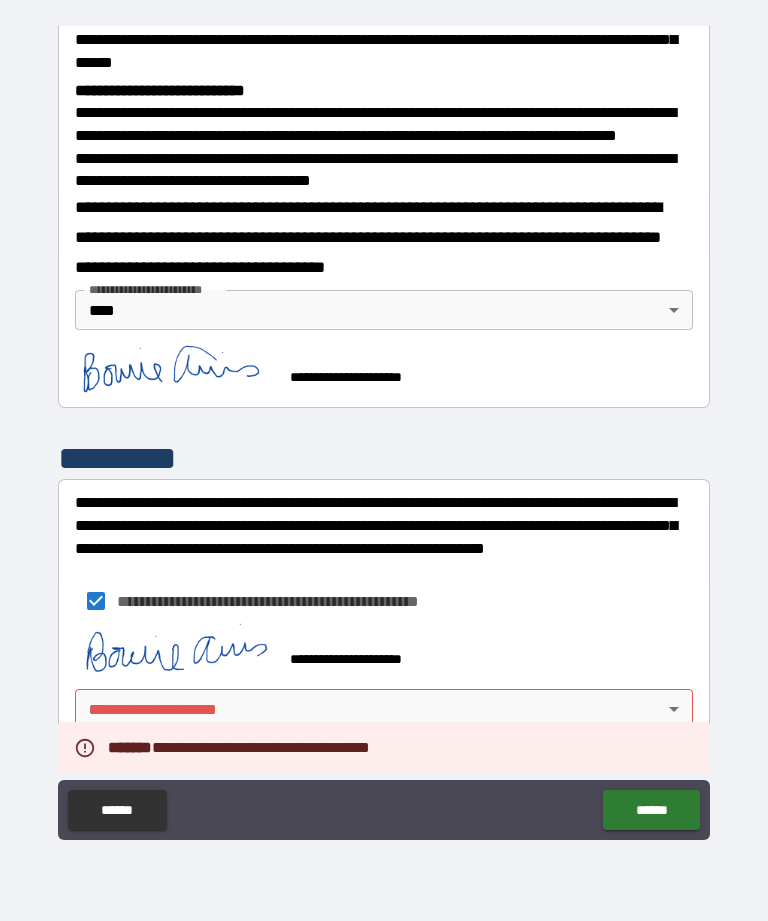 scroll, scrollTop: 768, scrollLeft: 0, axis: vertical 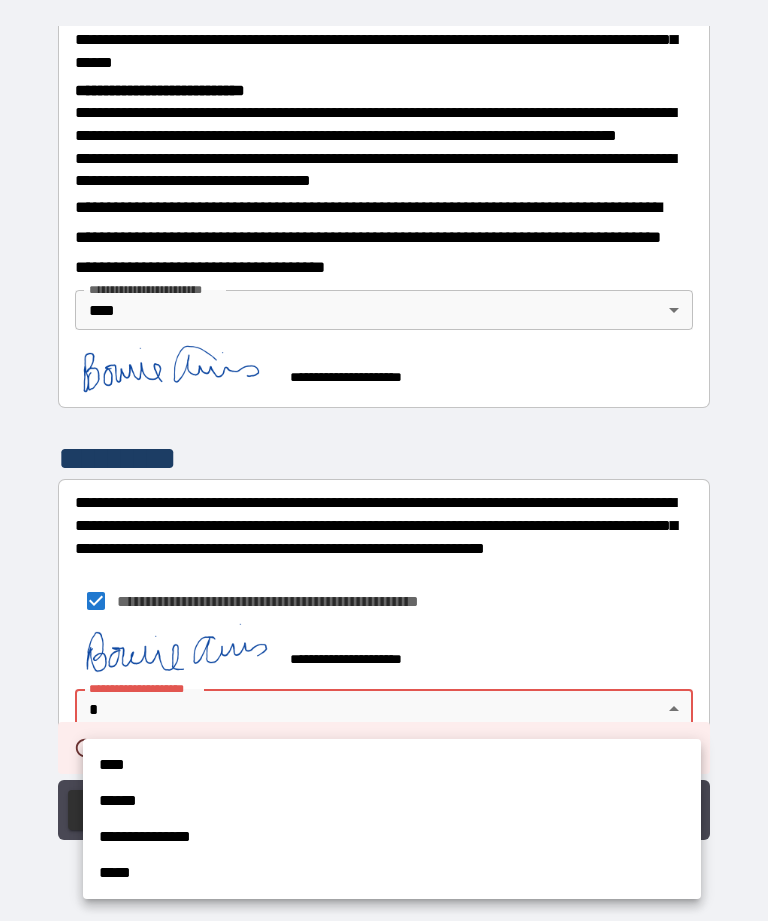 click on "****" at bounding box center (392, 765) 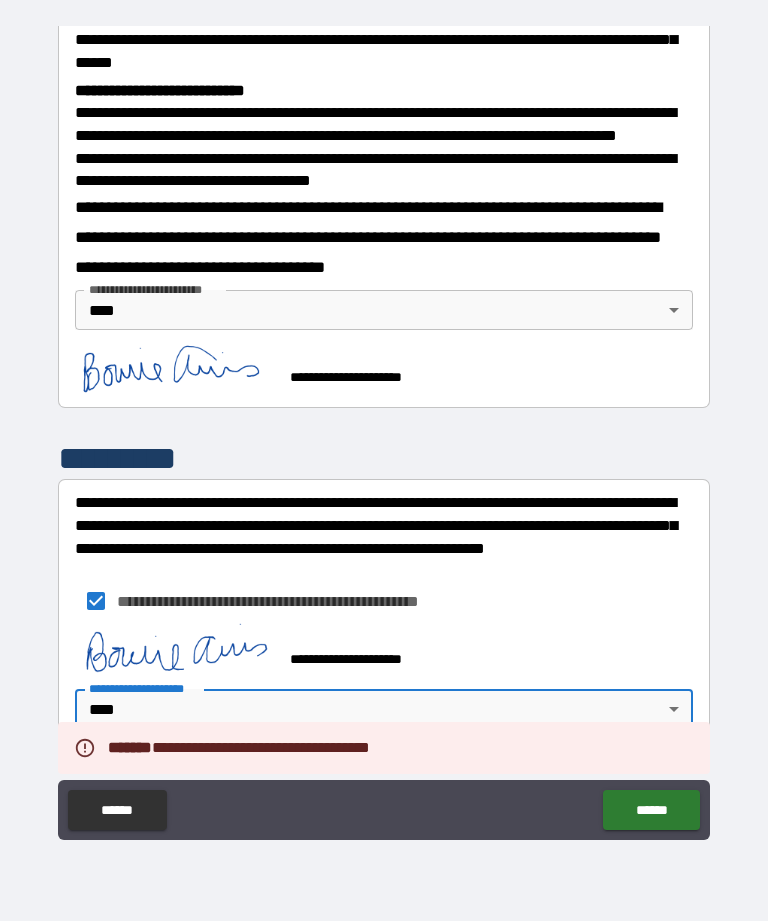 click on "******" at bounding box center [651, 810] 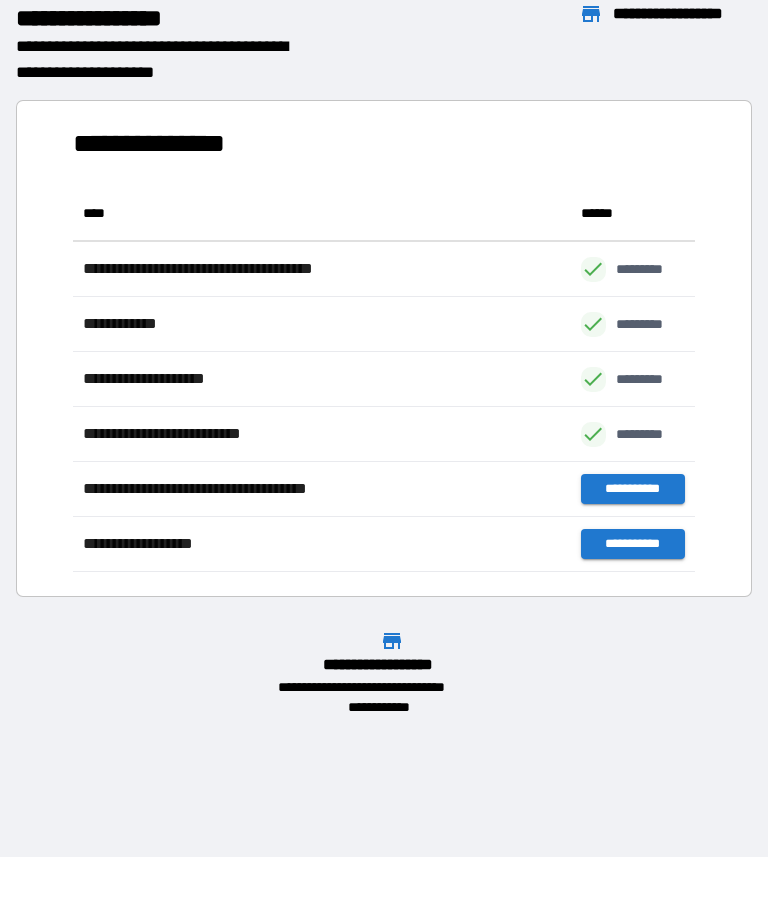 scroll, scrollTop: 386, scrollLeft: 622, axis: both 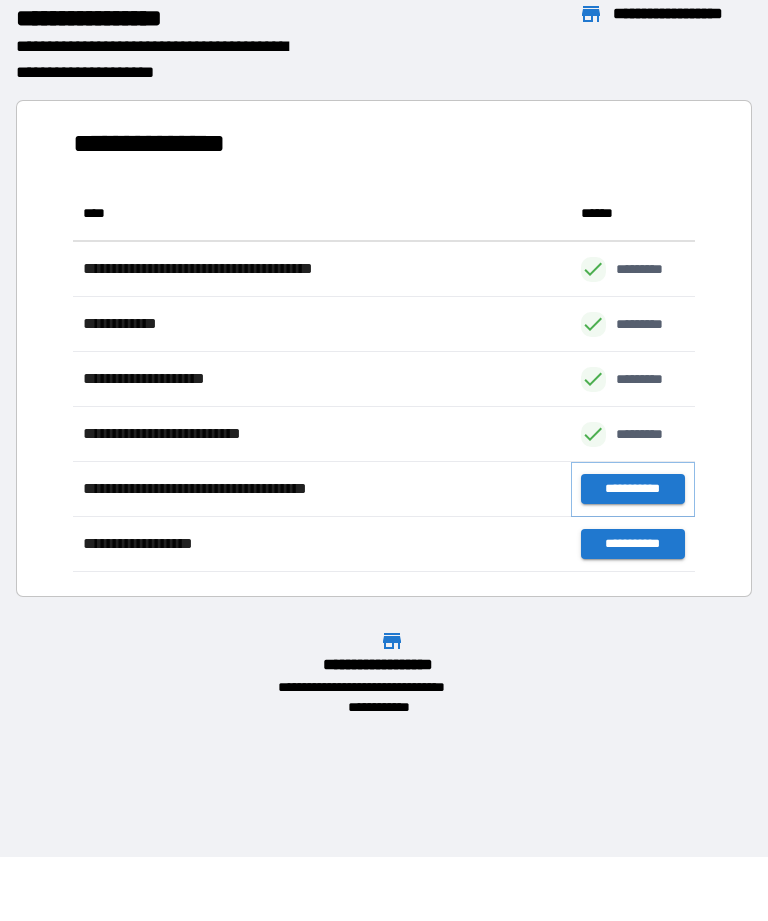 click on "**********" at bounding box center (633, 489) 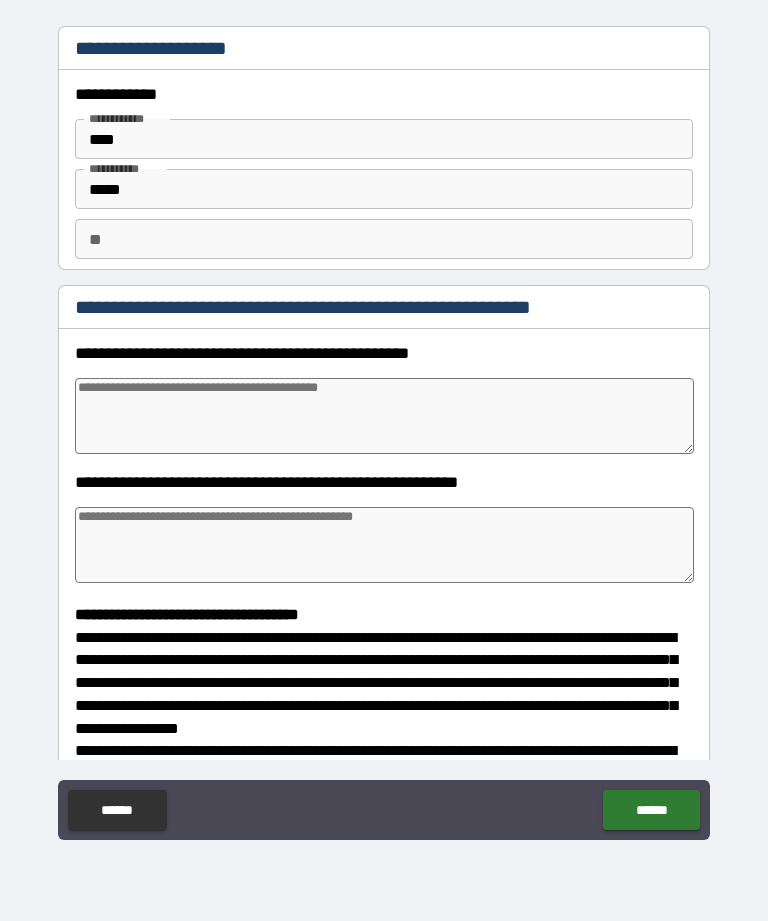 click at bounding box center [384, 416] 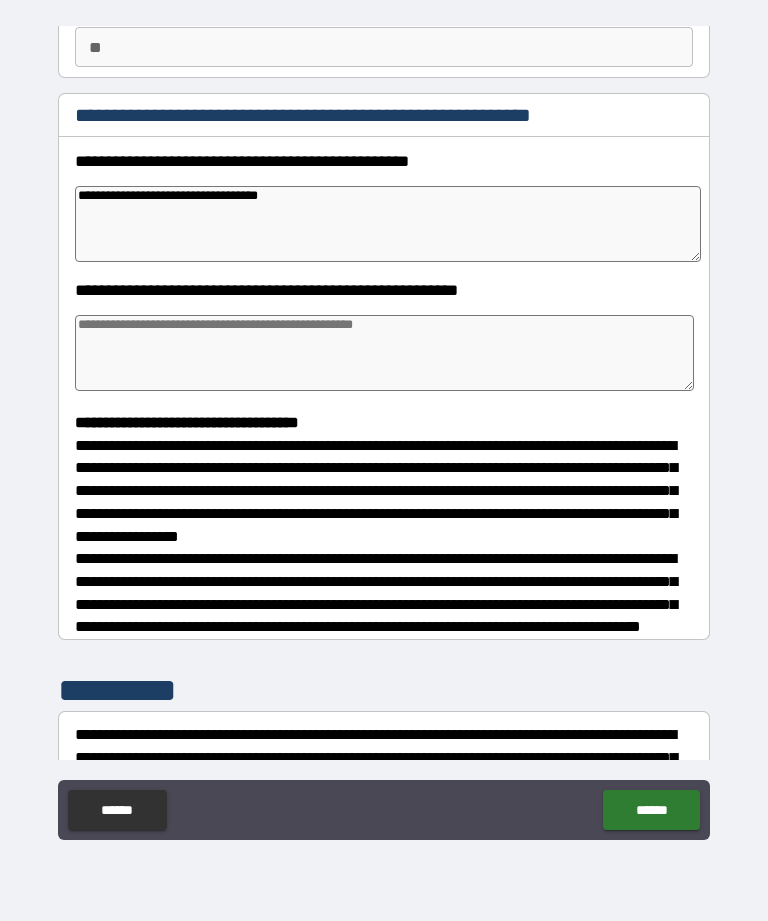 scroll, scrollTop: 193, scrollLeft: 0, axis: vertical 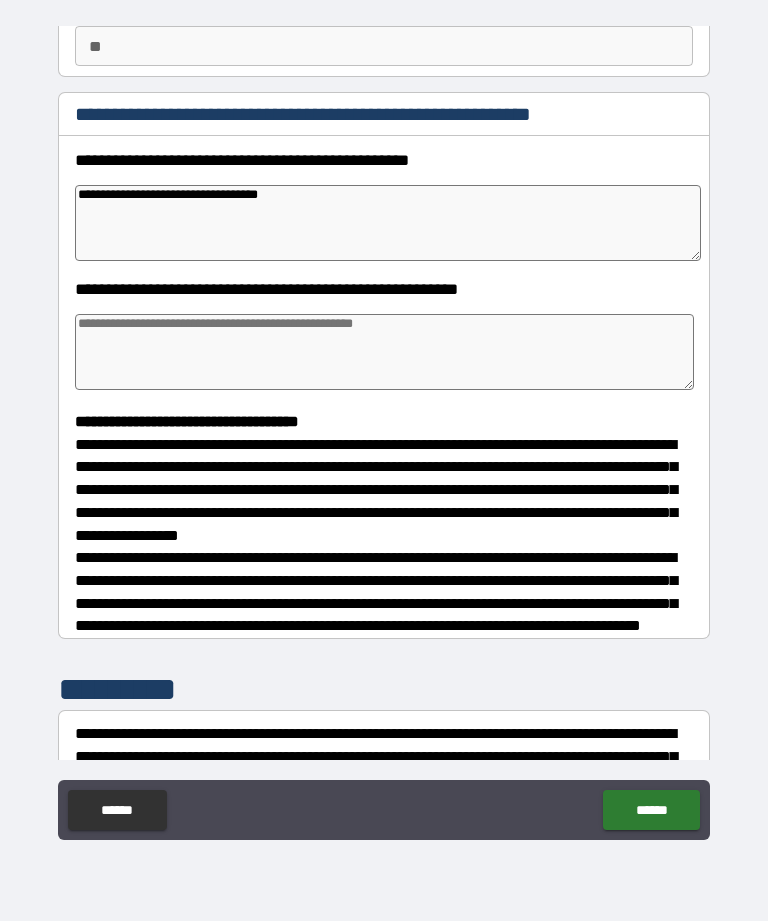 click at bounding box center [384, 352] 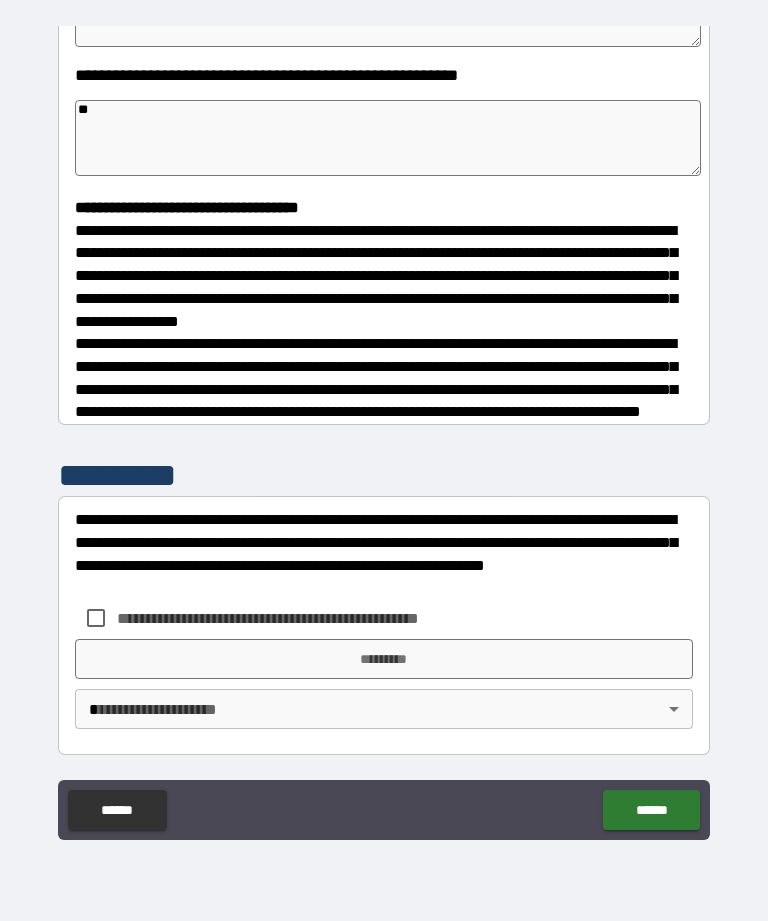 scroll, scrollTop: 422, scrollLeft: 0, axis: vertical 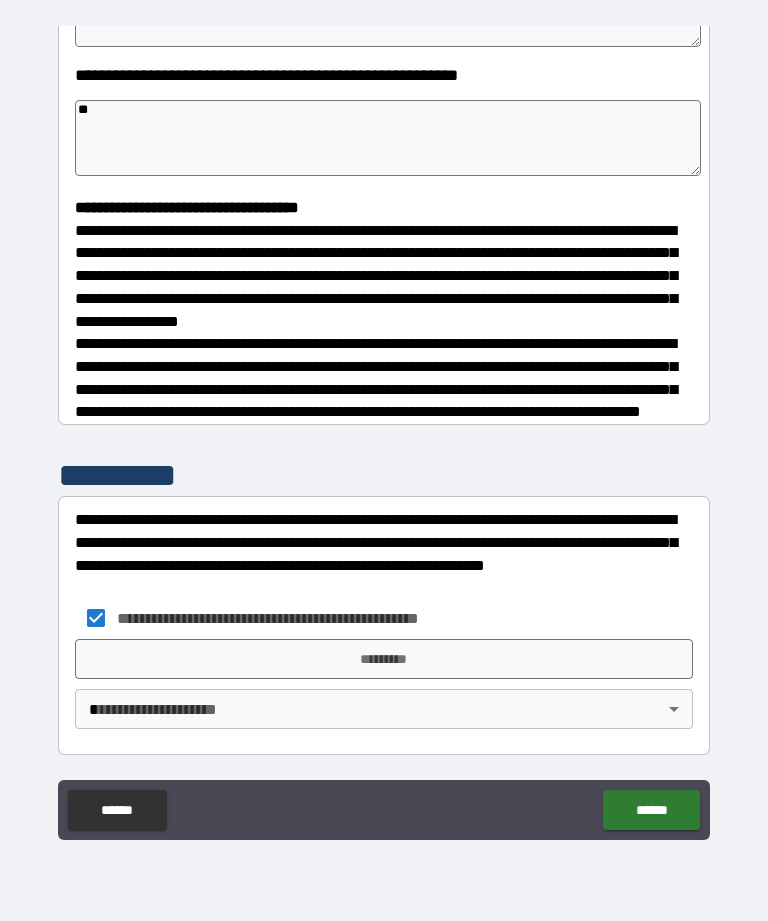 click on "*********" at bounding box center (384, 659) 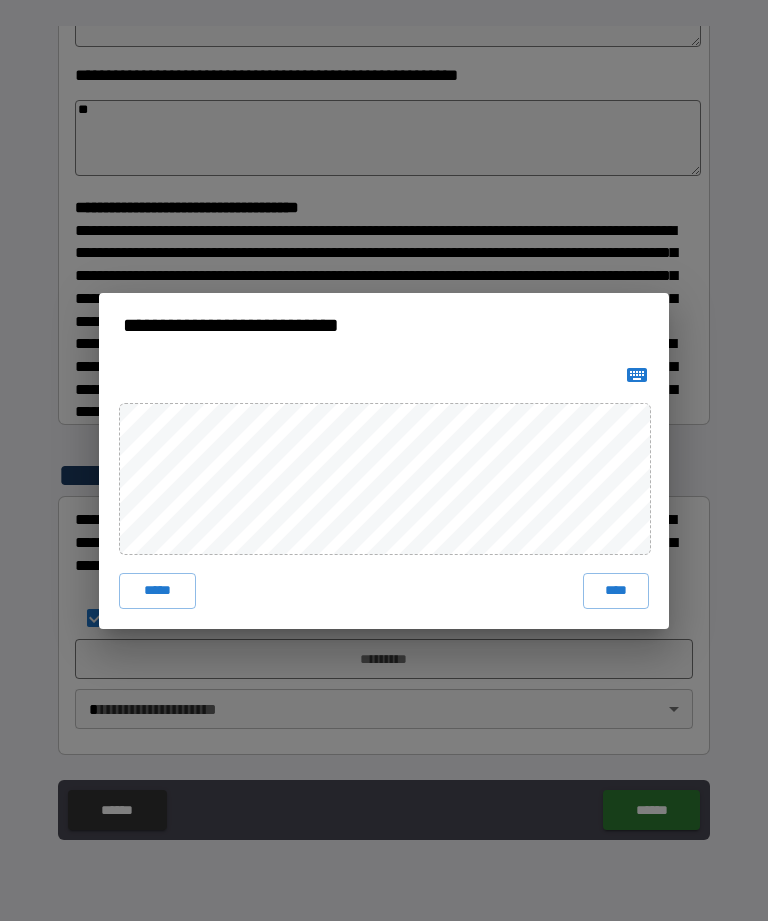 click on "*****" at bounding box center (157, 591) 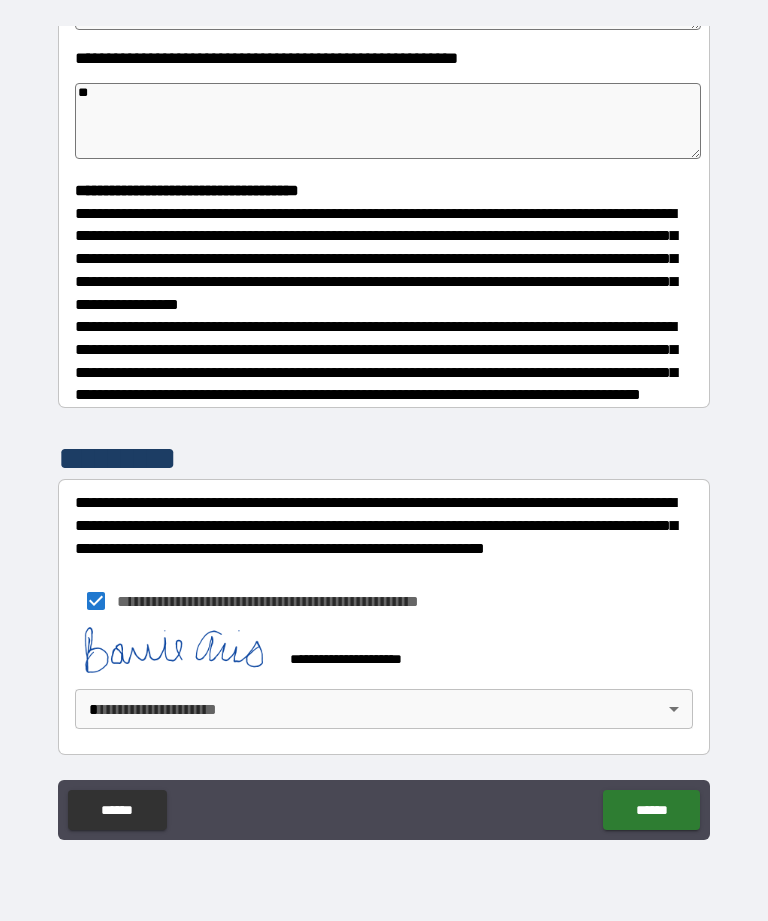 click on "******" at bounding box center [651, 810] 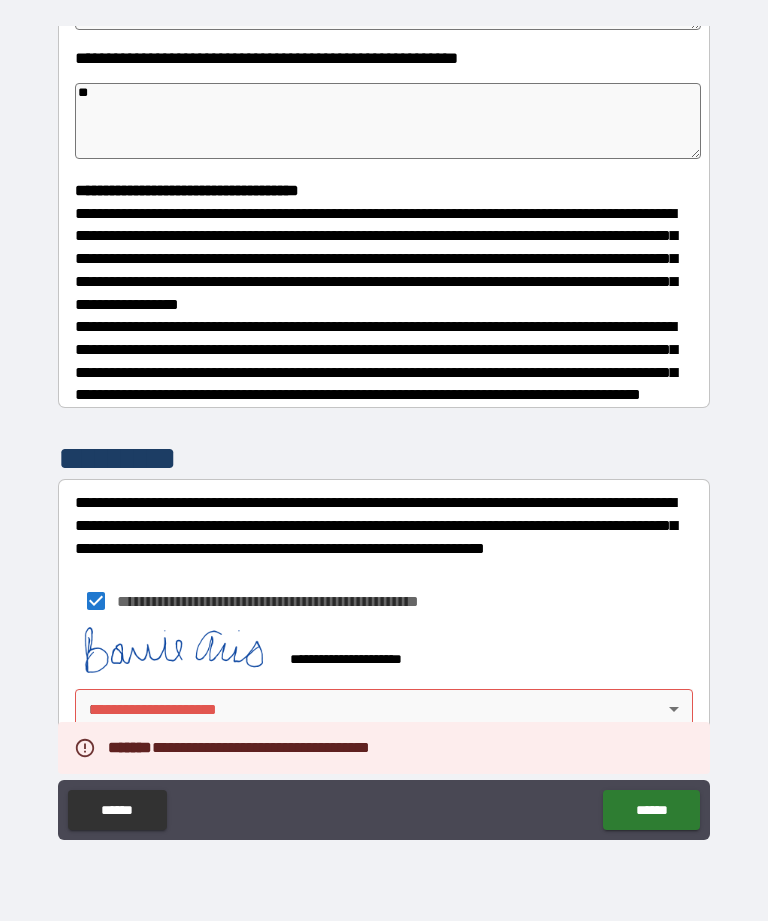 scroll, scrollTop: 439, scrollLeft: 0, axis: vertical 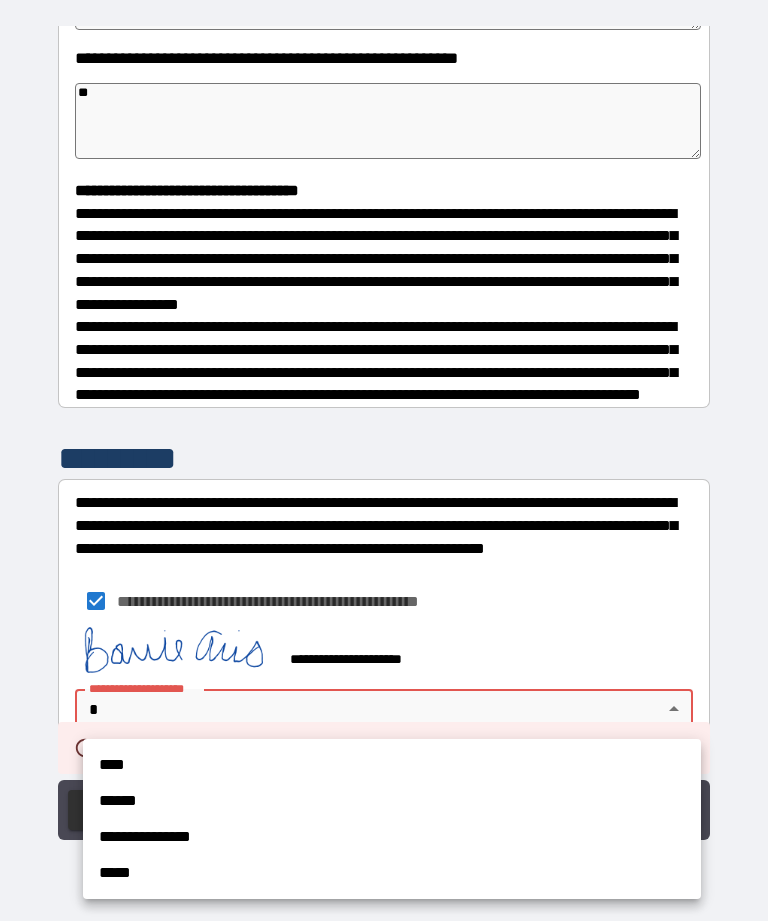 click on "****" at bounding box center (392, 765) 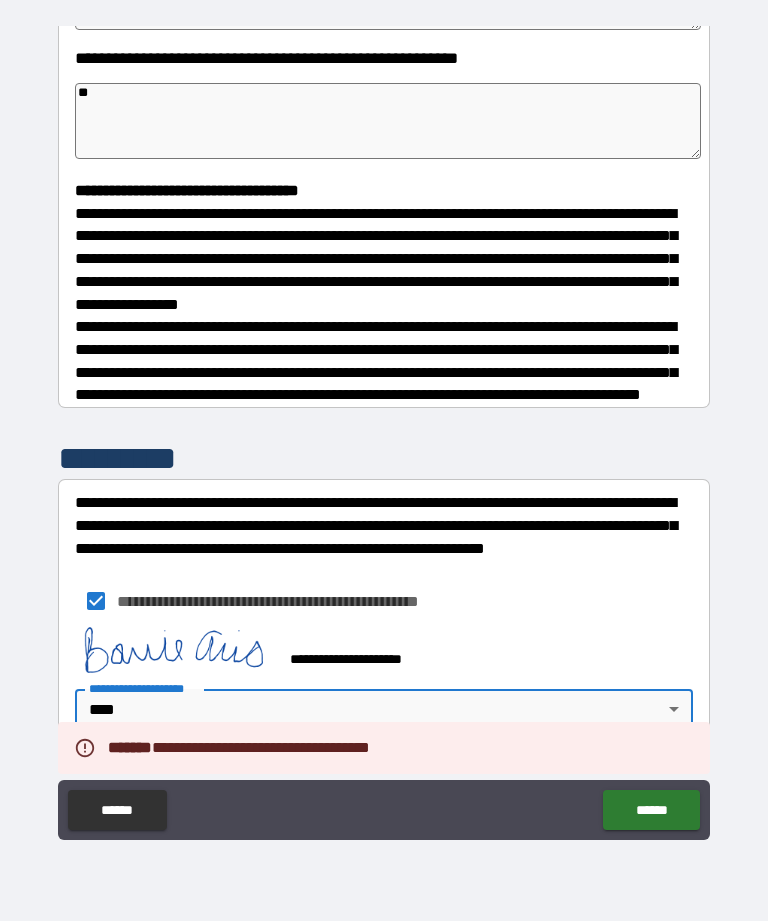 click on "******" at bounding box center [651, 810] 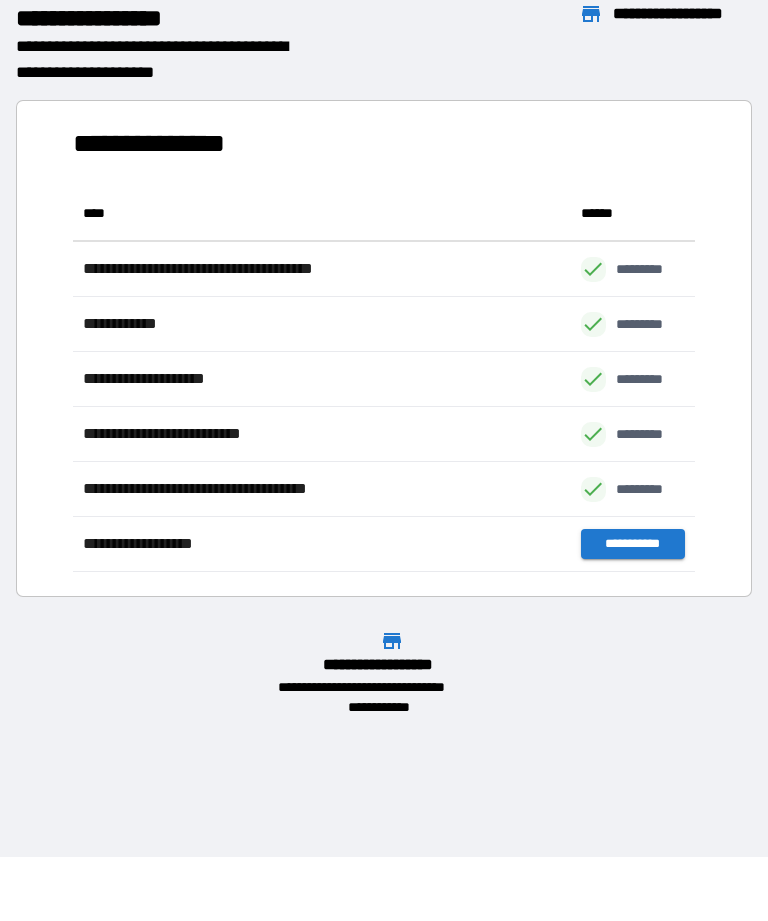 scroll, scrollTop: 386, scrollLeft: 622, axis: both 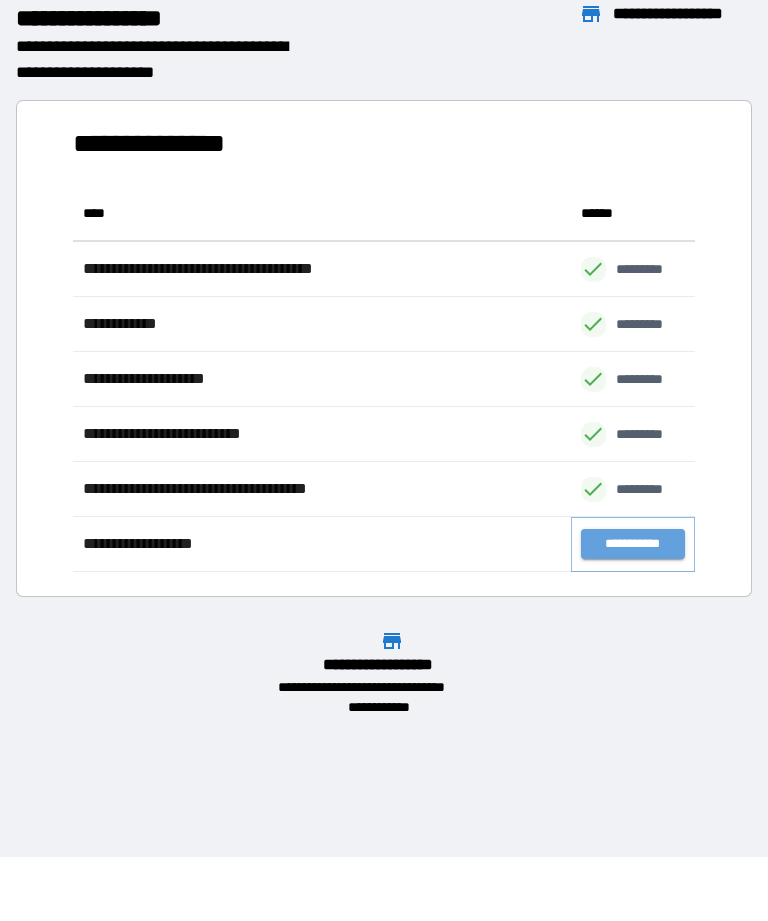 click on "**********" at bounding box center (633, 544) 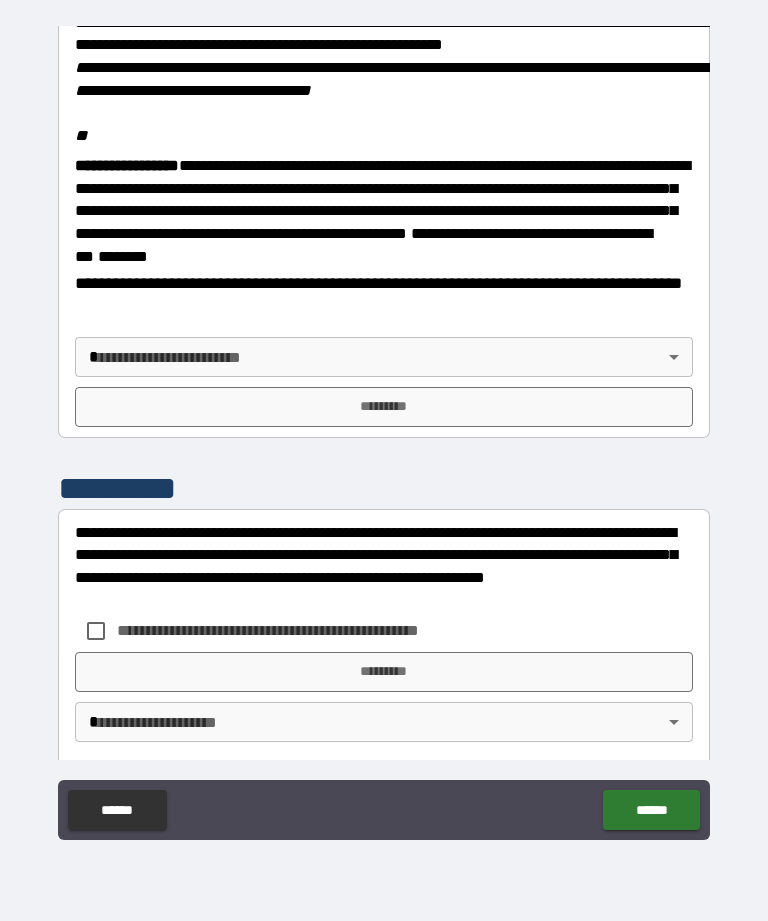 scroll, scrollTop: 2288, scrollLeft: 0, axis: vertical 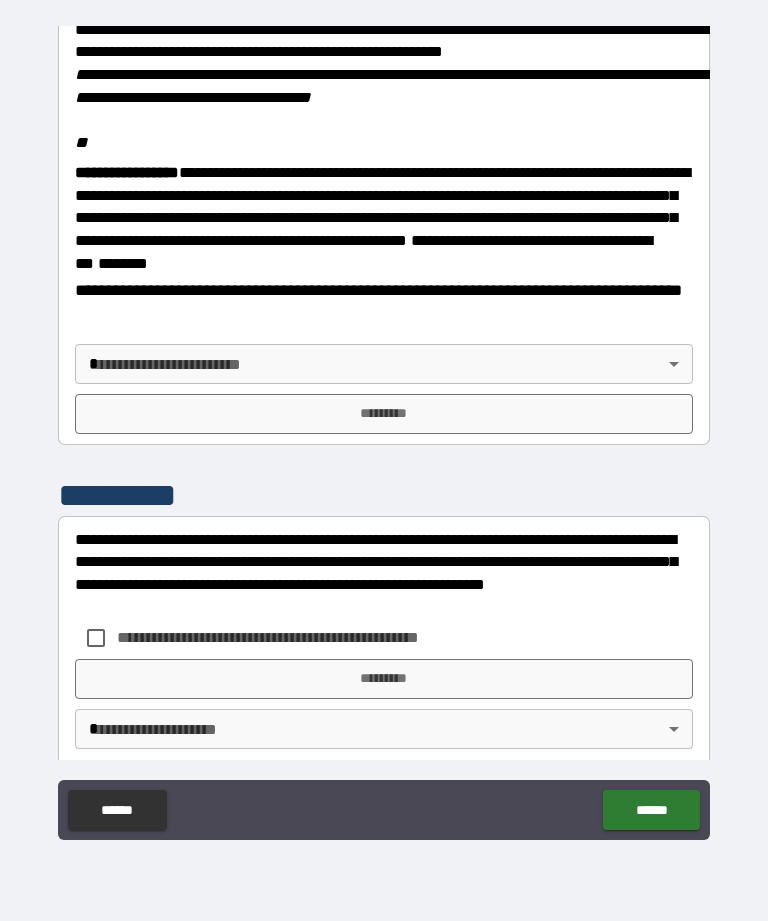 click on "**********" at bounding box center (384, 573) 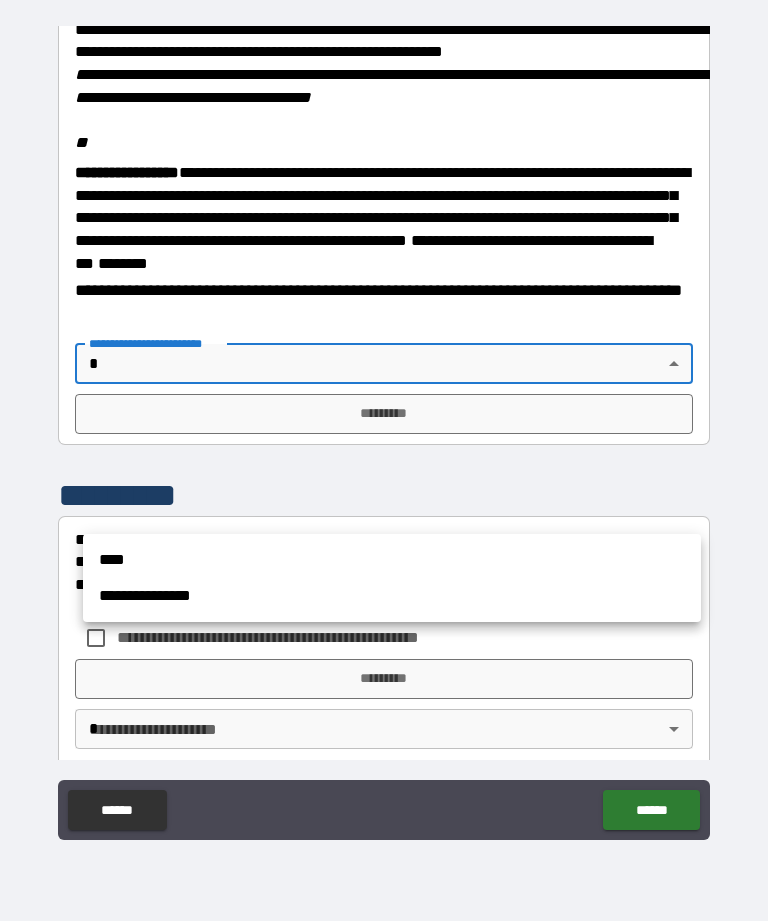 click on "****" at bounding box center (392, 560) 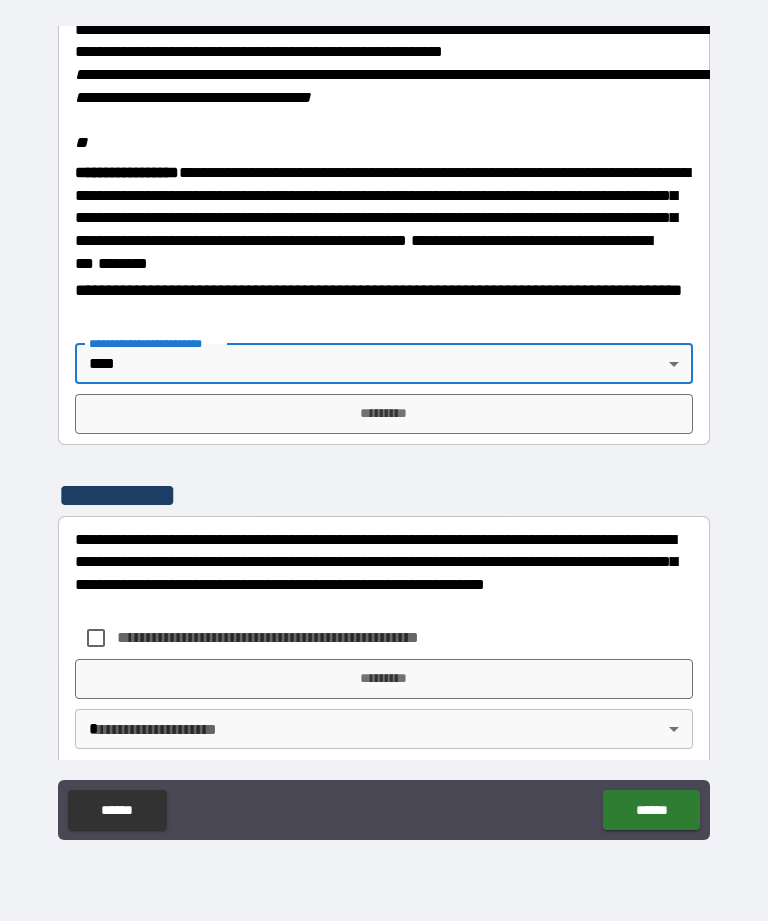 click on "*********" at bounding box center (384, 414) 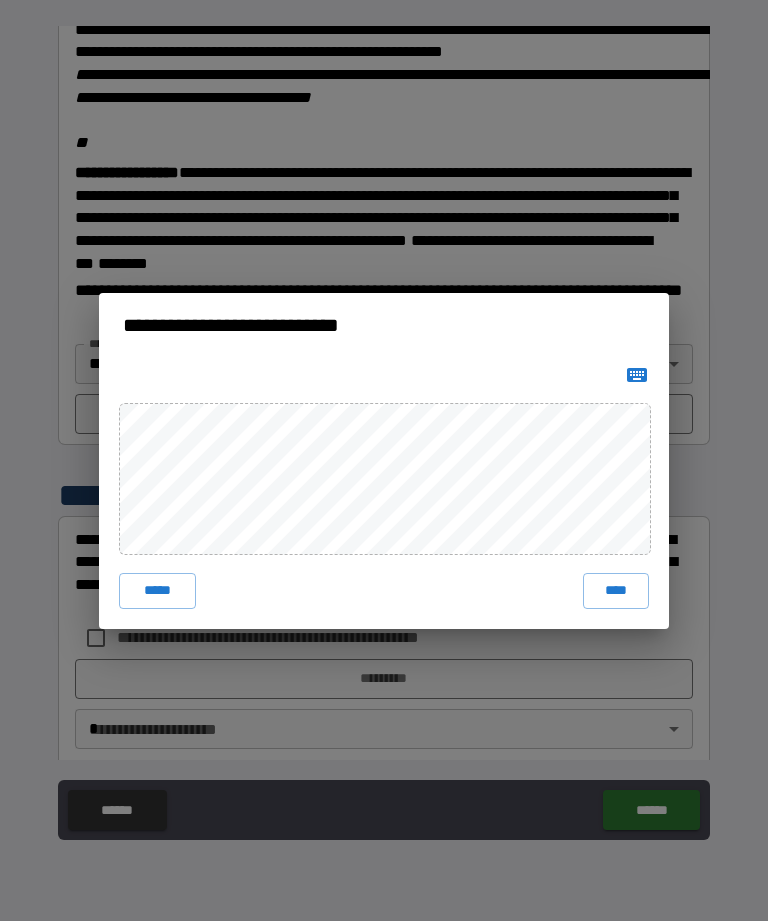 click on "****" at bounding box center [616, 591] 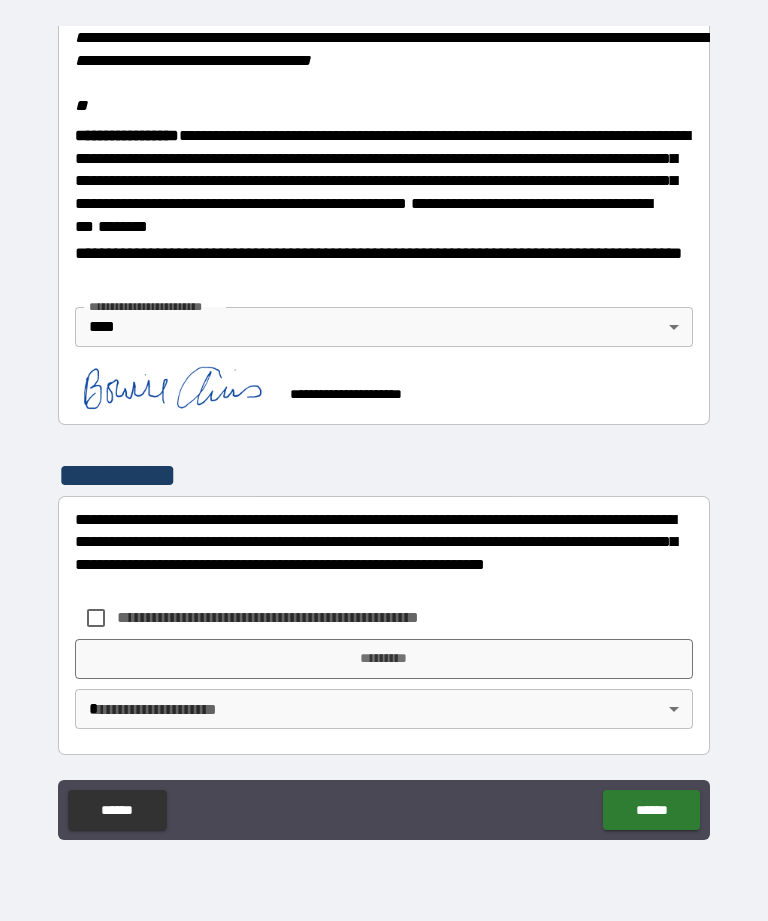 scroll, scrollTop: 2465, scrollLeft: 0, axis: vertical 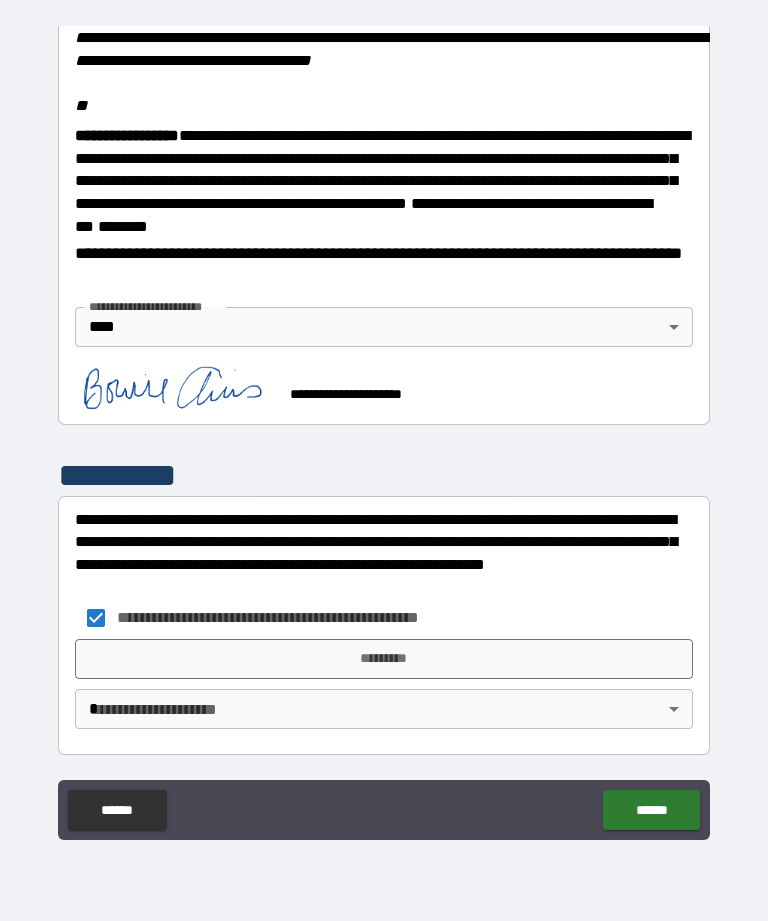 click on "*********" at bounding box center [384, 659] 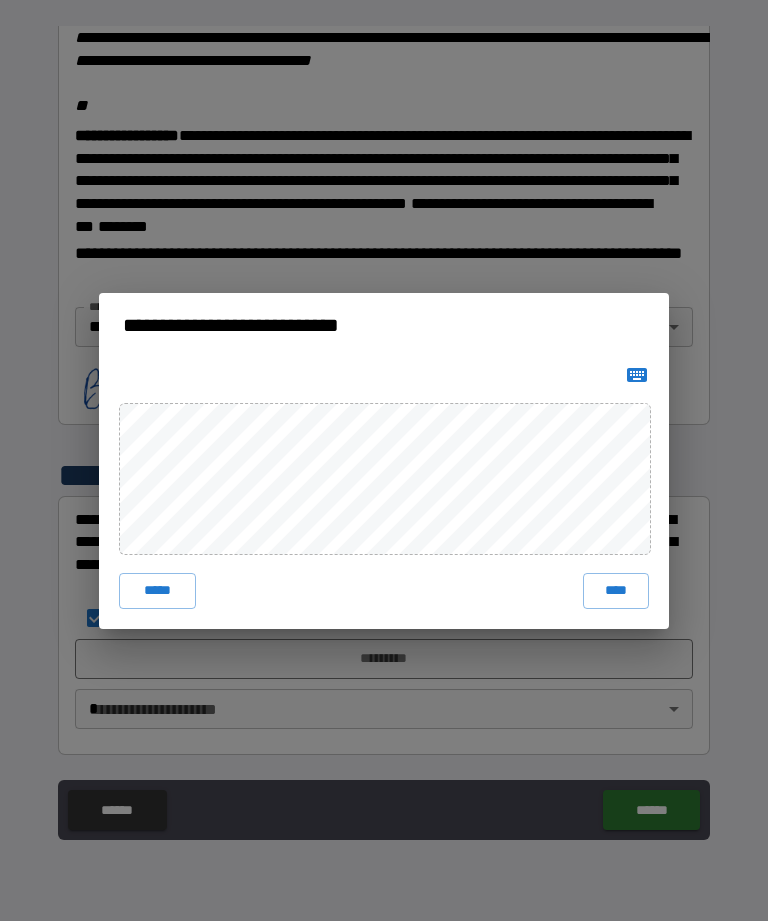 click on "****" at bounding box center [616, 591] 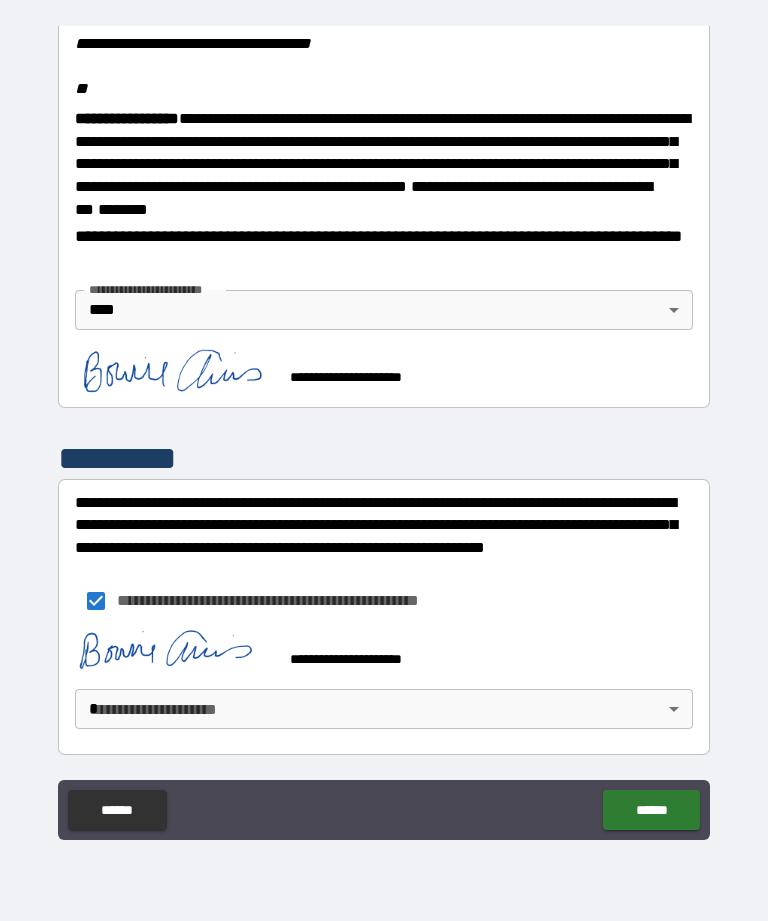 scroll, scrollTop: 2482, scrollLeft: 0, axis: vertical 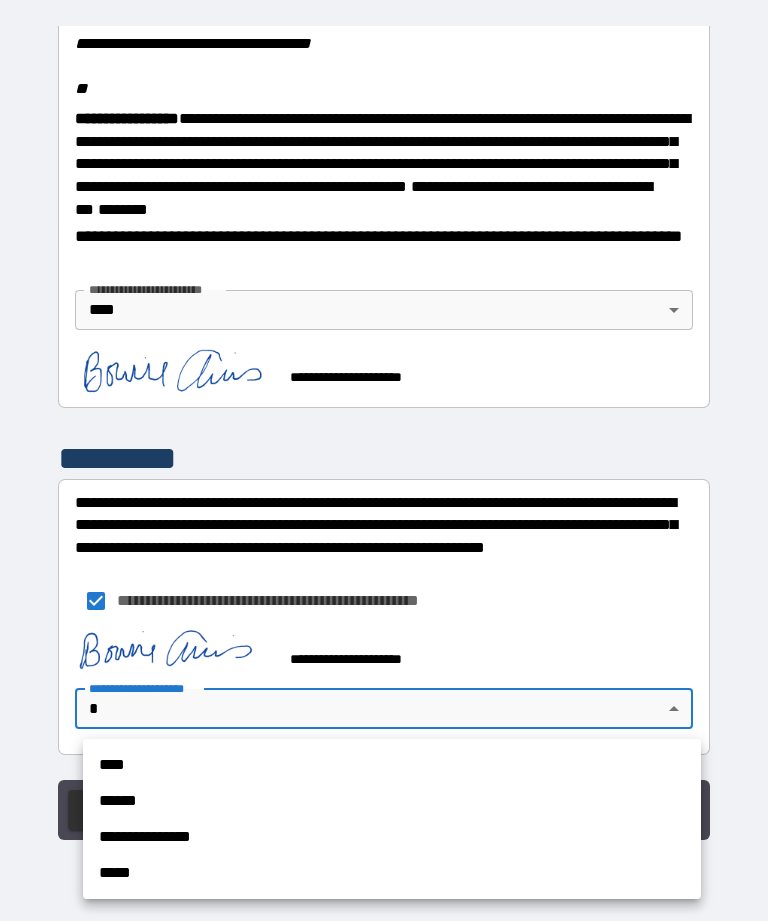 click on "****" at bounding box center (392, 765) 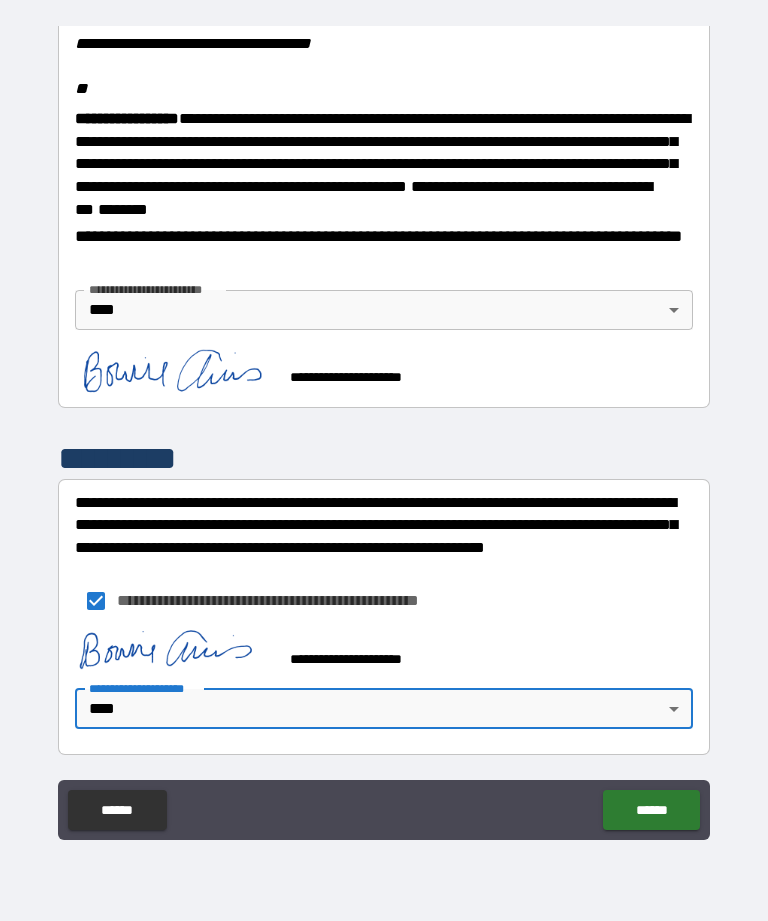 click on "******" at bounding box center (651, 810) 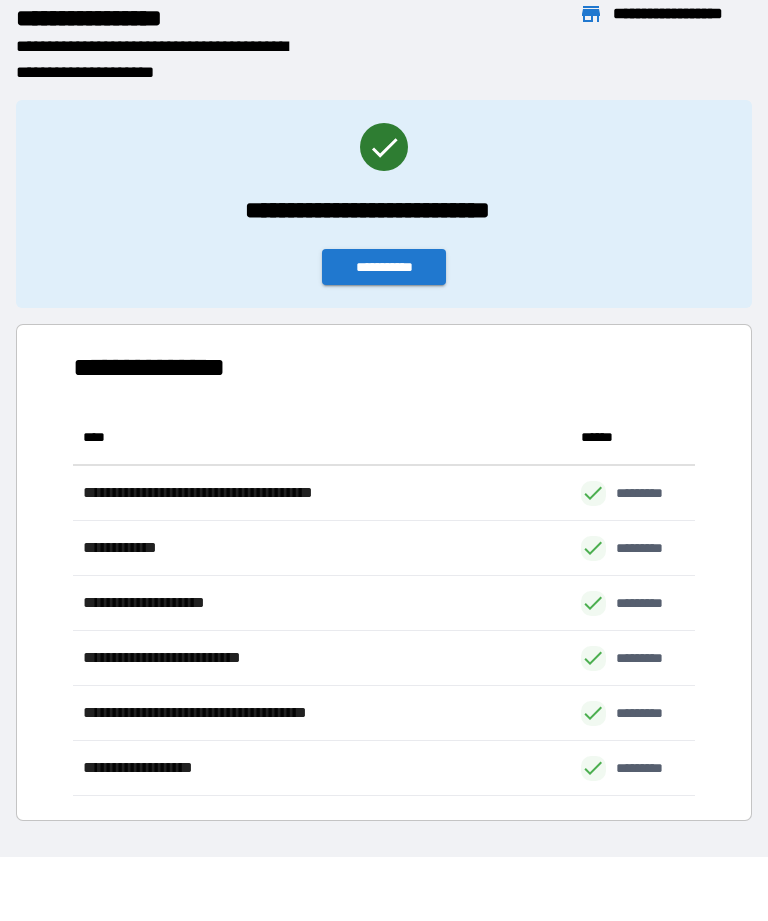 scroll, scrollTop: 386, scrollLeft: 622, axis: both 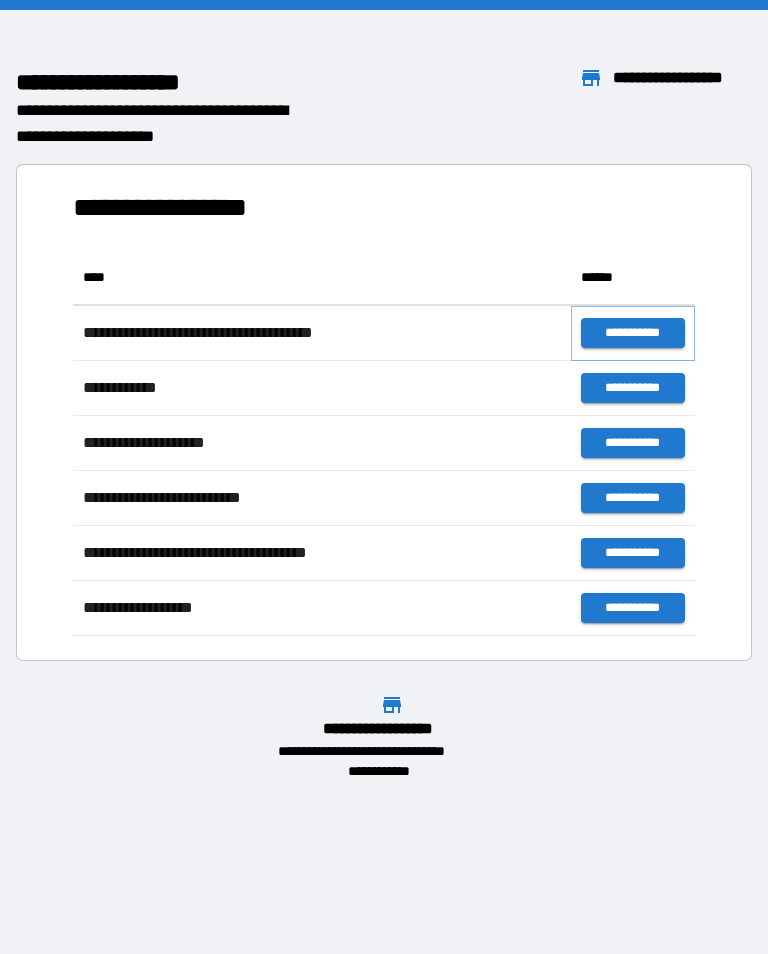 click on "**********" at bounding box center (633, 333) 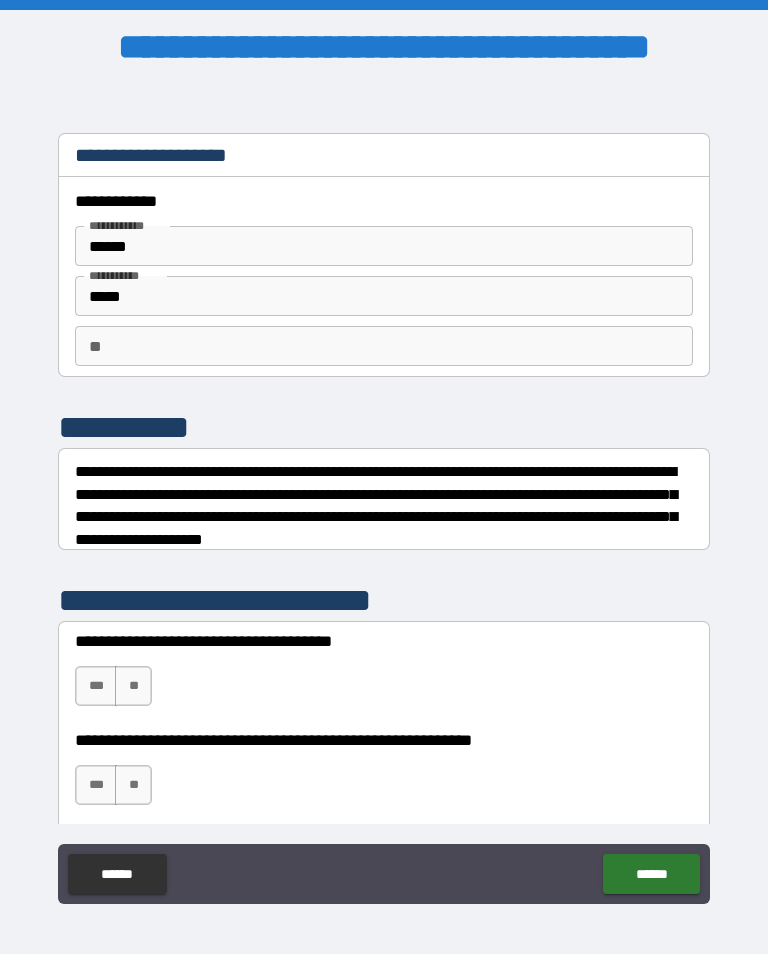 click on "*****" at bounding box center [384, 296] 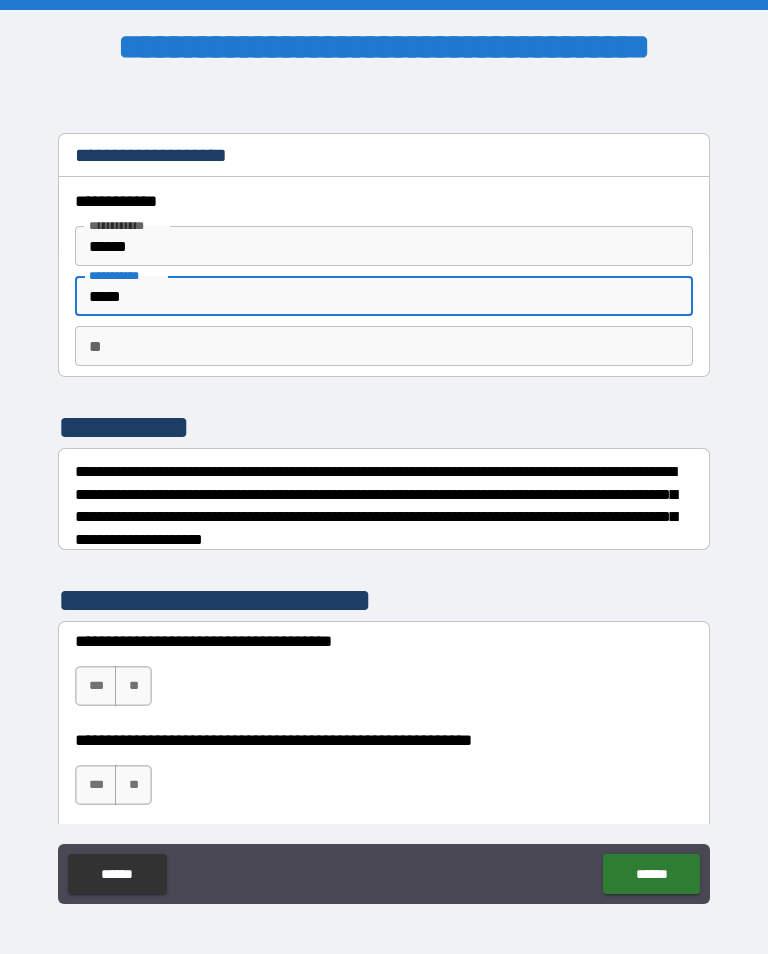 click on "**" at bounding box center (384, 346) 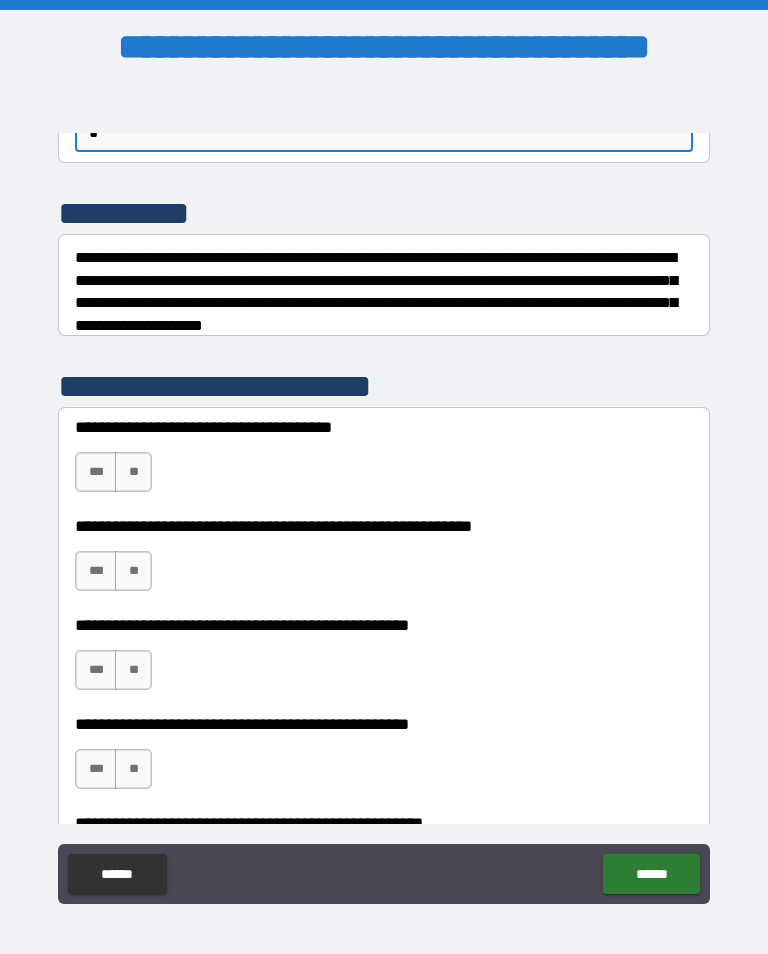 scroll, scrollTop: 218, scrollLeft: 0, axis: vertical 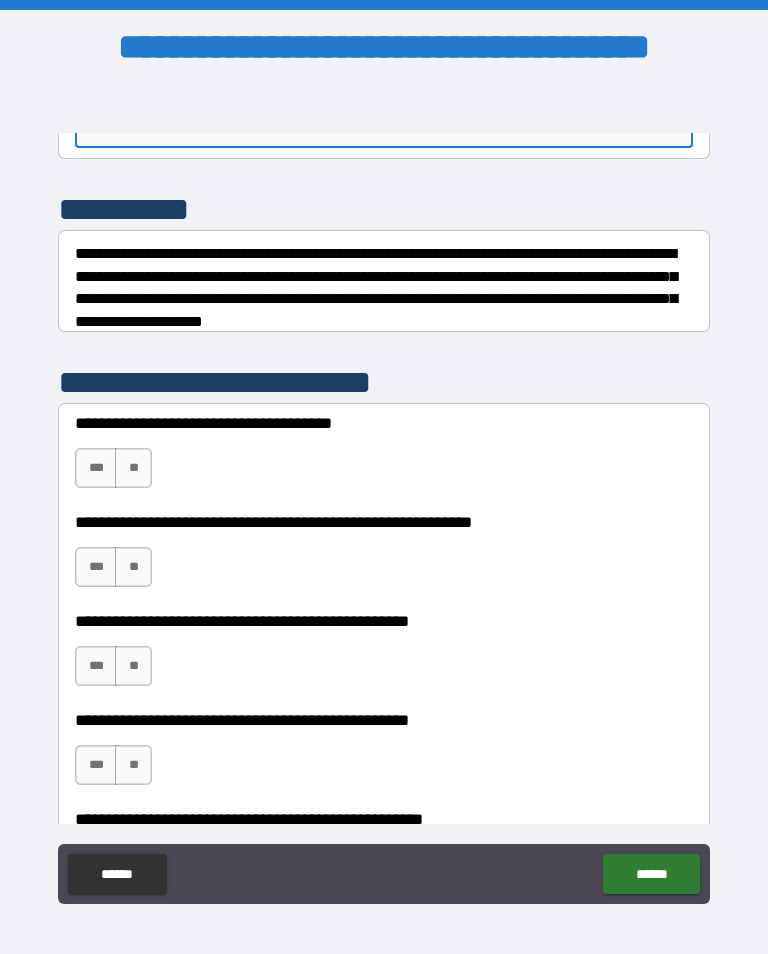 type on "*" 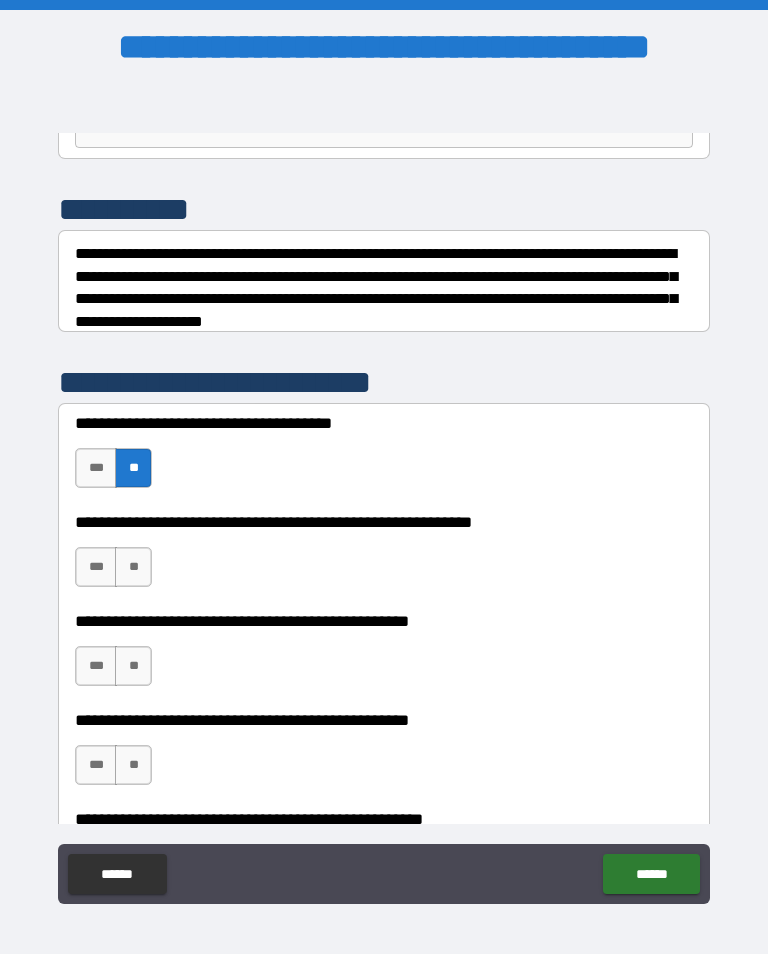 click on "**" at bounding box center (133, 567) 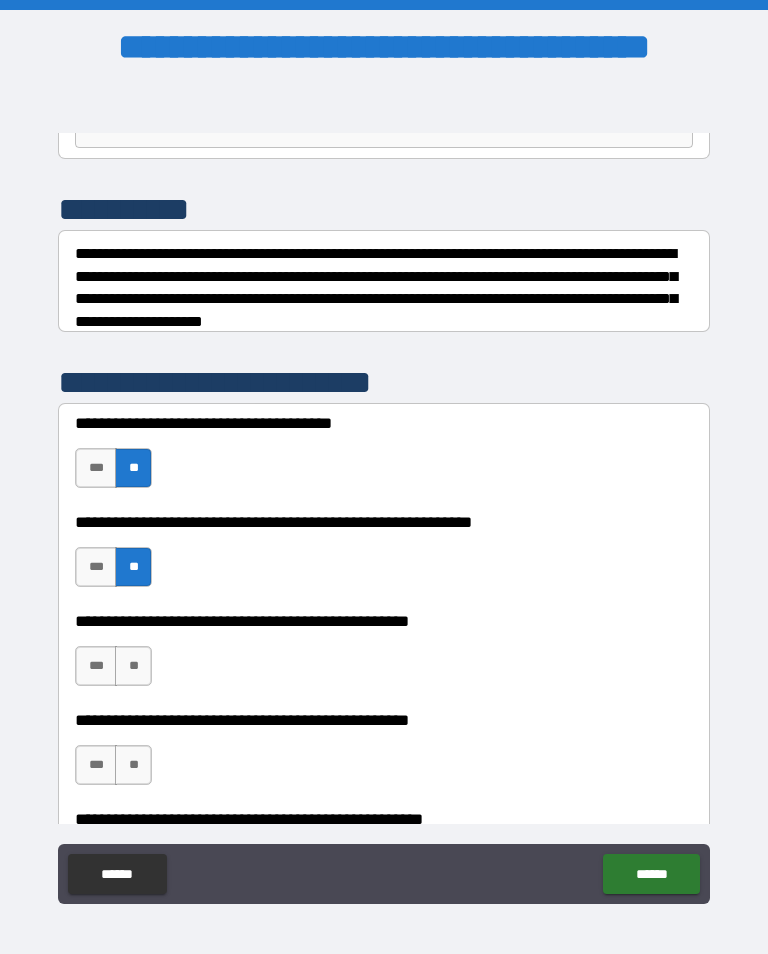 click on "**" at bounding box center [133, 666] 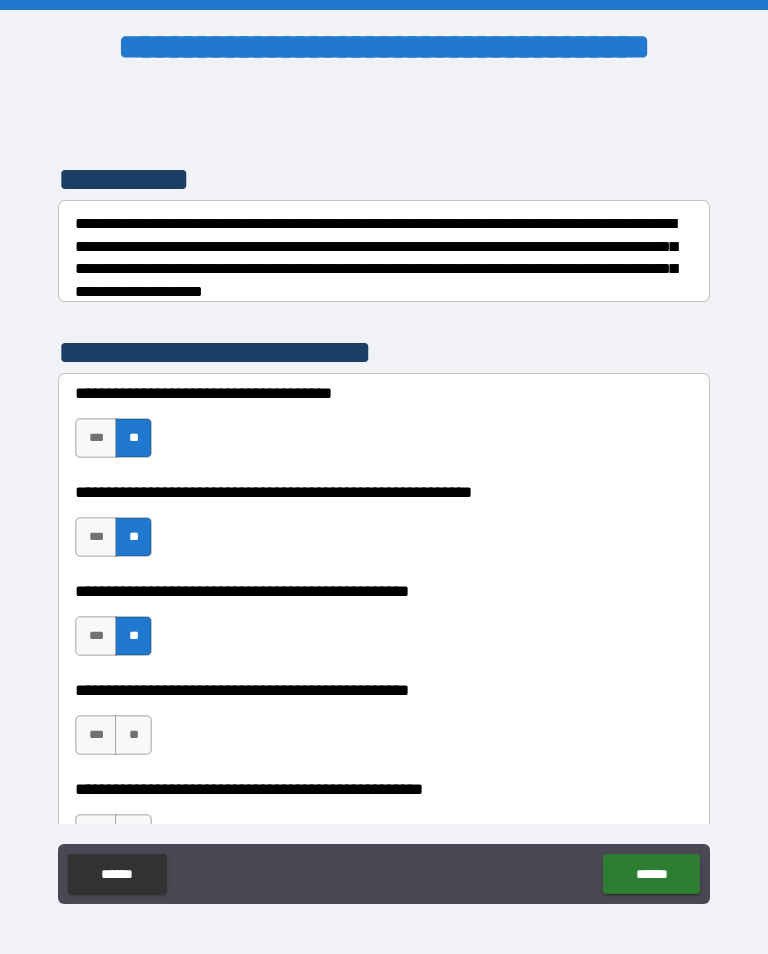 scroll, scrollTop: 249, scrollLeft: 0, axis: vertical 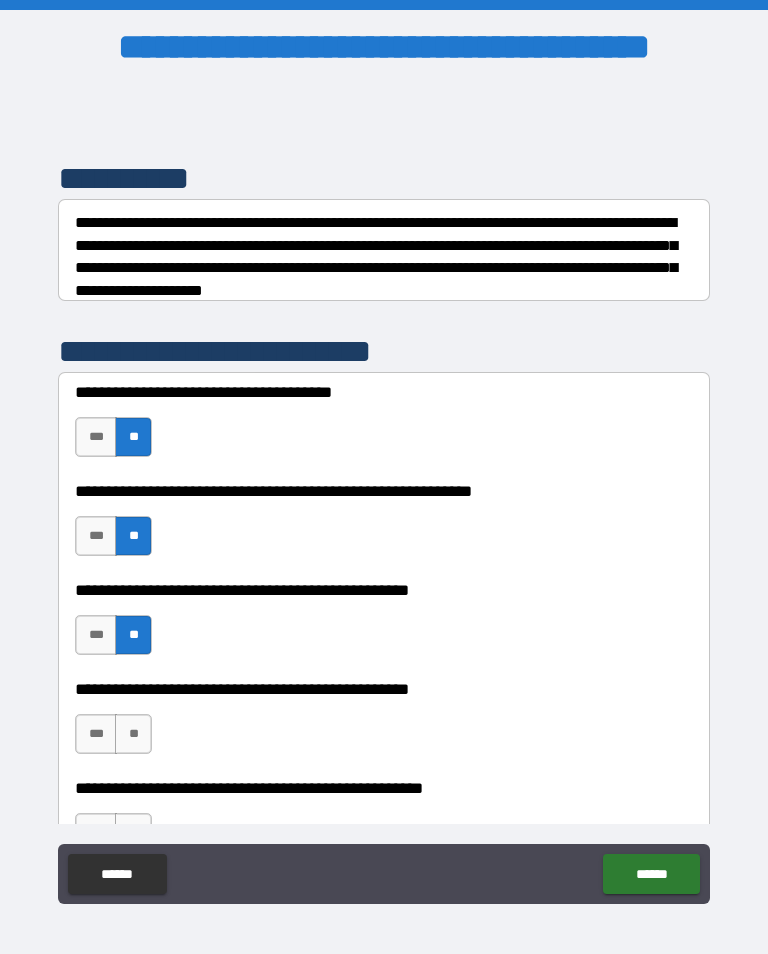 click on "***" at bounding box center [96, 734] 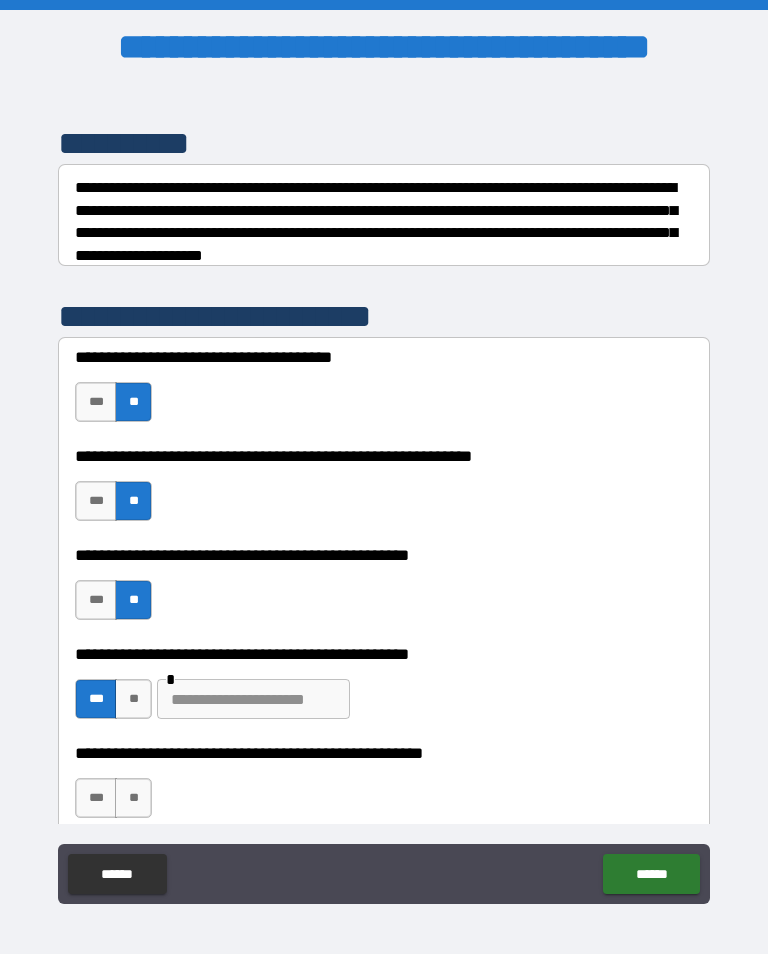 scroll, scrollTop: 286, scrollLeft: 0, axis: vertical 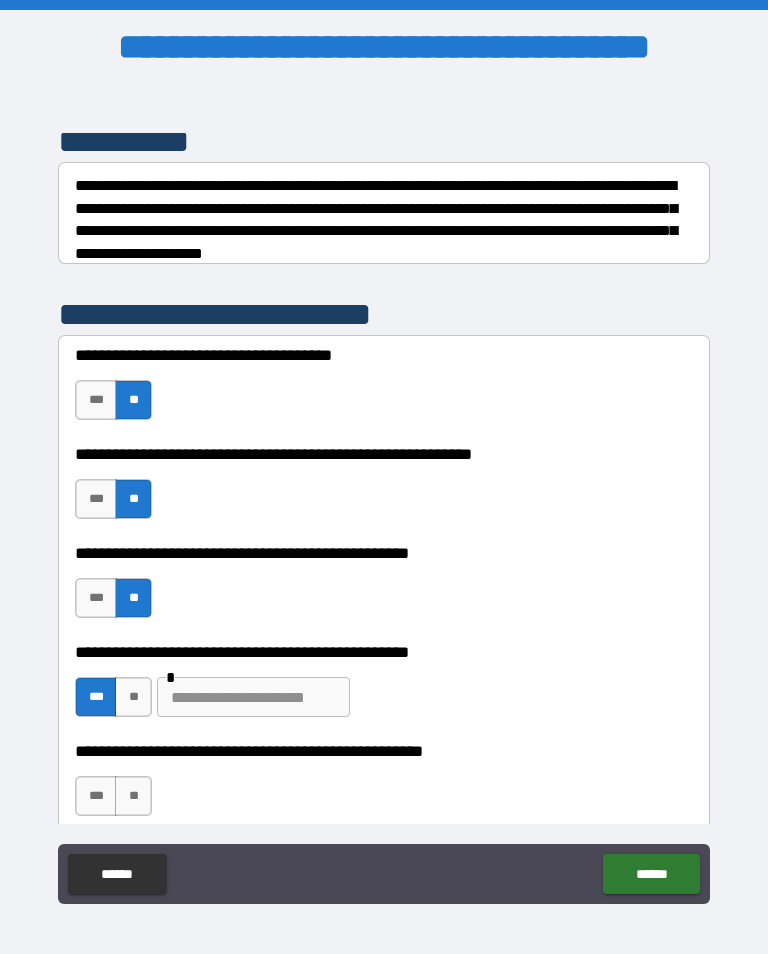 click at bounding box center (253, 697) 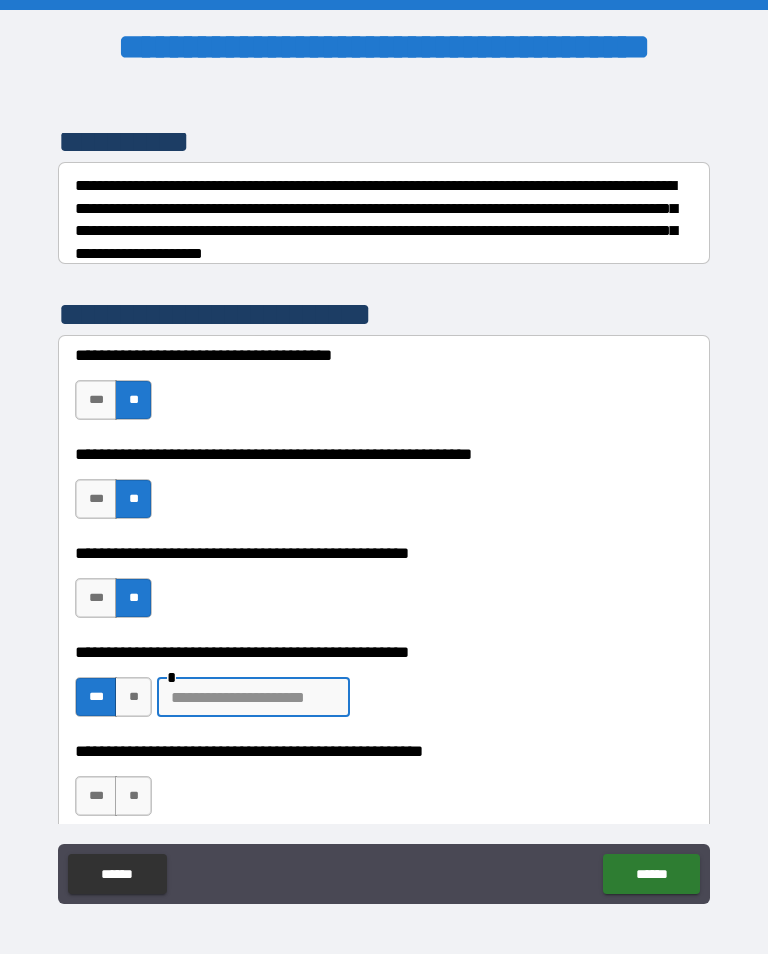 scroll, scrollTop: 31, scrollLeft: 0, axis: vertical 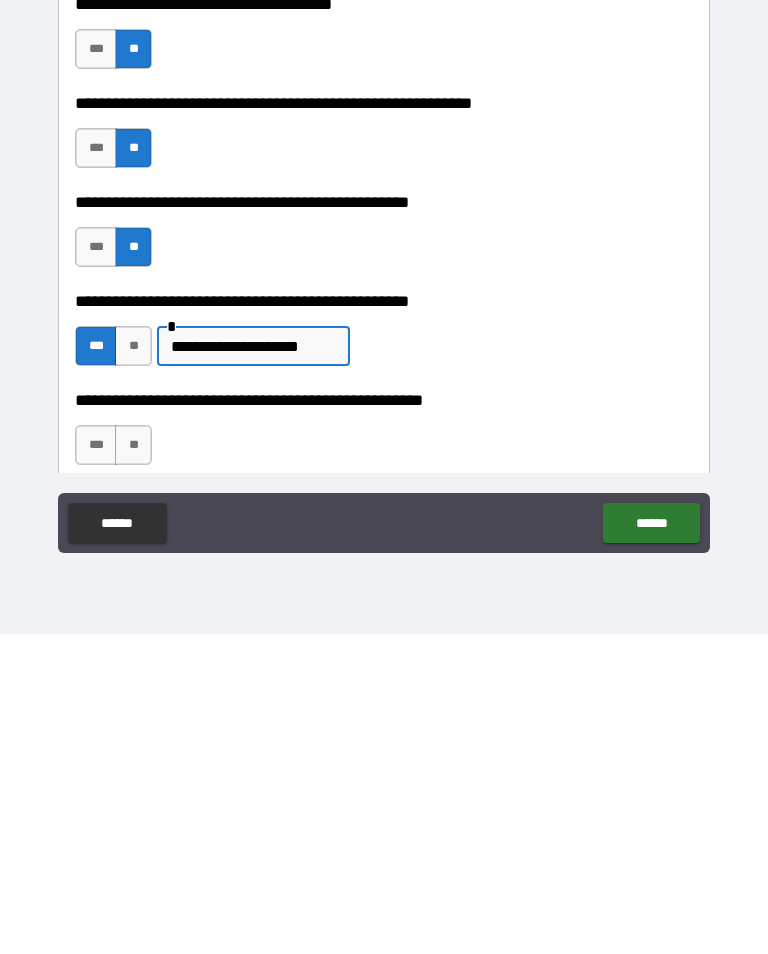 click on "**********" at bounding box center [253, 666] 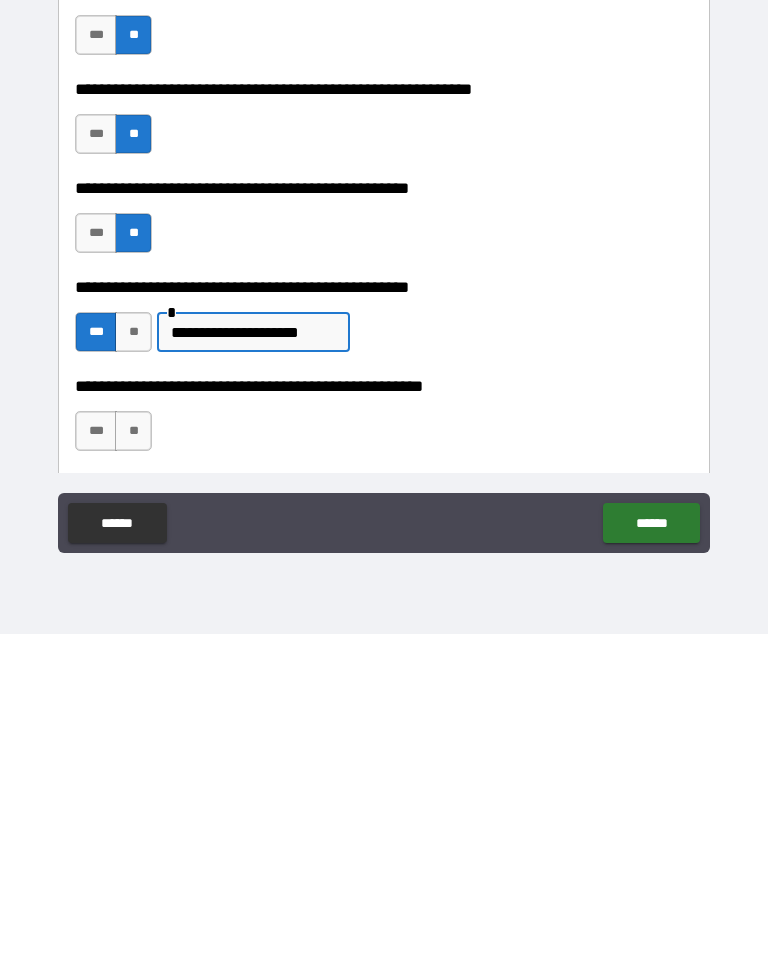 scroll, scrollTop: 307, scrollLeft: 0, axis: vertical 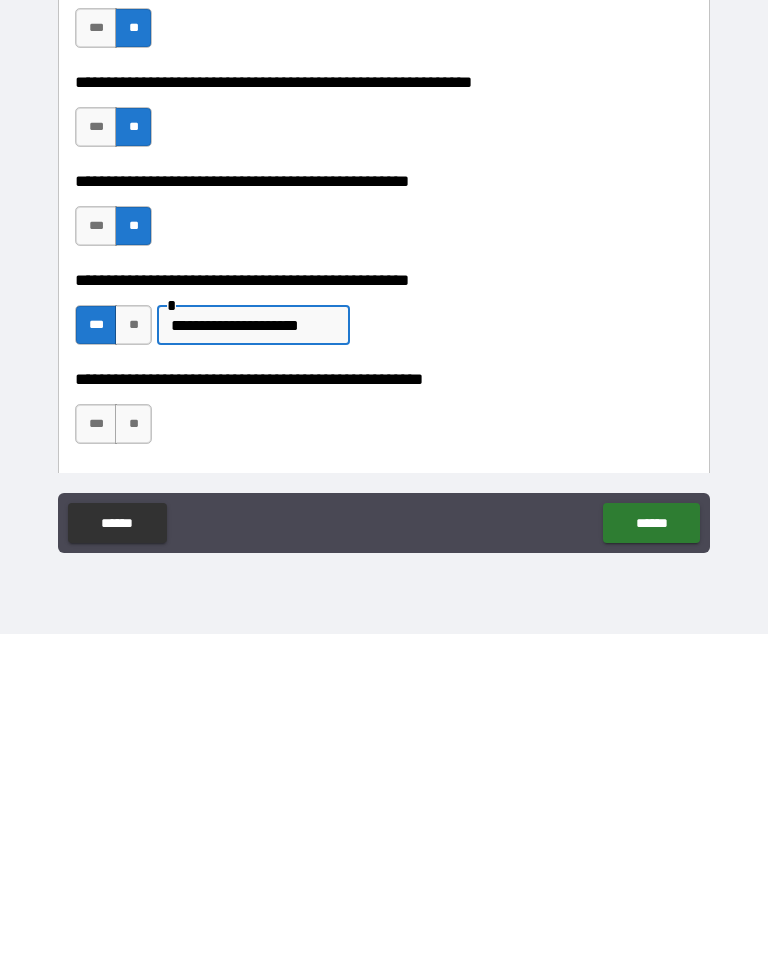 type on "**********" 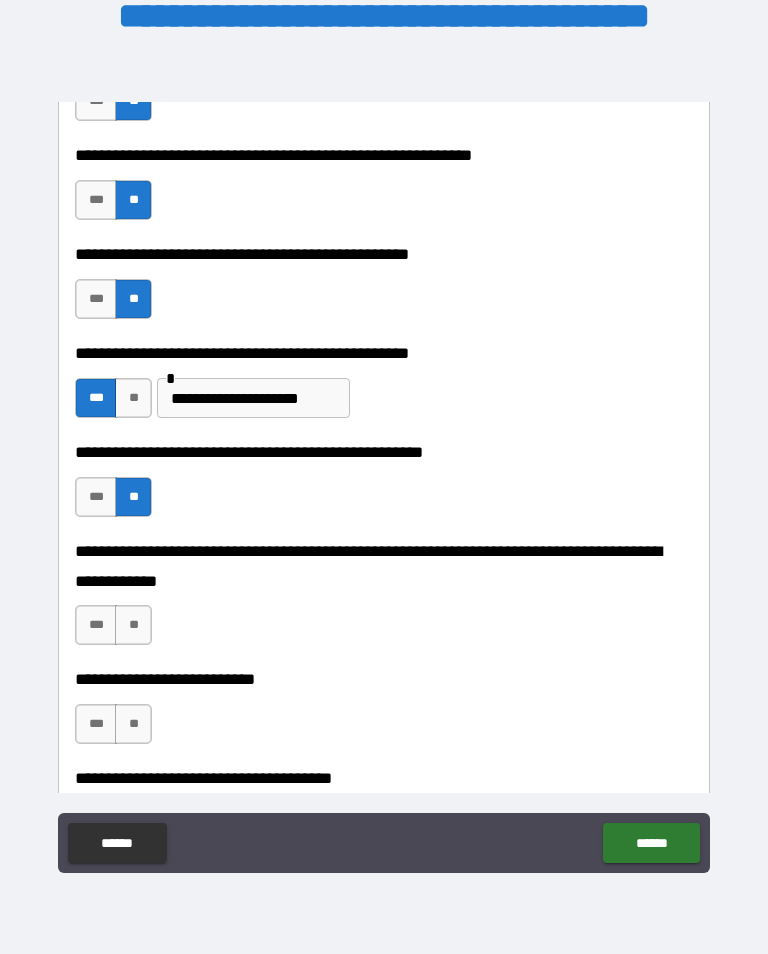 scroll, scrollTop: 556, scrollLeft: 0, axis: vertical 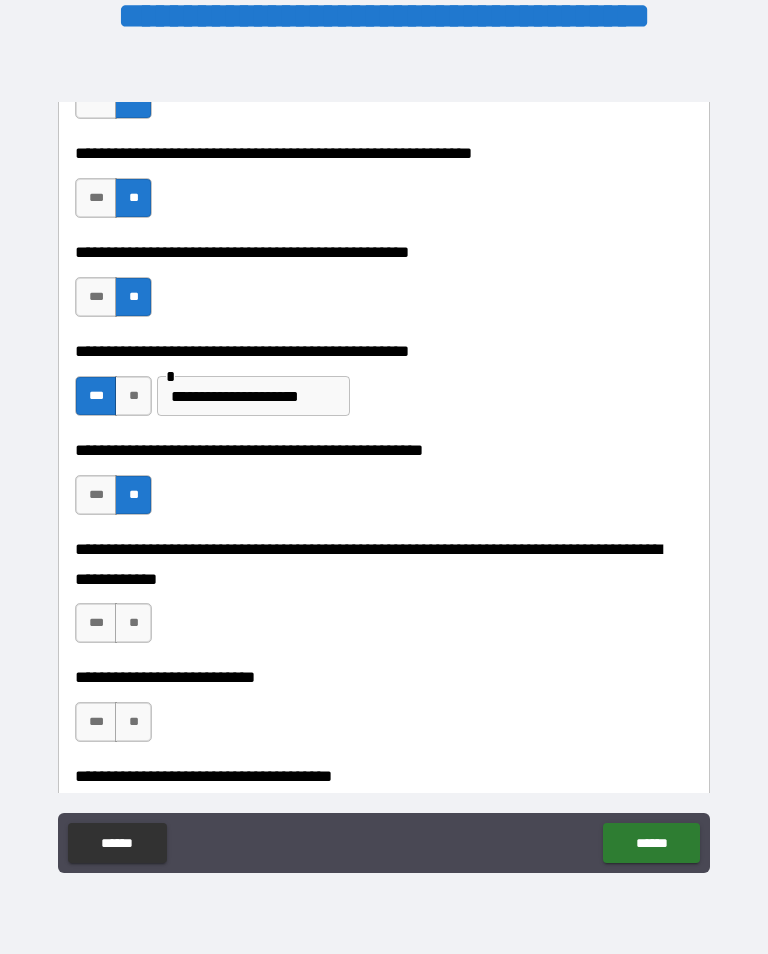 click on "**" at bounding box center (133, 623) 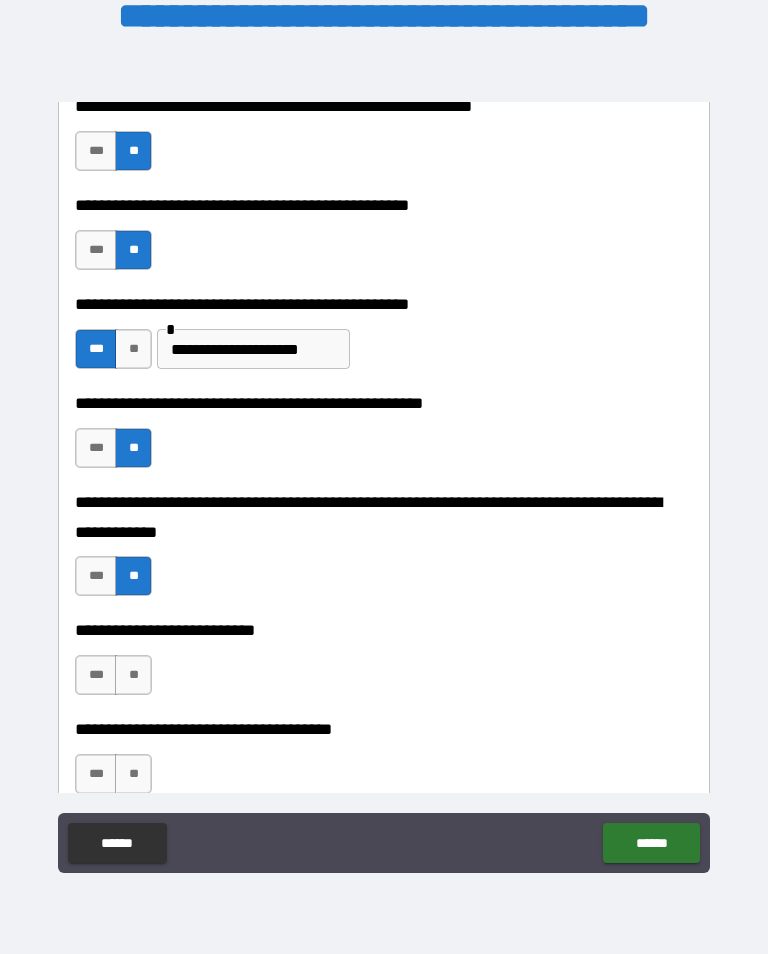 scroll, scrollTop: 604, scrollLeft: 0, axis: vertical 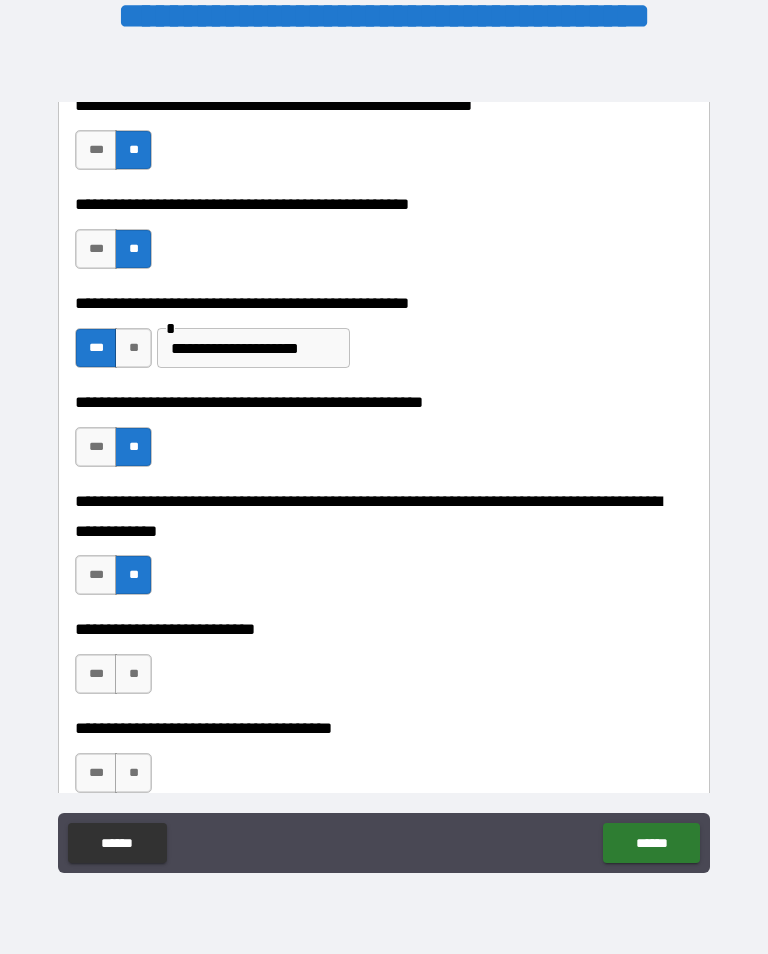 click on "**" at bounding box center [133, 674] 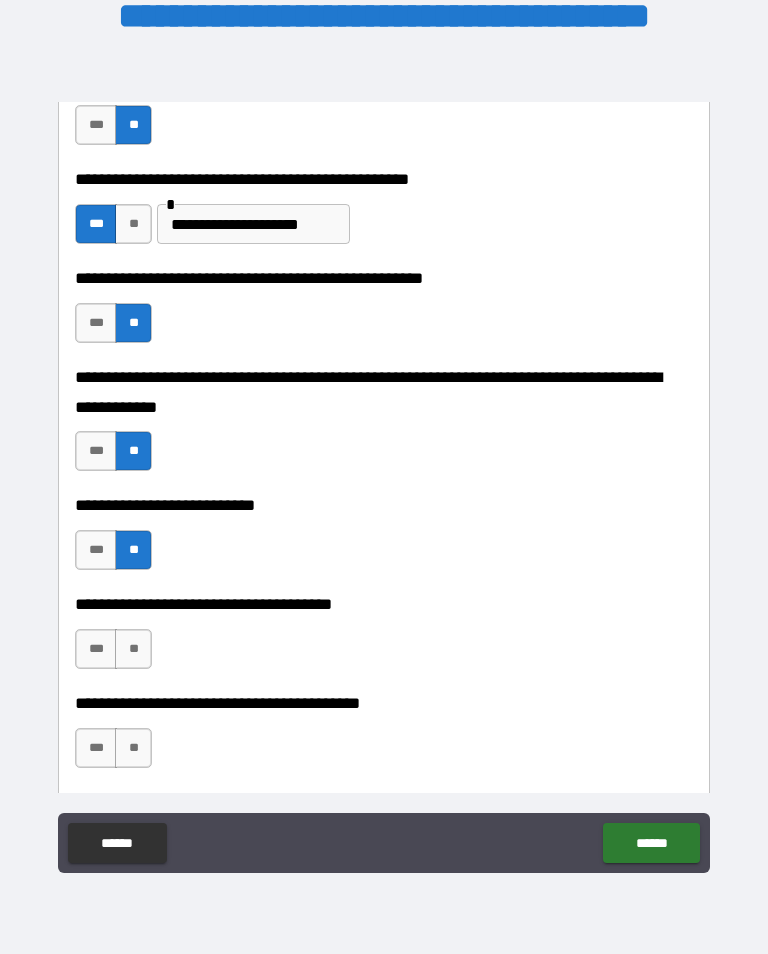 scroll, scrollTop: 731, scrollLeft: 0, axis: vertical 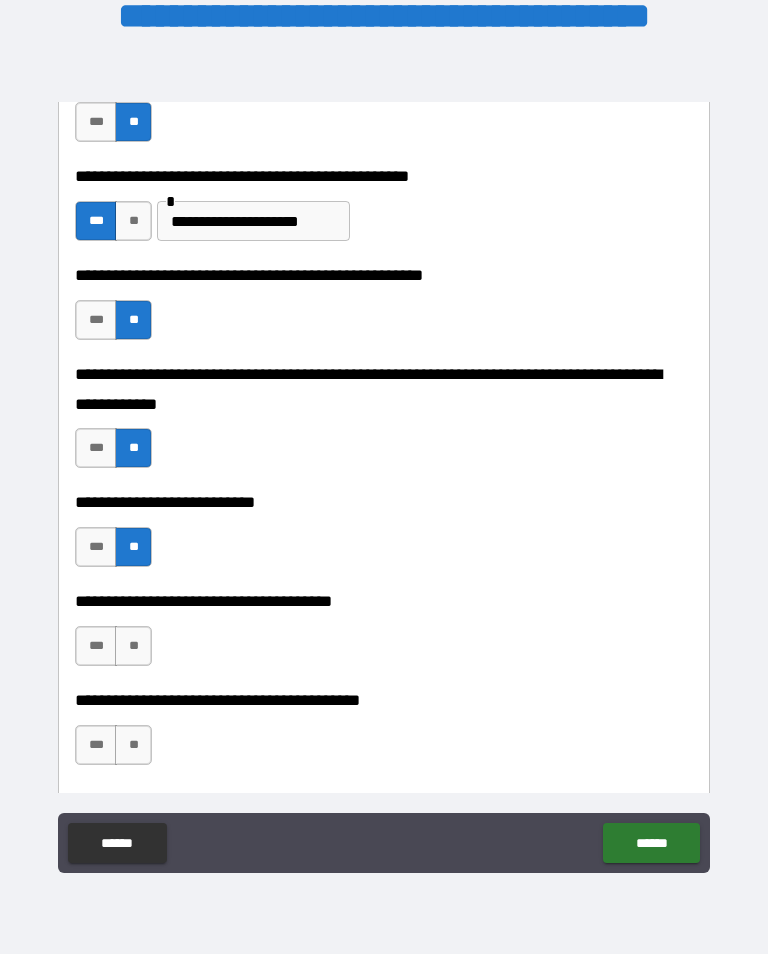 click on "***" at bounding box center (96, 646) 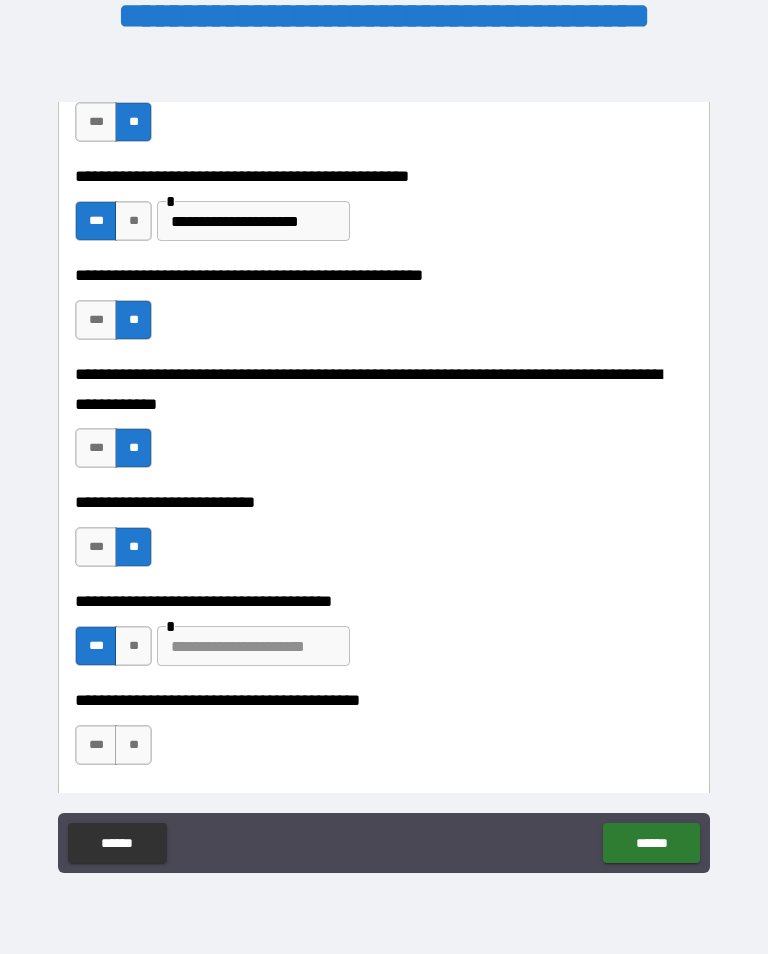 click at bounding box center (253, 646) 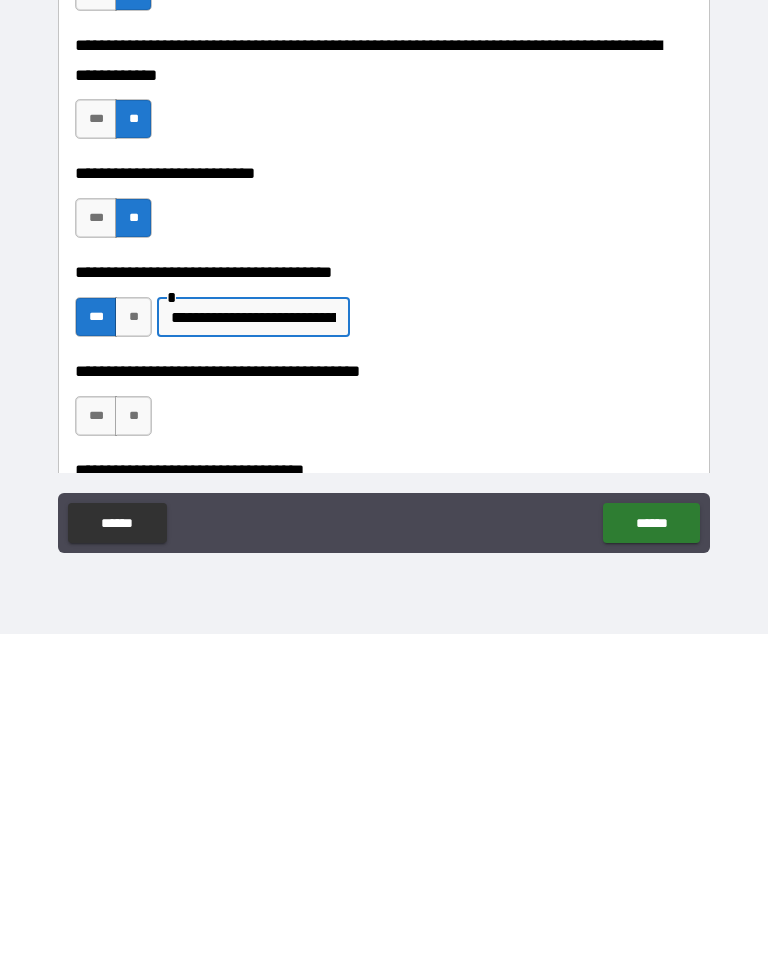 scroll, scrollTop: 744, scrollLeft: 0, axis: vertical 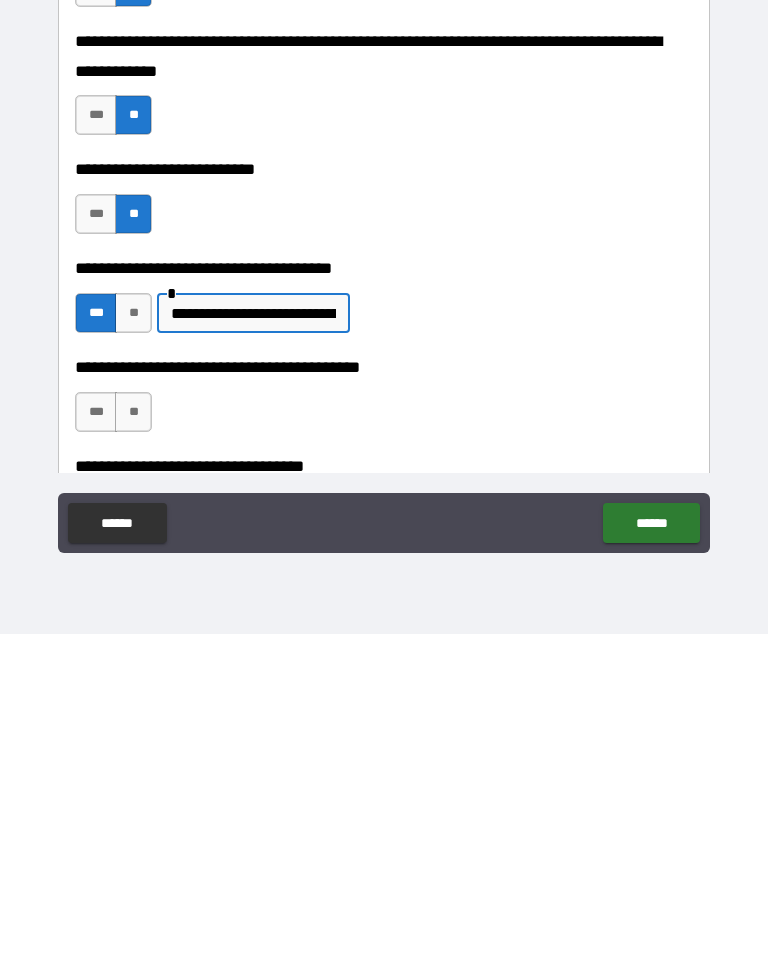 type on "**********" 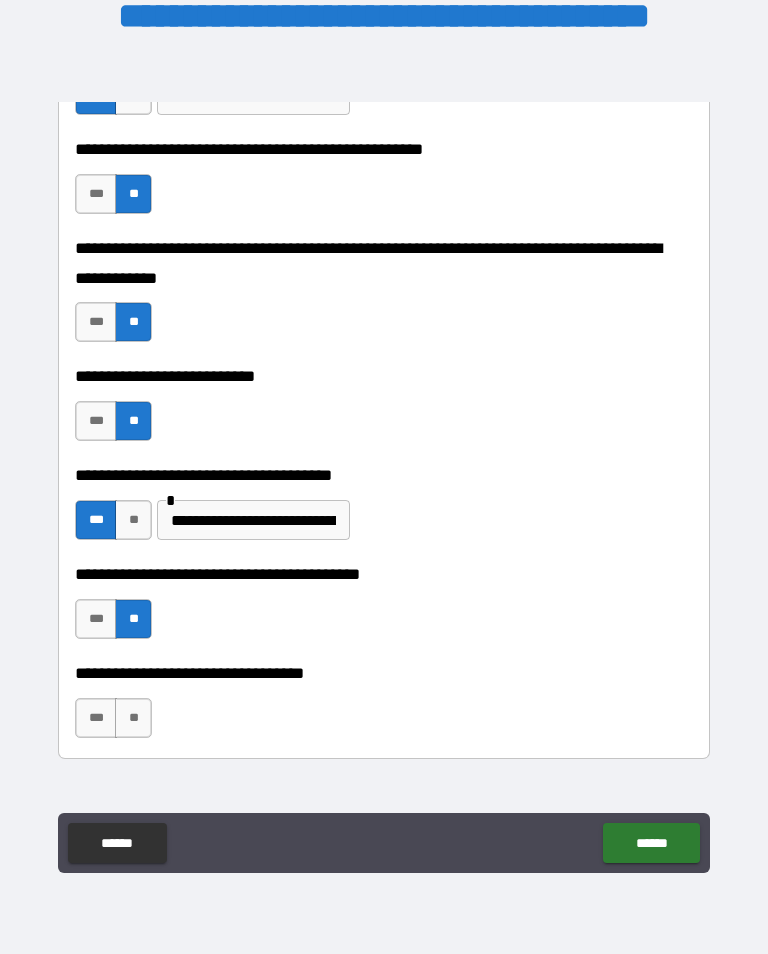 scroll, scrollTop: 865, scrollLeft: 0, axis: vertical 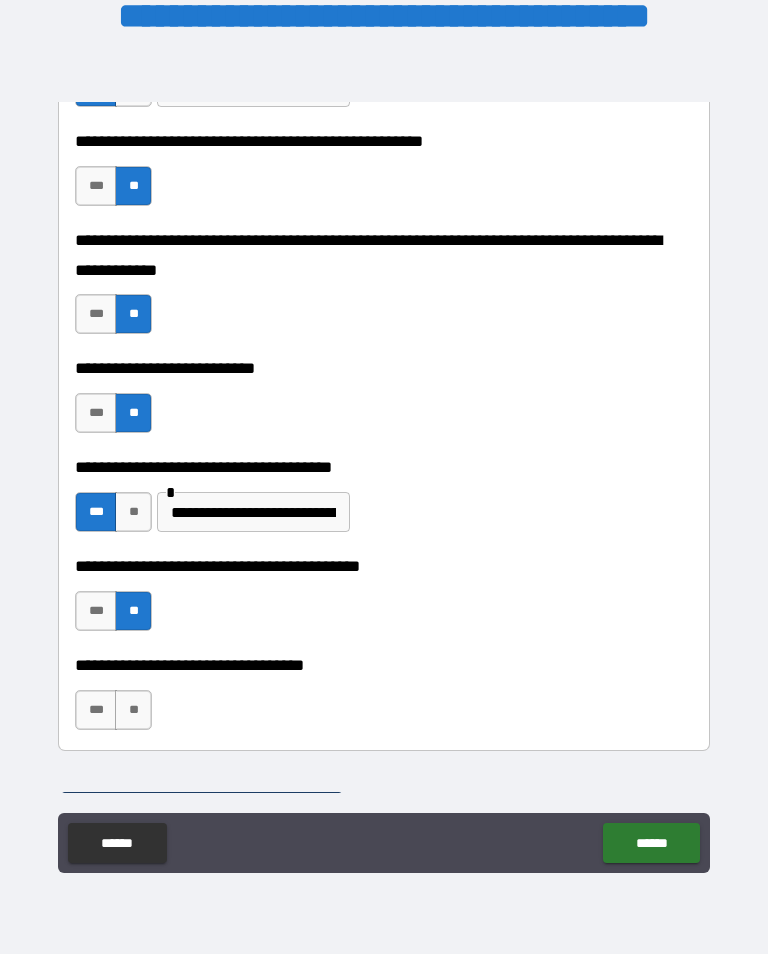 click on "***" at bounding box center (96, 611) 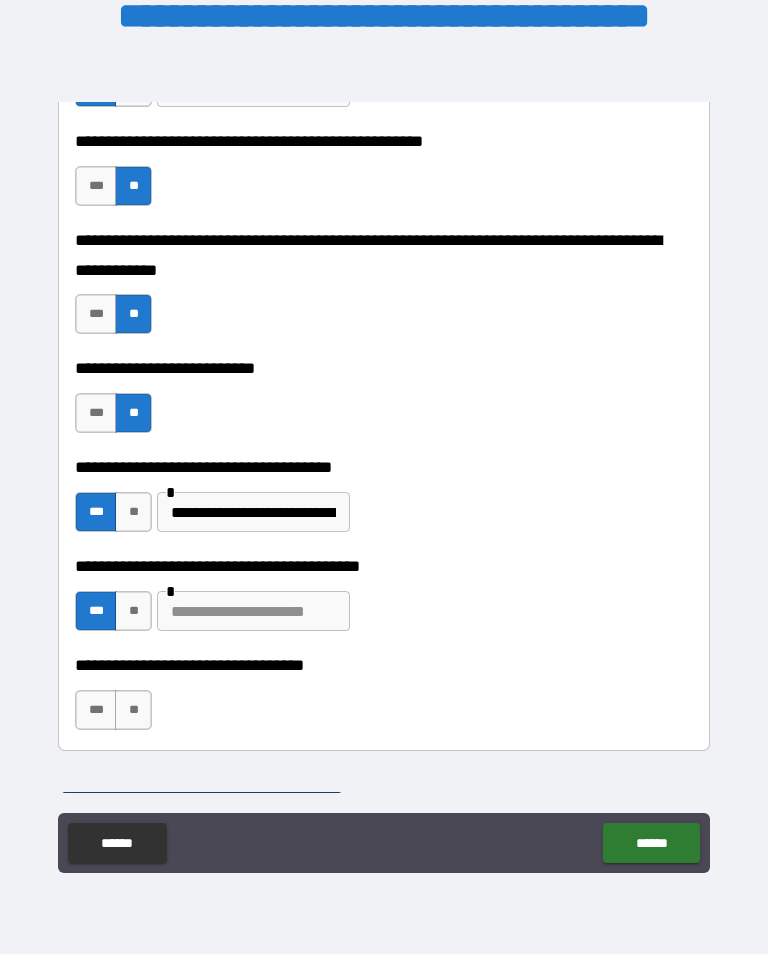 click at bounding box center (253, 611) 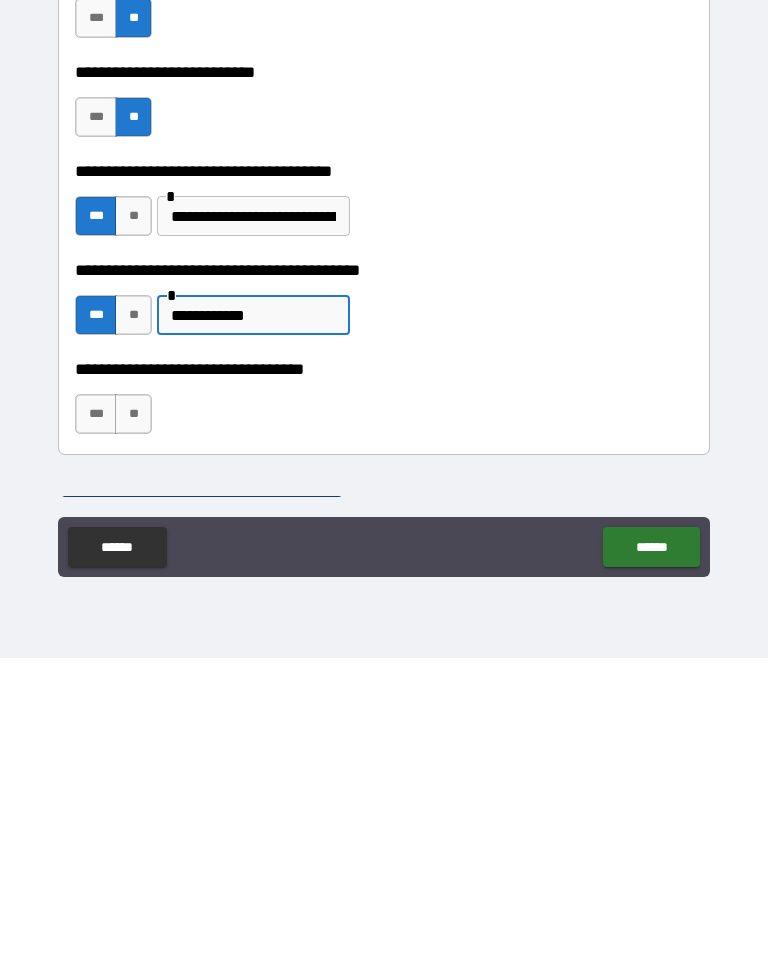 type on "**********" 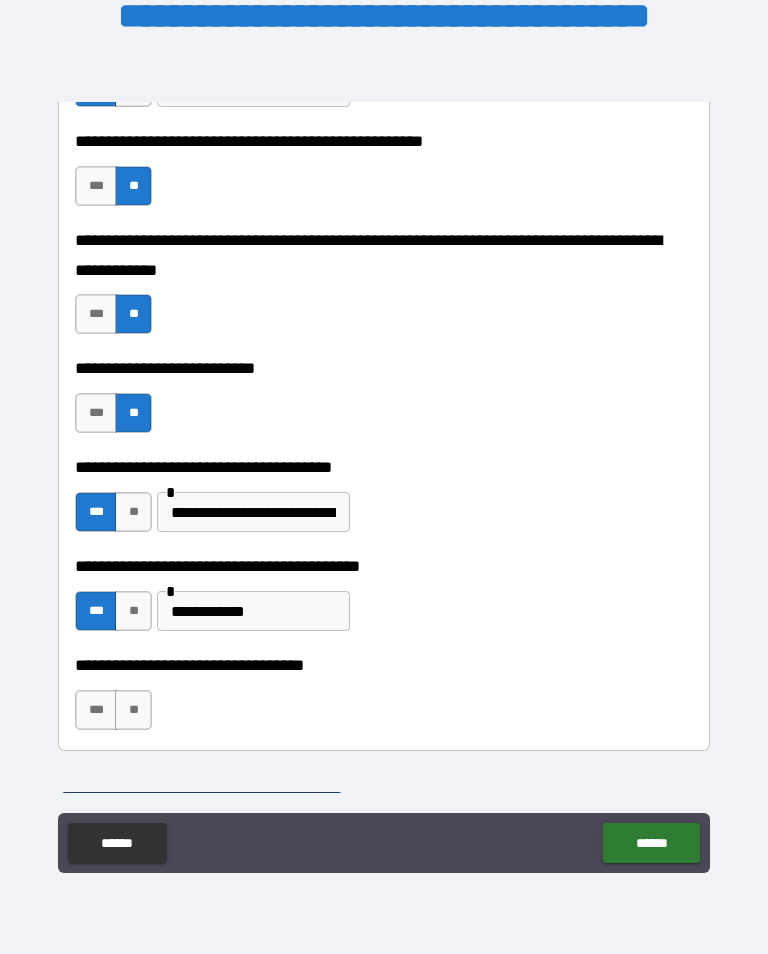click on "**" at bounding box center (133, 710) 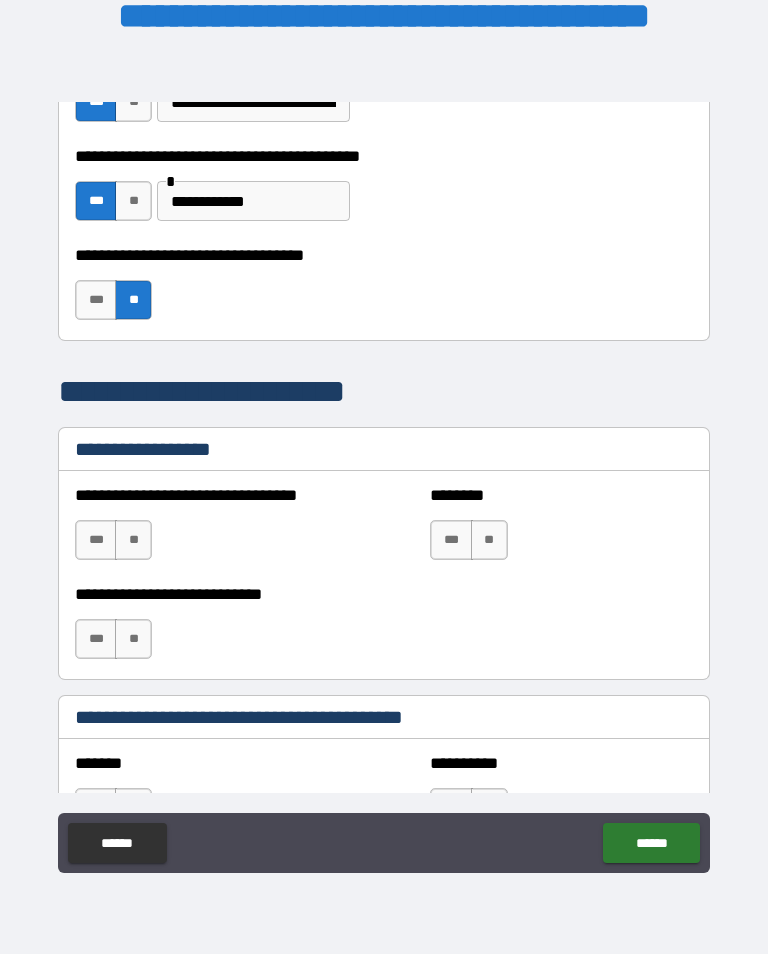 scroll, scrollTop: 1277, scrollLeft: 0, axis: vertical 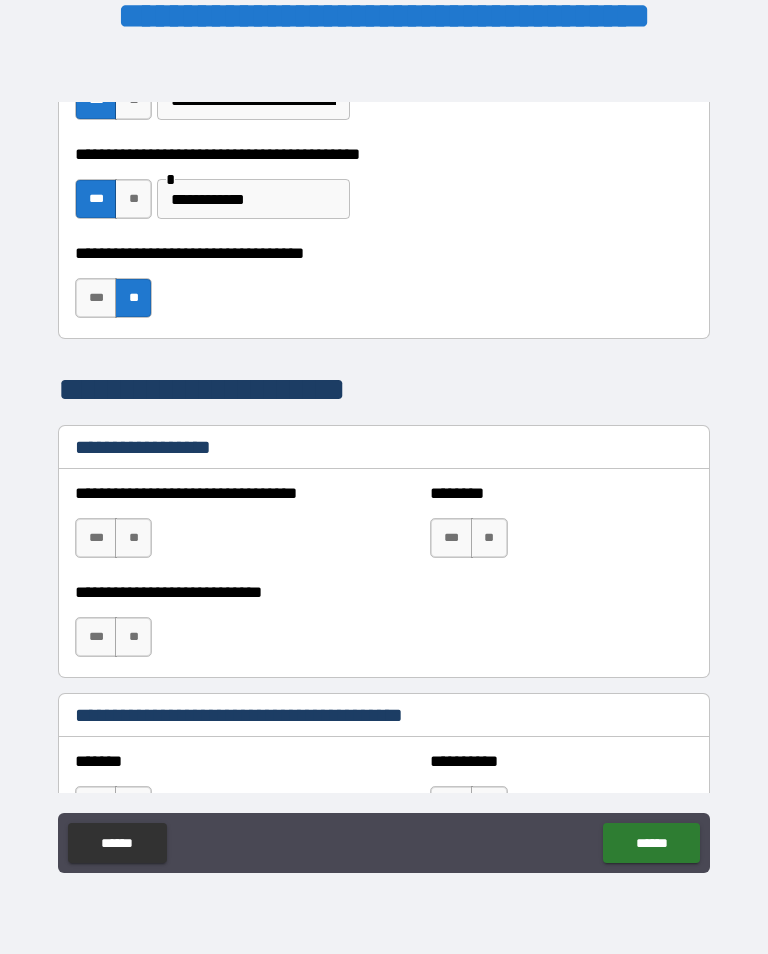 click on "**" at bounding box center [133, 538] 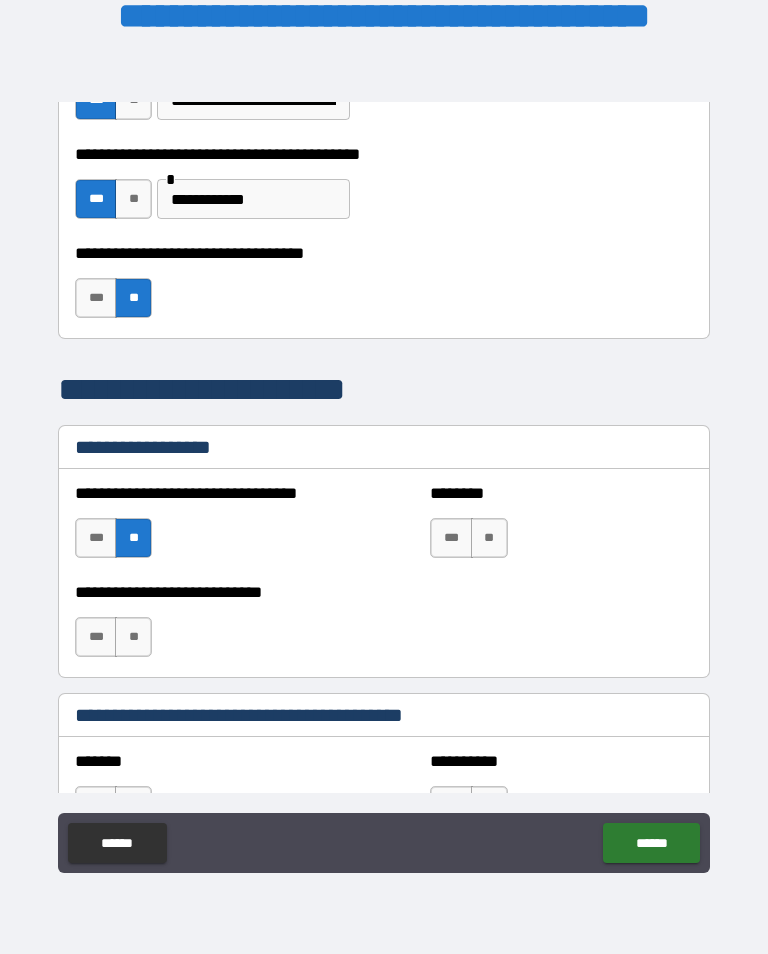 click on "**" at bounding box center (489, 538) 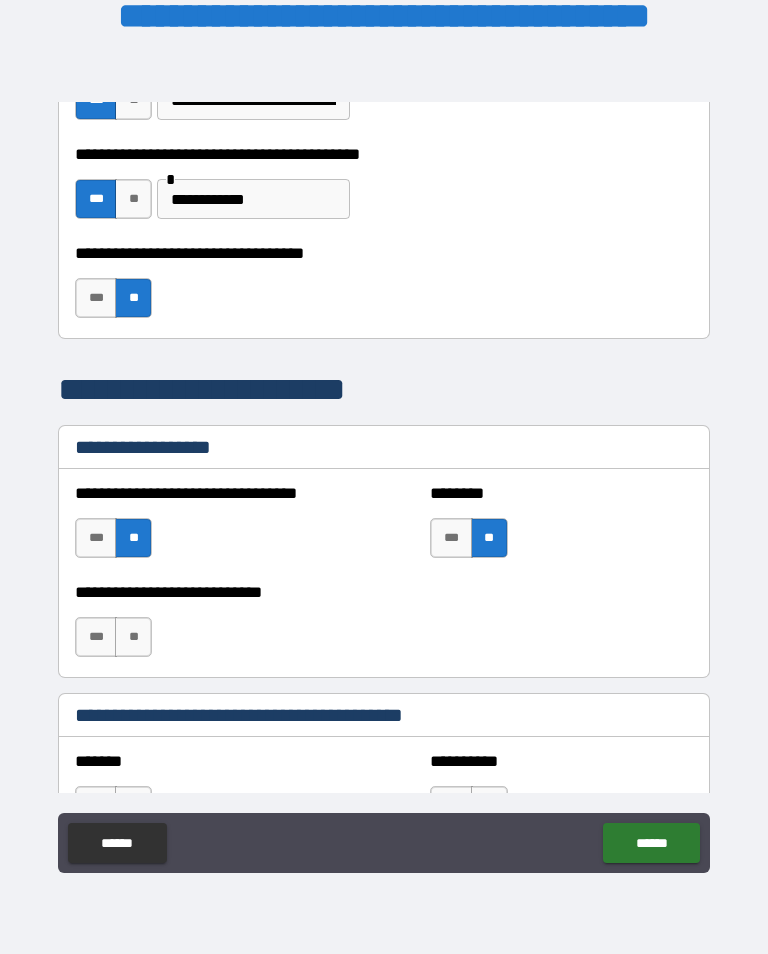 click on "**" at bounding box center (133, 637) 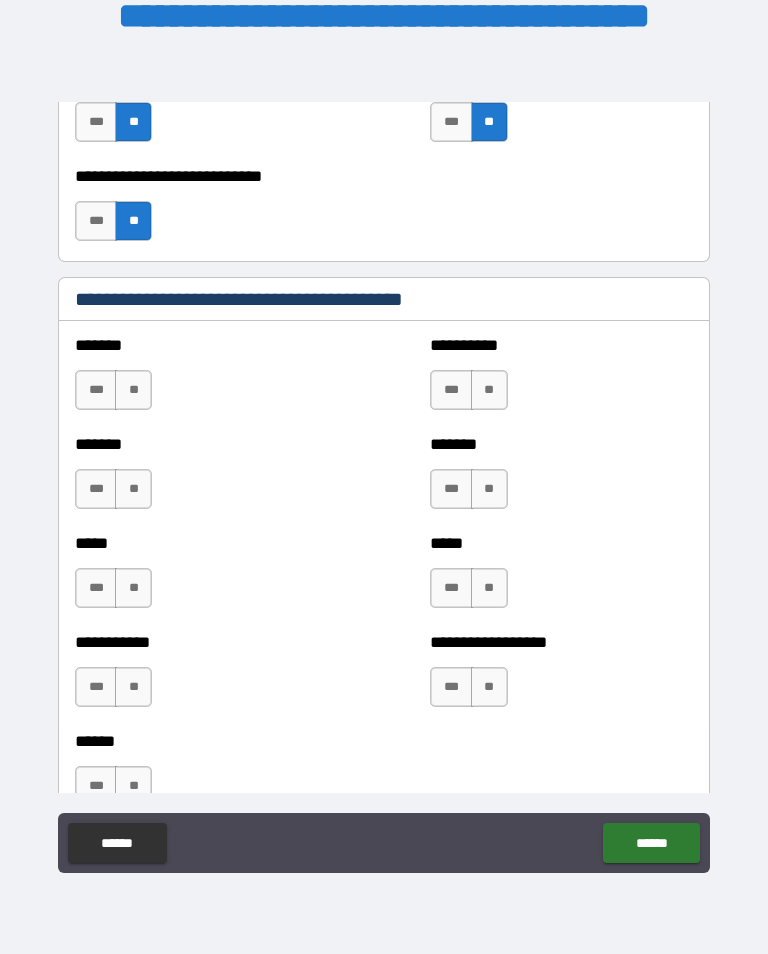 scroll, scrollTop: 1695, scrollLeft: 0, axis: vertical 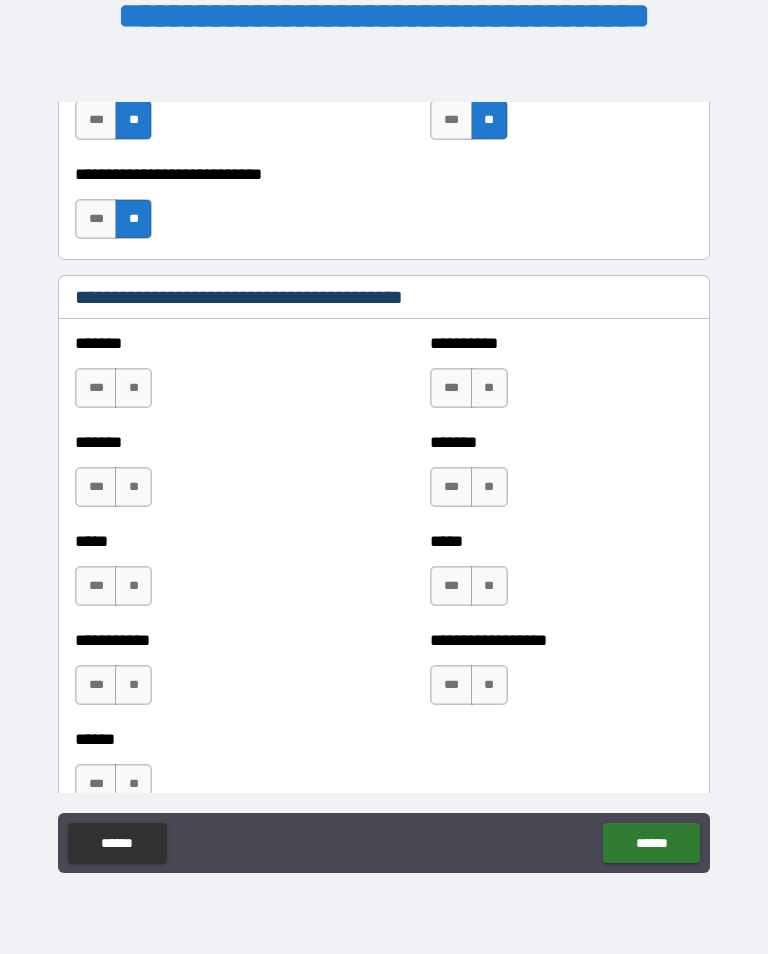 click on "**" at bounding box center [133, 388] 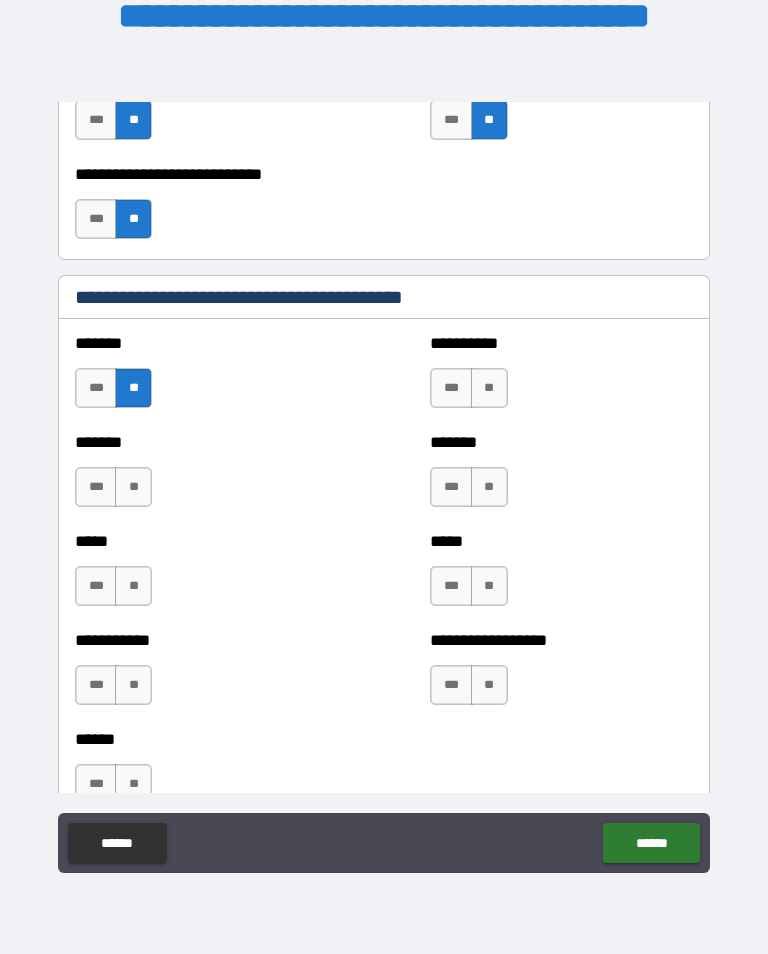 click on "**" at bounding box center [489, 388] 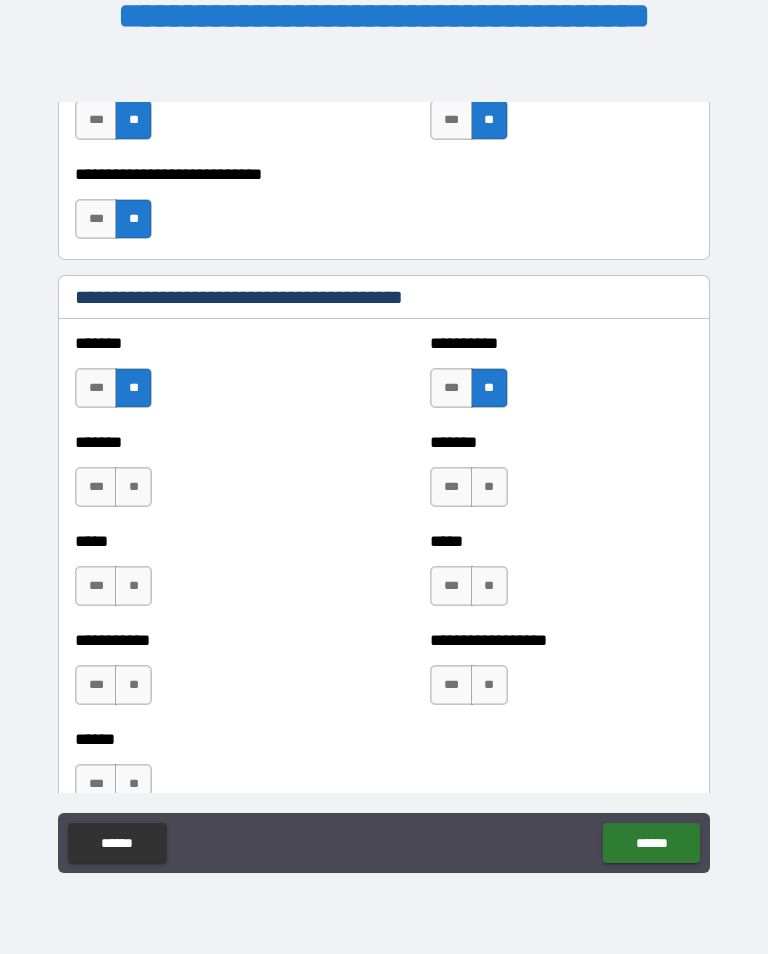 click on "**" at bounding box center [489, 487] 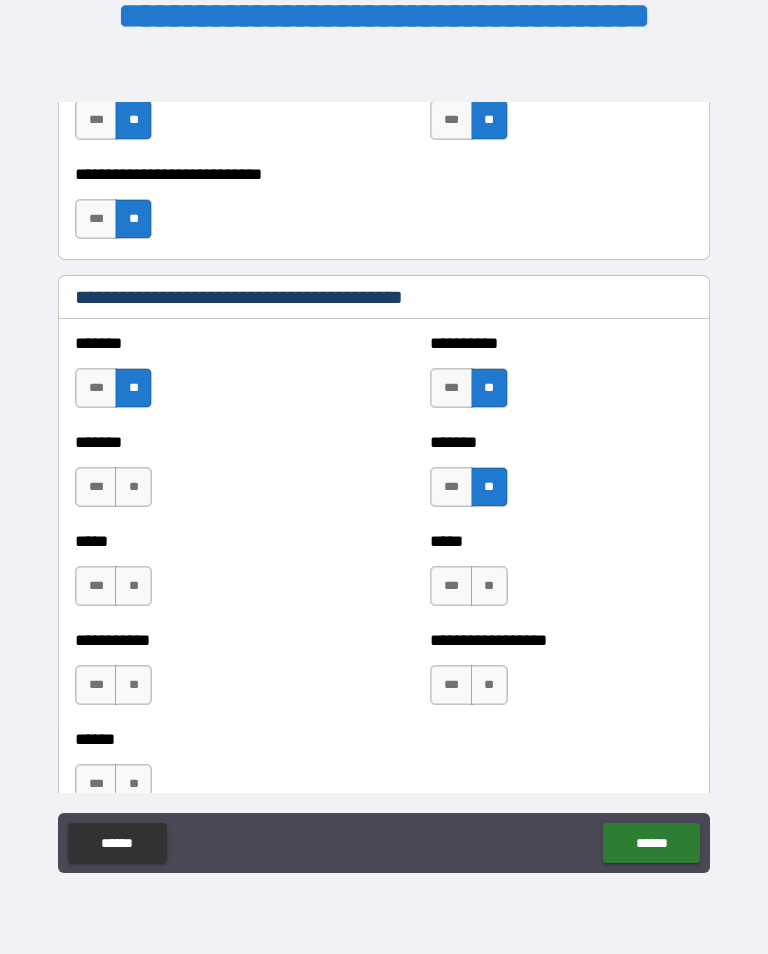 click on "**" at bounding box center (133, 487) 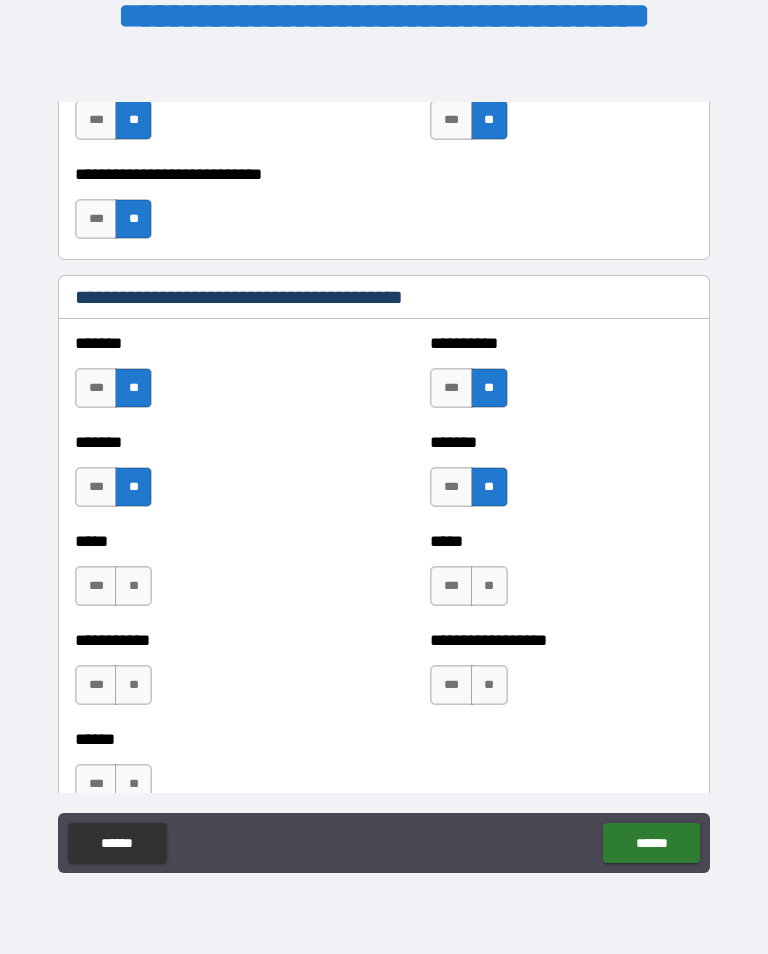 click on "**" at bounding box center [133, 586] 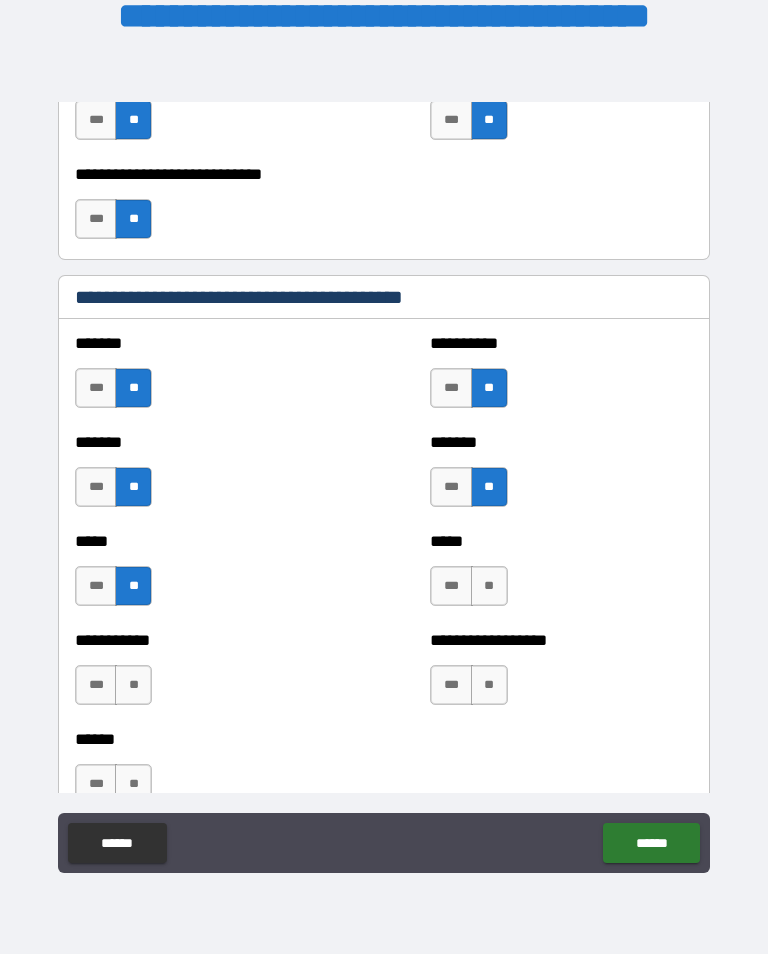 click on "**" at bounding box center [489, 586] 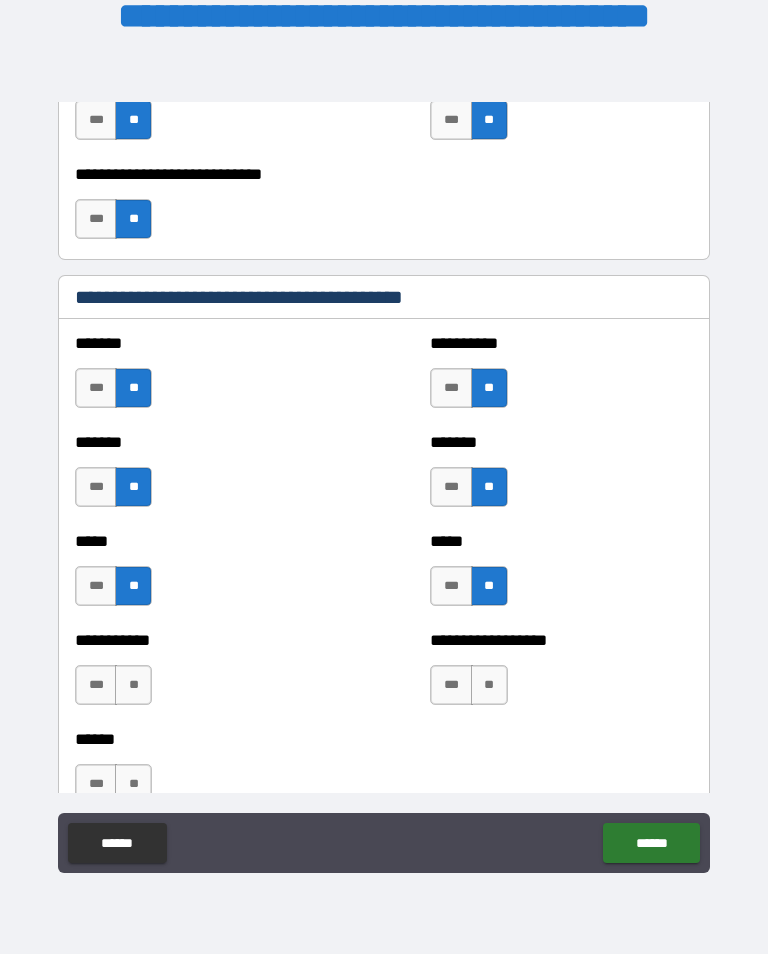 click on "**" at bounding box center (489, 685) 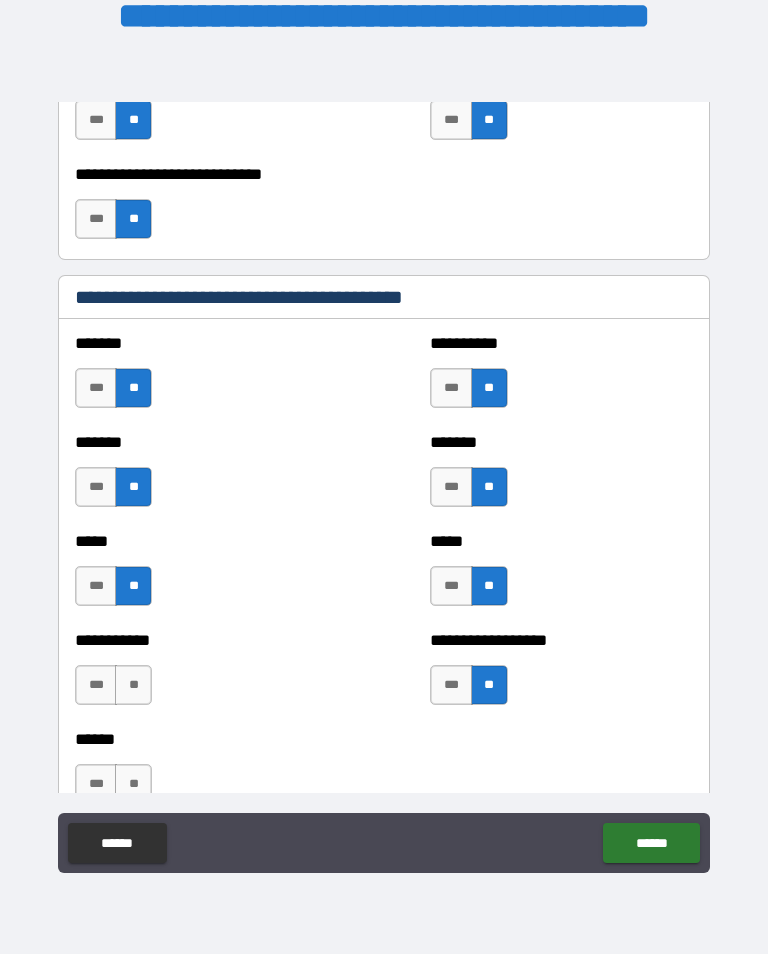 click on "**" at bounding box center (133, 685) 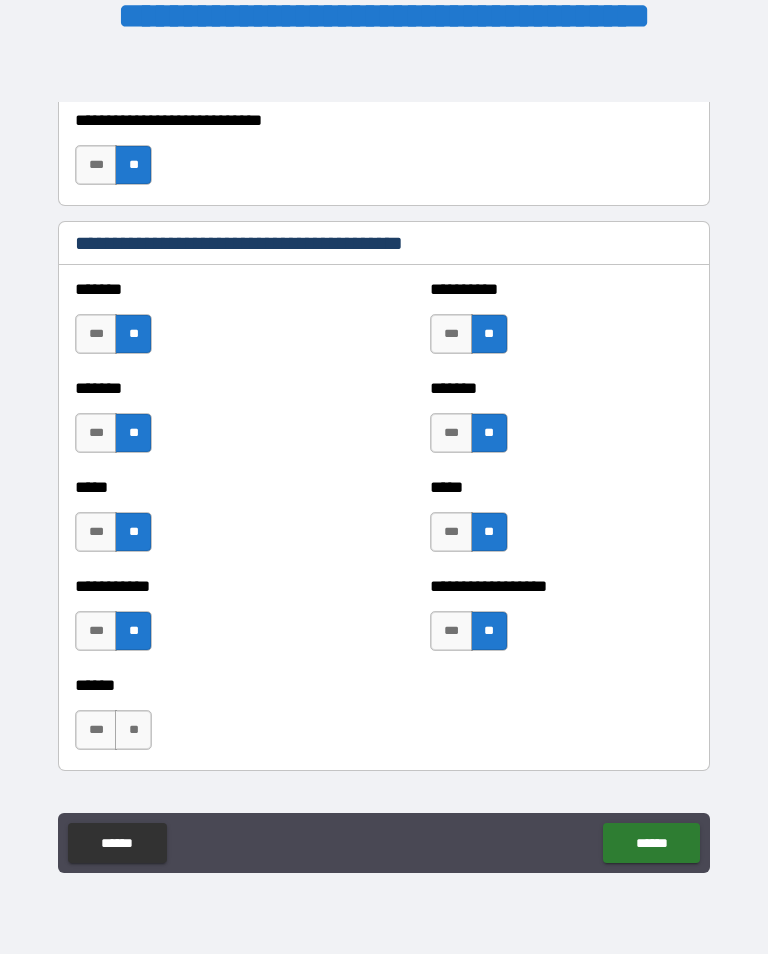 scroll, scrollTop: 1750, scrollLeft: 0, axis: vertical 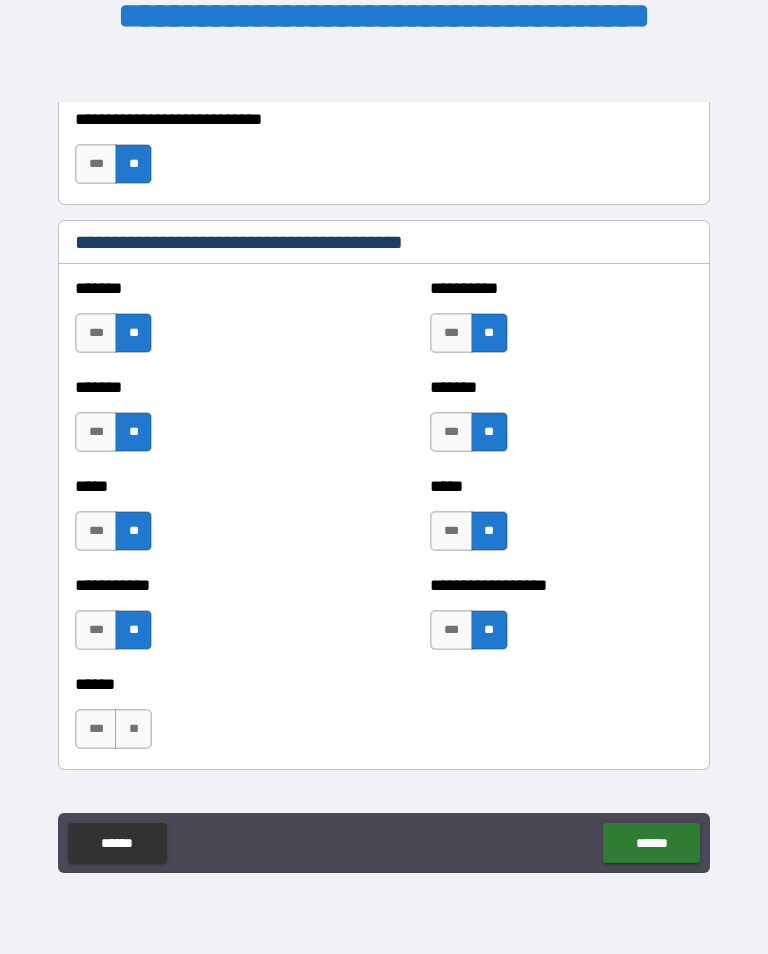 click on "**" at bounding box center [133, 729] 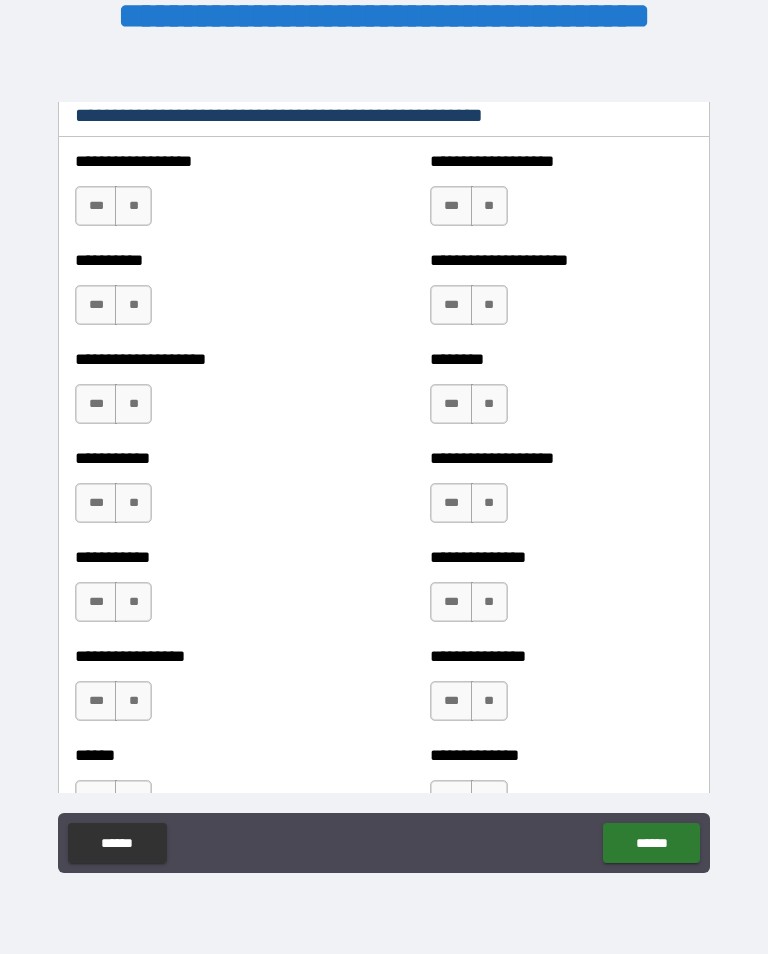 scroll, scrollTop: 2512, scrollLeft: 0, axis: vertical 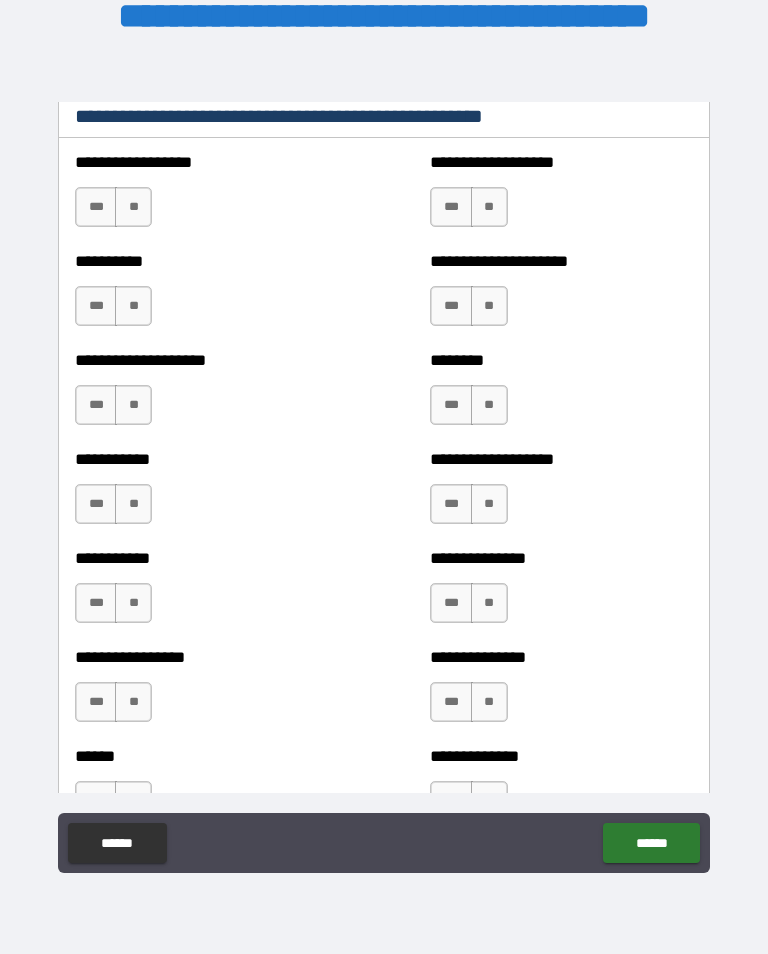 click on "**" at bounding box center [489, 405] 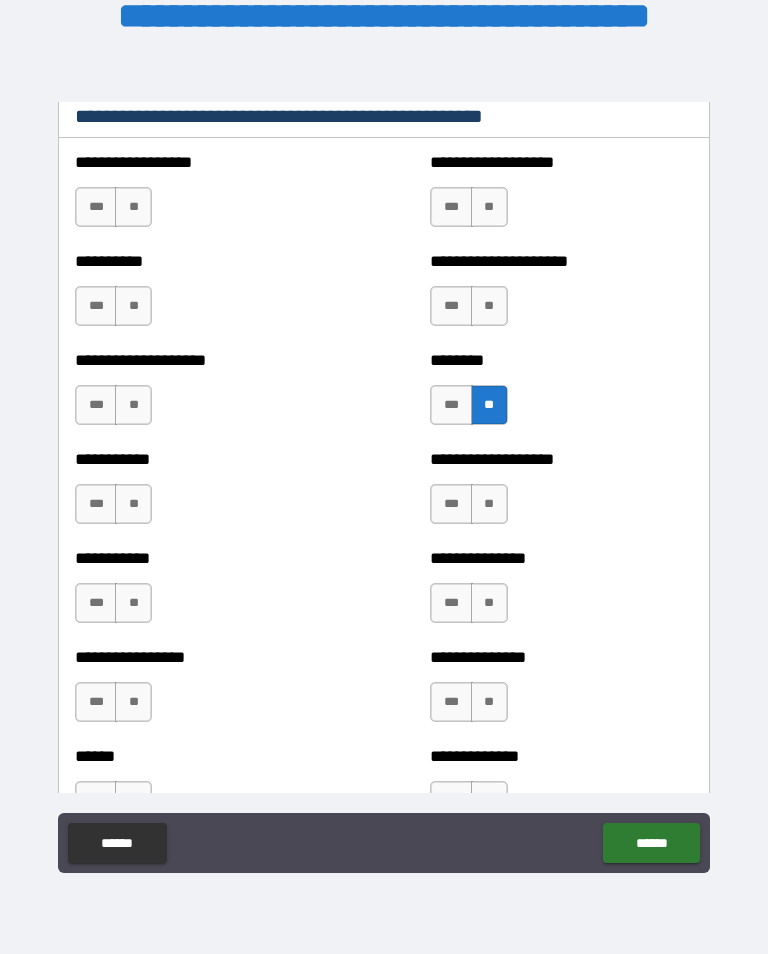click on "**" at bounding box center (489, 306) 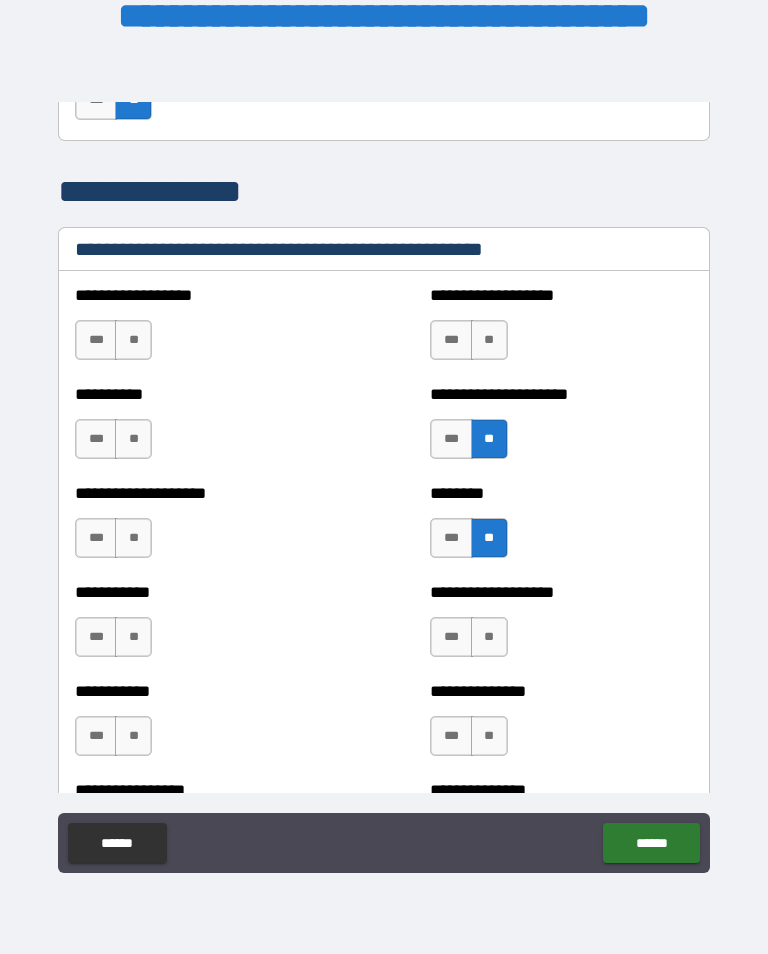 scroll, scrollTop: 2383, scrollLeft: 0, axis: vertical 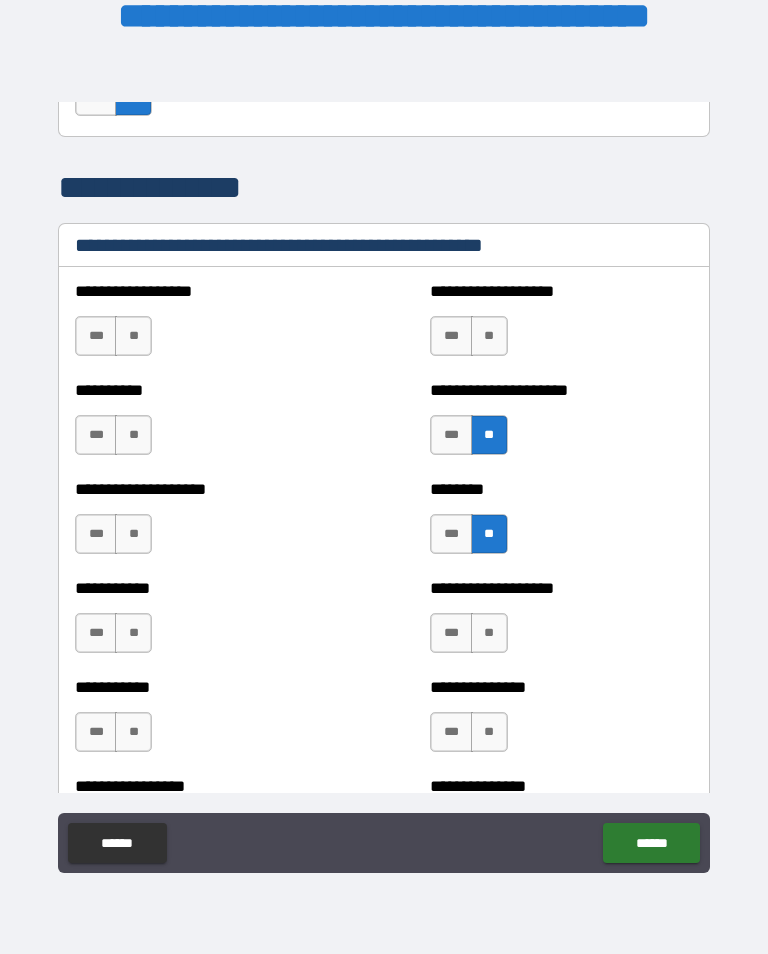 click on "**" at bounding box center [489, 336] 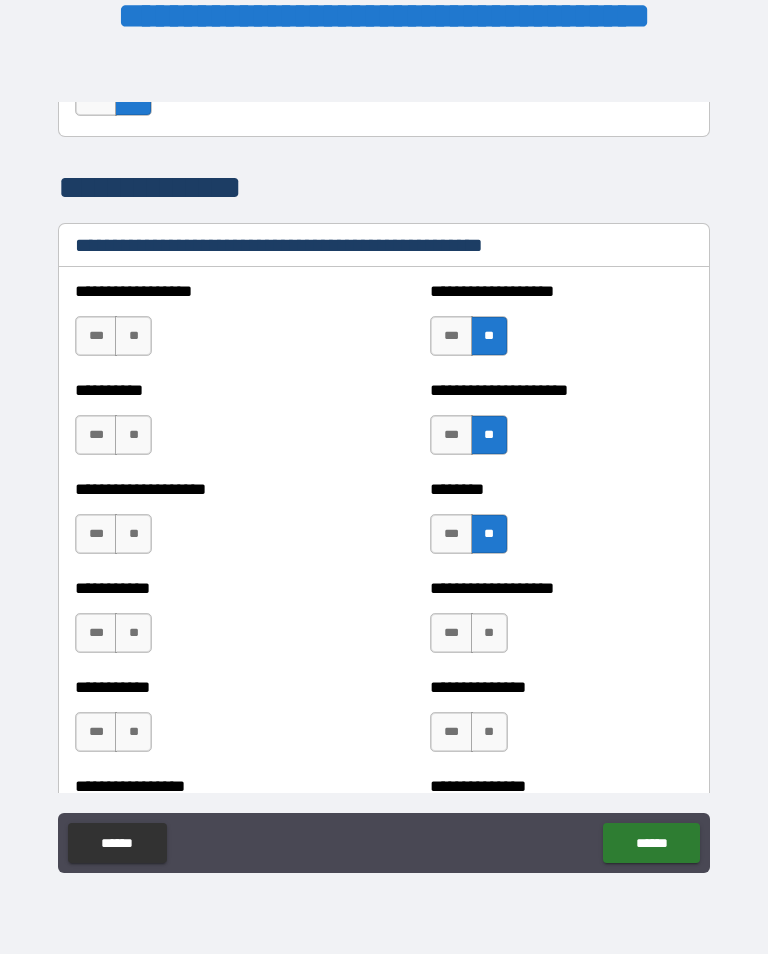 click on "**" at bounding box center (133, 336) 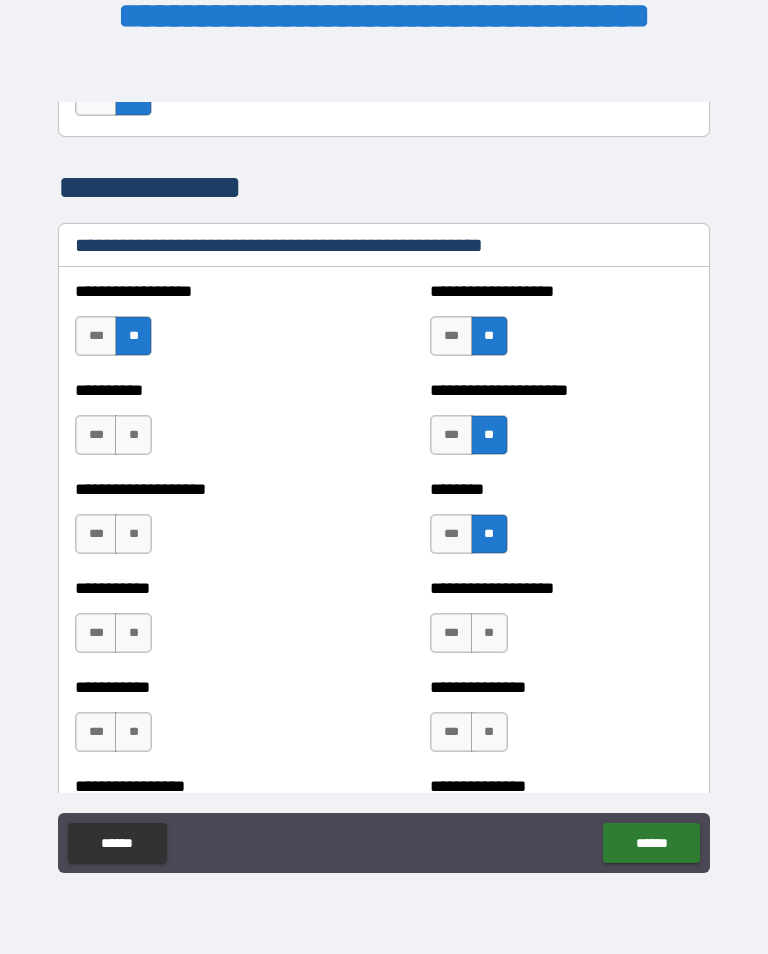 click on "**" at bounding box center (133, 435) 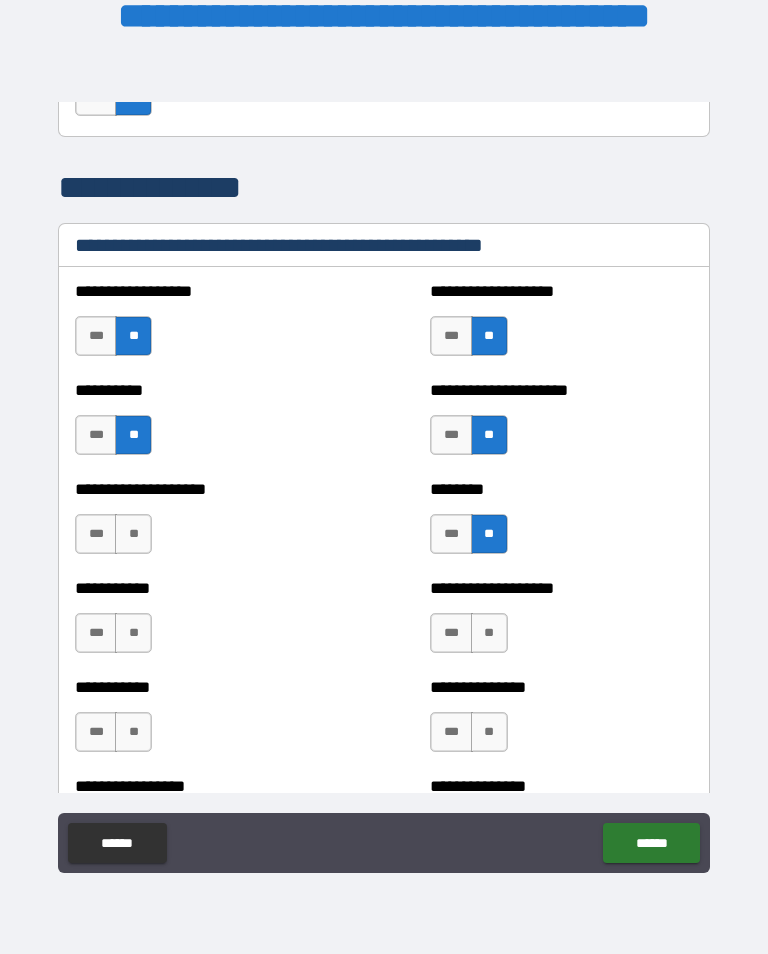 click on "**" at bounding box center [133, 534] 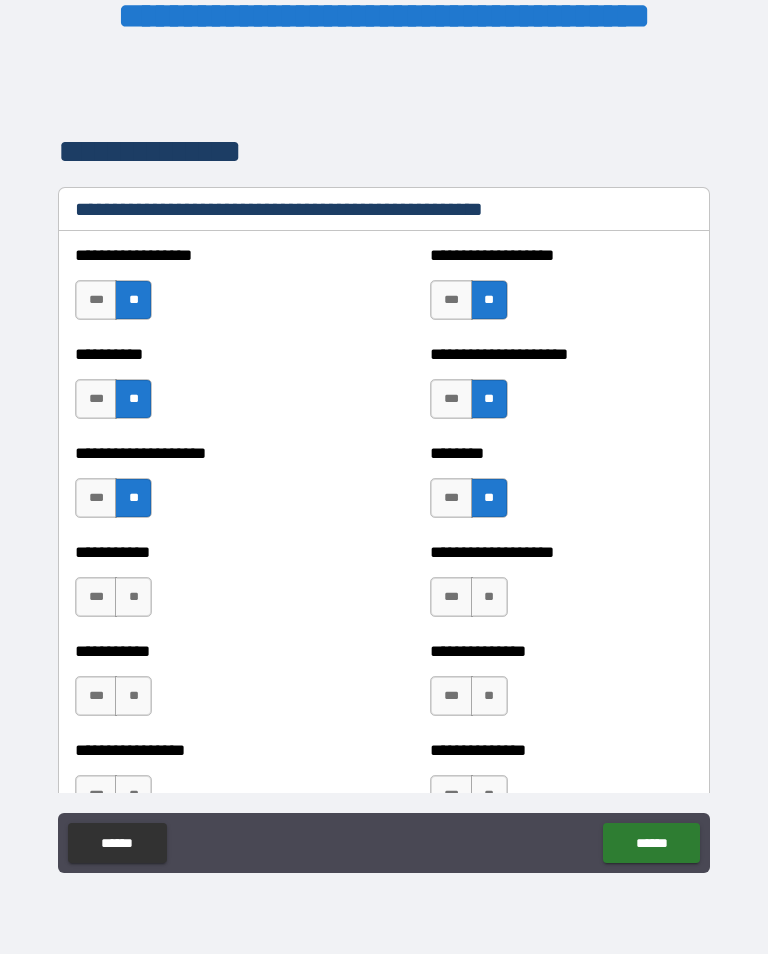 scroll, scrollTop: 2421, scrollLeft: 0, axis: vertical 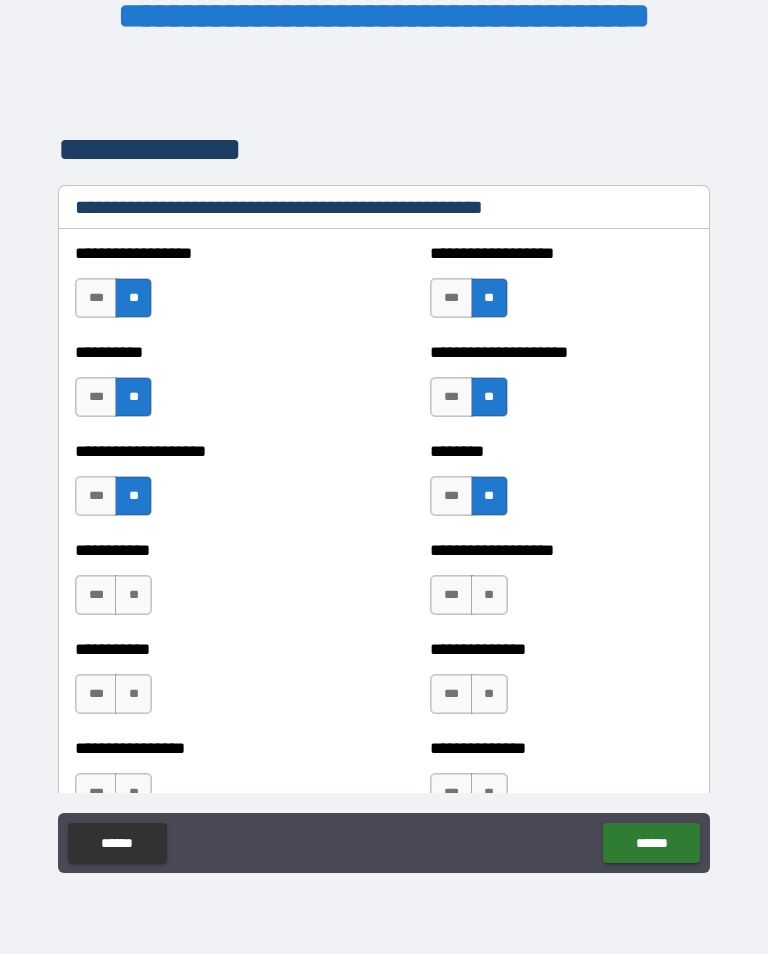 click on "**" at bounding box center (133, 595) 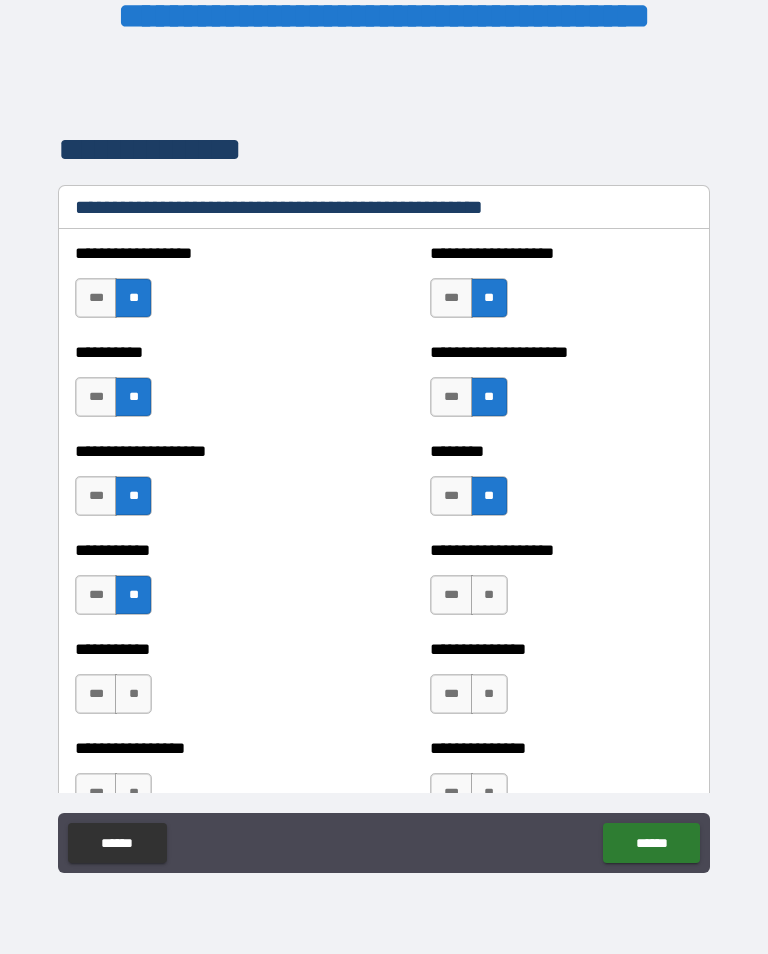 click on "**" at bounding box center [489, 595] 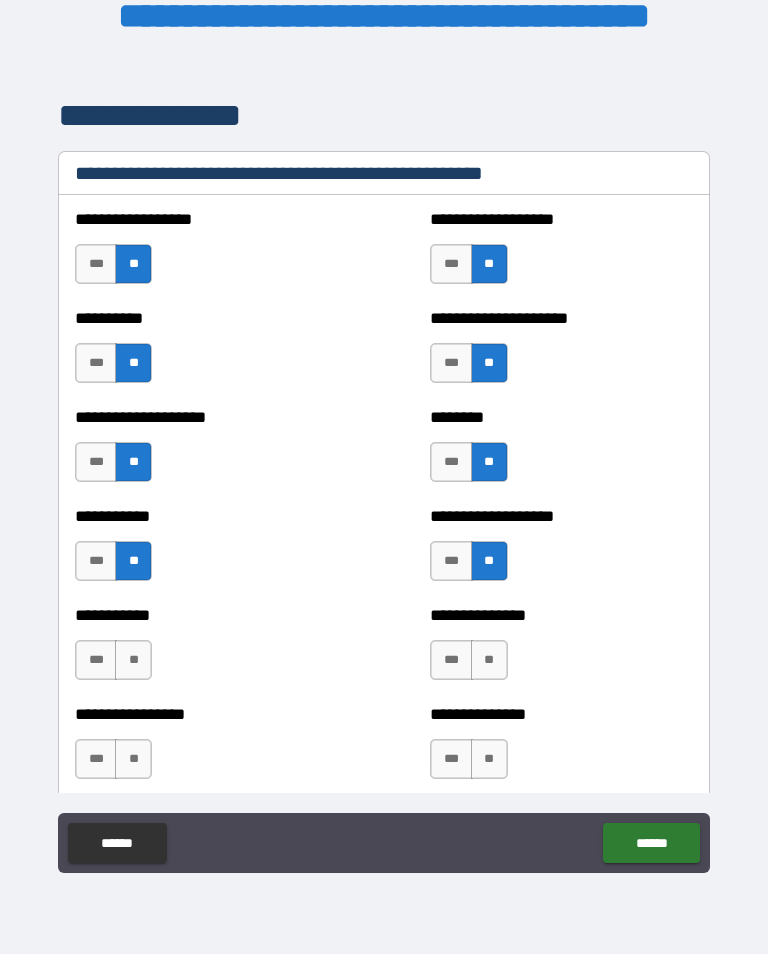 scroll, scrollTop: 2458, scrollLeft: 0, axis: vertical 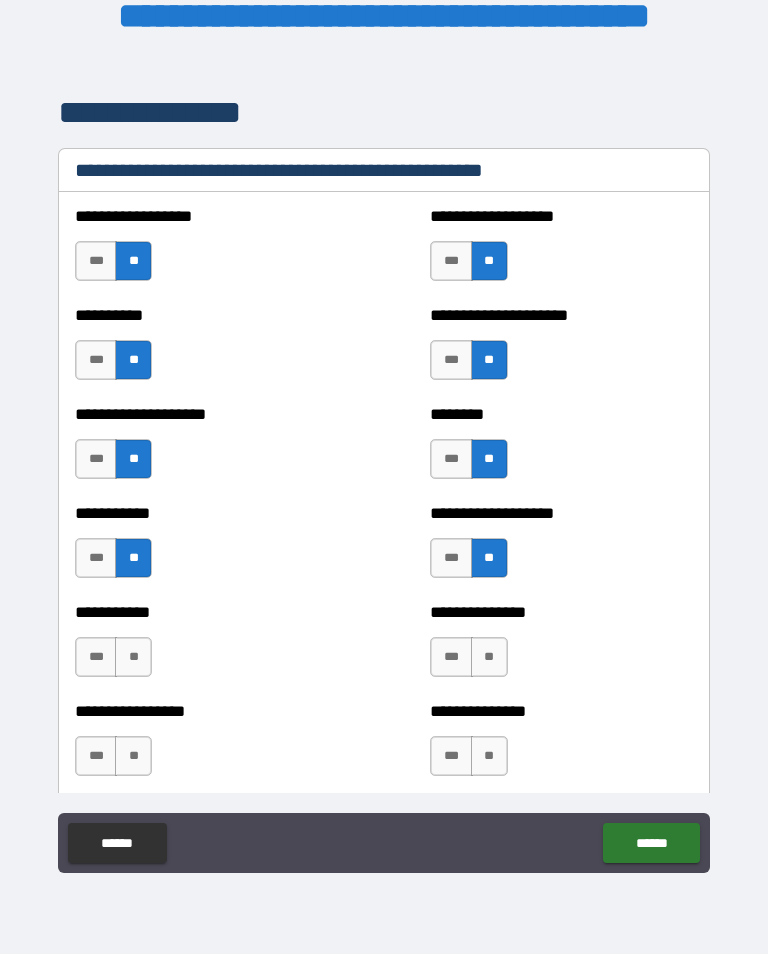 click on "***" at bounding box center [451, 657] 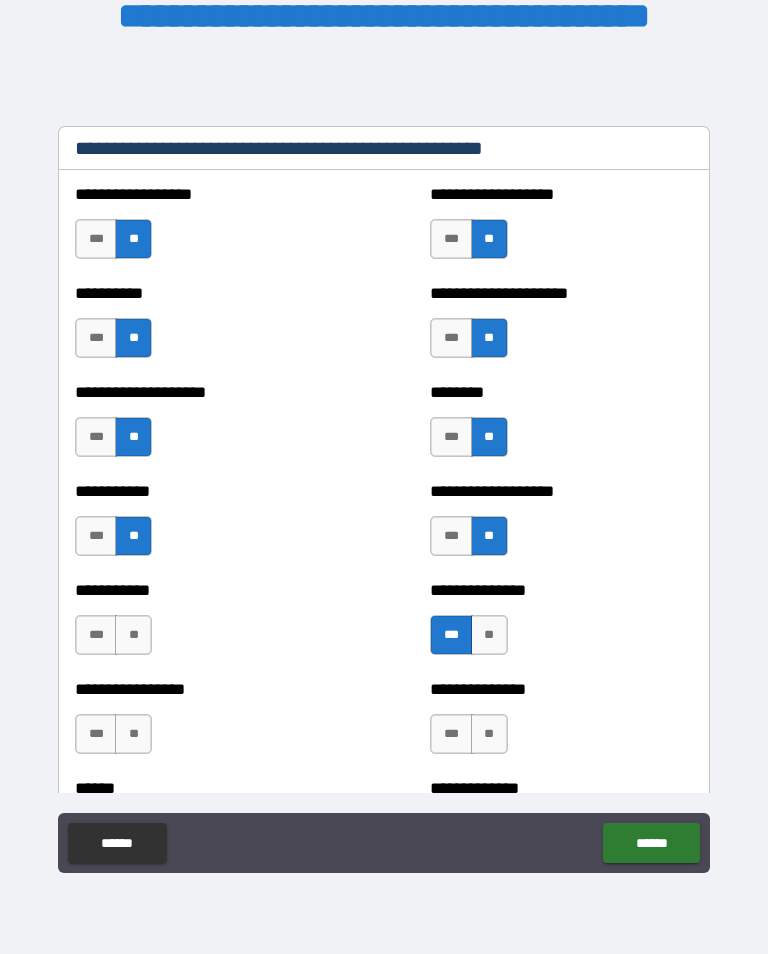 click on "**" at bounding box center (133, 635) 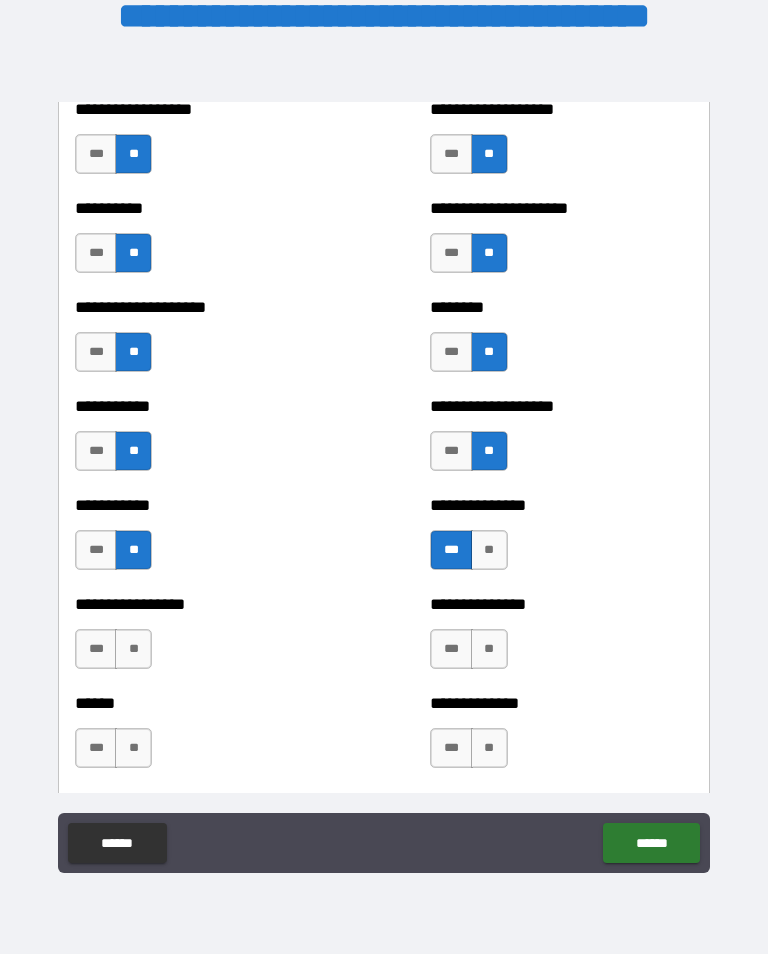 scroll, scrollTop: 2586, scrollLeft: 0, axis: vertical 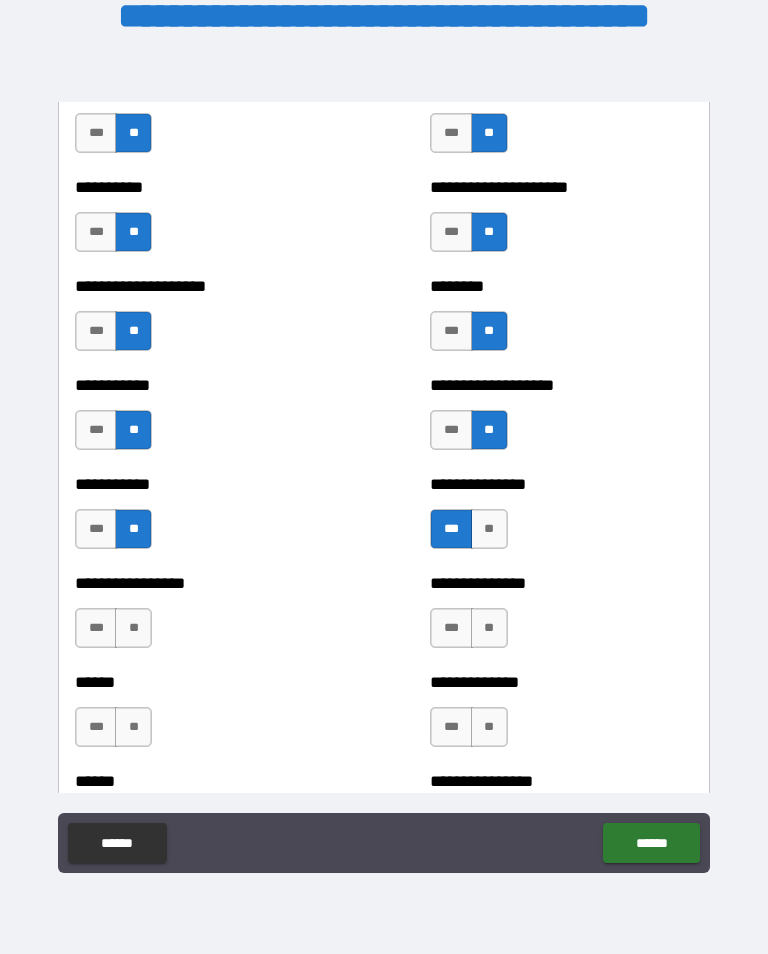 click on "**" at bounding box center (133, 628) 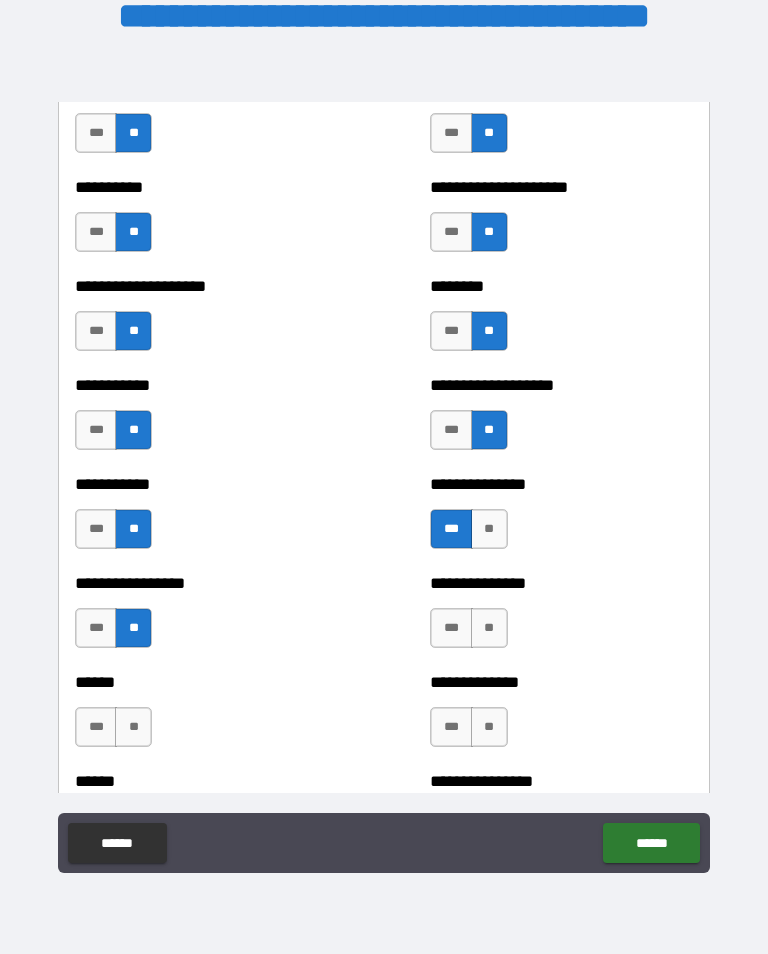 click on "**" at bounding box center (489, 628) 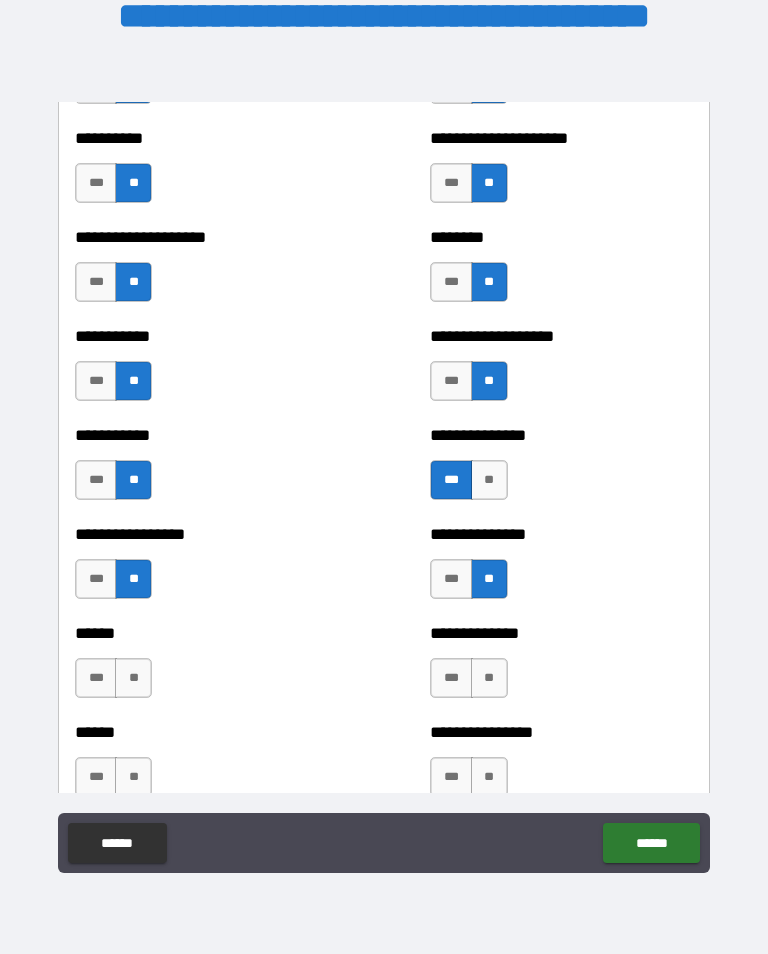 scroll, scrollTop: 2636, scrollLeft: 0, axis: vertical 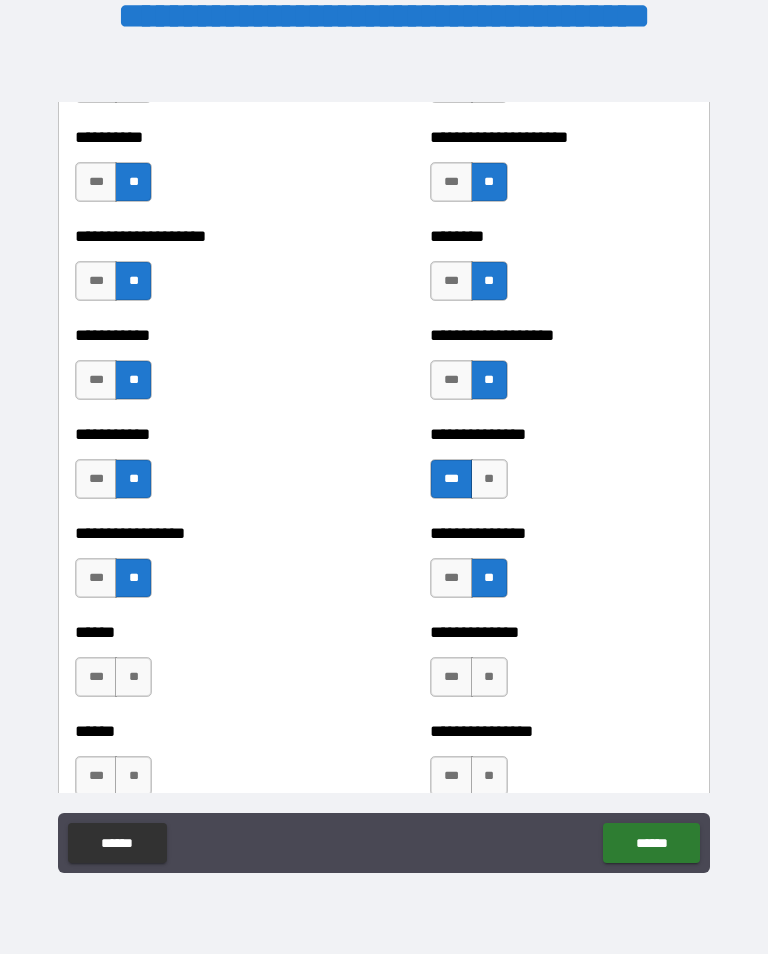 click on "***" at bounding box center [451, 677] 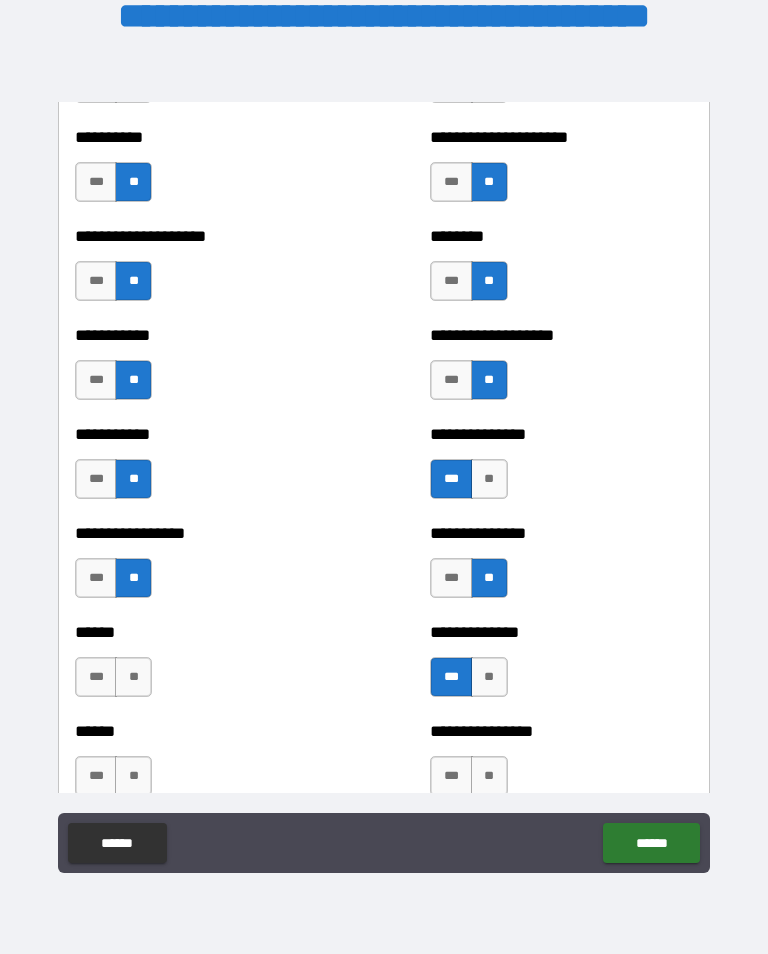 click on "**" at bounding box center (133, 677) 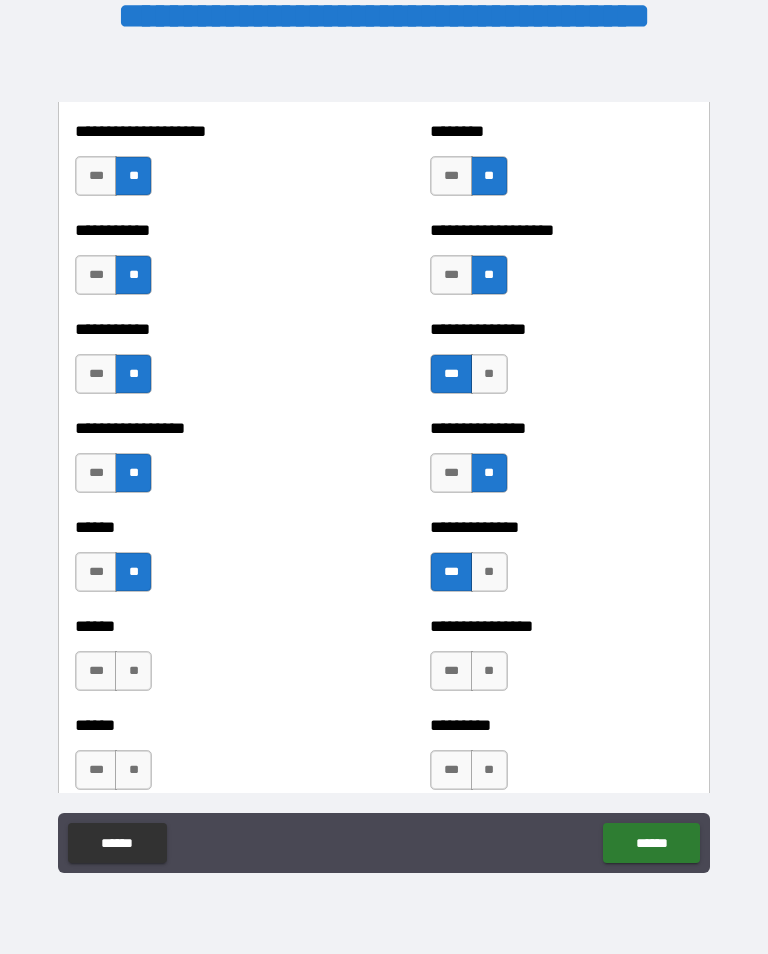 scroll, scrollTop: 2745, scrollLeft: 0, axis: vertical 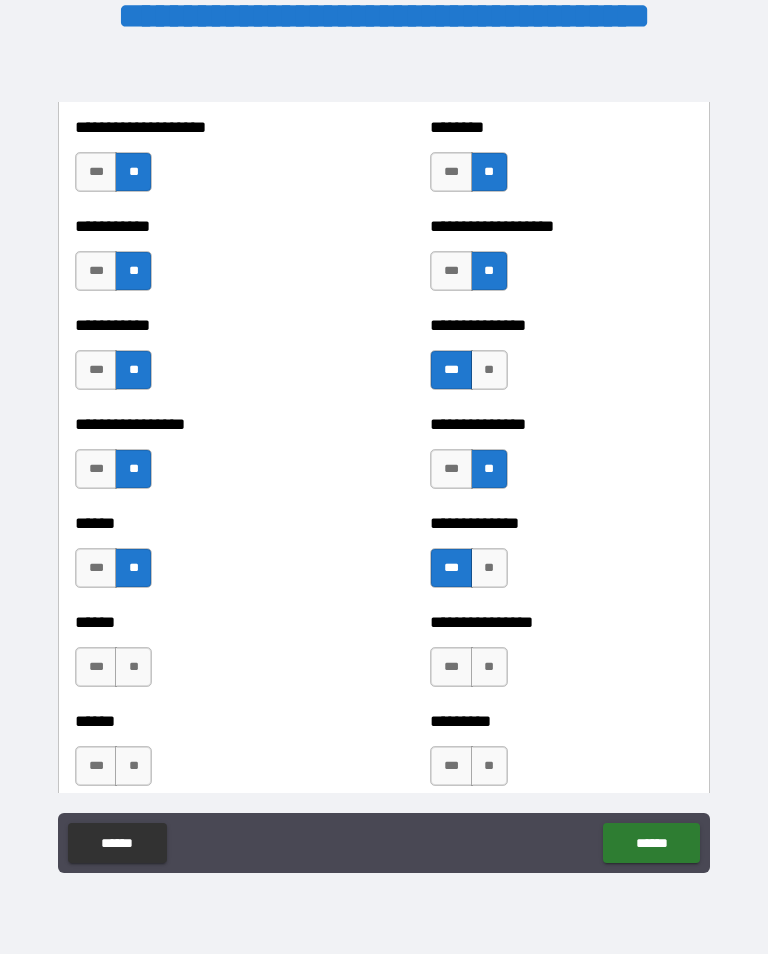 click on "***" at bounding box center [96, 667] 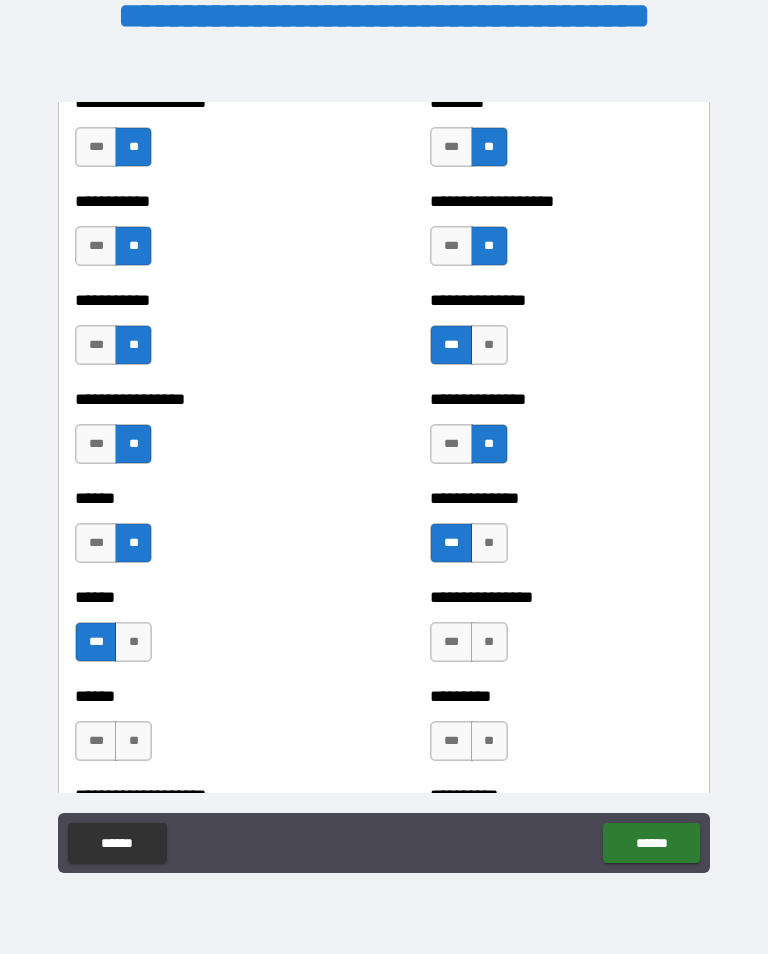 scroll, scrollTop: 2772, scrollLeft: 0, axis: vertical 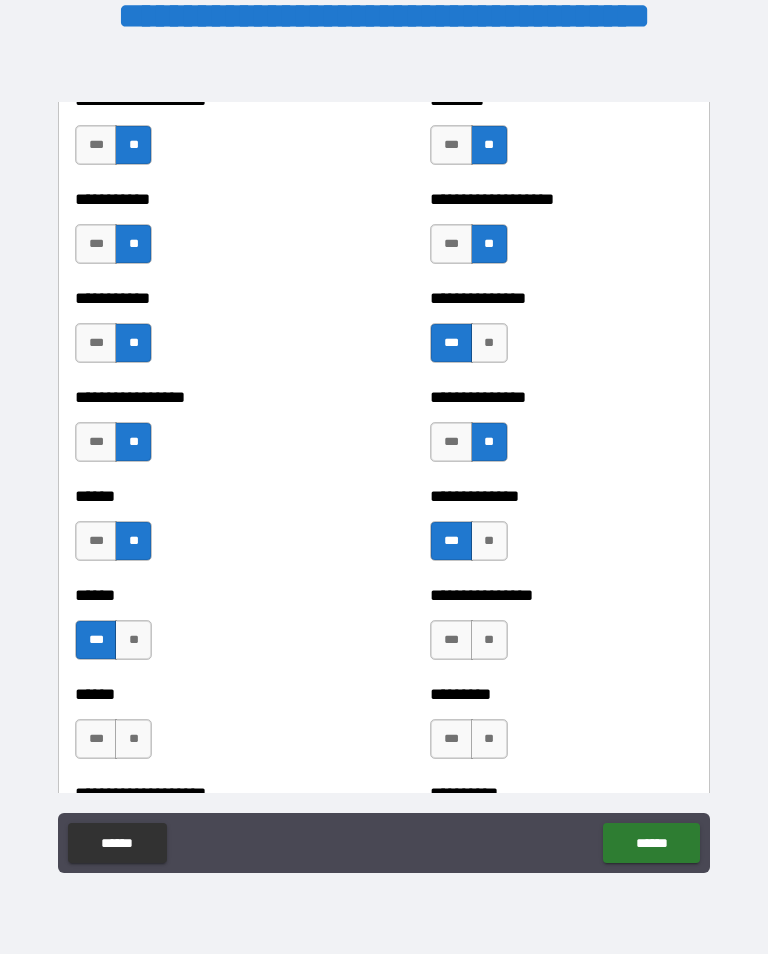 click on "**" at bounding box center (489, 640) 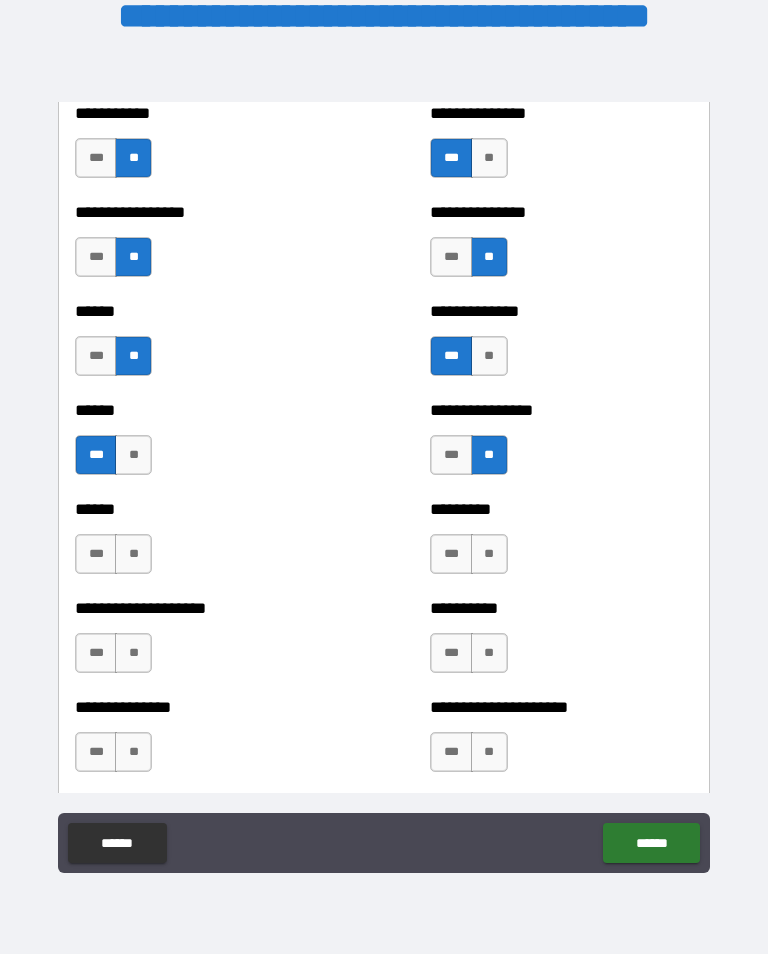 scroll, scrollTop: 2953, scrollLeft: 0, axis: vertical 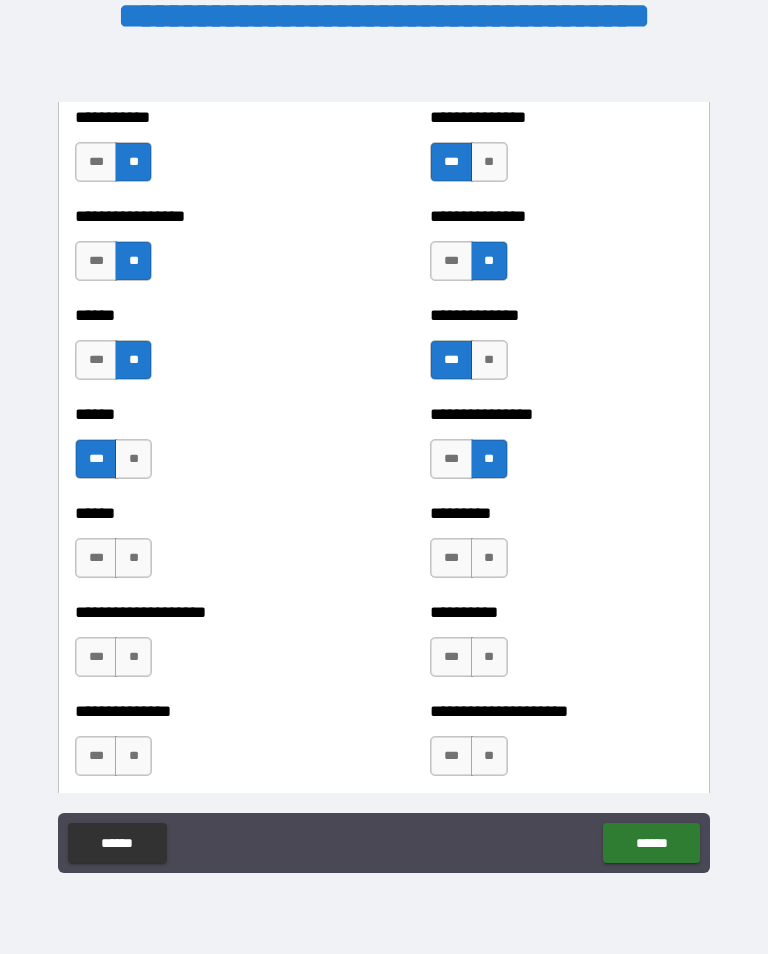 click on "**" at bounding box center (133, 558) 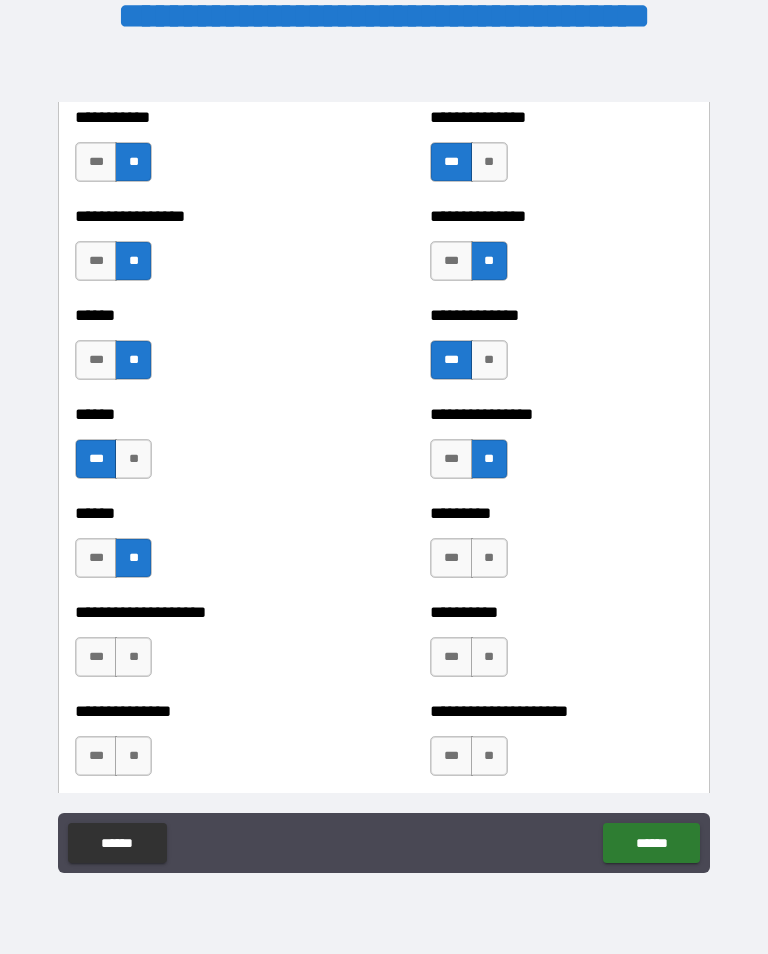 click on "**" at bounding box center (489, 558) 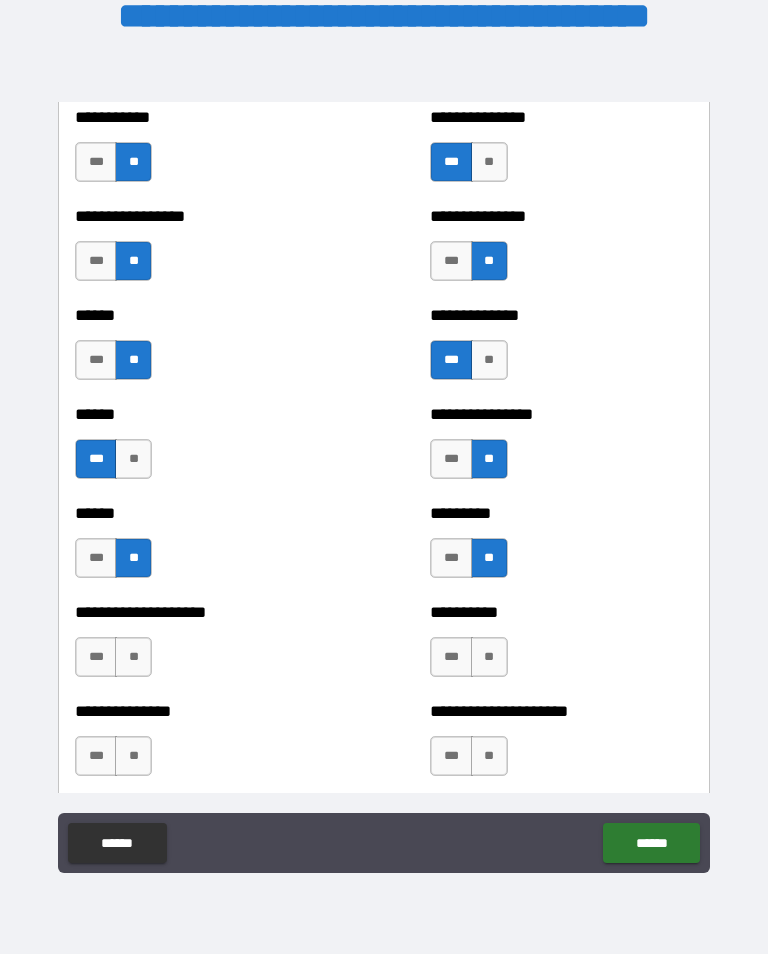 click on "**" at bounding box center [133, 657] 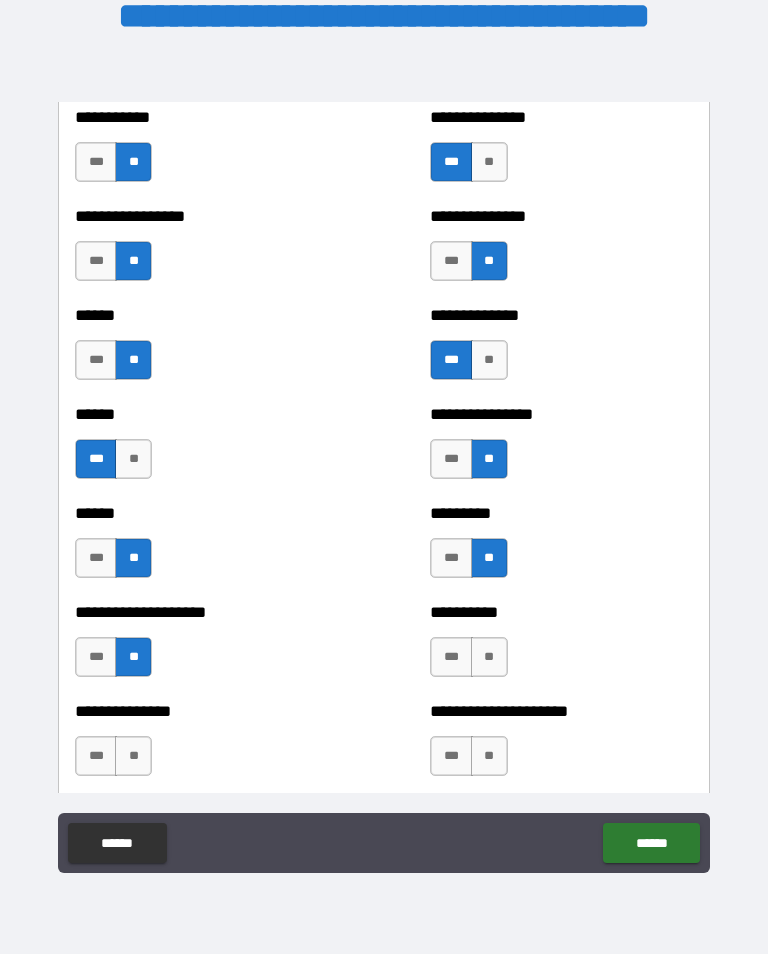 click on "**" at bounding box center [489, 657] 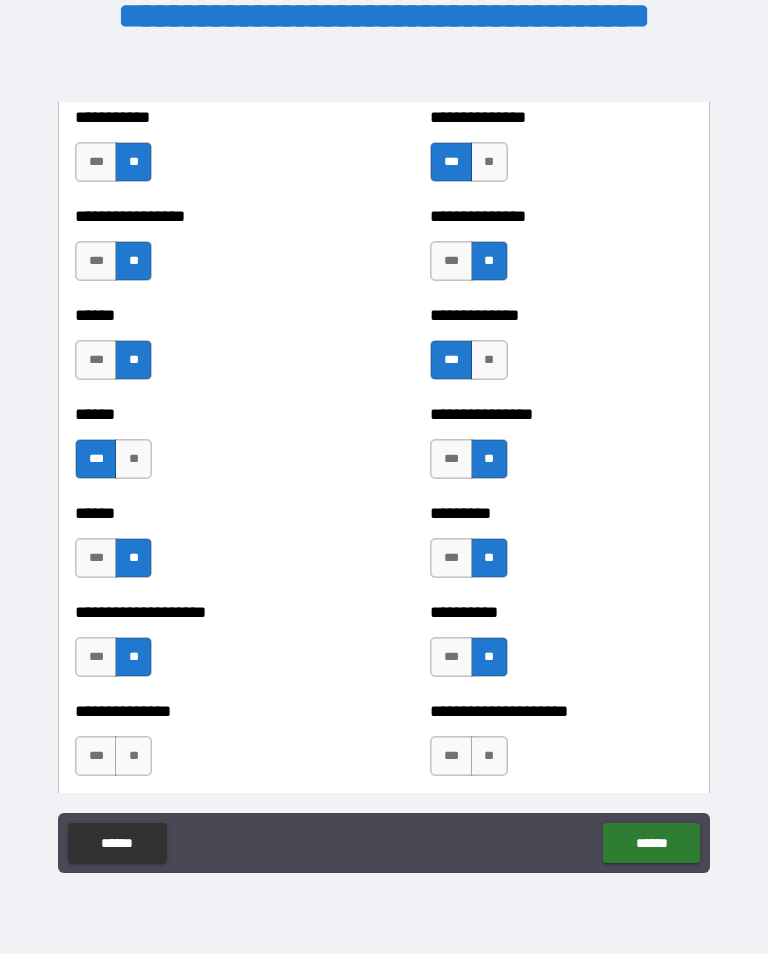 click on "**" at bounding box center (133, 756) 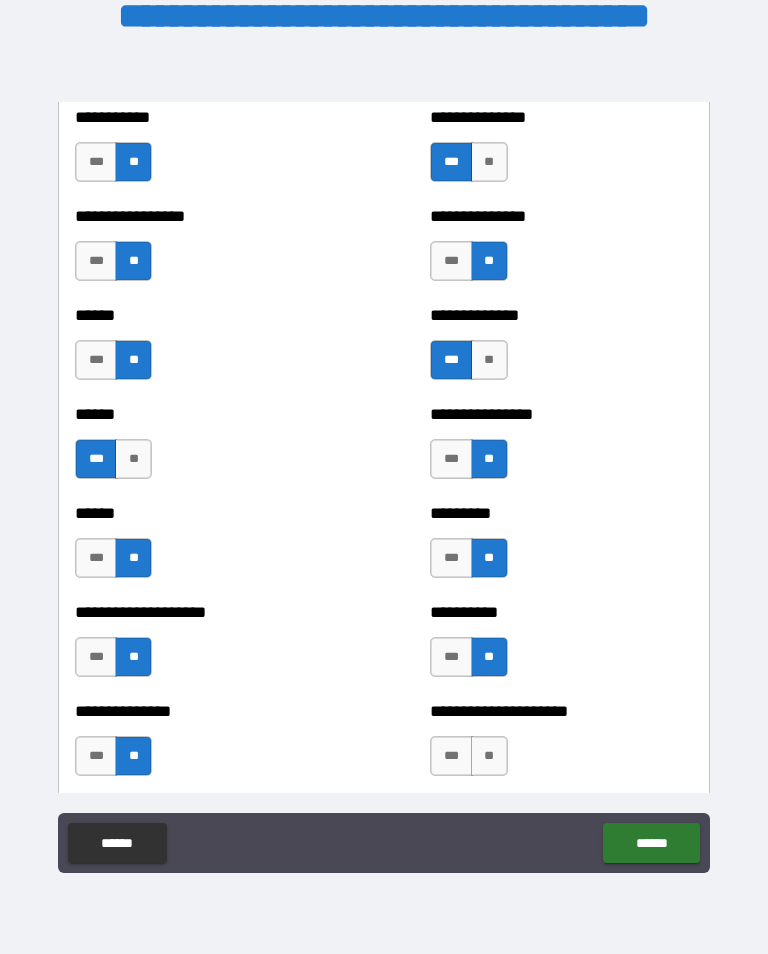 click on "**" at bounding box center (489, 756) 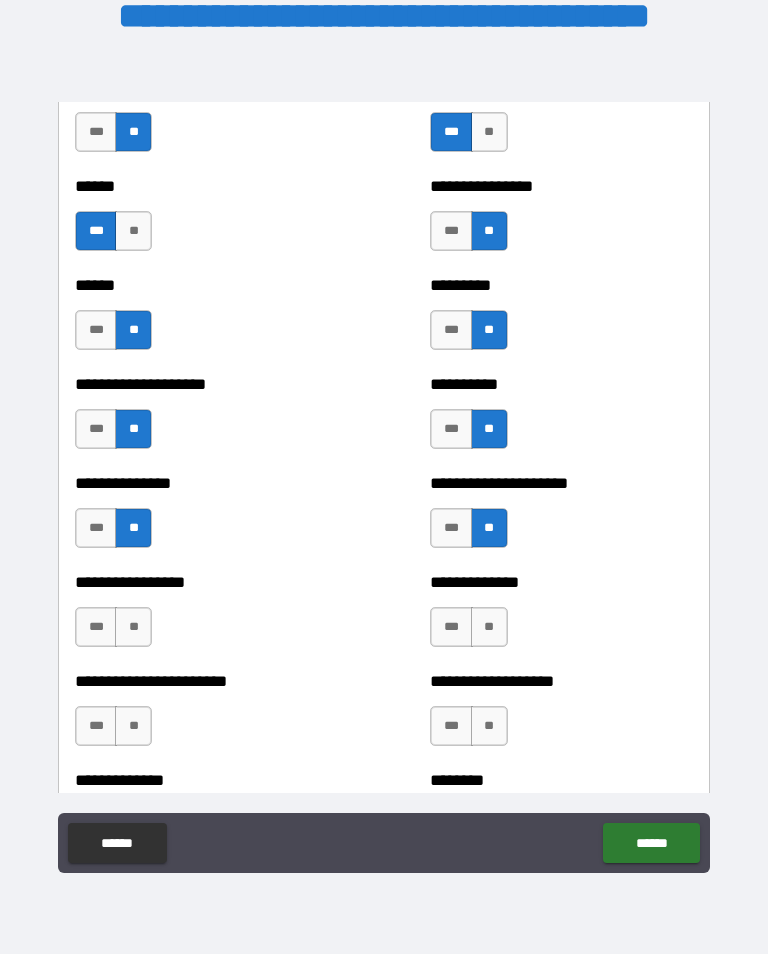 scroll, scrollTop: 3185, scrollLeft: 0, axis: vertical 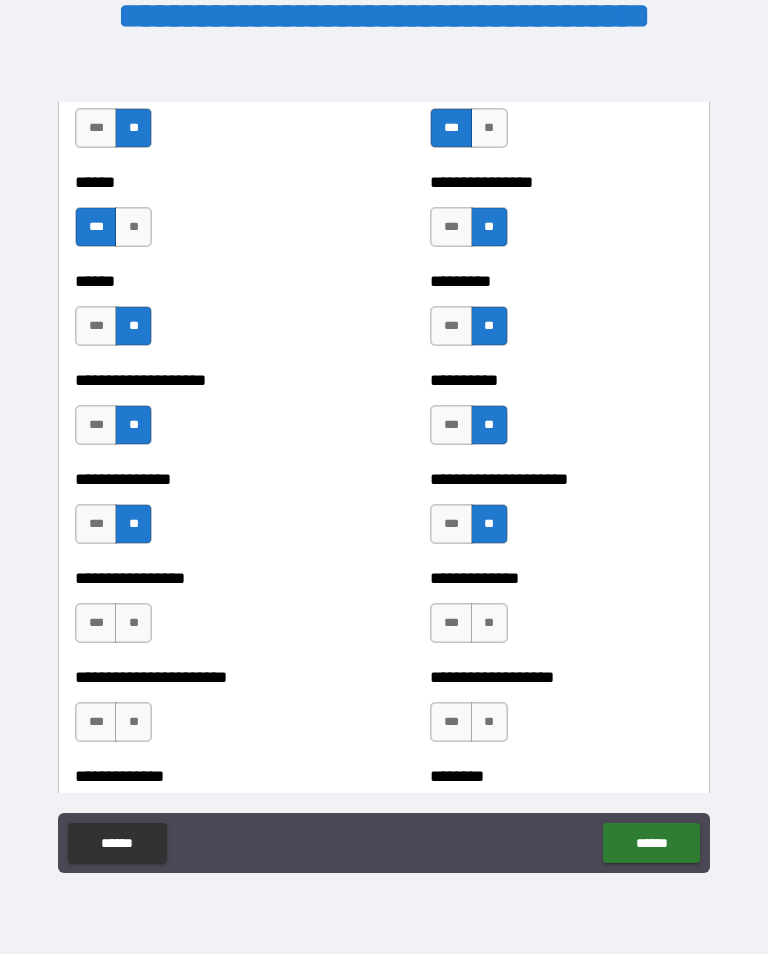 click on "**" at bounding box center (489, 623) 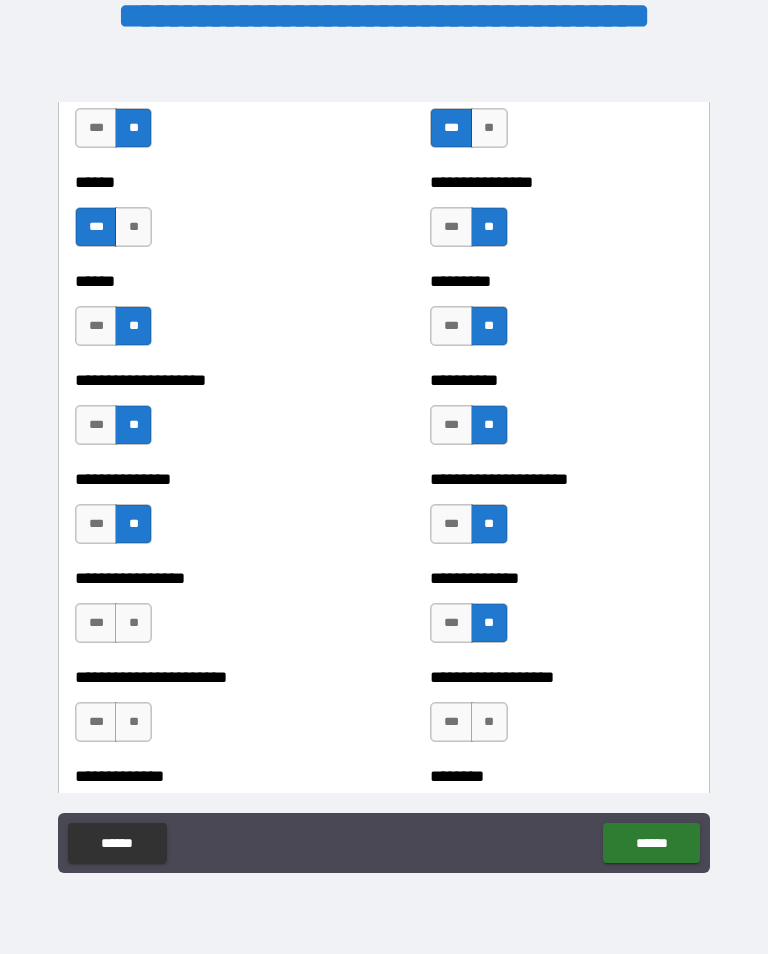 click on "**" at bounding box center (133, 623) 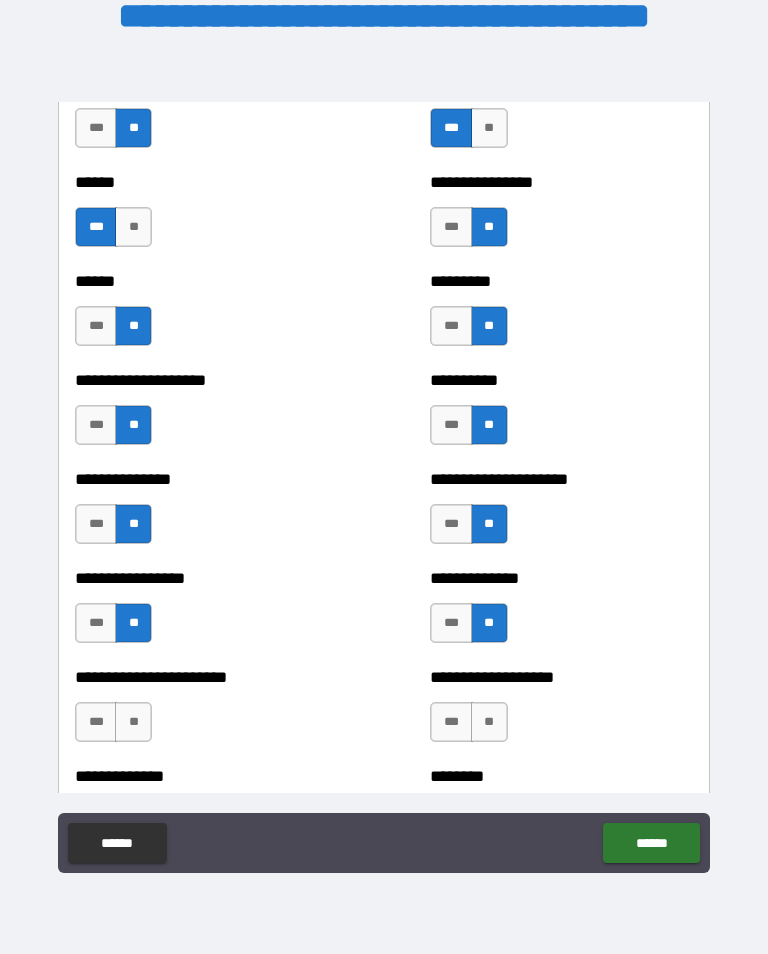 click on "**" at bounding box center (133, 722) 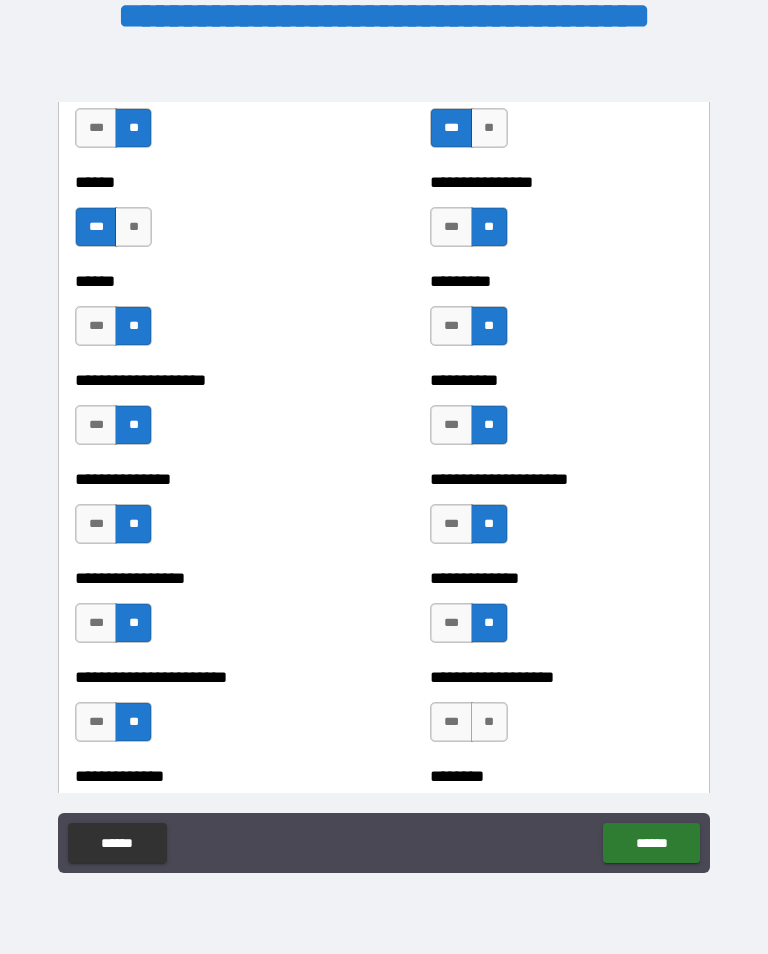 click on "**" at bounding box center (489, 722) 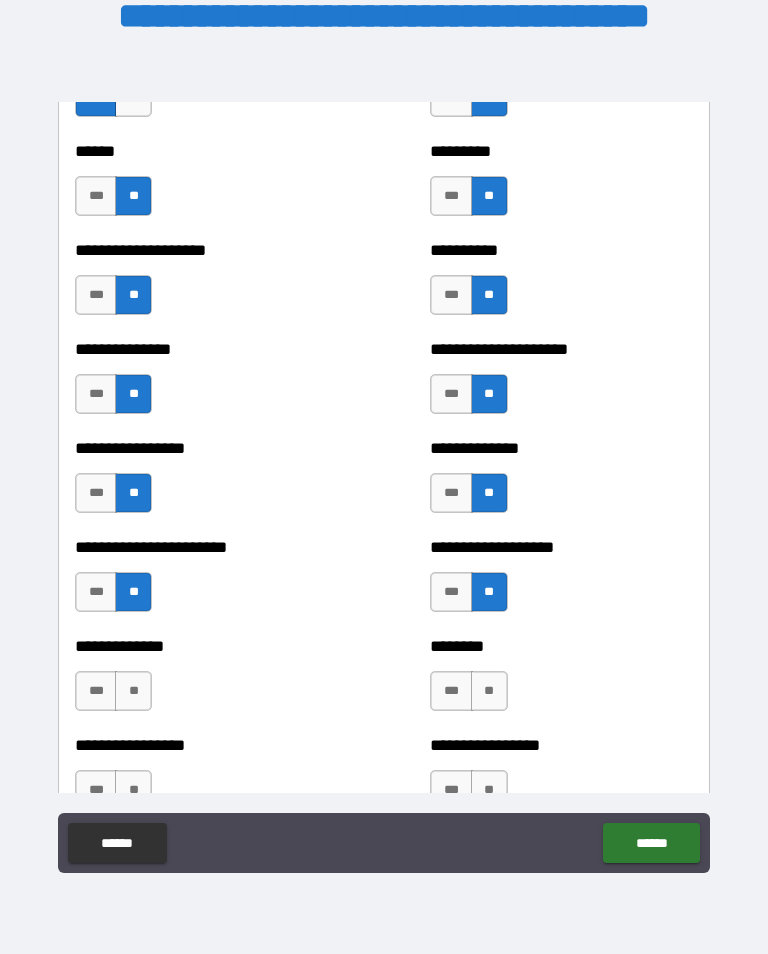 scroll, scrollTop: 3316, scrollLeft: 0, axis: vertical 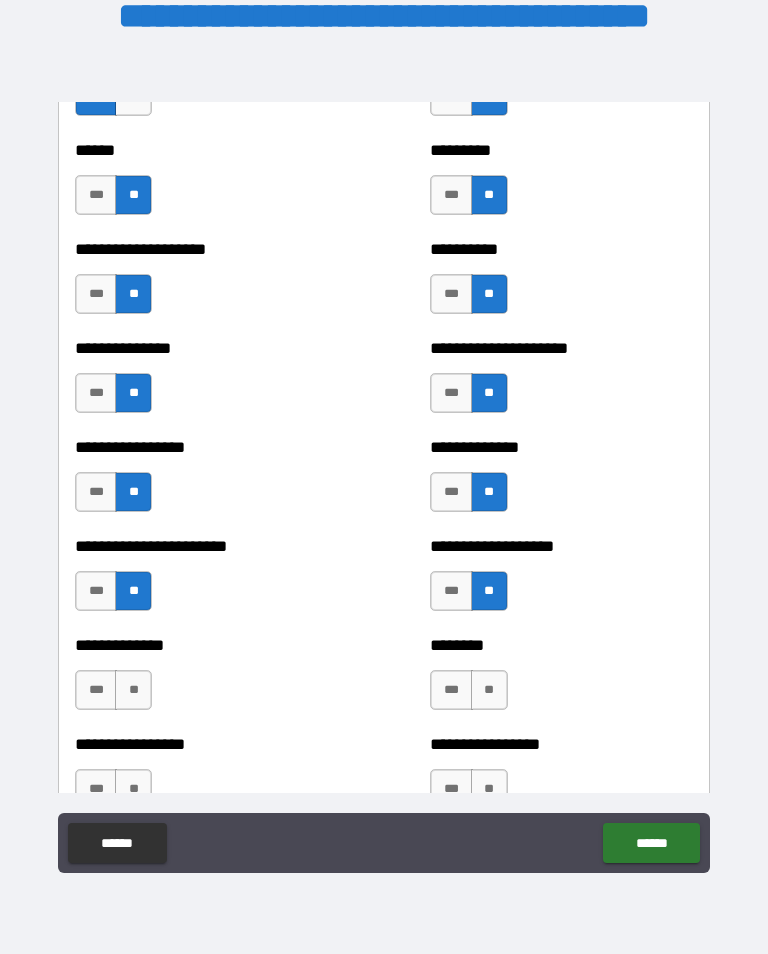 click on "**" at bounding box center [489, 690] 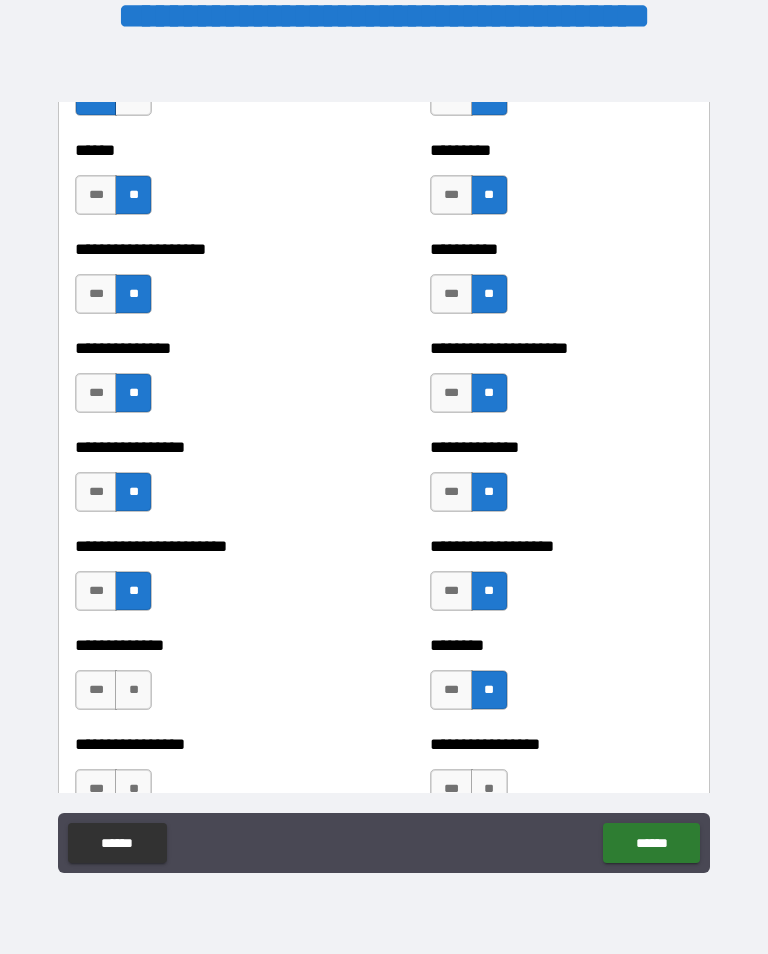 click on "**" at bounding box center [133, 690] 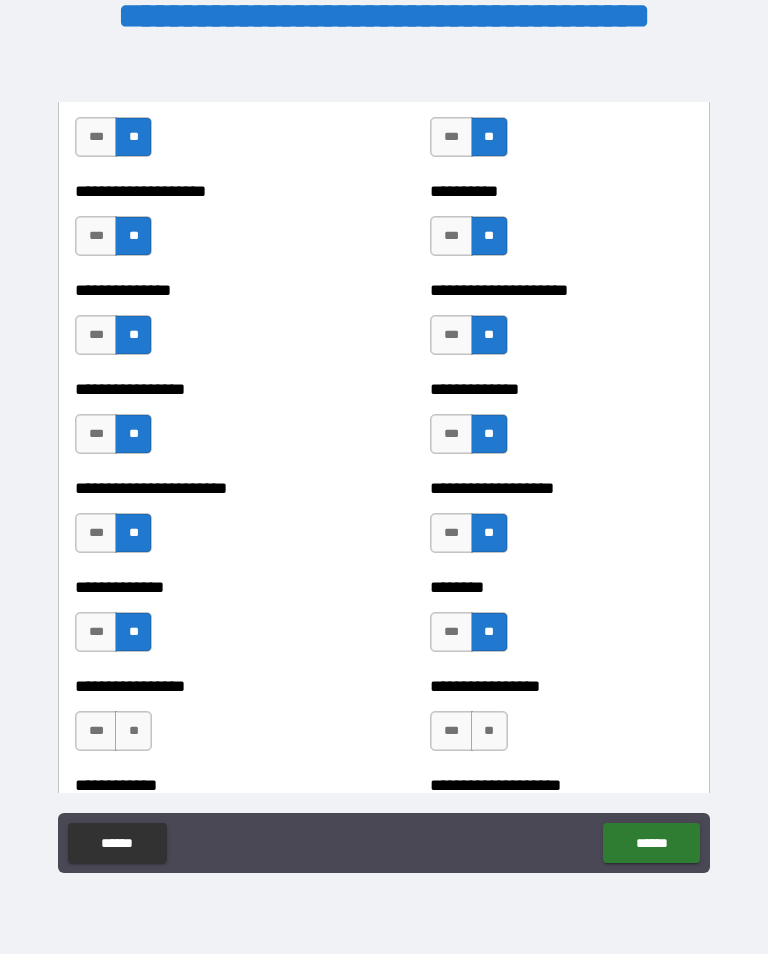 scroll, scrollTop: 3376, scrollLeft: 0, axis: vertical 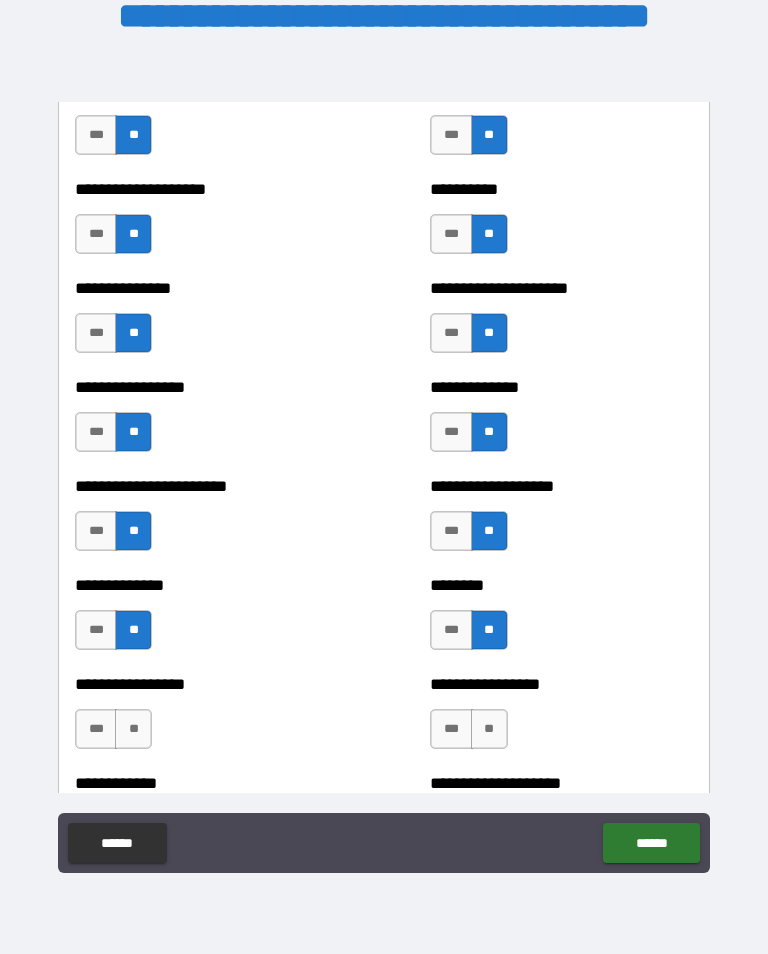 click on "**" at bounding box center [133, 729] 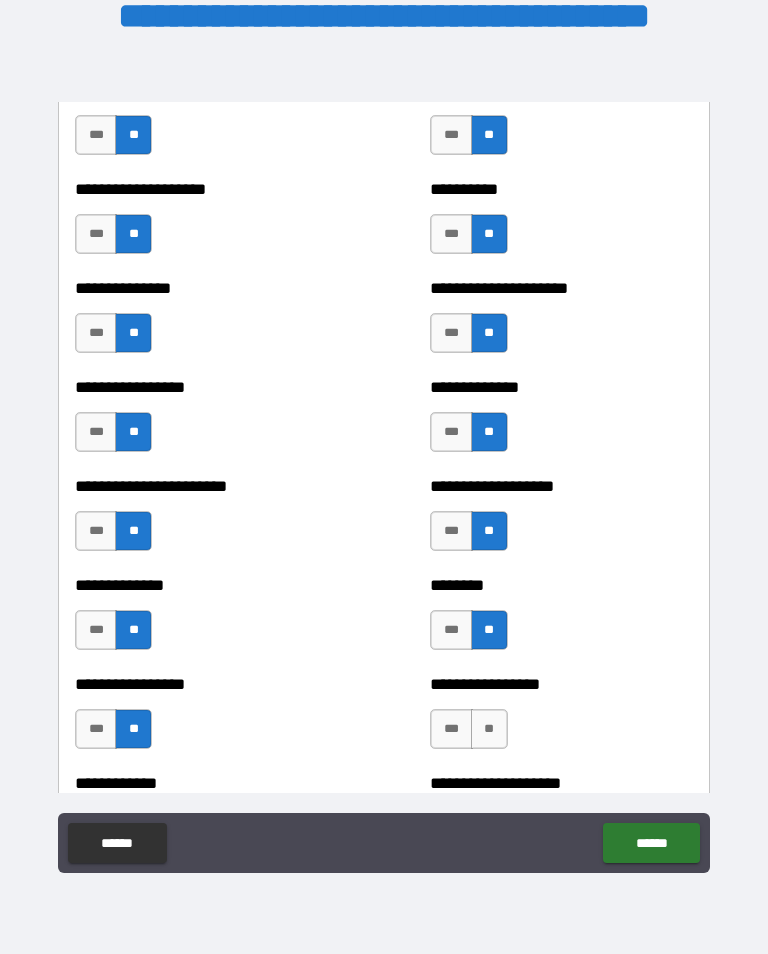 click on "**" at bounding box center (489, 729) 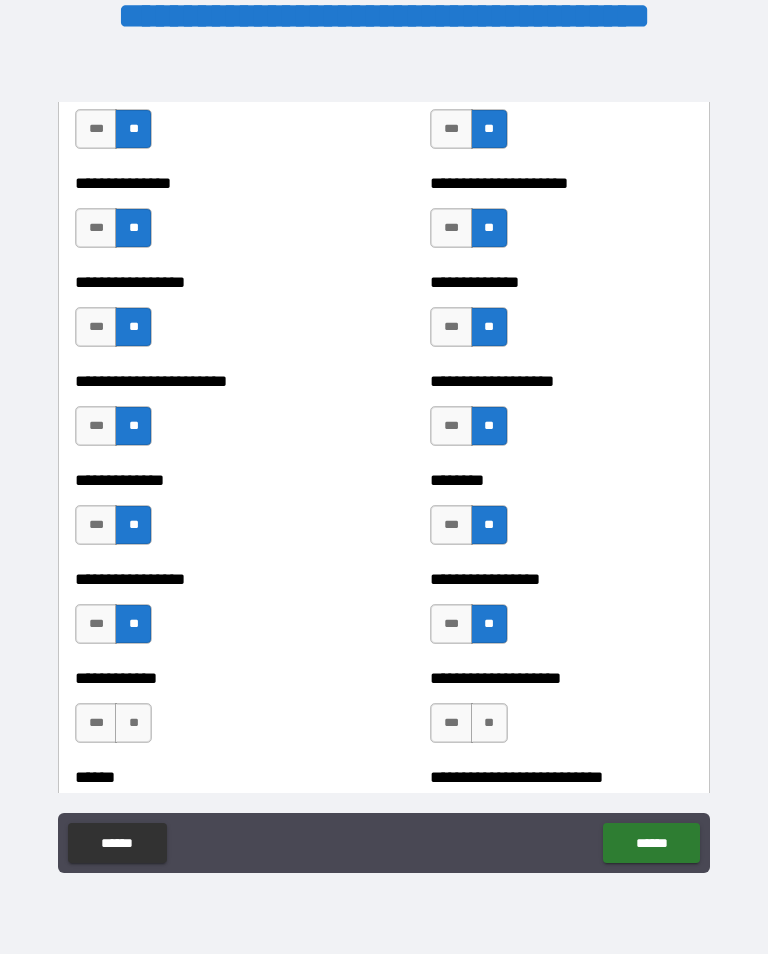 scroll, scrollTop: 3484, scrollLeft: 0, axis: vertical 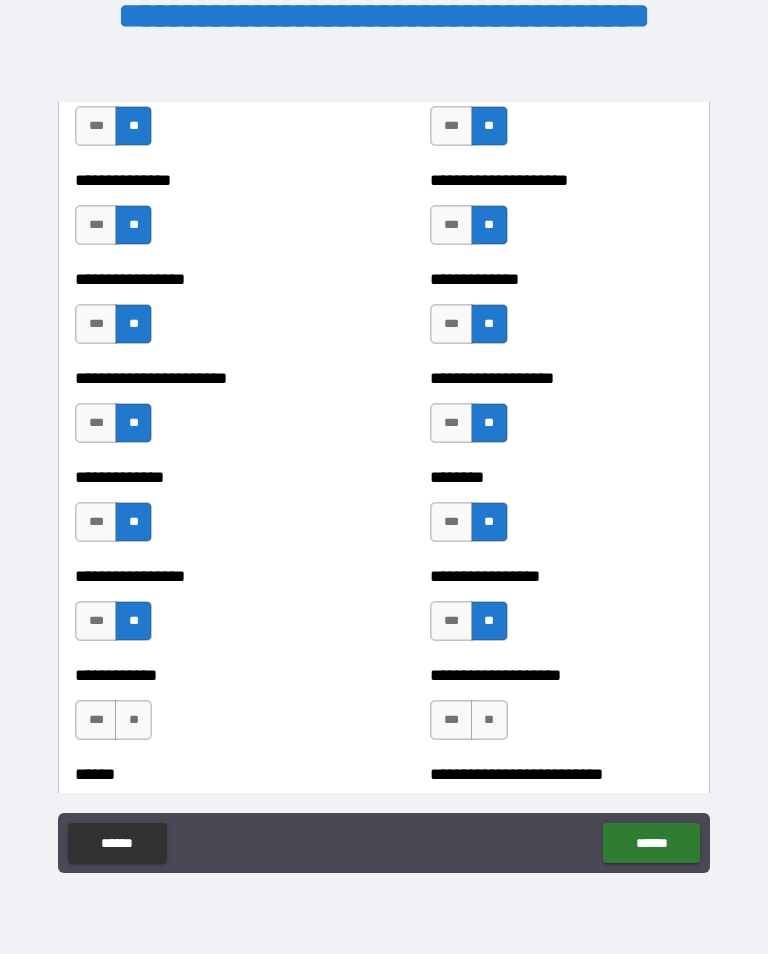 click on "**" at bounding box center [489, 720] 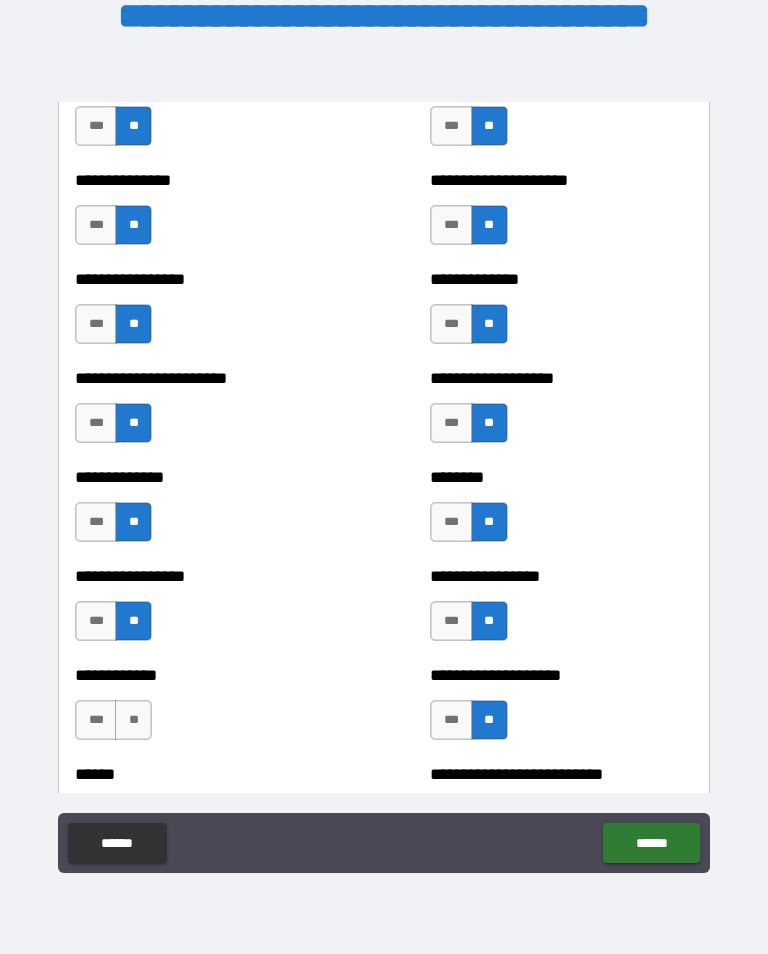 click on "**" at bounding box center [133, 720] 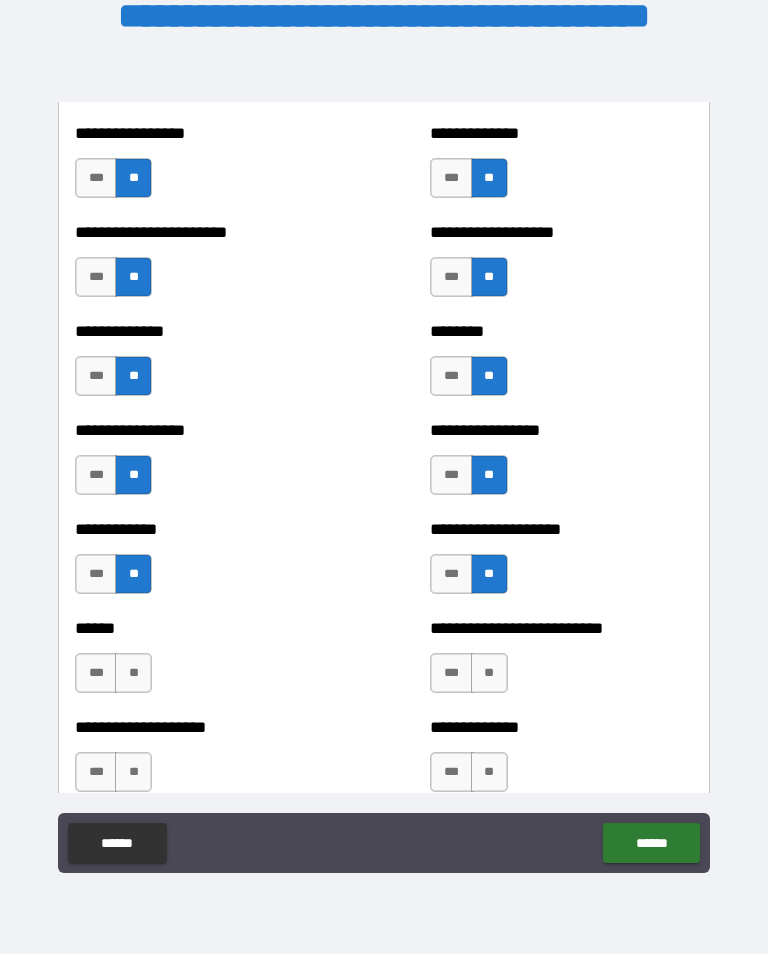 scroll, scrollTop: 3630, scrollLeft: 0, axis: vertical 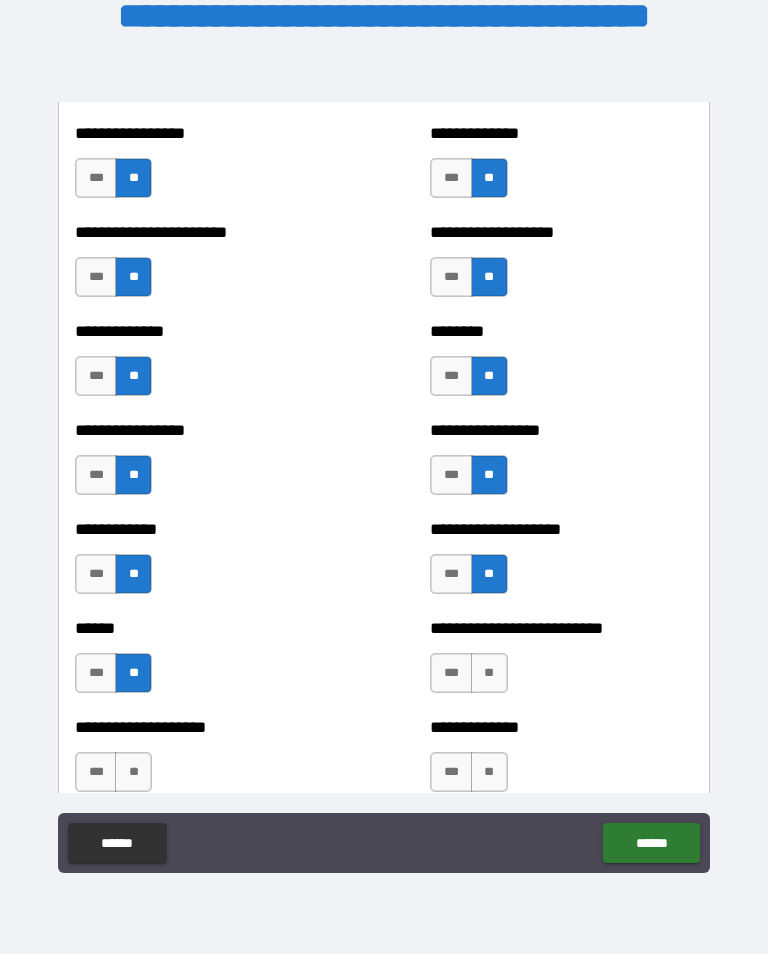 click on "**" at bounding box center (489, 673) 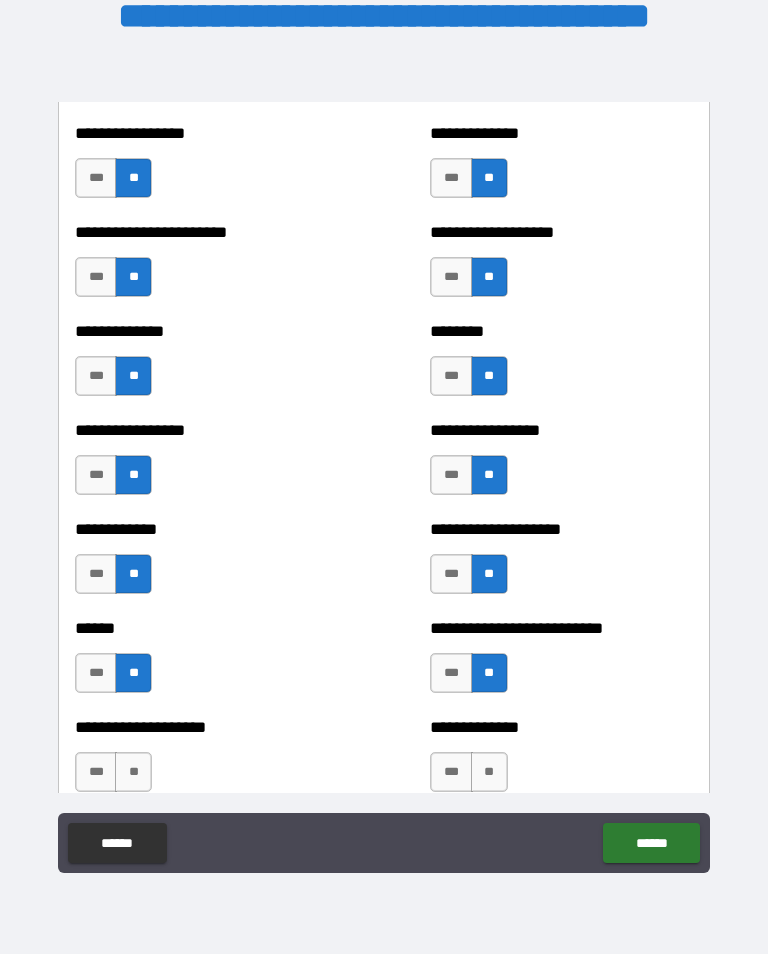 click on "**" at bounding box center [489, 772] 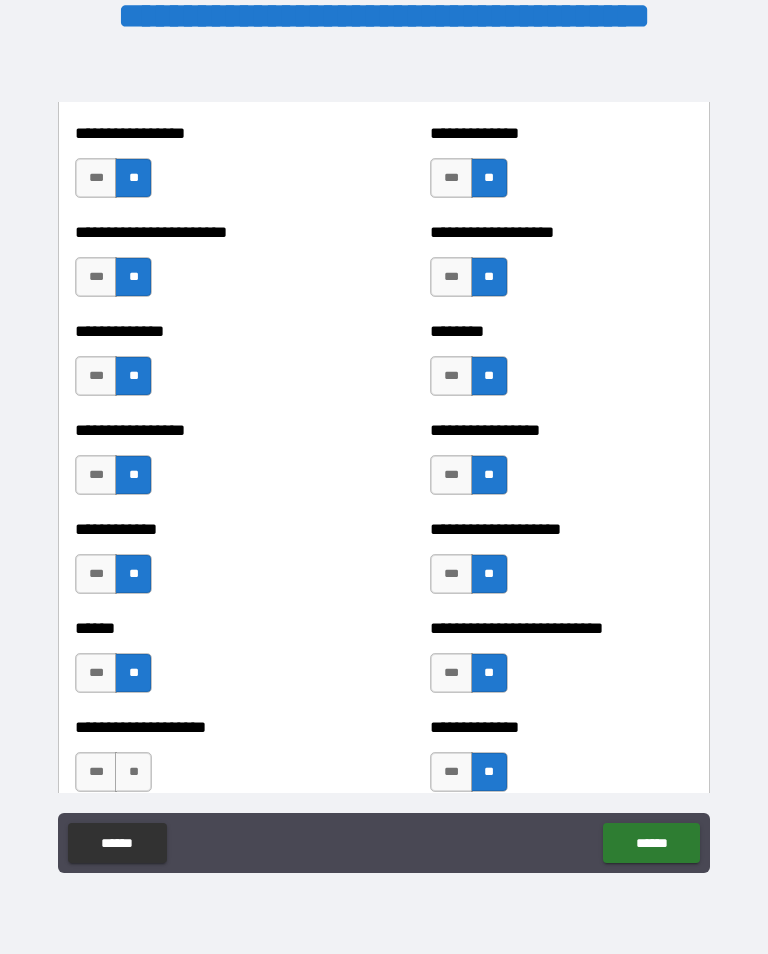 click on "**" at bounding box center [133, 772] 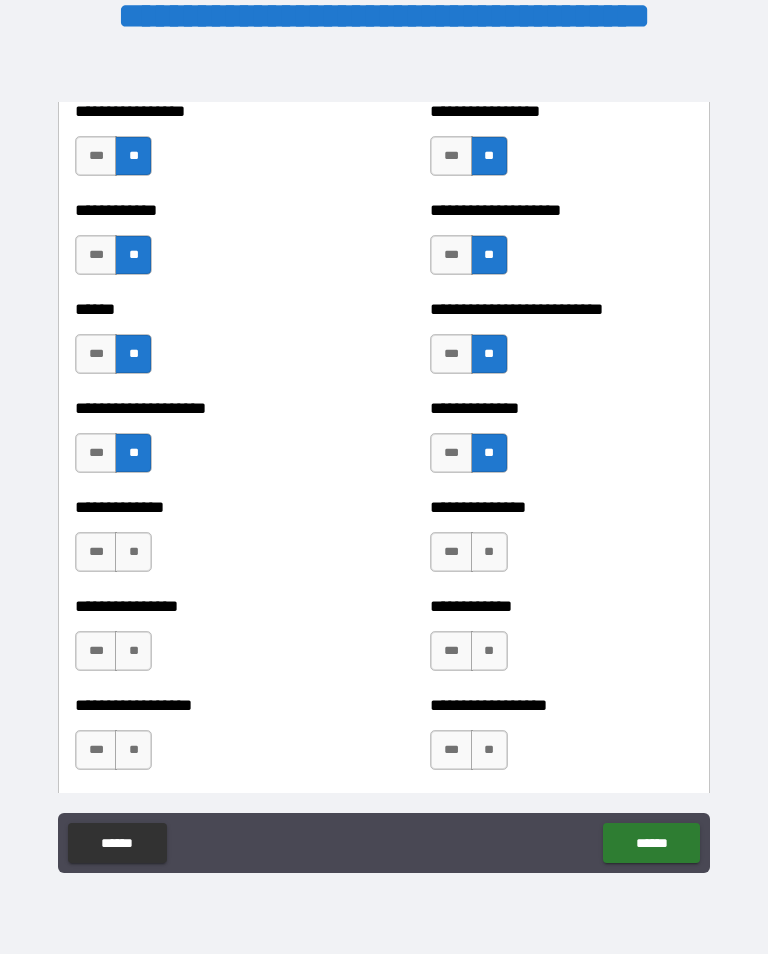 scroll, scrollTop: 3950, scrollLeft: 0, axis: vertical 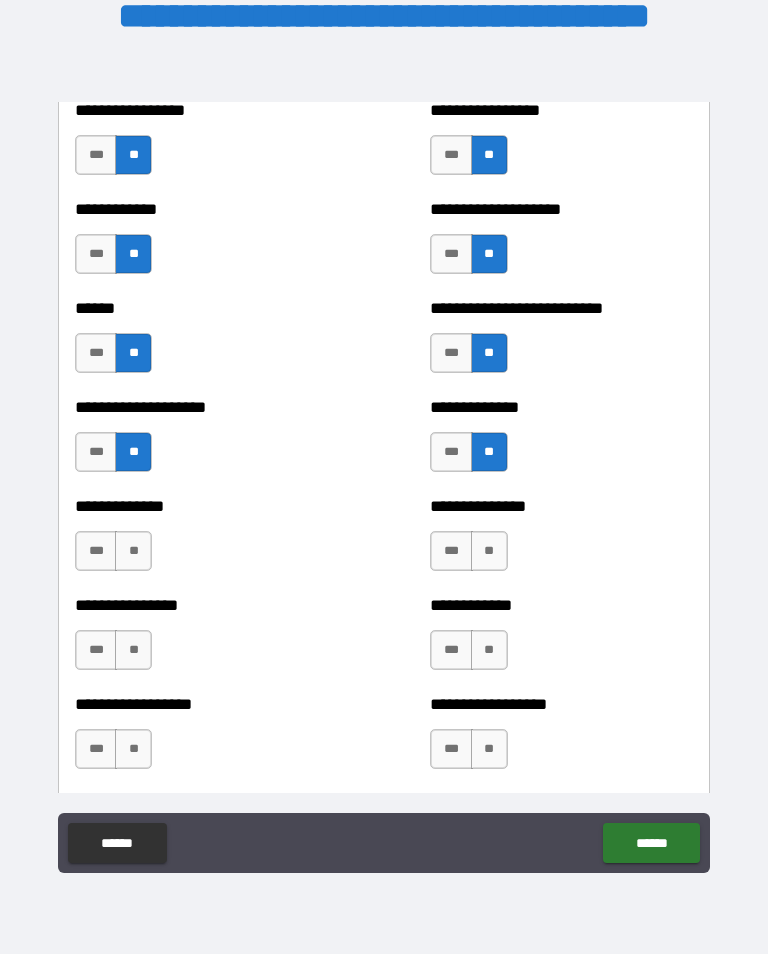 click on "**" at bounding box center (489, 551) 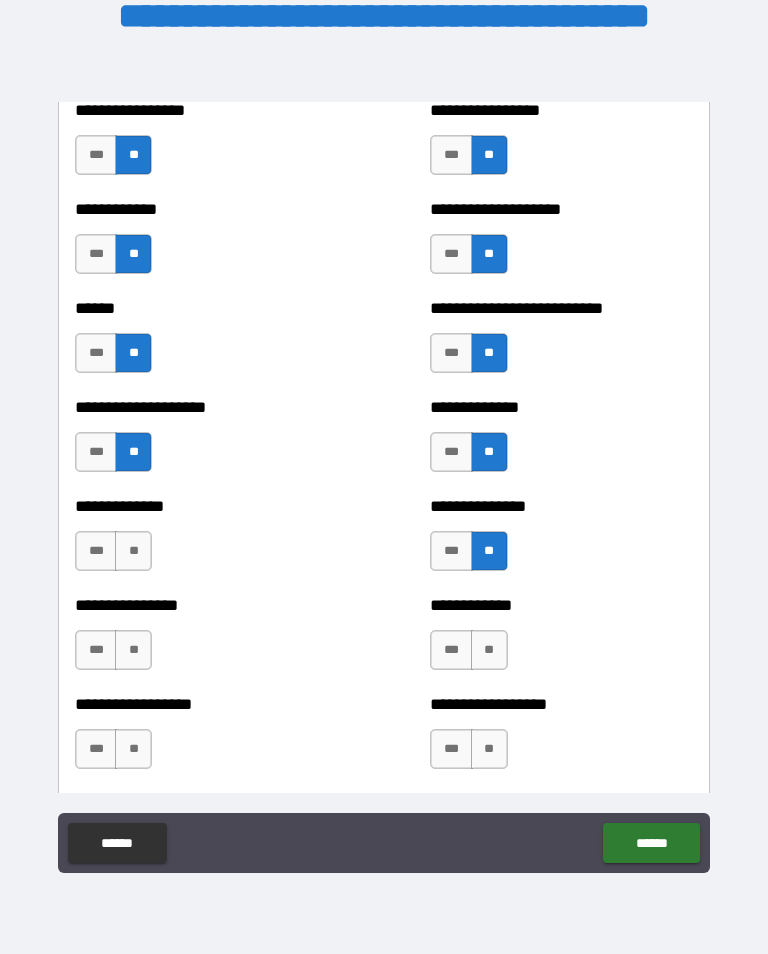 click on "**" at bounding box center (489, 650) 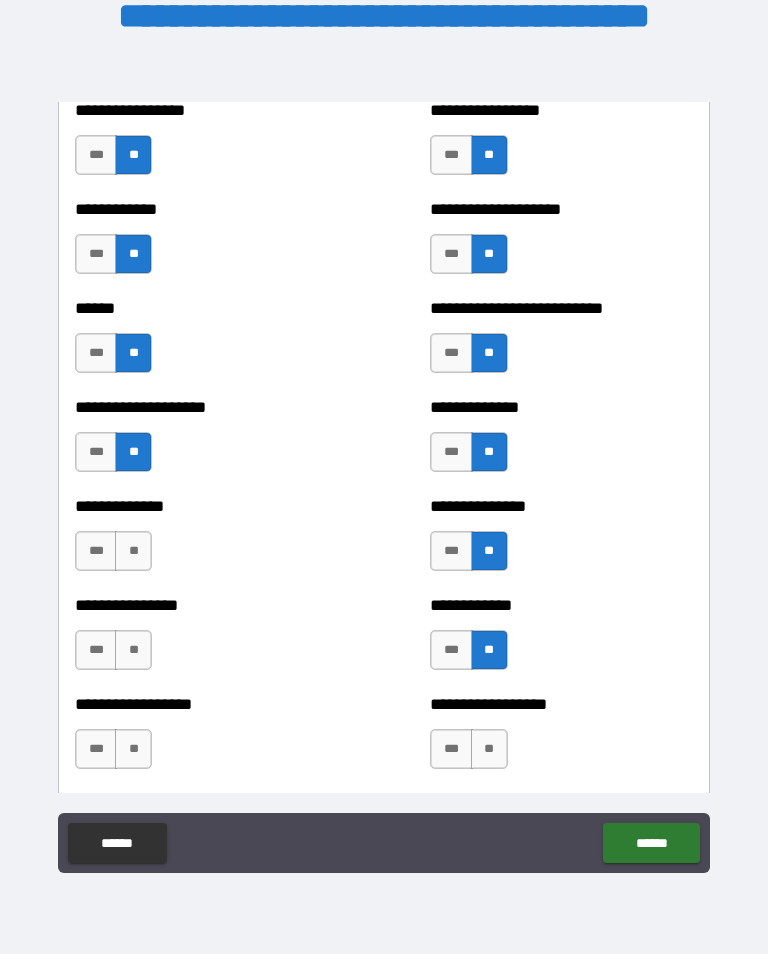 click on "**" at bounding box center (133, 650) 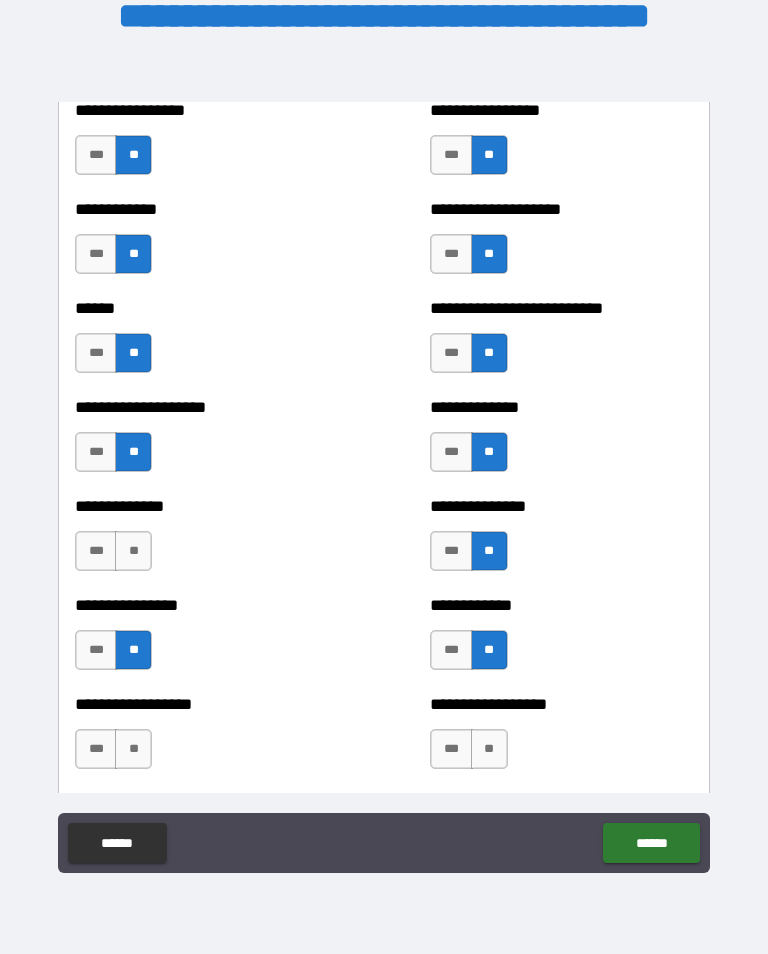 click on "**" at bounding box center [133, 551] 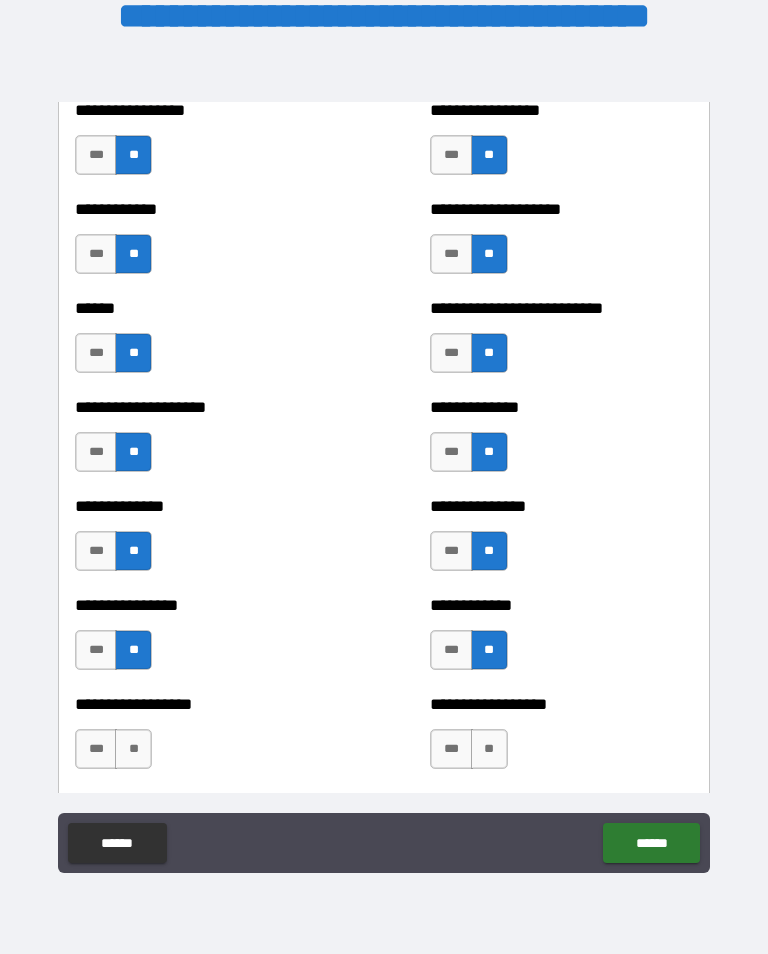 click on "**" at bounding box center [133, 749] 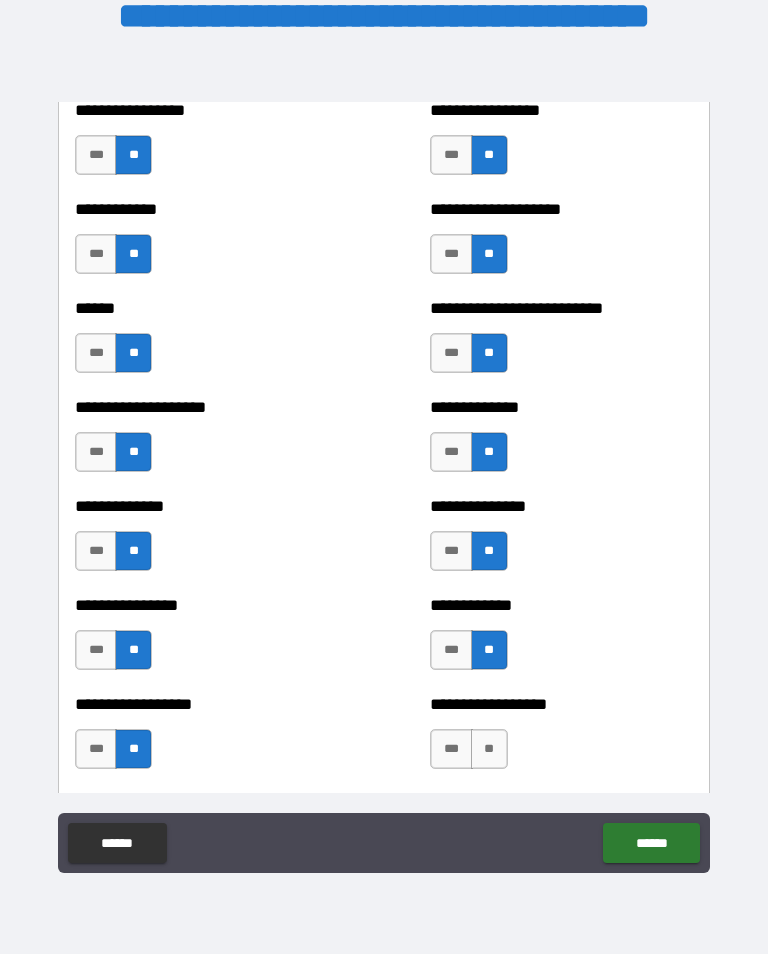 click on "**" at bounding box center (489, 749) 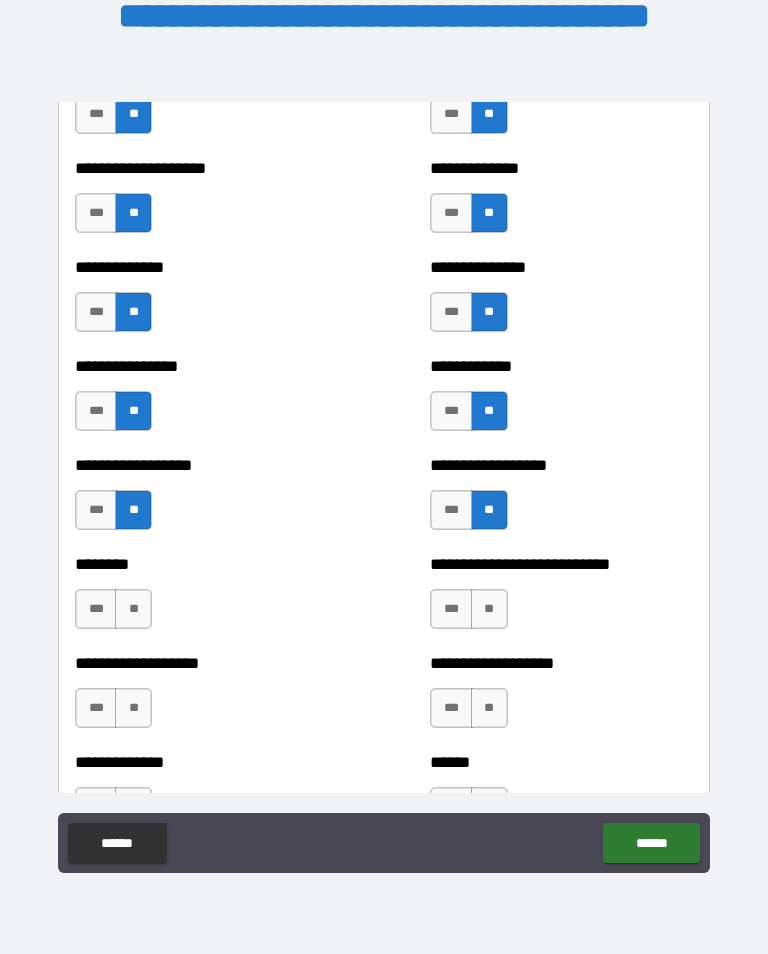 scroll, scrollTop: 4190, scrollLeft: 0, axis: vertical 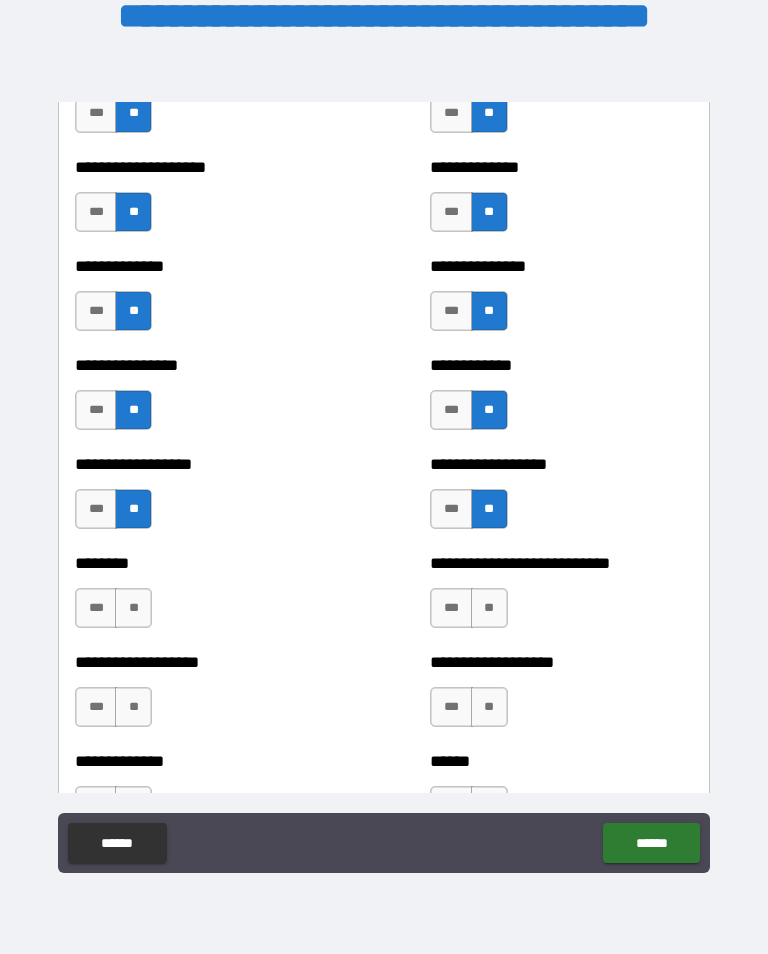 click on "**" at bounding box center (489, 608) 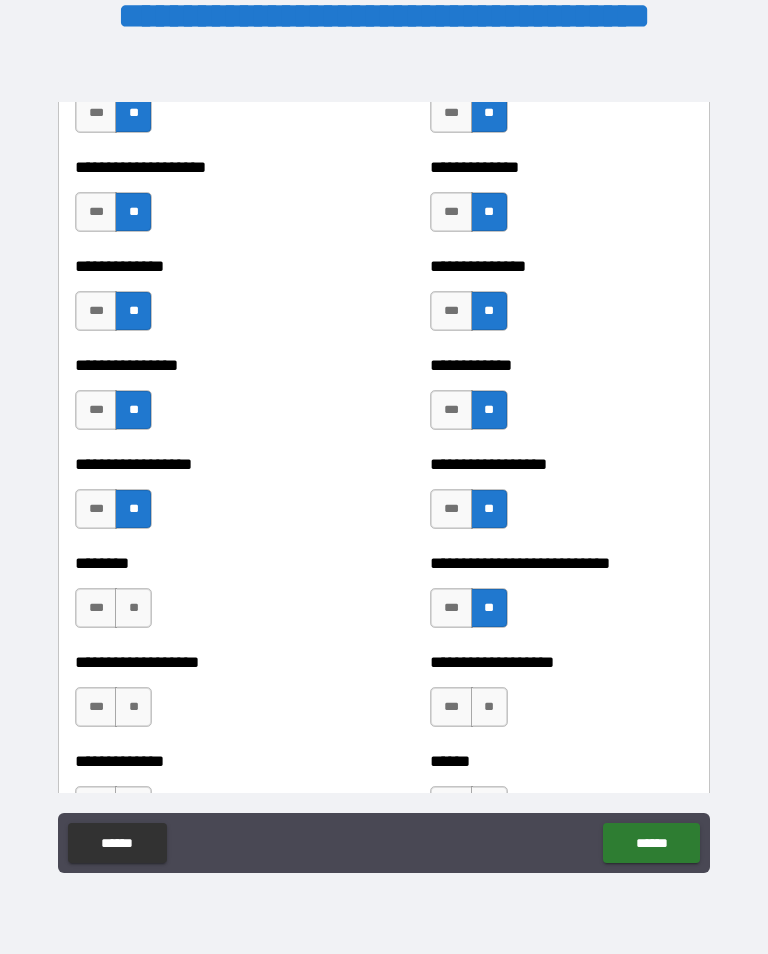 click on "**" at bounding box center (133, 608) 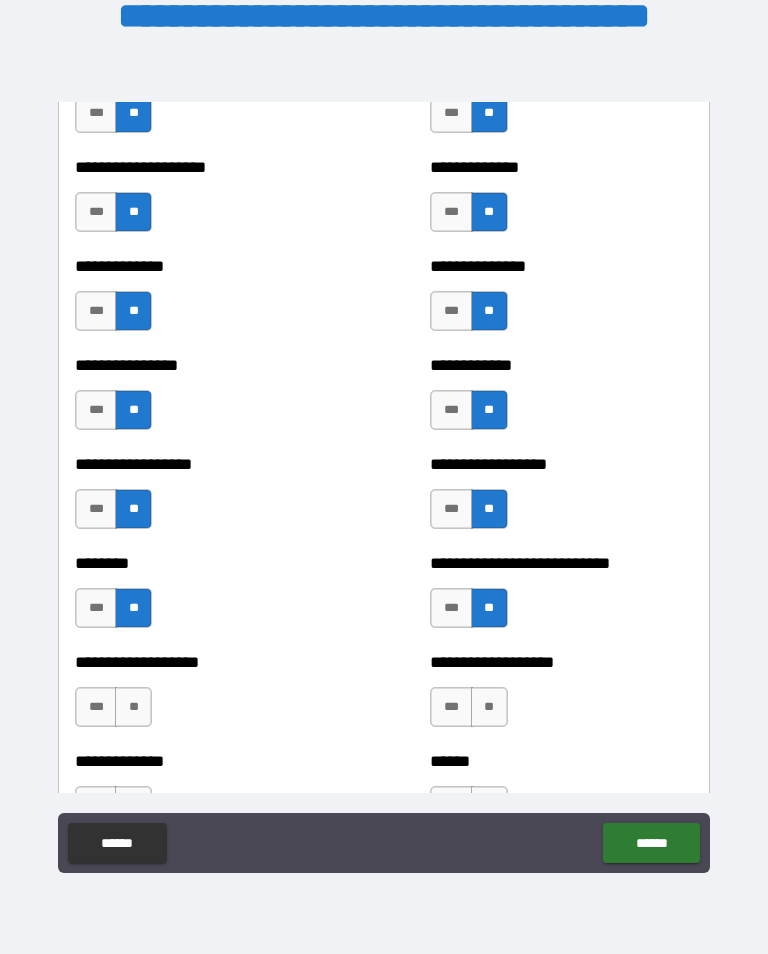 click on "**" at bounding box center [489, 707] 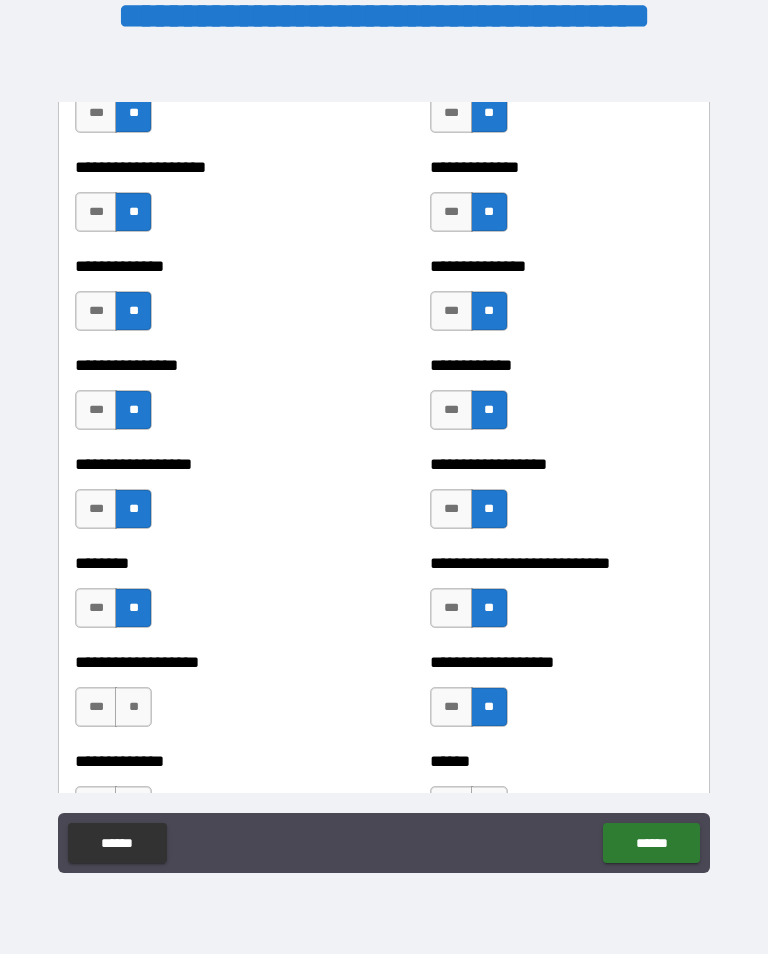 click on "**" at bounding box center [133, 707] 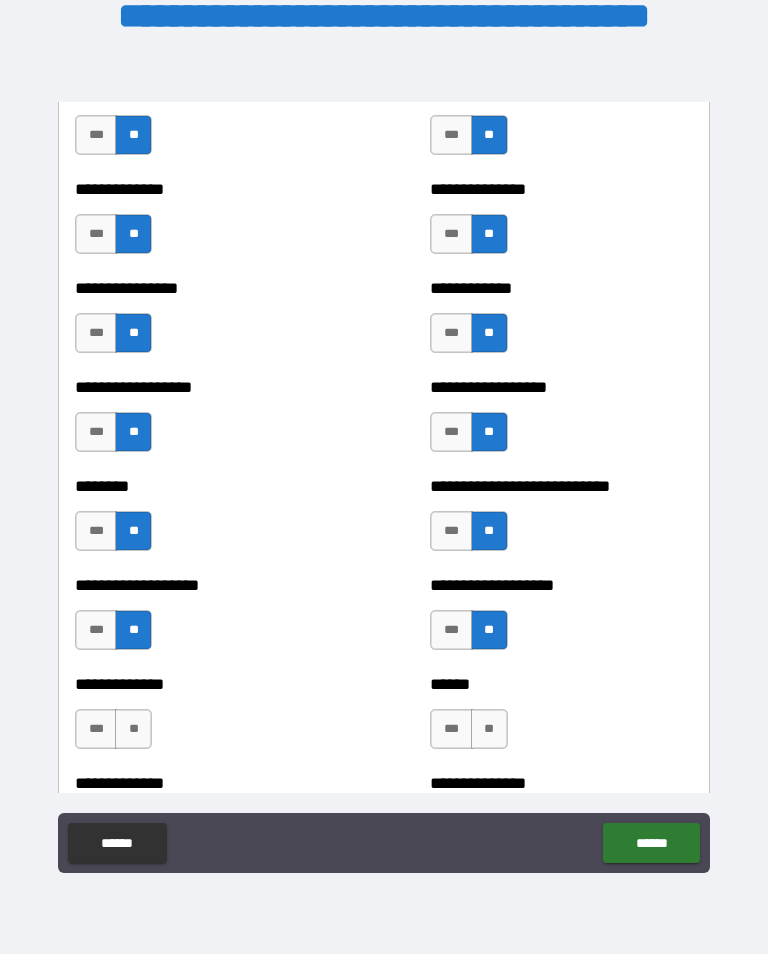 scroll, scrollTop: 4274, scrollLeft: 0, axis: vertical 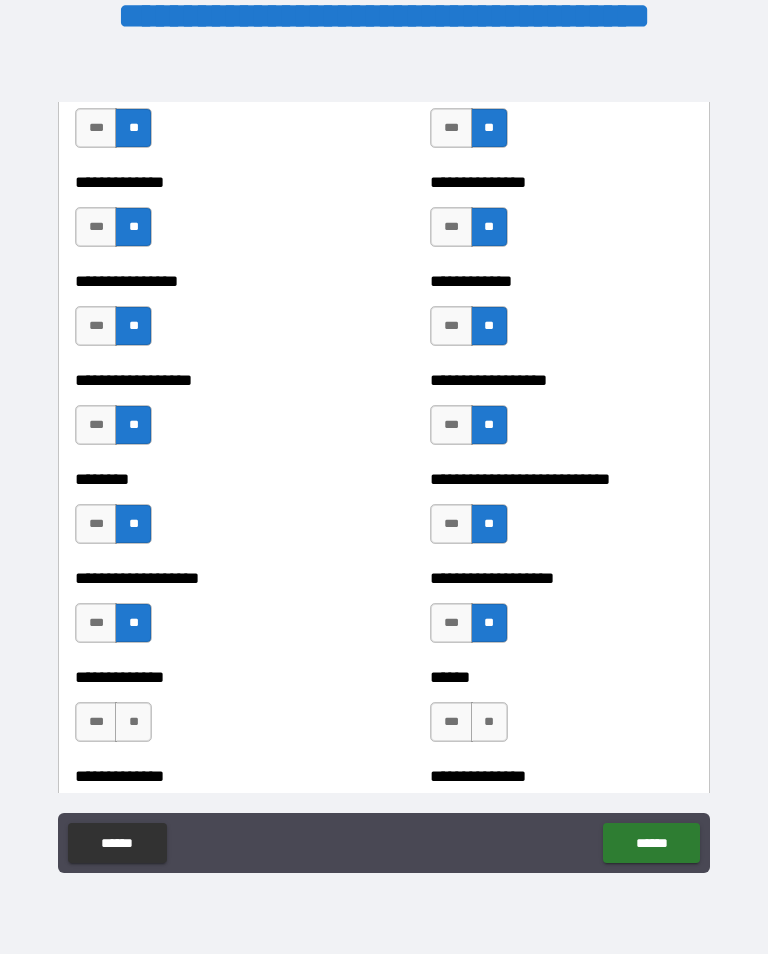 click on "**" at bounding box center [133, 722] 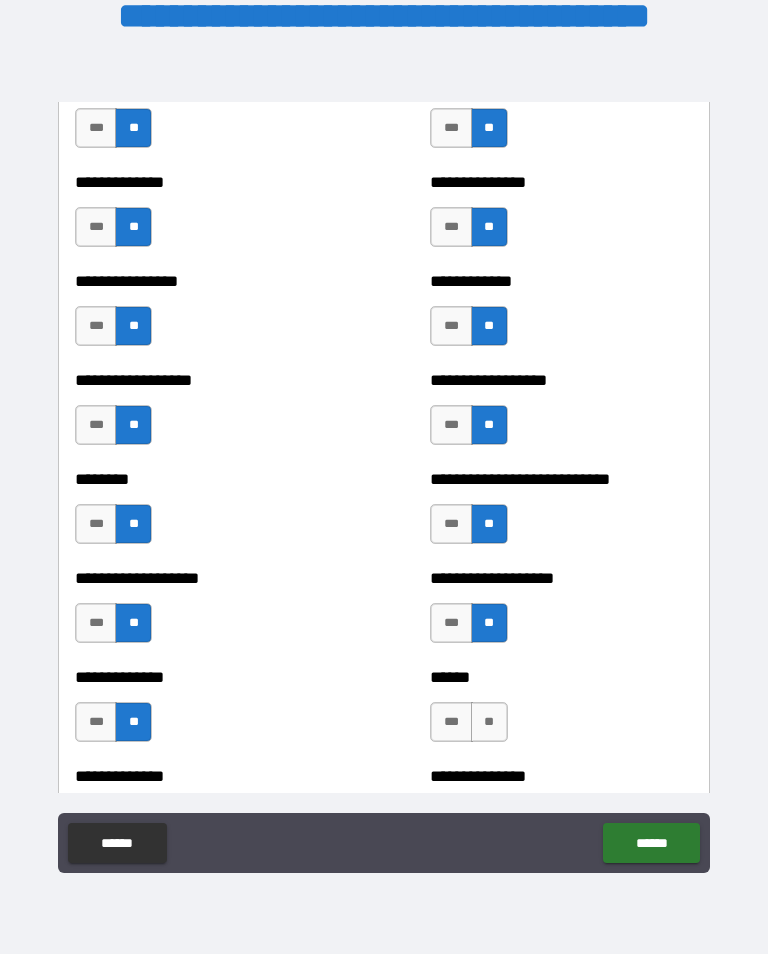 click on "**" at bounding box center [489, 722] 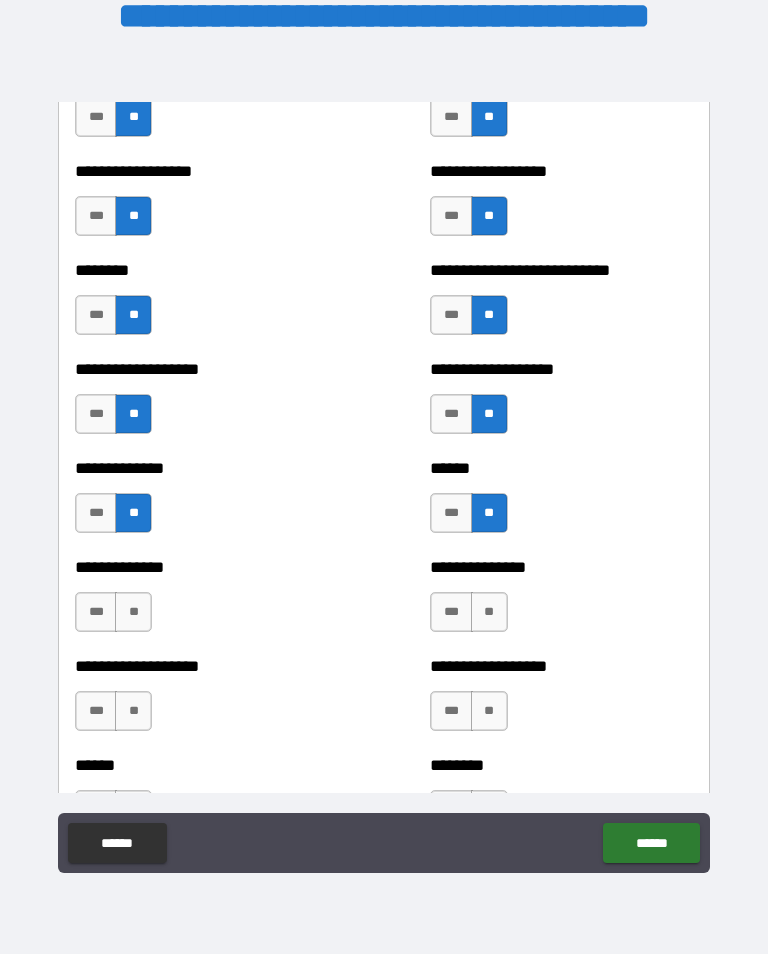 scroll, scrollTop: 4485, scrollLeft: 0, axis: vertical 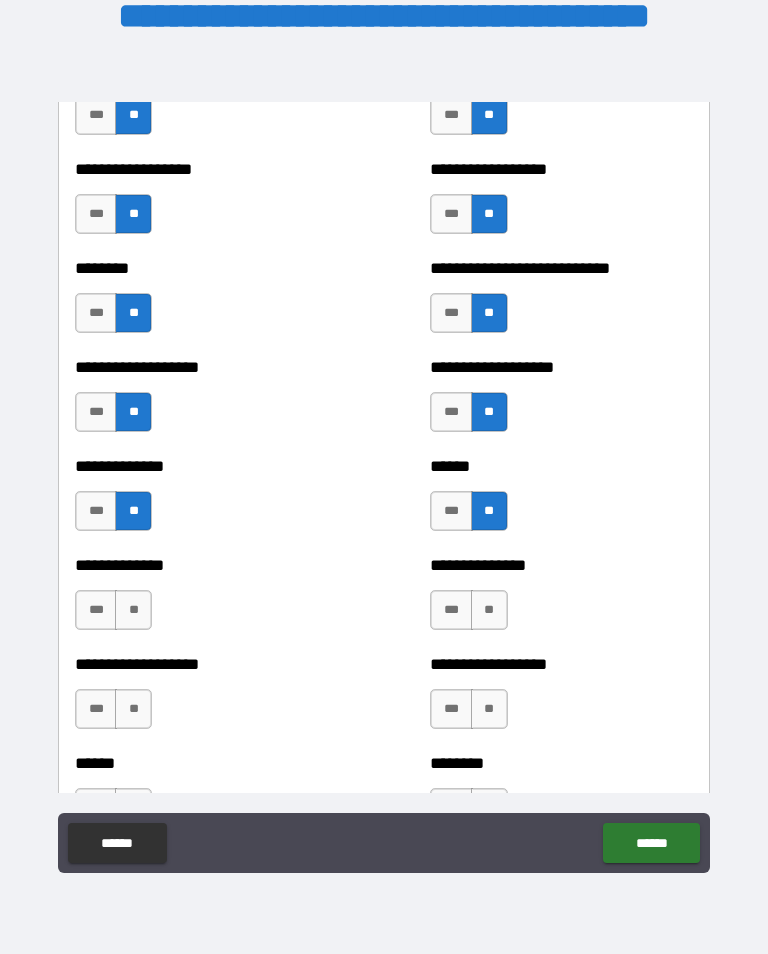 click on "**********" at bounding box center (384, 600) 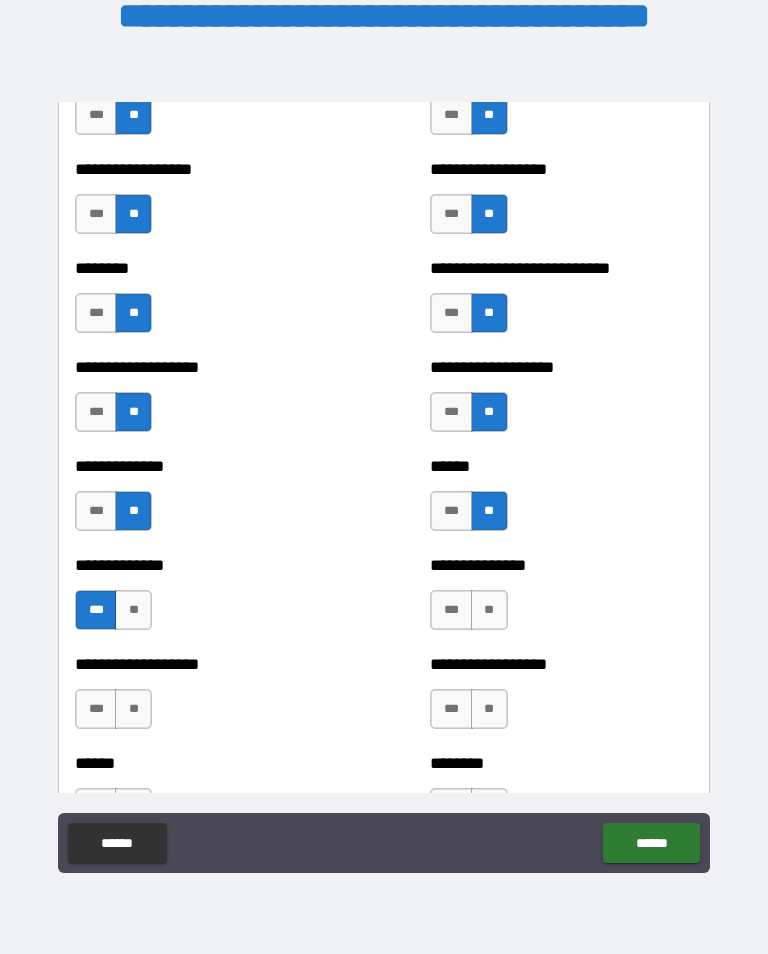 click on "**" at bounding box center [489, 610] 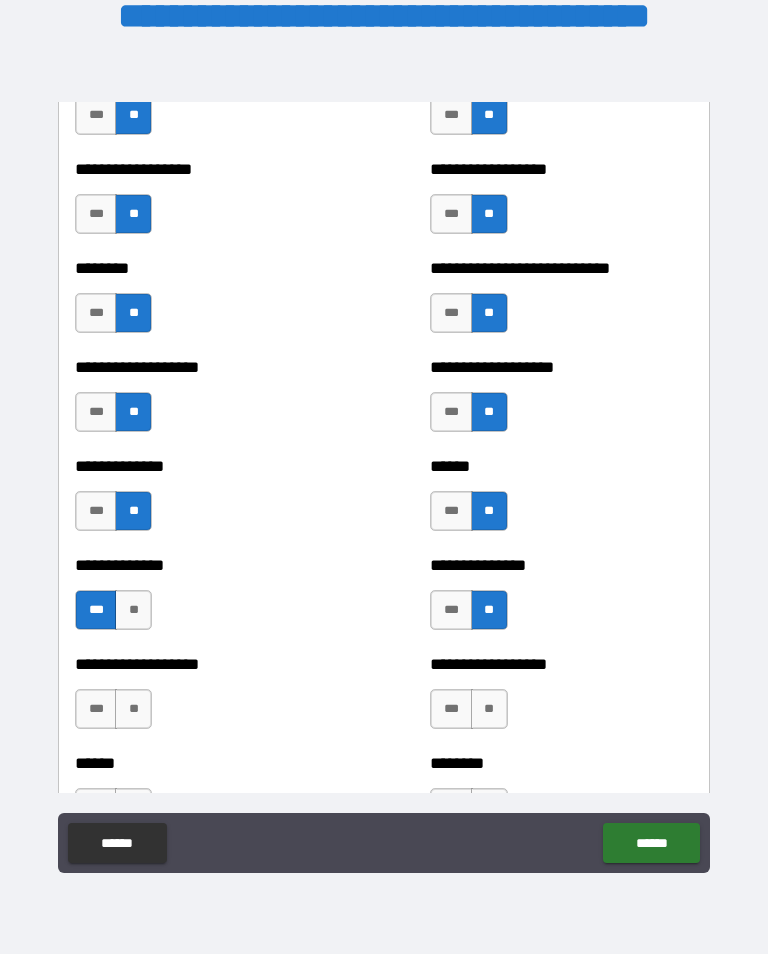 click on "**" at bounding box center [489, 709] 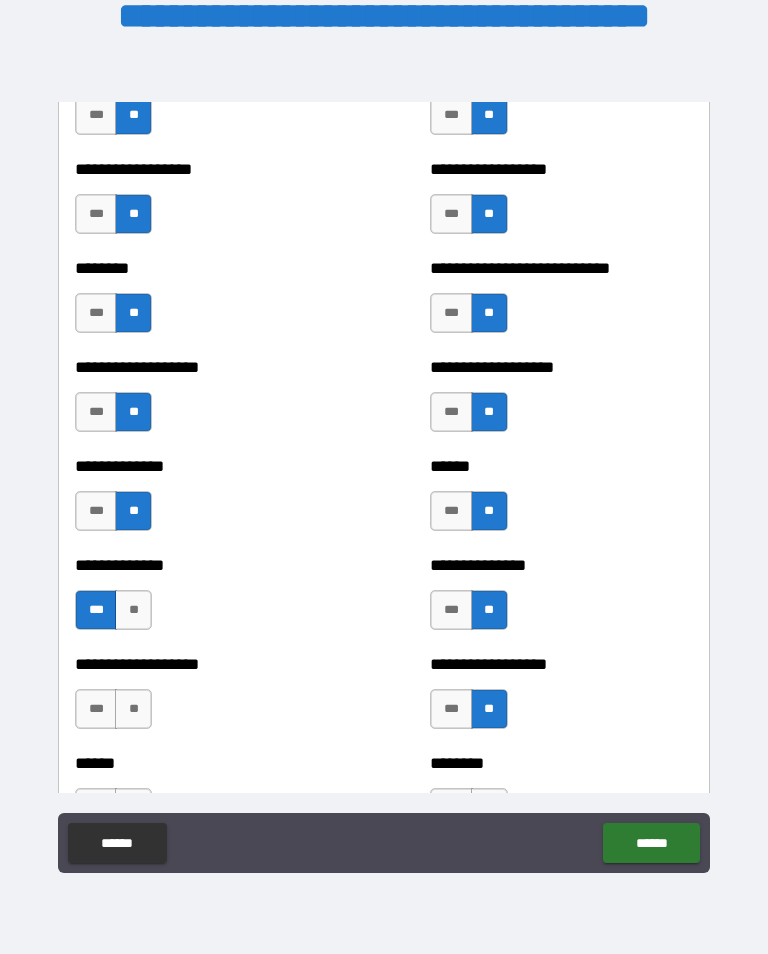 click on "**" at bounding box center [133, 709] 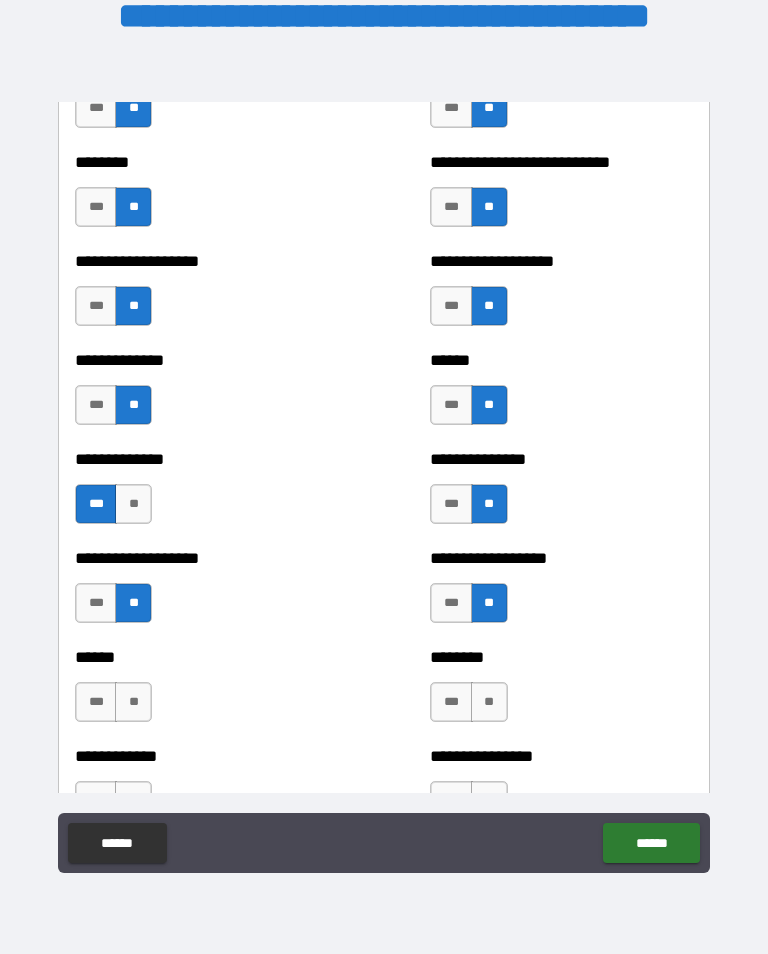 scroll, scrollTop: 4595, scrollLeft: 0, axis: vertical 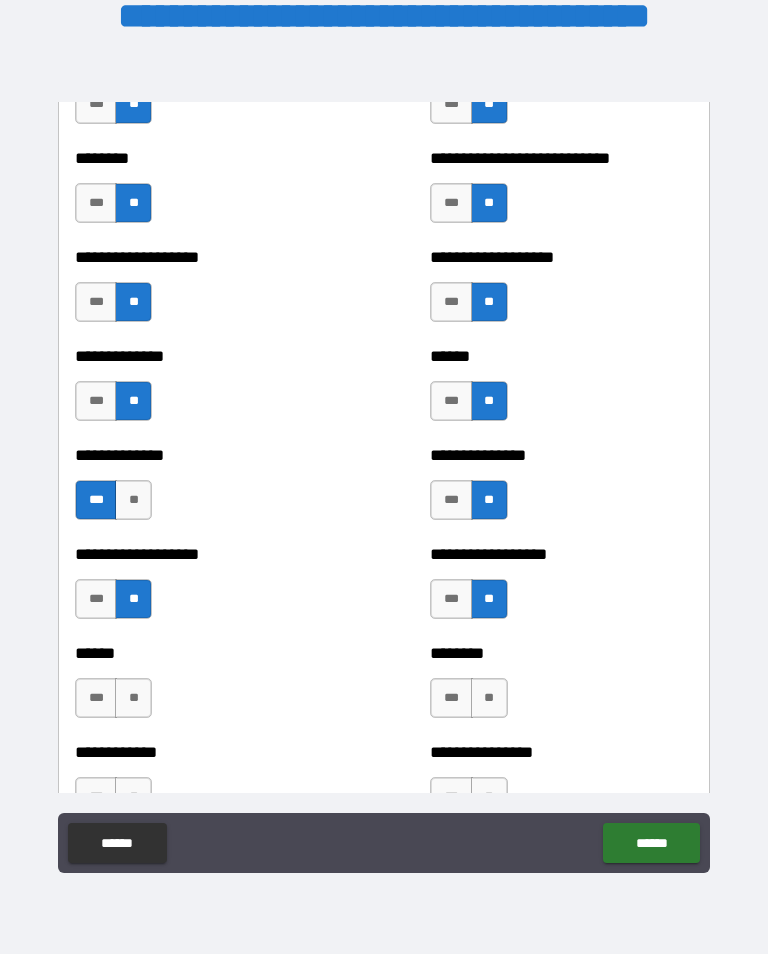 click on "**" at bounding box center [133, 698] 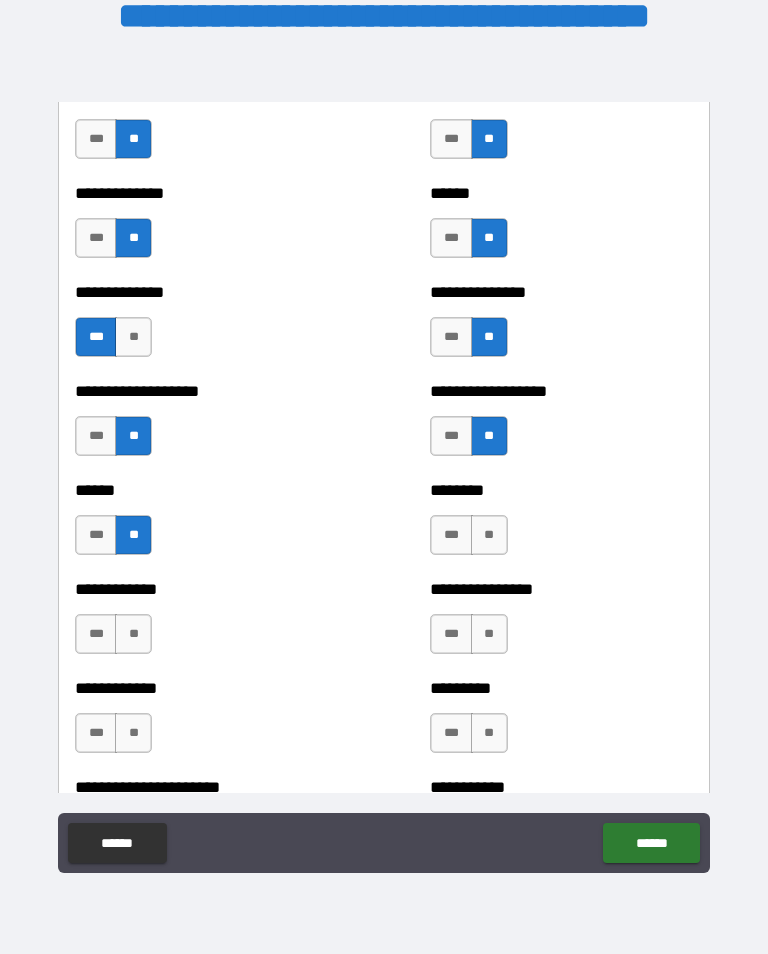 scroll, scrollTop: 4763, scrollLeft: 0, axis: vertical 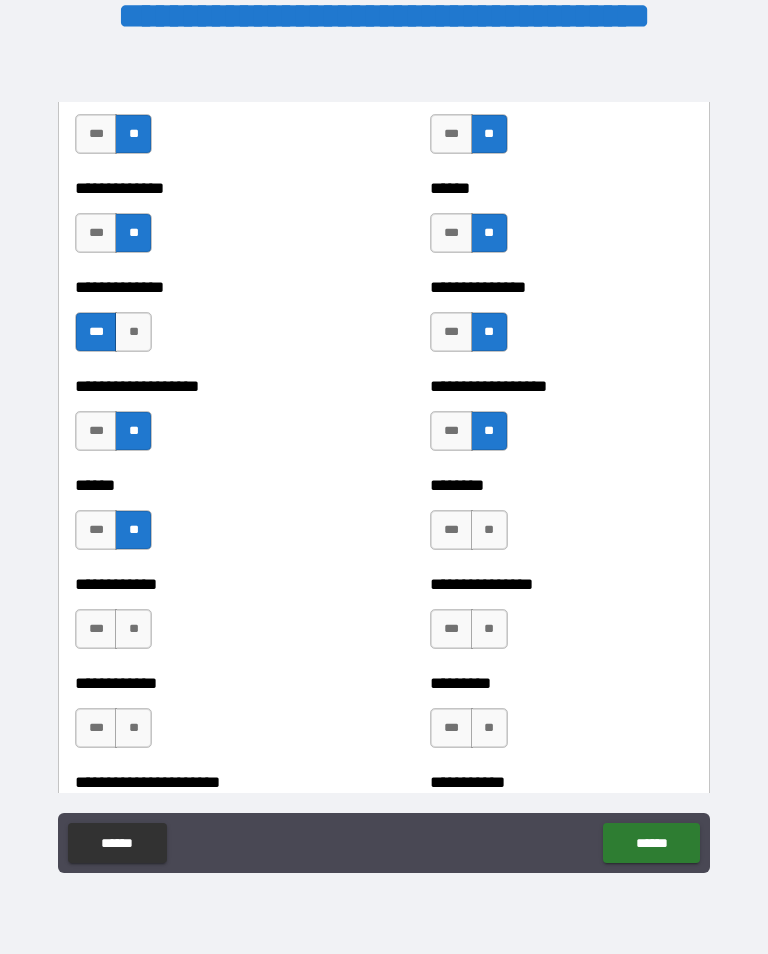 click on "**" at bounding box center [489, 530] 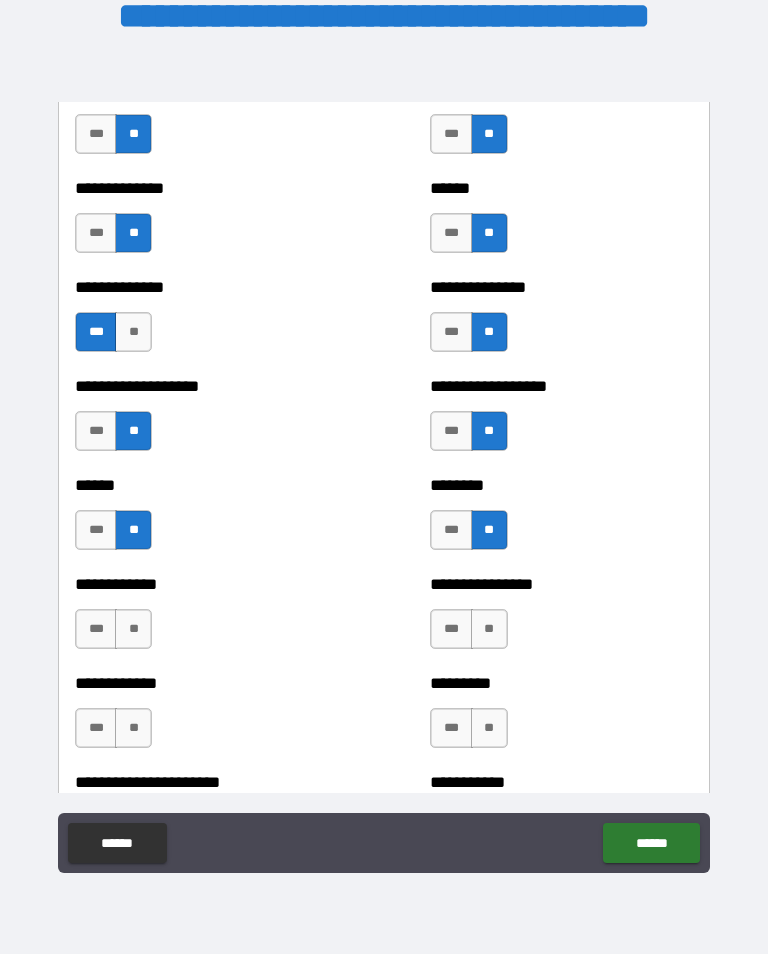 click on "**" at bounding box center (489, 629) 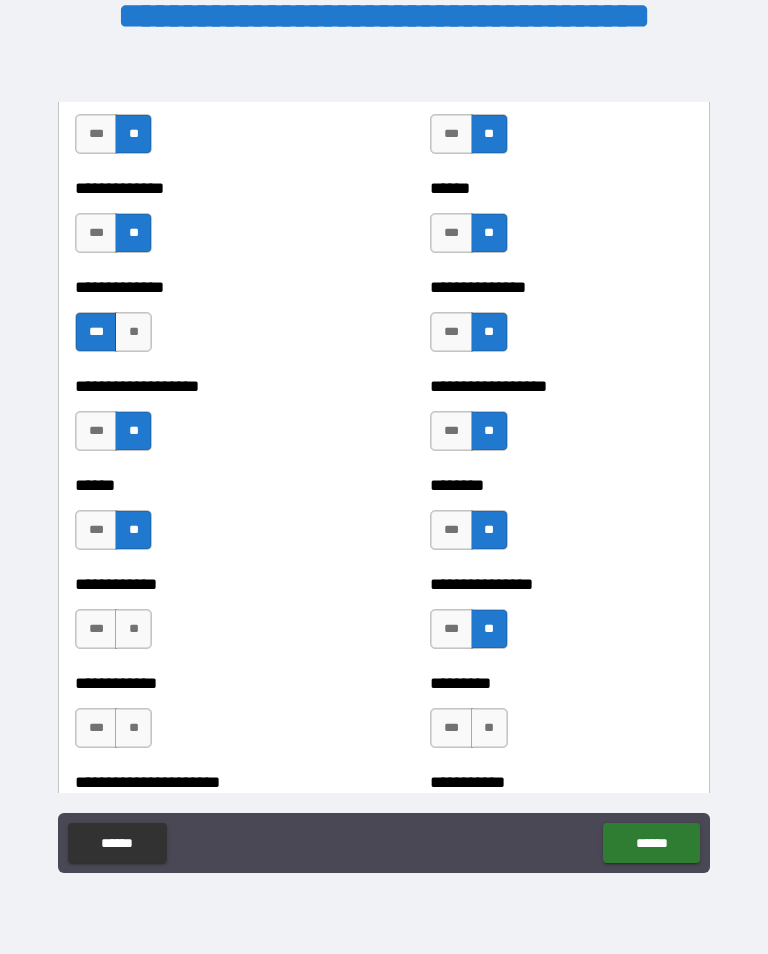 click on "**" at bounding box center [489, 728] 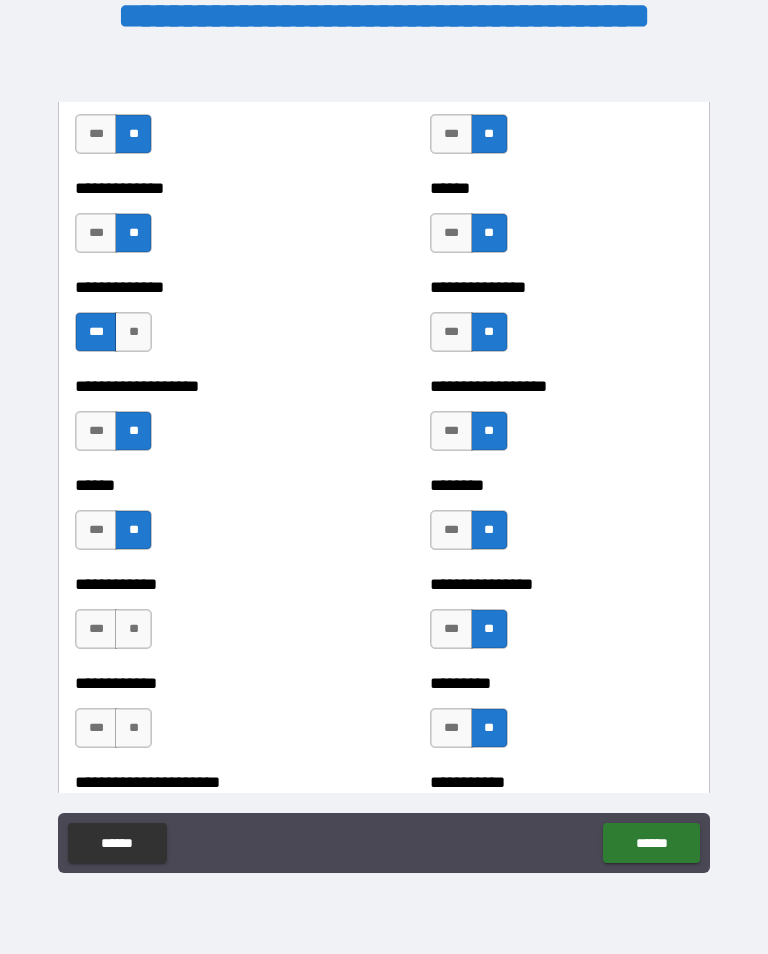 click on "**" at bounding box center [133, 728] 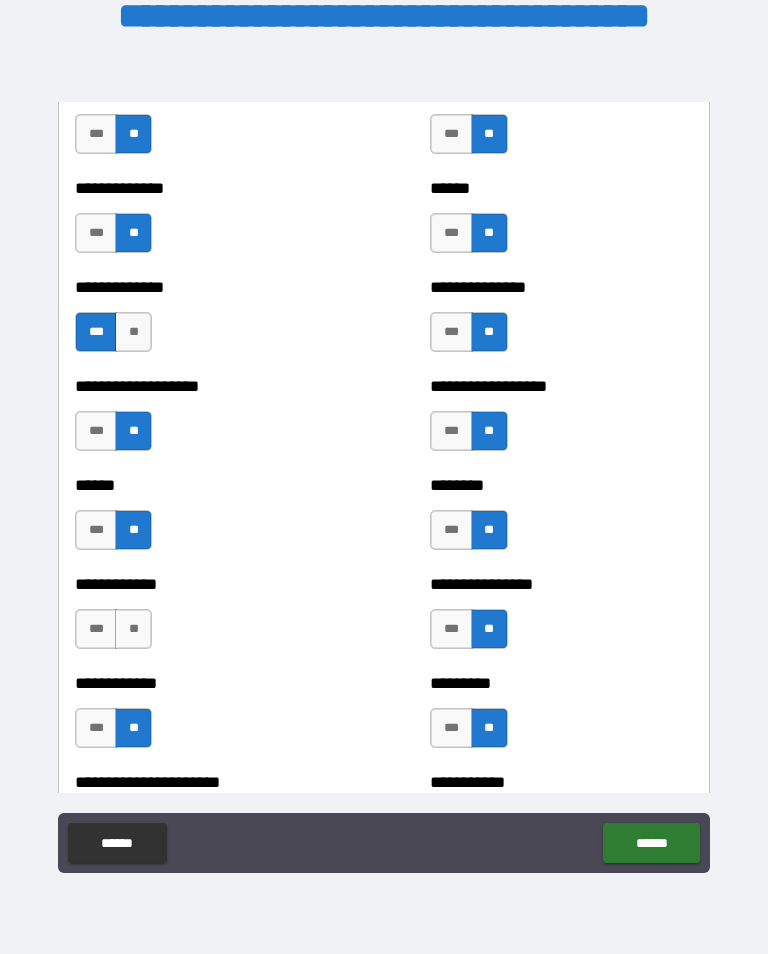 click on "**" at bounding box center (133, 629) 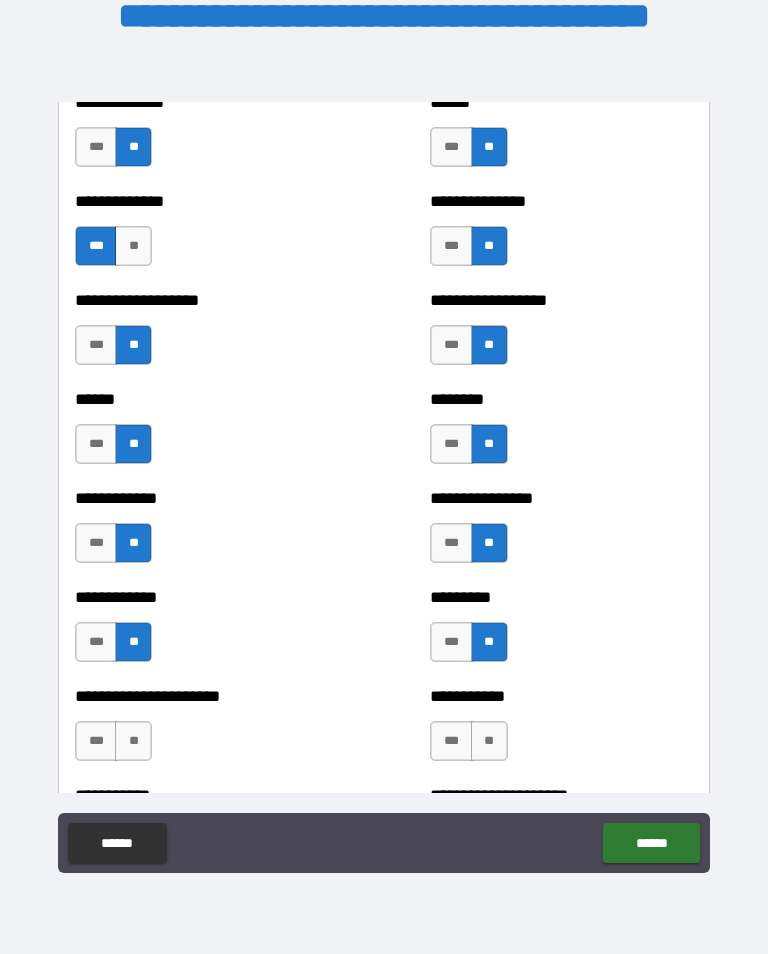 scroll, scrollTop: 4858, scrollLeft: 0, axis: vertical 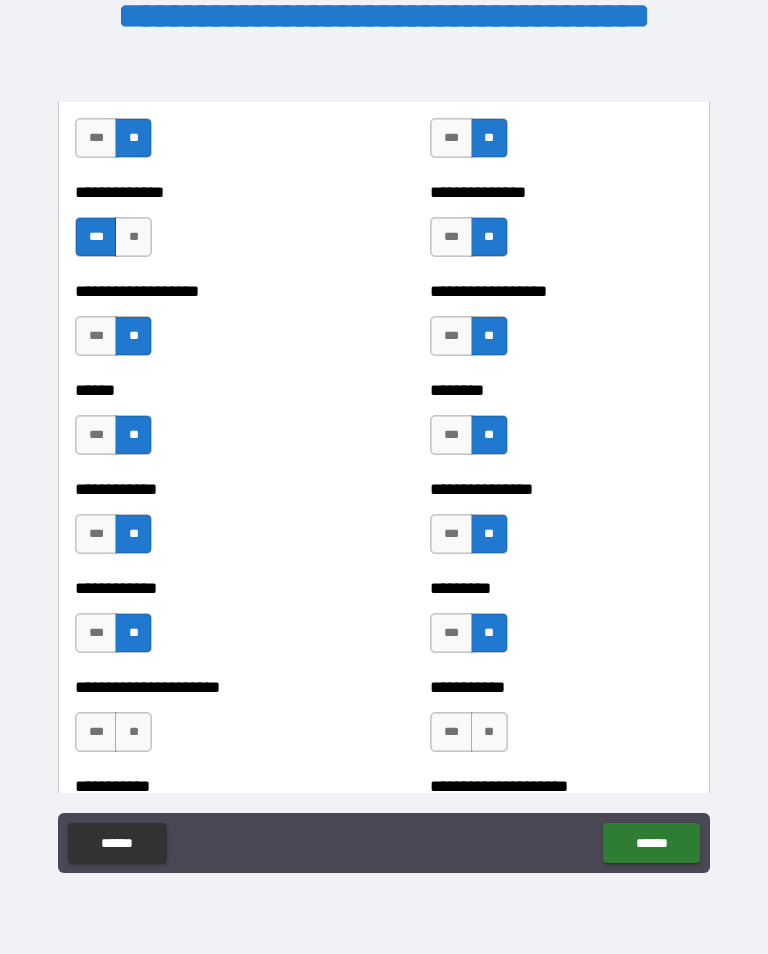 click on "**" at bounding box center (133, 732) 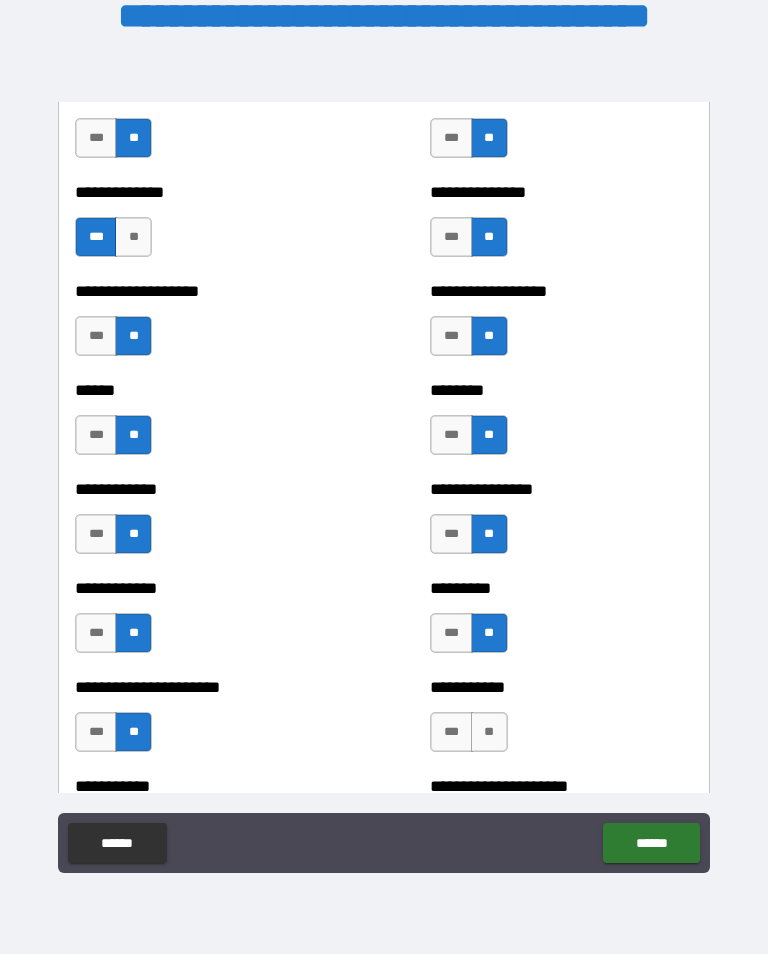 click on "**" at bounding box center (489, 732) 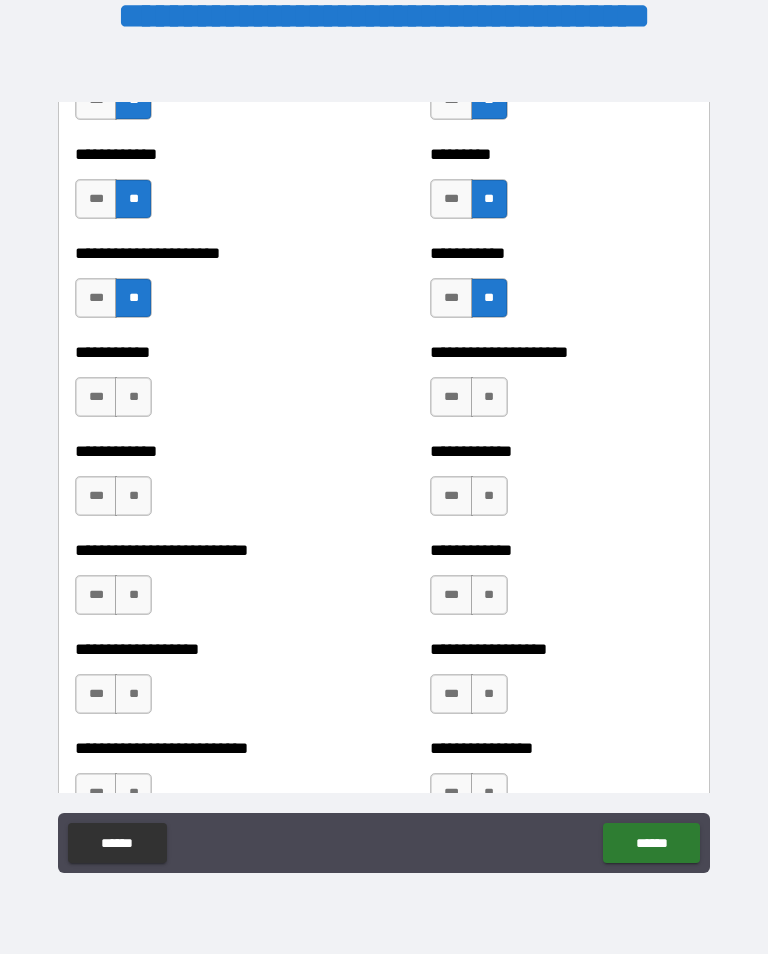 scroll, scrollTop: 5322, scrollLeft: 0, axis: vertical 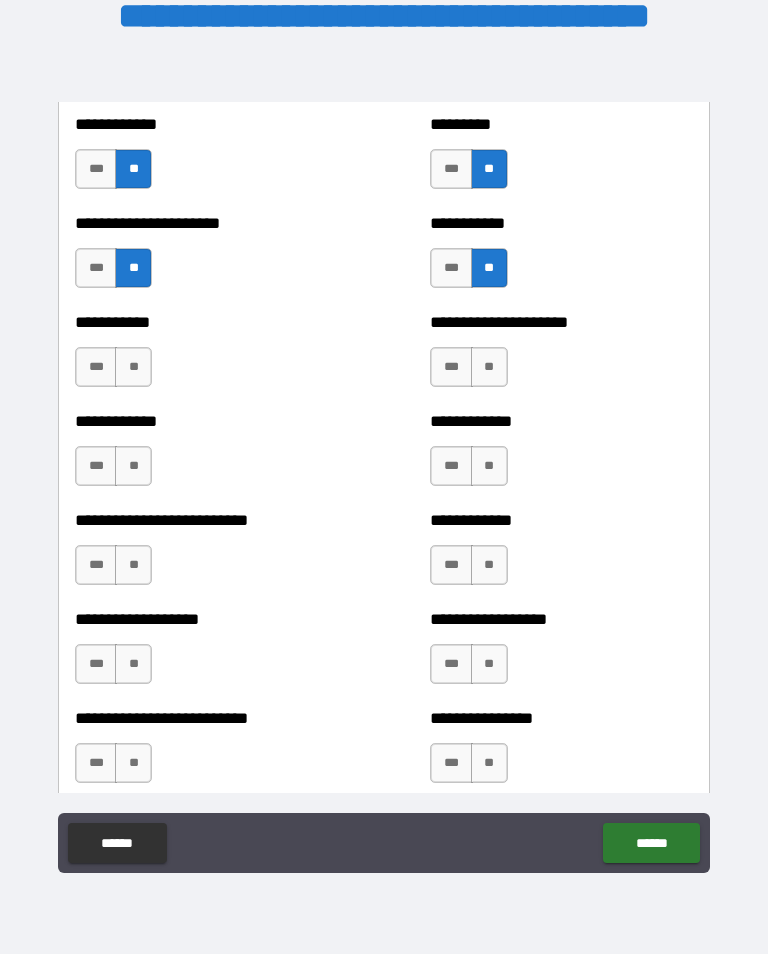 click on "**" at bounding box center [133, 367] 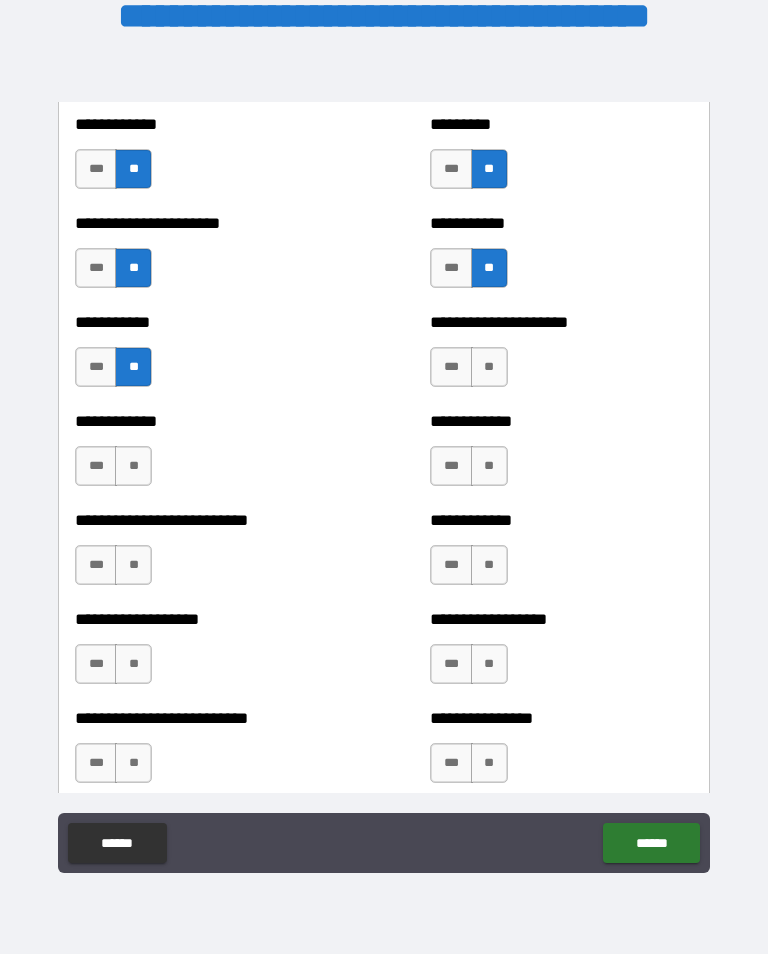 click on "**" at bounding box center (489, 367) 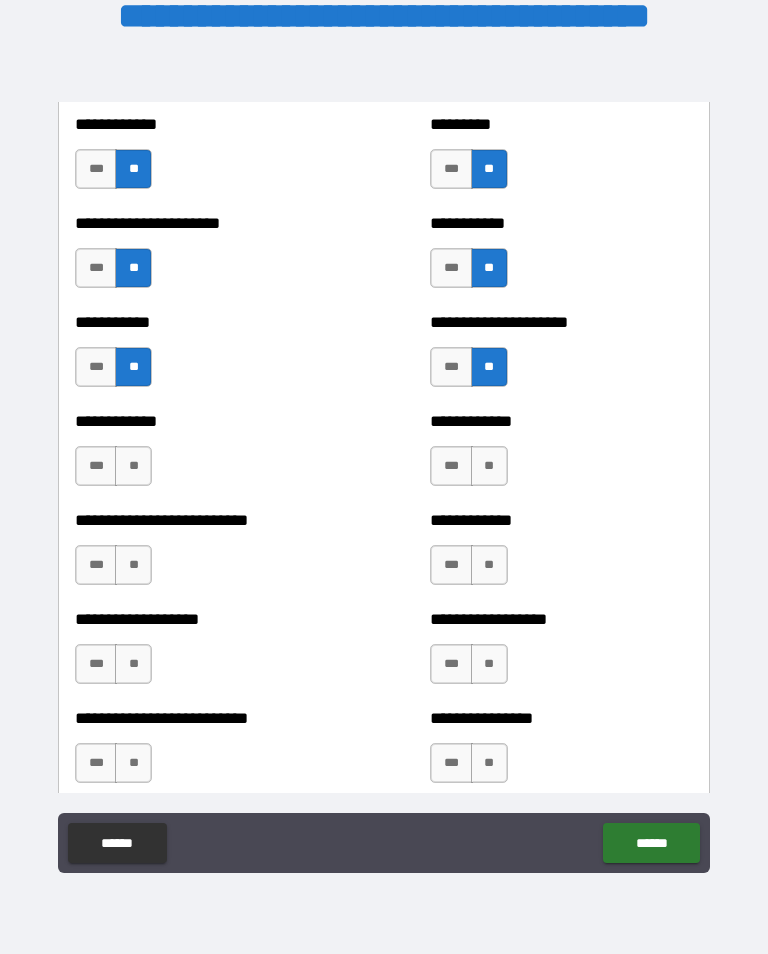 click on "**" at bounding box center (133, 466) 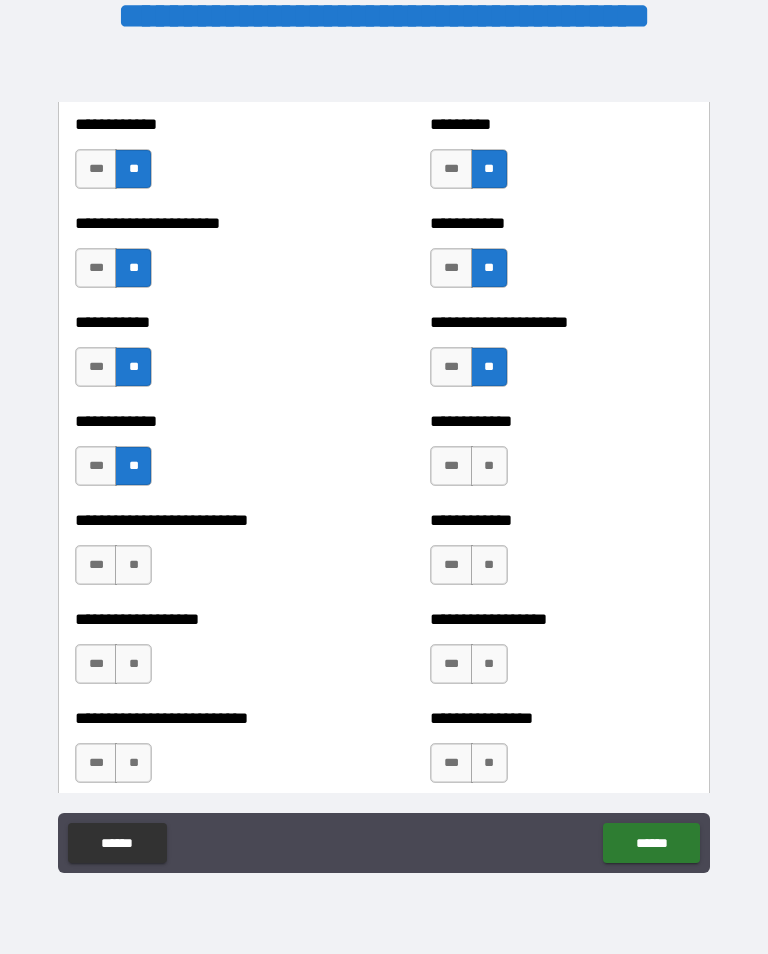 click on "**" at bounding box center (489, 466) 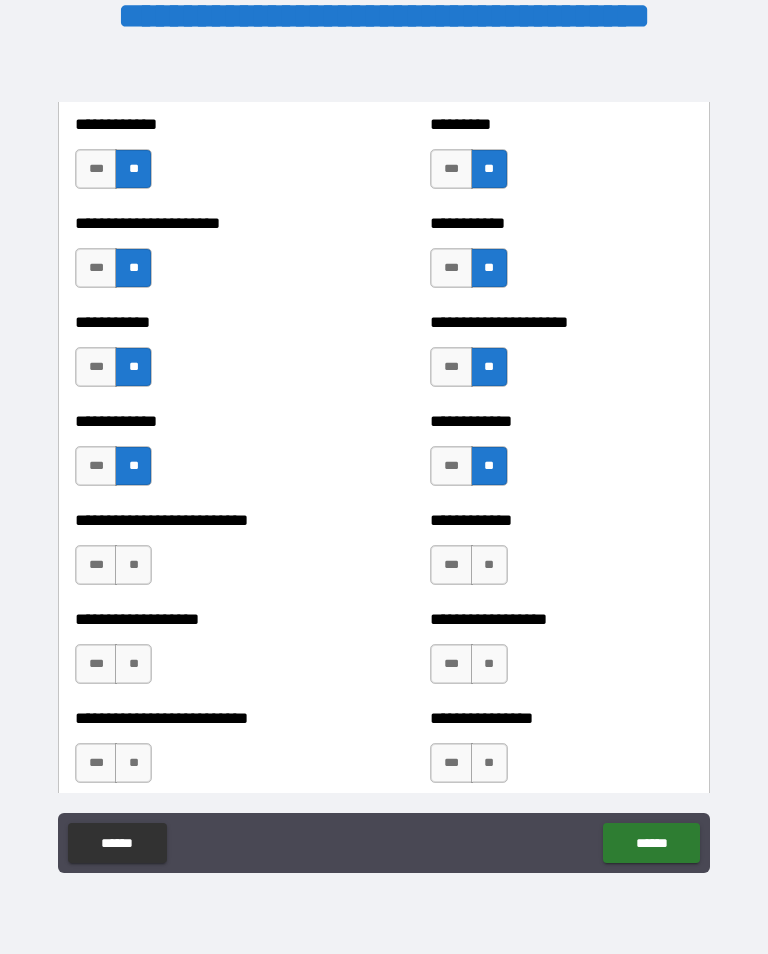 click on "**" at bounding box center [489, 565] 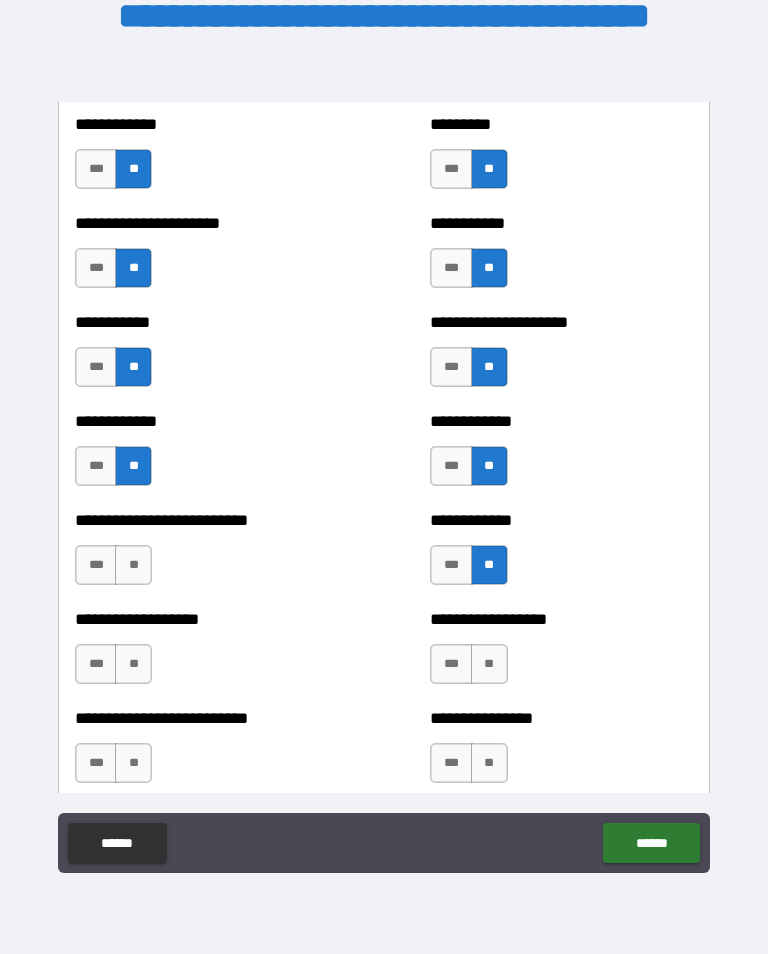 click on "**" at bounding box center [133, 565] 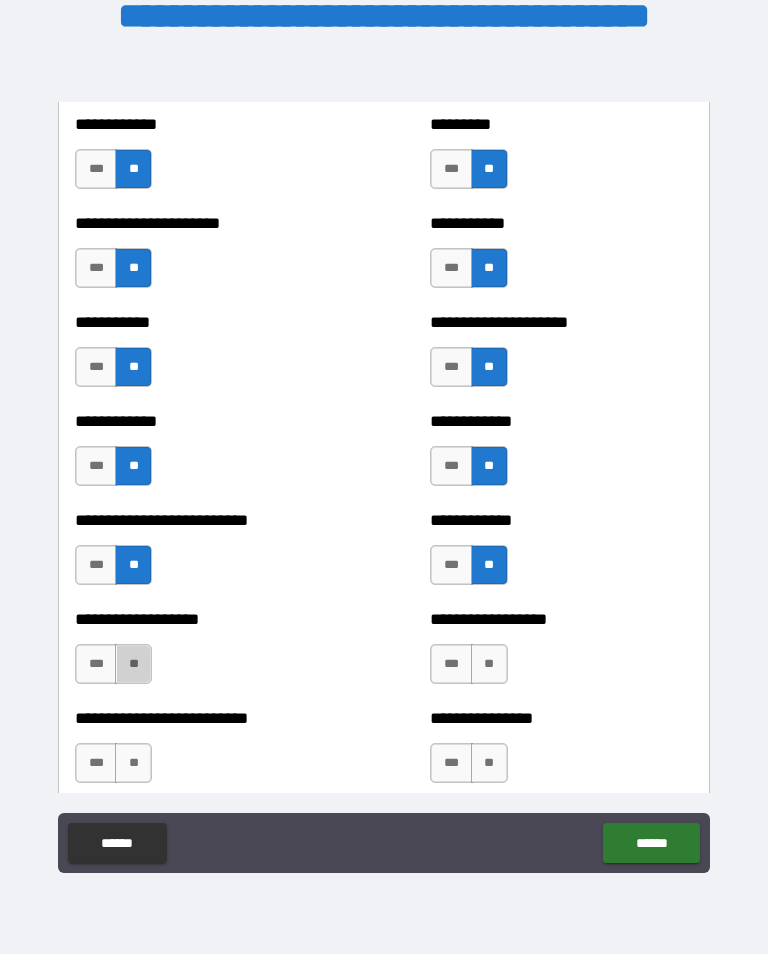 click on "**" at bounding box center [133, 664] 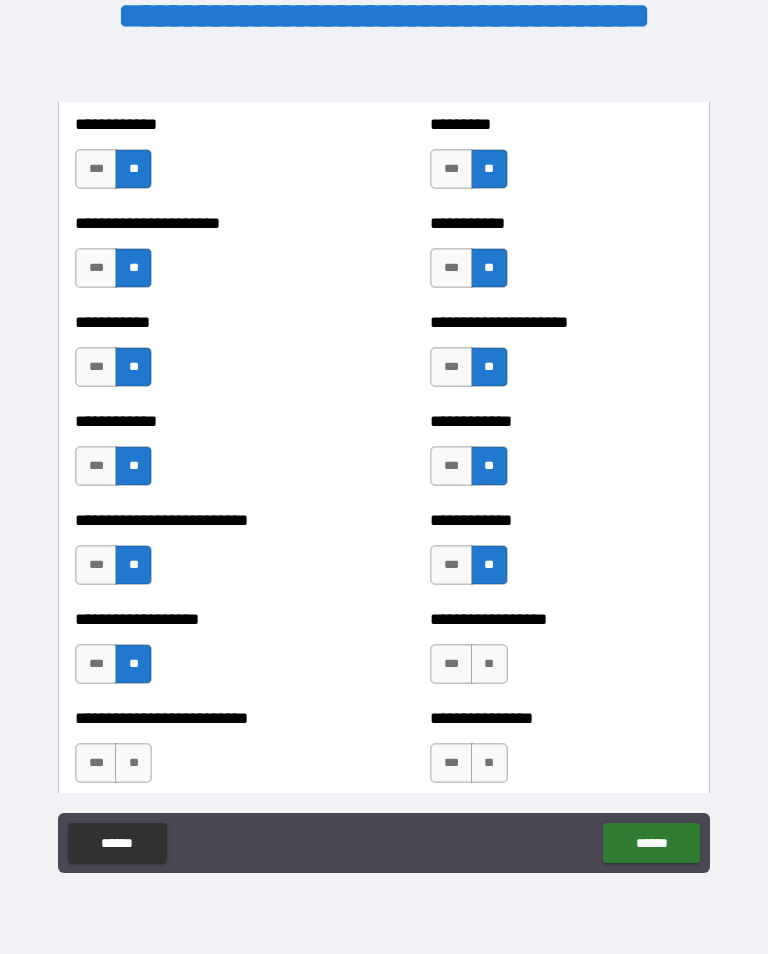 click on "**" at bounding box center (489, 664) 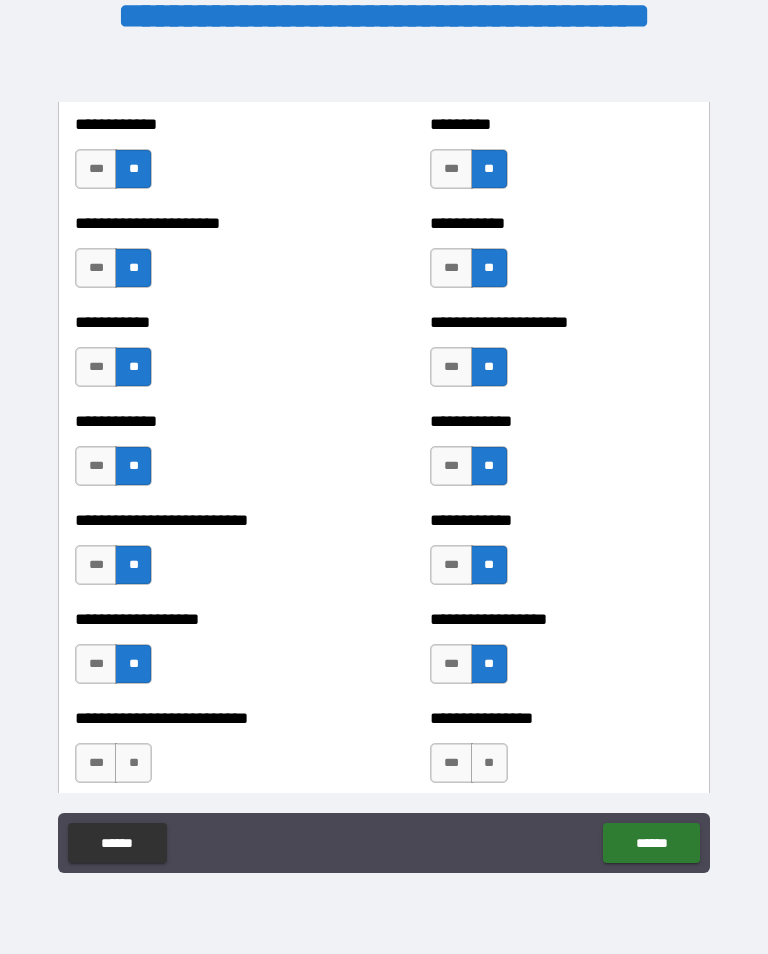 click on "**" at bounding box center [489, 763] 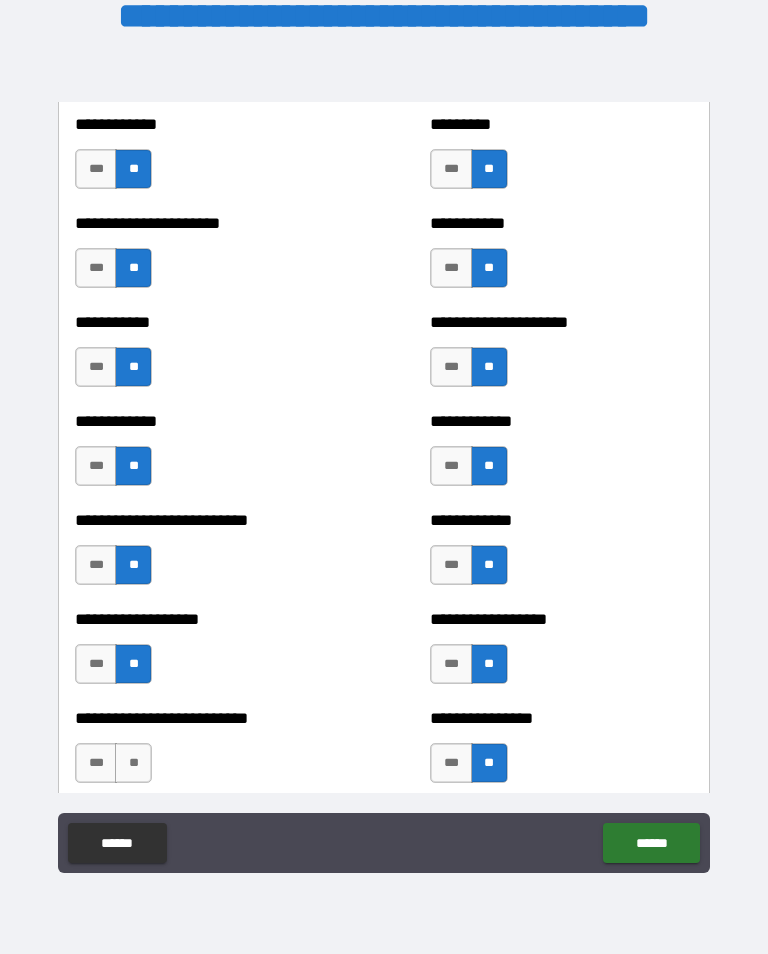 click on "**" at bounding box center [133, 763] 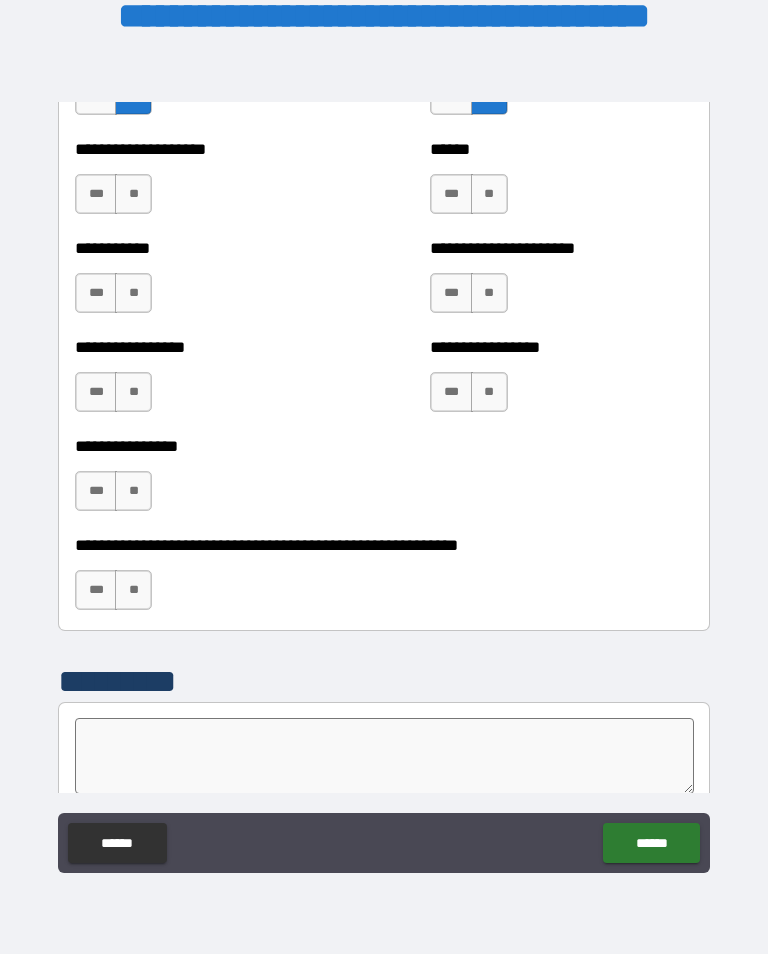 scroll, scrollTop: 5989, scrollLeft: 0, axis: vertical 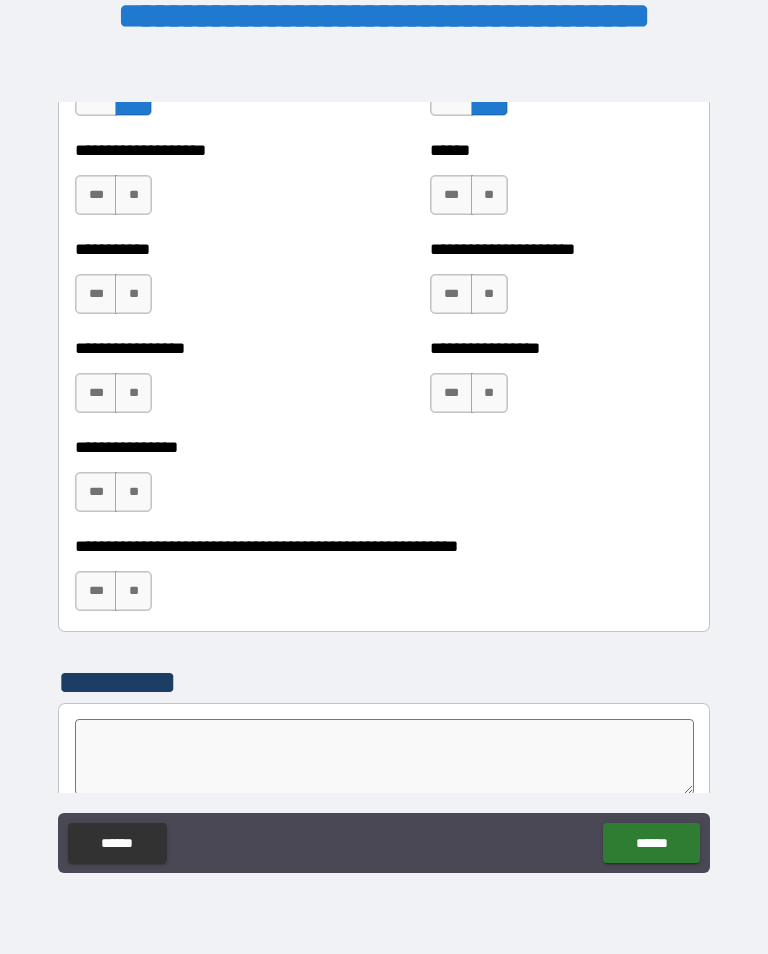 click on "**" at bounding box center (133, 195) 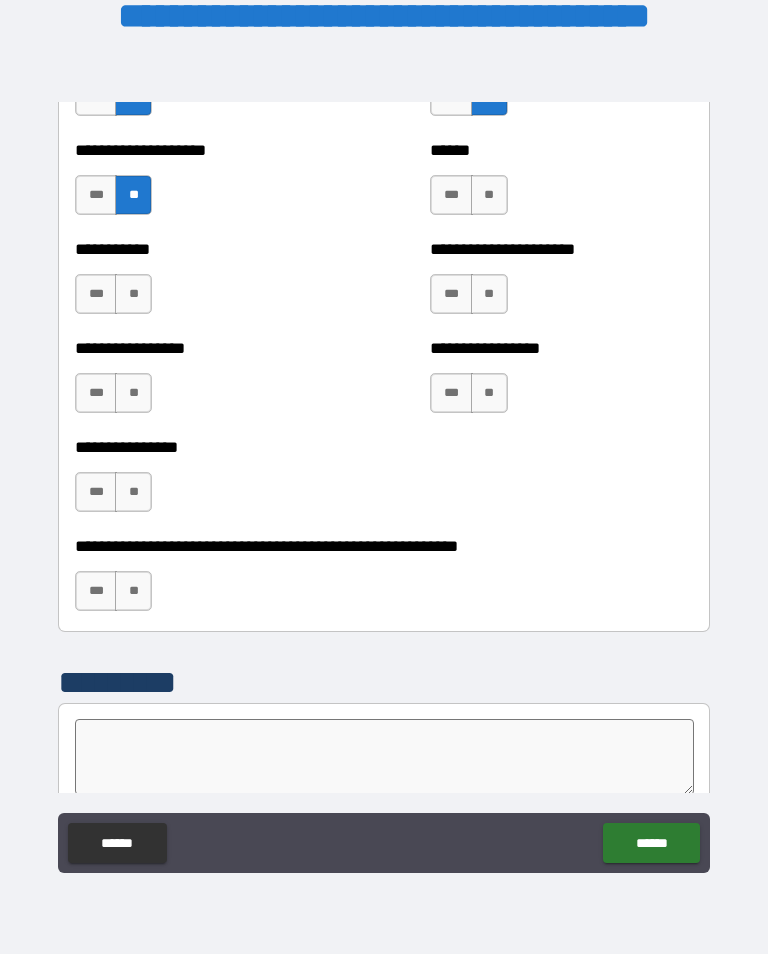 click on "**" at bounding box center (489, 195) 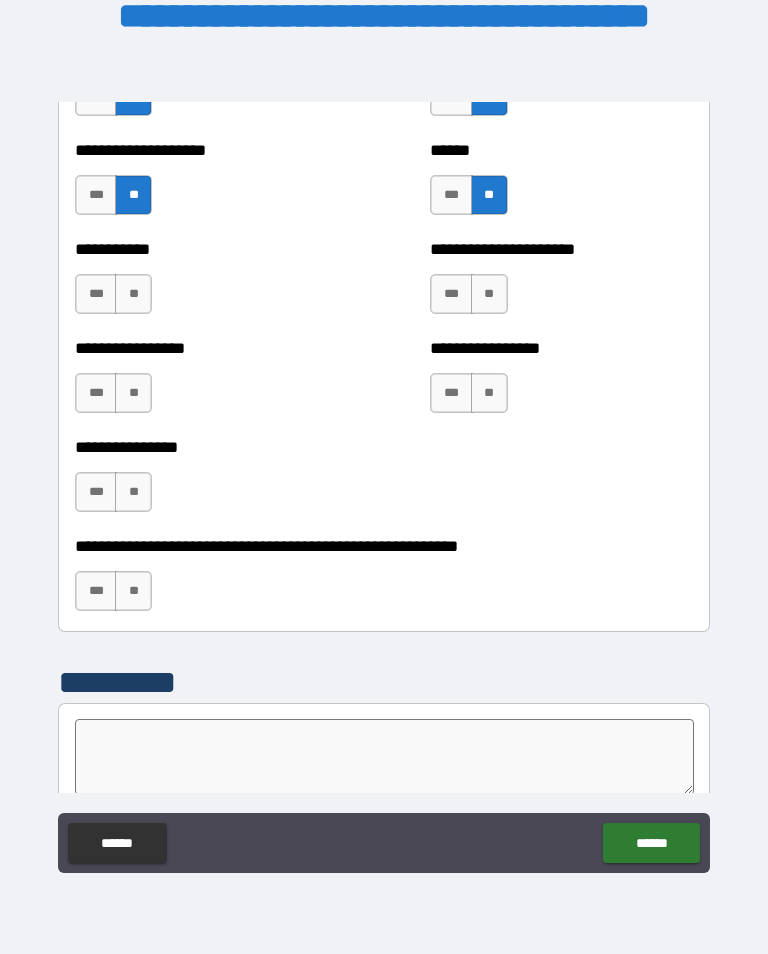 click on "**" at bounding box center (489, 294) 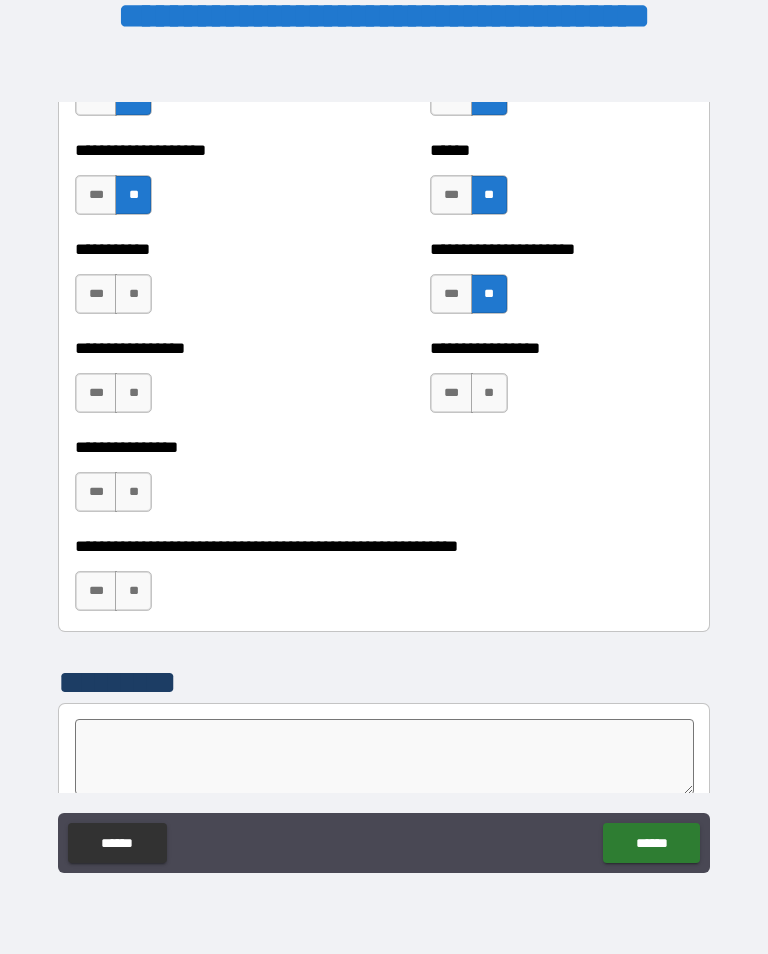 click on "**" at bounding box center (133, 294) 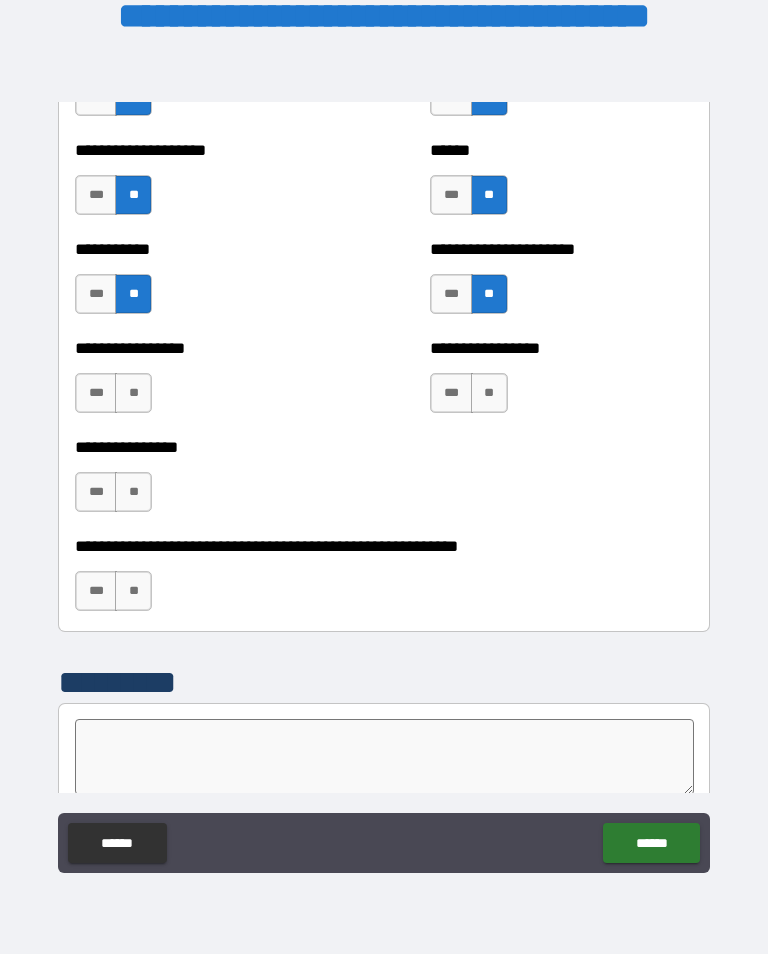 click on "**" at bounding box center (489, 393) 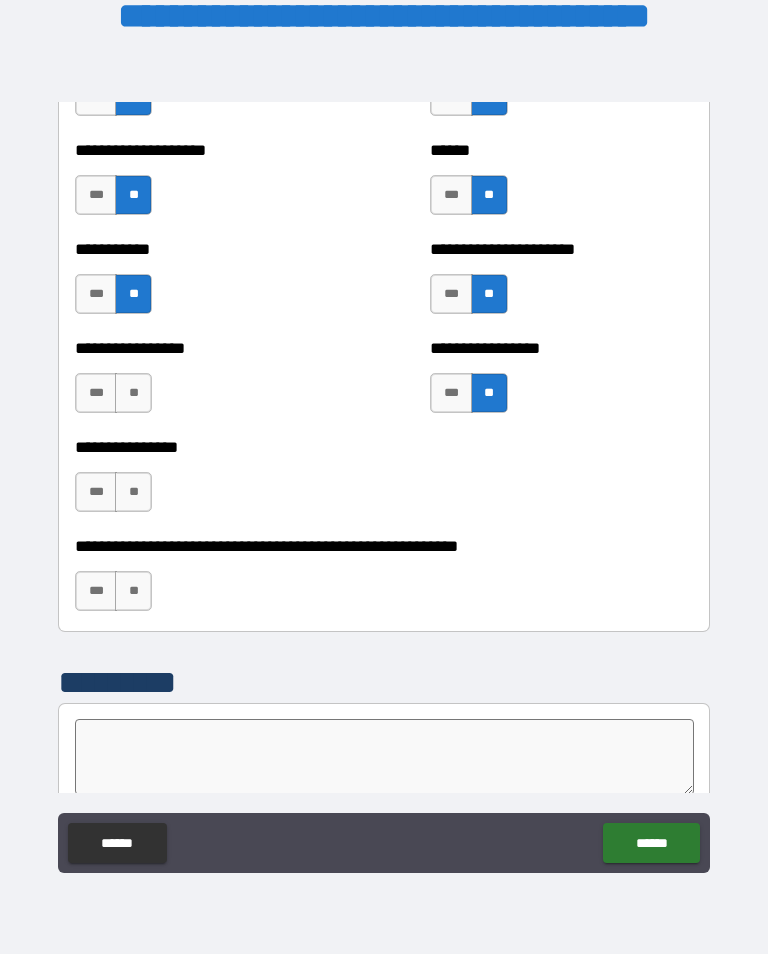 click on "**" at bounding box center (133, 393) 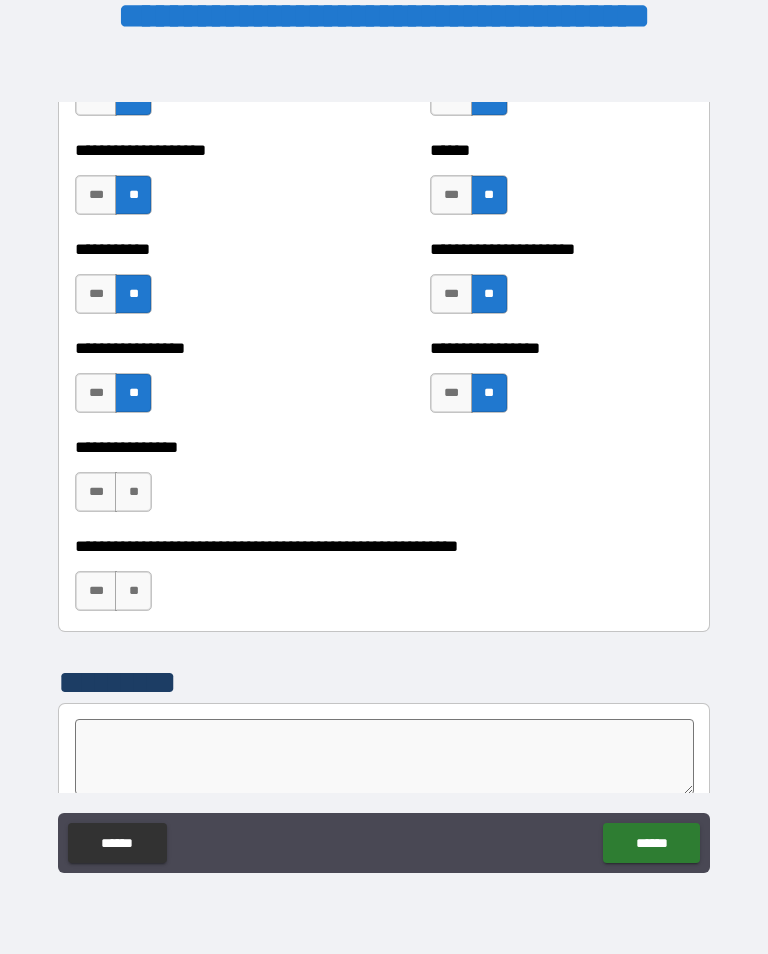 click on "***" at bounding box center (96, 393) 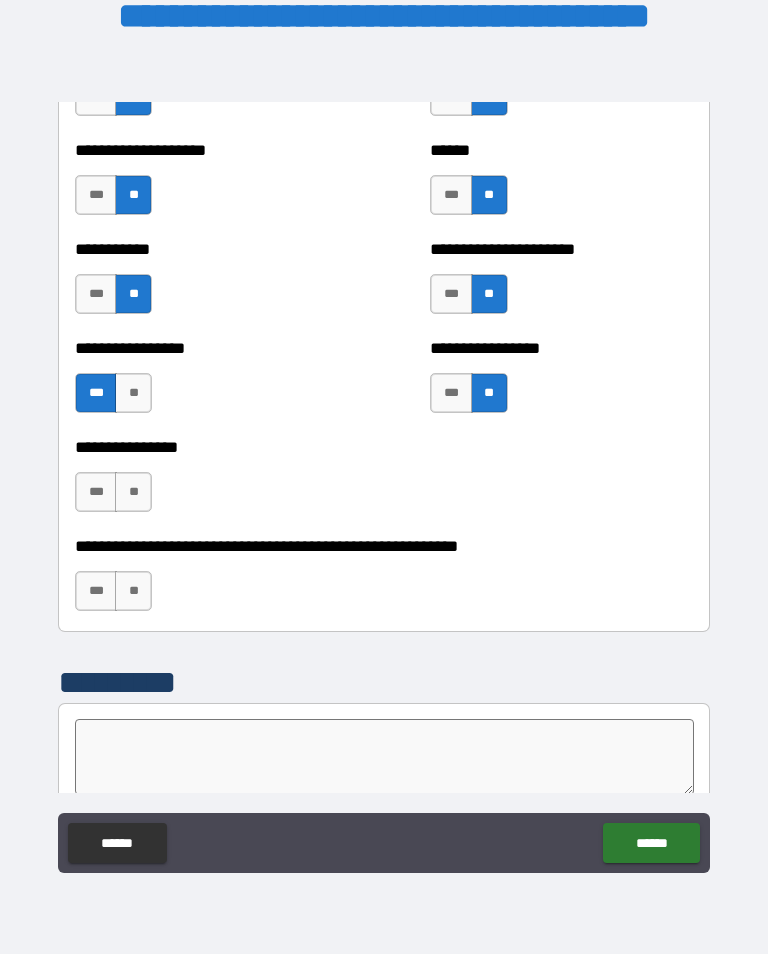 click on "**" at bounding box center [133, 492] 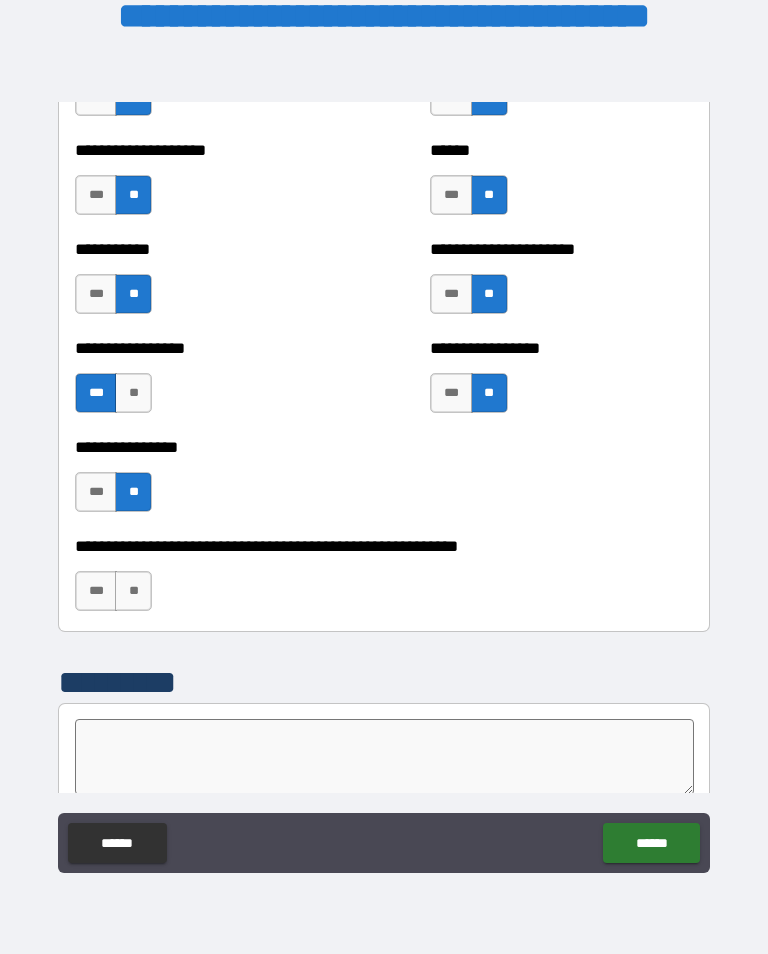 click on "**" at bounding box center [133, 393] 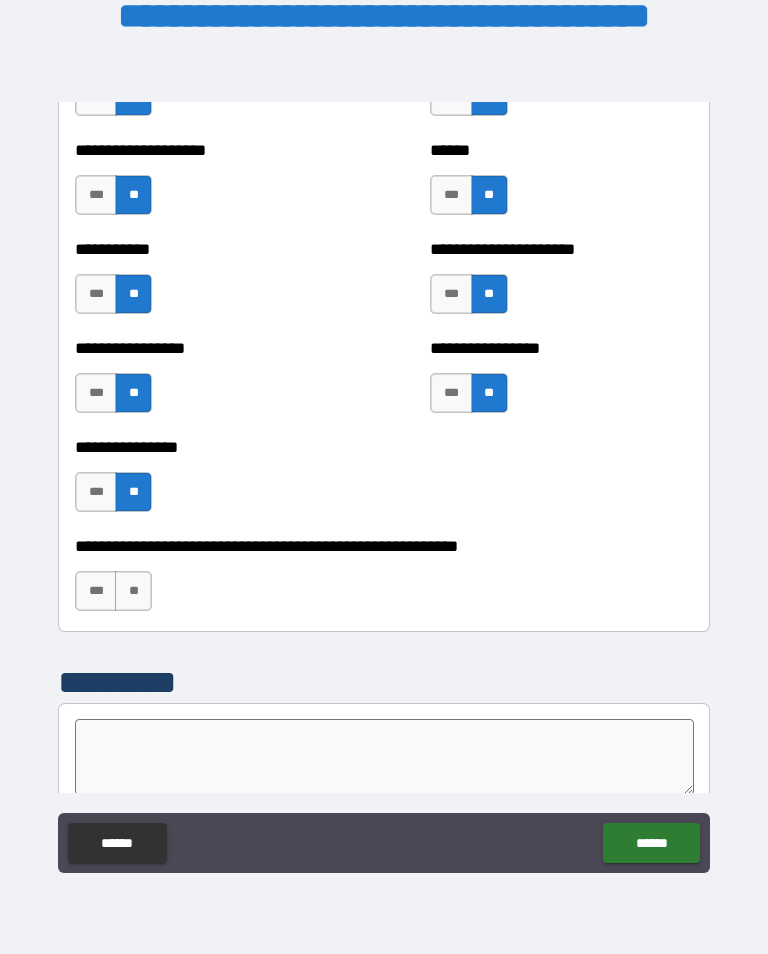 click on "***" at bounding box center (96, 393) 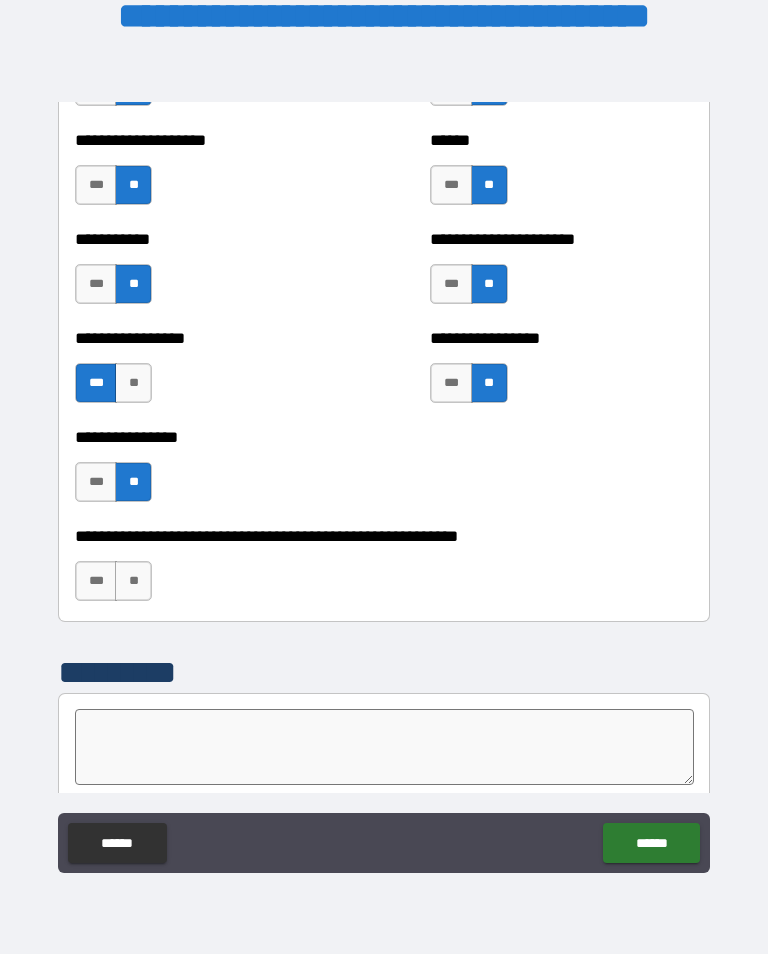 scroll, scrollTop: 6001, scrollLeft: 0, axis: vertical 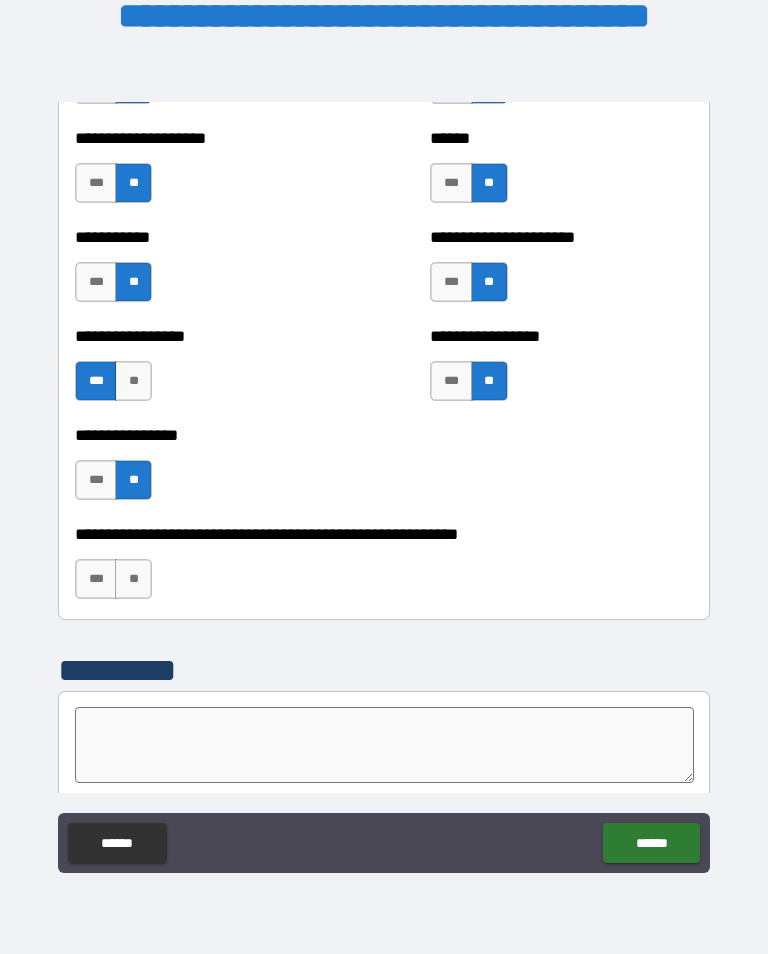 click on "**" at bounding box center [133, 579] 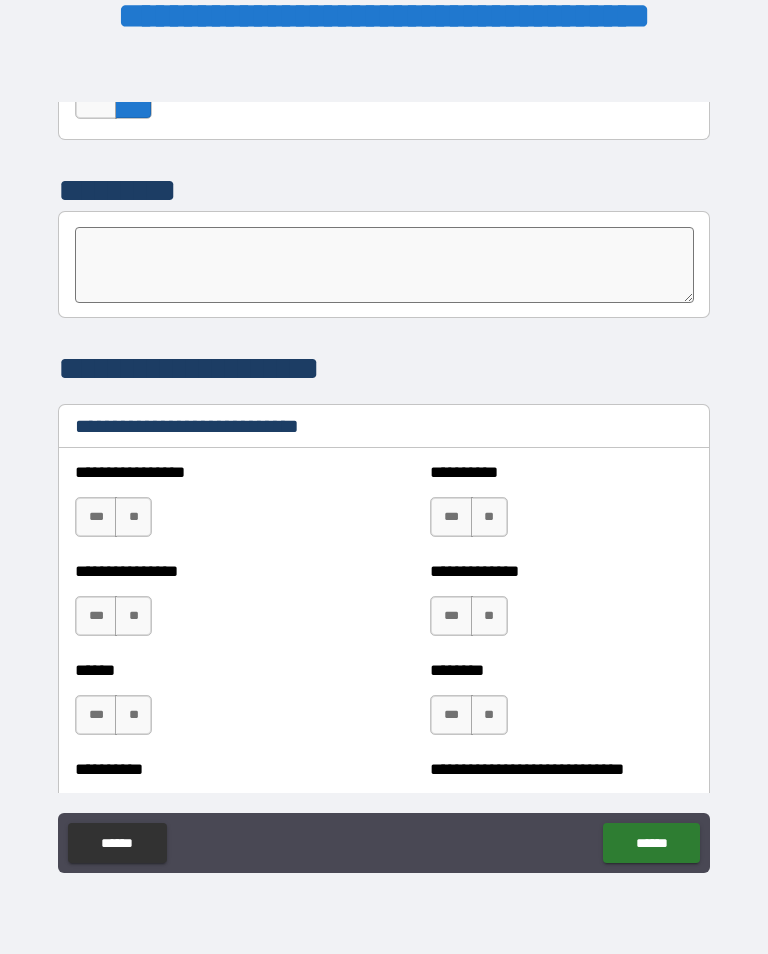 scroll, scrollTop: 6483, scrollLeft: 0, axis: vertical 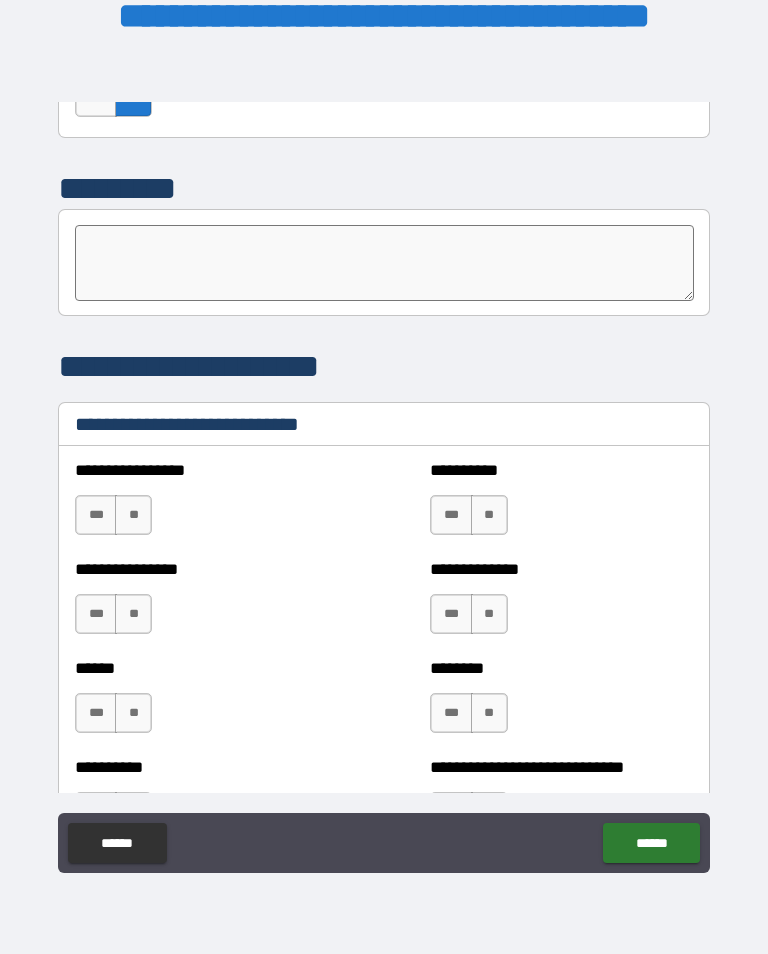 click on "***" at bounding box center (96, 515) 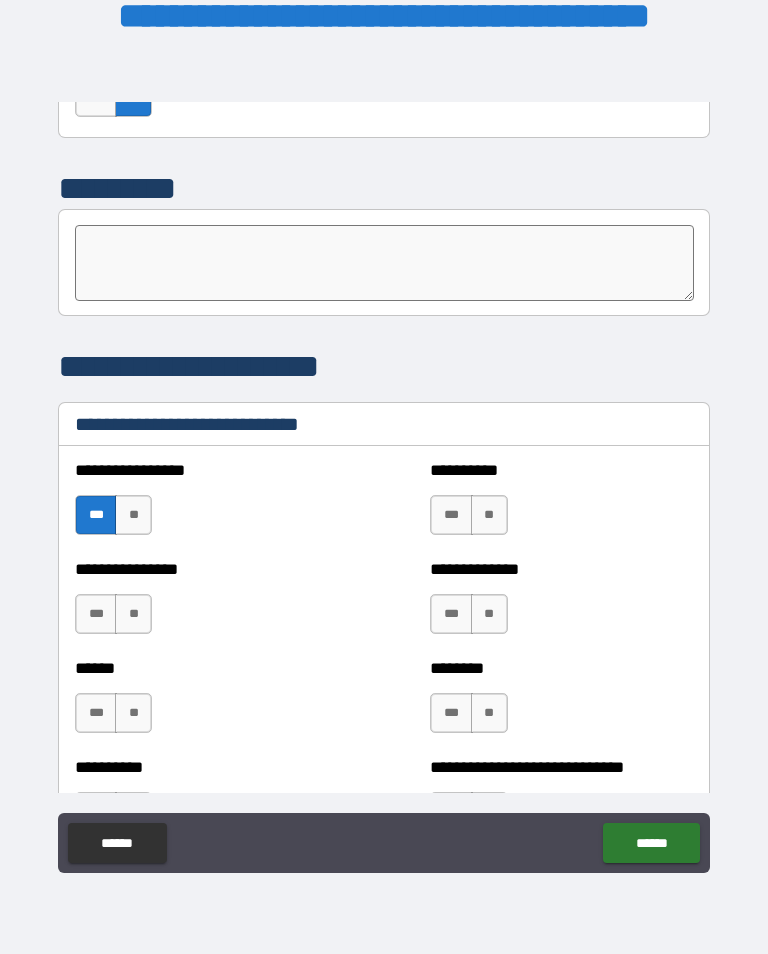 click on "***" at bounding box center [451, 614] 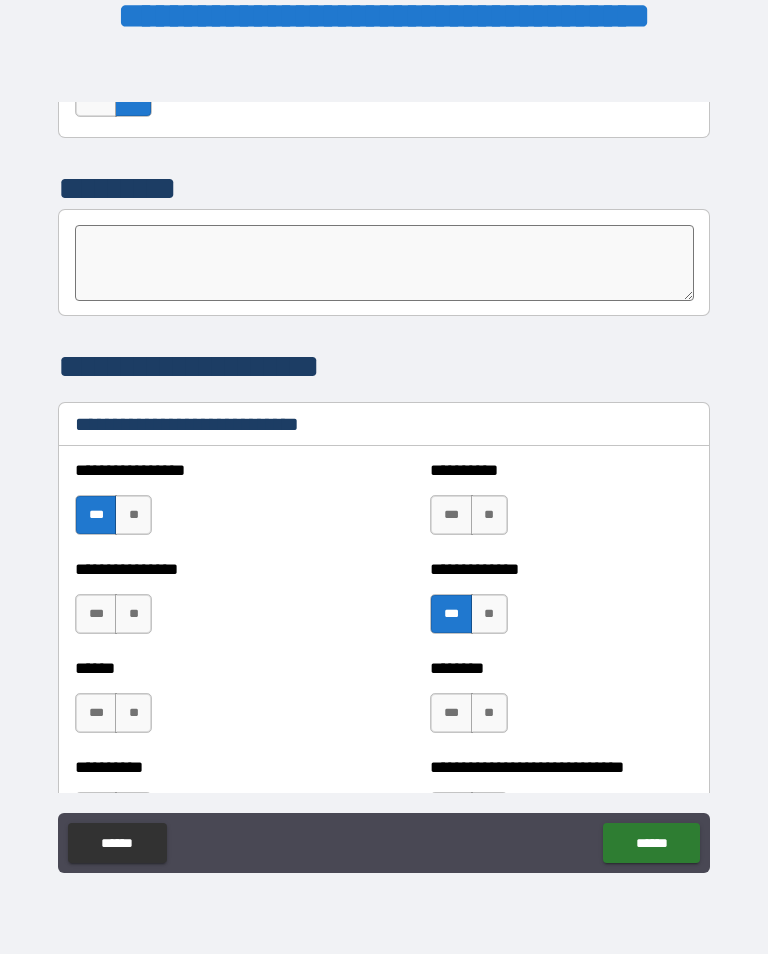 click on "**" at bounding box center (489, 614) 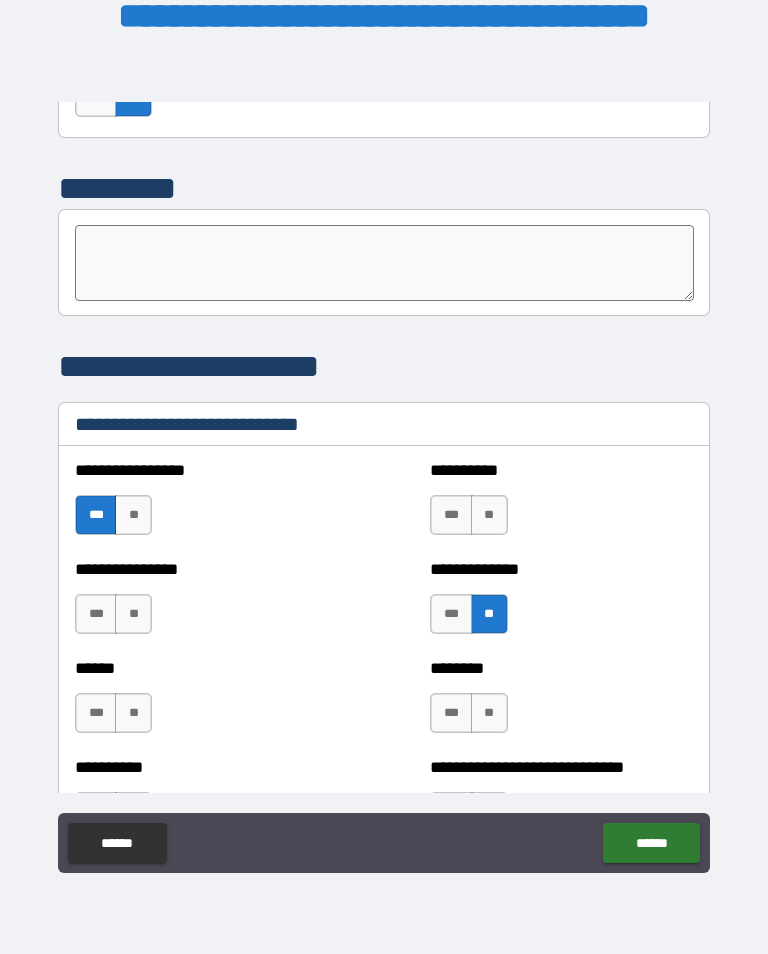 click on "**********" at bounding box center (206, 604) 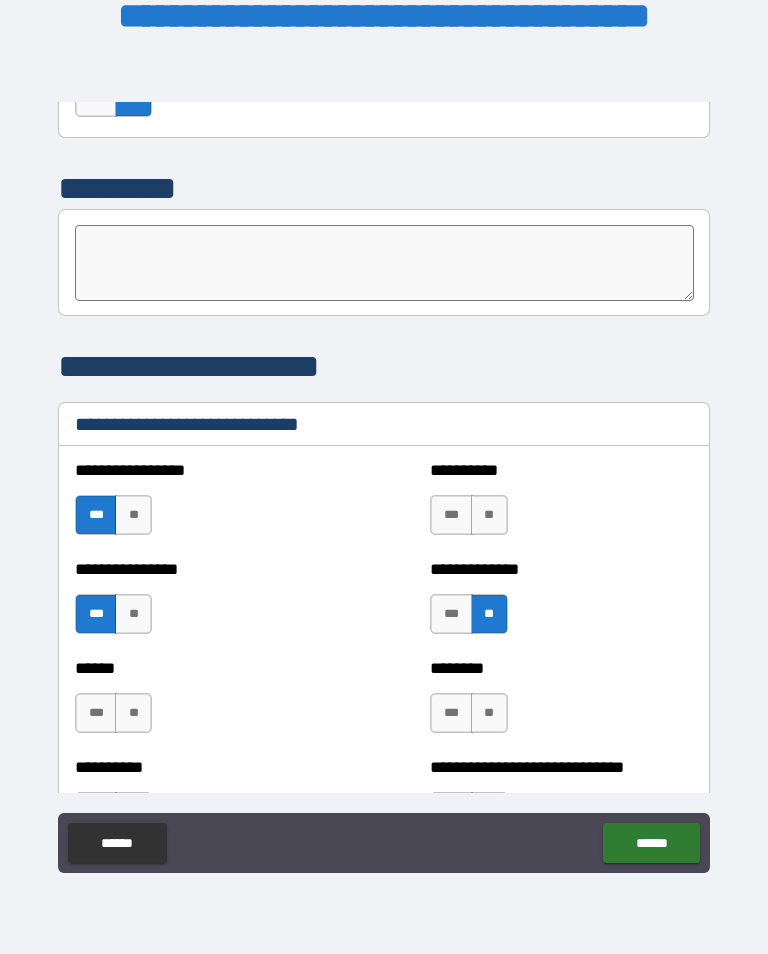 click on "***" at bounding box center (96, 713) 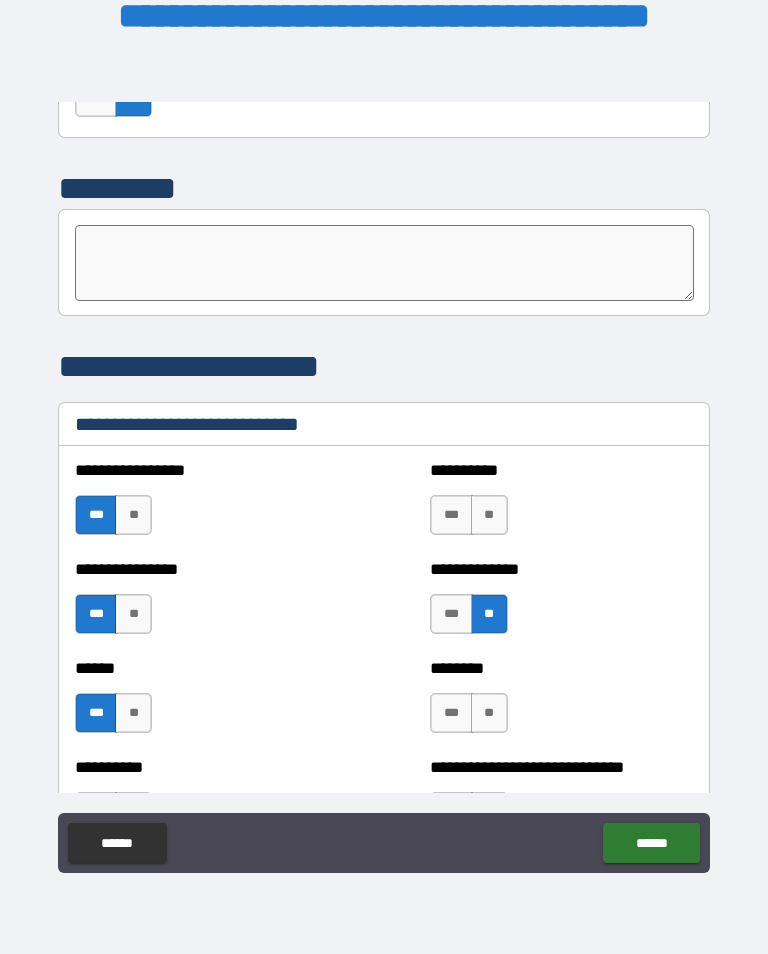 click on "***" at bounding box center [451, 713] 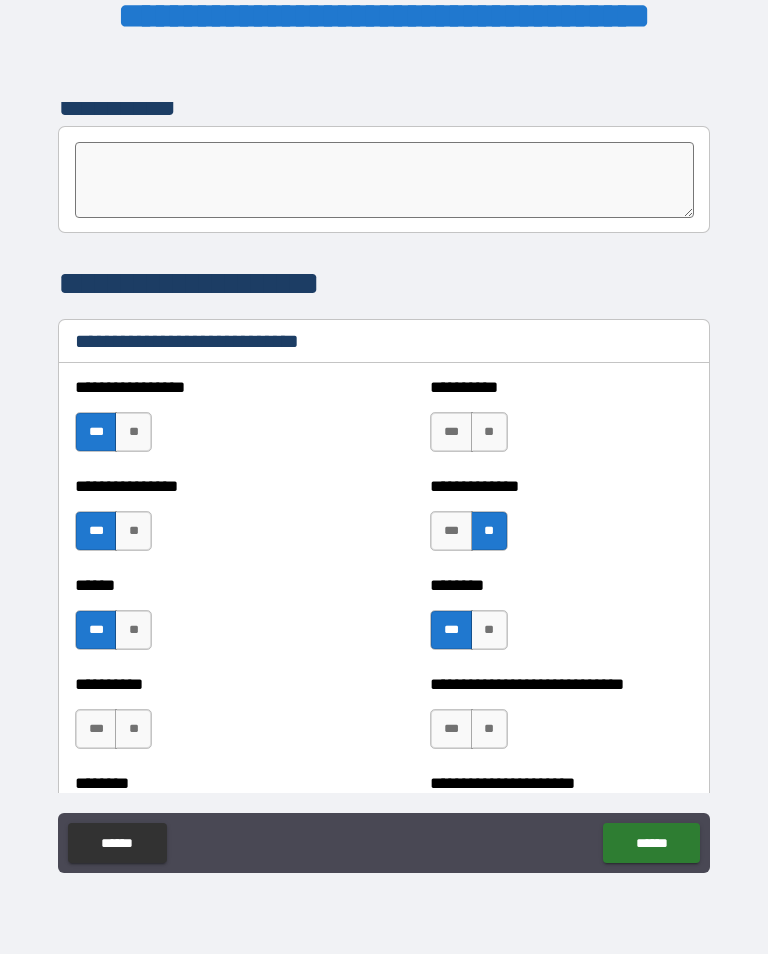 scroll, scrollTop: 6567, scrollLeft: 0, axis: vertical 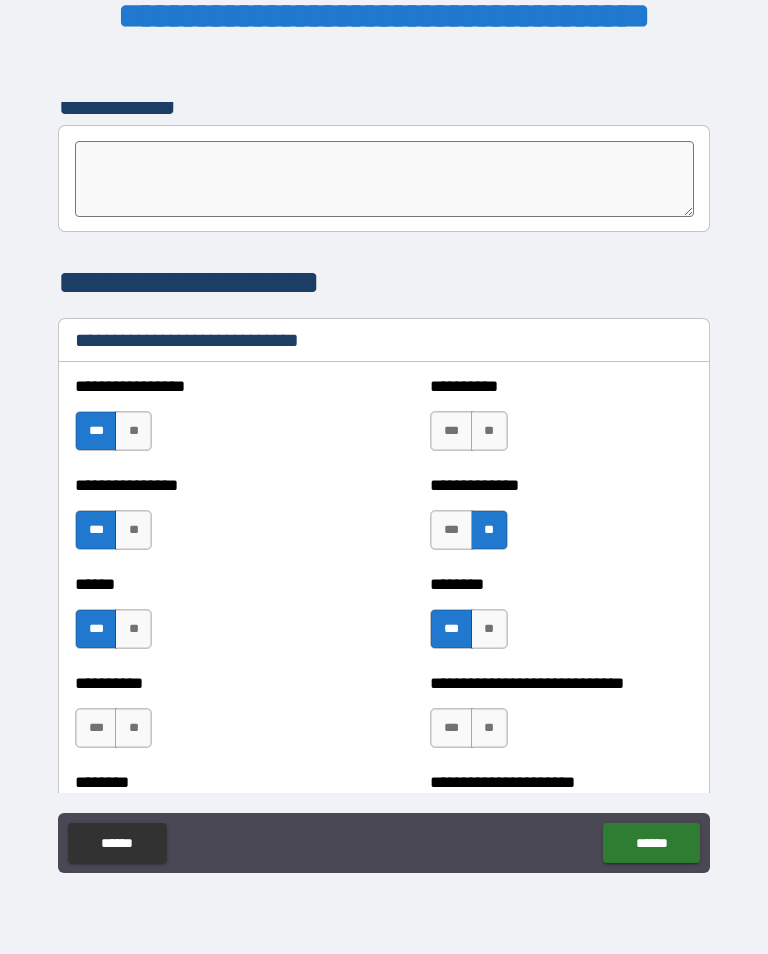 click on "**" at bounding box center [489, 728] 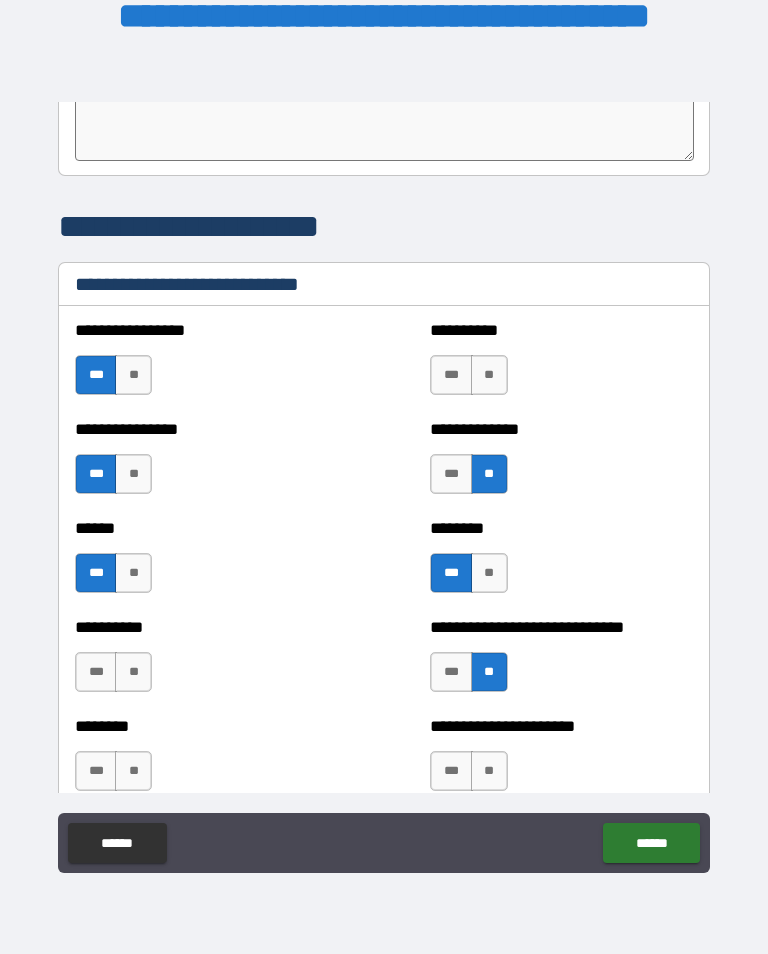 scroll, scrollTop: 6645, scrollLeft: 0, axis: vertical 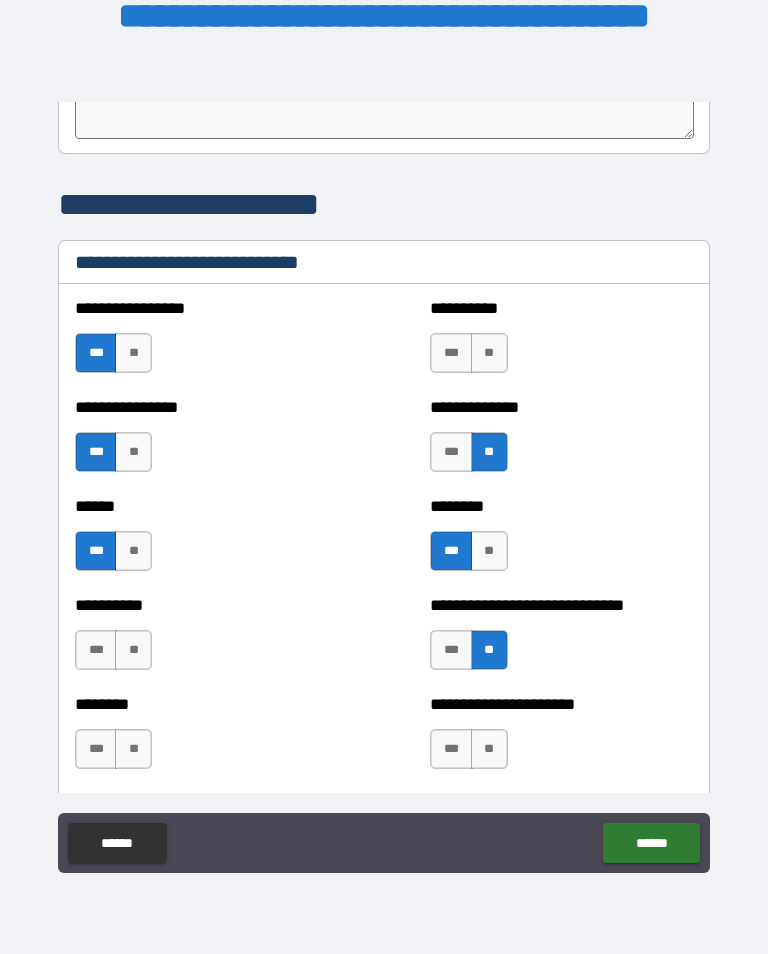 click on "***" at bounding box center [451, 749] 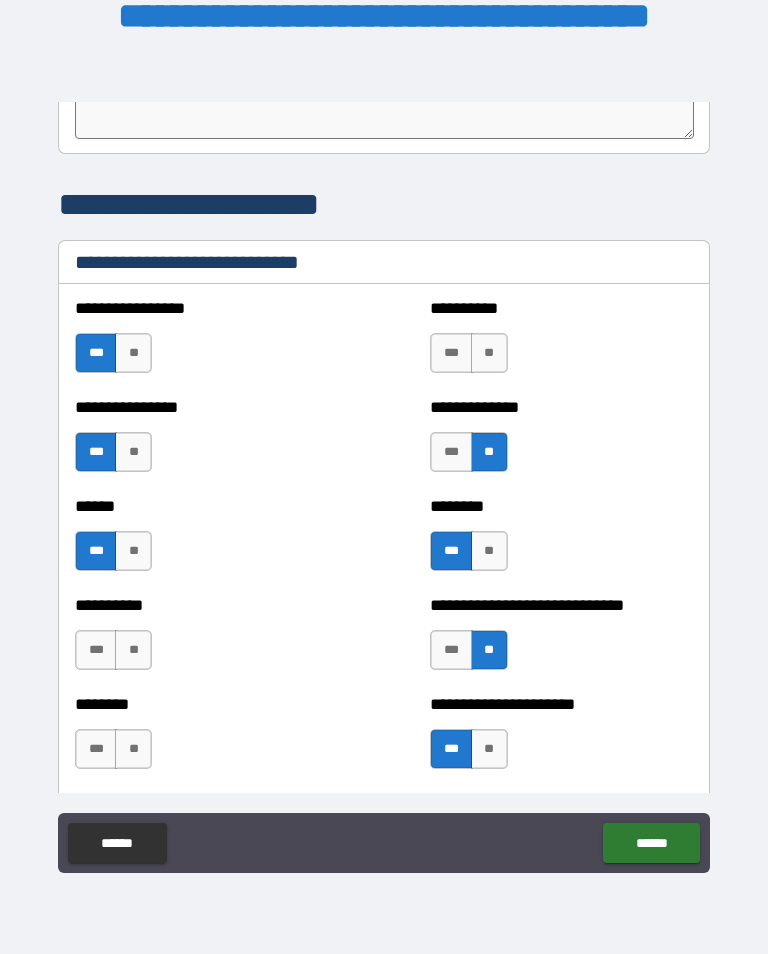 click on "***" at bounding box center [451, 353] 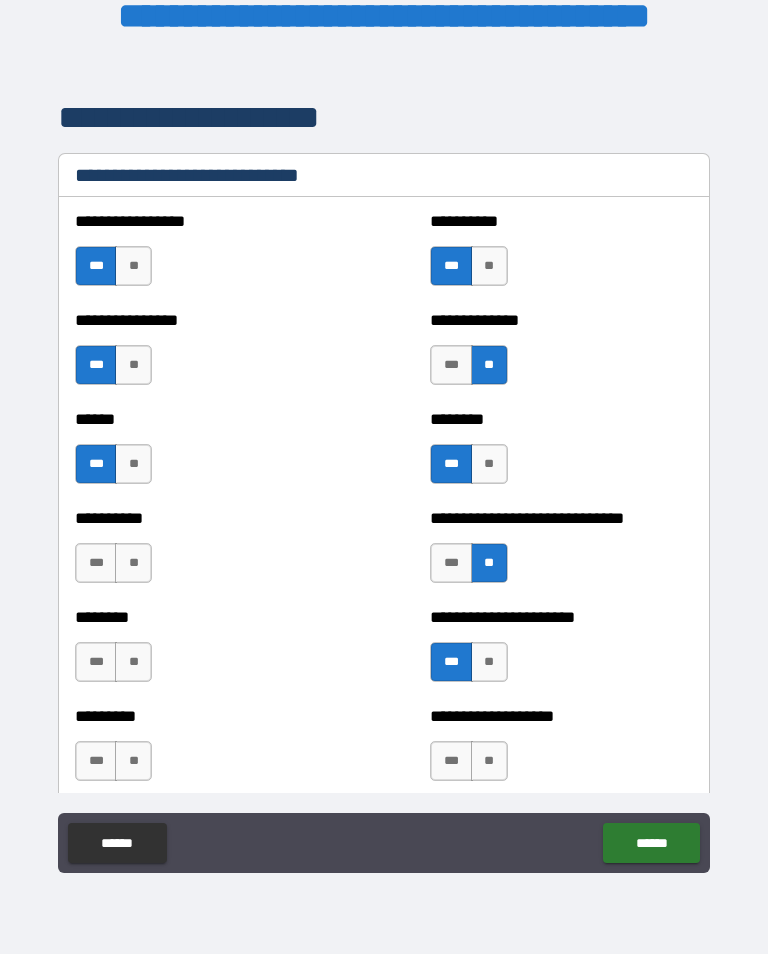 scroll, scrollTop: 6741, scrollLeft: 0, axis: vertical 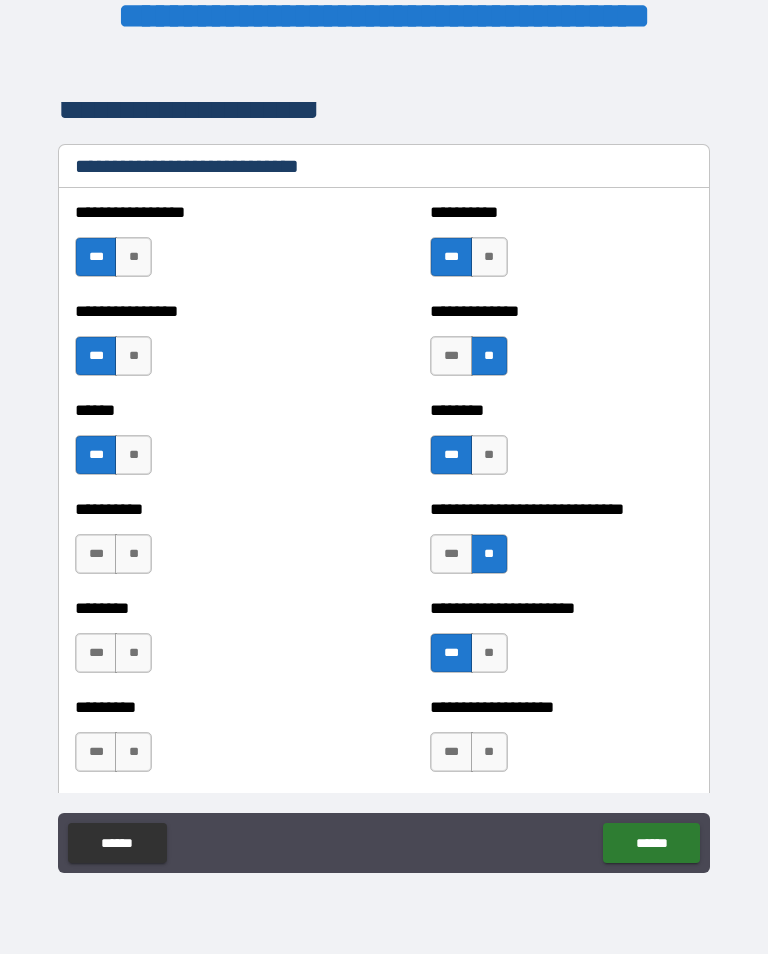 click on "**" at bounding box center [133, 554] 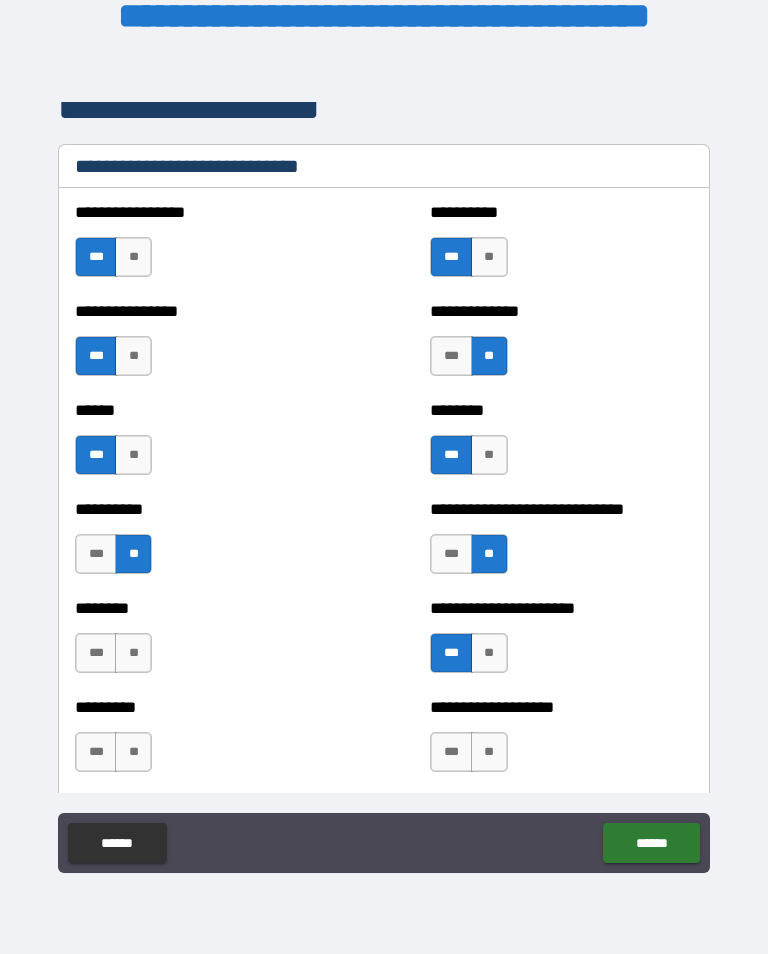 click on "***" at bounding box center (451, 752) 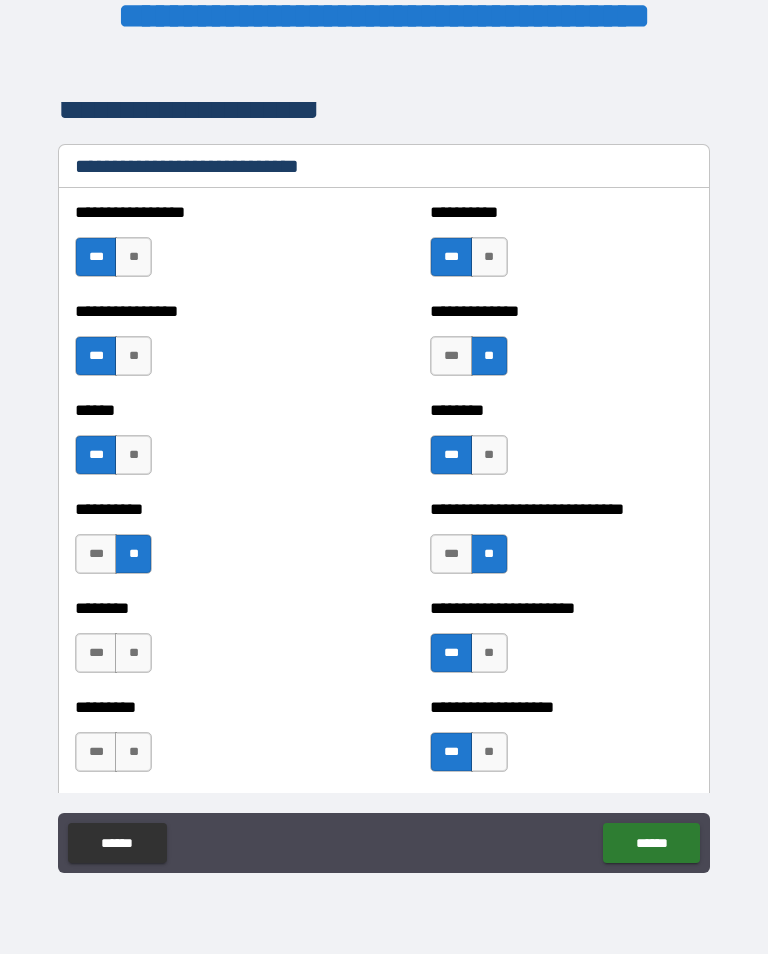 click on "**" at bounding box center (133, 752) 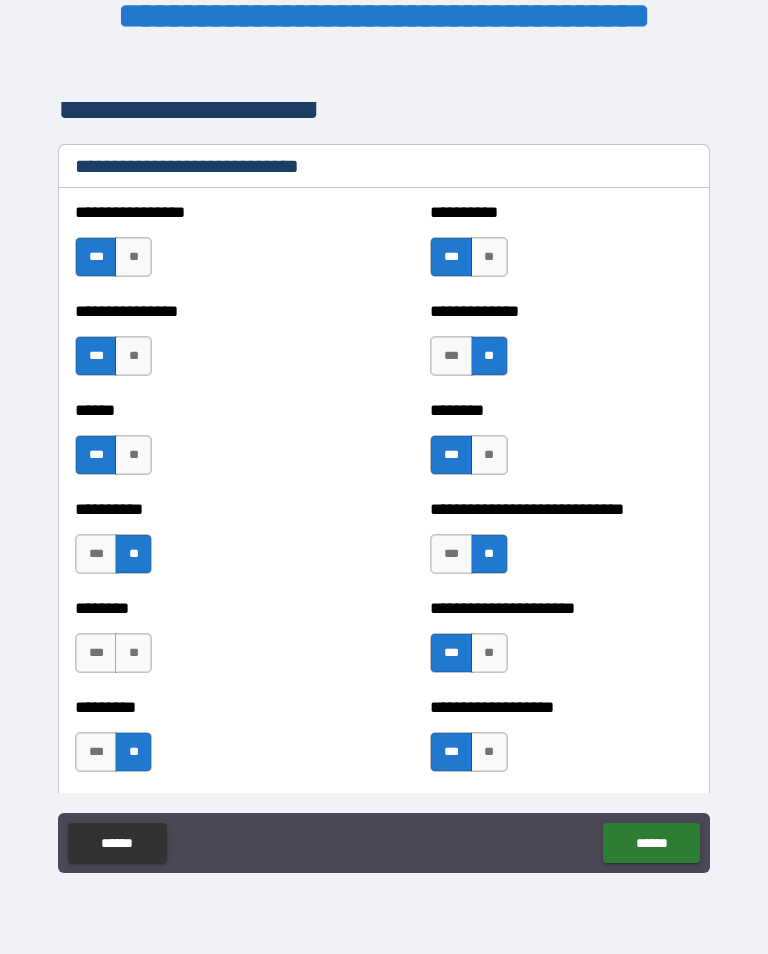 click on "**" at bounding box center [133, 653] 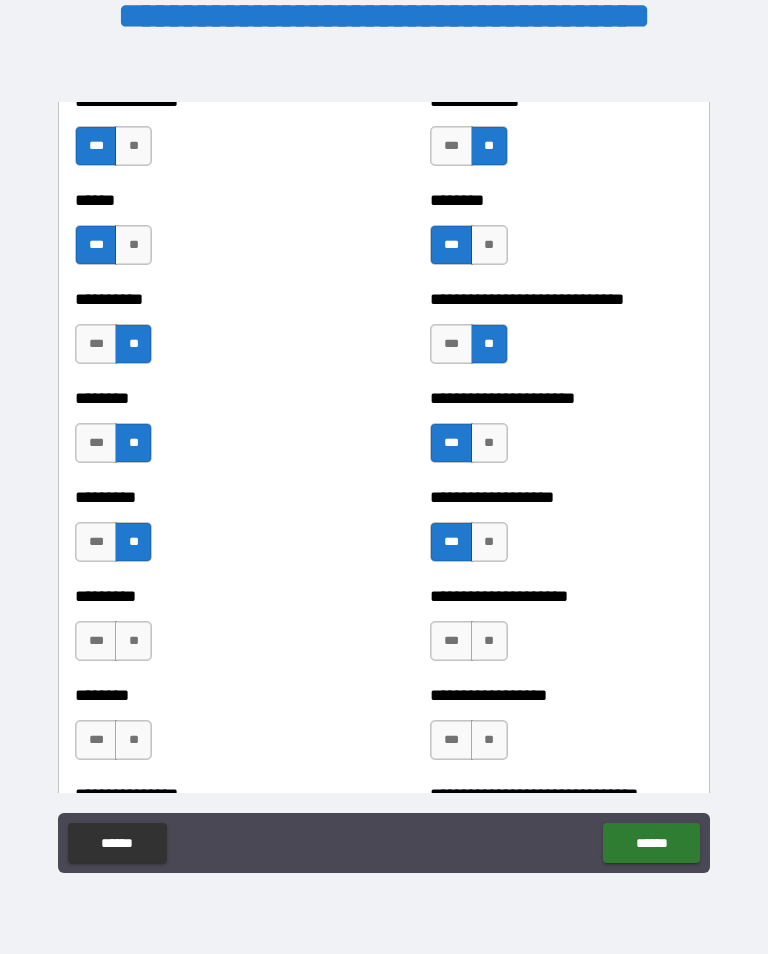 scroll, scrollTop: 6956, scrollLeft: 0, axis: vertical 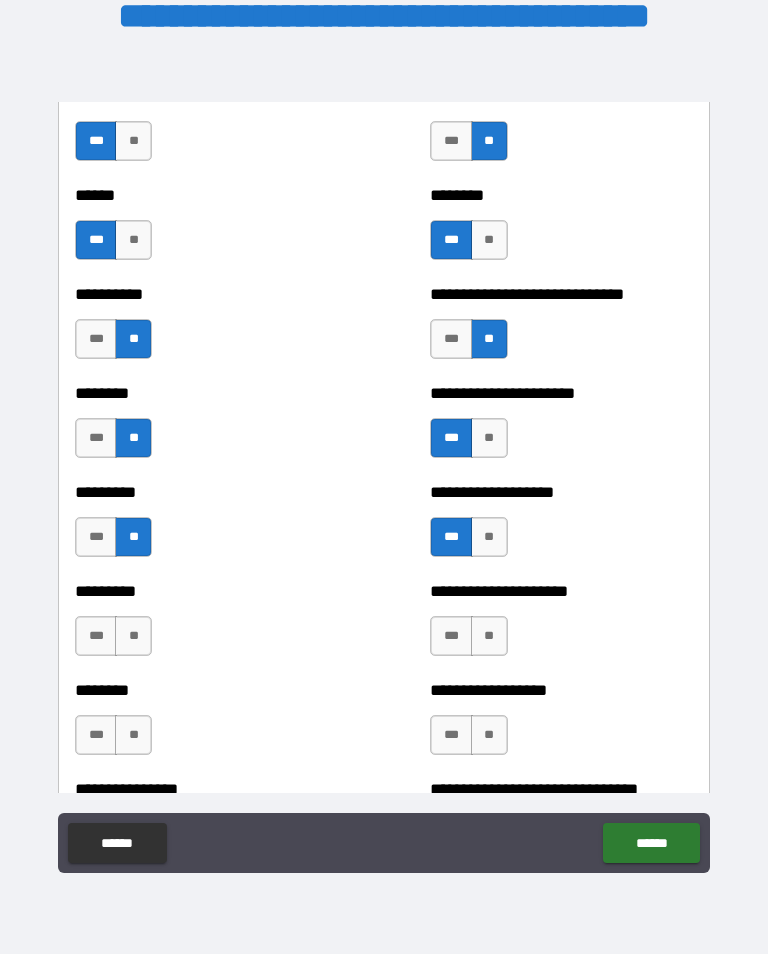 click on "***" at bounding box center (96, 636) 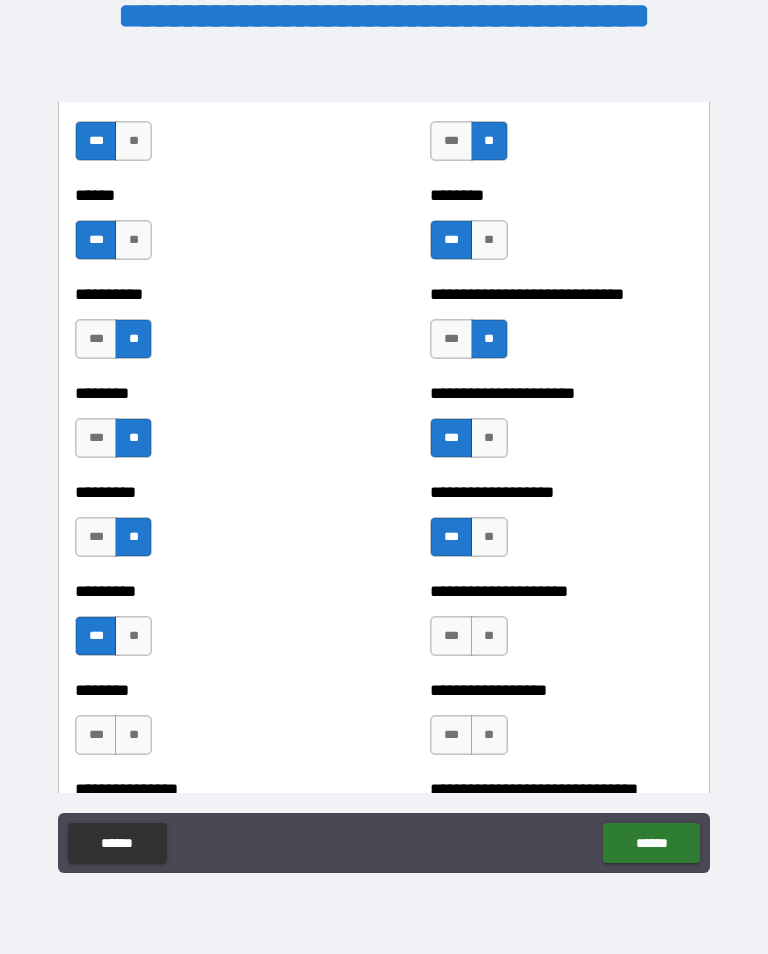 click on "**" at bounding box center [489, 636] 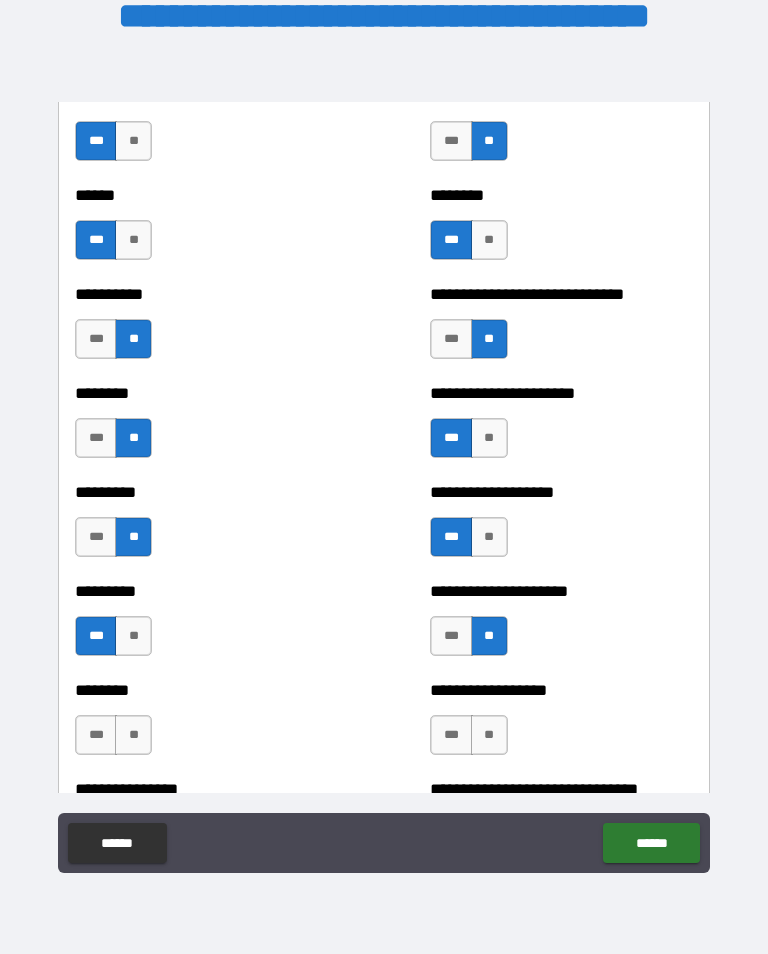 click on "**" at bounding box center [489, 735] 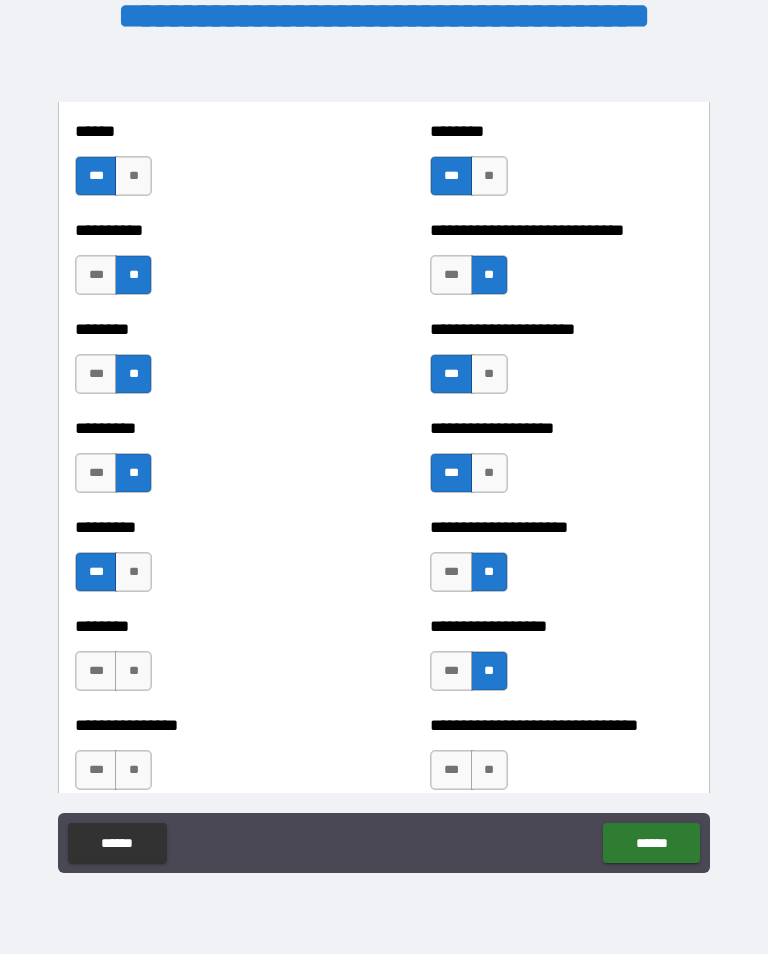 scroll, scrollTop: 7021, scrollLeft: 0, axis: vertical 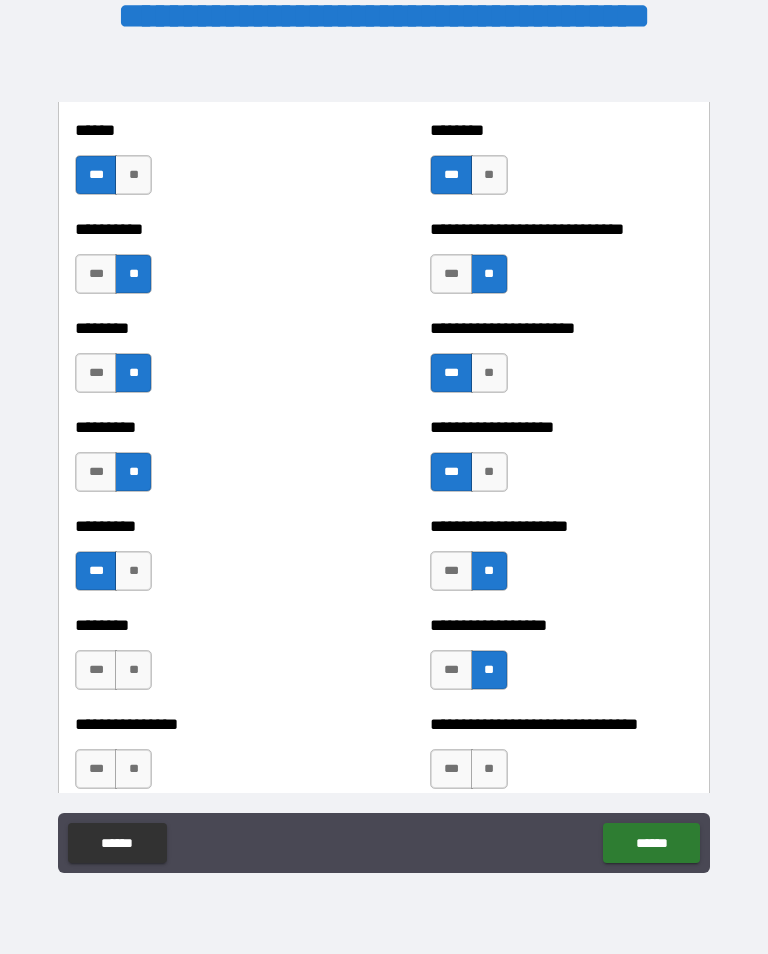 click on "**" at bounding box center (133, 670) 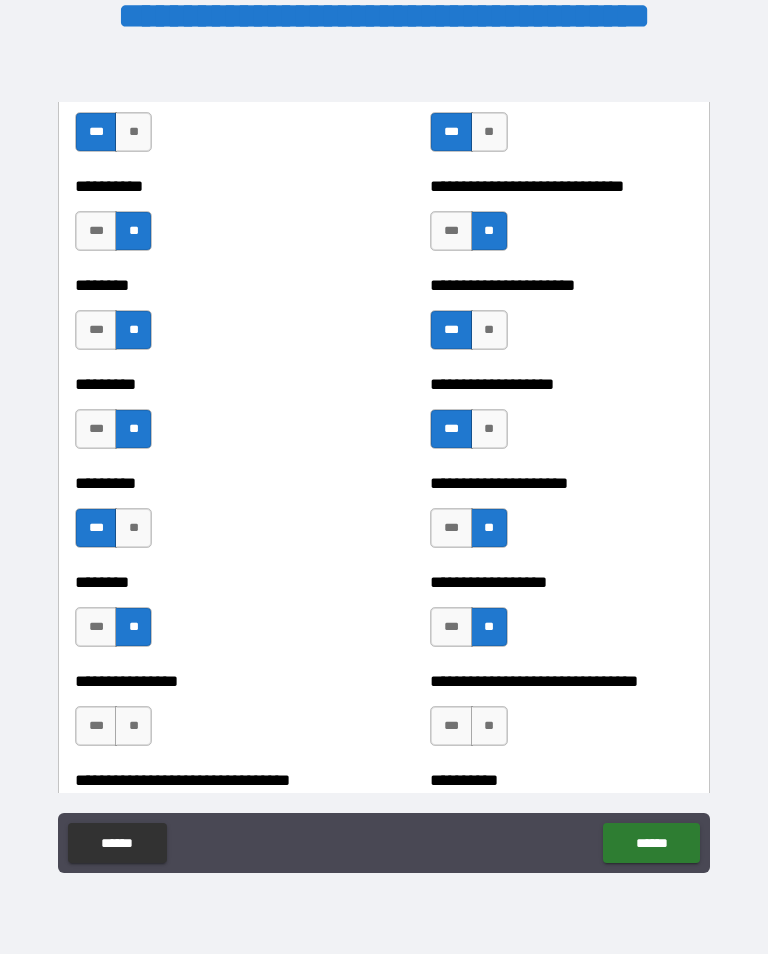 scroll, scrollTop: 7065, scrollLeft: 0, axis: vertical 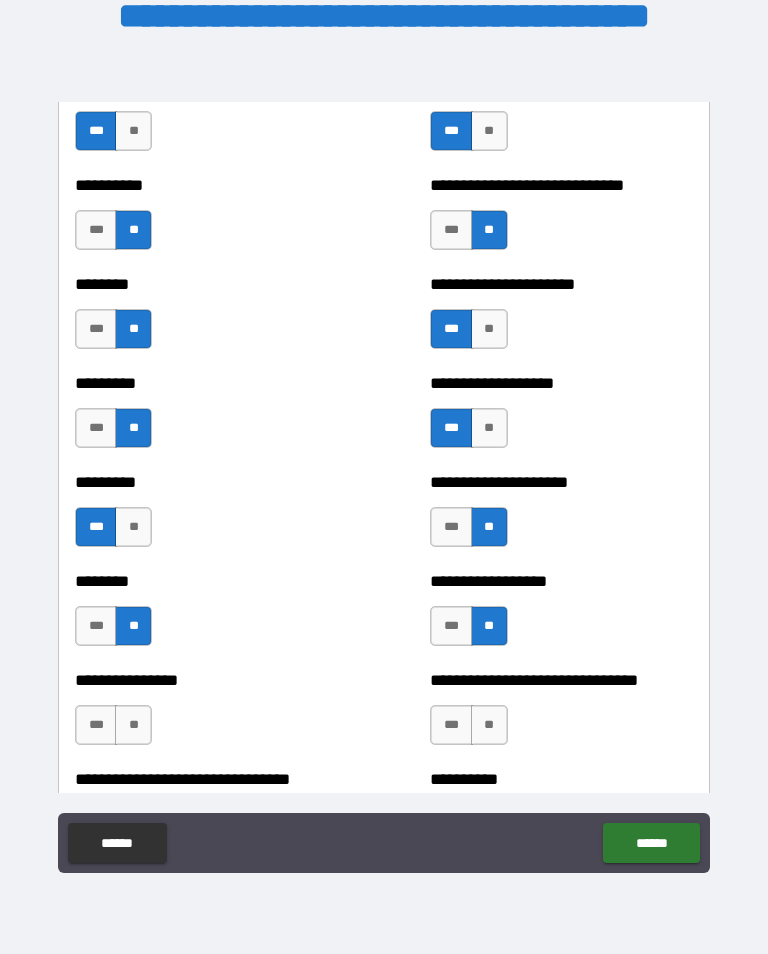 click on "**" at bounding box center [133, 725] 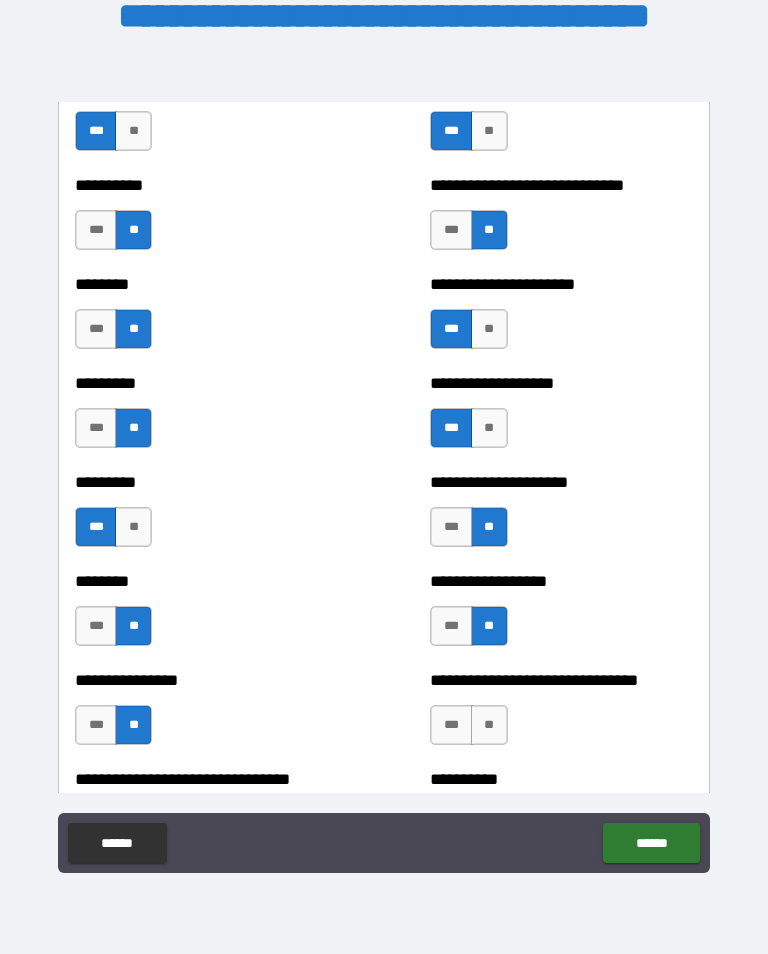 click on "**********" at bounding box center [561, 715] 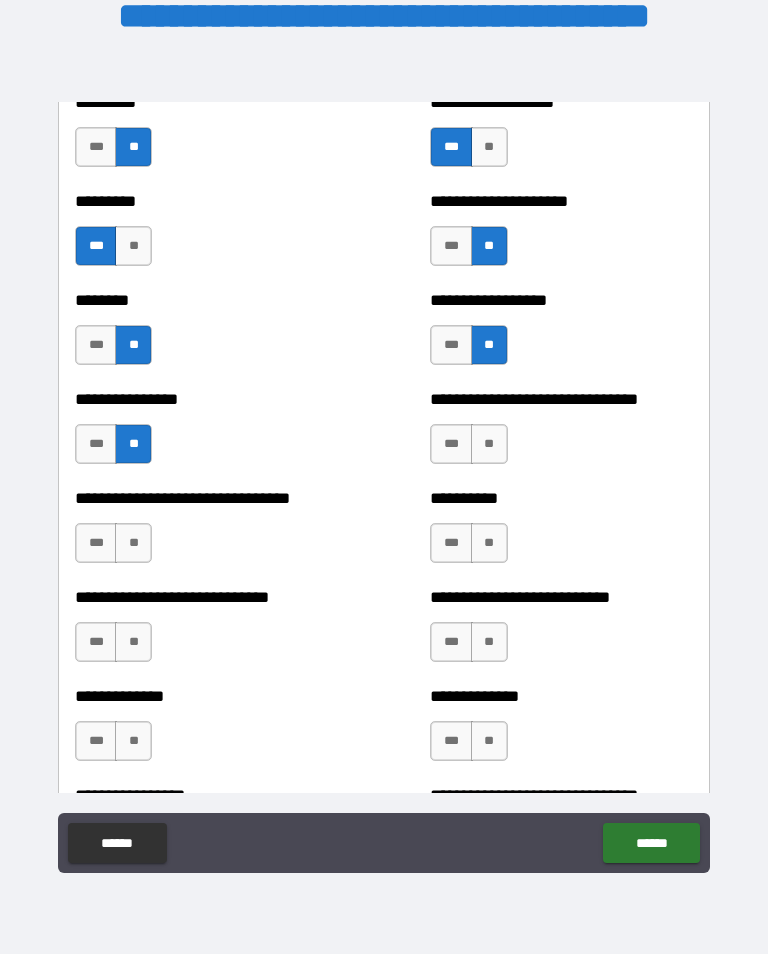 scroll, scrollTop: 7349, scrollLeft: 0, axis: vertical 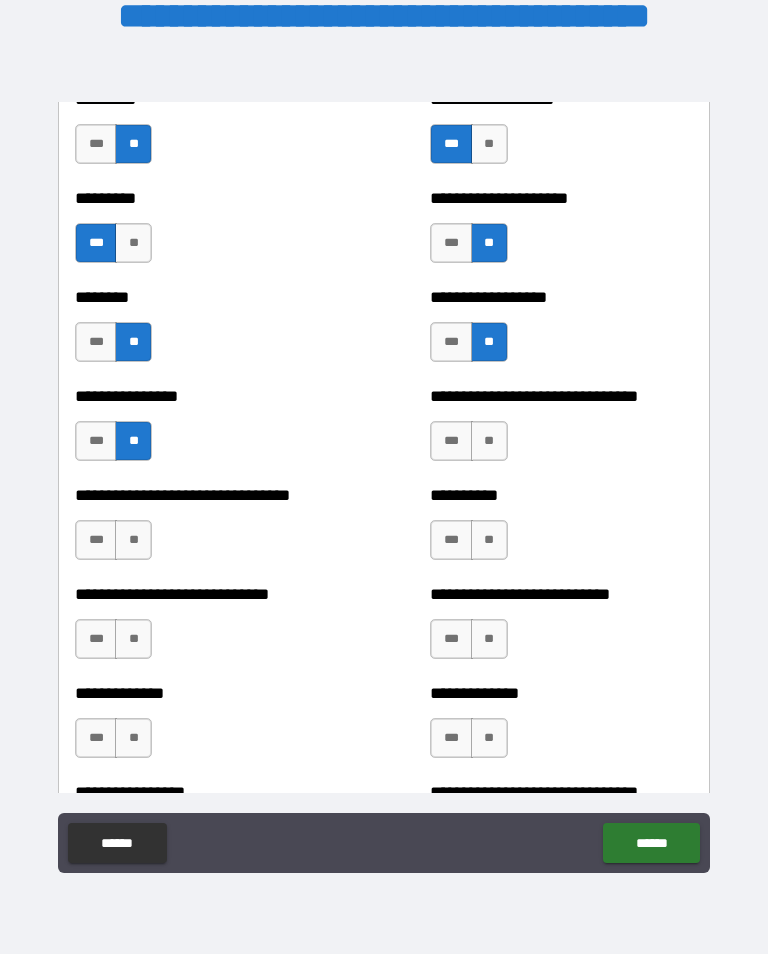 click on "***" at bounding box center (451, 441) 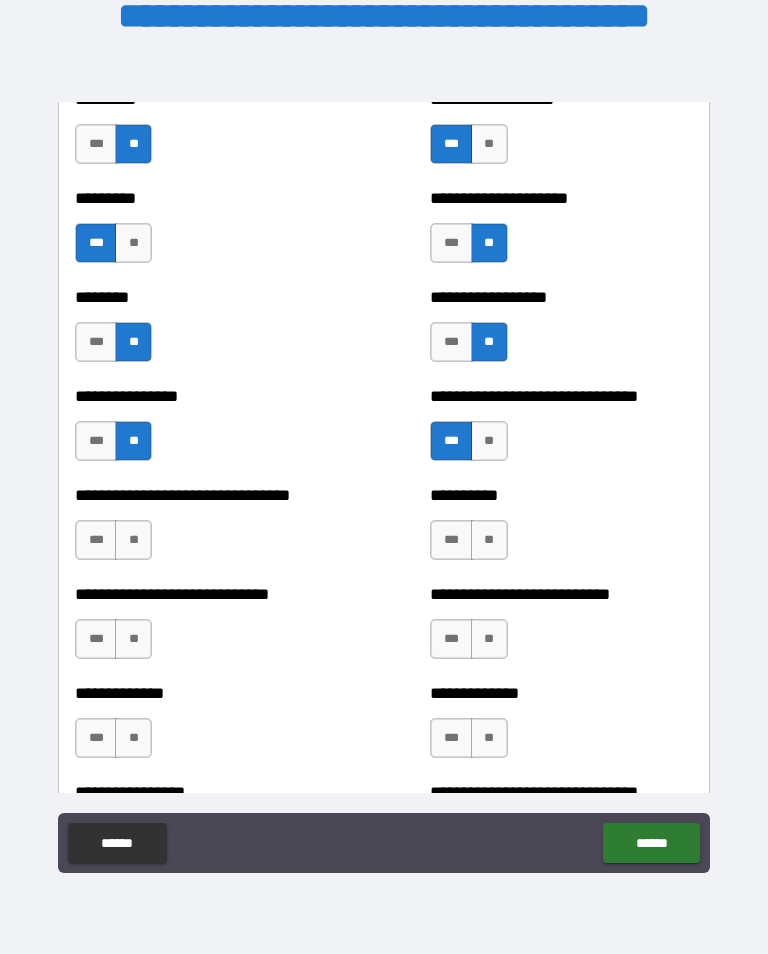 click on "***" at bounding box center [96, 540] 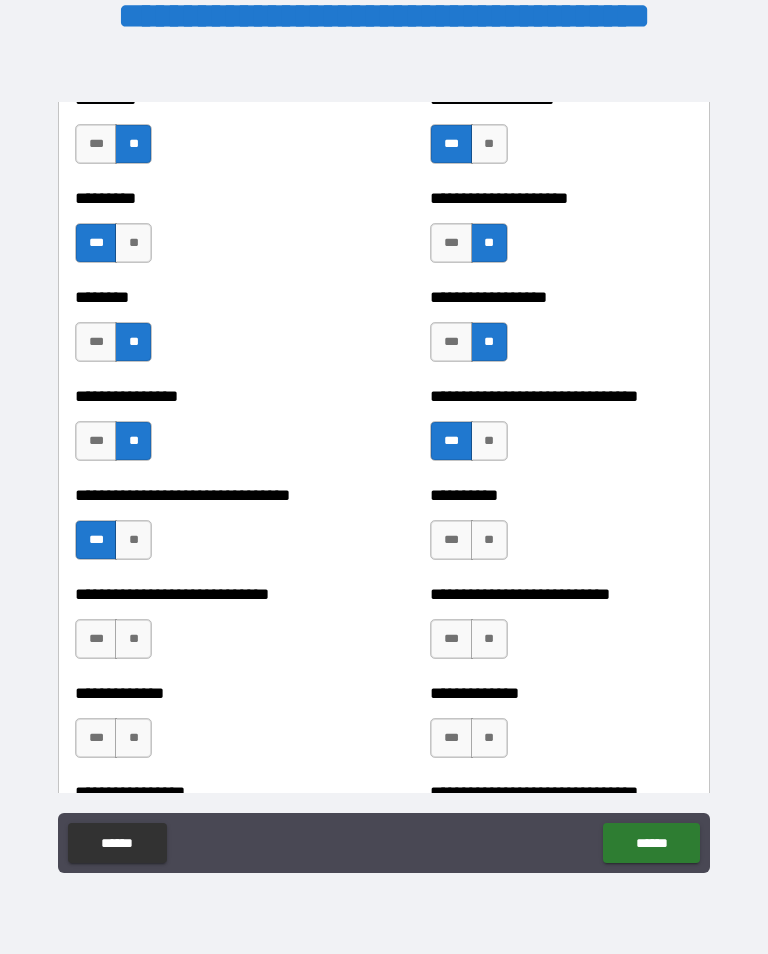click on "**" at bounding box center (133, 639) 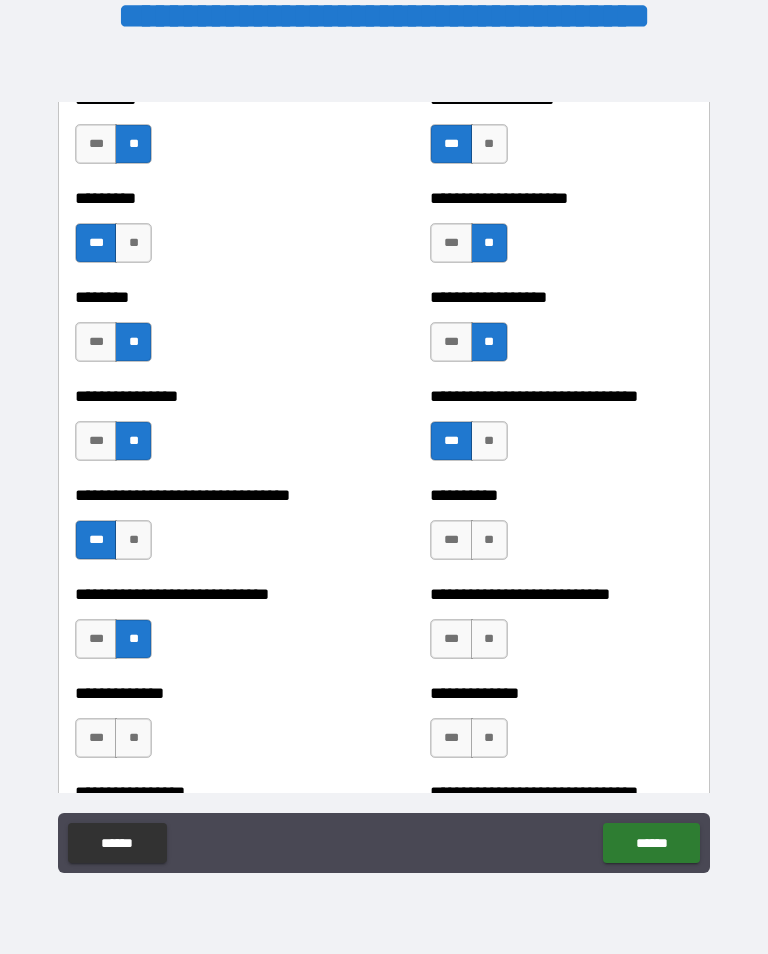 click on "**" at bounding box center [489, 639] 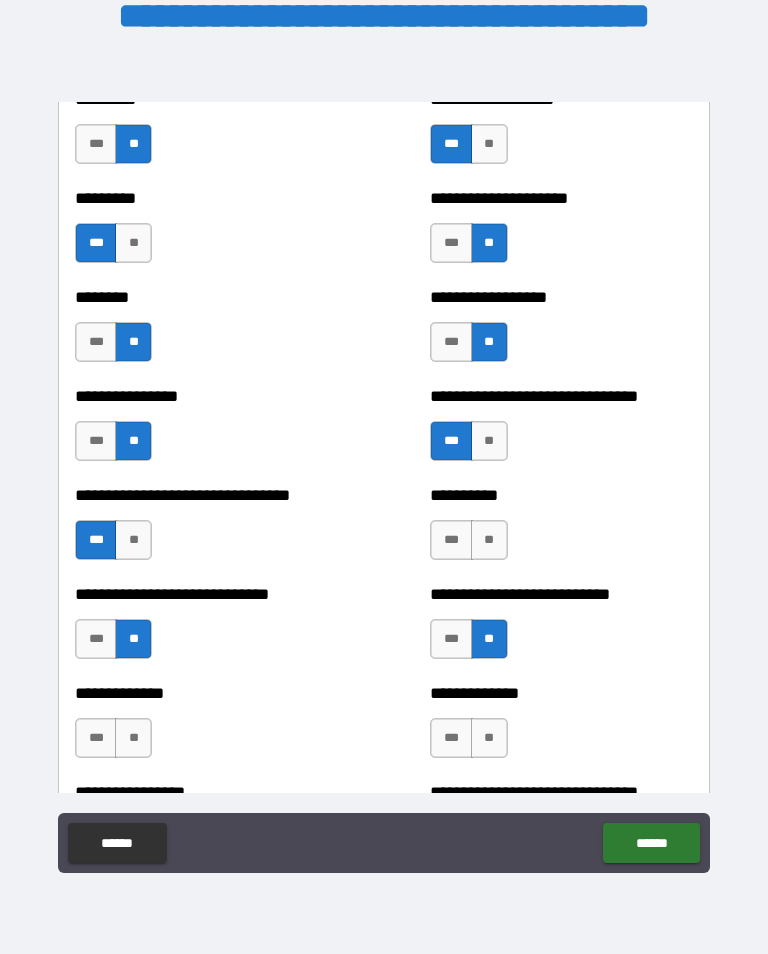 click on "**" at bounding box center [489, 738] 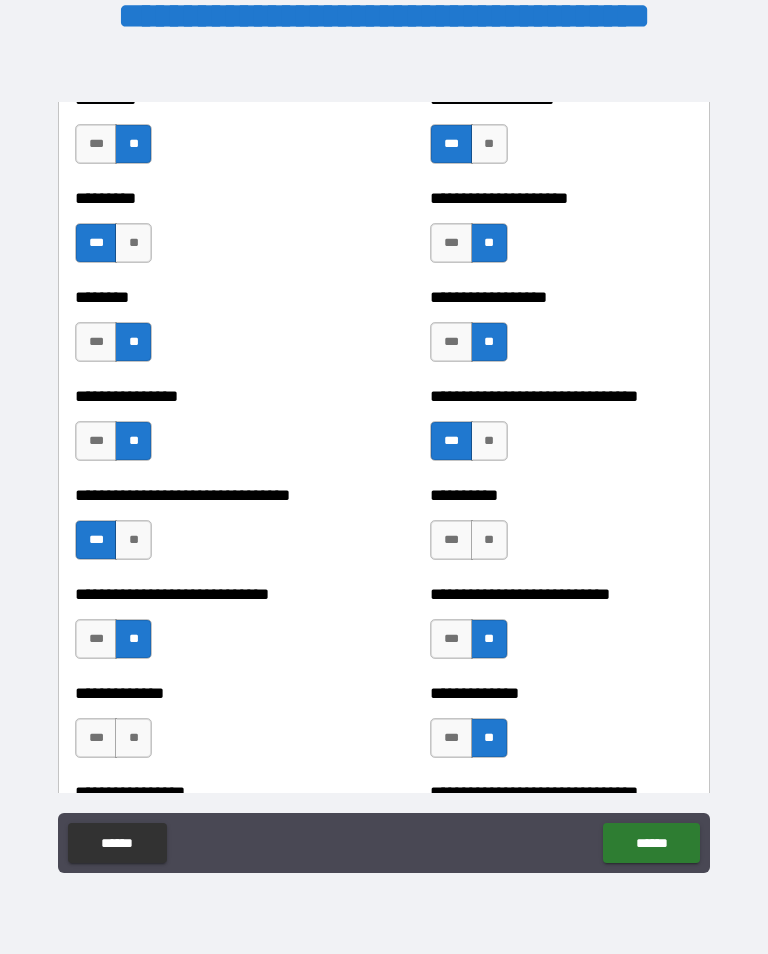 click on "**********" at bounding box center (206, 728) 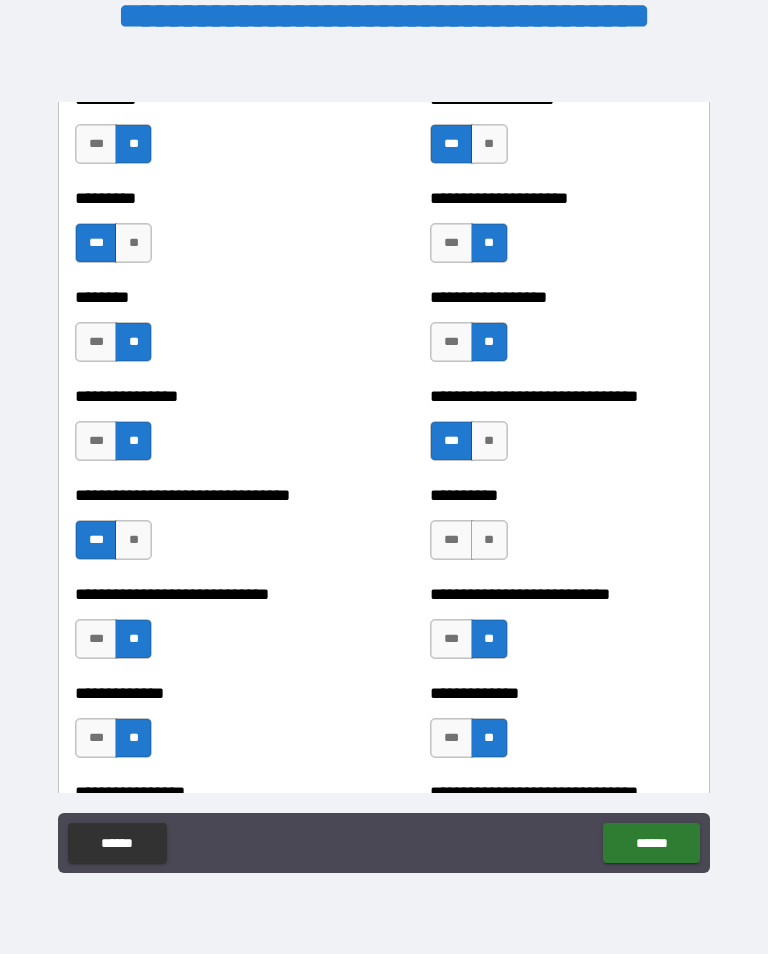 click on "**" at bounding box center (489, 540) 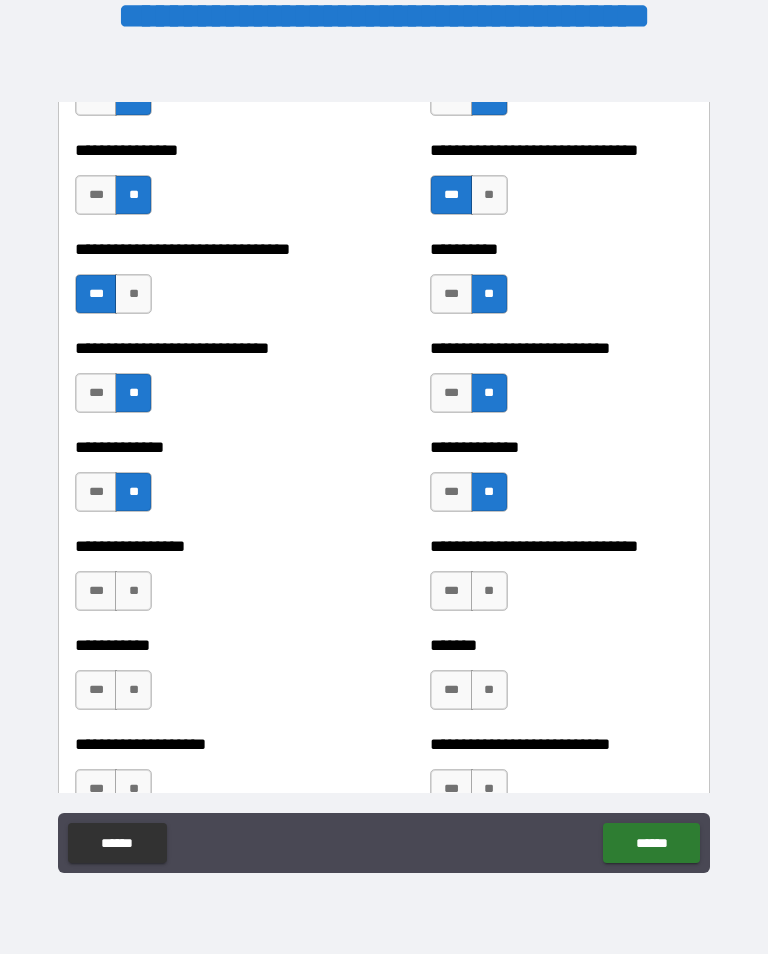 scroll, scrollTop: 7597, scrollLeft: 0, axis: vertical 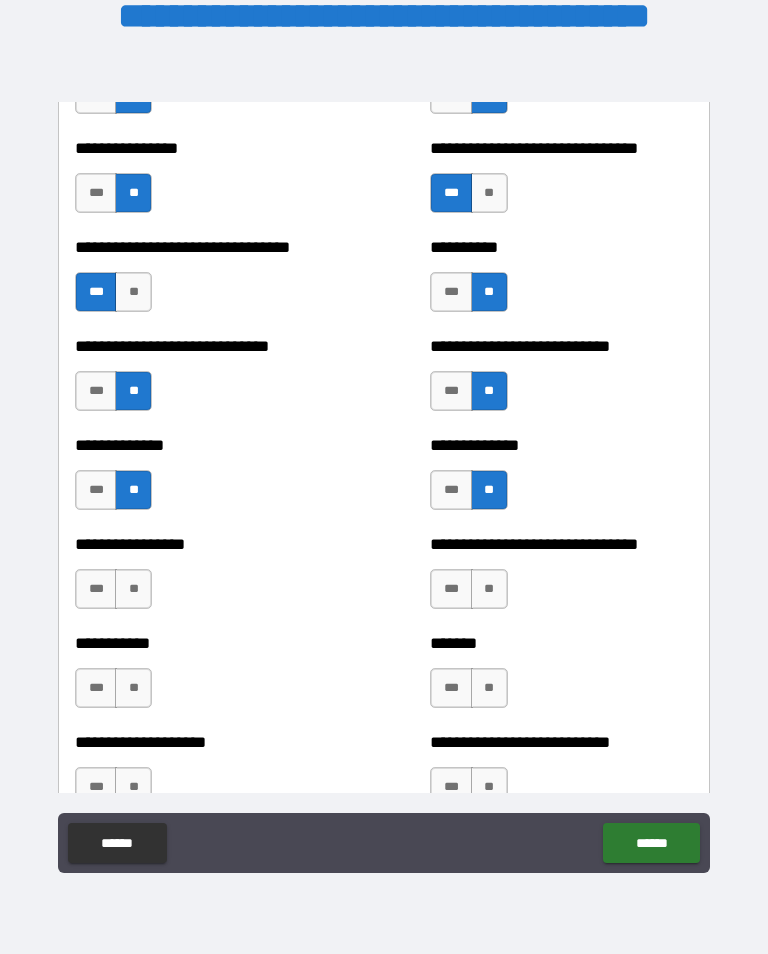 click on "***" at bounding box center [96, 589] 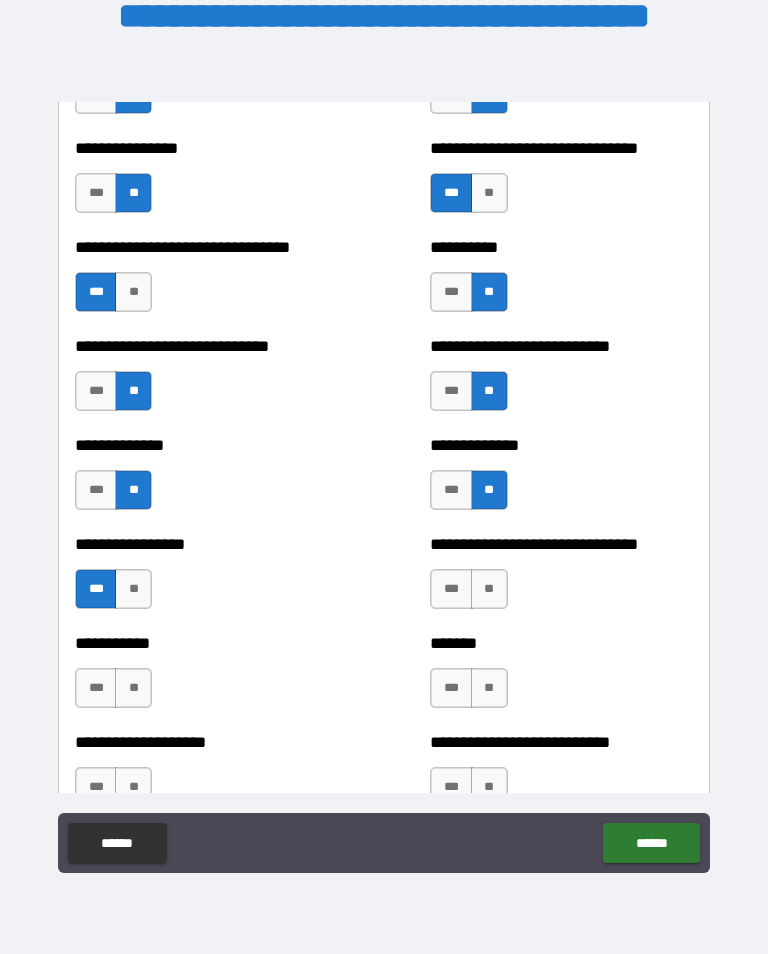 click on "***" at bounding box center (451, 589) 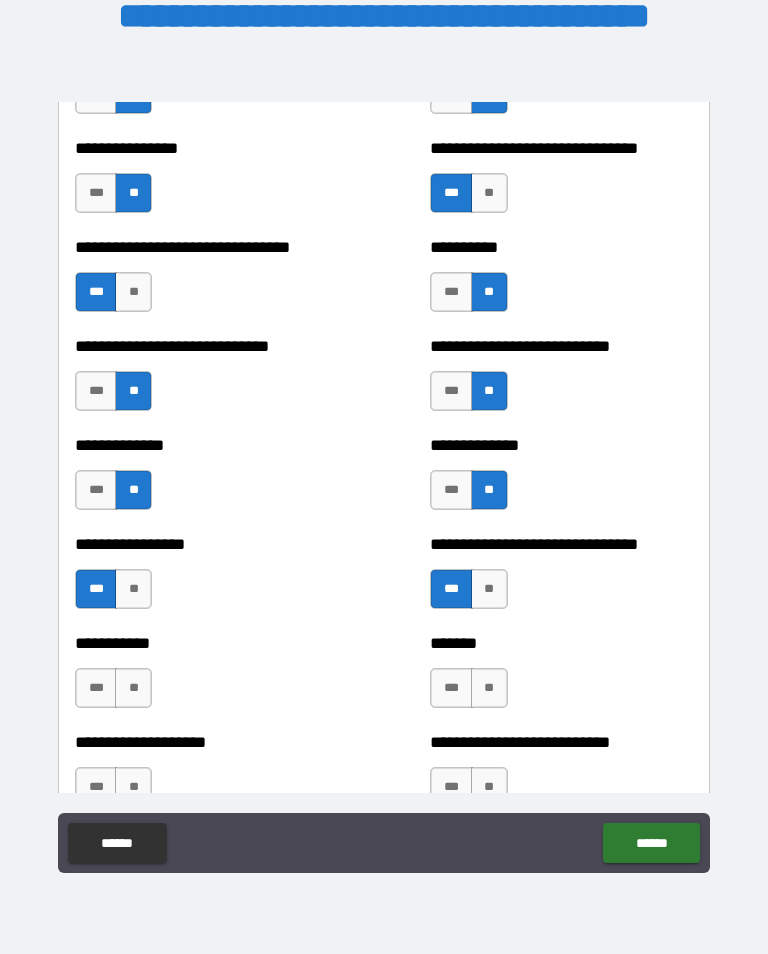 click on "**" at bounding box center [489, 688] 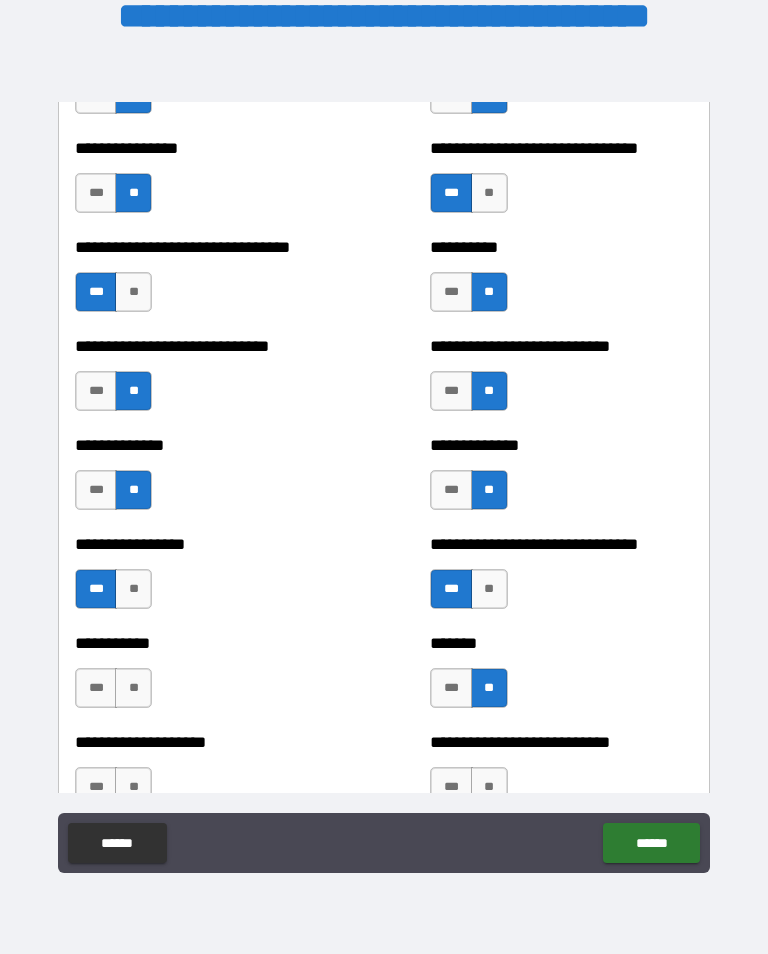click on "**" at bounding box center (133, 688) 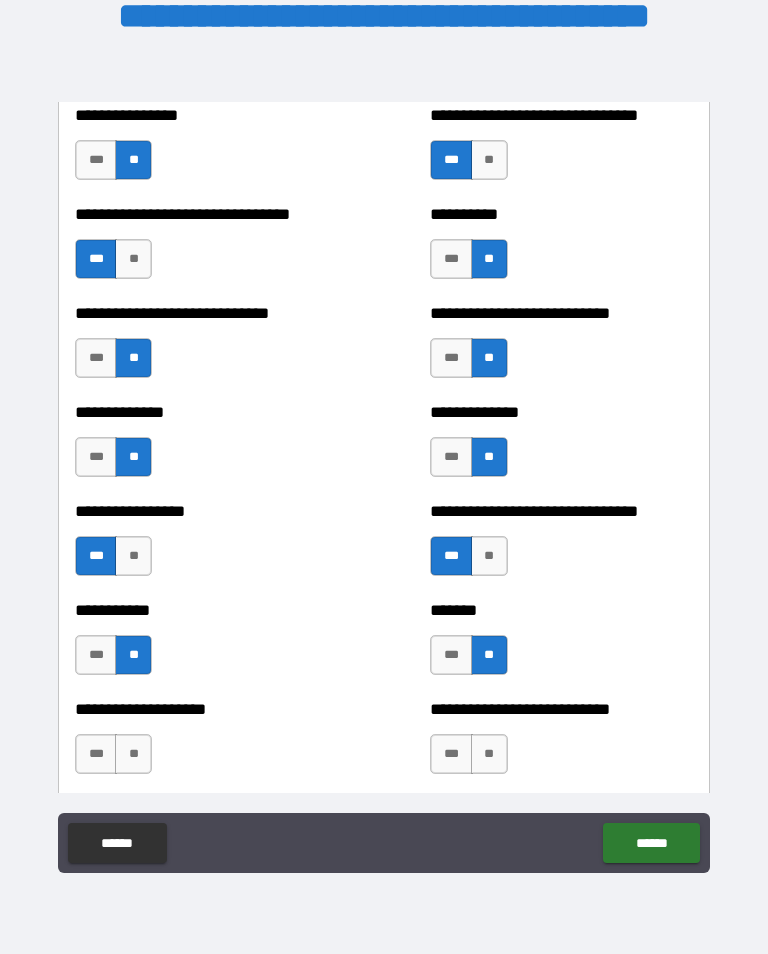 scroll, scrollTop: 7638, scrollLeft: 0, axis: vertical 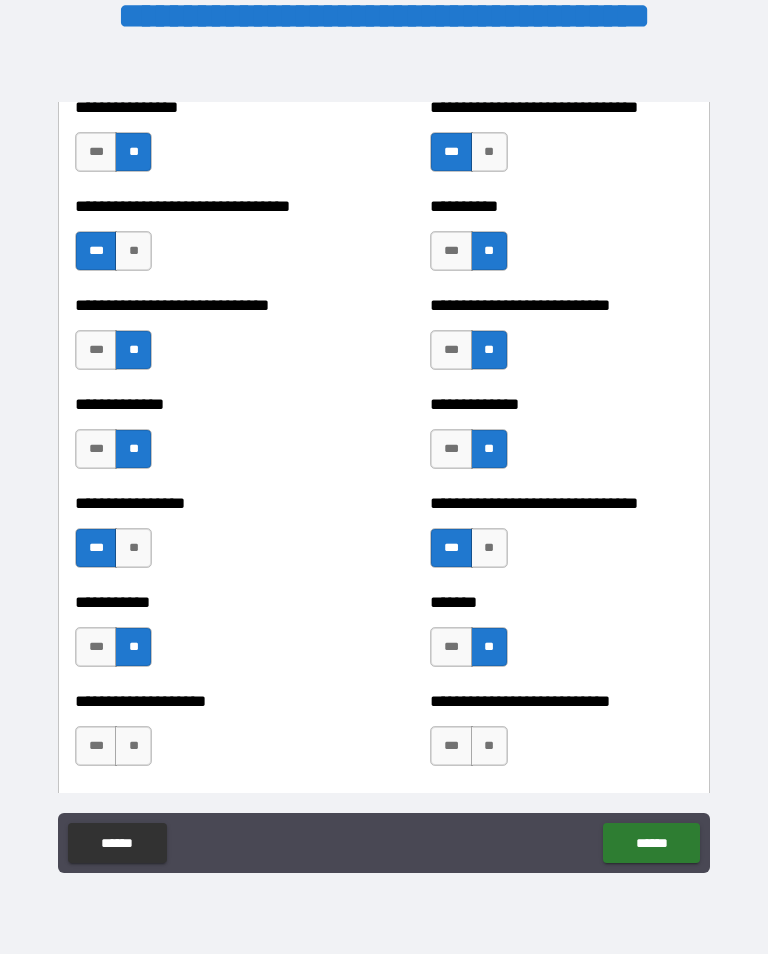 click on "**" at bounding box center (133, 746) 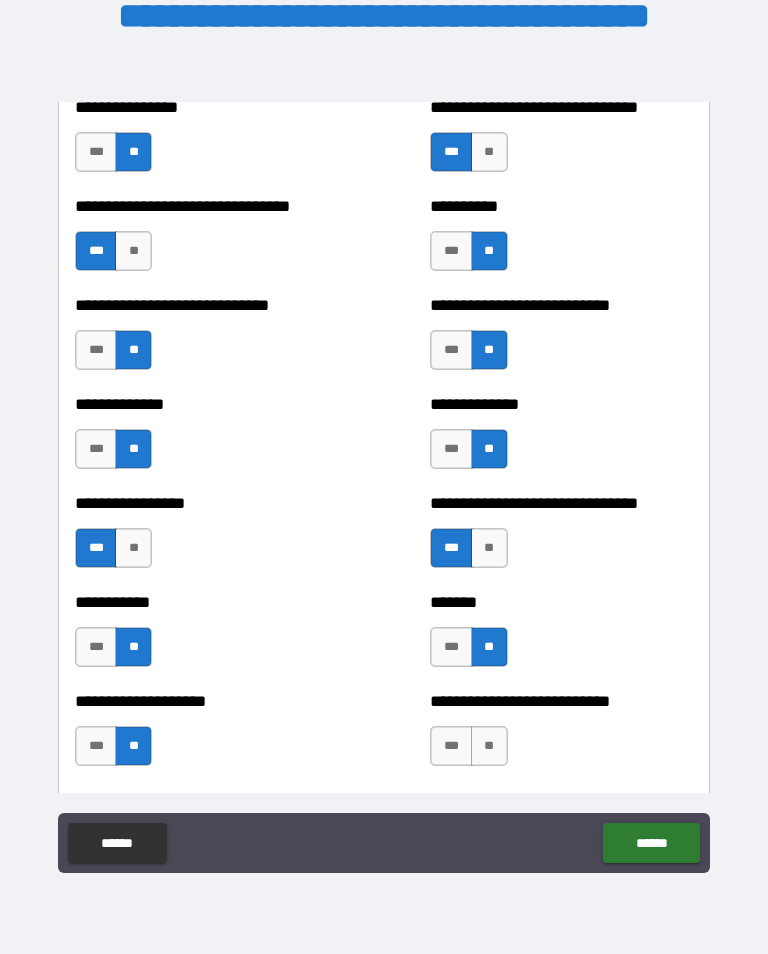 click on "**" at bounding box center [489, 746] 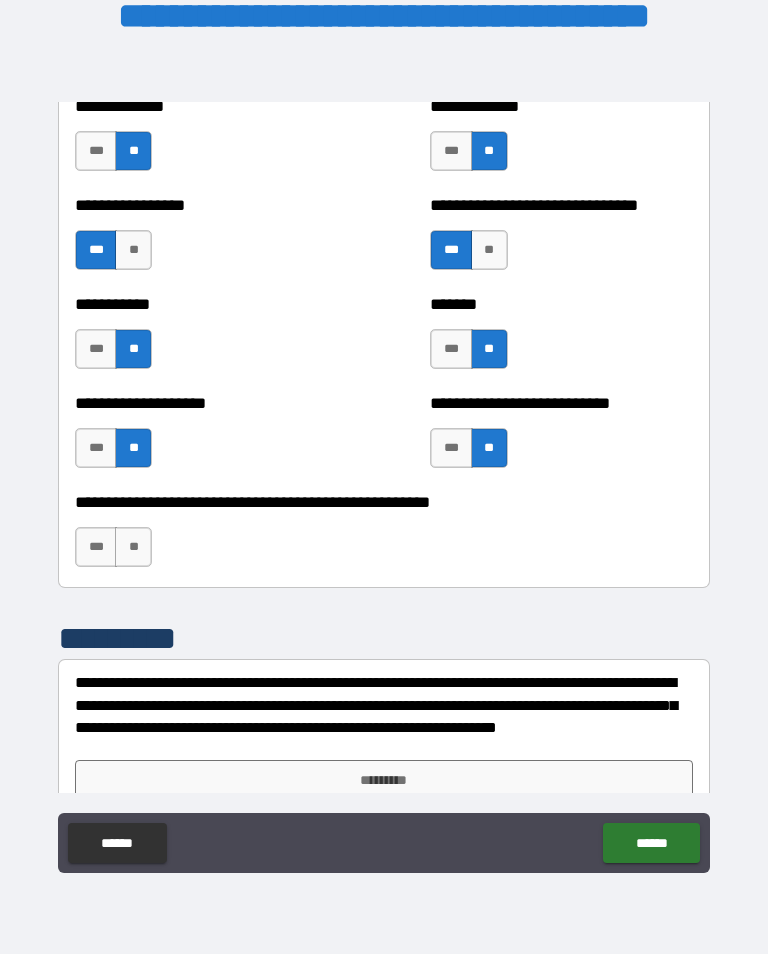 scroll, scrollTop: 7940, scrollLeft: 0, axis: vertical 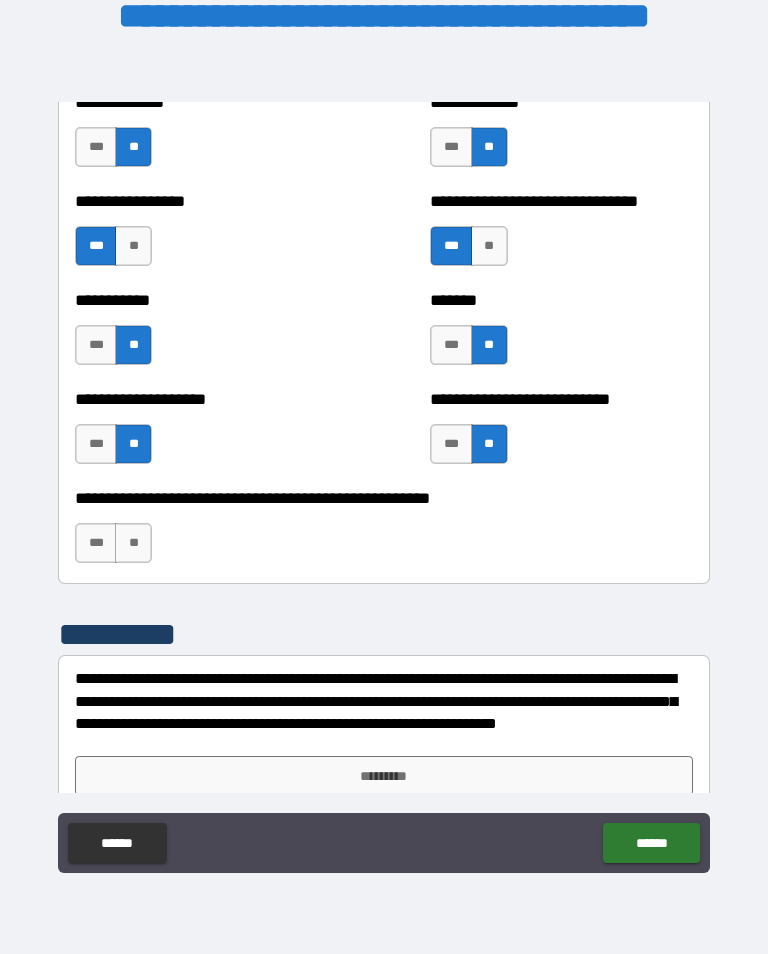 click on "**" at bounding box center (133, 543) 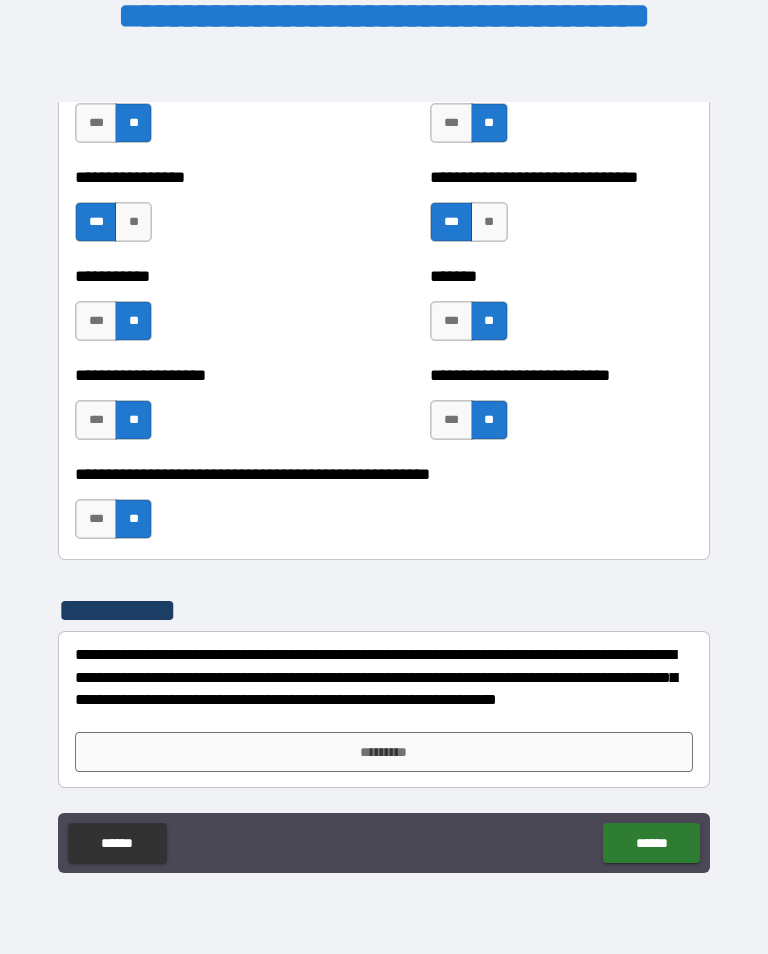 scroll, scrollTop: 7964, scrollLeft: 0, axis: vertical 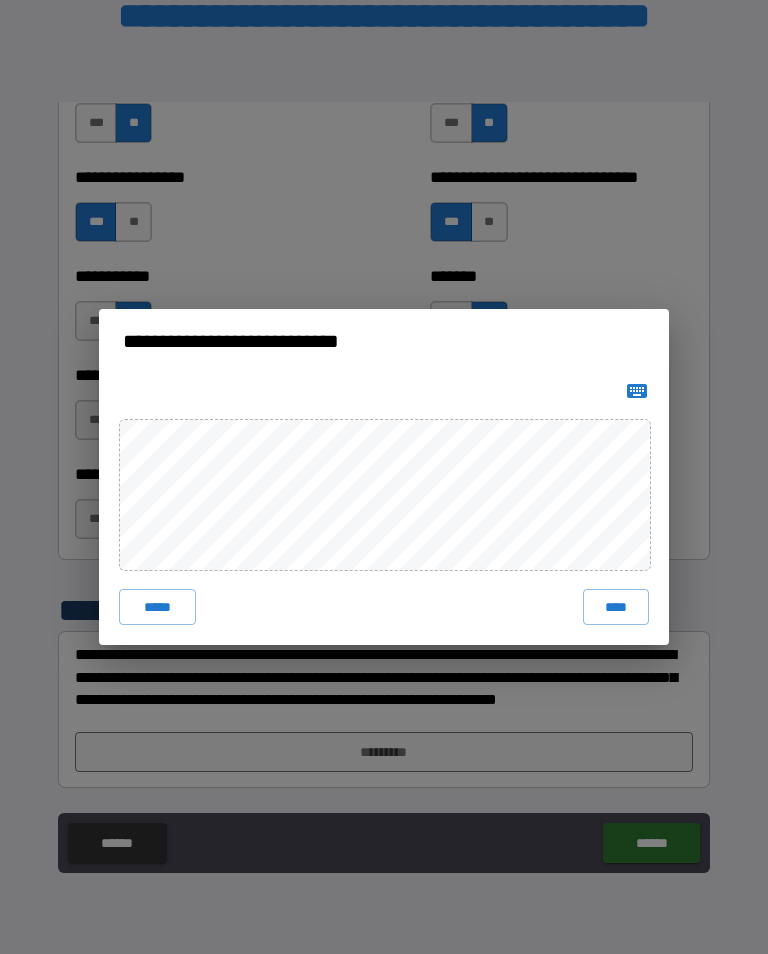 click on "****" at bounding box center (616, 607) 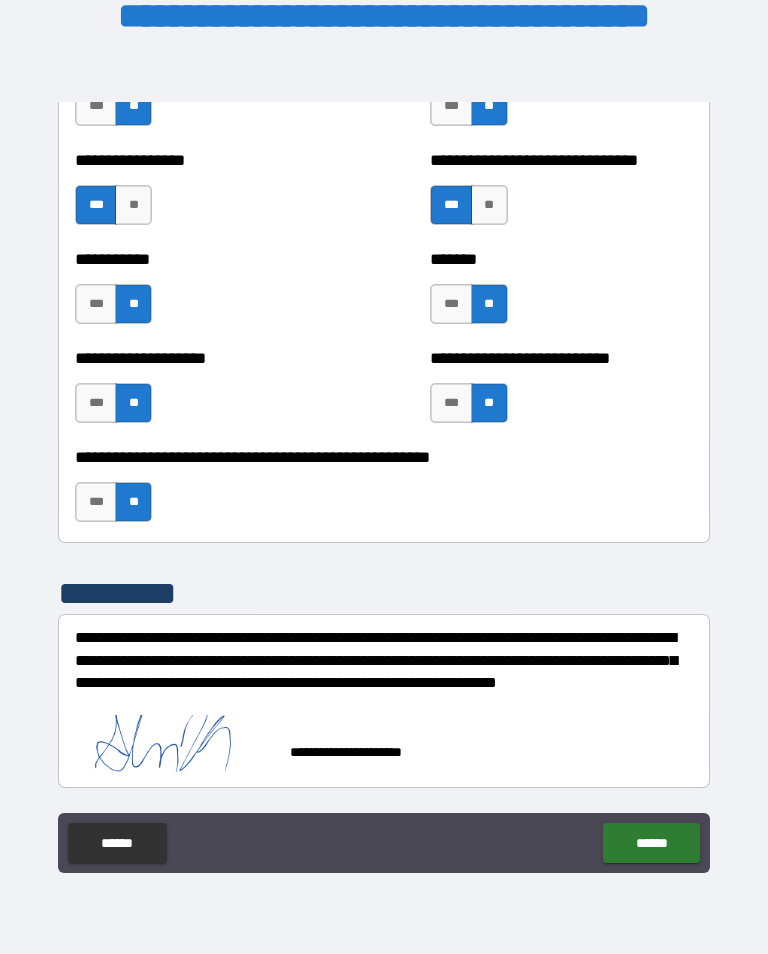 scroll, scrollTop: 7983, scrollLeft: 0, axis: vertical 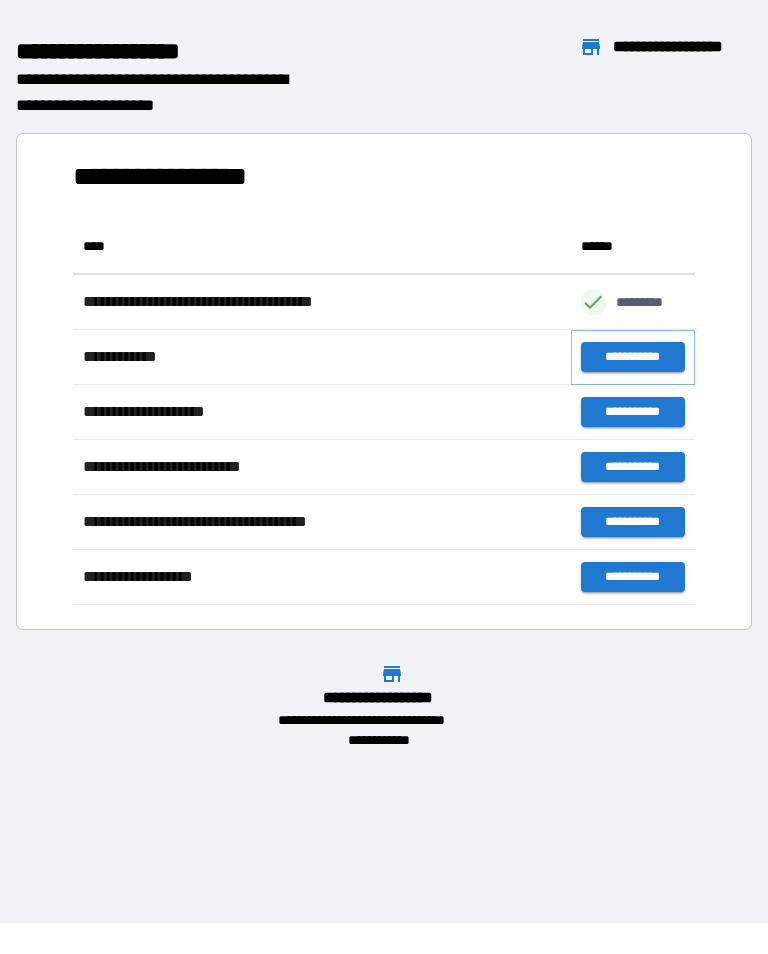 click on "**********" at bounding box center (633, 357) 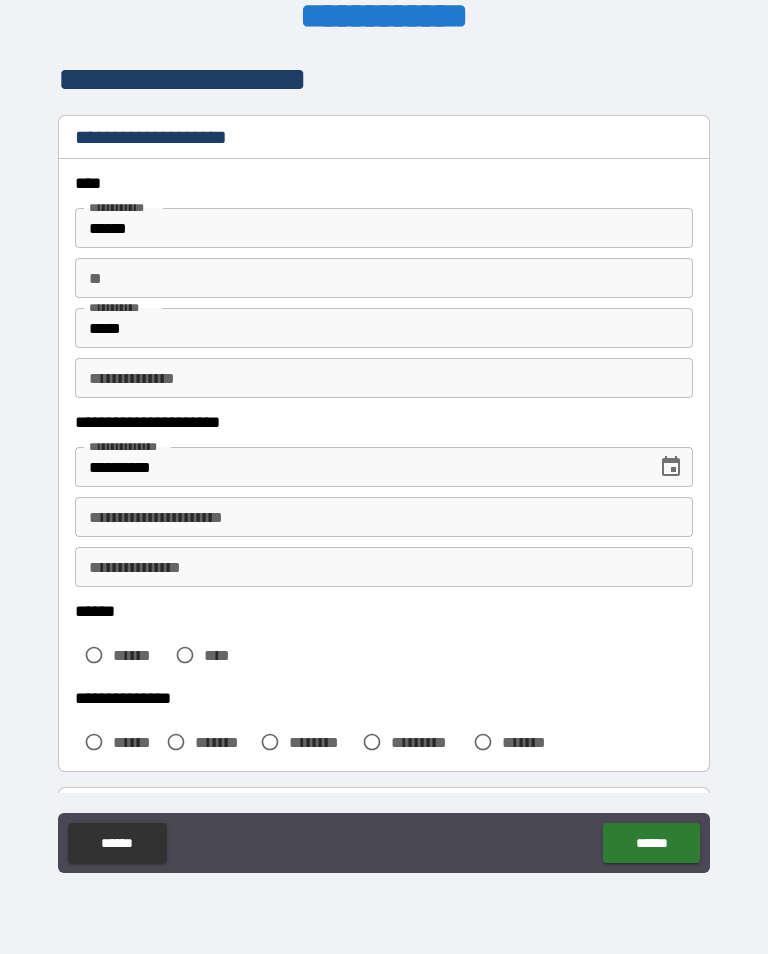 click on "**" at bounding box center (384, 278) 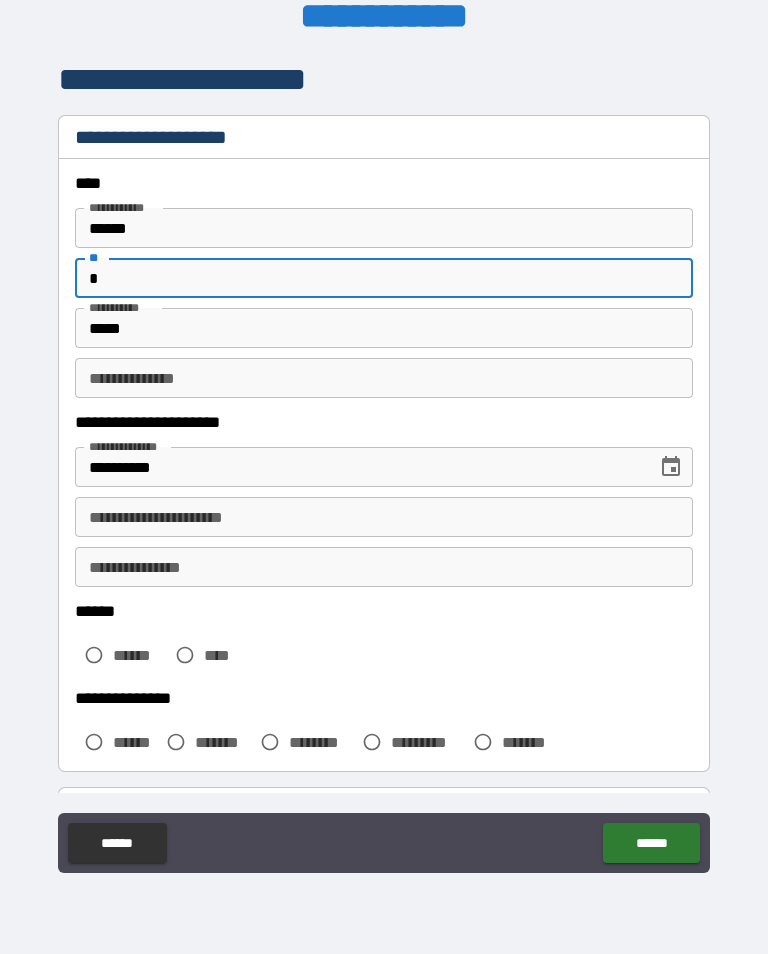 scroll, scrollTop: 21, scrollLeft: 0, axis: vertical 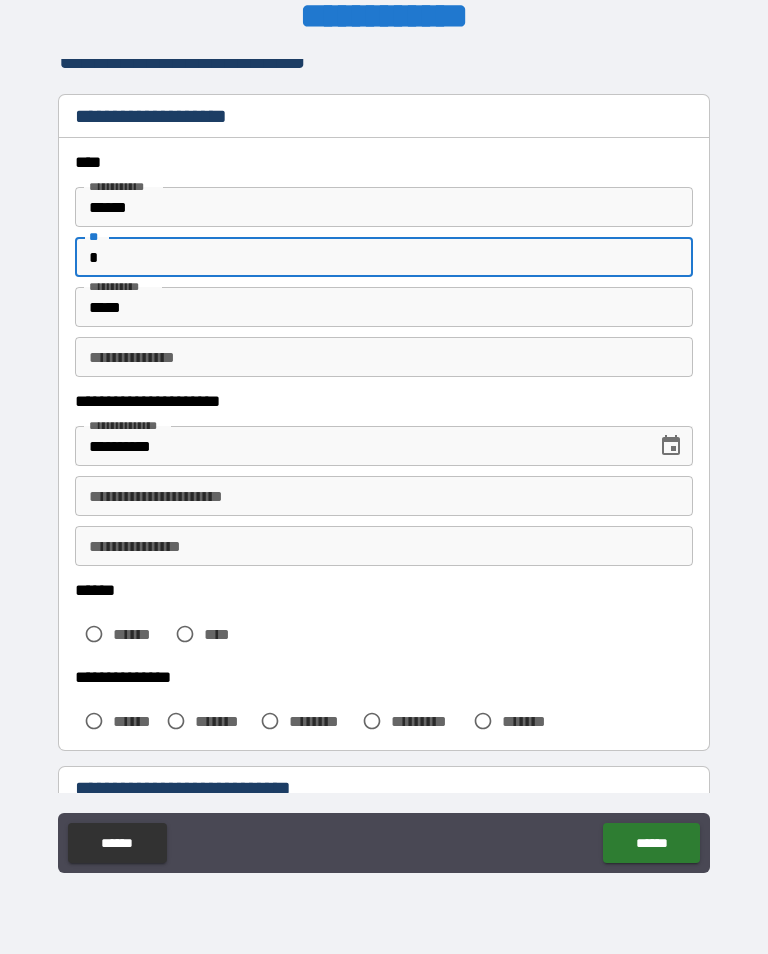 type on "*" 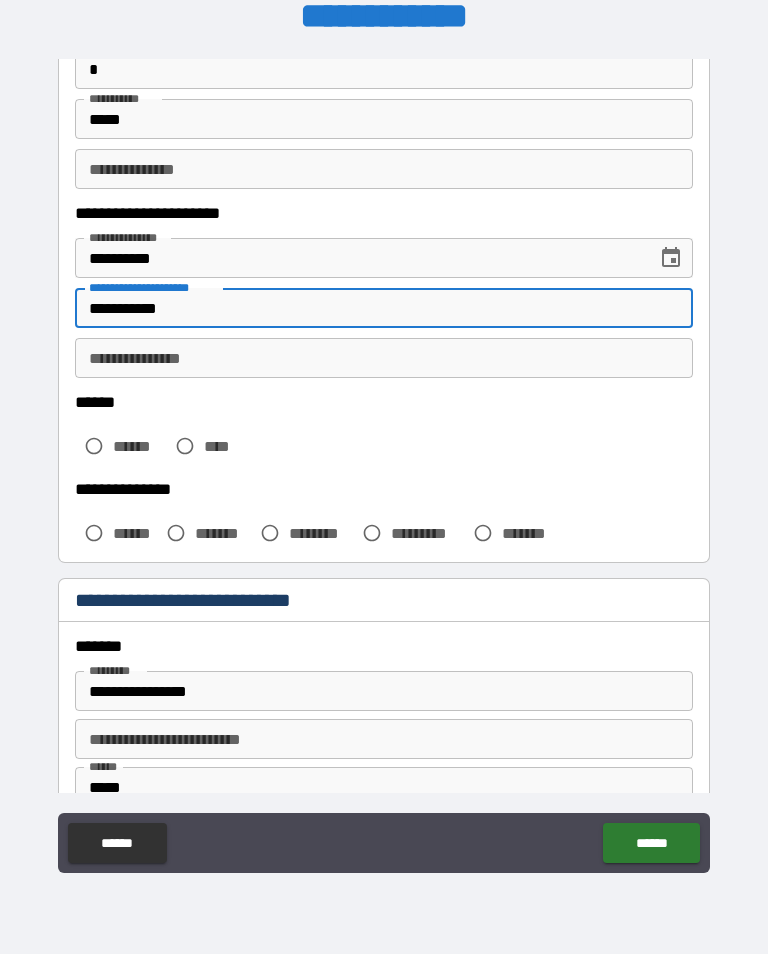 scroll, scrollTop: 208, scrollLeft: 0, axis: vertical 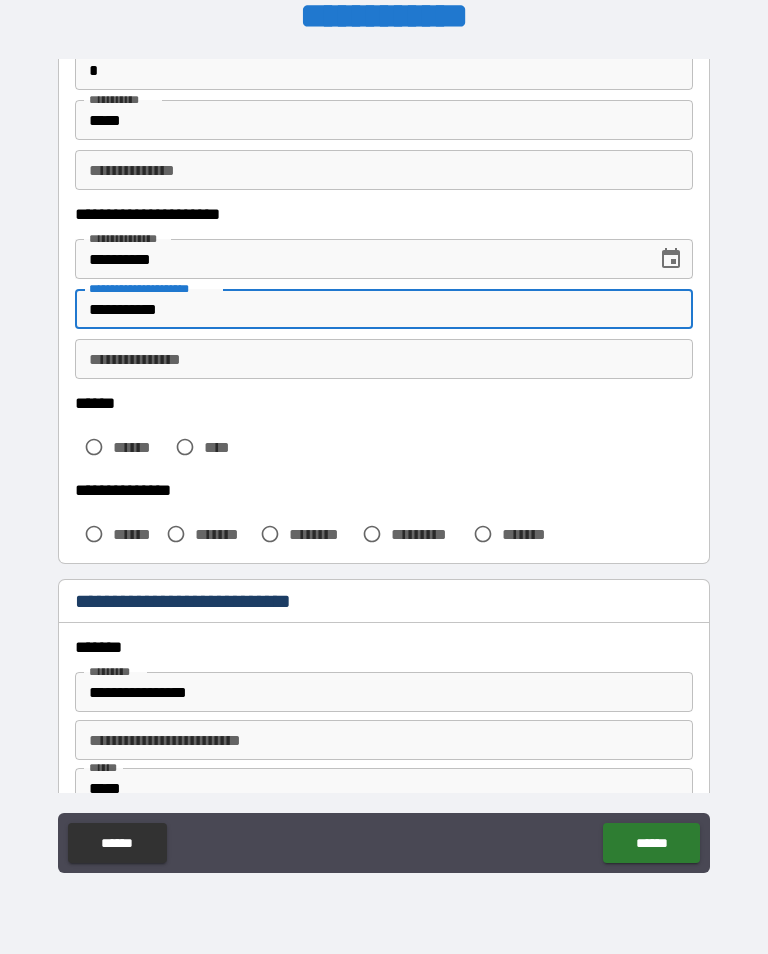 type on "**********" 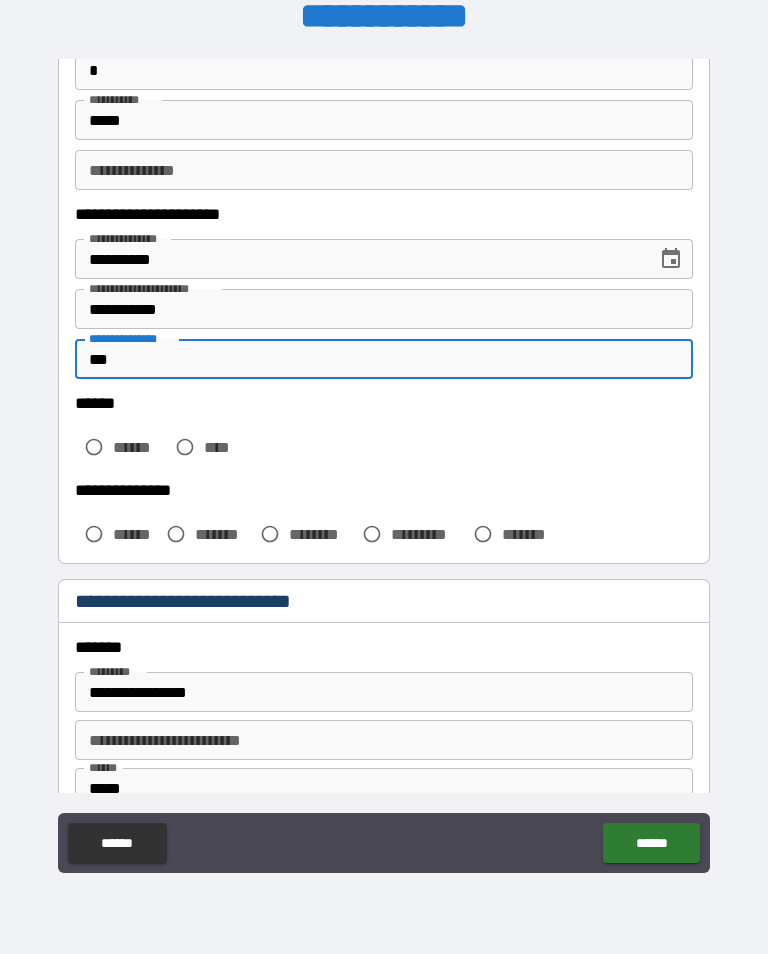 type on "***" 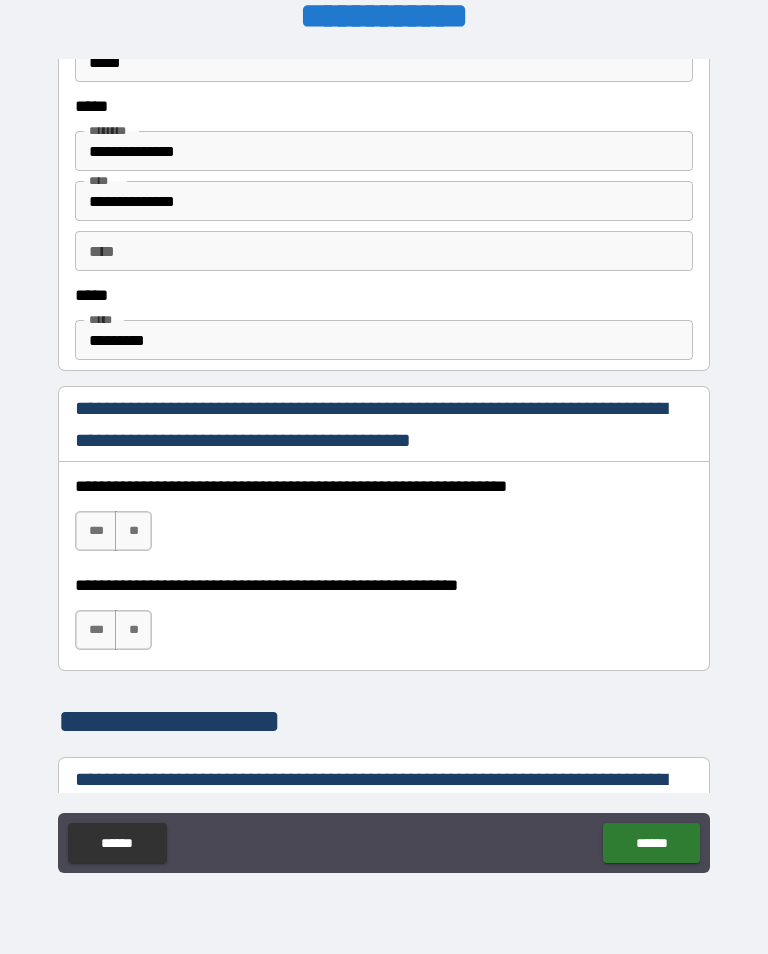 scroll, scrollTop: 1034, scrollLeft: 0, axis: vertical 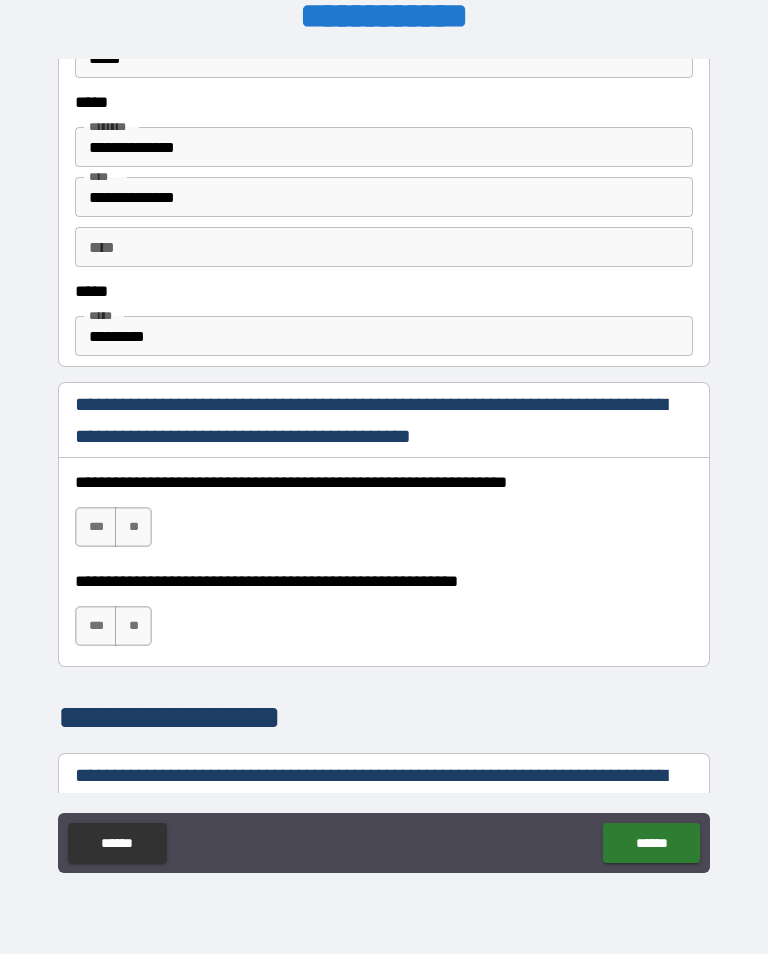 click on "***" at bounding box center [96, 626] 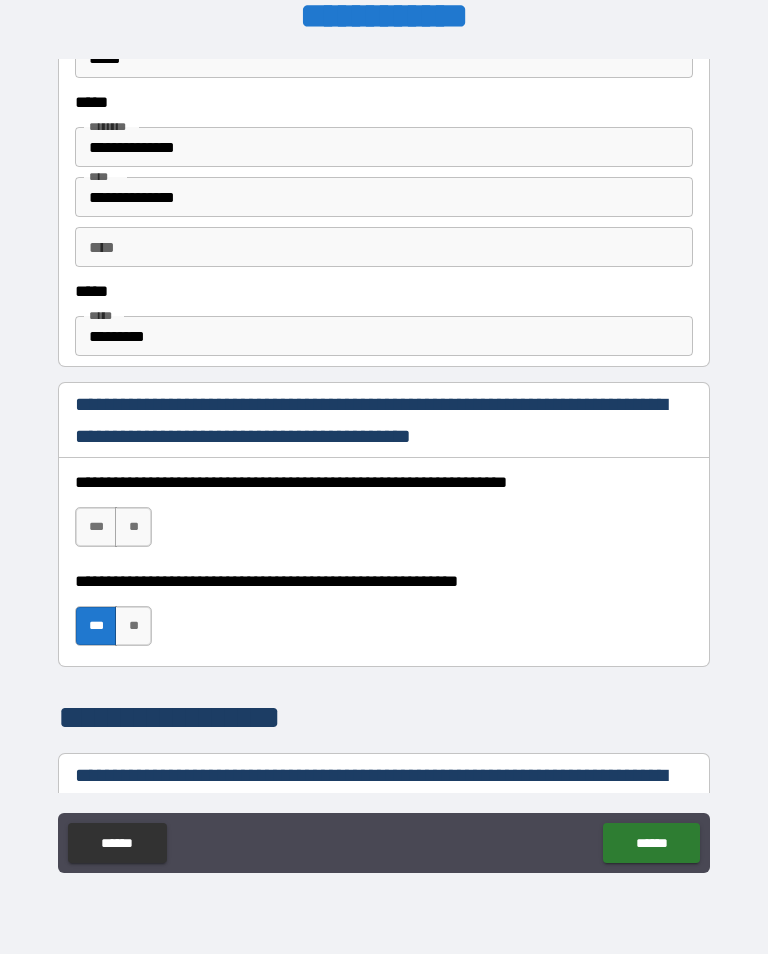 click on "***" at bounding box center [96, 527] 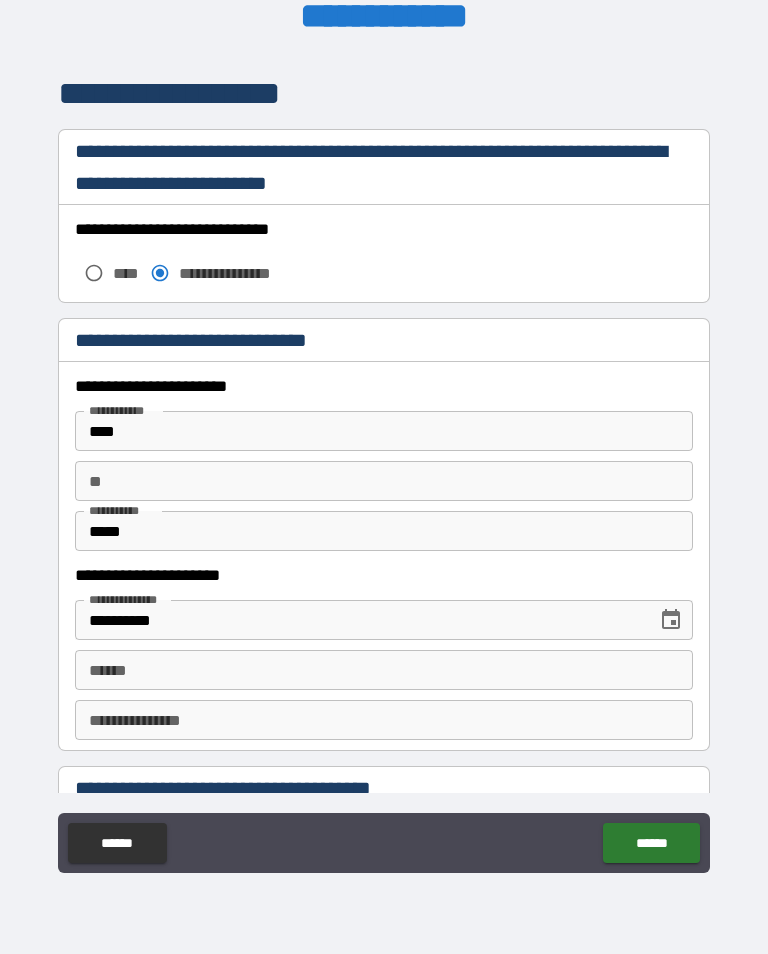scroll, scrollTop: 1659, scrollLeft: 0, axis: vertical 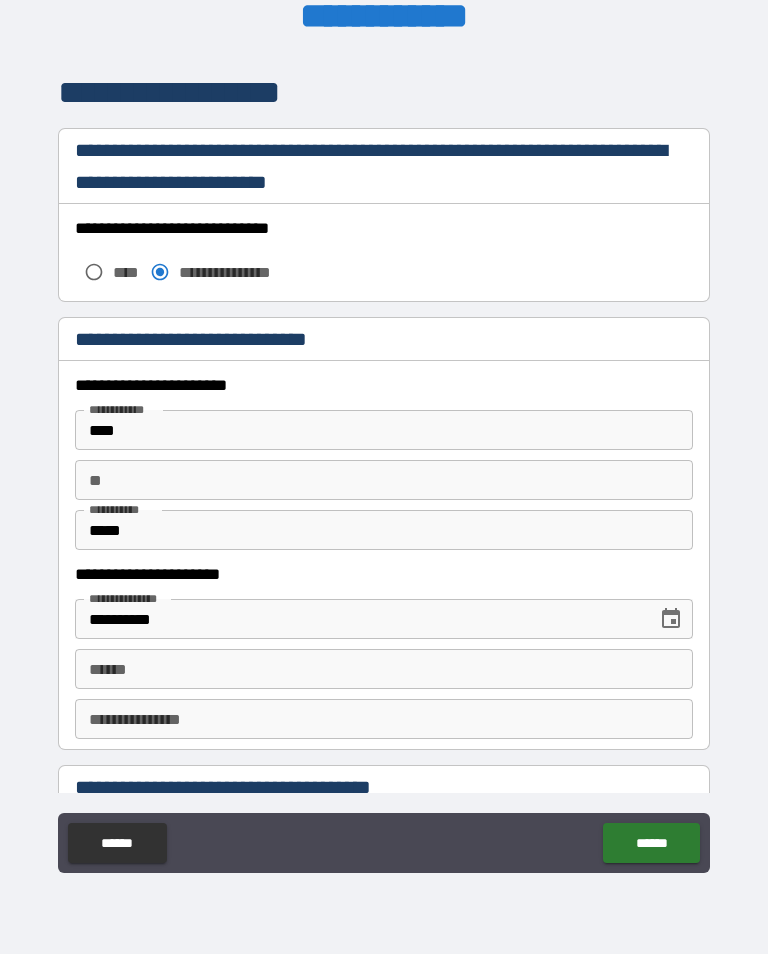 click on "**********" at bounding box center (384, 257) 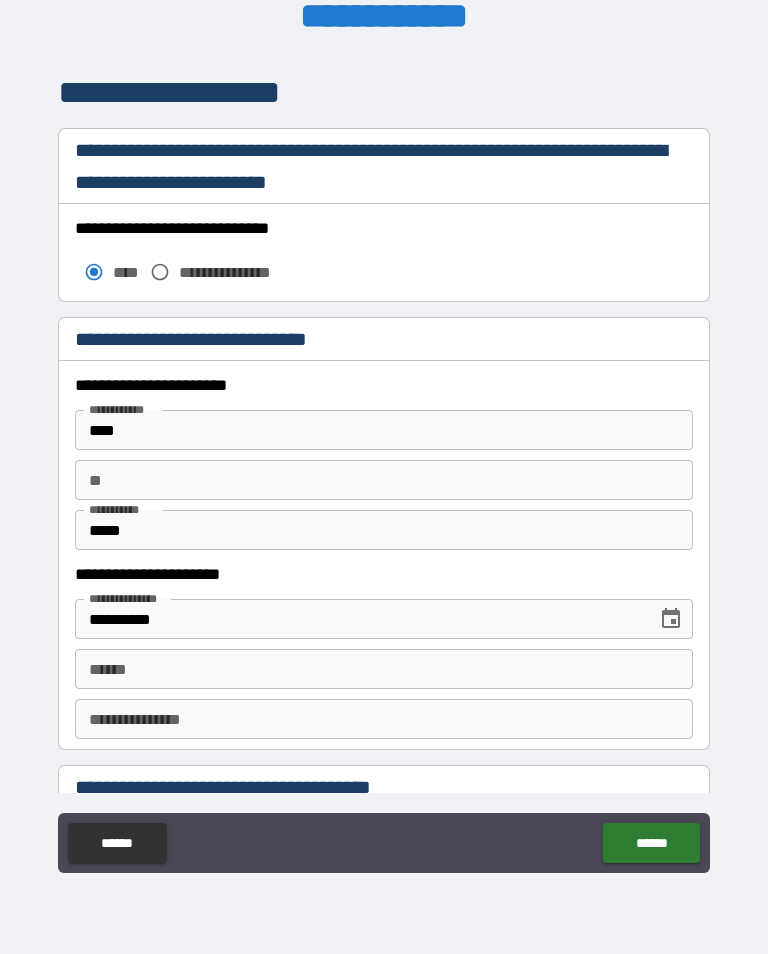 click on "****" at bounding box center (384, 430) 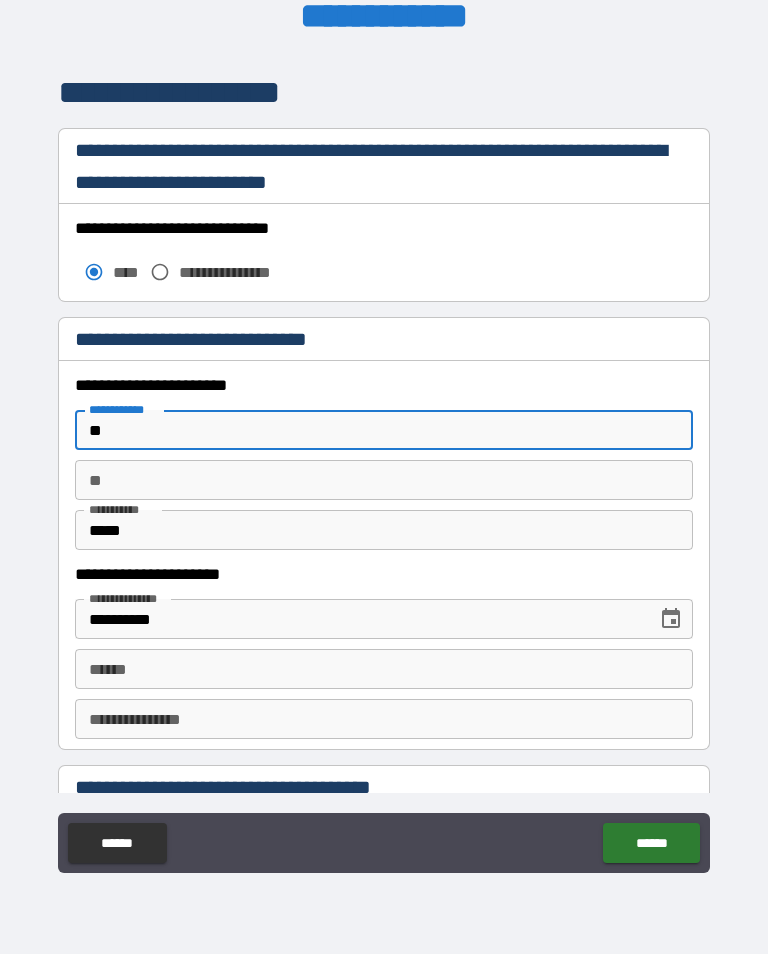 type on "*" 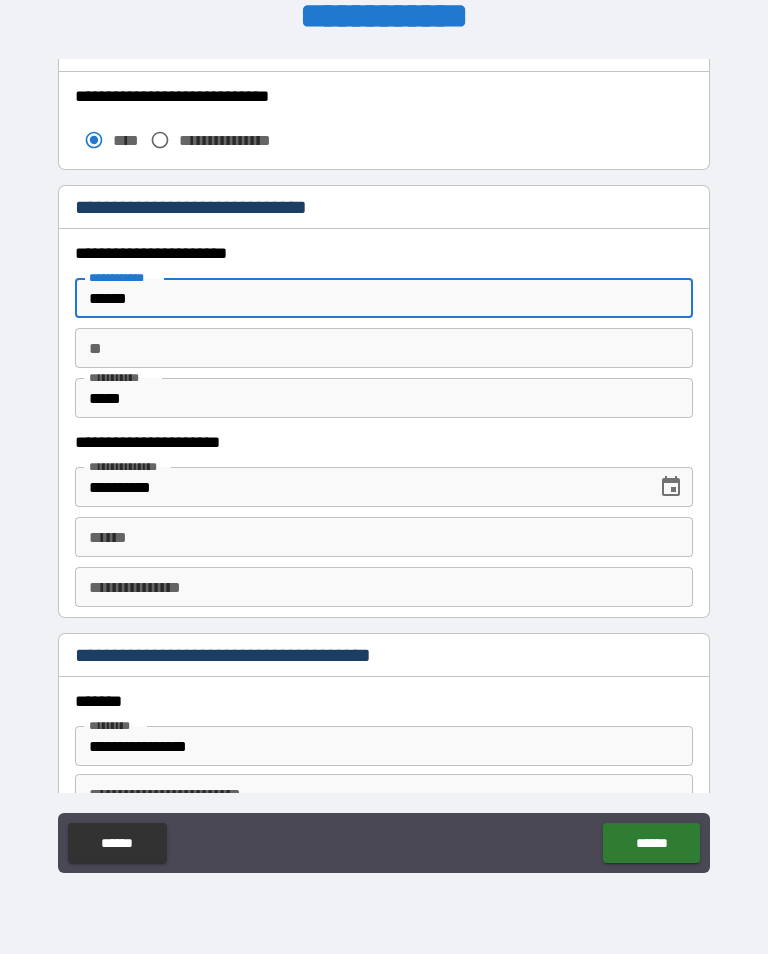 scroll, scrollTop: 1794, scrollLeft: 0, axis: vertical 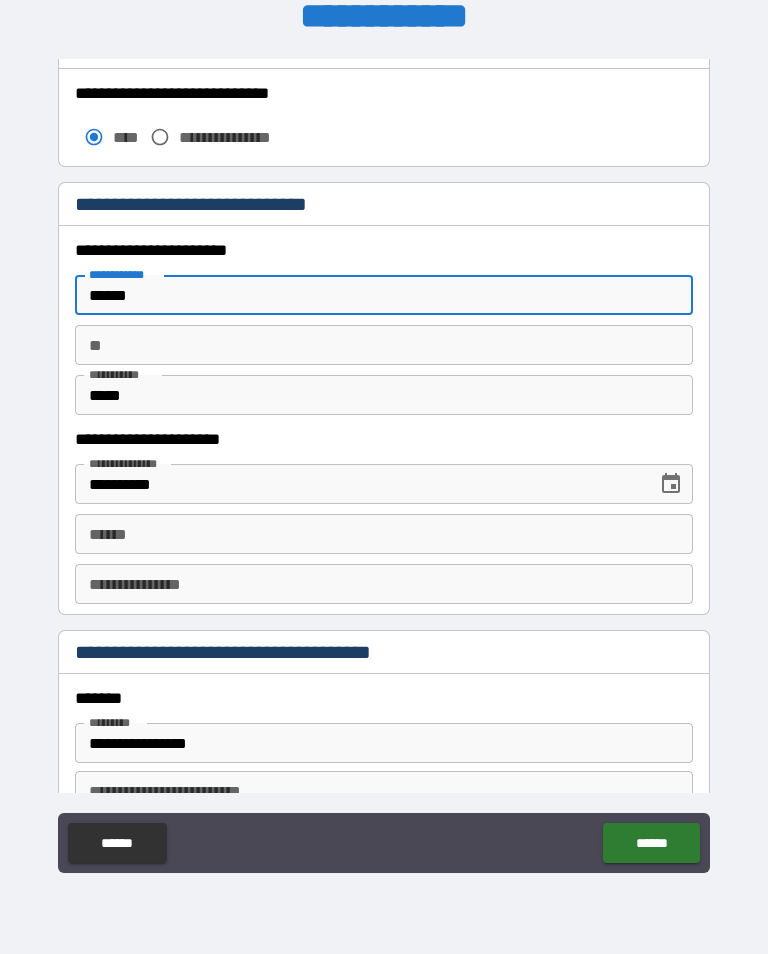 type on "******" 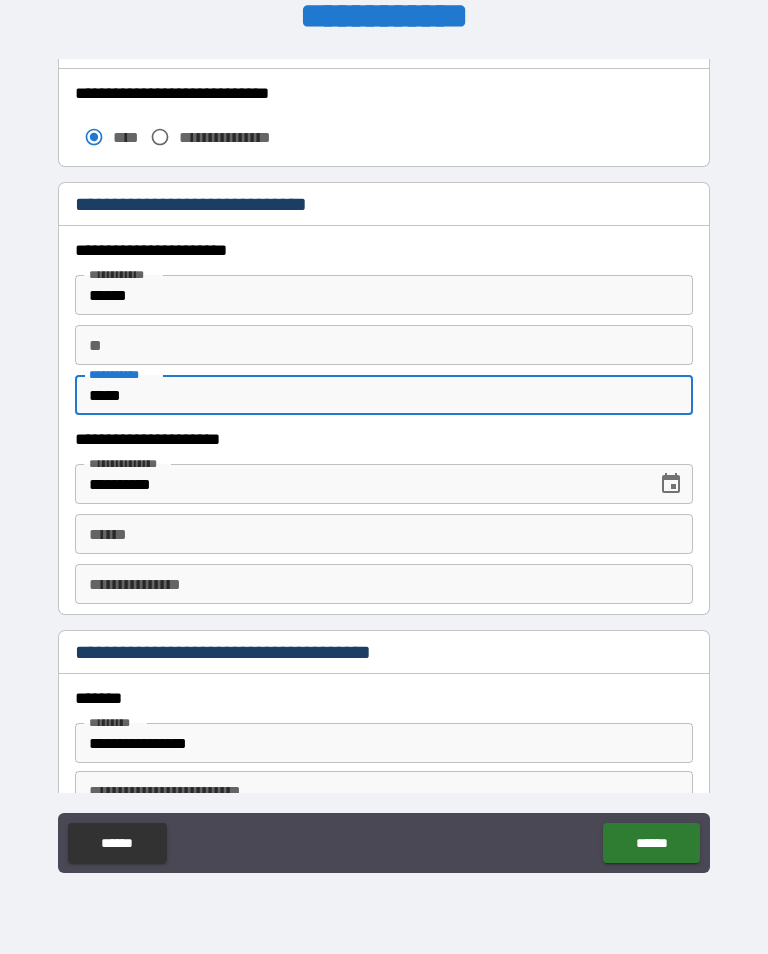 click on "*****" at bounding box center (384, 395) 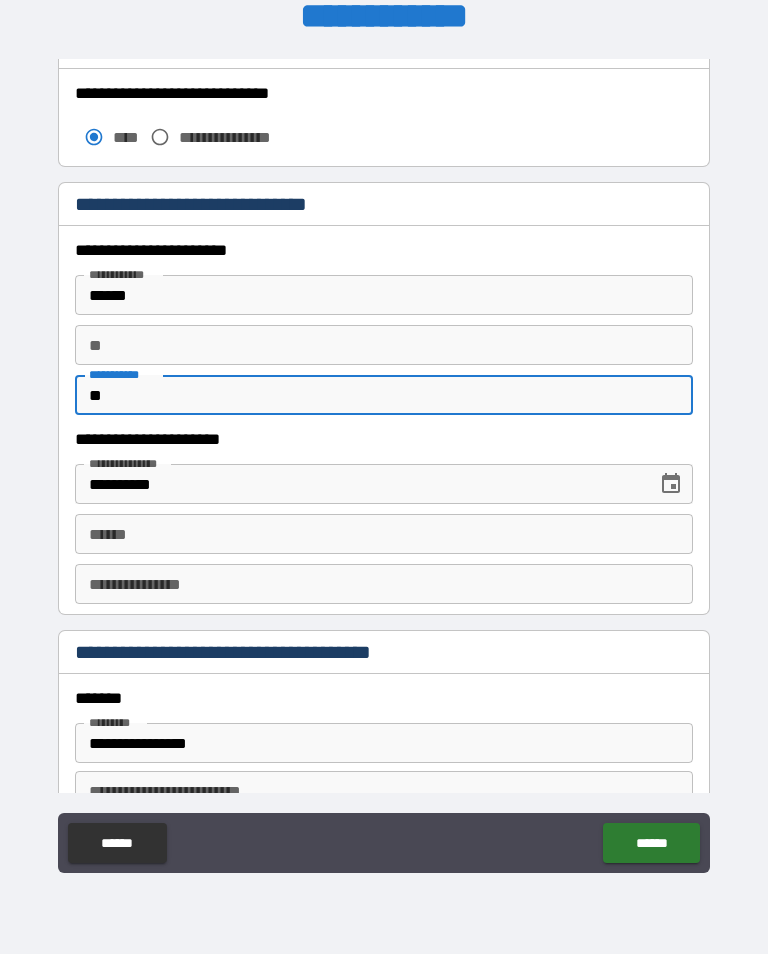 type on "*" 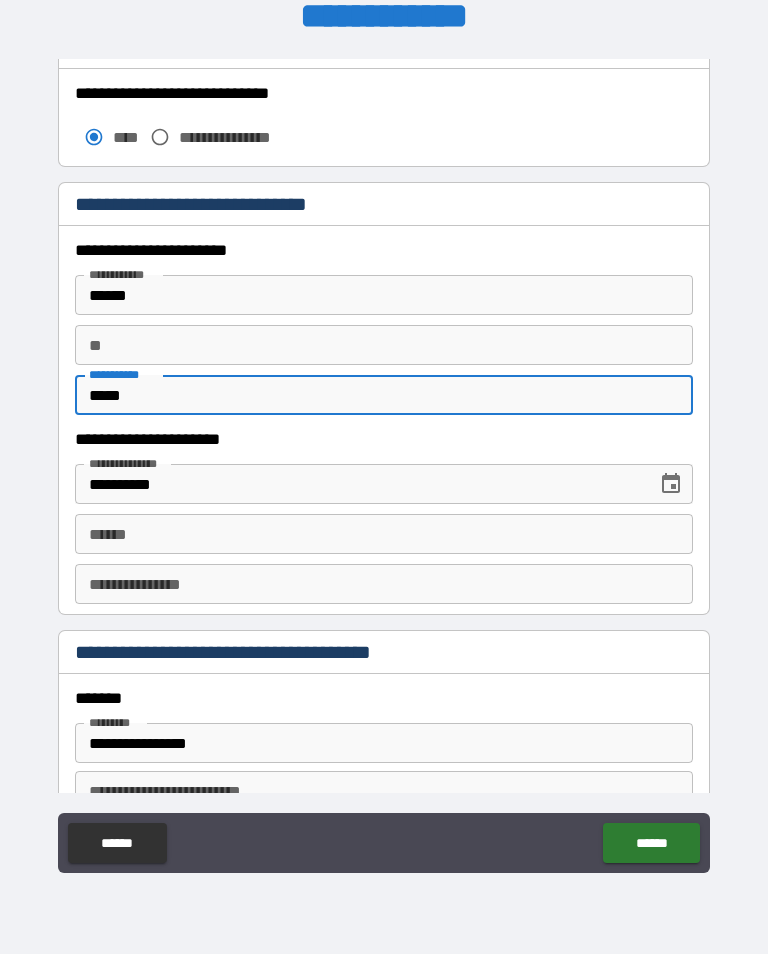 type on "*****" 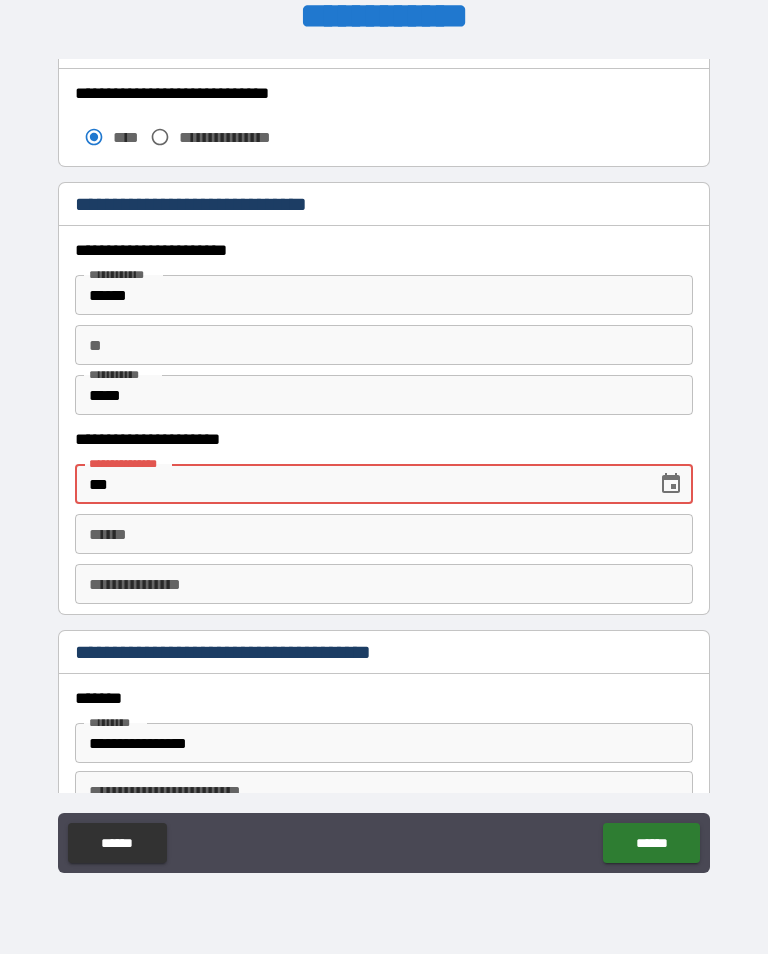 type on "*" 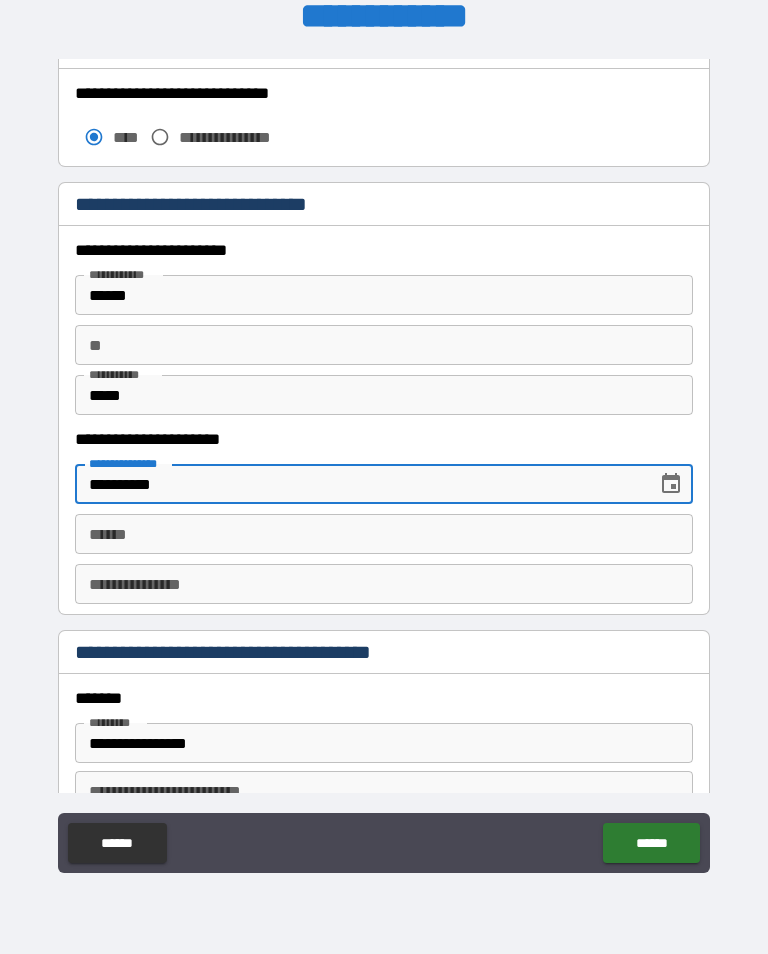 type on "**********" 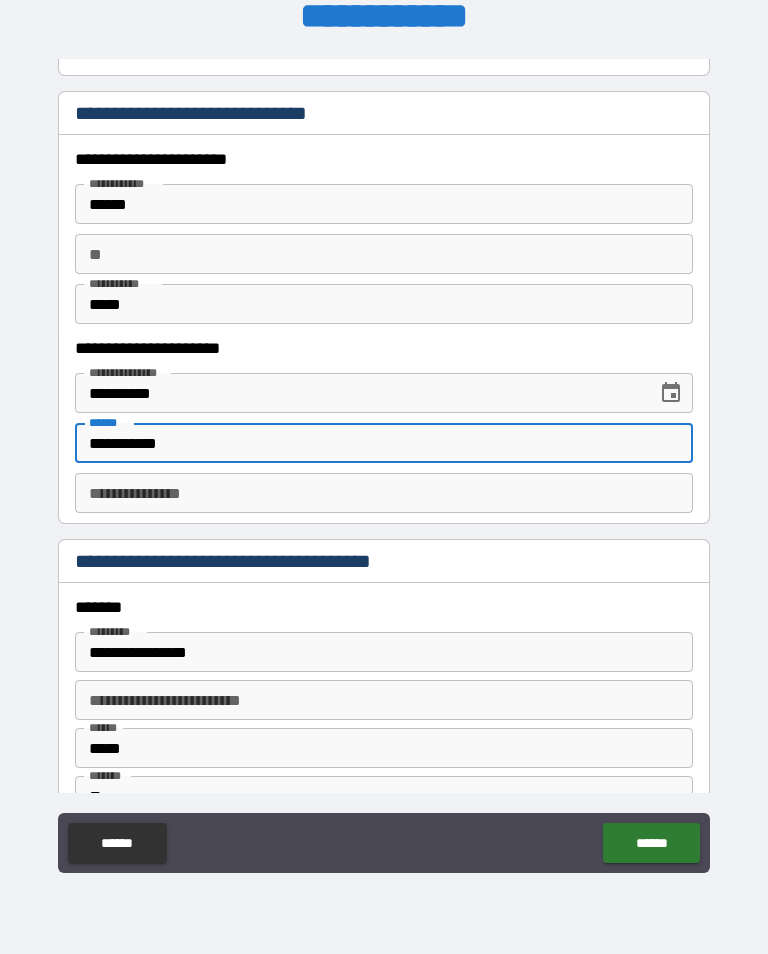 scroll, scrollTop: 1887, scrollLeft: 0, axis: vertical 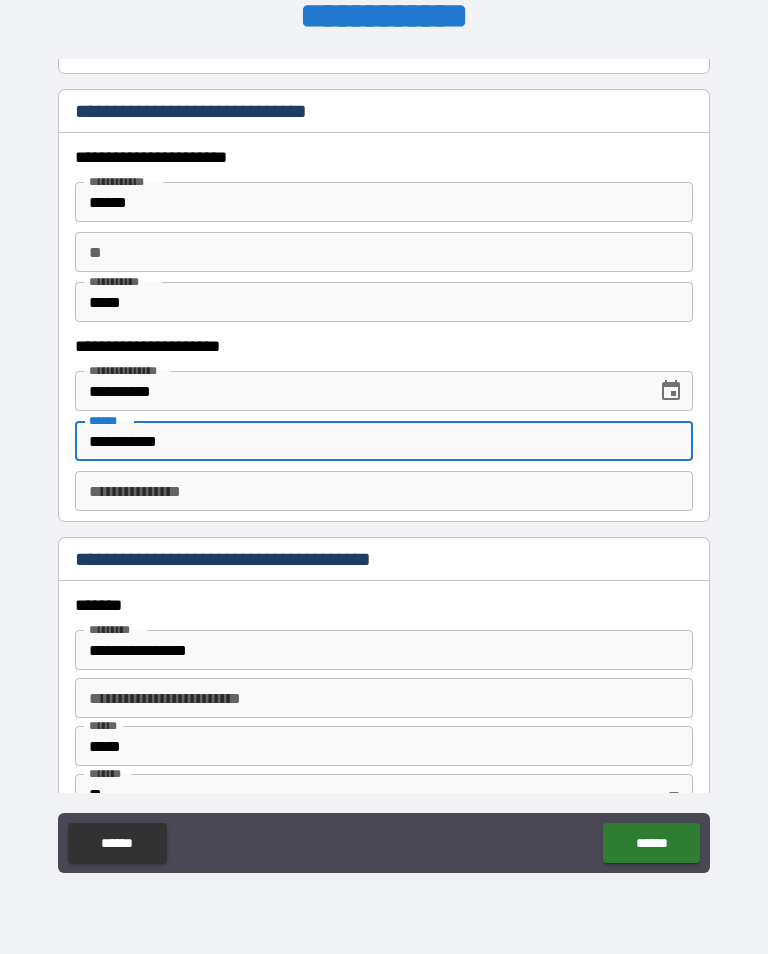 type on "**********" 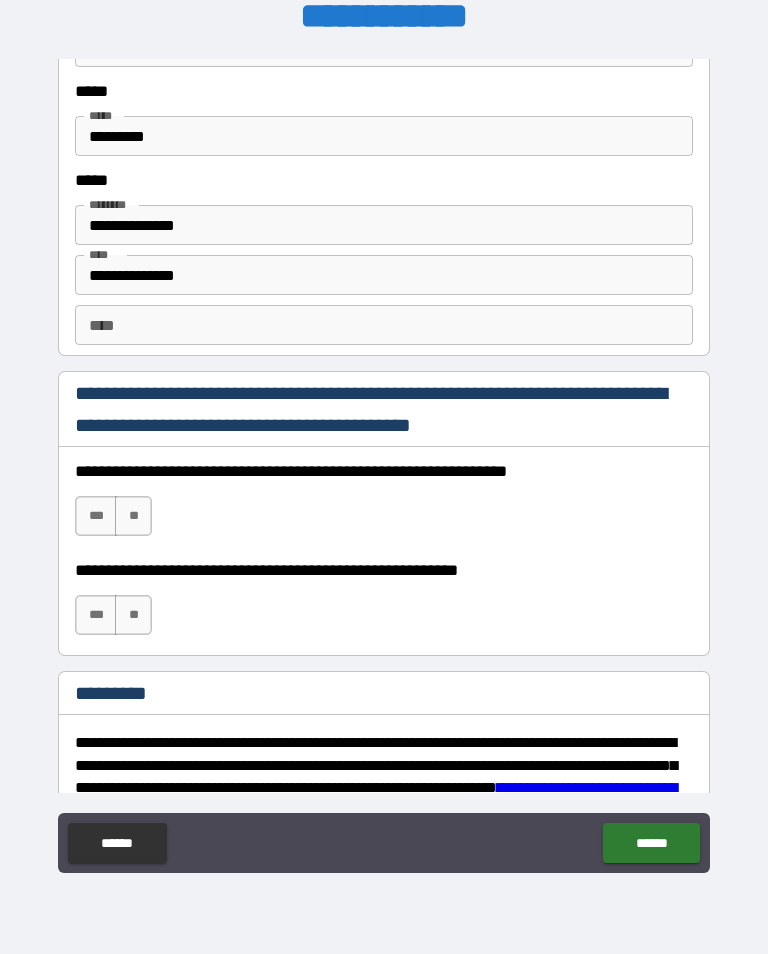 scroll, scrollTop: 2700, scrollLeft: 0, axis: vertical 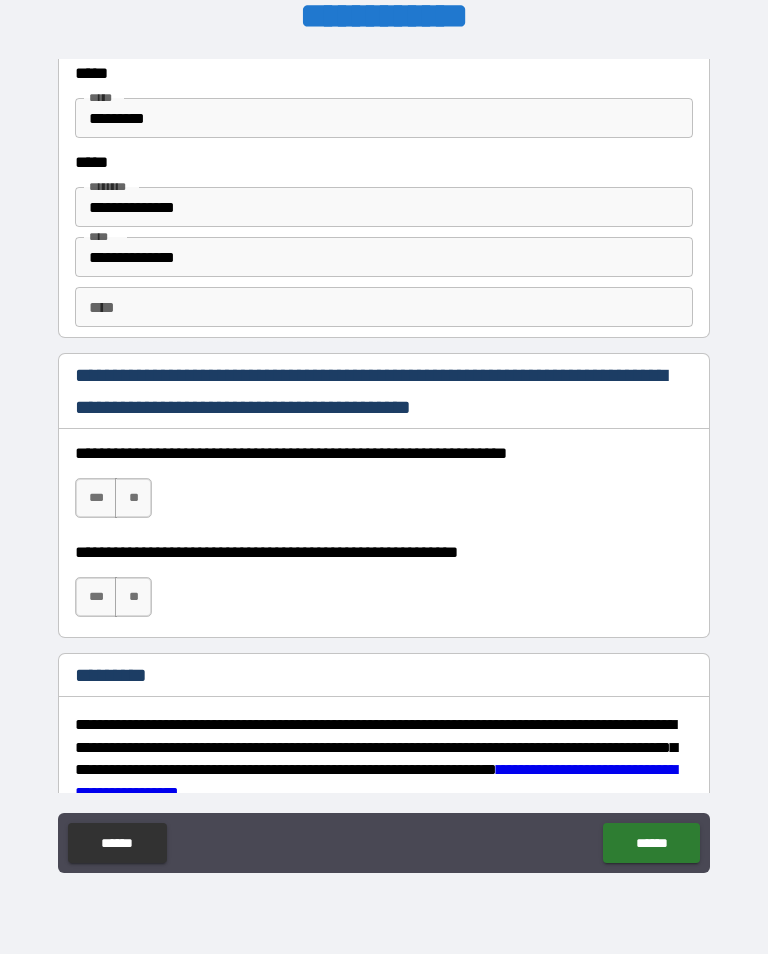 type on "***" 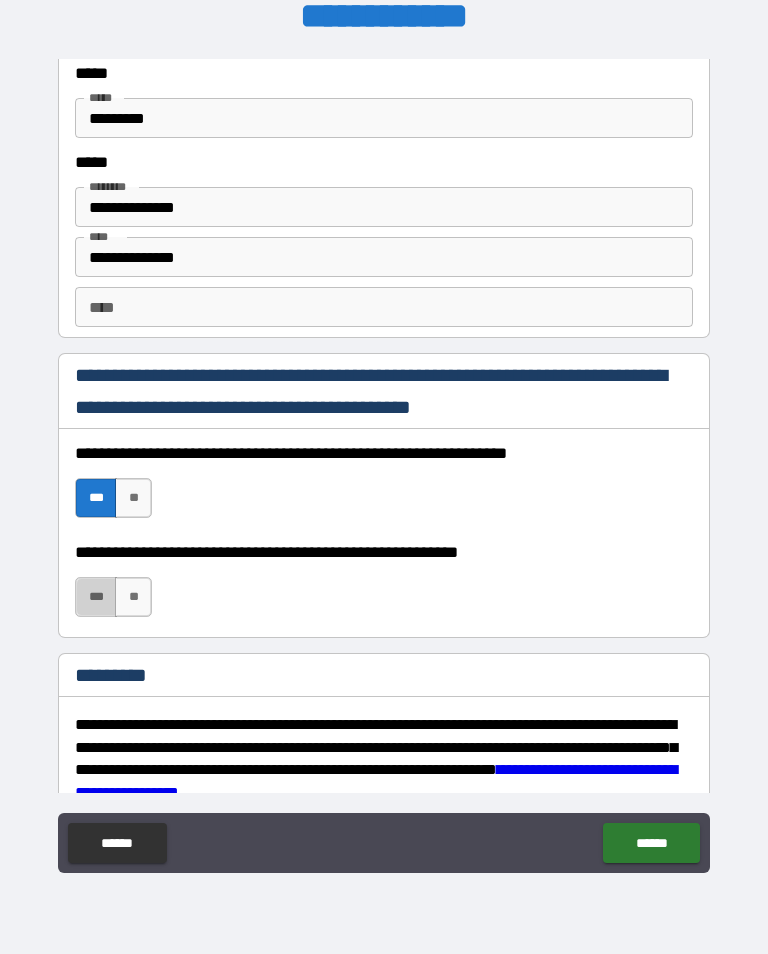 click on "***" at bounding box center [96, 597] 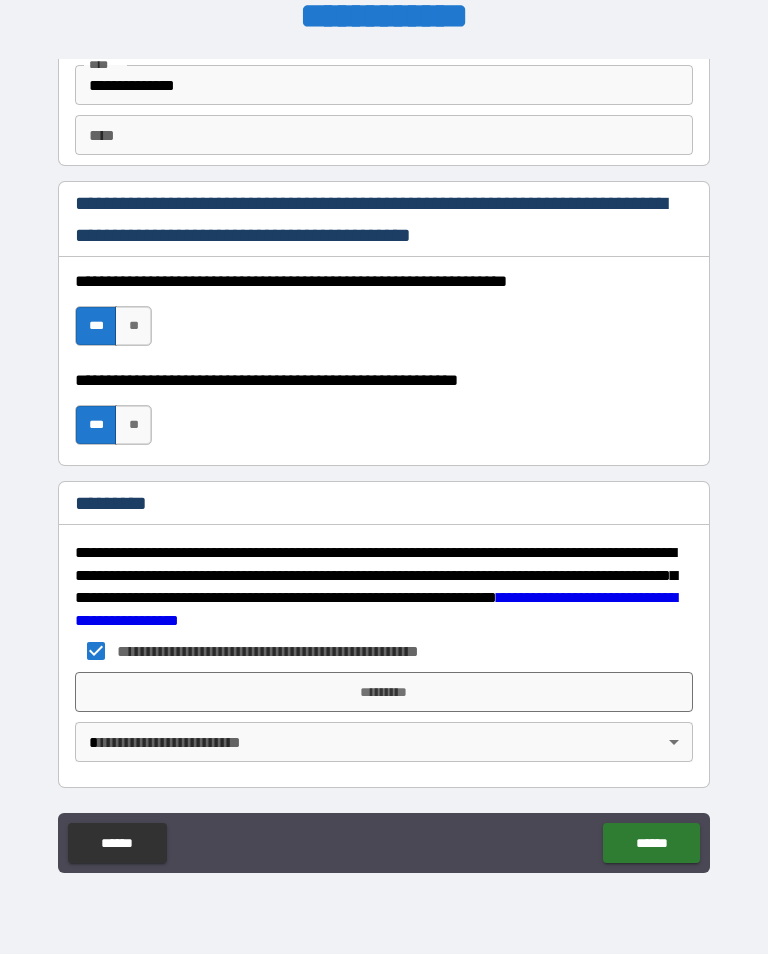 scroll, scrollTop: 2872, scrollLeft: 0, axis: vertical 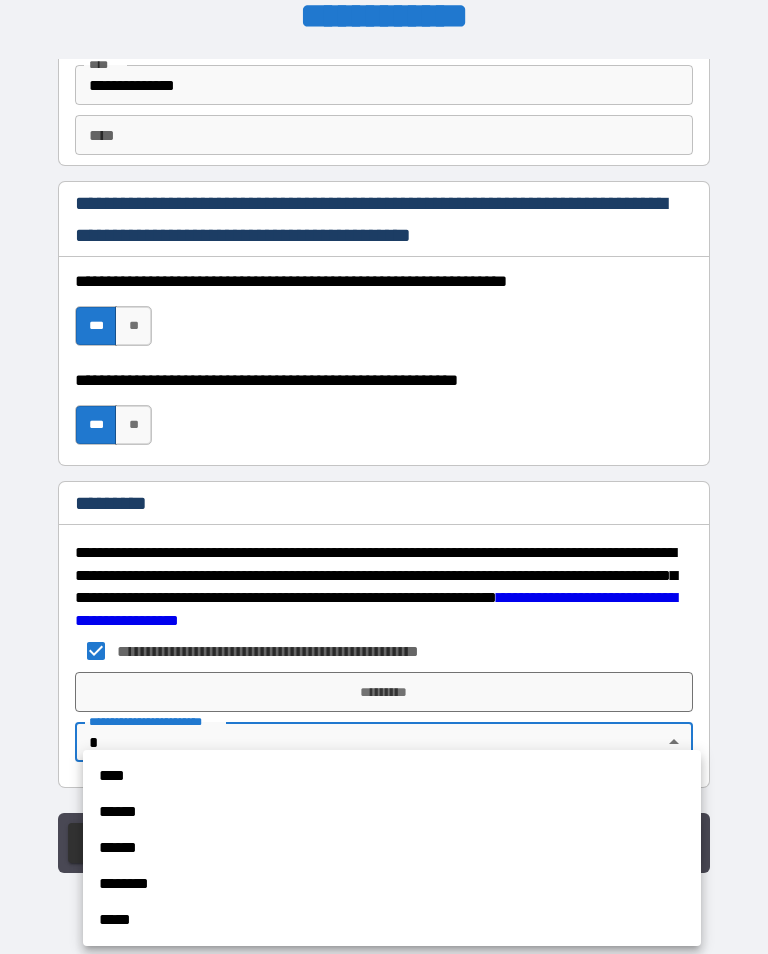 click on "****" at bounding box center (392, 776) 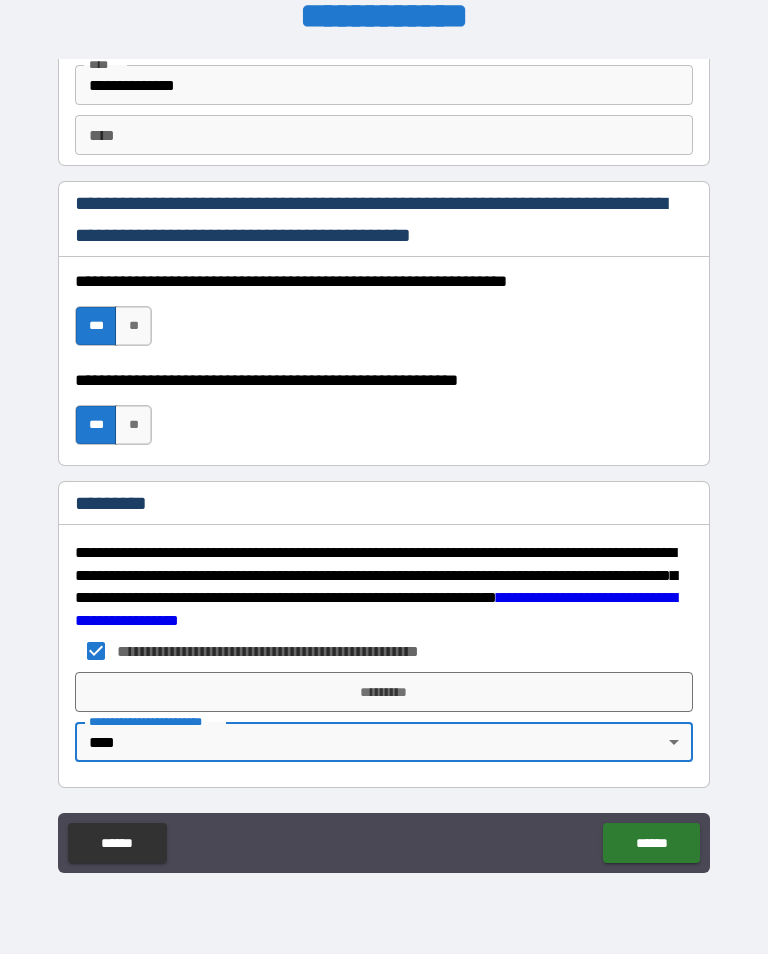 type on "*" 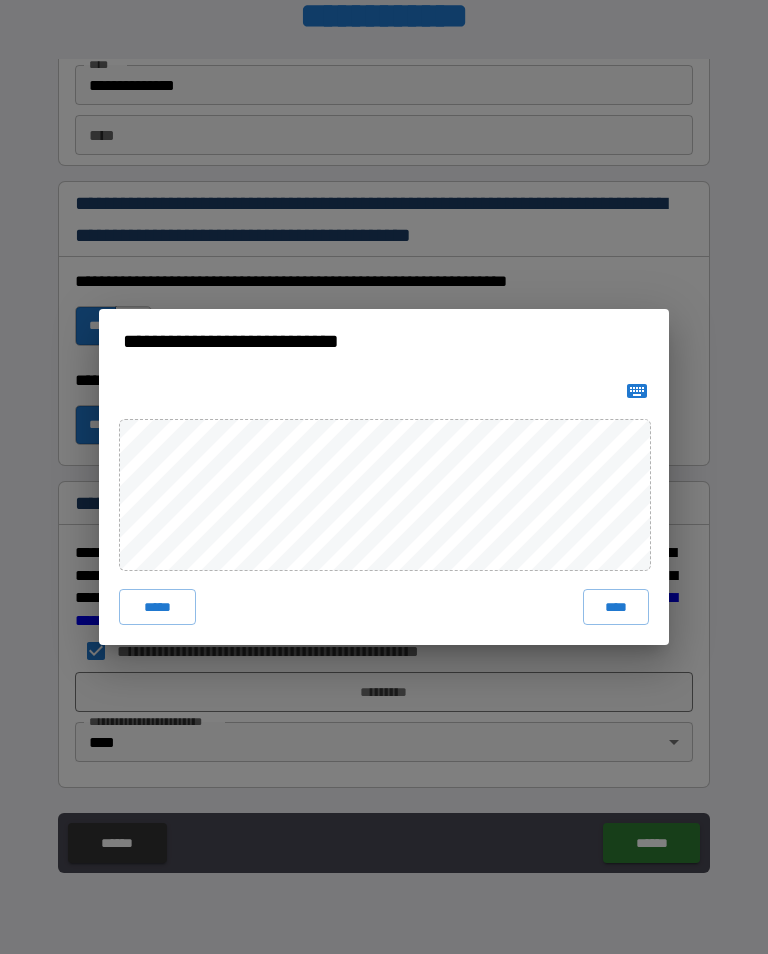 click on "****" at bounding box center [616, 607] 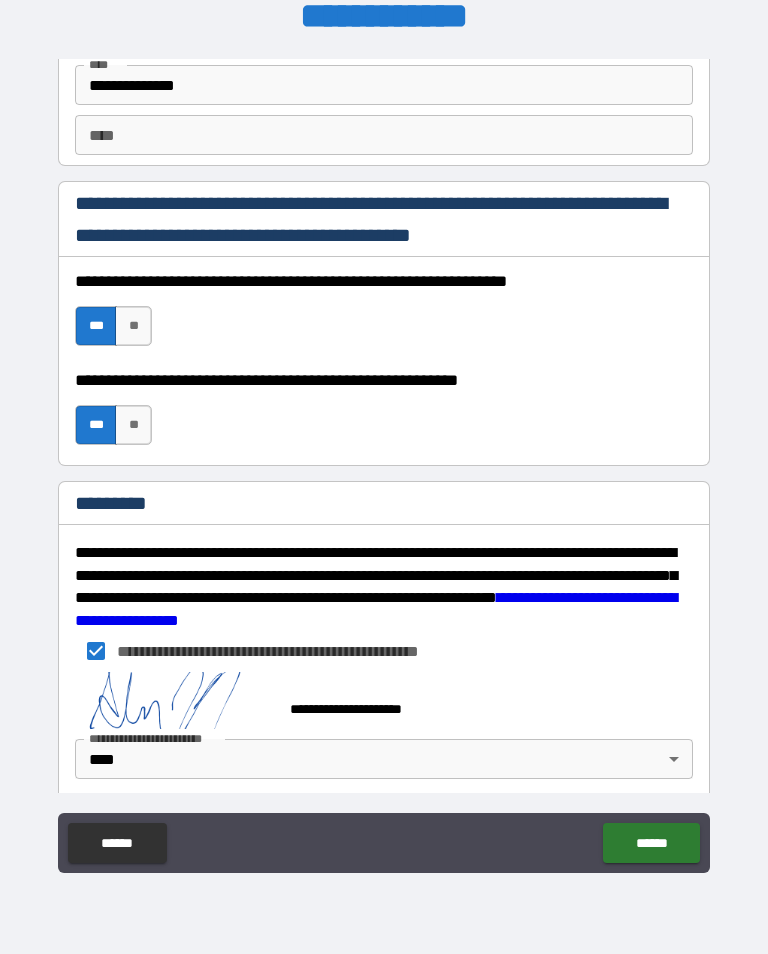 click on "******" at bounding box center (651, 843) 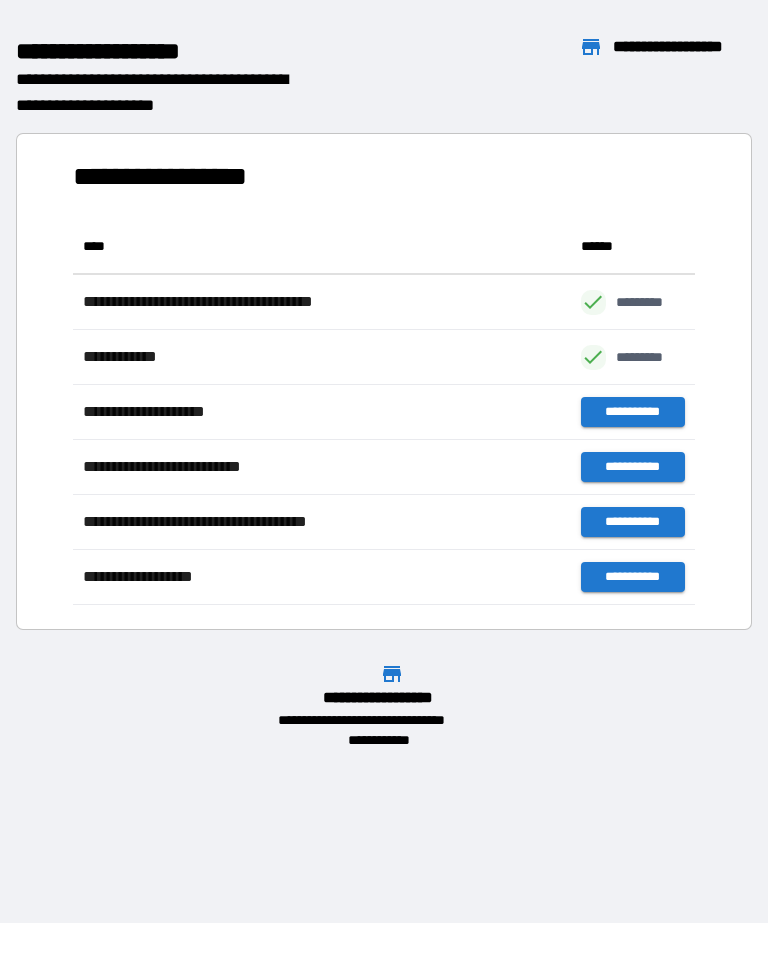 scroll, scrollTop: 1, scrollLeft: 1, axis: both 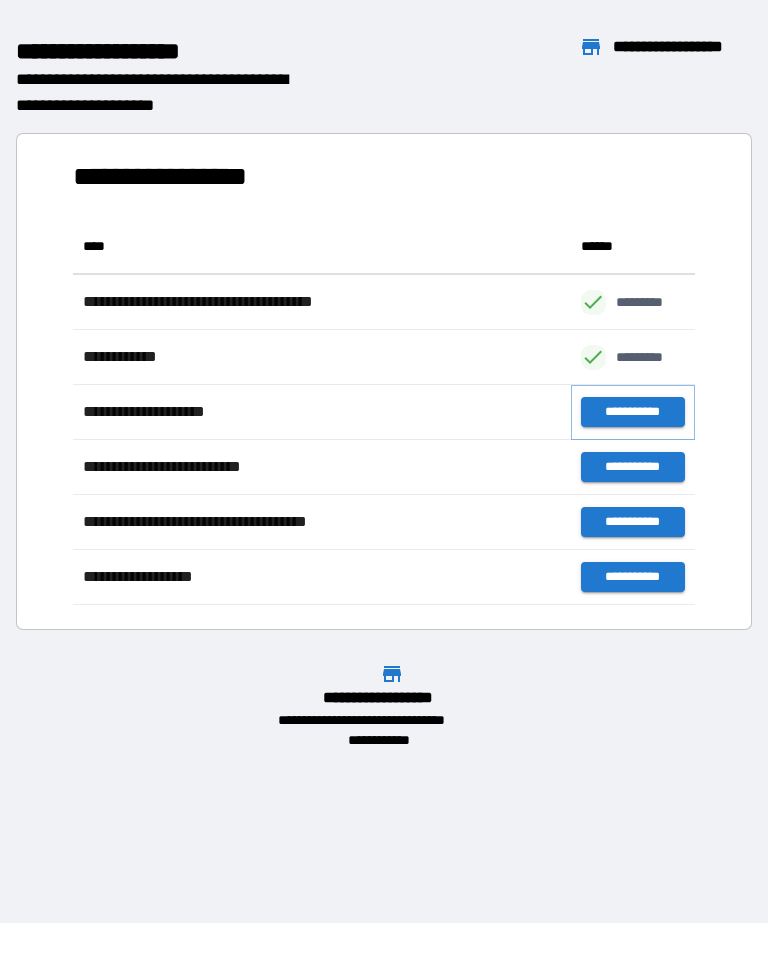 click on "**********" at bounding box center (633, 412) 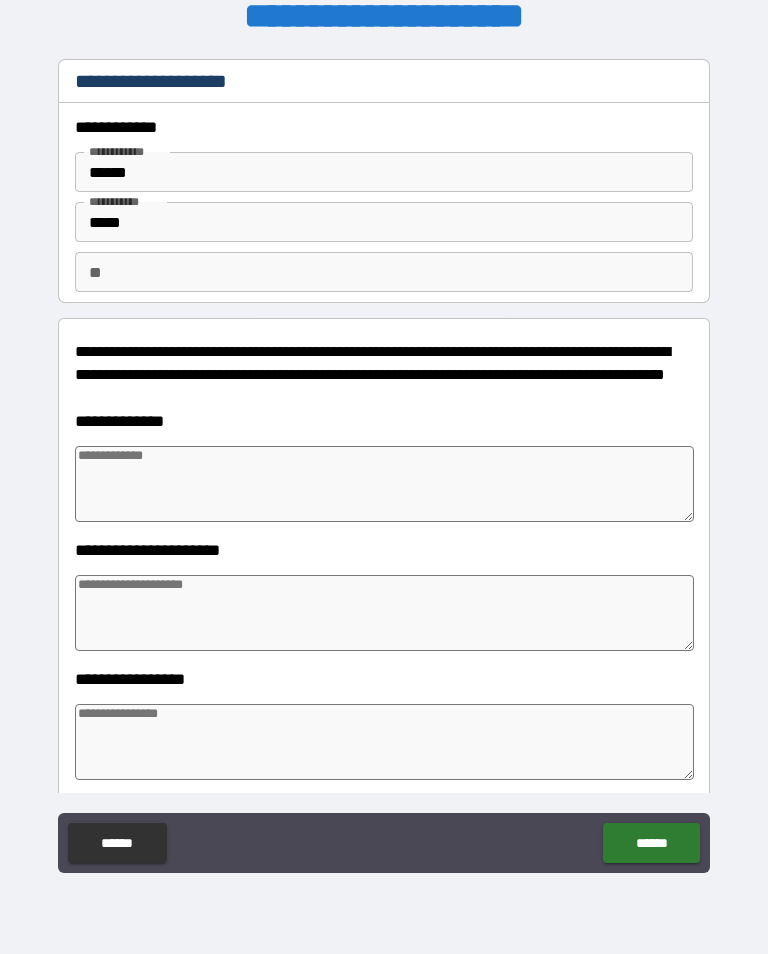 type on "*" 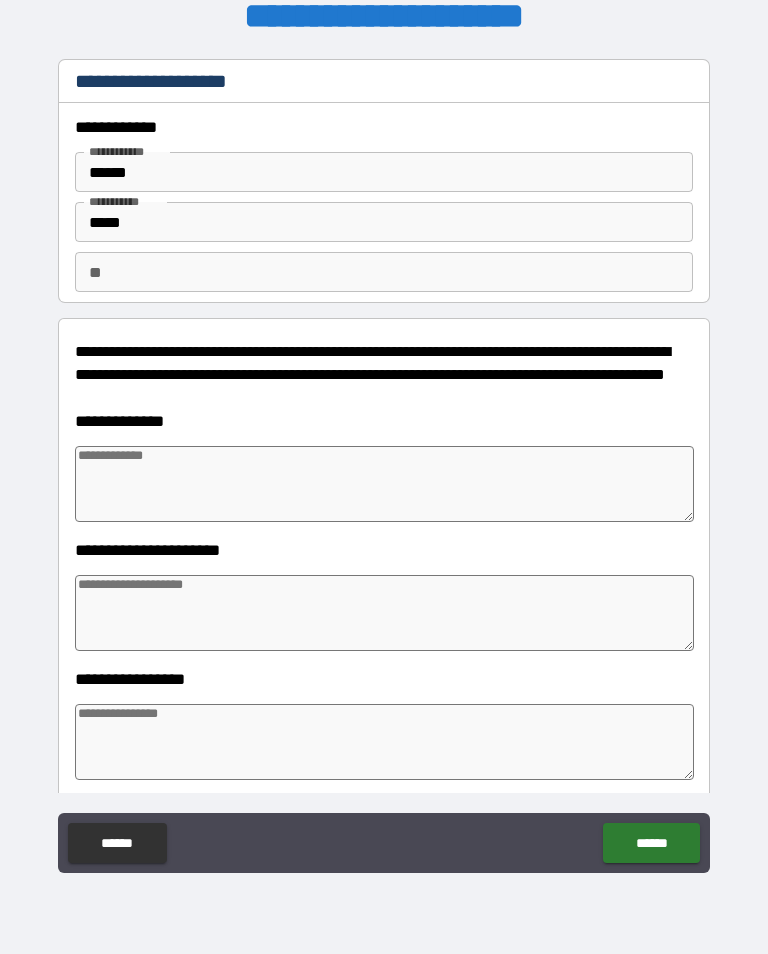 type on "*" 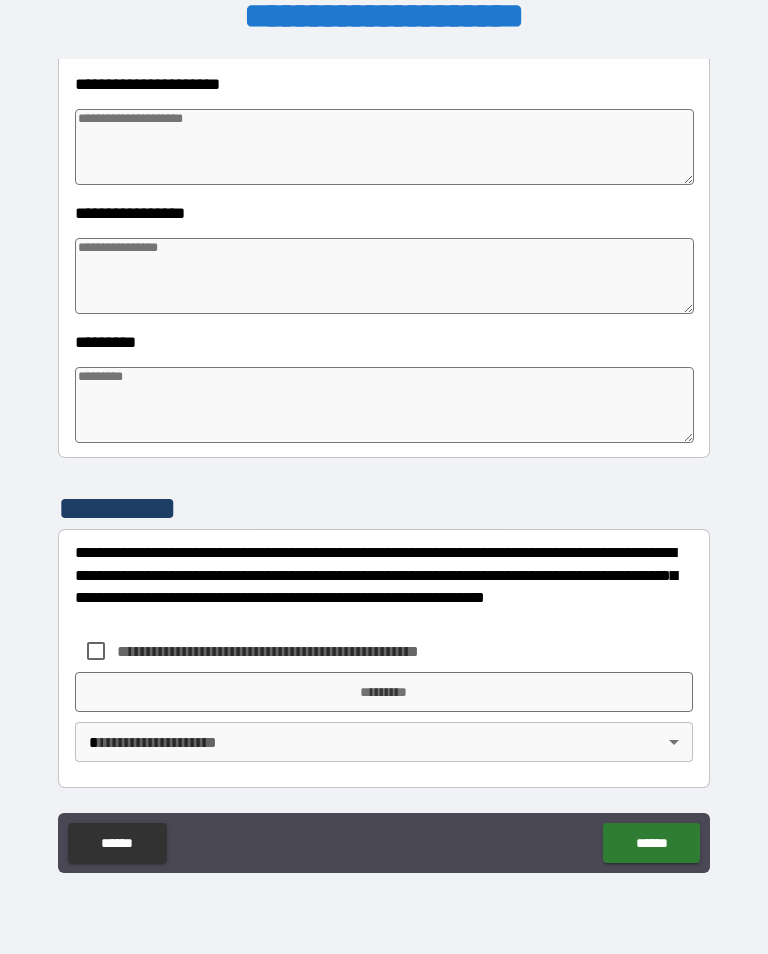scroll, scrollTop: 466, scrollLeft: 0, axis: vertical 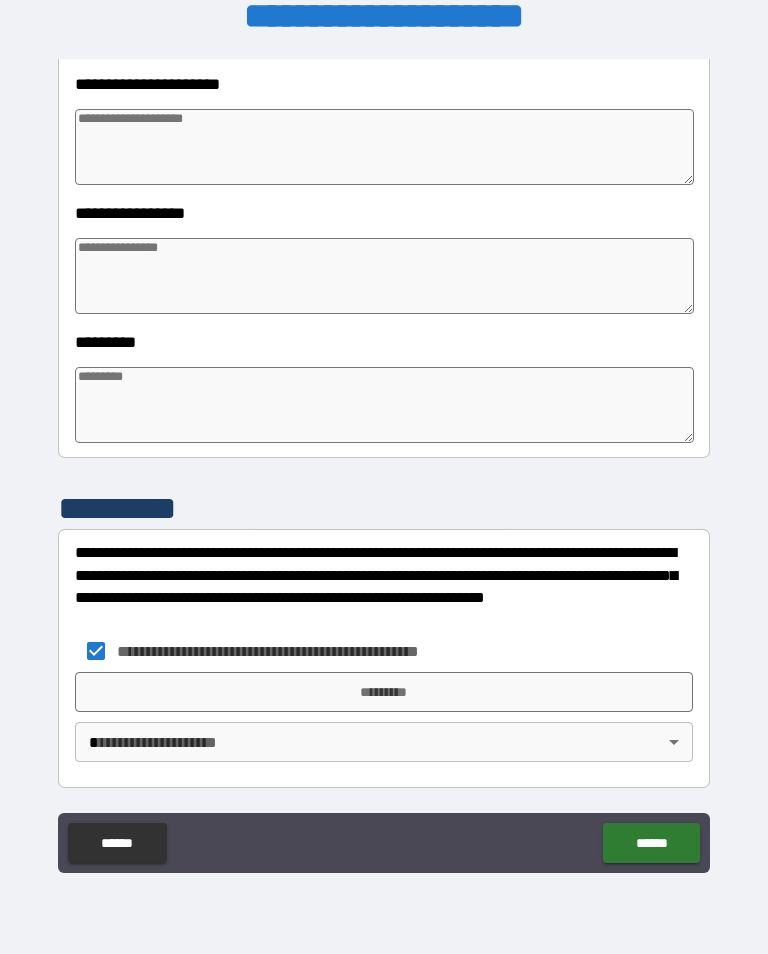 type on "*" 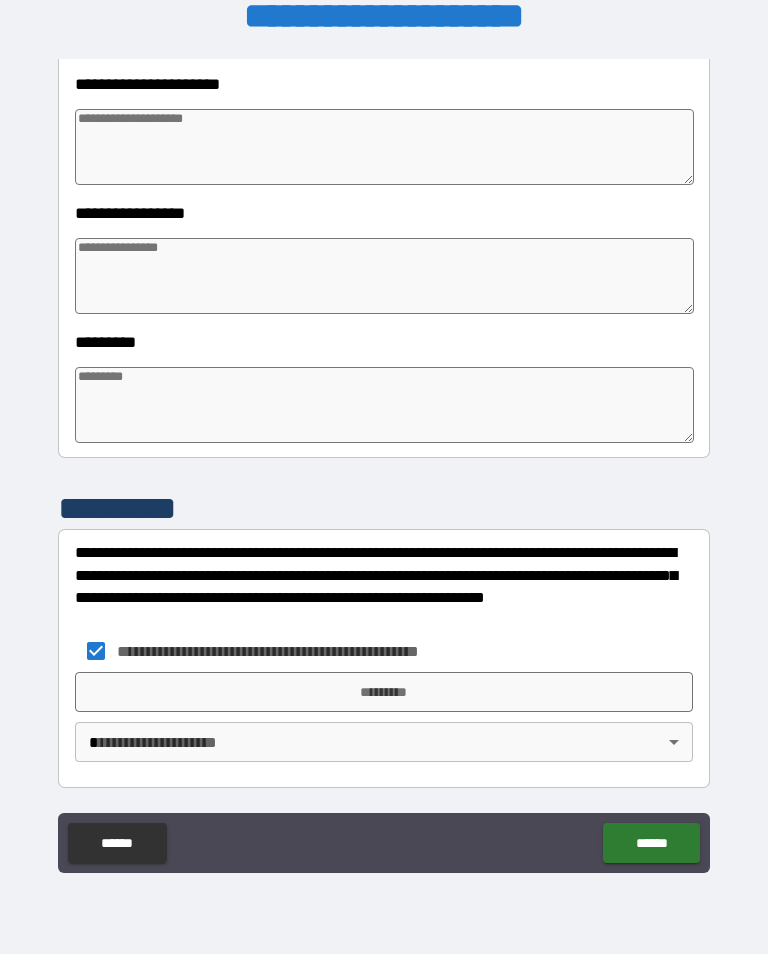 type on "*" 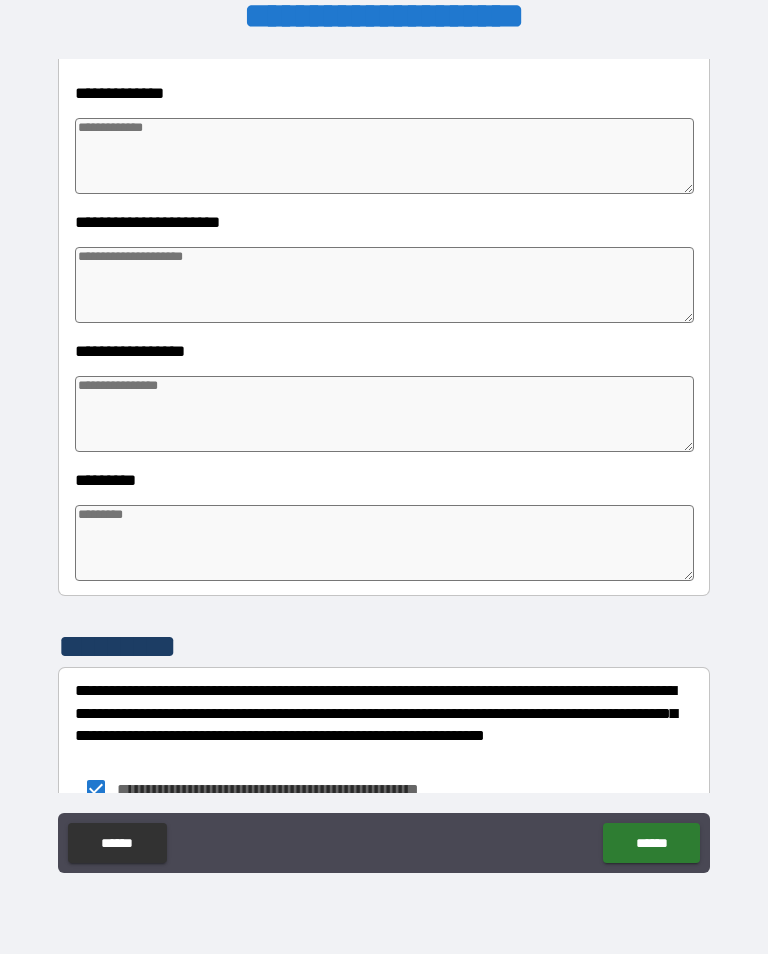 scroll, scrollTop: 319, scrollLeft: 0, axis: vertical 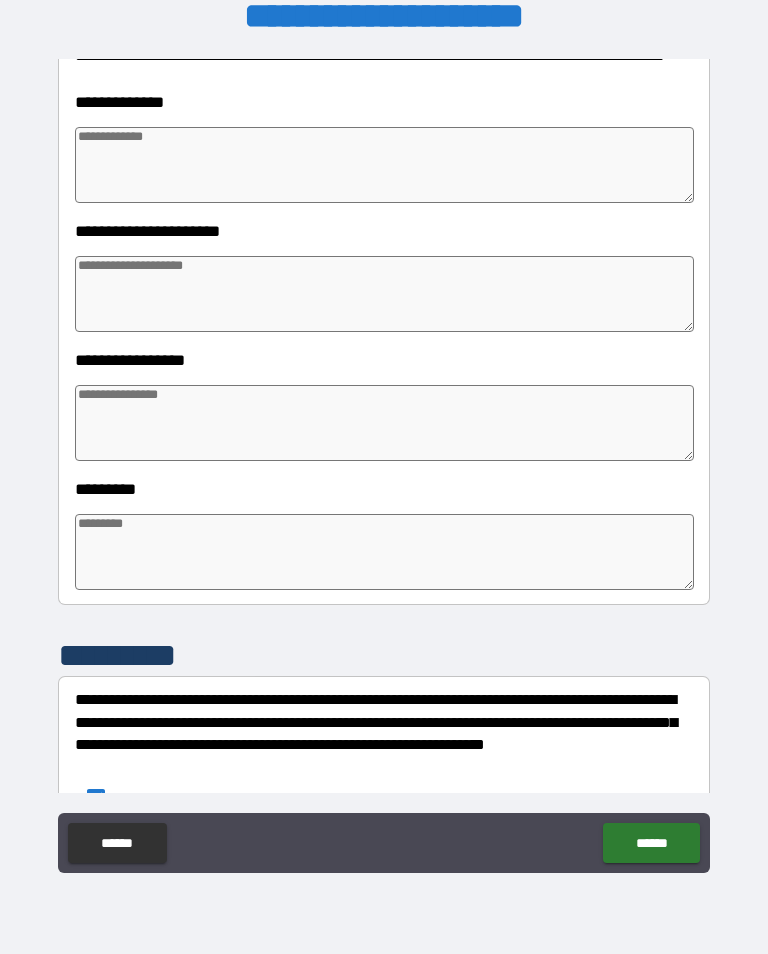 click at bounding box center (384, 552) 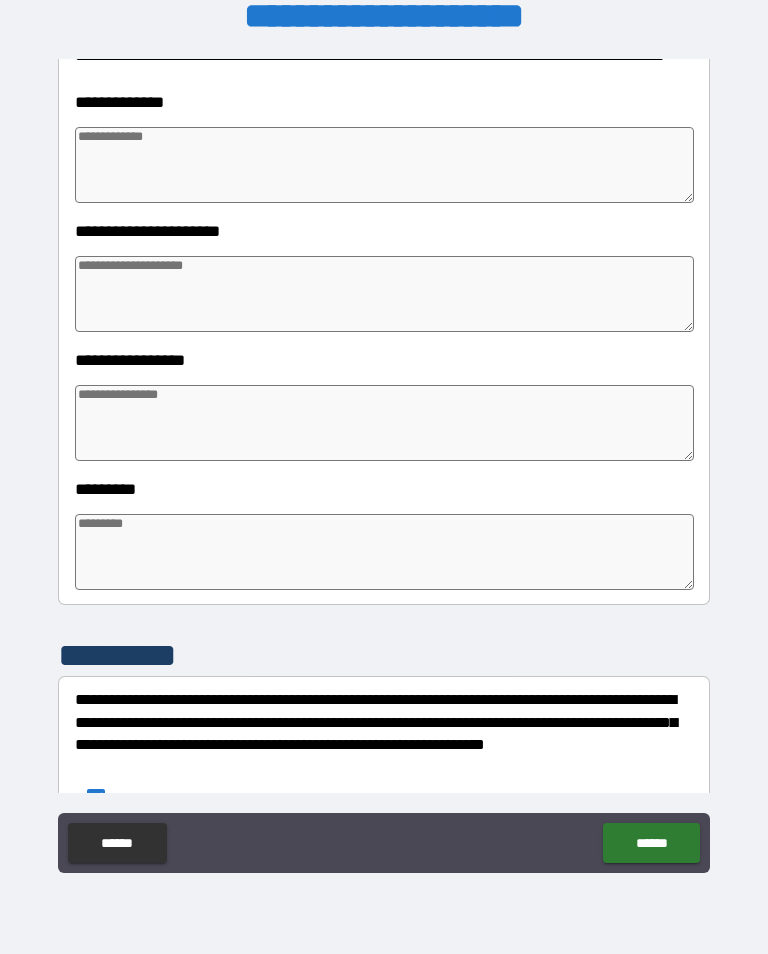type on "*" 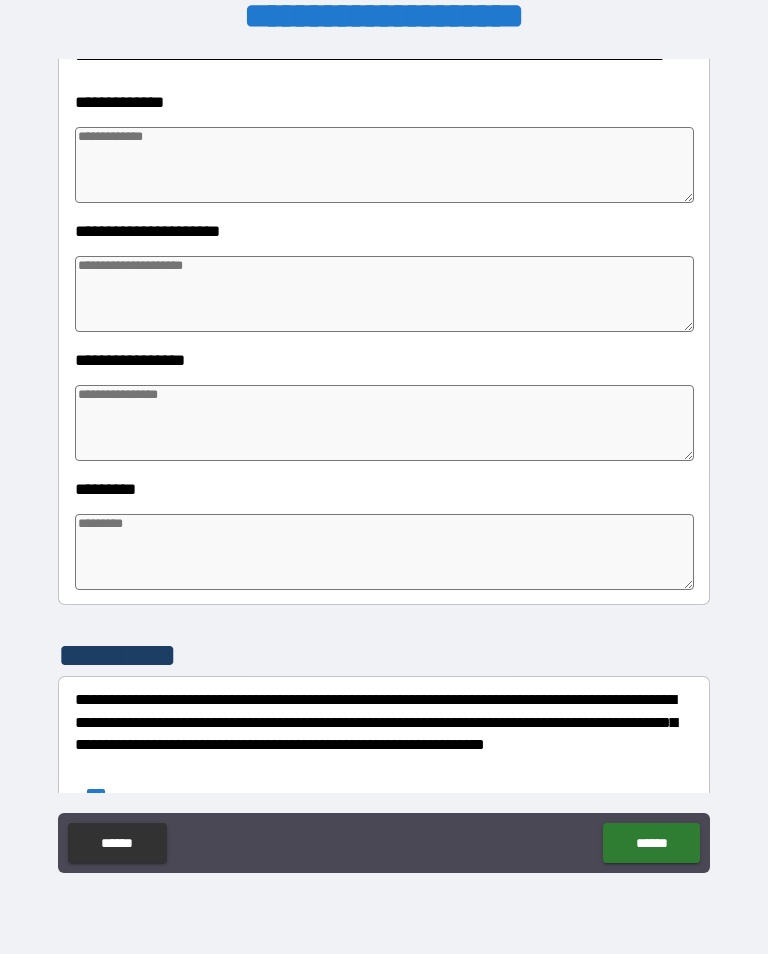 type on "*" 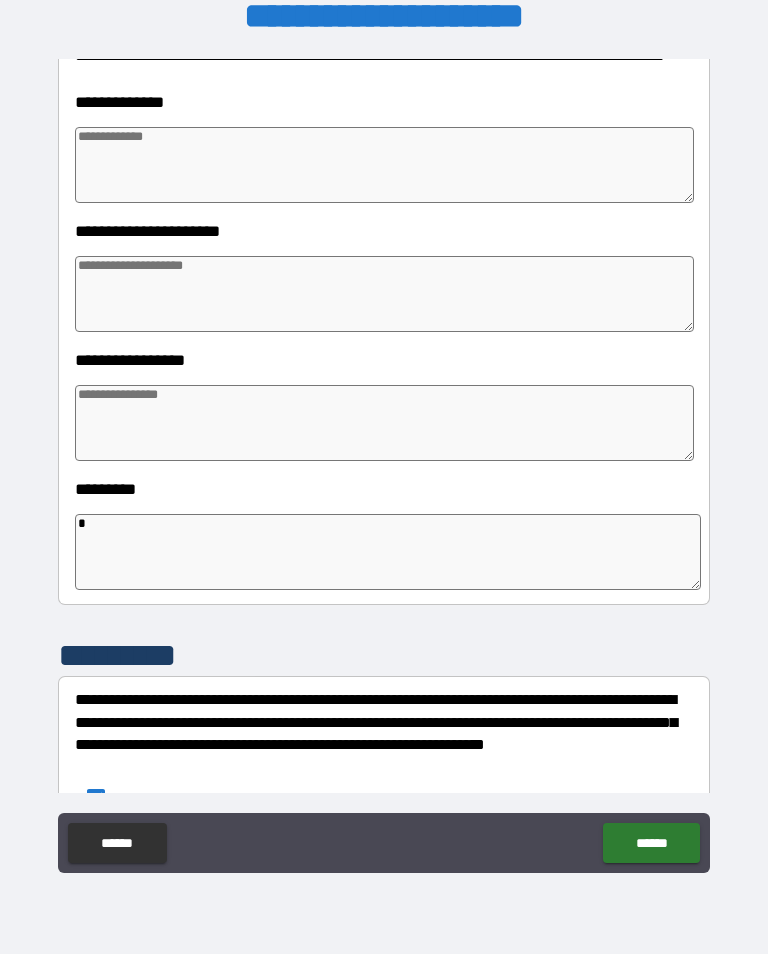 type on "*" 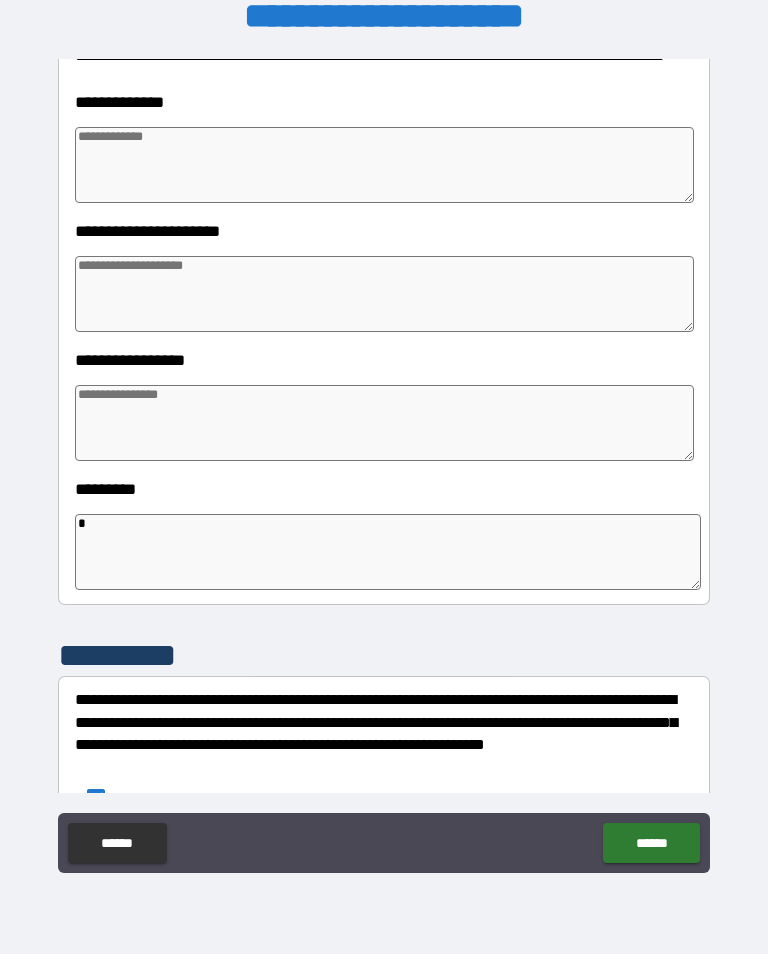 type on "*" 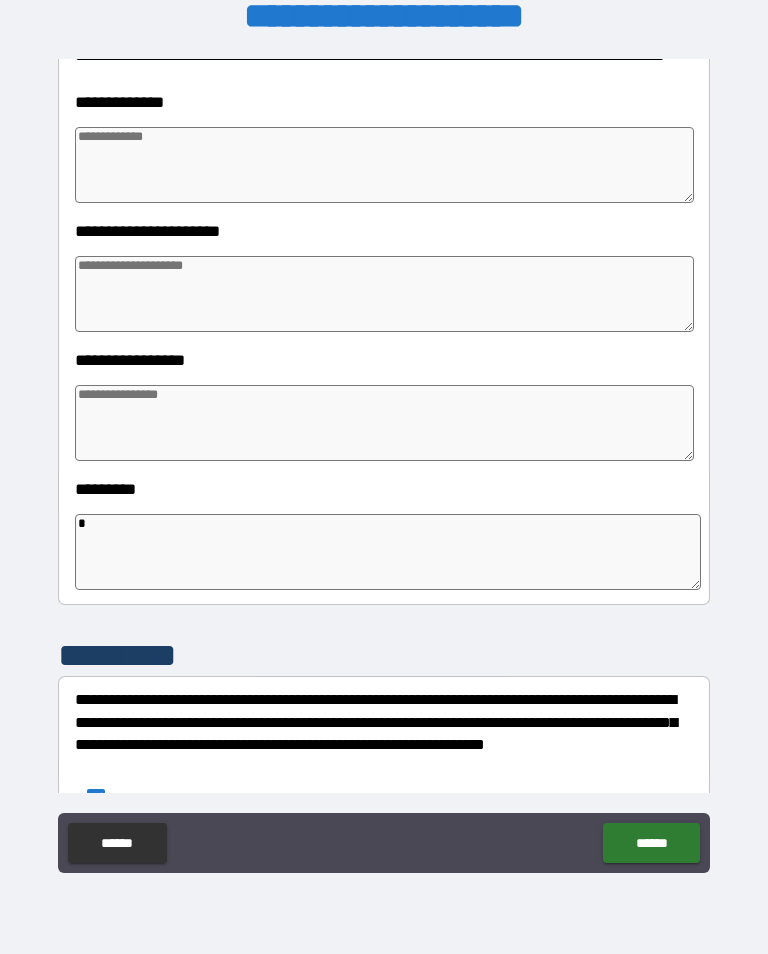 type on "**" 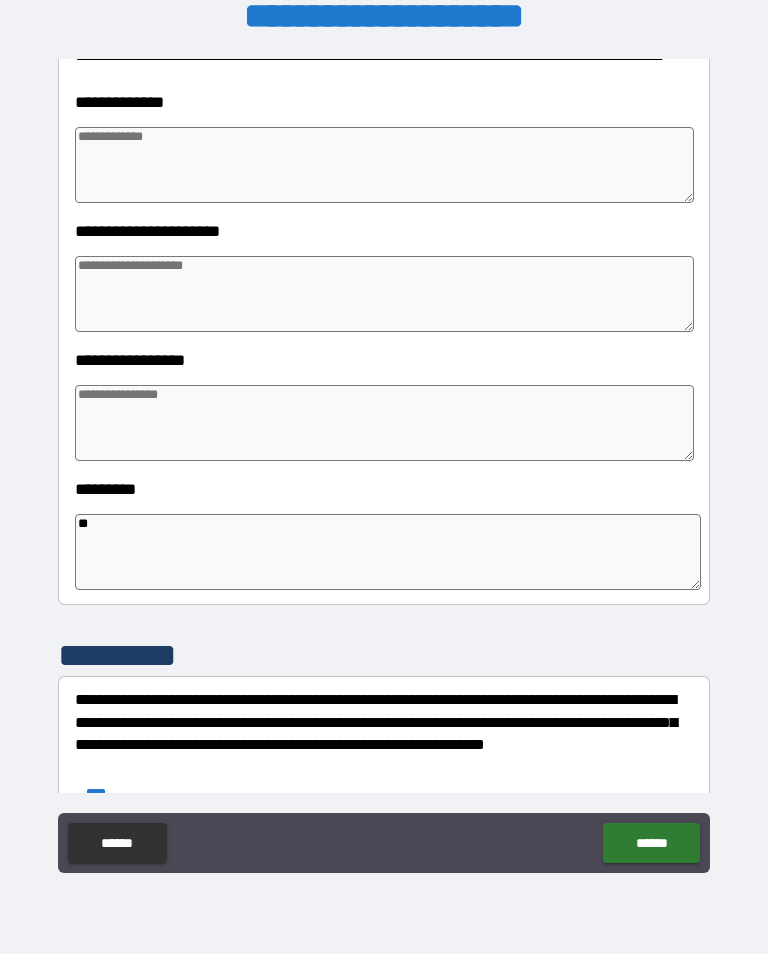 type on "*" 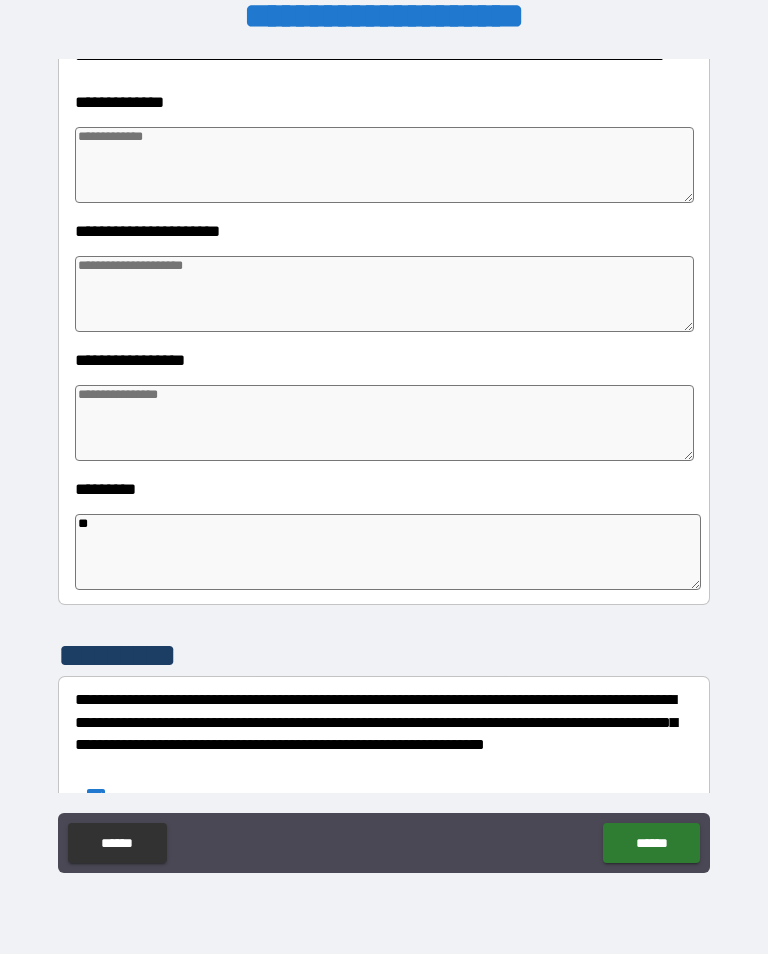 type on "*" 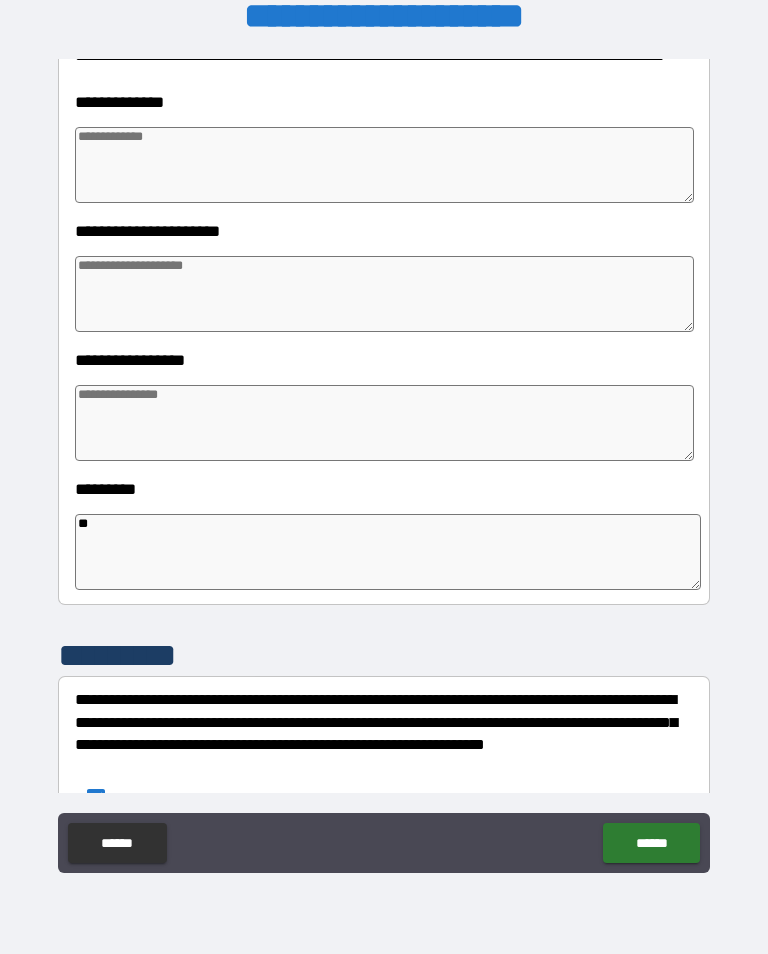 type on "*" 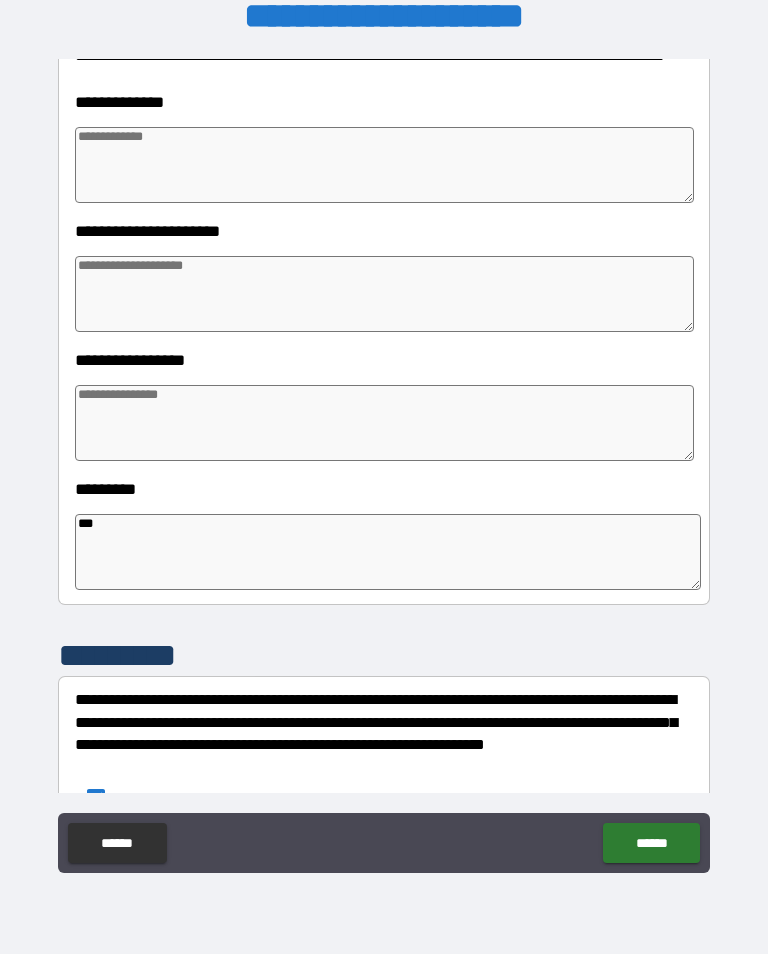 type on "*" 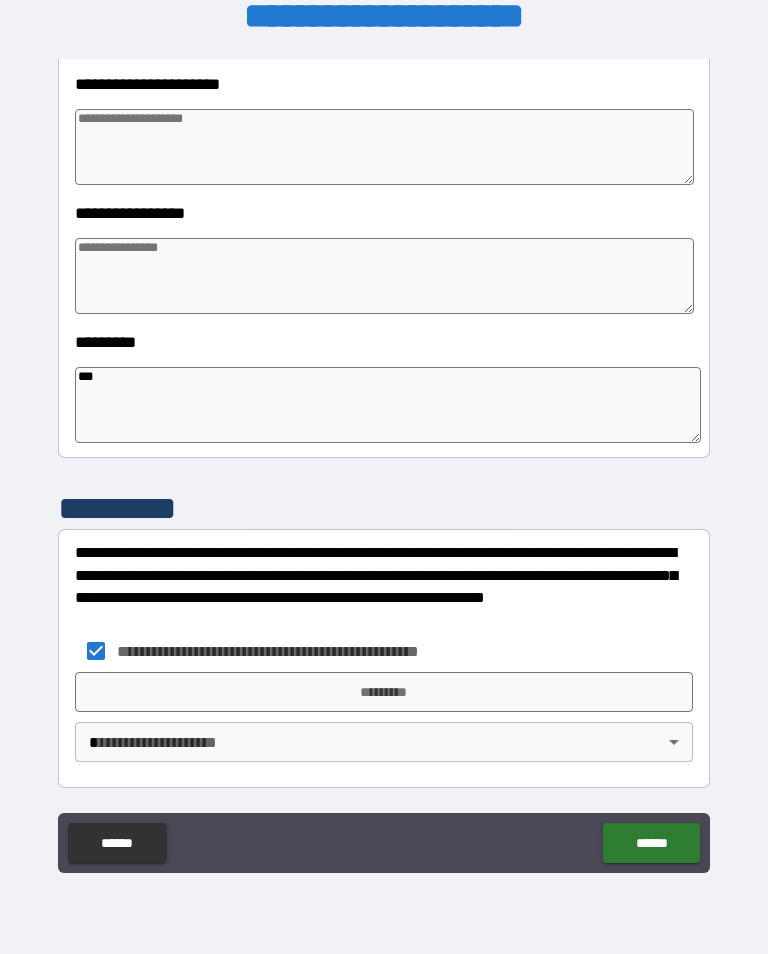 scroll, scrollTop: 466, scrollLeft: 0, axis: vertical 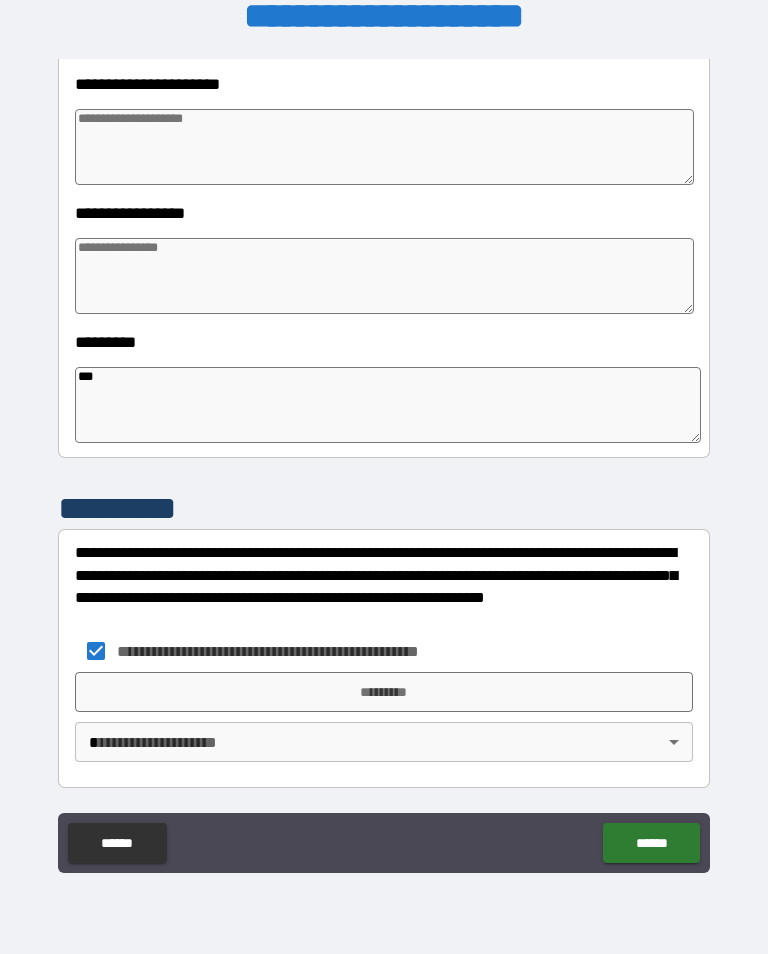 type on "*" 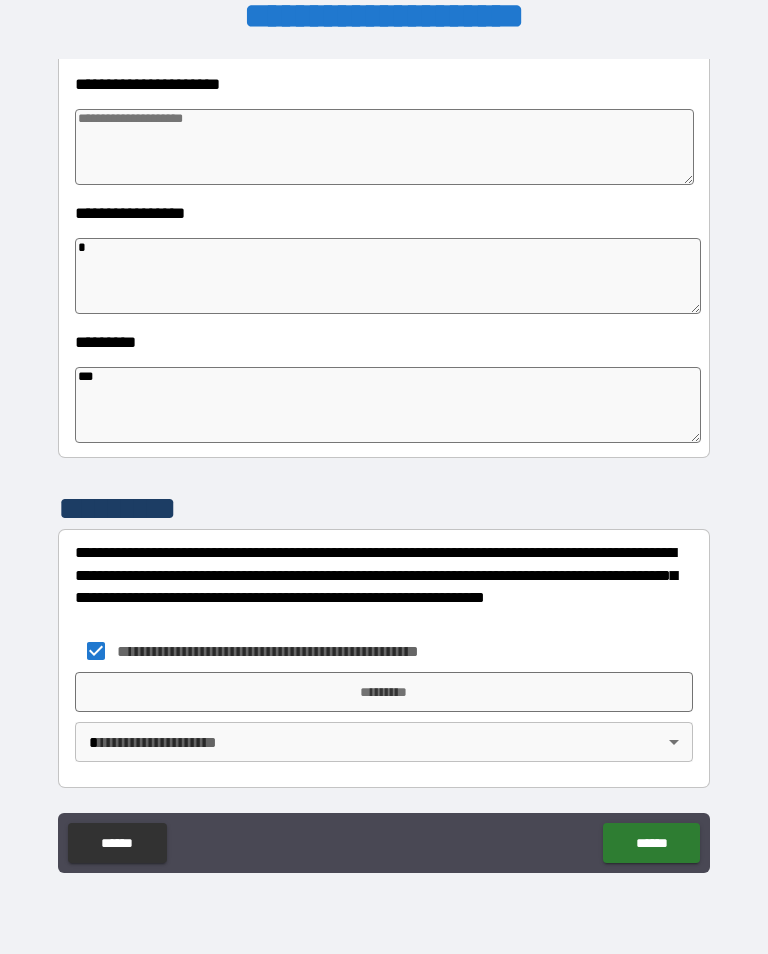 type on "*" 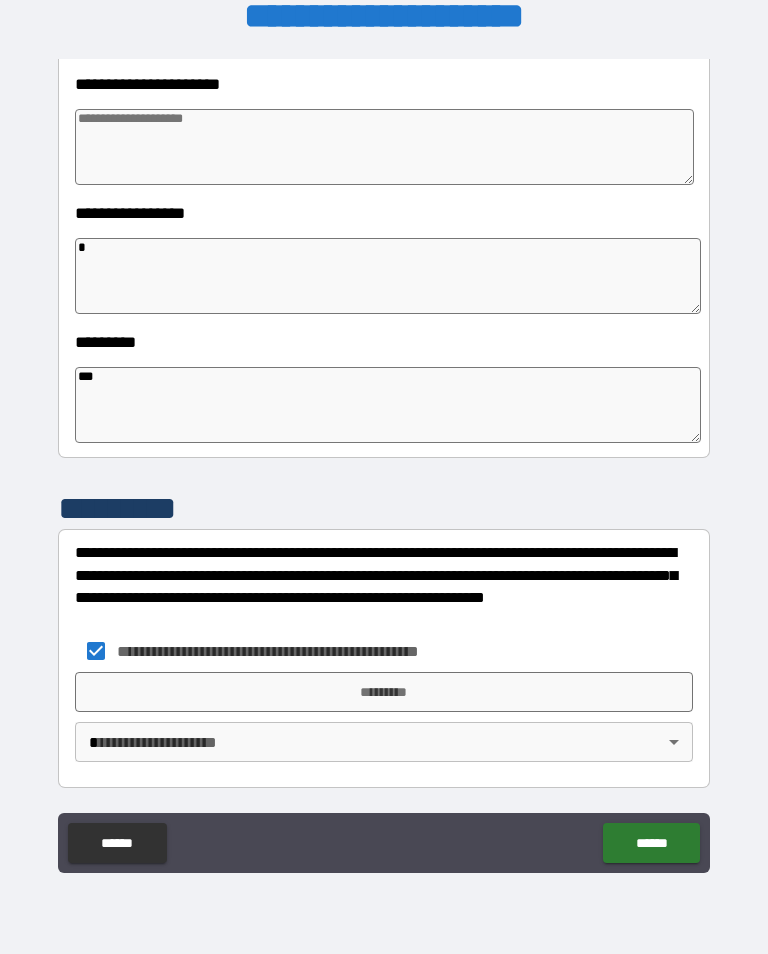 type on "*" 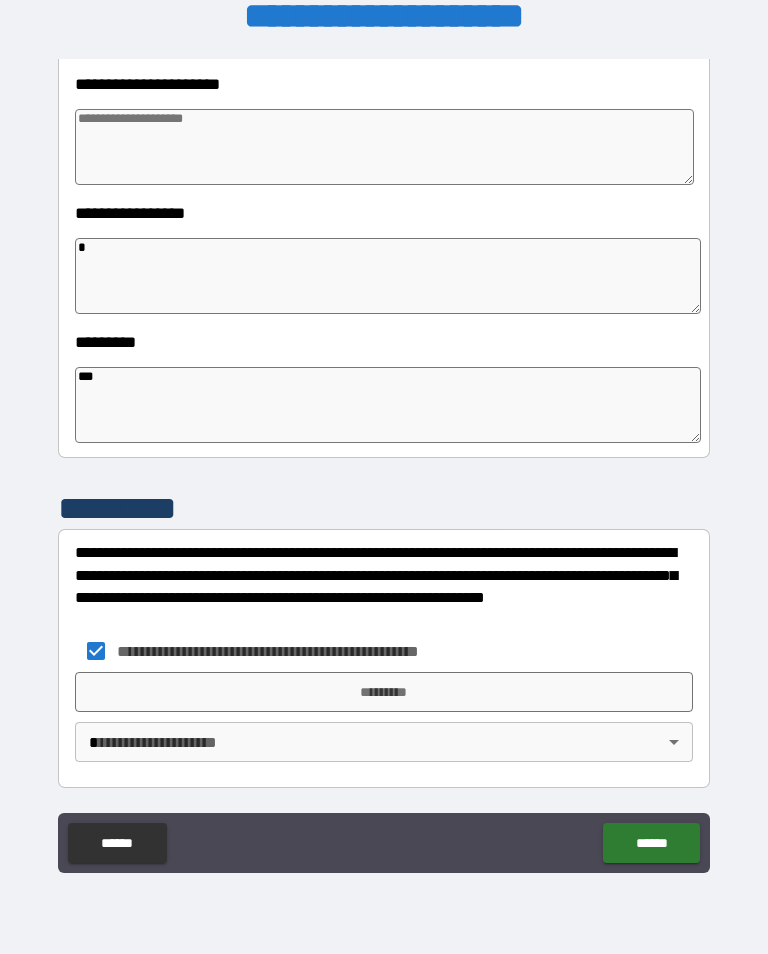 type on "**" 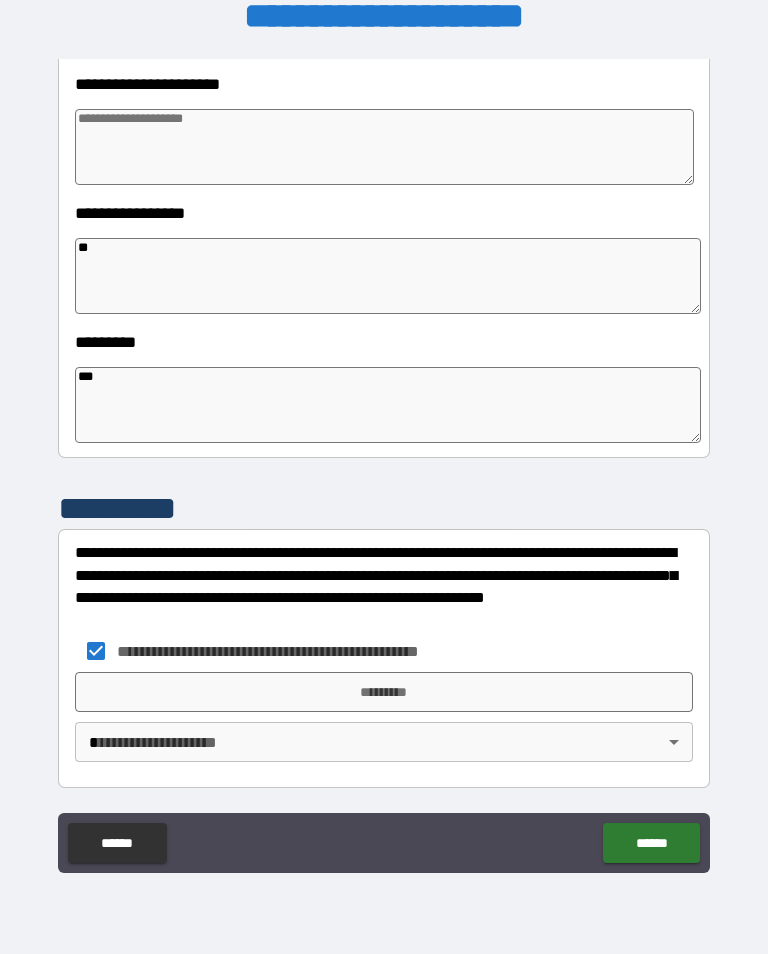 type on "*" 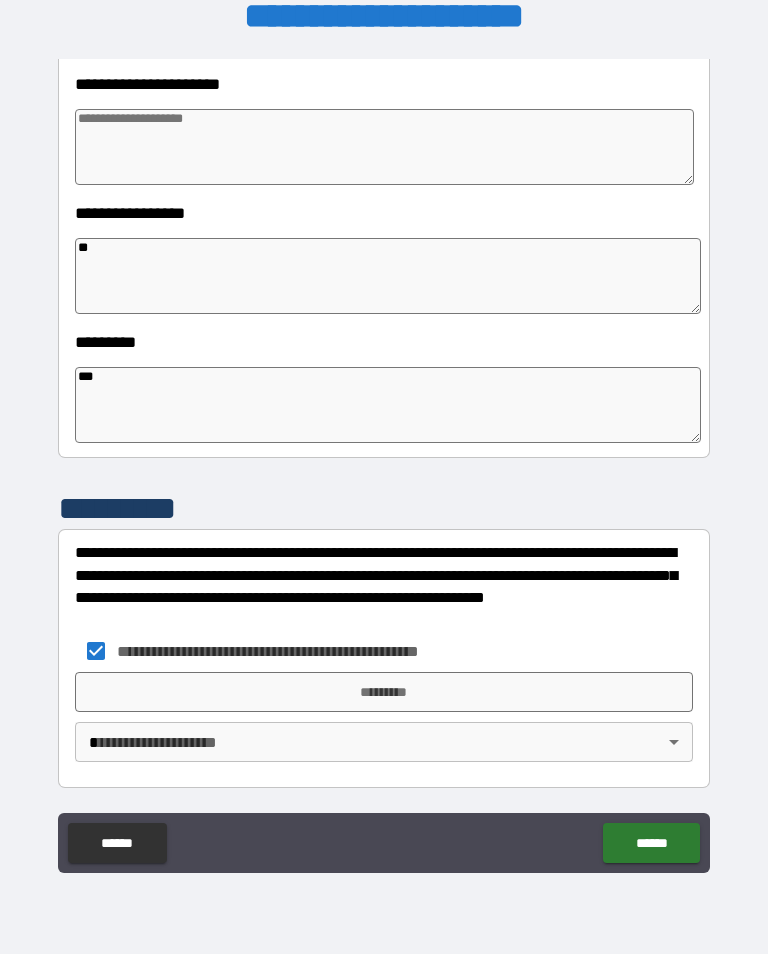 type on "*" 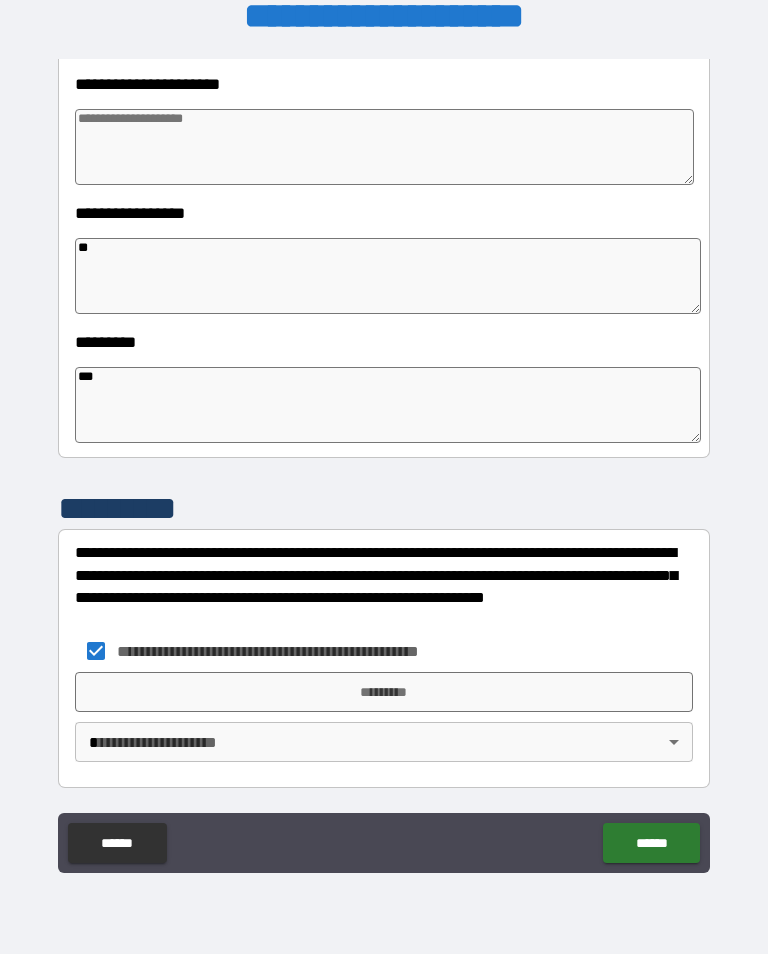type on "*" 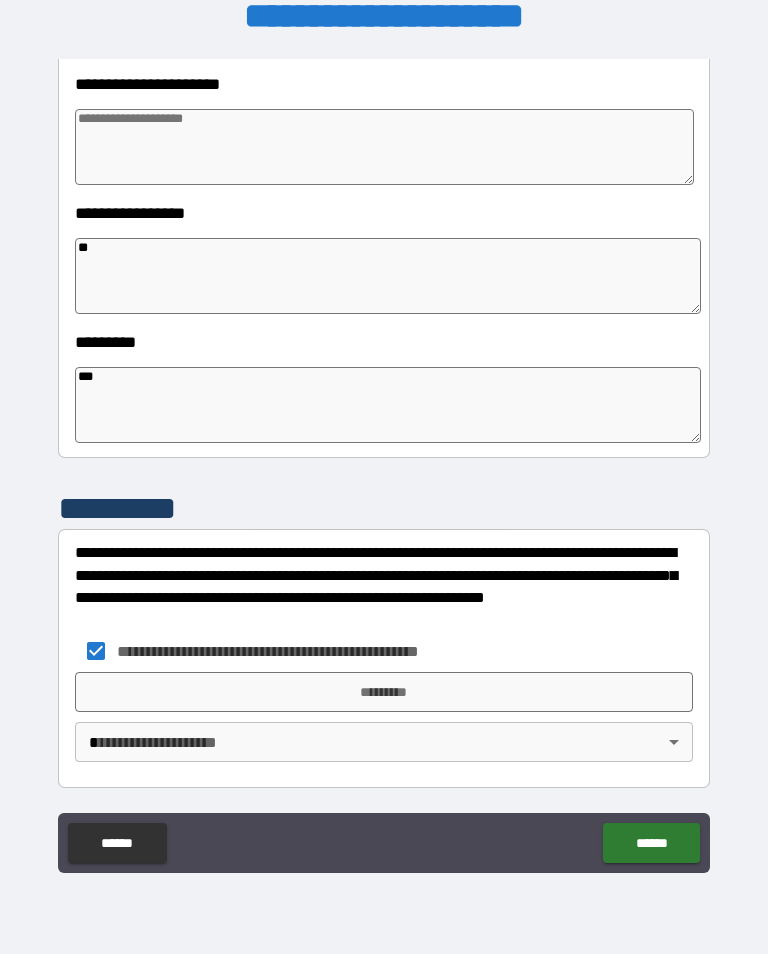 type on "***" 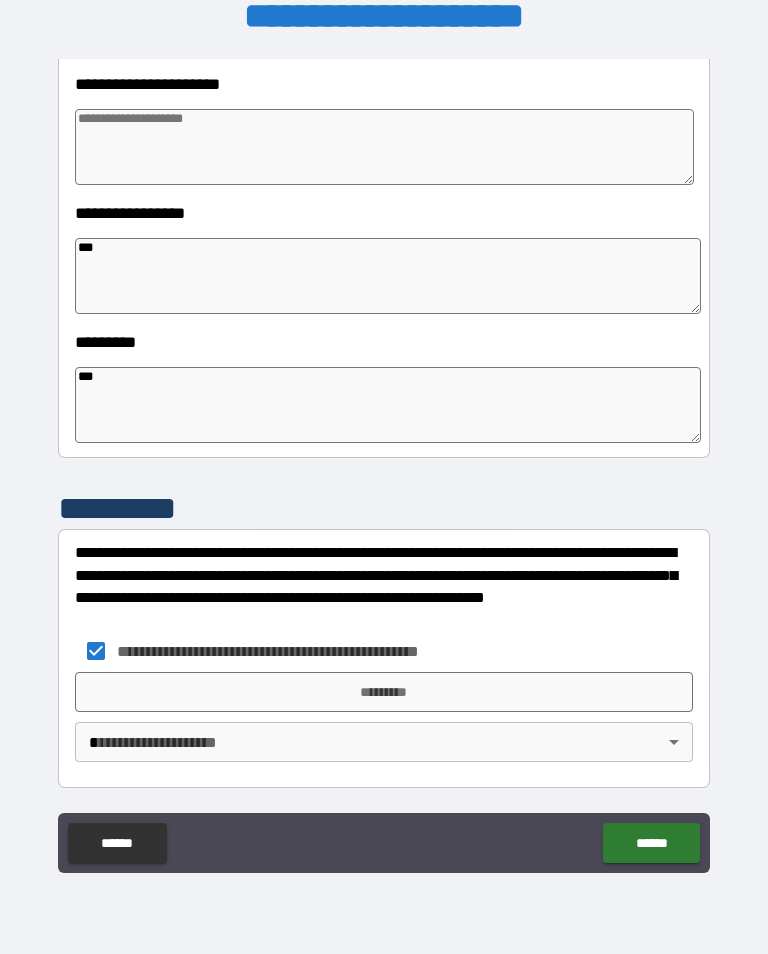type on "*" 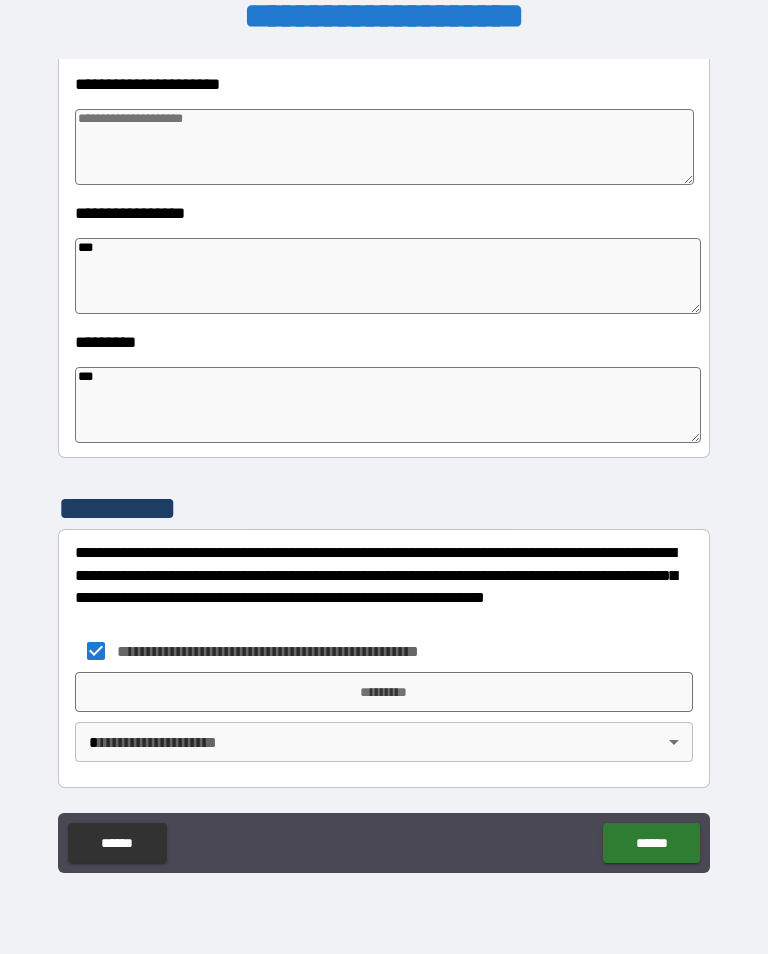 type on "*" 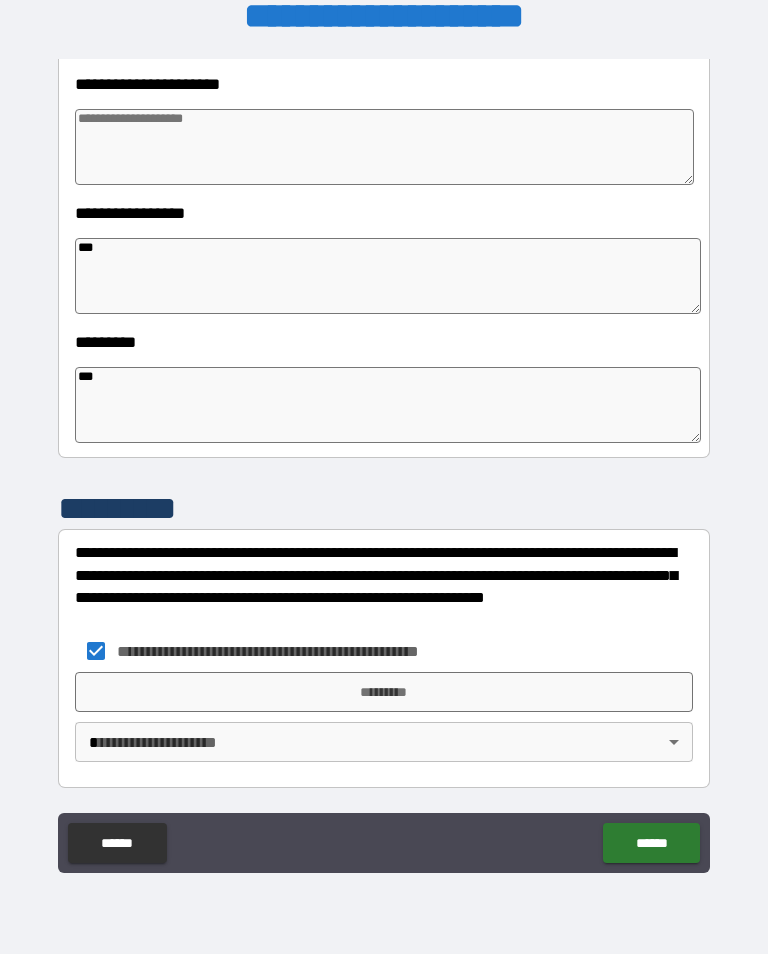 type on "*" 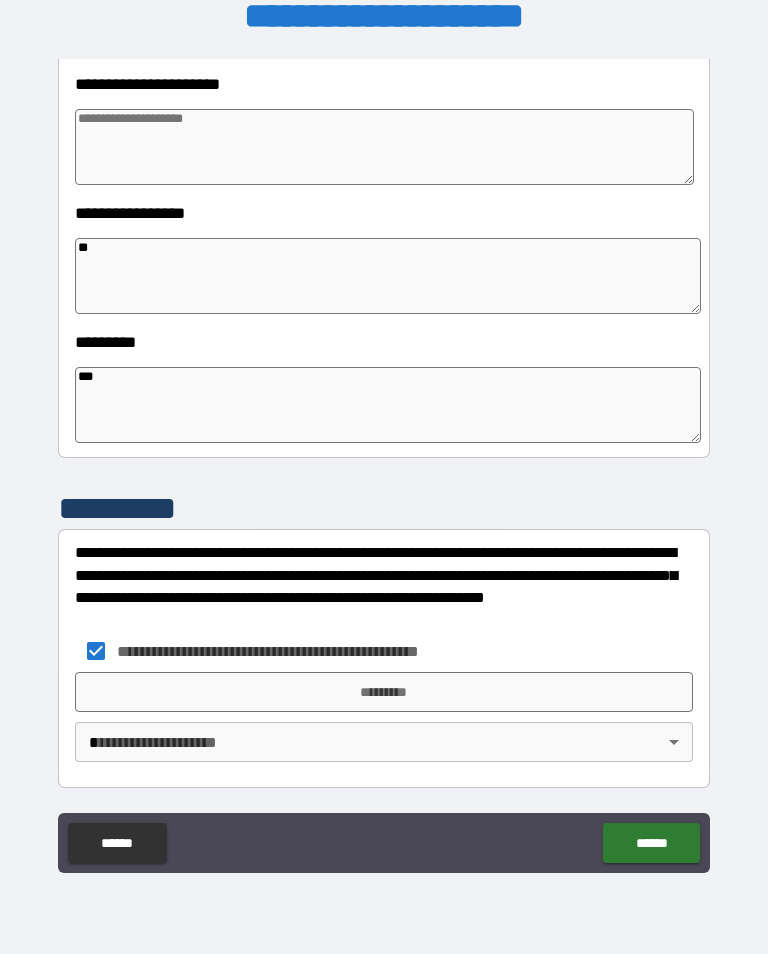 type on "*" 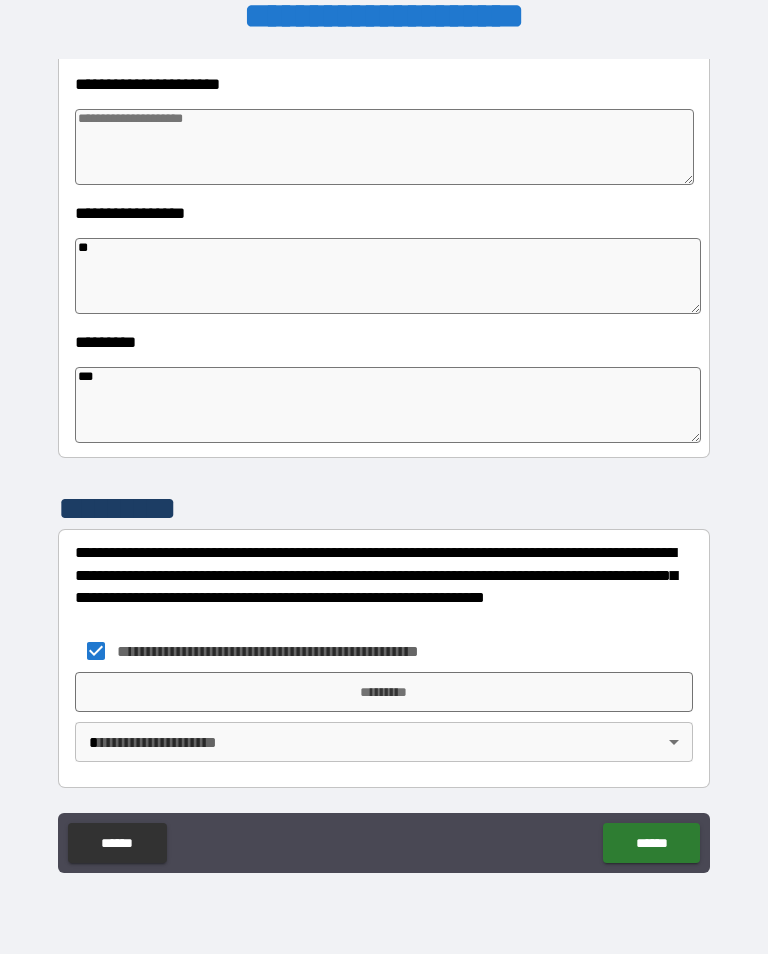 type on "*" 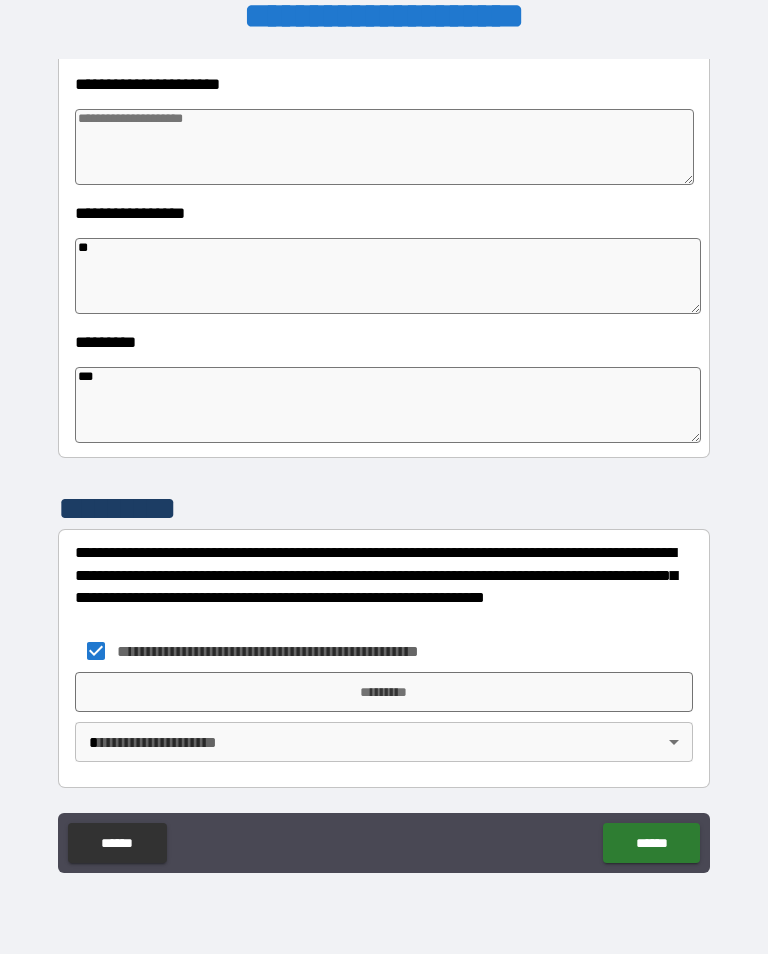 type on "*" 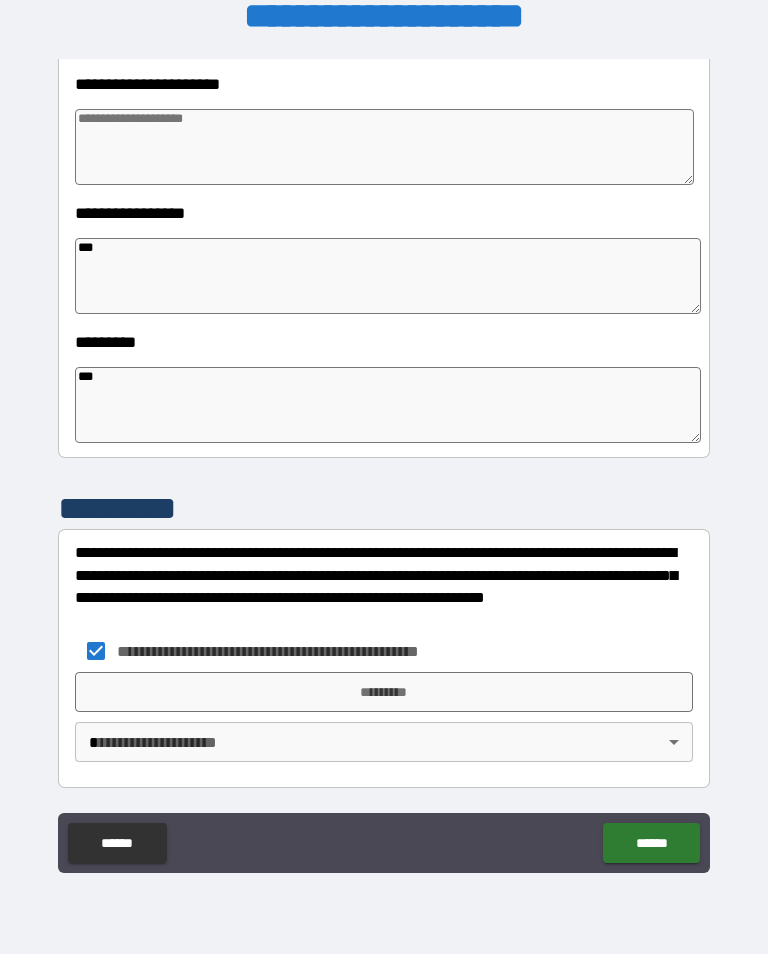type on "*" 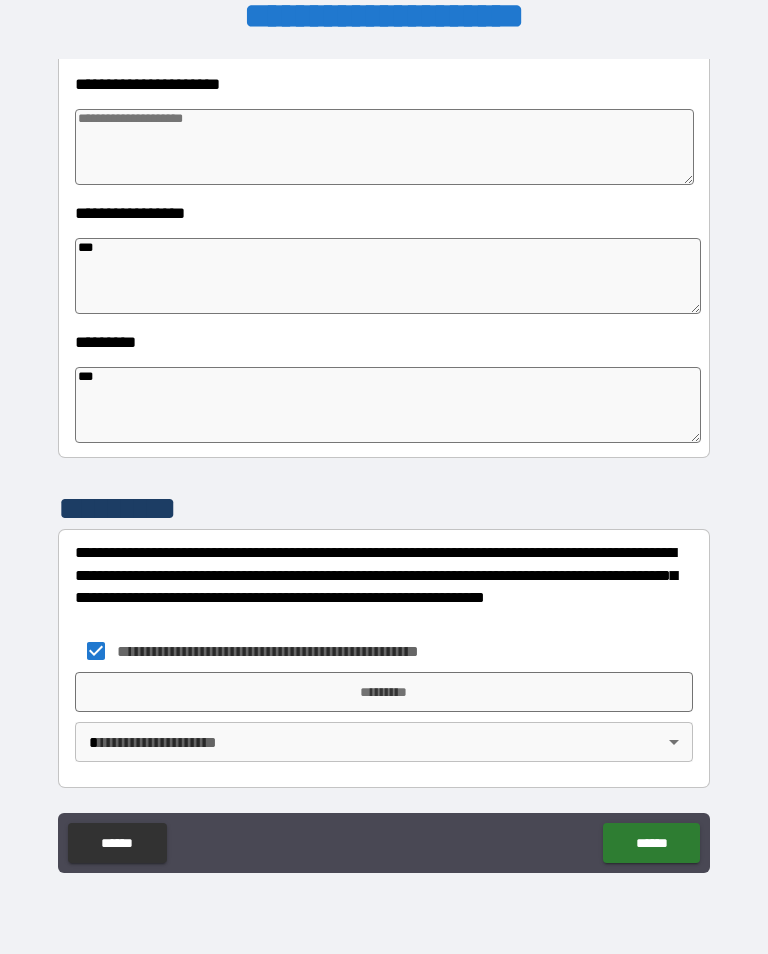 type on "*" 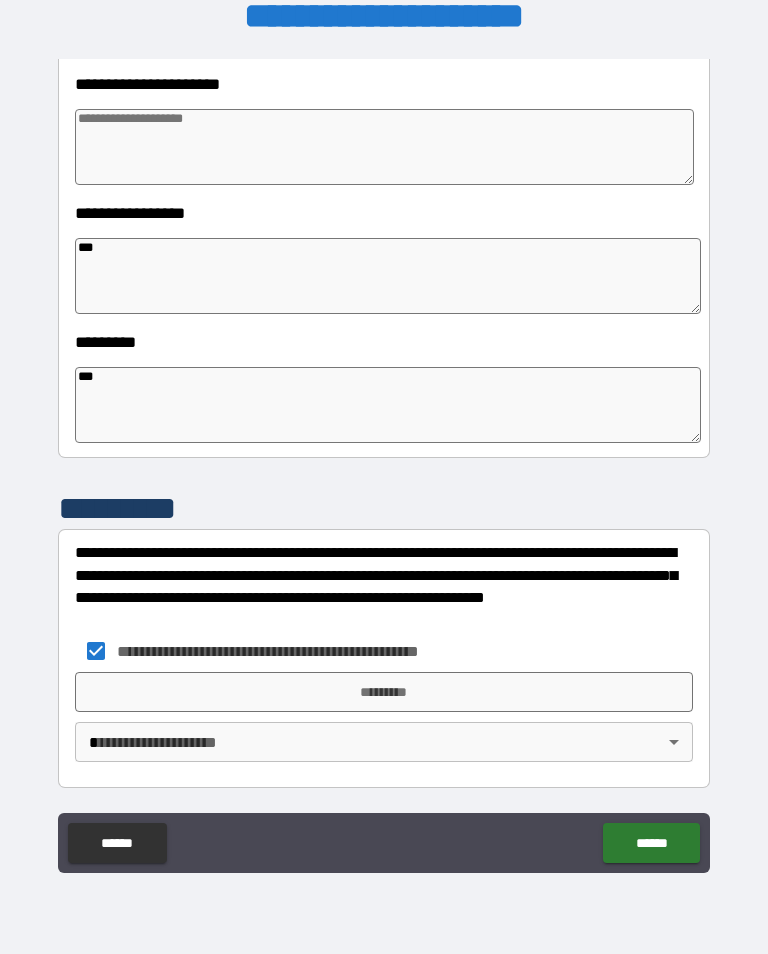 type on "*" 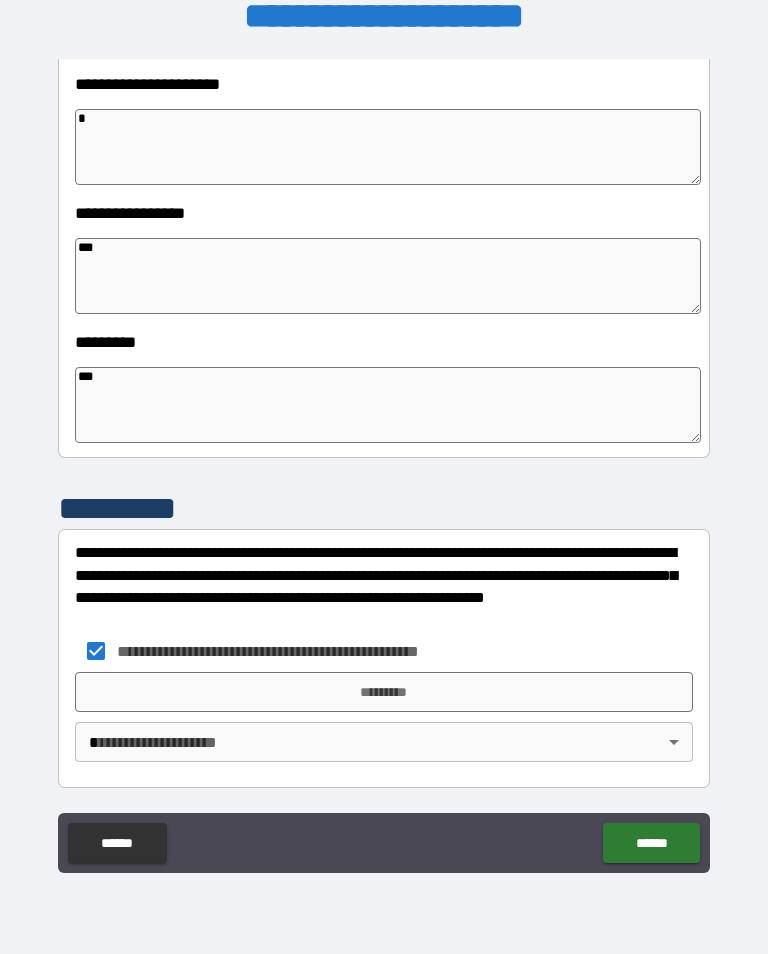 type on "*" 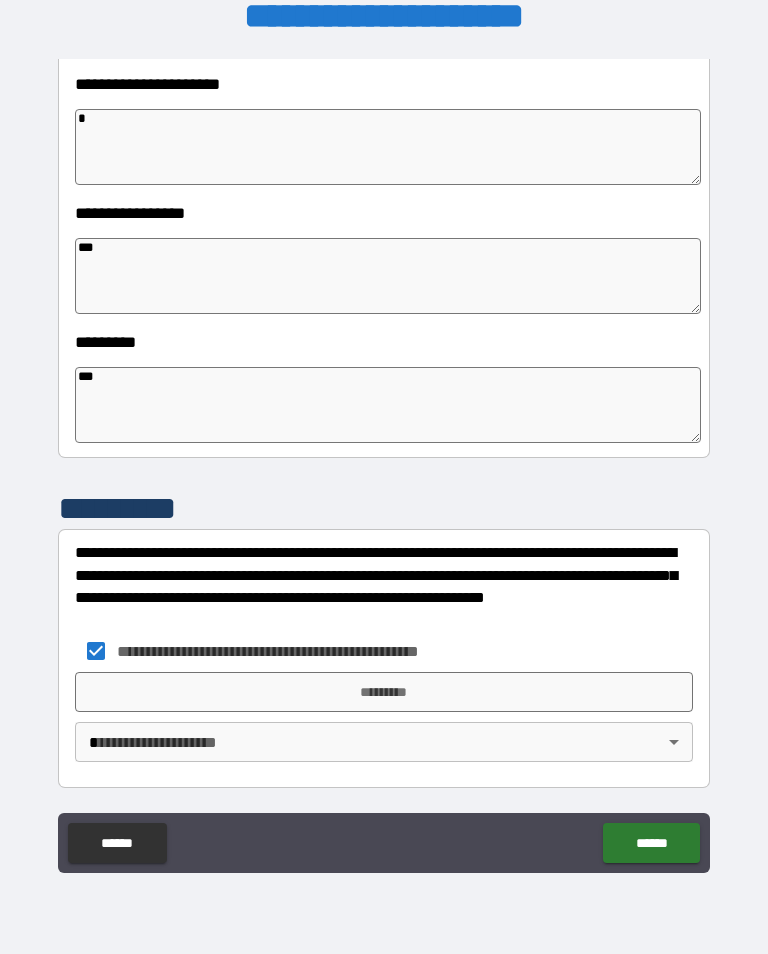 type on "*" 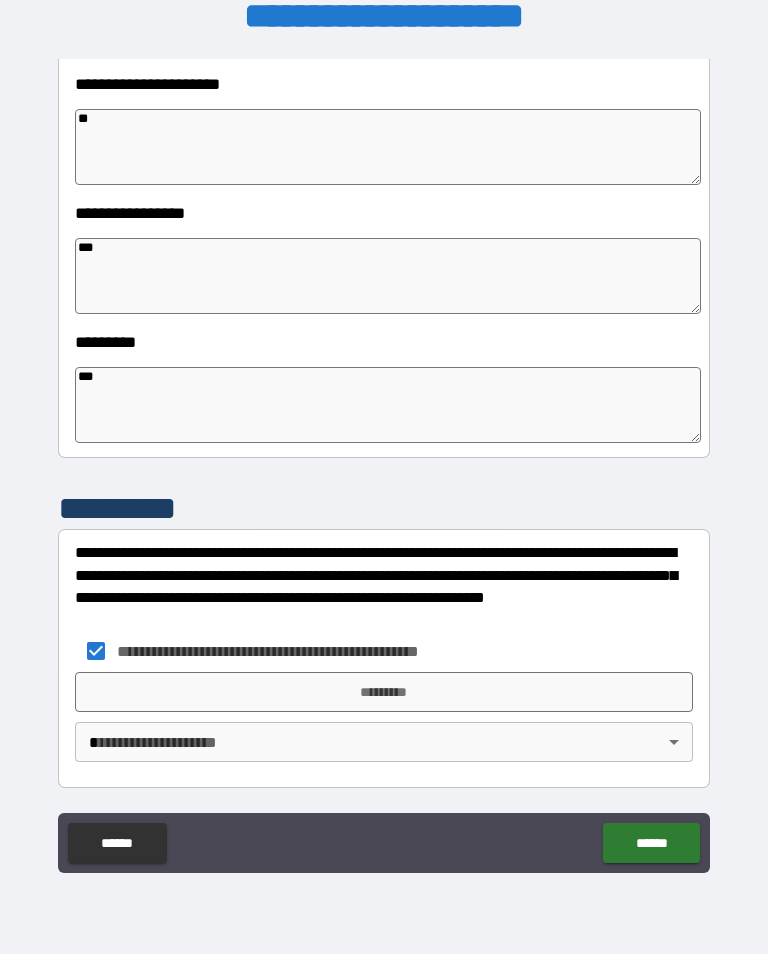 type on "*" 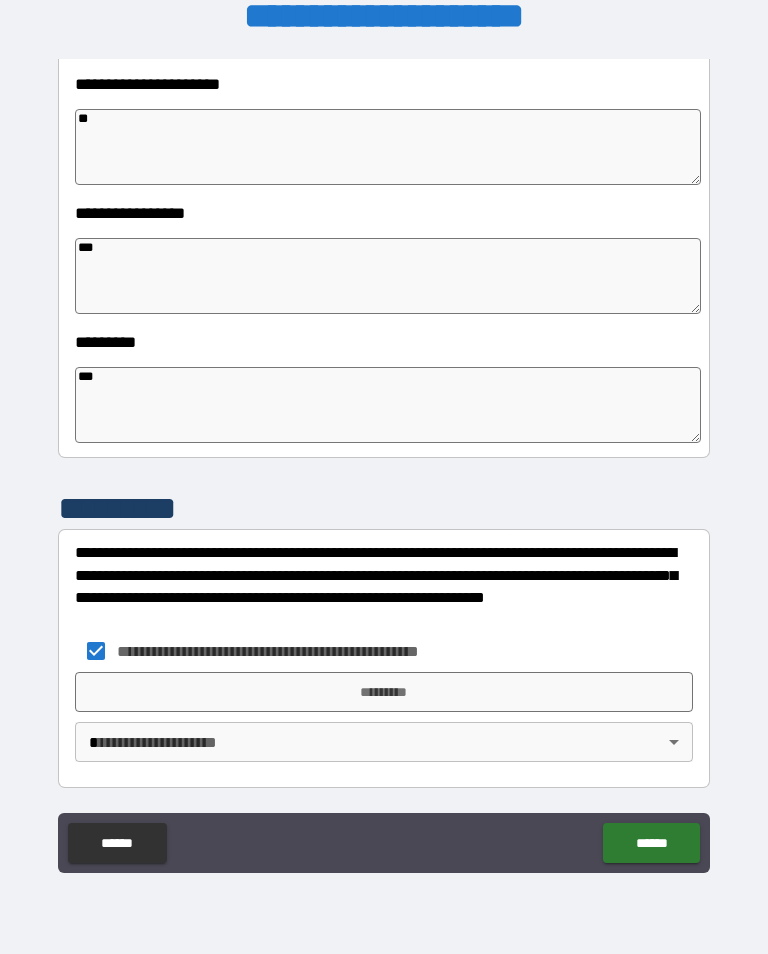 type on "*" 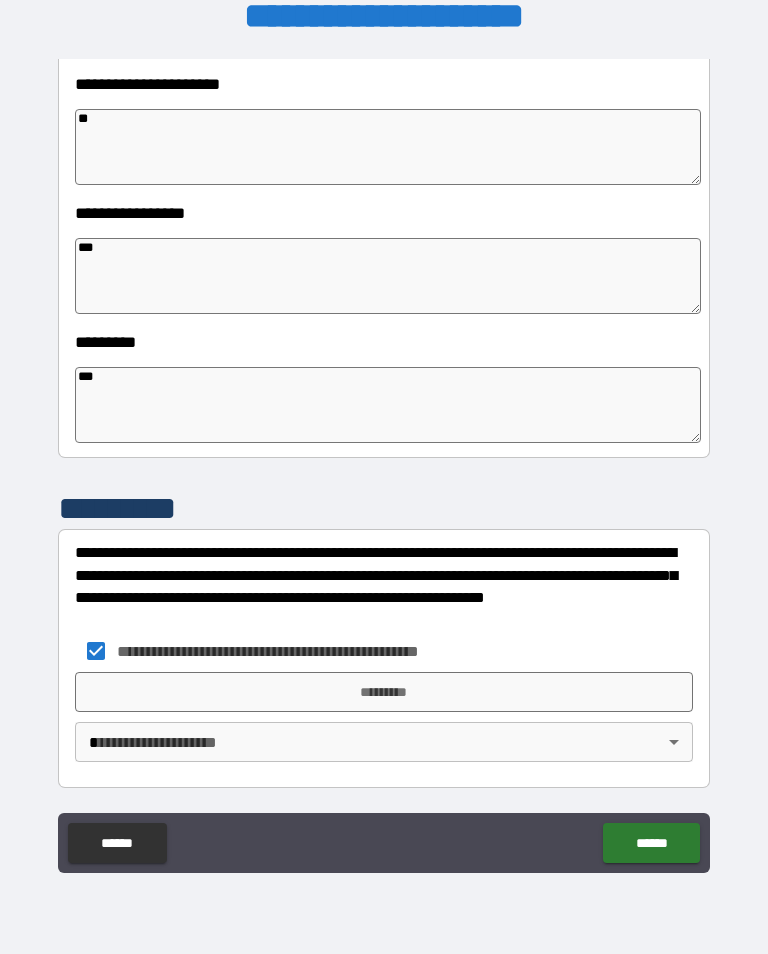 type on "*" 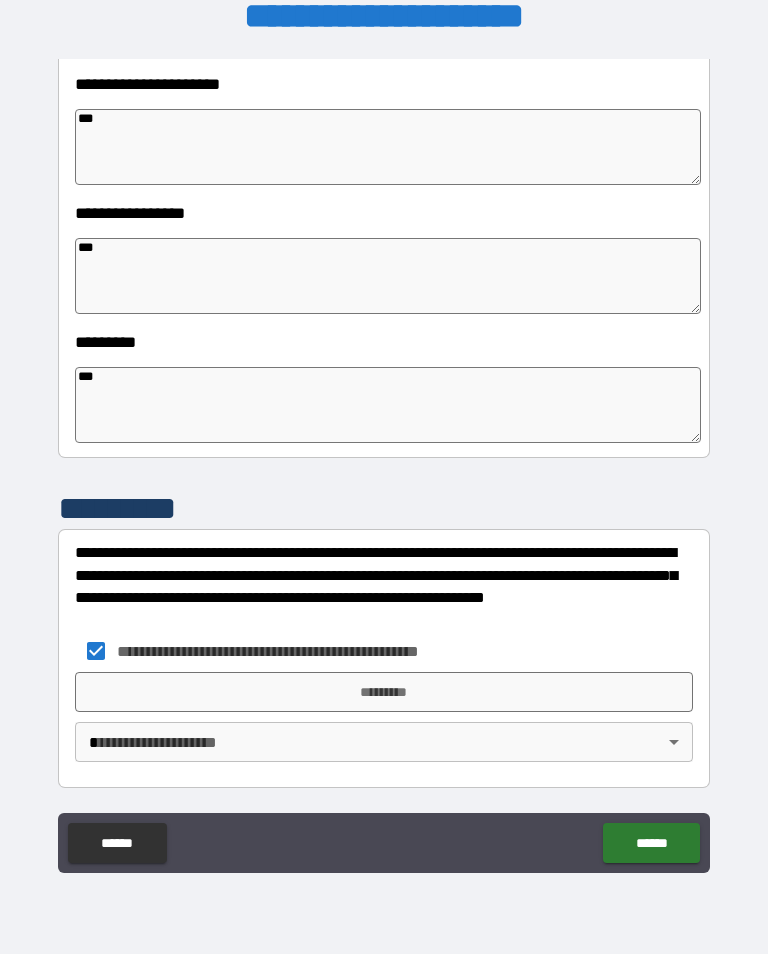 type on "*" 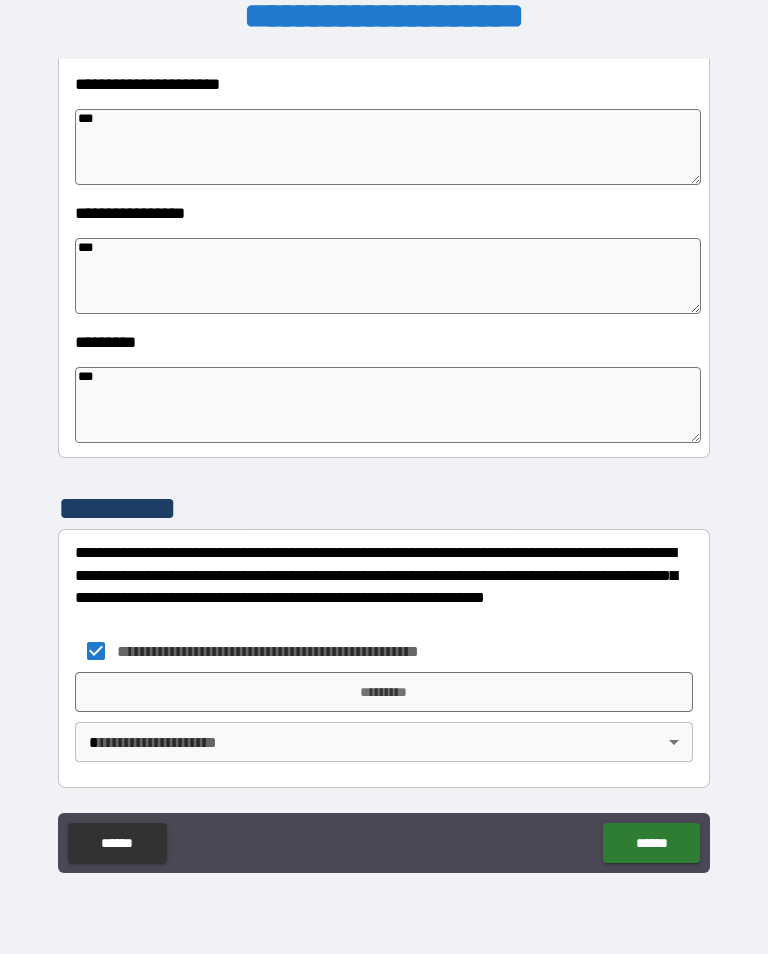 type on "*" 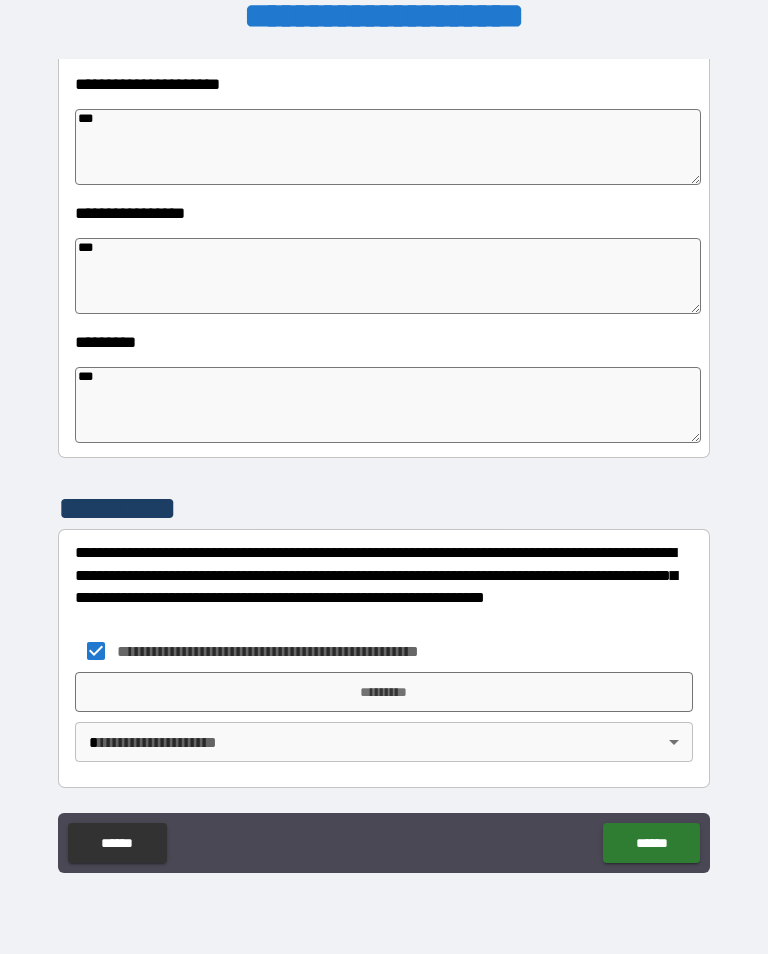 type on "*" 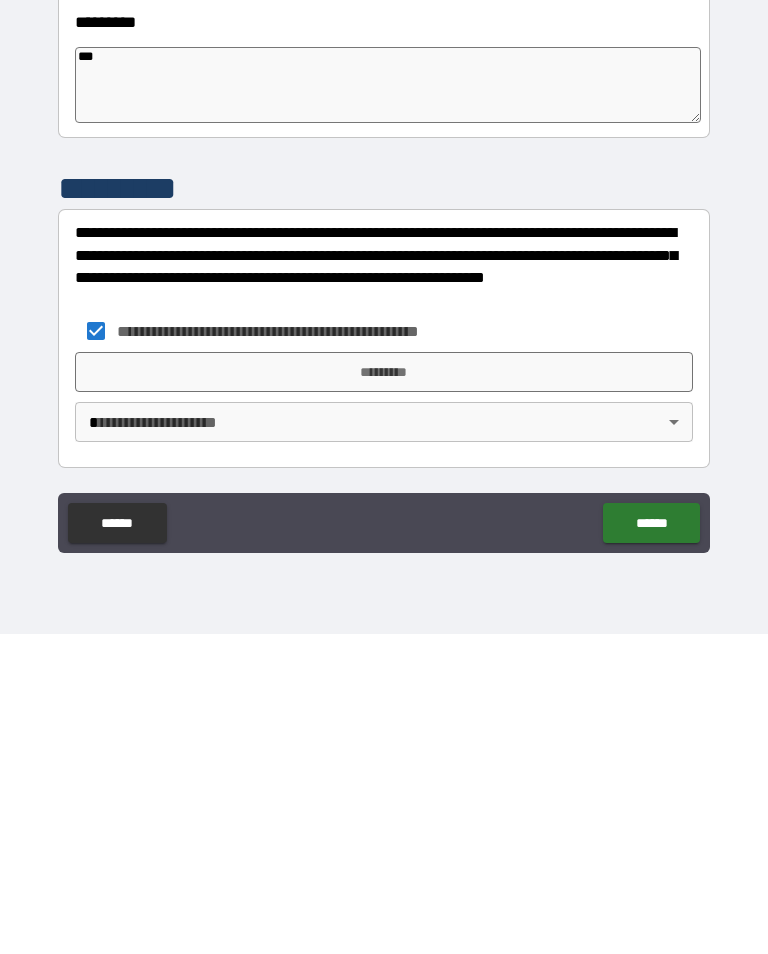 type on "***" 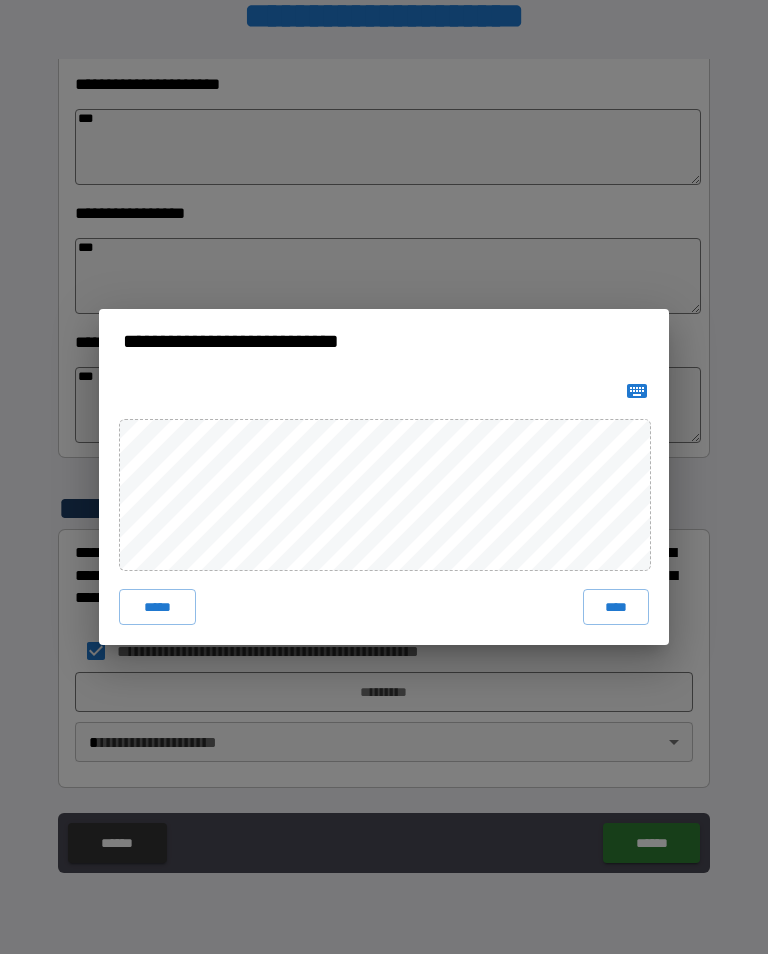 click on "****" at bounding box center (616, 607) 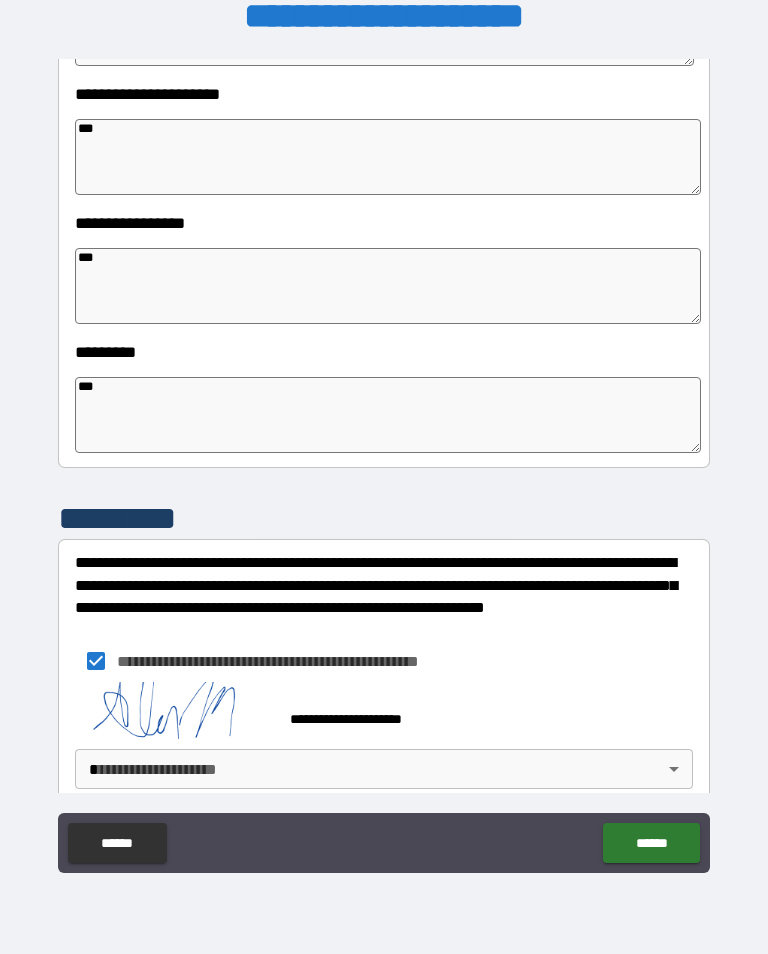 type on "*" 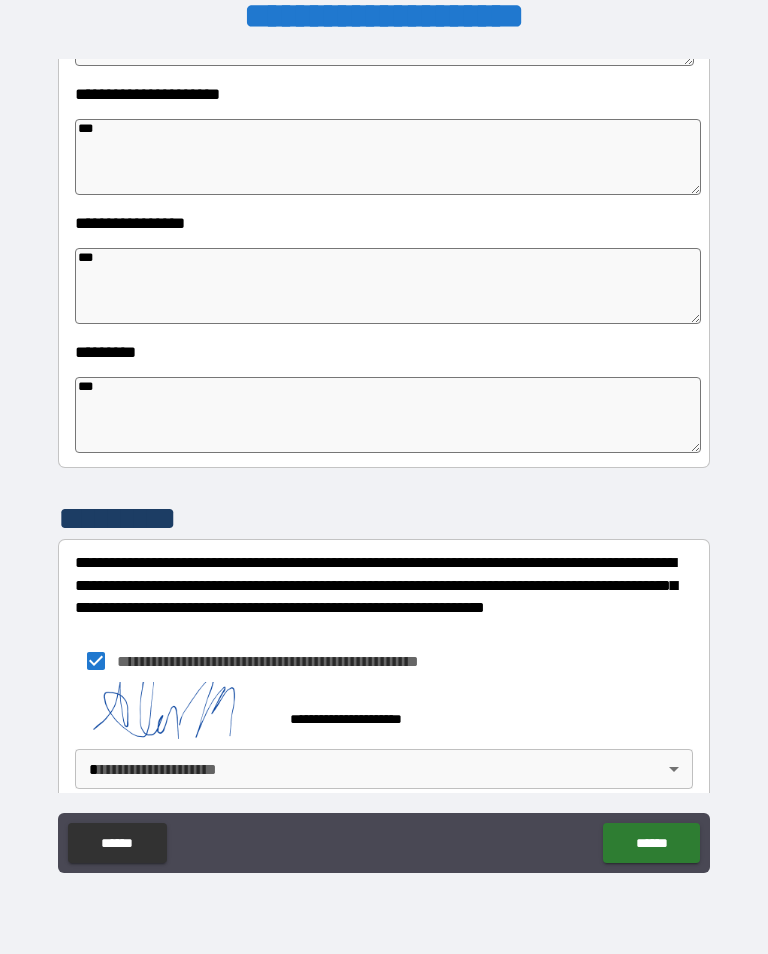 type on "*" 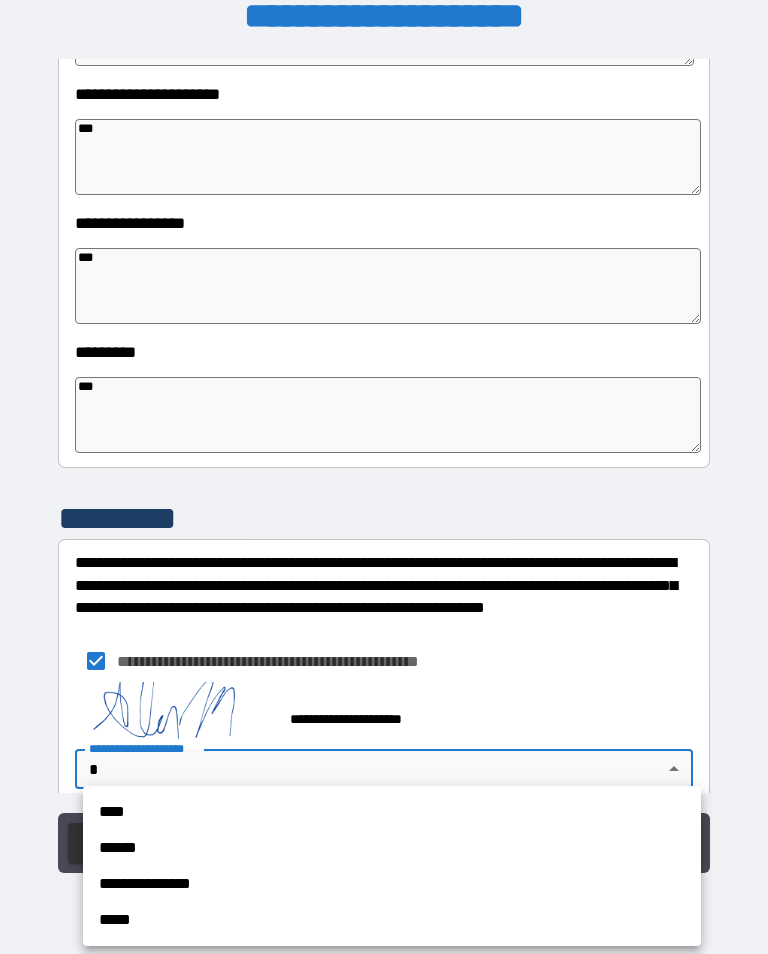 click on "****" at bounding box center [392, 812] 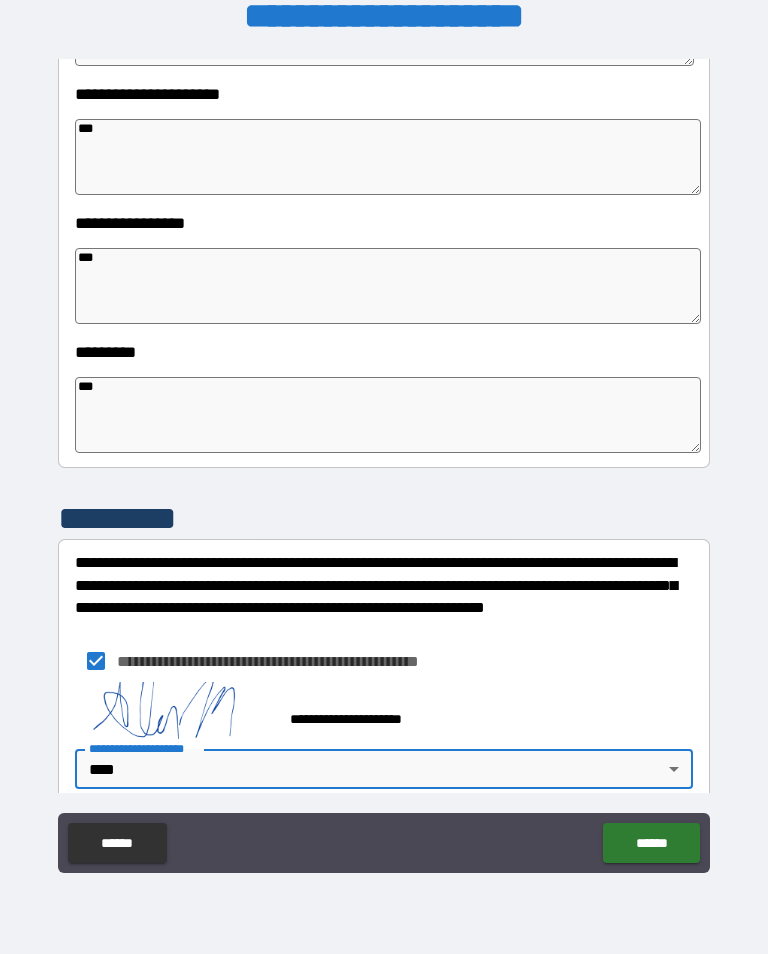 type on "*" 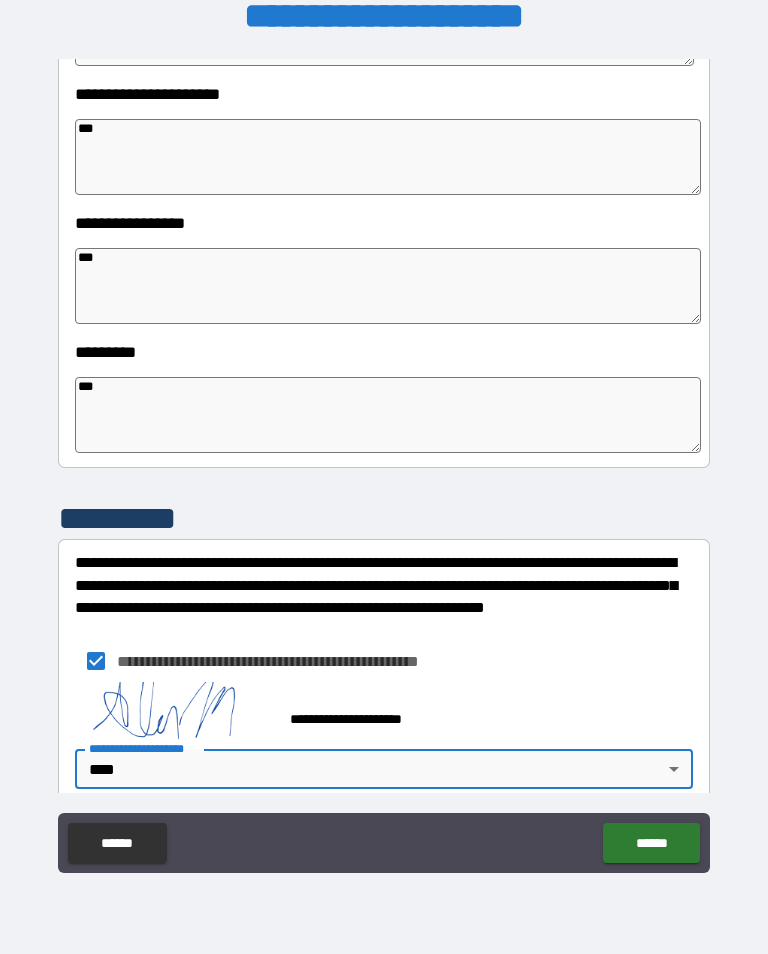 type on "*" 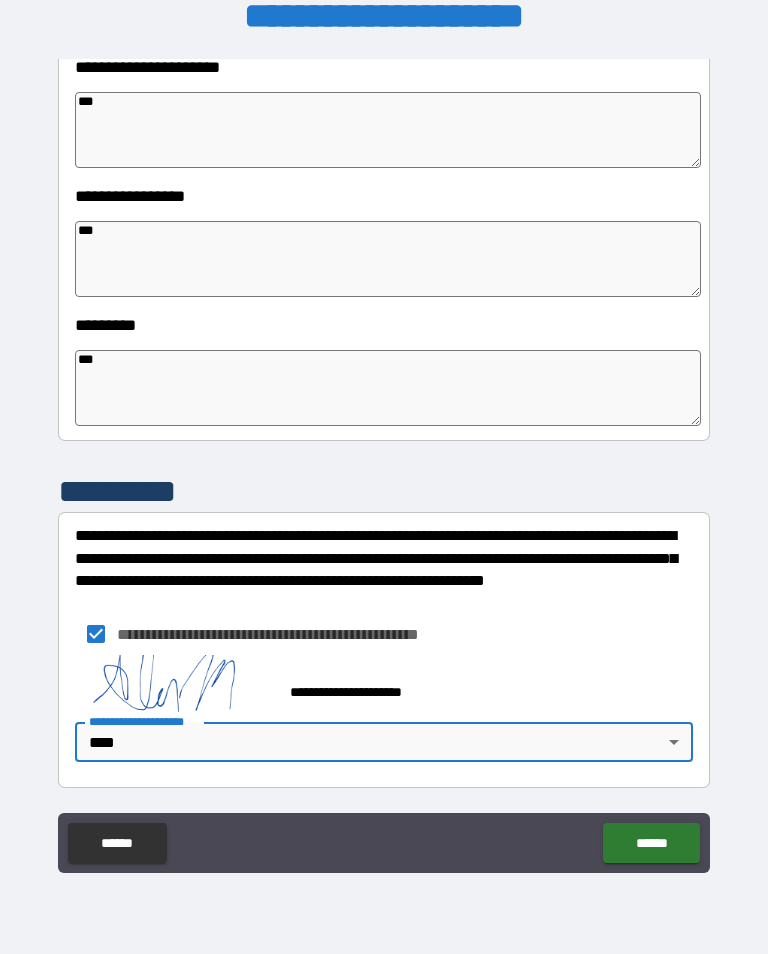 click on "******" at bounding box center [651, 843] 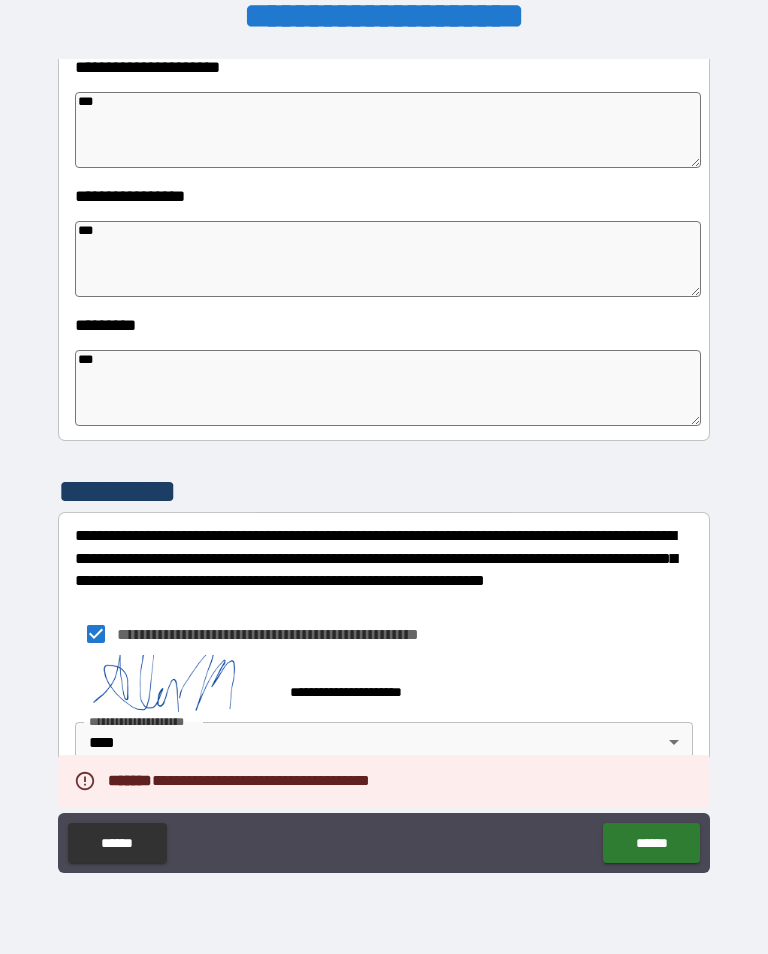 type on "*" 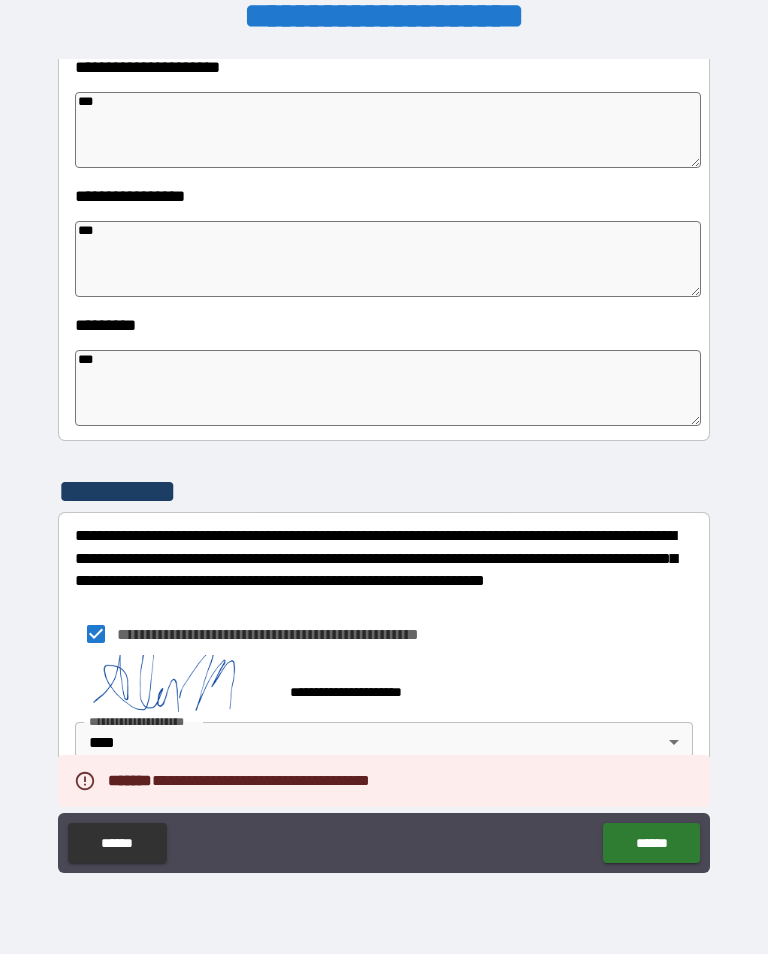 type on "*" 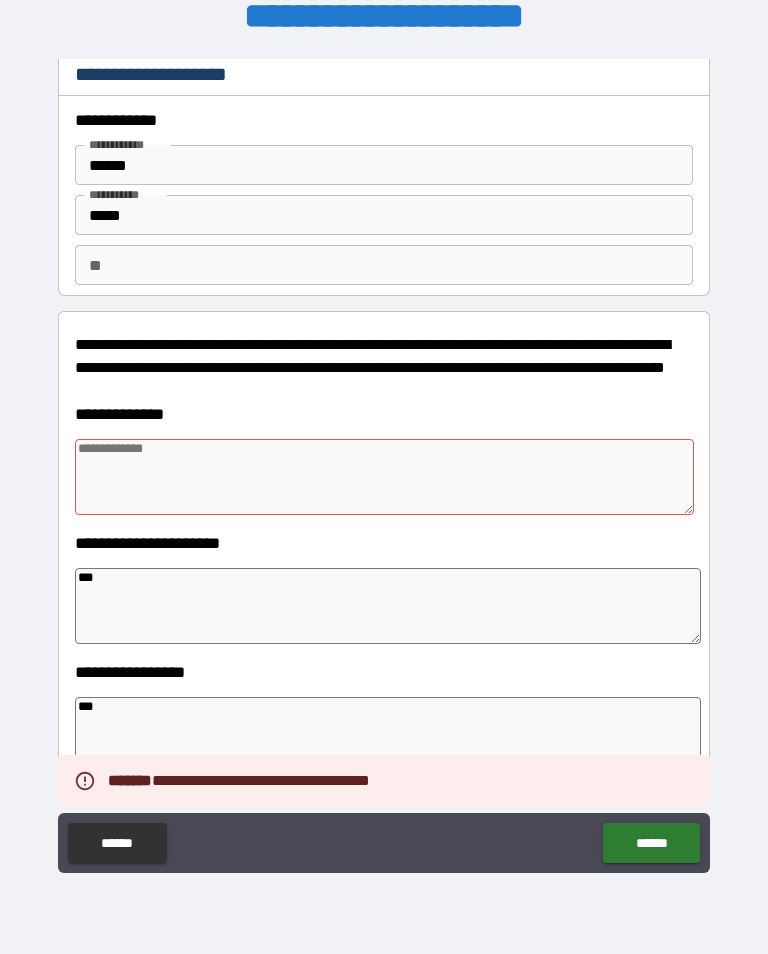 scroll, scrollTop: 15, scrollLeft: 0, axis: vertical 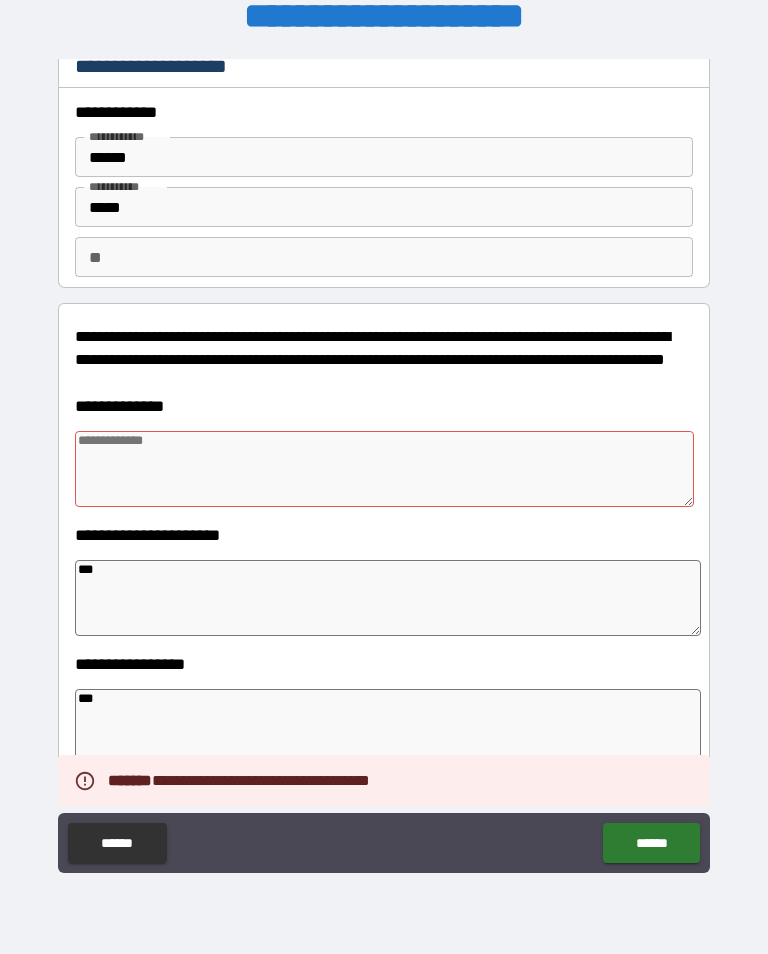 click at bounding box center [384, 469] 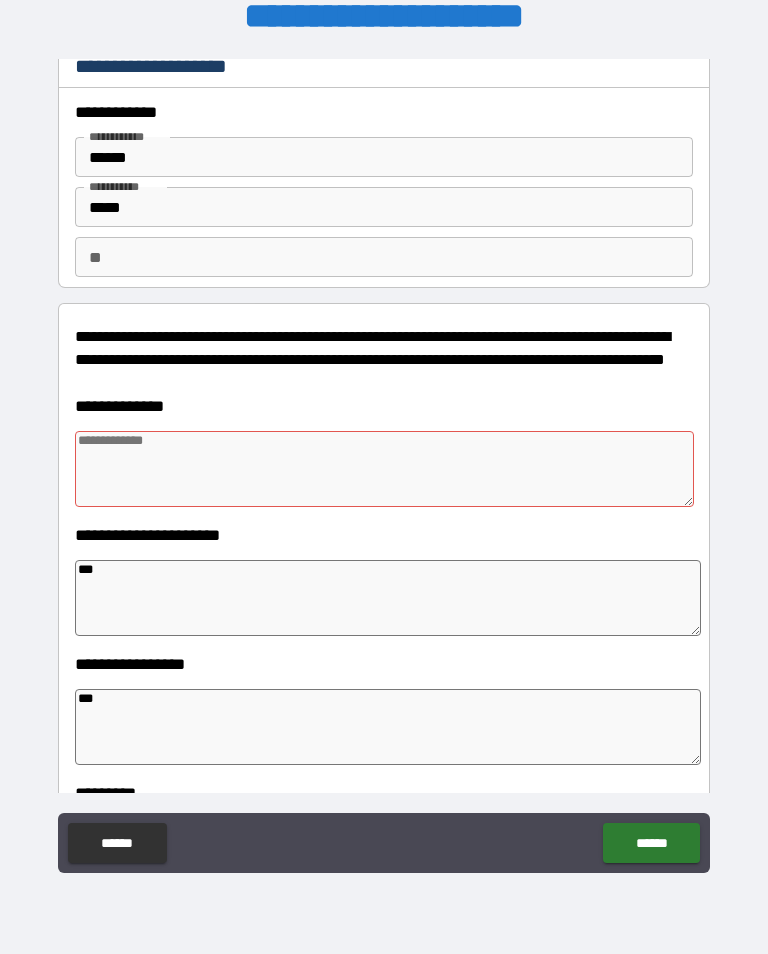 type on "*" 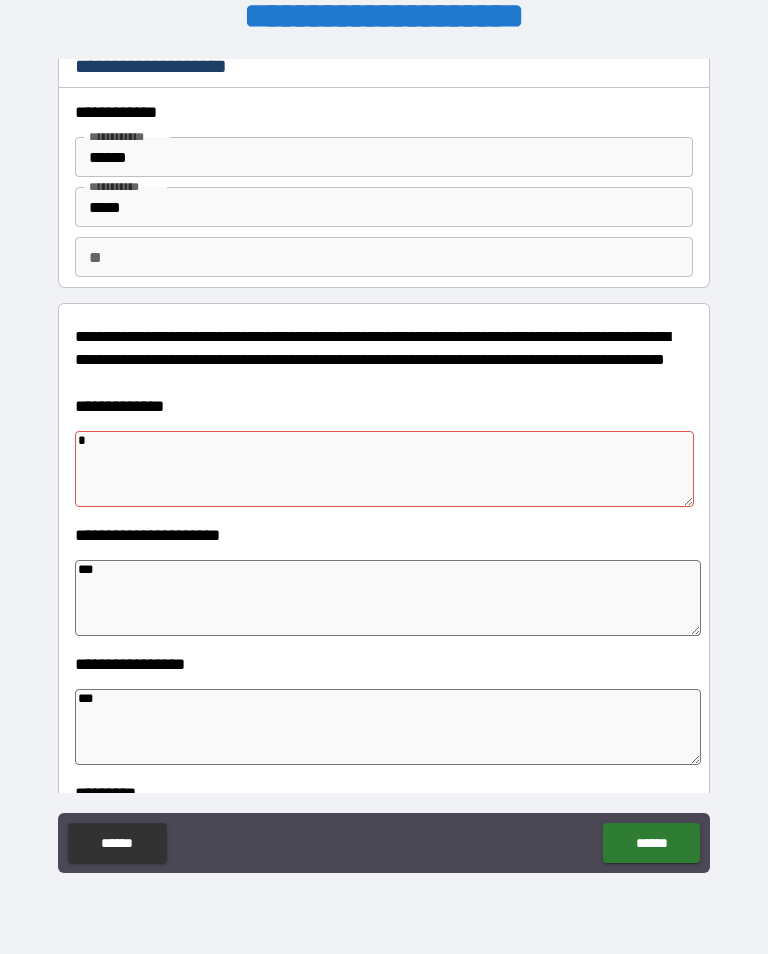 type on "*" 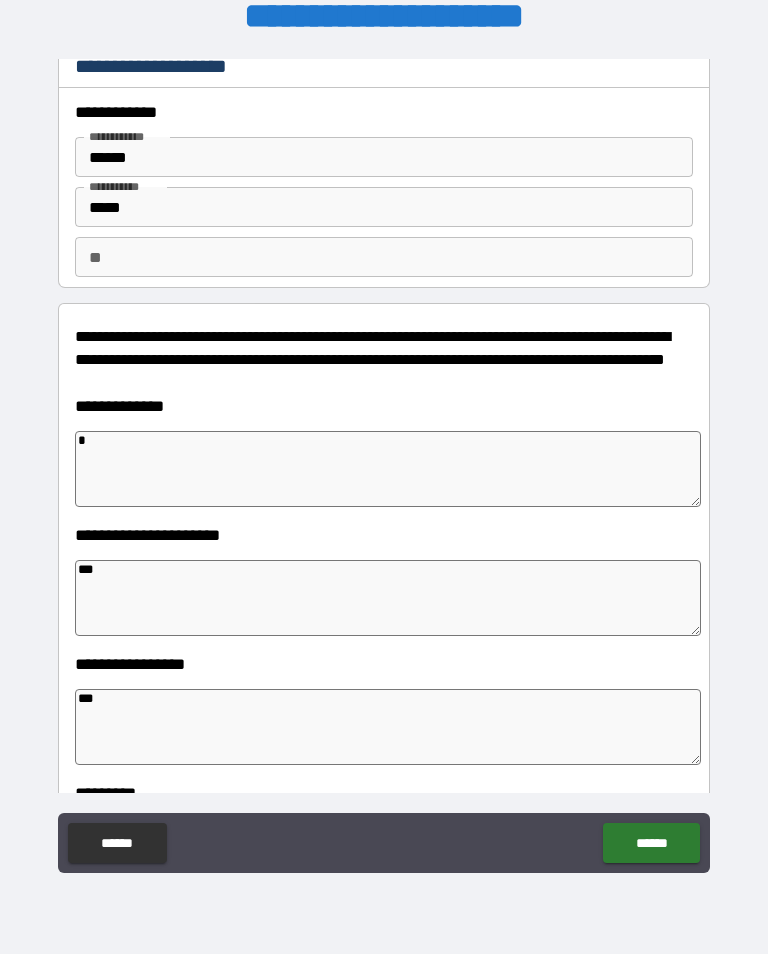 type on "*" 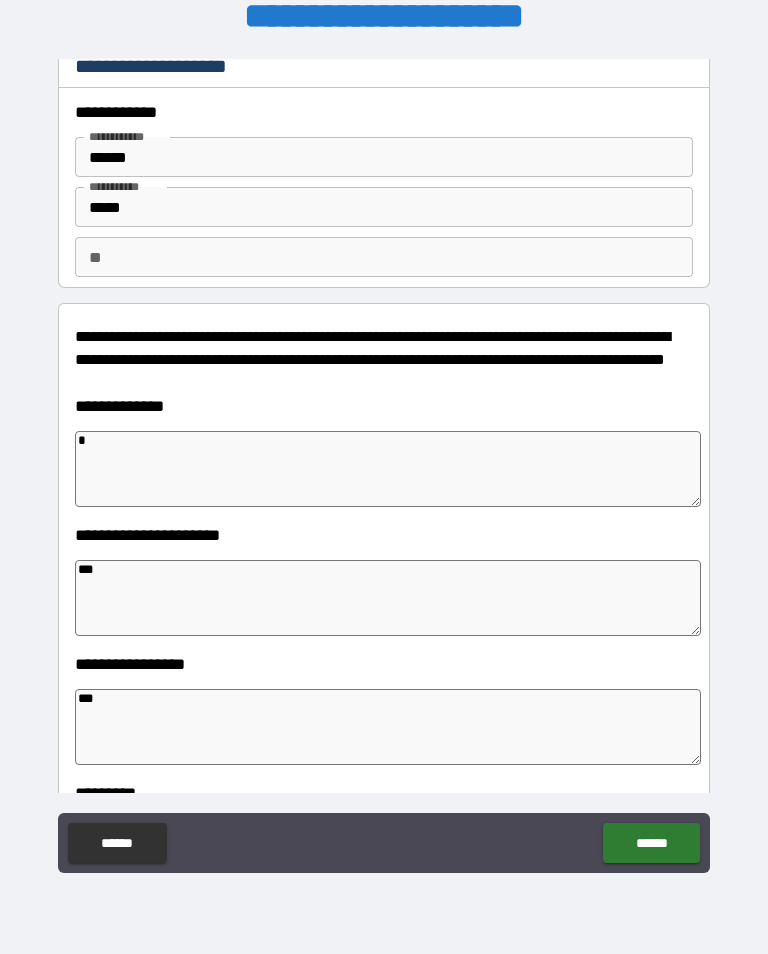 type on "*" 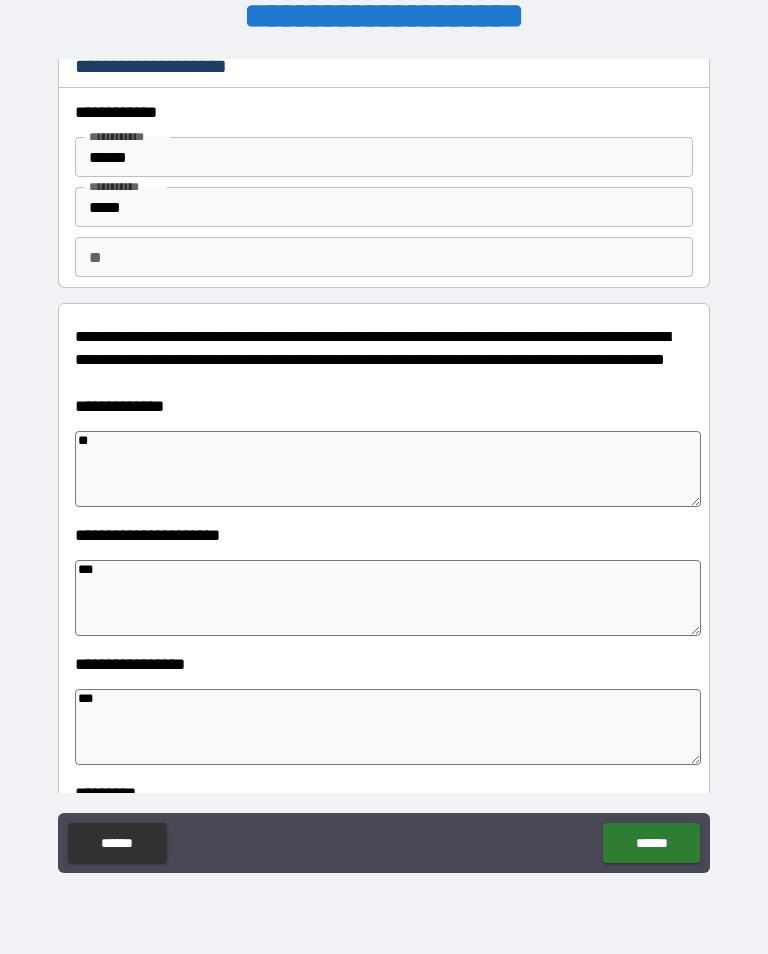 type on "*" 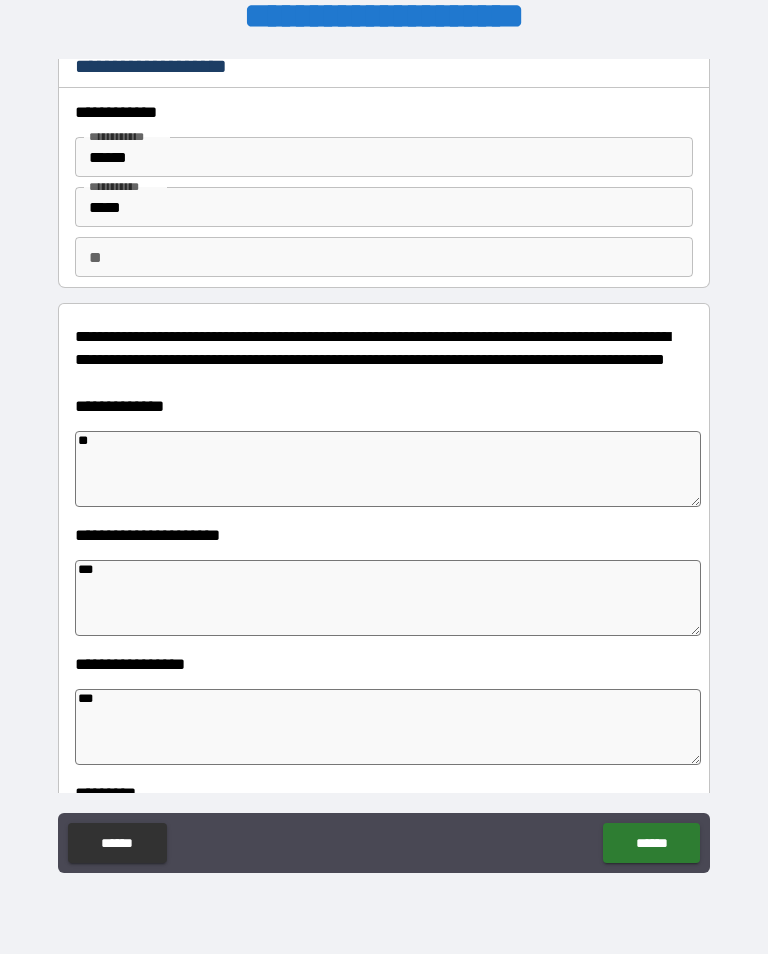 type on "*" 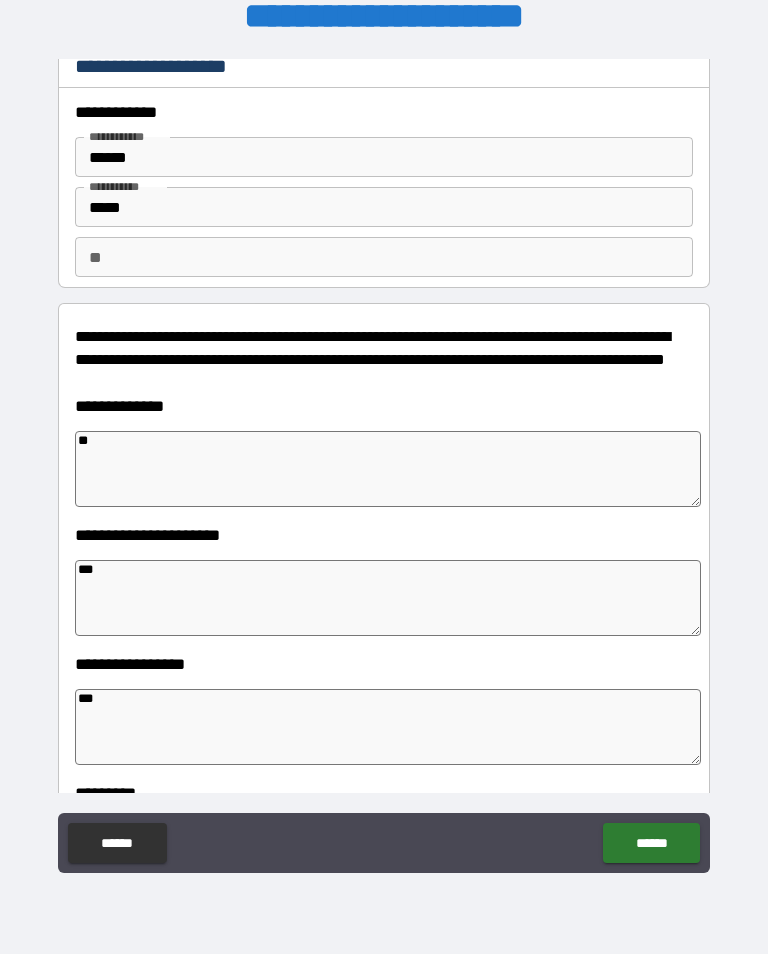 type on "*" 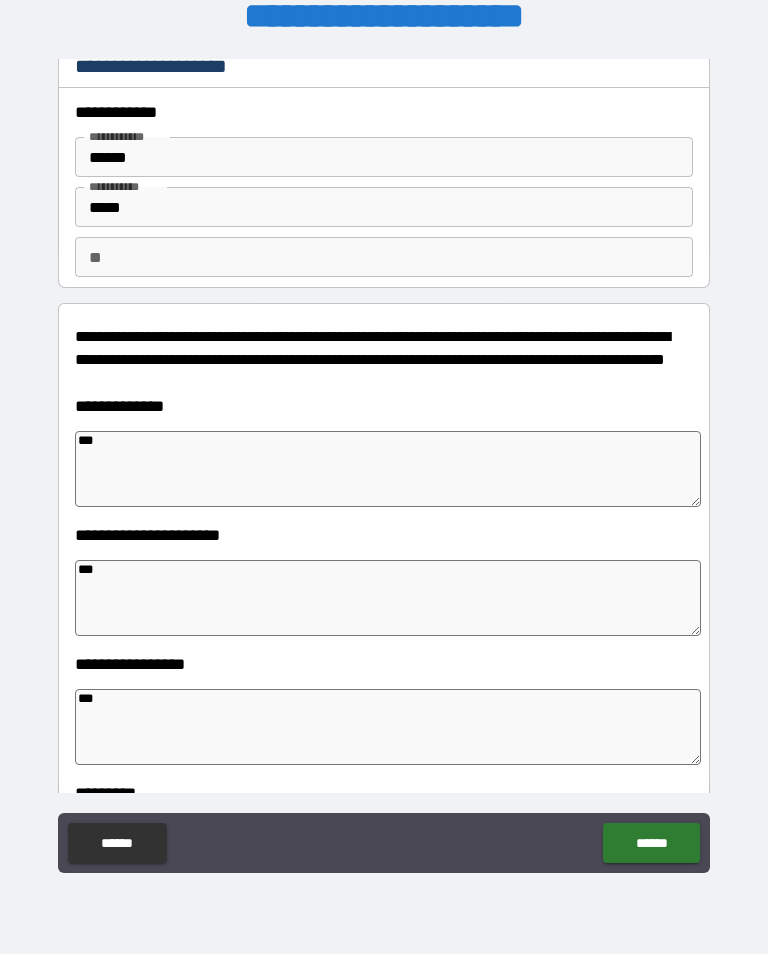 type on "*" 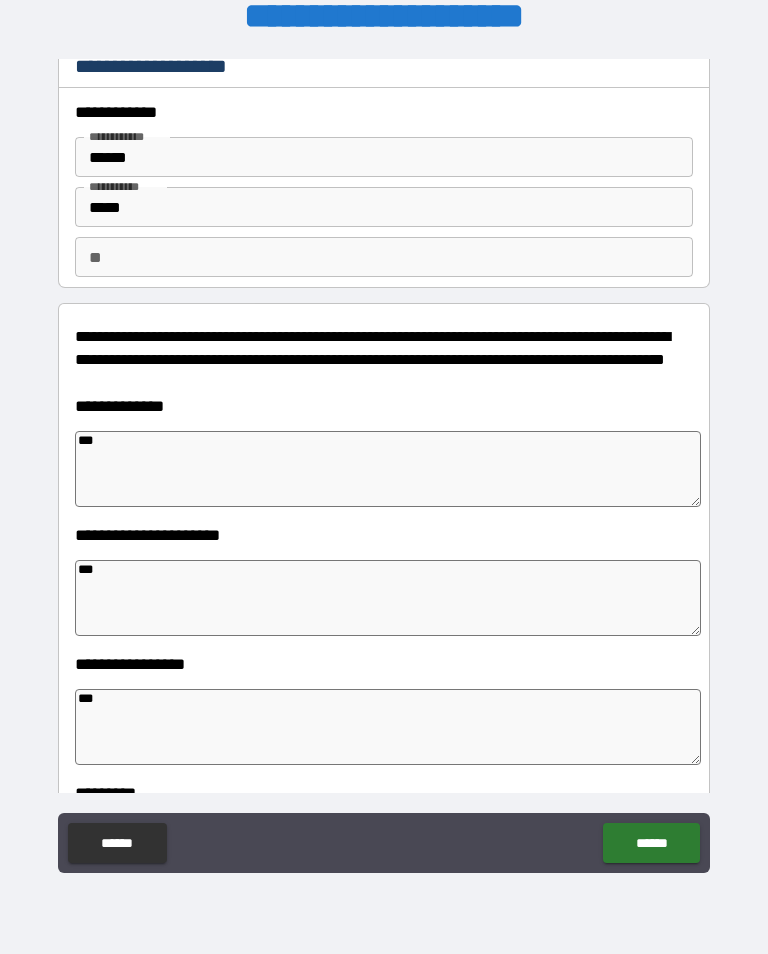 type on "*" 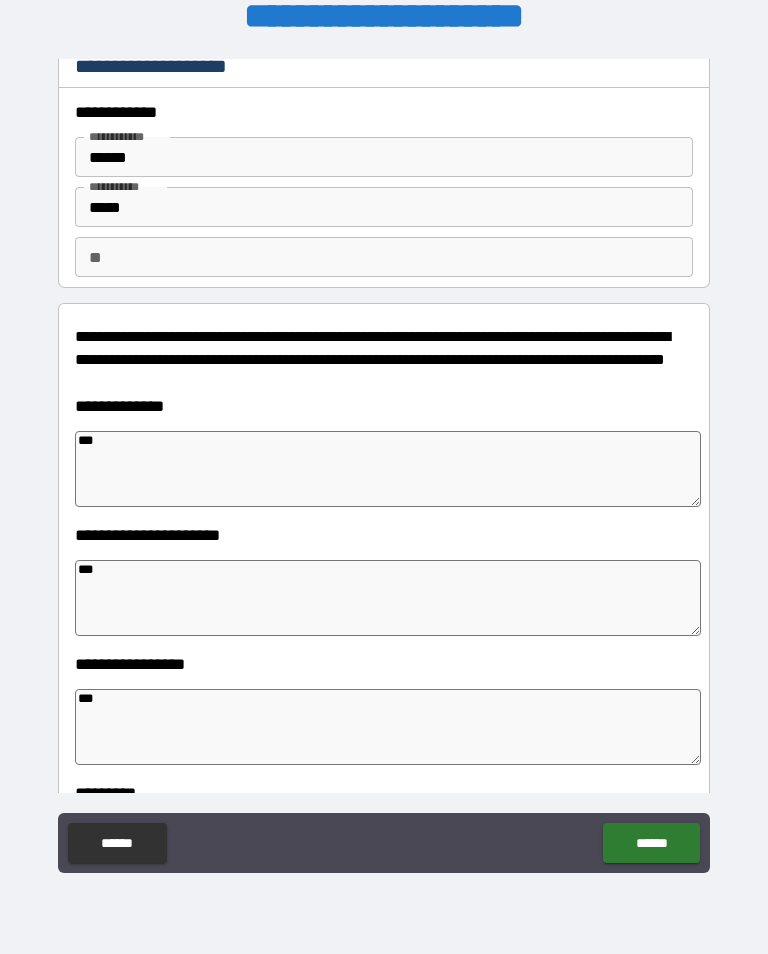type on "*" 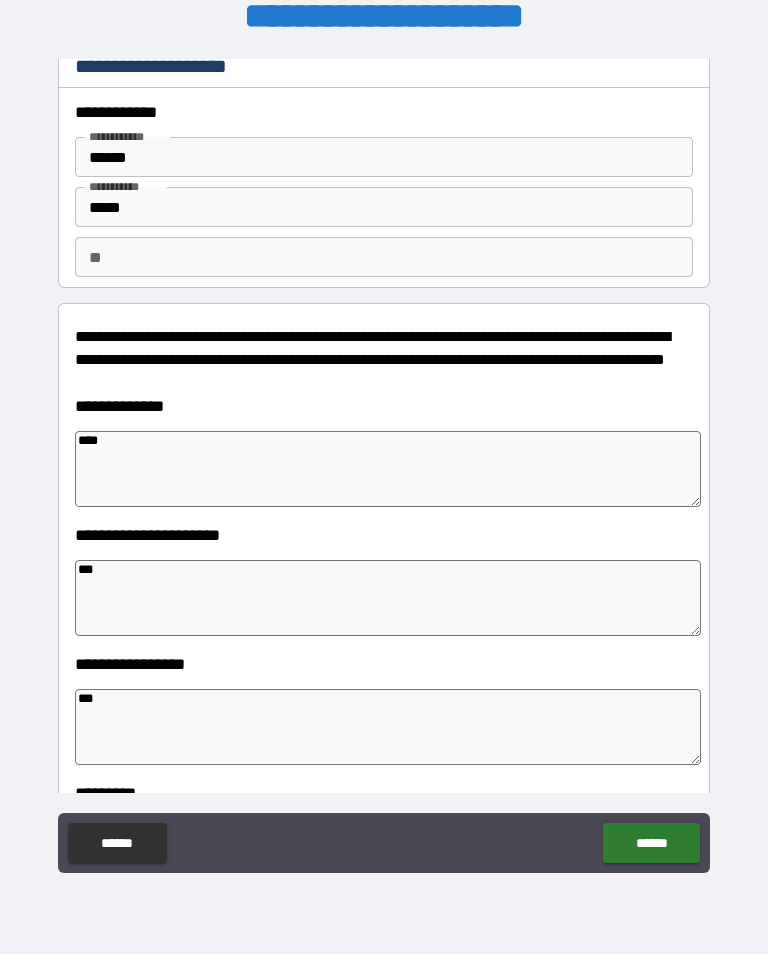 type on "*" 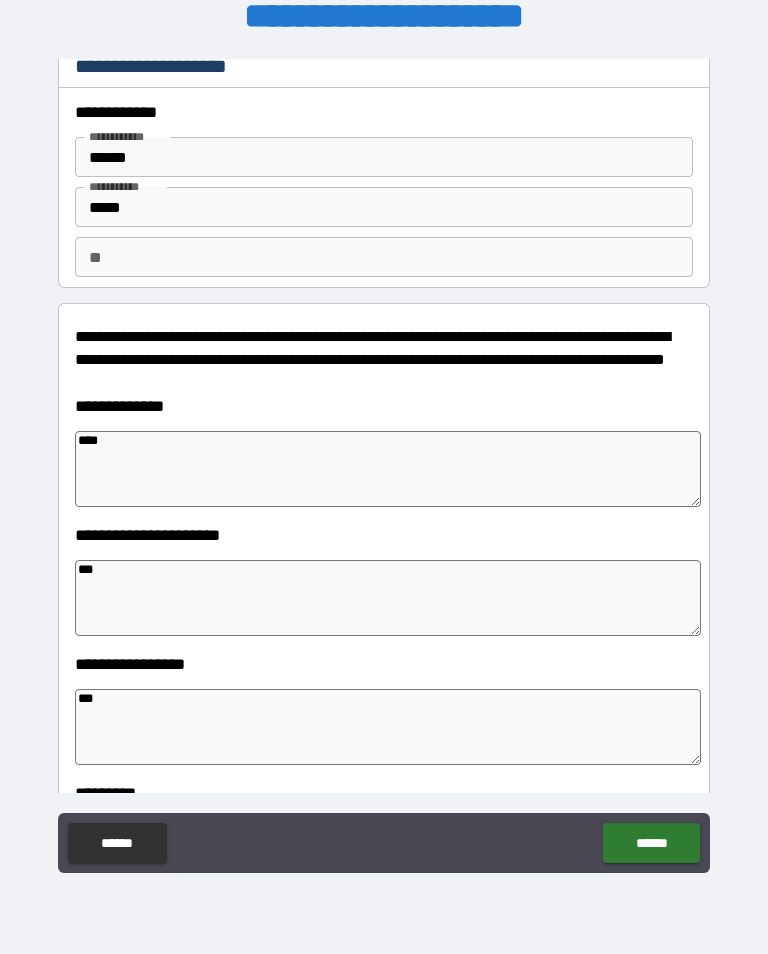 type on "*****" 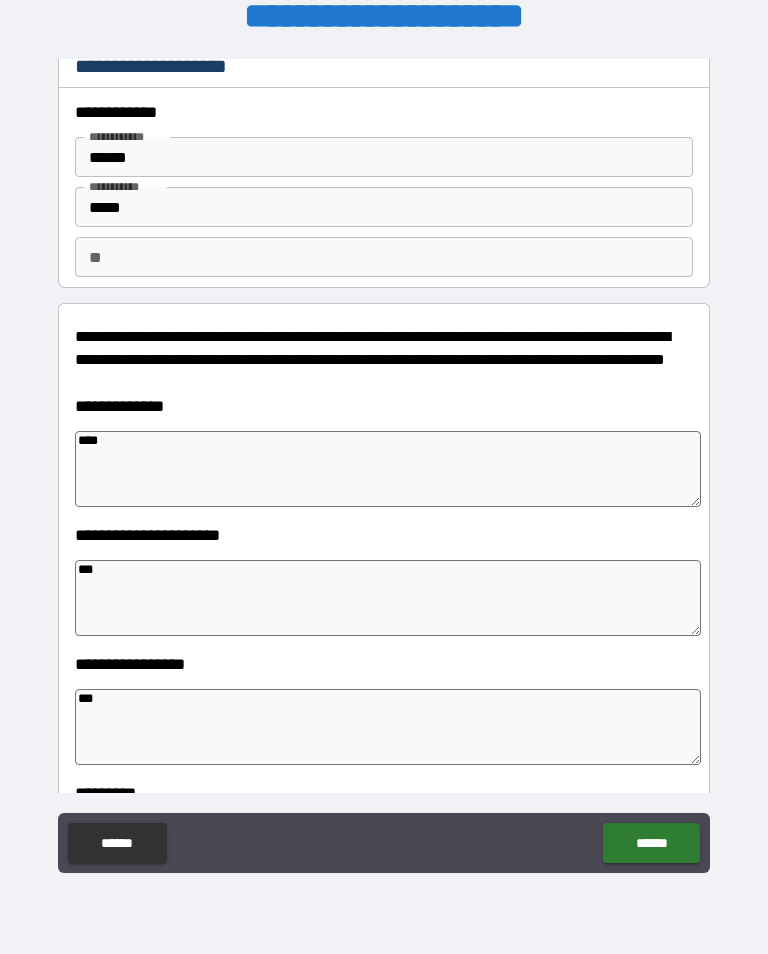 type on "*" 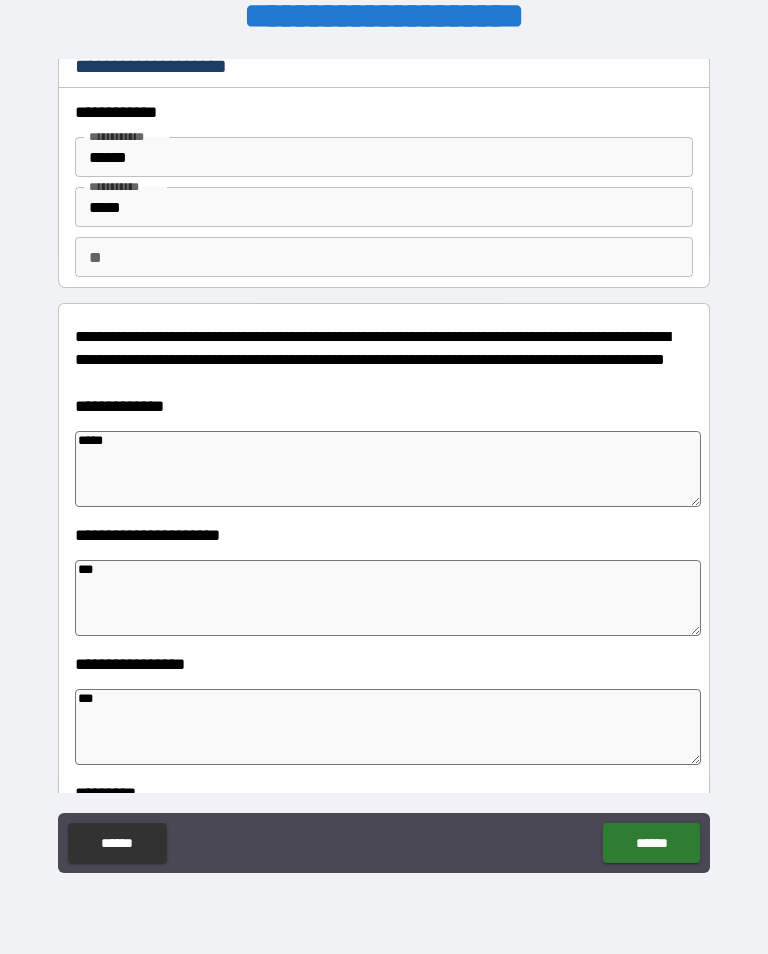 type on "*" 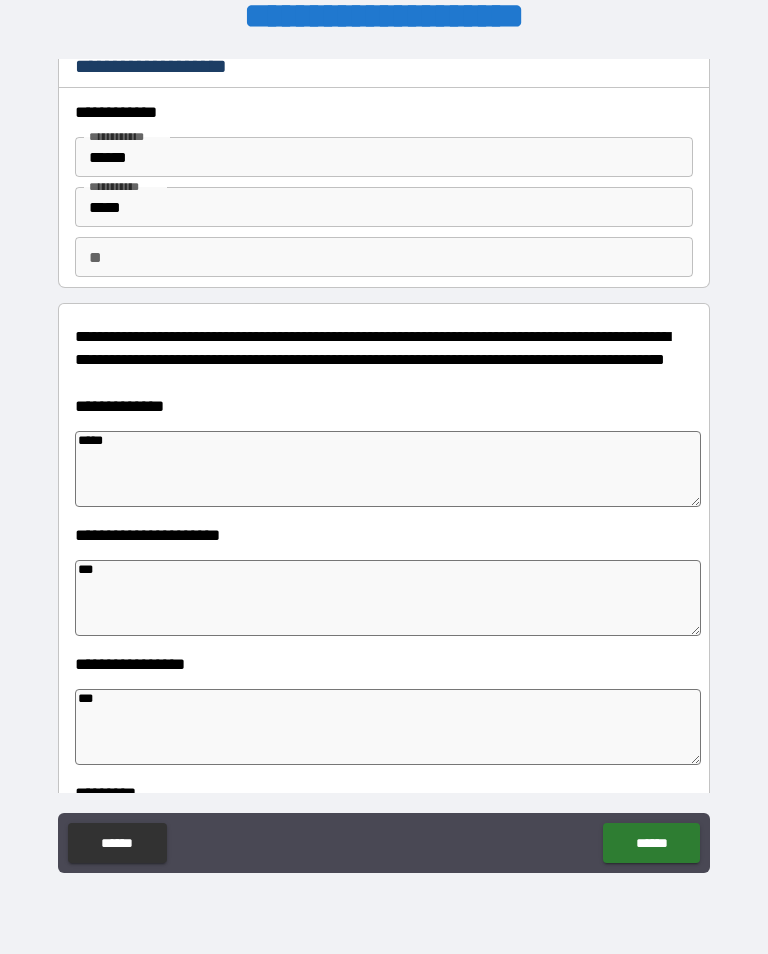 type on "*****" 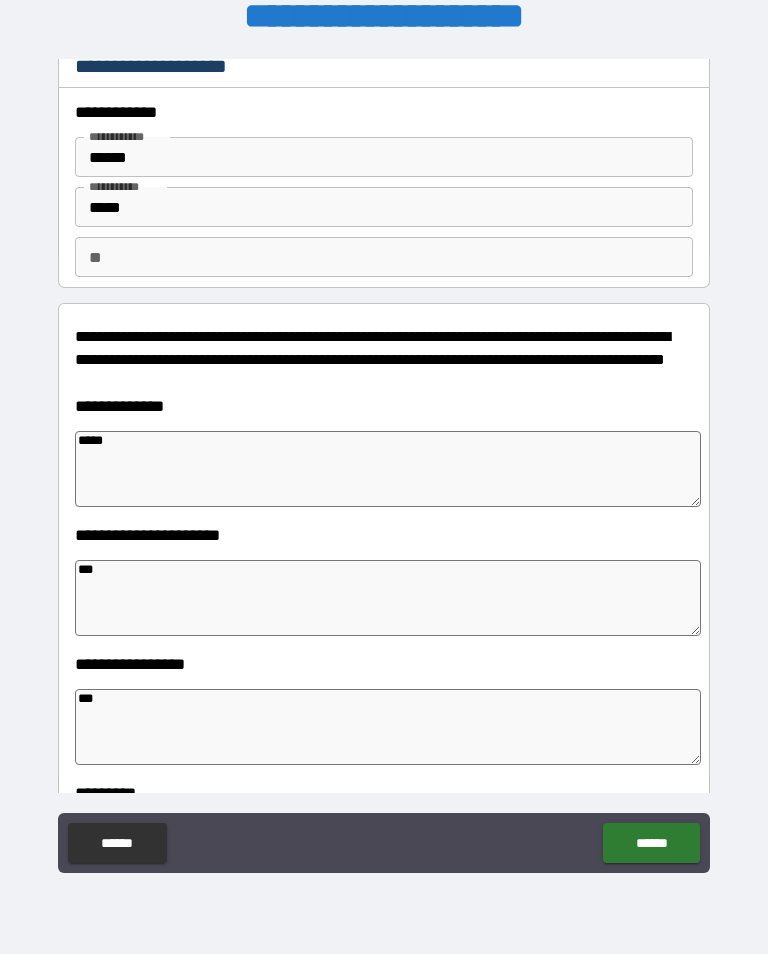 type on "*" 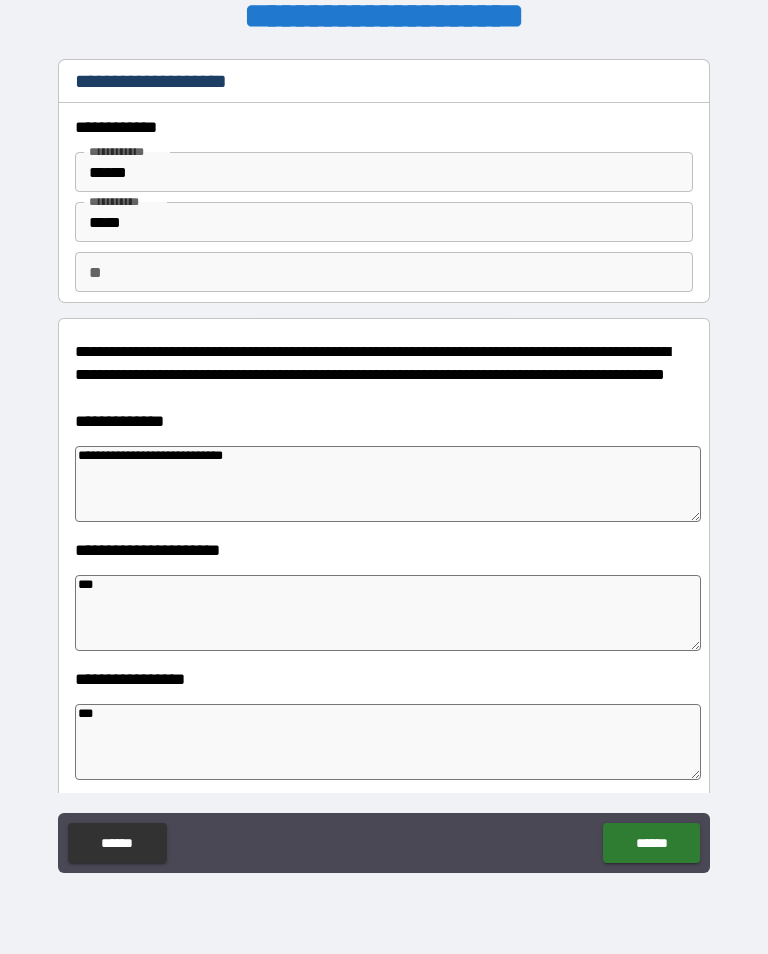 scroll, scrollTop: -3, scrollLeft: 0, axis: vertical 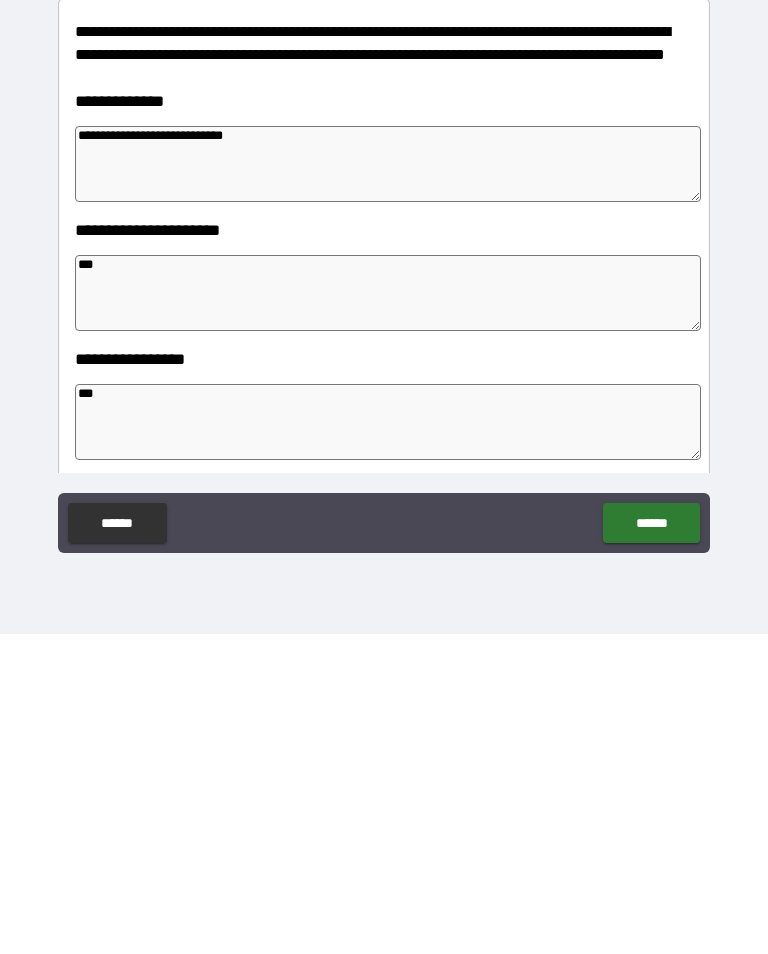 click on "******" at bounding box center [651, 843] 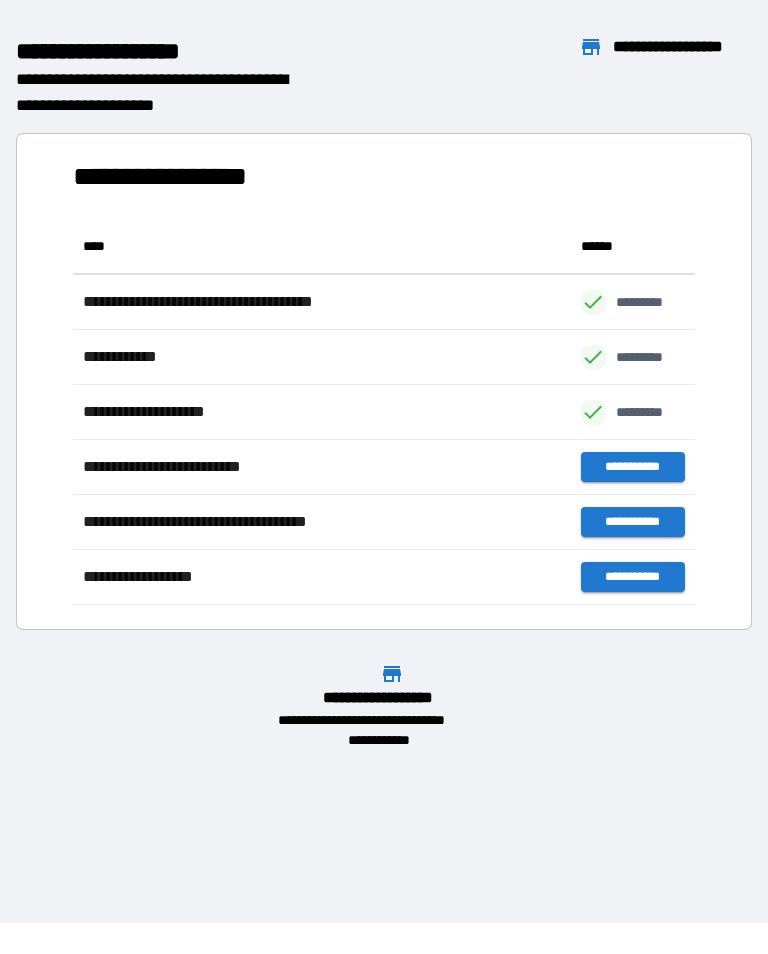 scroll, scrollTop: 1, scrollLeft: 1, axis: both 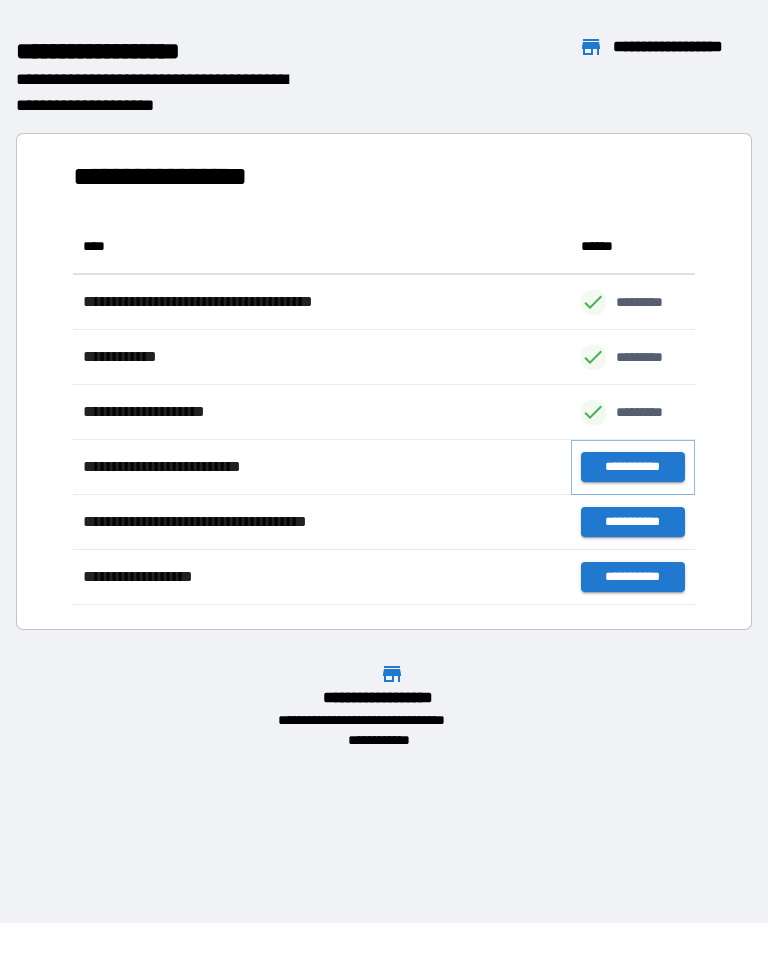 click on "**********" at bounding box center (633, 467) 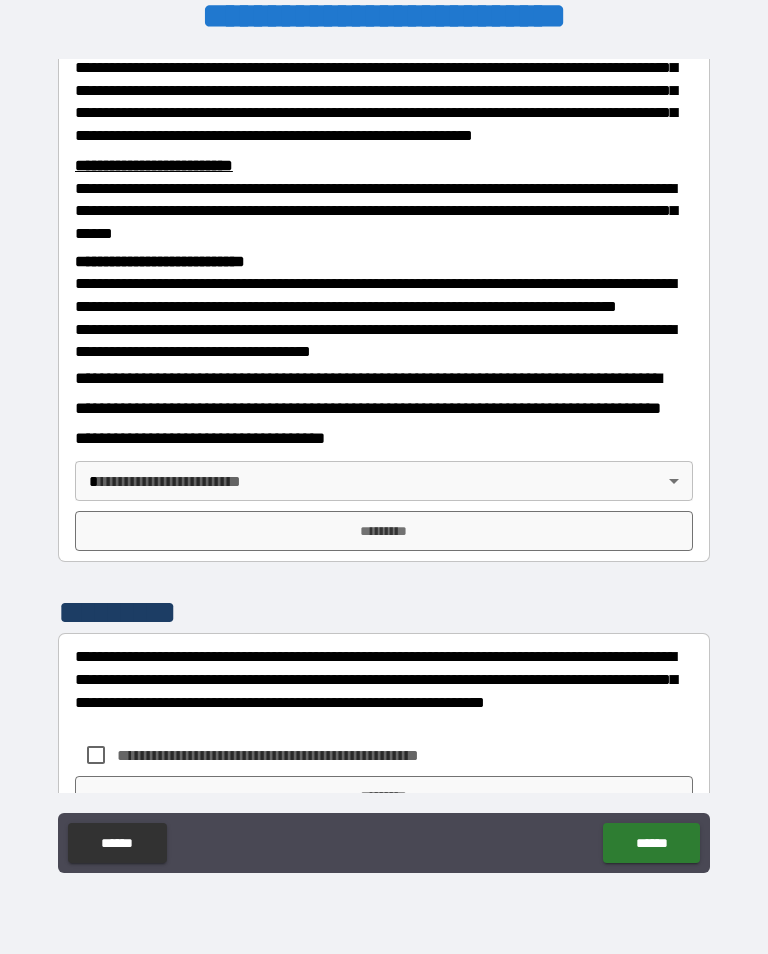 scroll, scrollTop: 586, scrollLeft: 0, axis: vertical 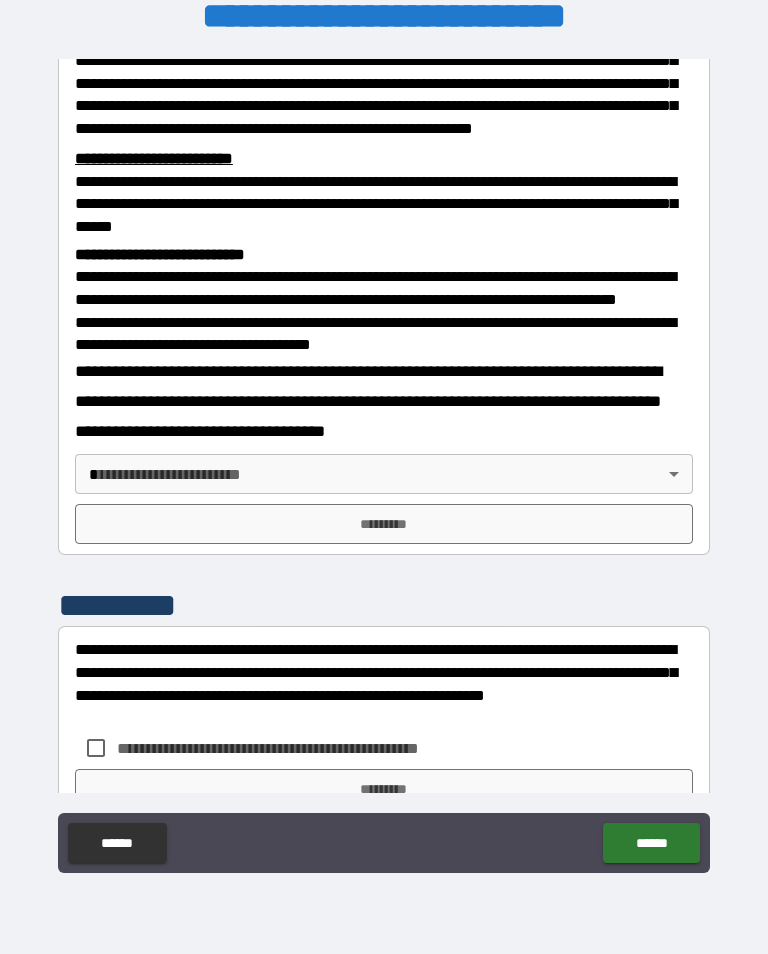 click on "**********" at bounding box center [384, 461] 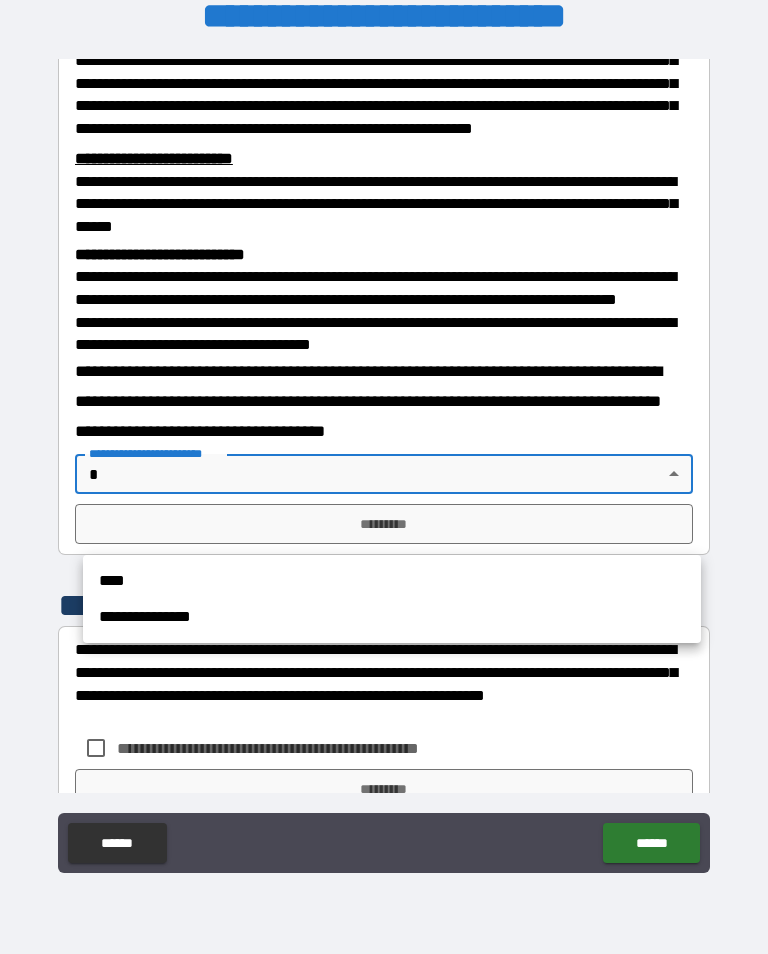 click on "****" at bounding box center [392, 581] 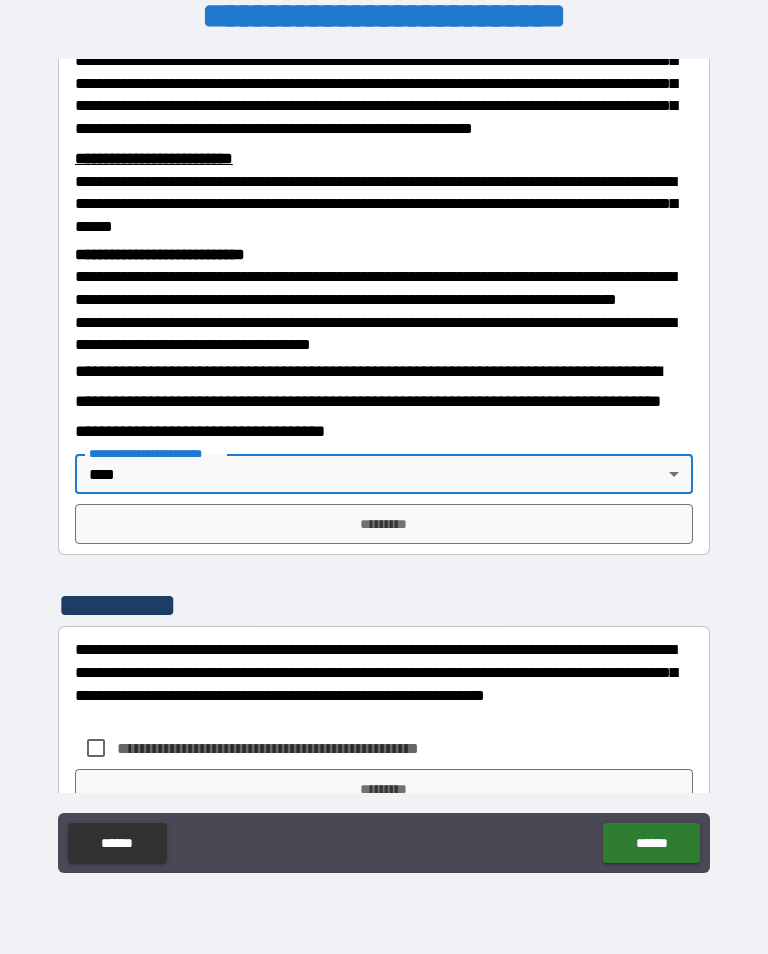 click on "*********" at bounding box center [384, 524] 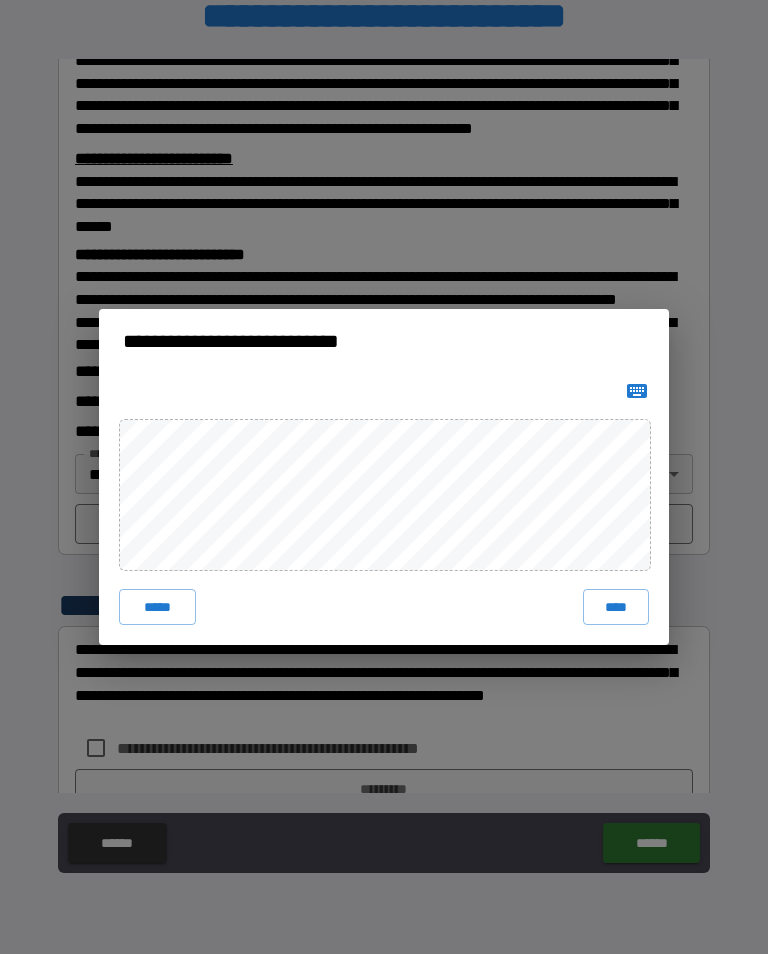 click on "****" at bounding box center [616, 607] 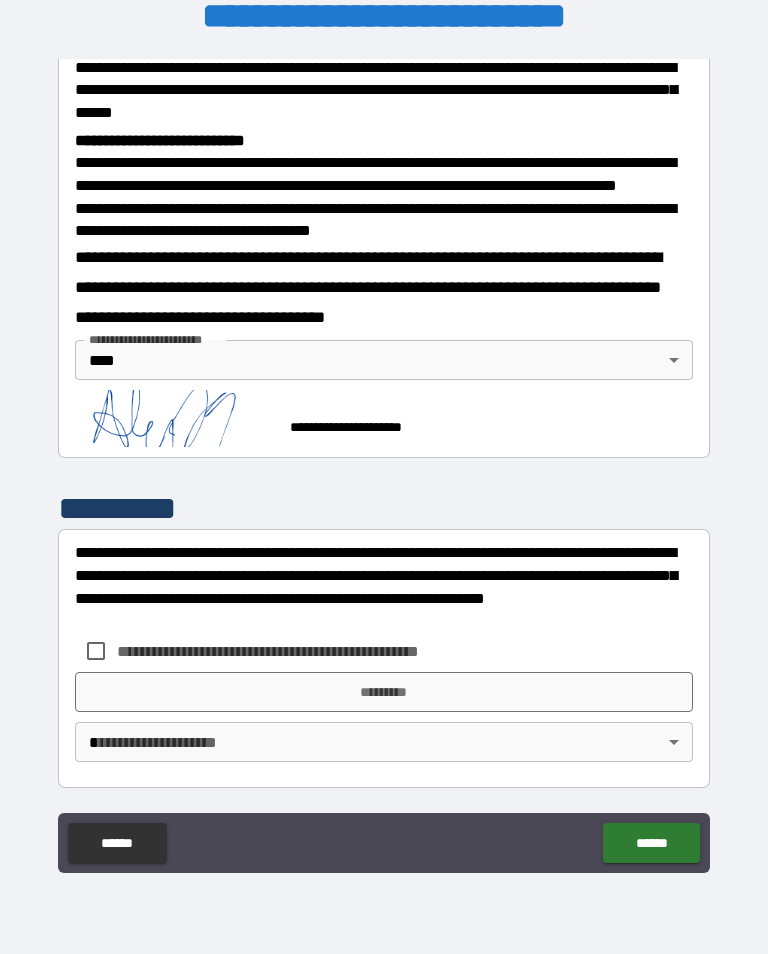 scroll, scrollTop: 751, scrollLeft: 0, axis: vertical 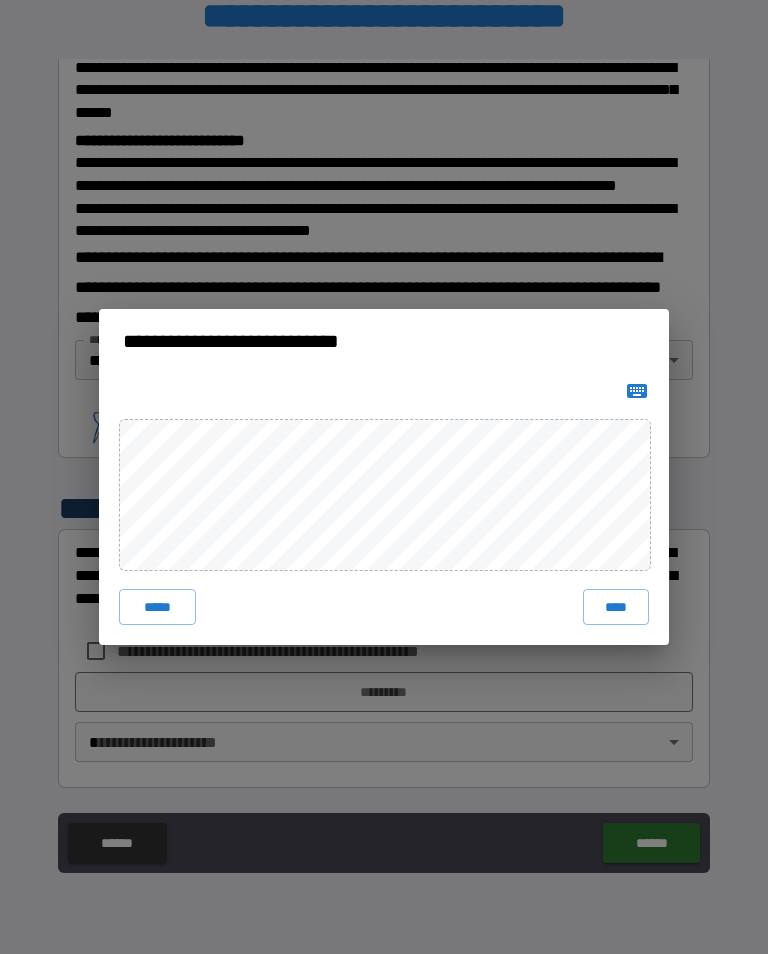 click on "****" at bounding box center [616, 607] 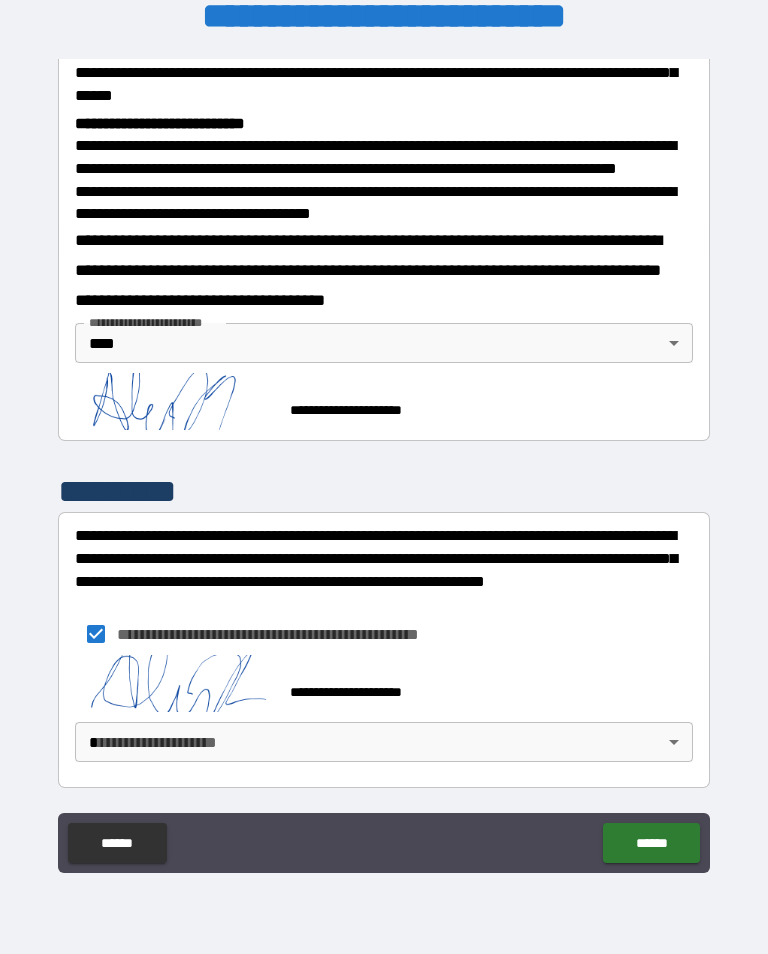 scroll, scrollTop: 768, scrollLeft: 0, axis: vertical 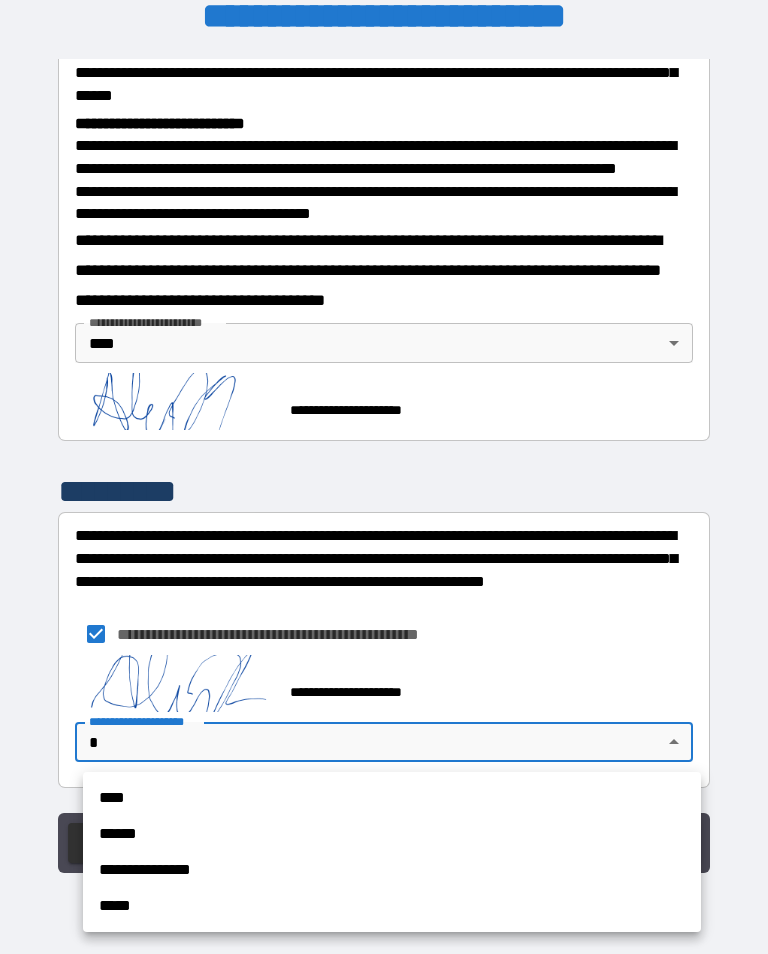 click on "****" at bounding box center (392, 798) 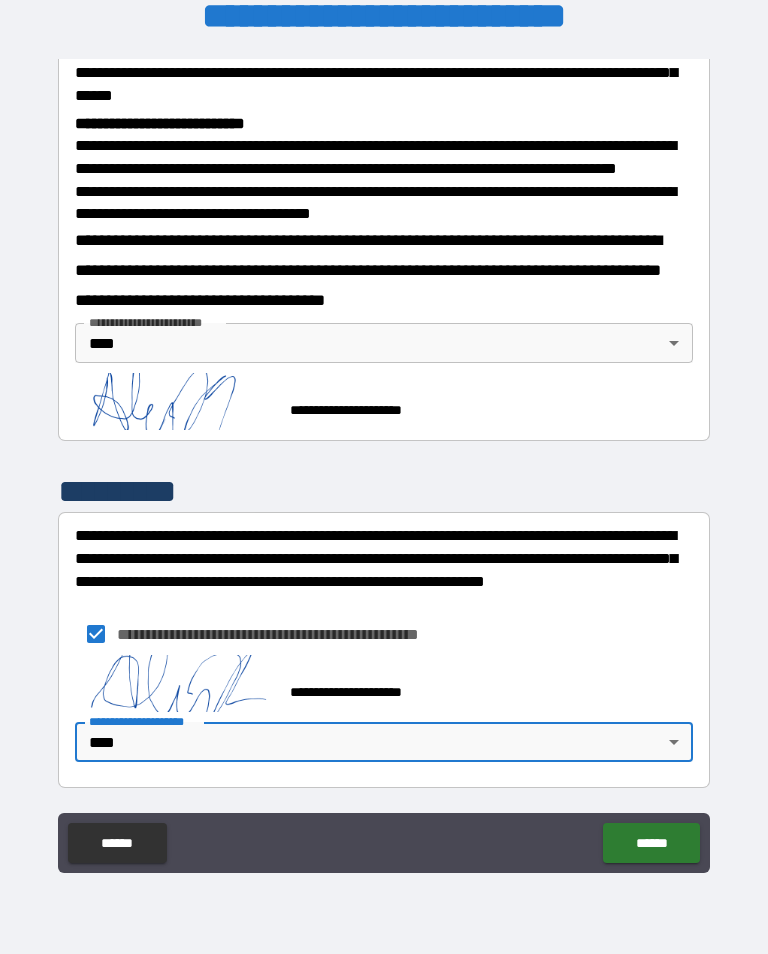 click on "******" at bounding box center [651, 843] 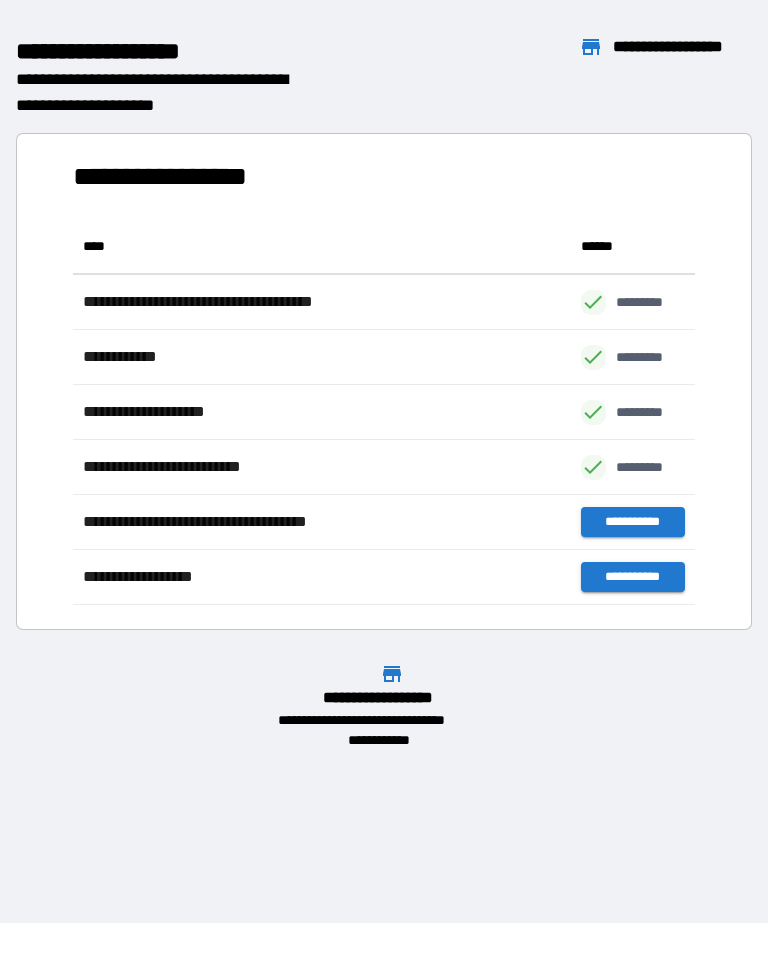 scroll, scrollTop: 1, scrollLeft: 1, axis: both 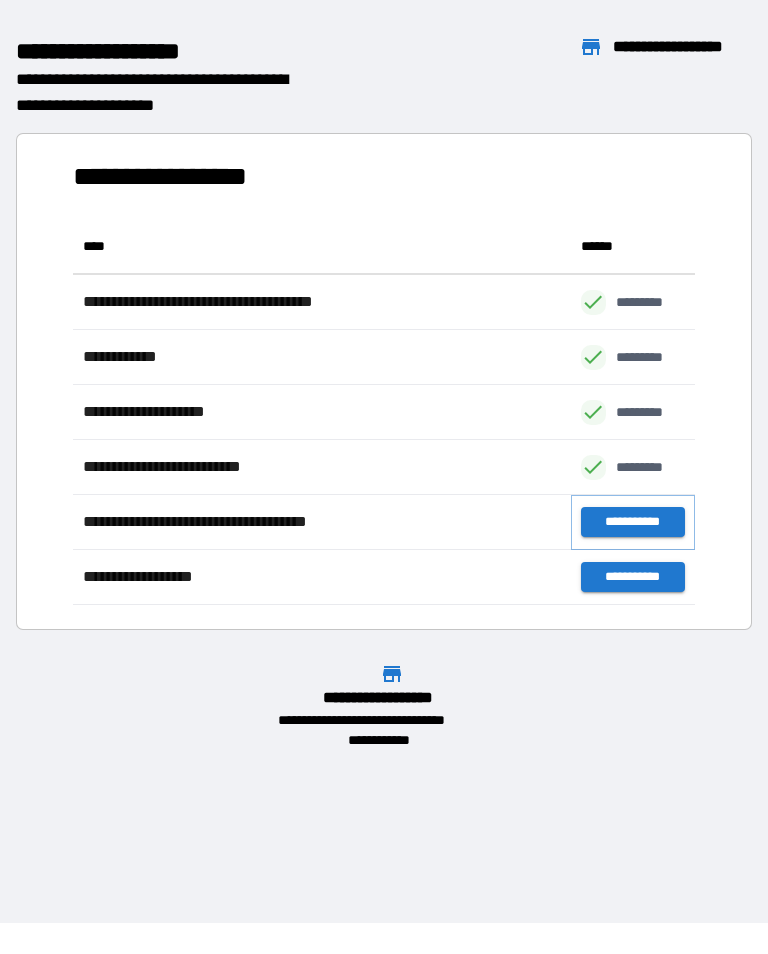 click on "**********" at bounding box center [633, 522] 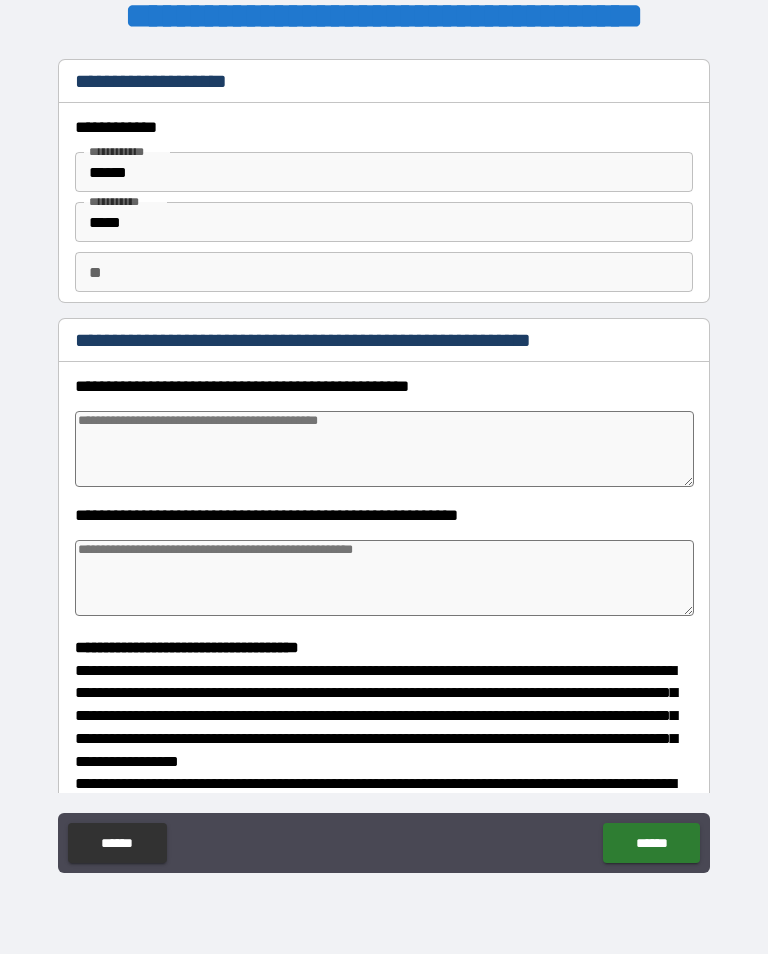 click at bounding box center [384, 578] 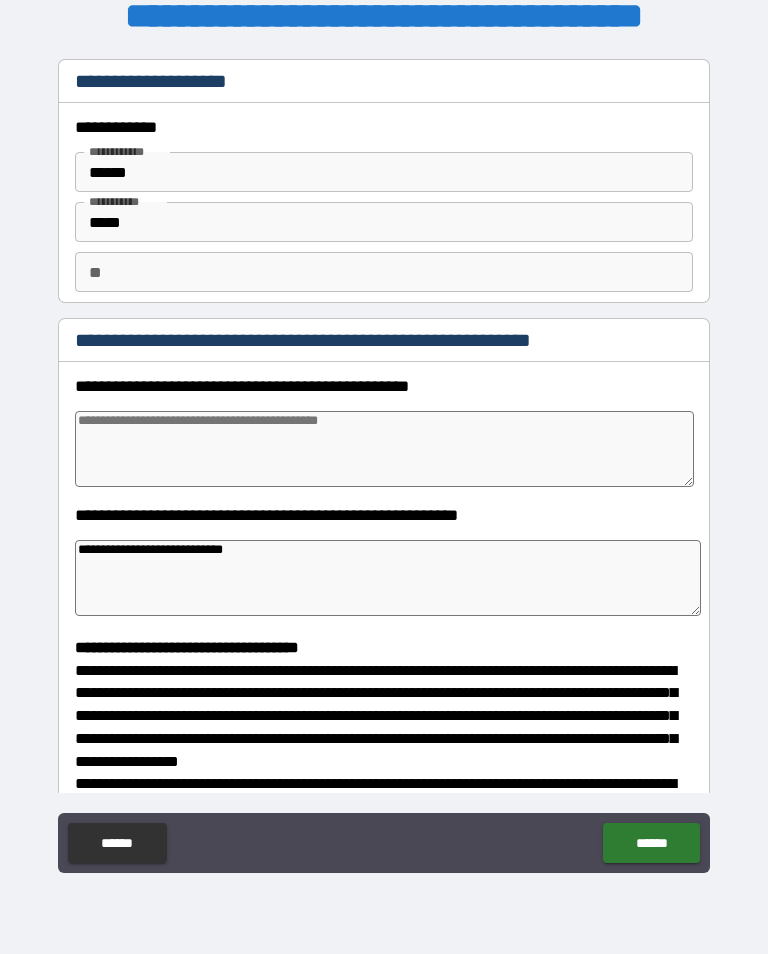 click at bounding box center (384, 449) 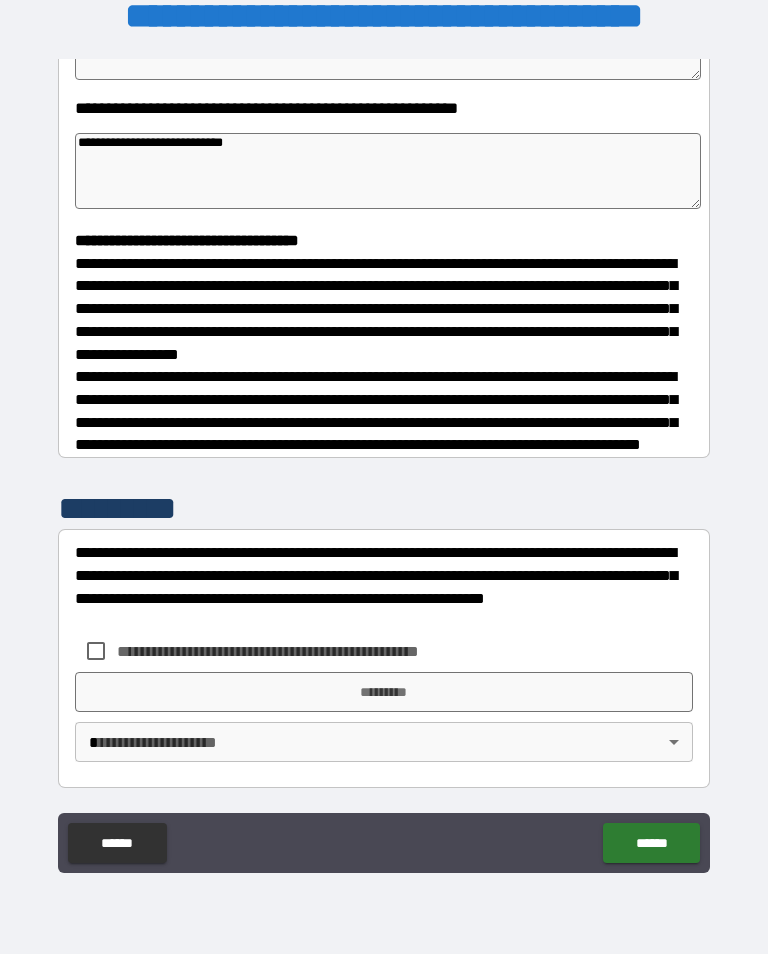 scroll, scrollTop: 422, scrollLeft: 0, axis: vertical 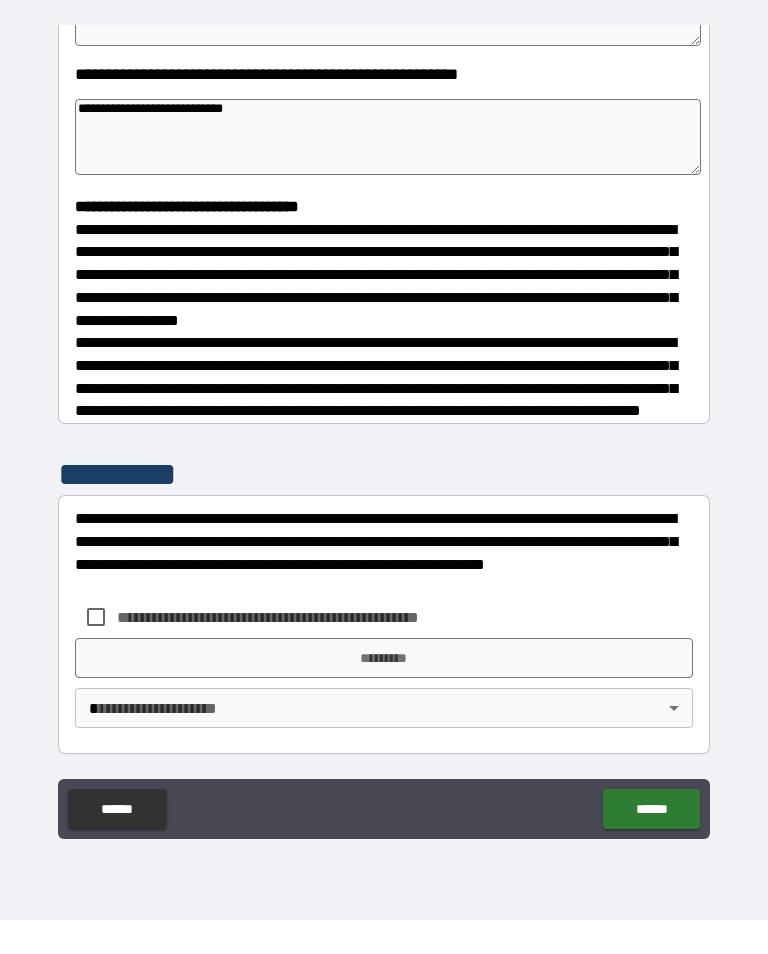 click on "**********" at bounding box center [384, 586] 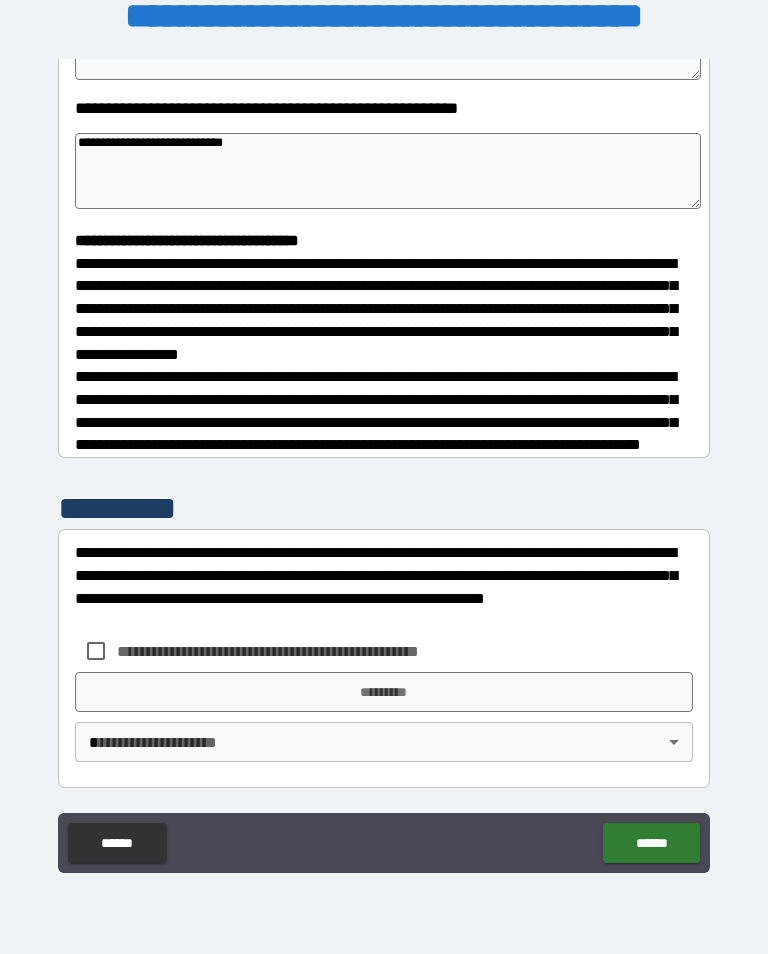 click on "**********" at bounding box center [301, 651] 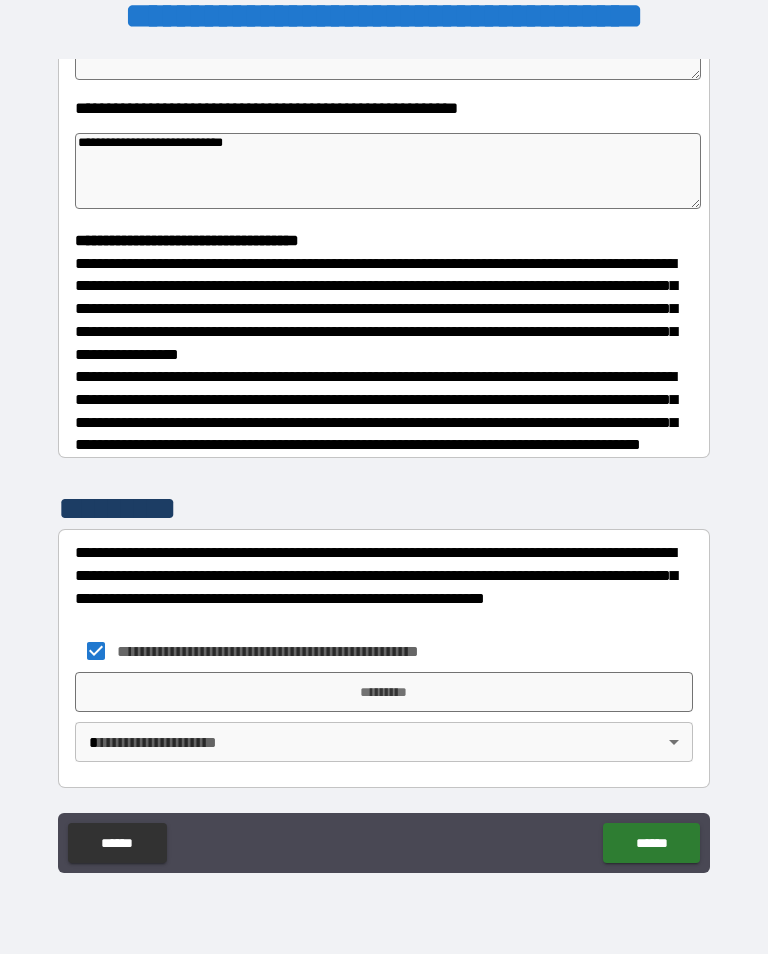 click on "*********" at bounding box center [384, 692] 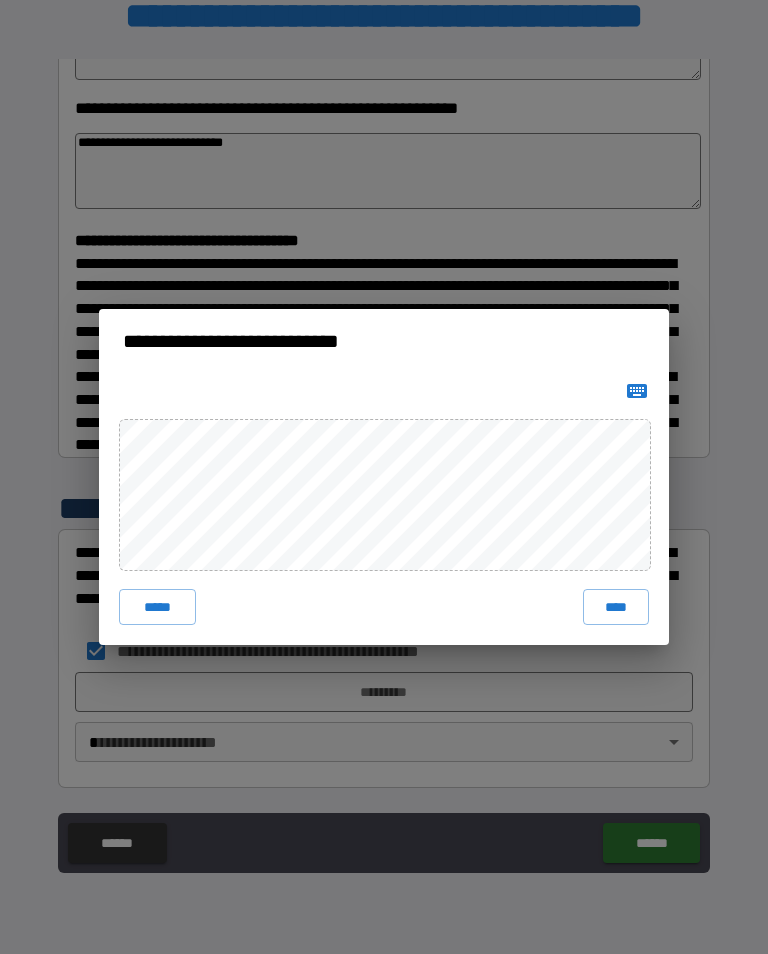 click on "****" at bounding box center (616, 607) 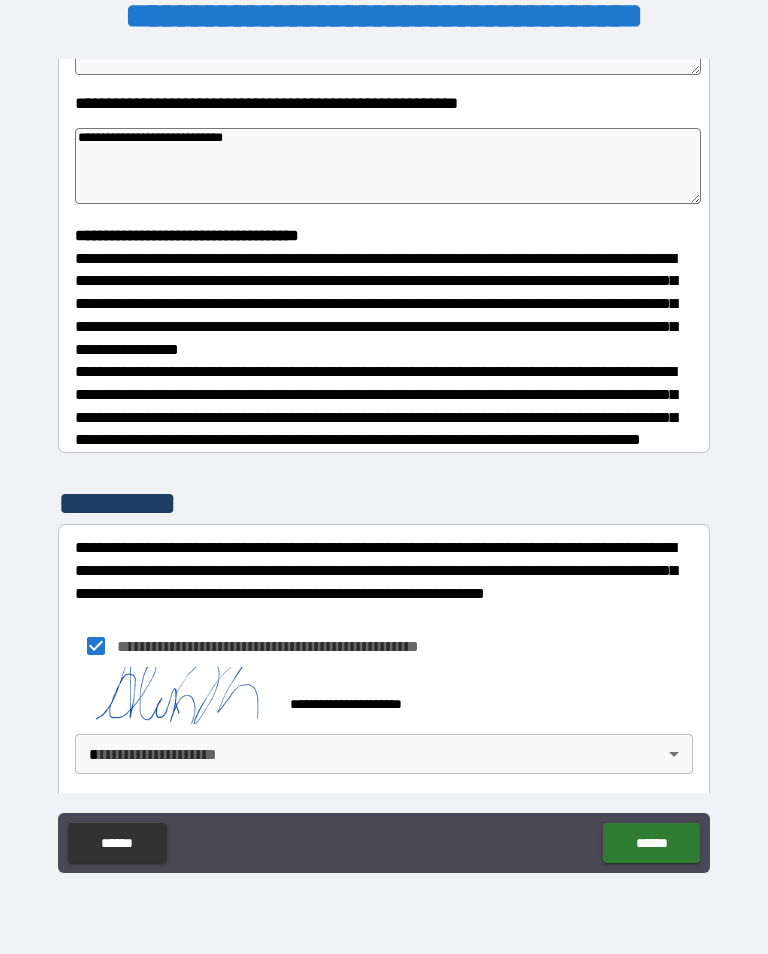 click on "**********" at bounding box center (384, 461) 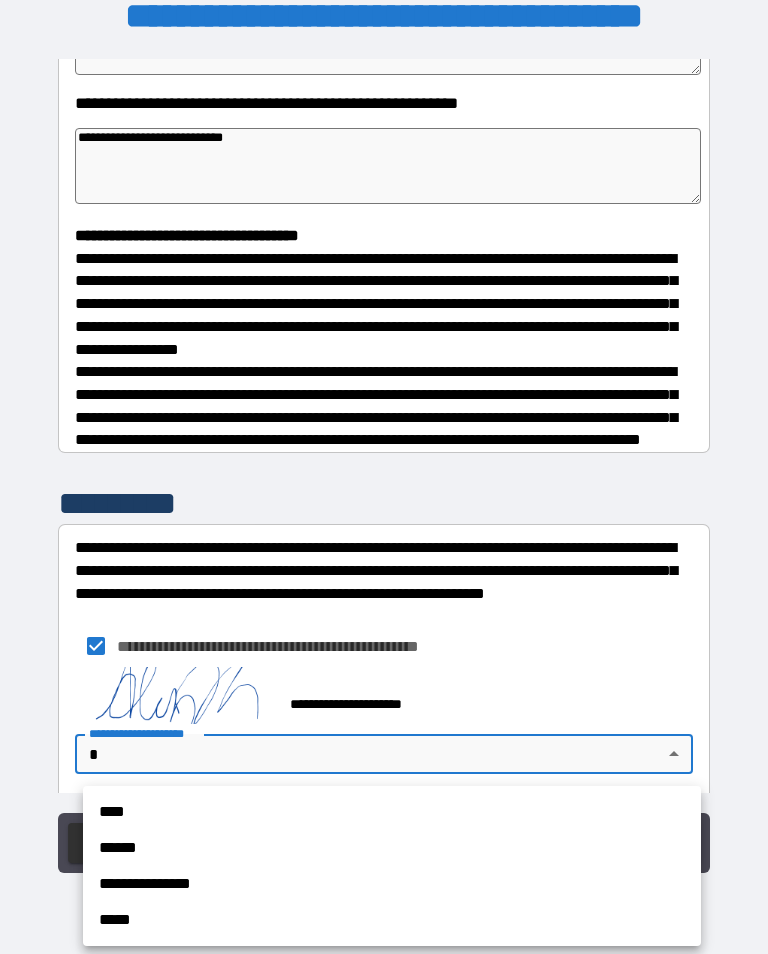 click on "****" at bounding box center [392, 812] 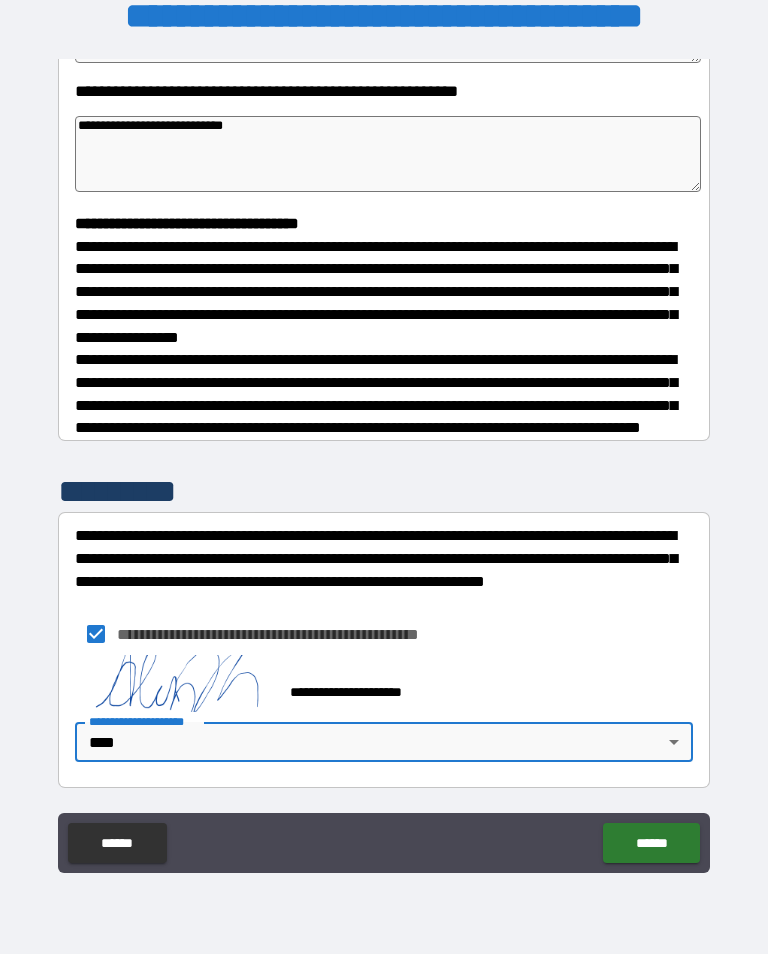 scroll, scrollTop: 440, scrollLeft: 0, axis: vertical 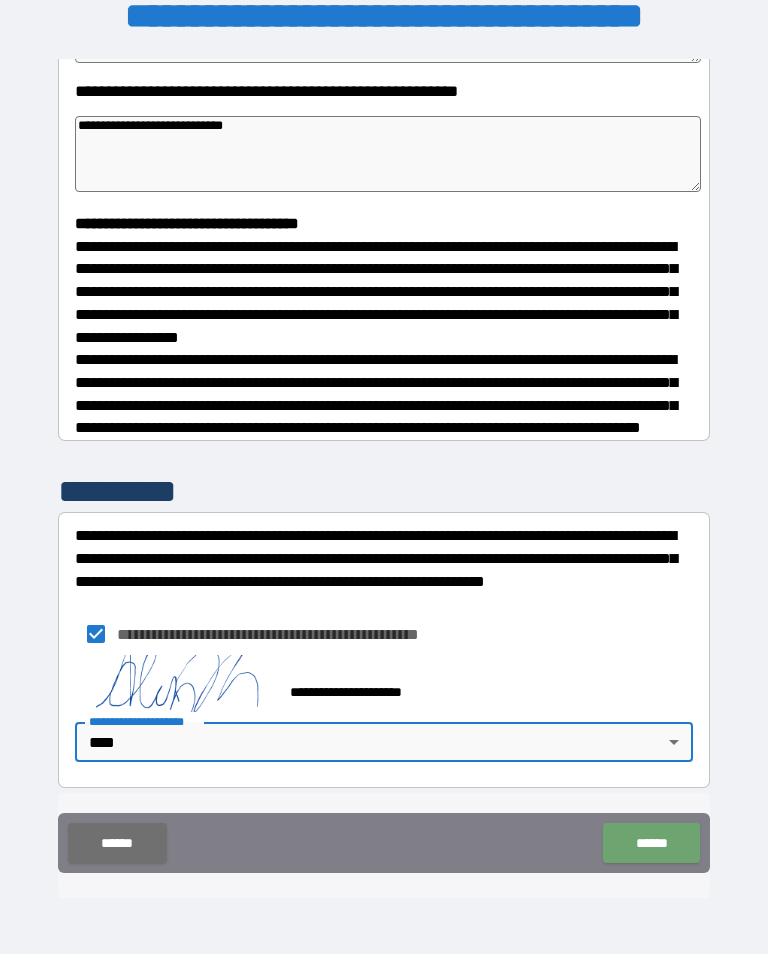 click on "******" at bounding box center [651, 843] 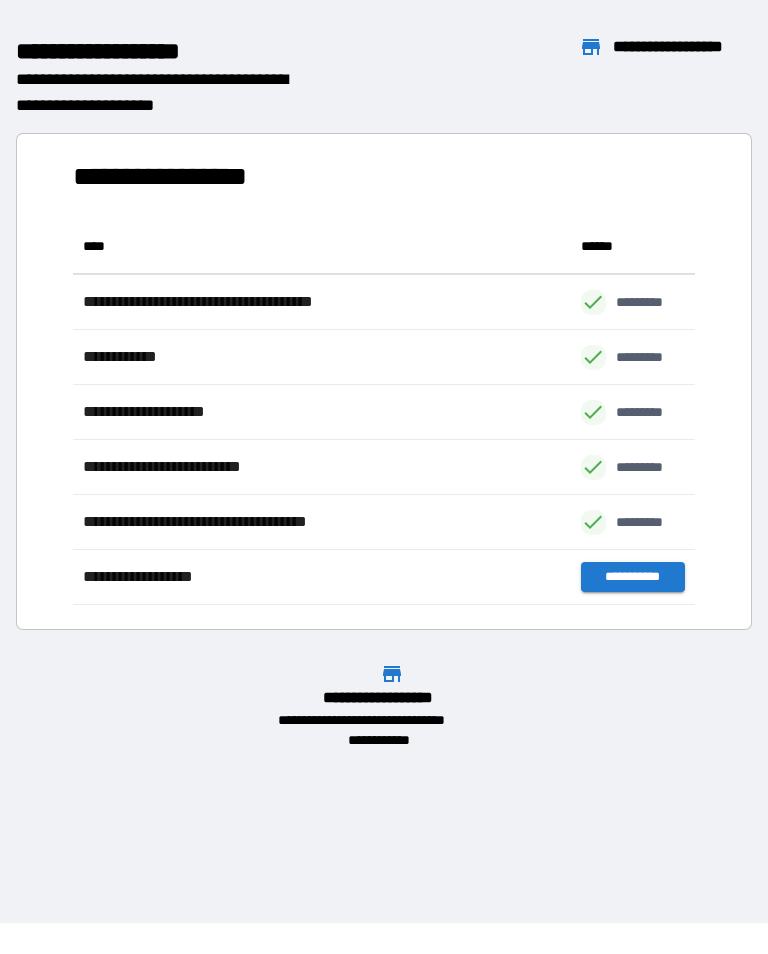 scroll, scrollTop: 386, scrollLeft: 622, axis: both 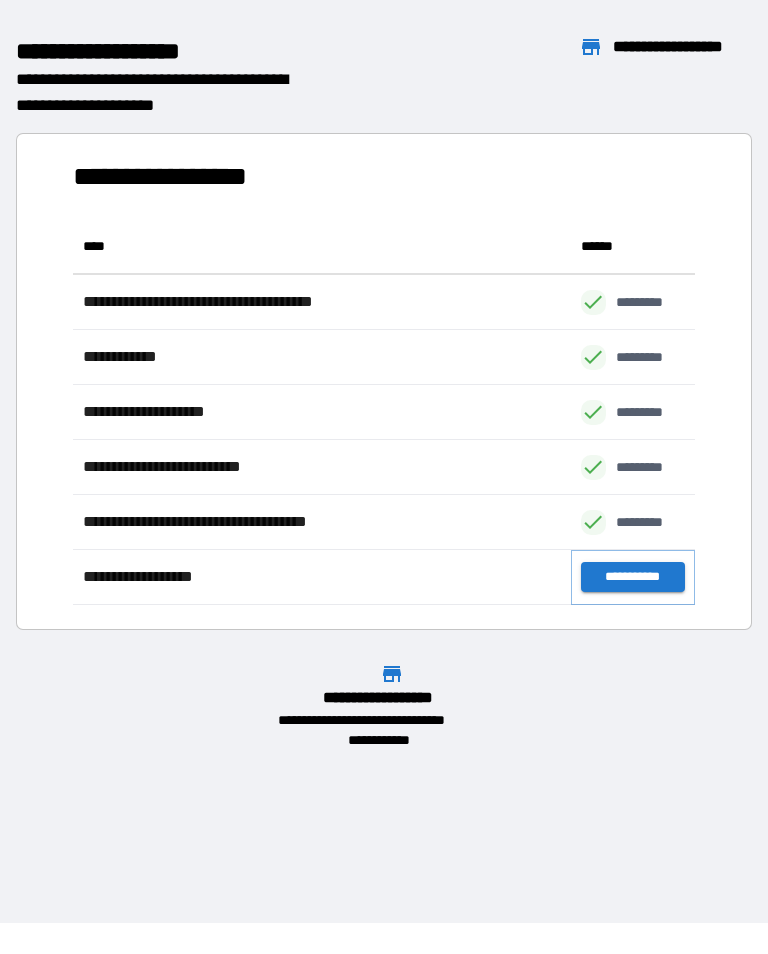 click on "**********" at bounding box center [633, 577] 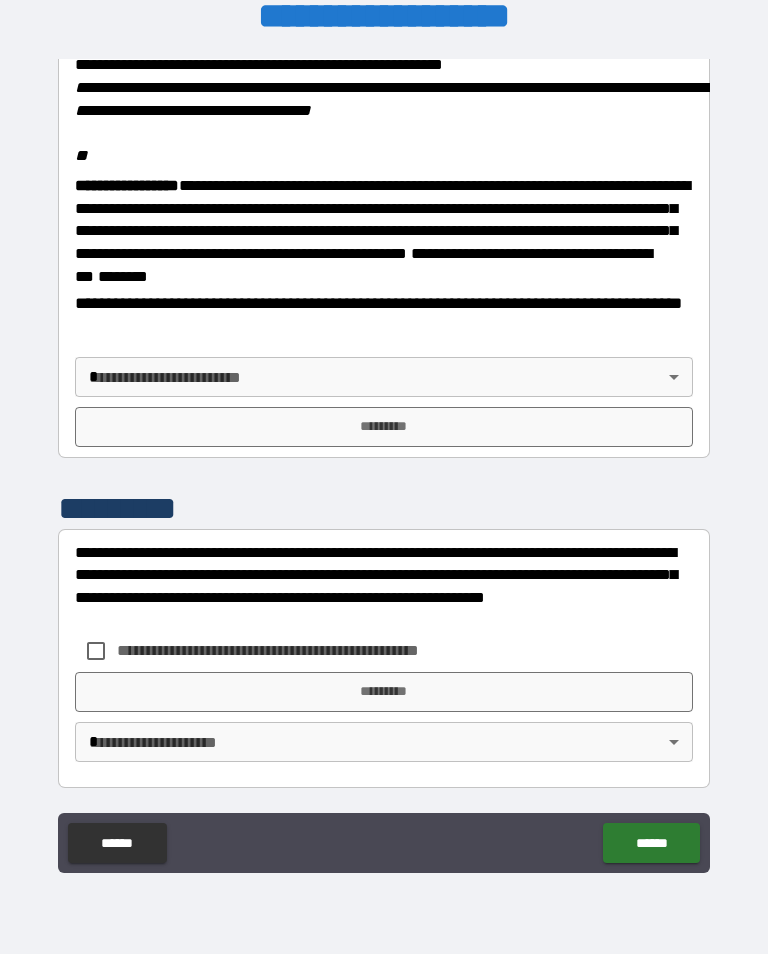 scroll, scrollTop: 2343, scrollLeft: 0, axis: vertical 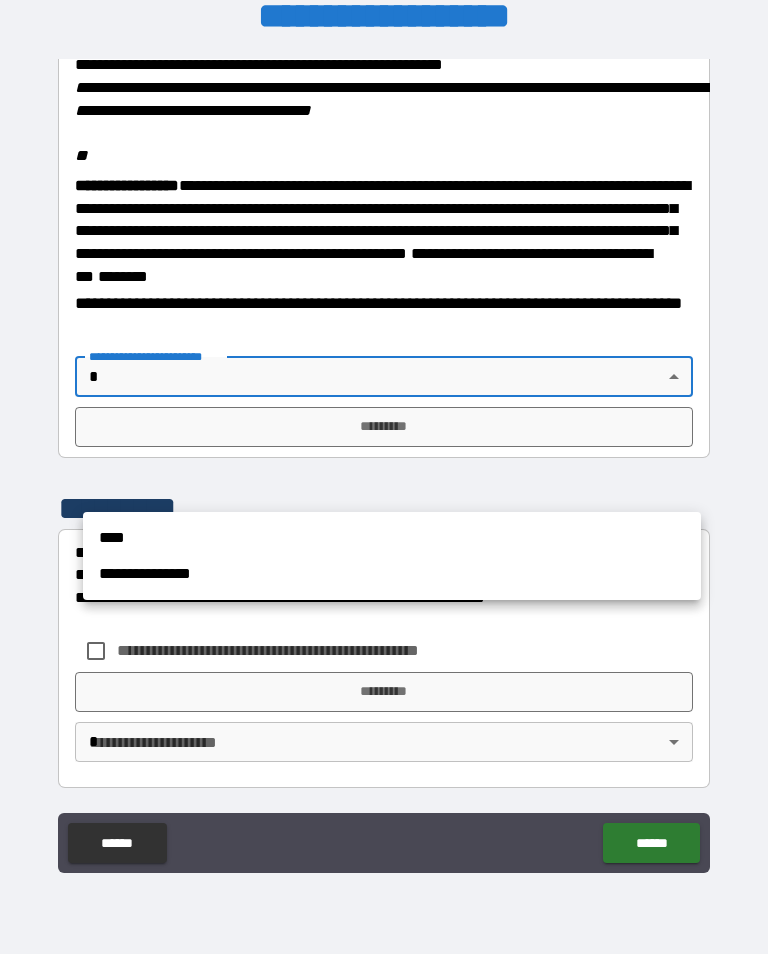 click on "****" at bounding box center (392, 538) 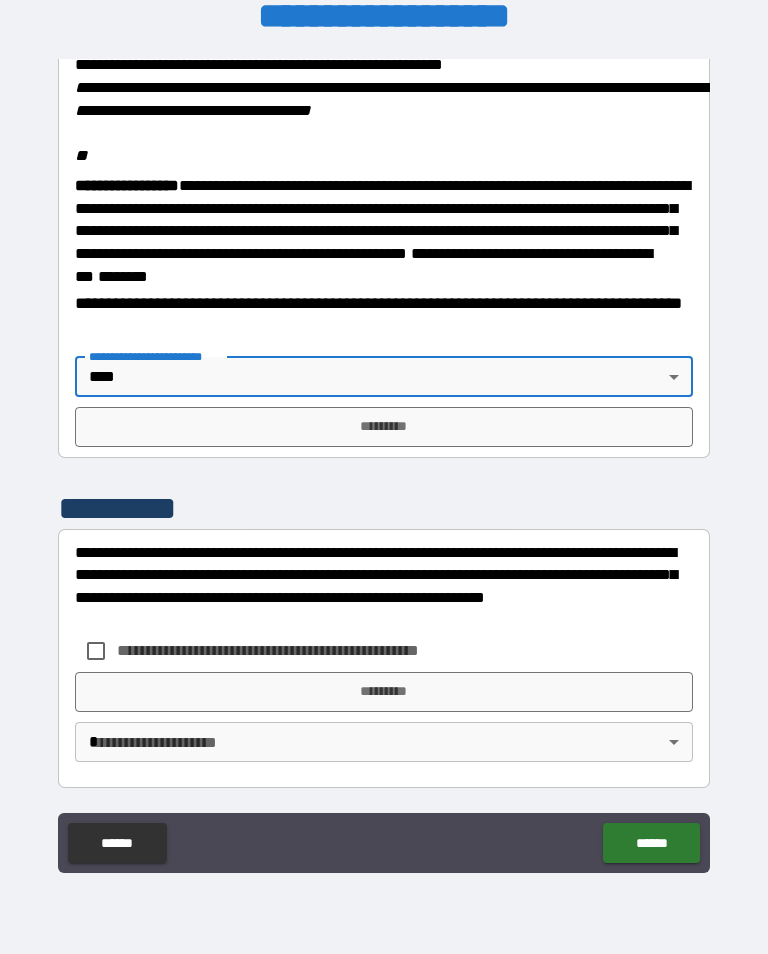 click on "*********" at bounding box center (384, 427) 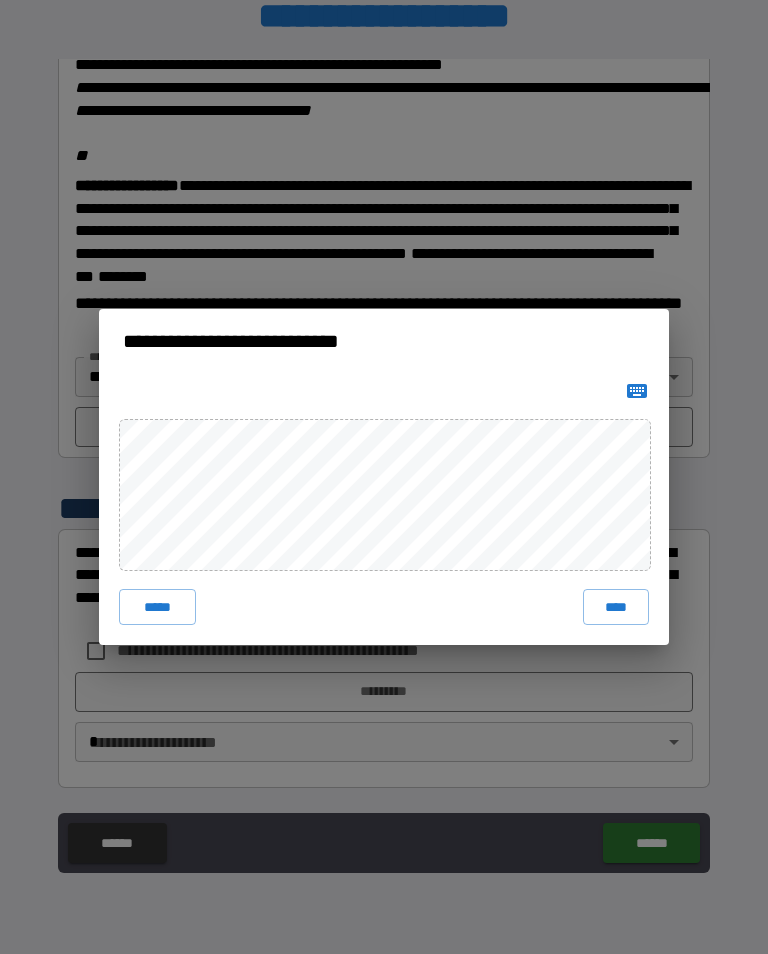 click on "****" at bounding box center [616, 607] 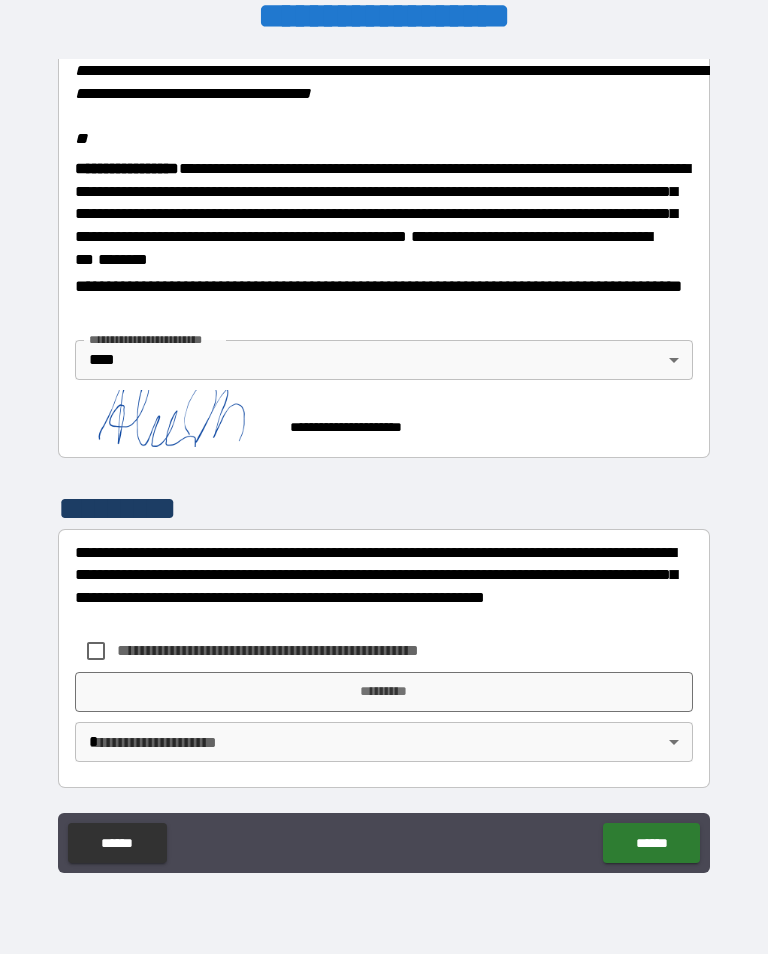 scroll, scrollTop: 2465, scrollLeft: 0, axis: vertical 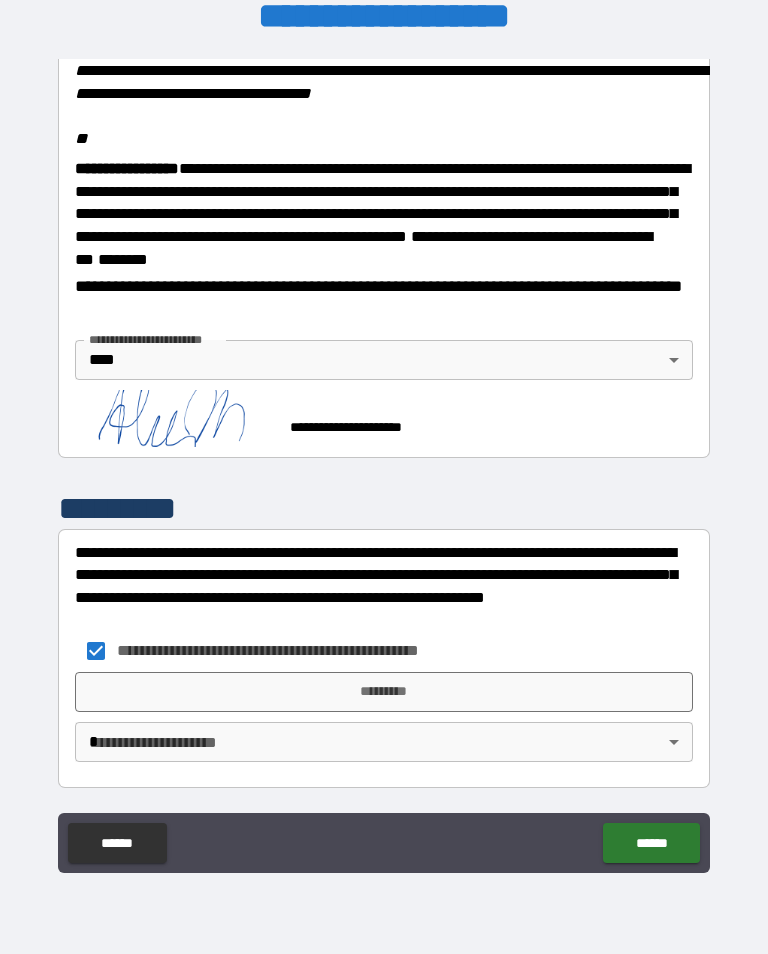 click on "*********" at bounding box center [384, 692] 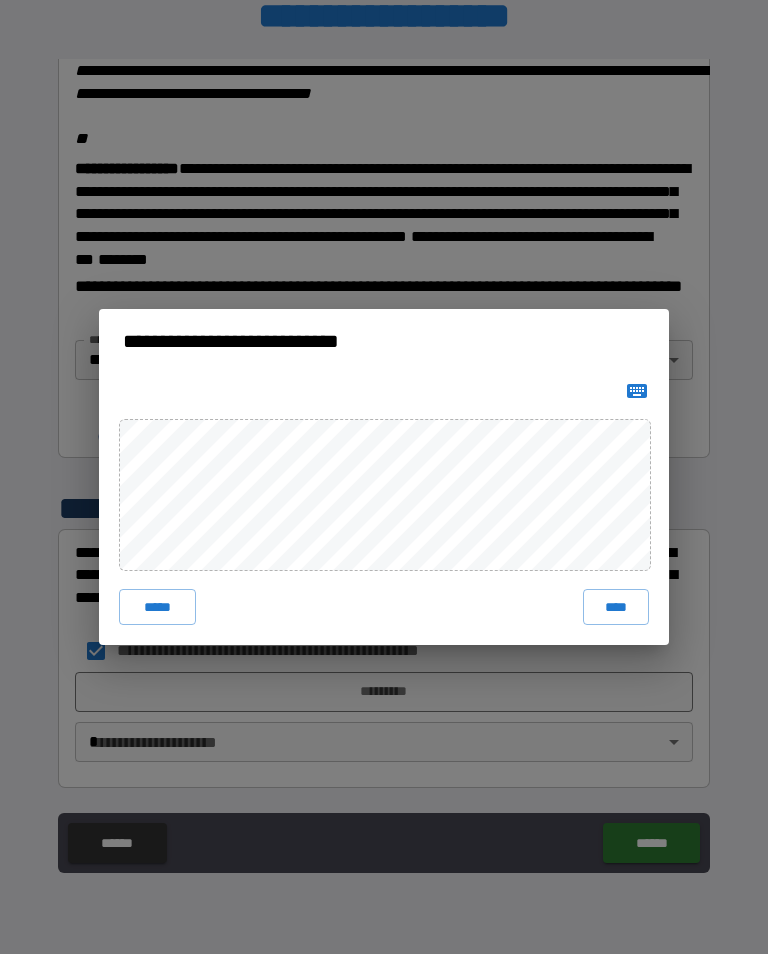 click on "****" at bounding box center (616, 607) 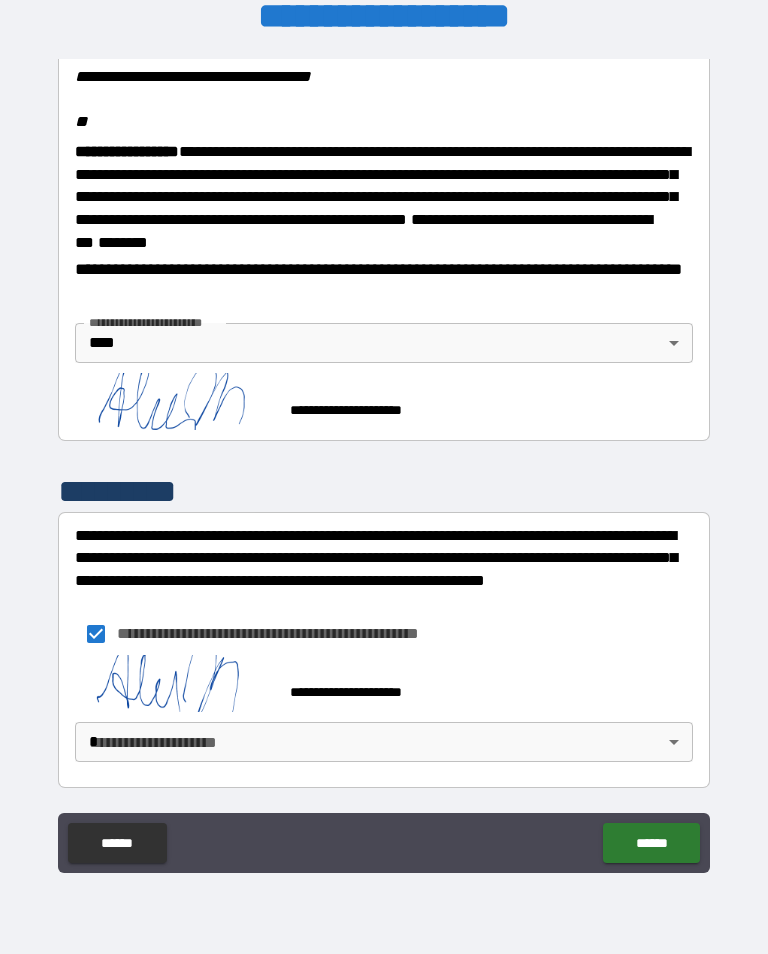 scroll, scrollTop: 2482, scrollLeft: 0, axis: vertical 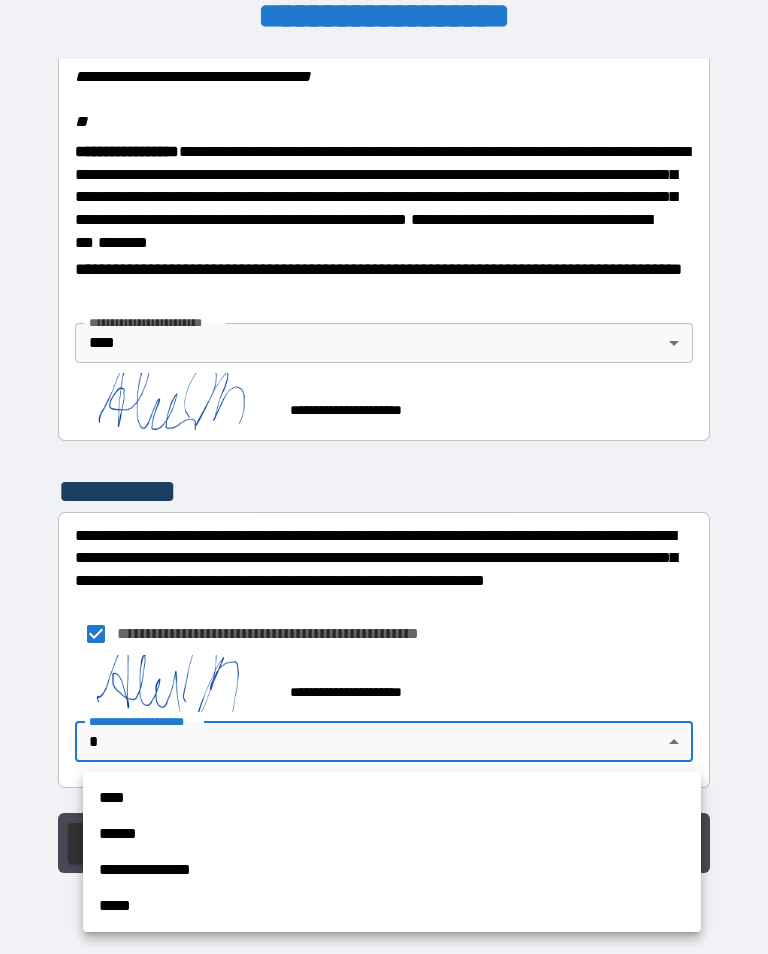 click on "****" at bounding box center (392, 798) 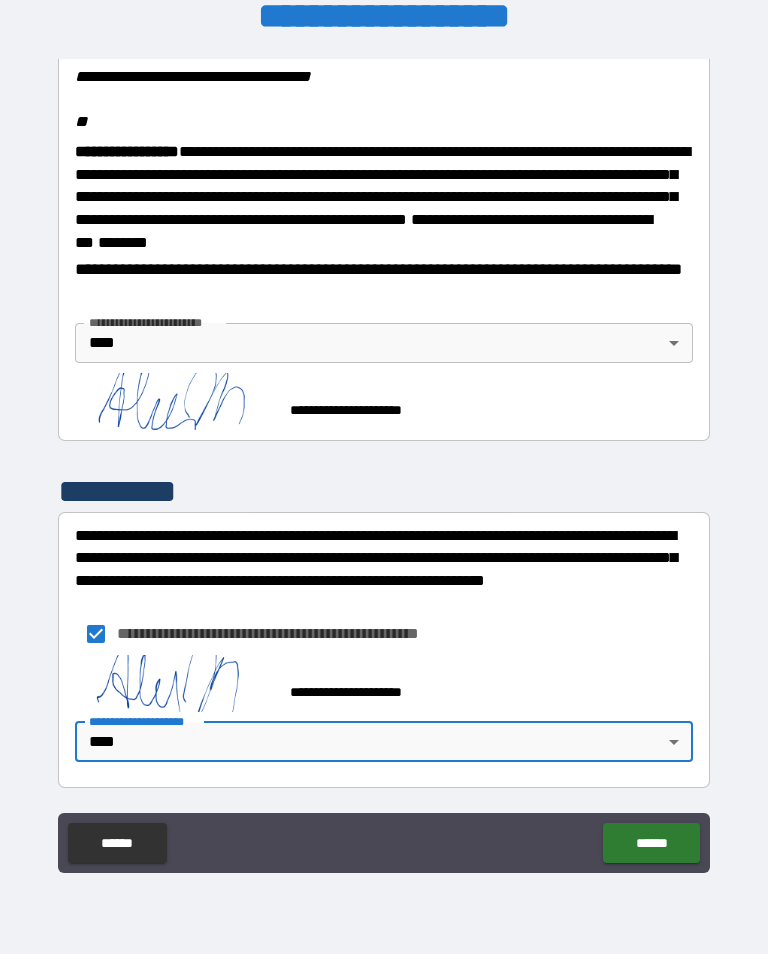 scroll, scrollTop: 2483, scrollLeft: 0, axis: vertical 